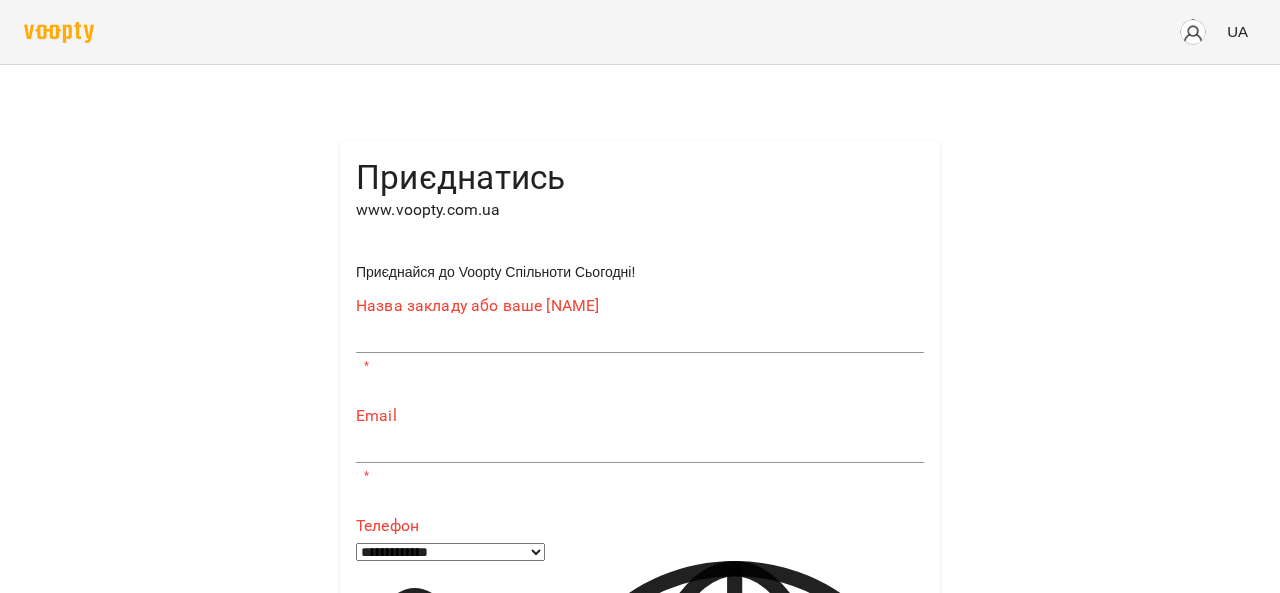 scroll, scrollTop: 0, scrollLeft: 0, axis: both 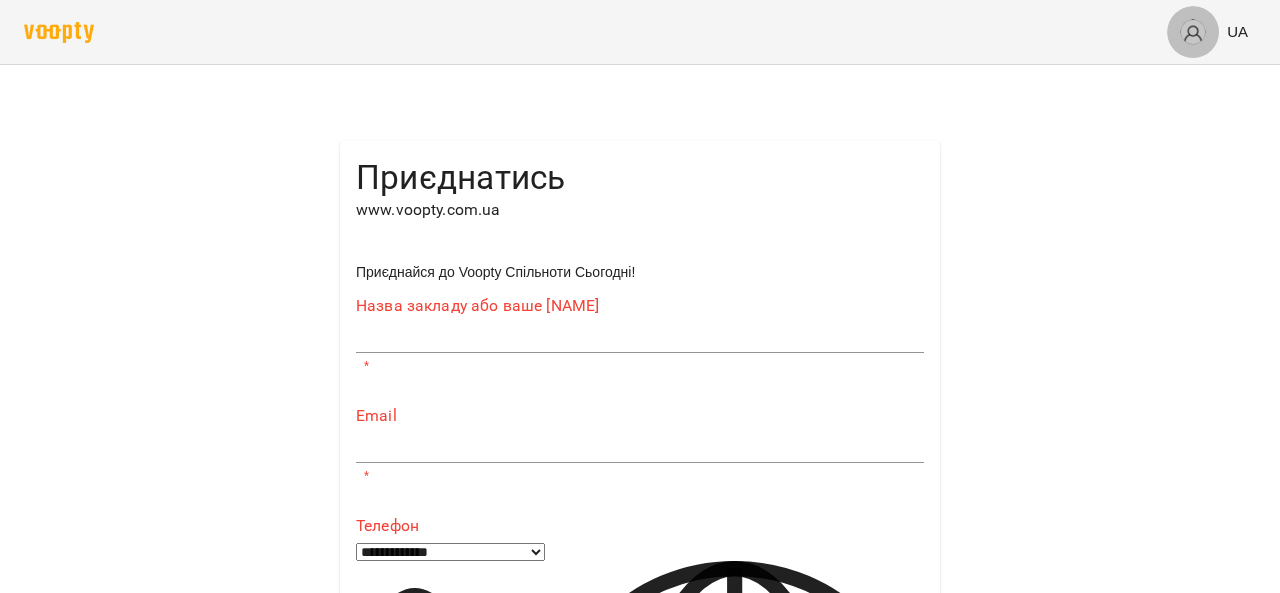 click at bounding box center [1193, 32] 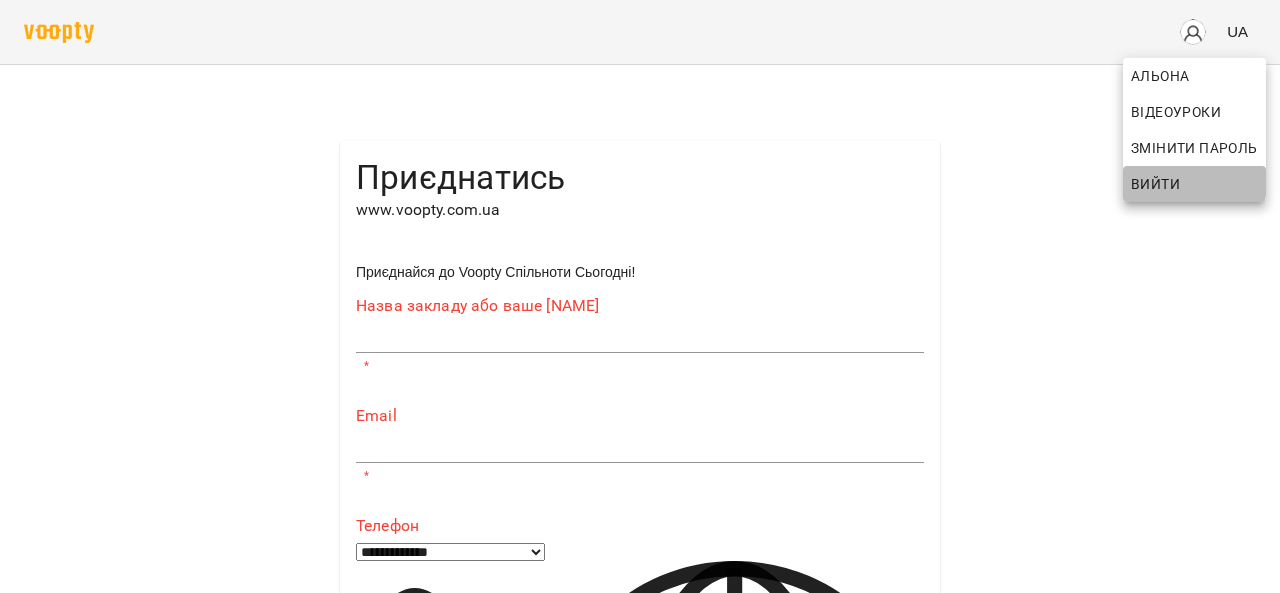 click on "Вийти" at bounding box center [1155, 184] 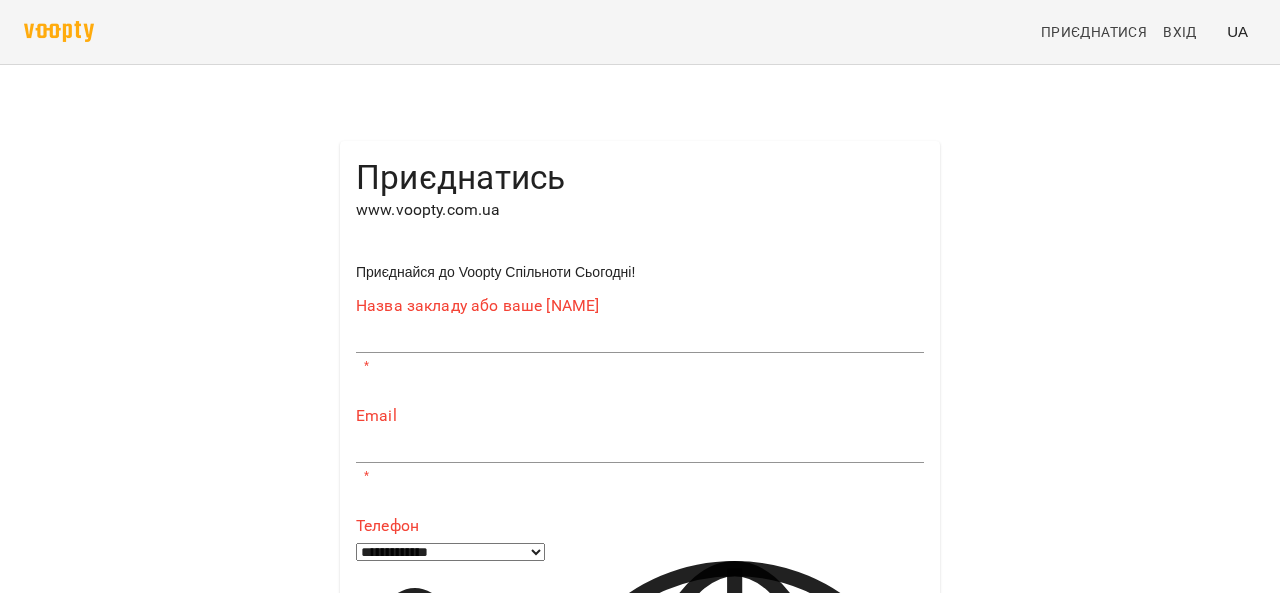 scroll, scrollTop: 0, scrollLeft: 0, axis: both 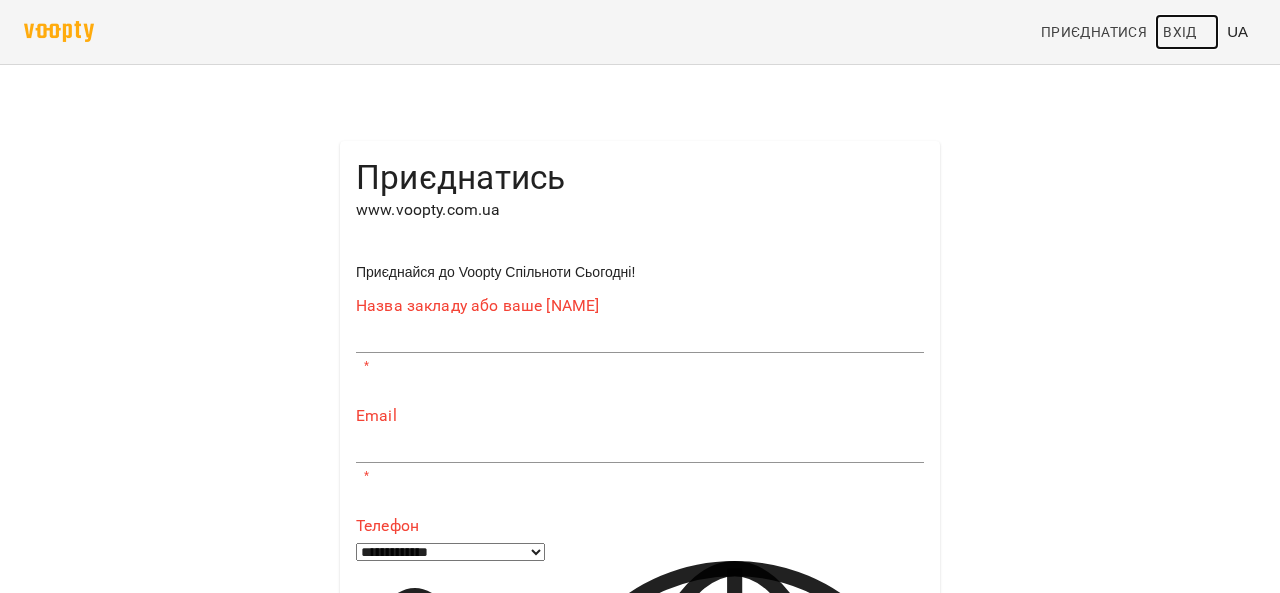 click on "Вхід" at bounding box center (1180, 32) 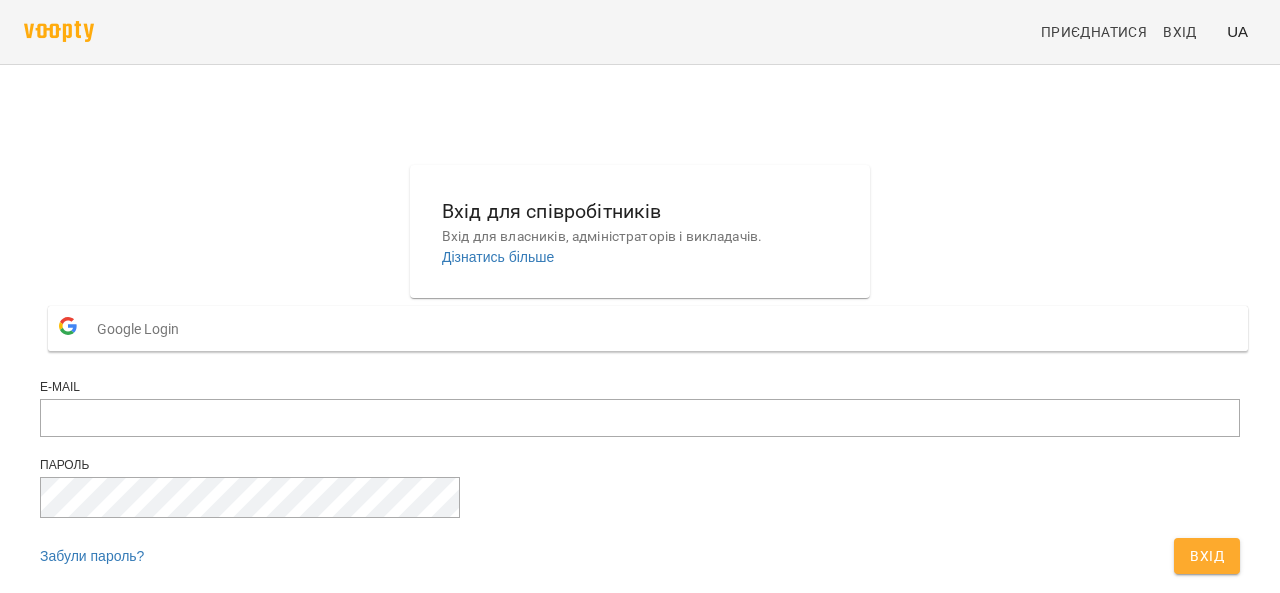 scroll, scrollTop: 0, scrollLeft: 0, axis: both 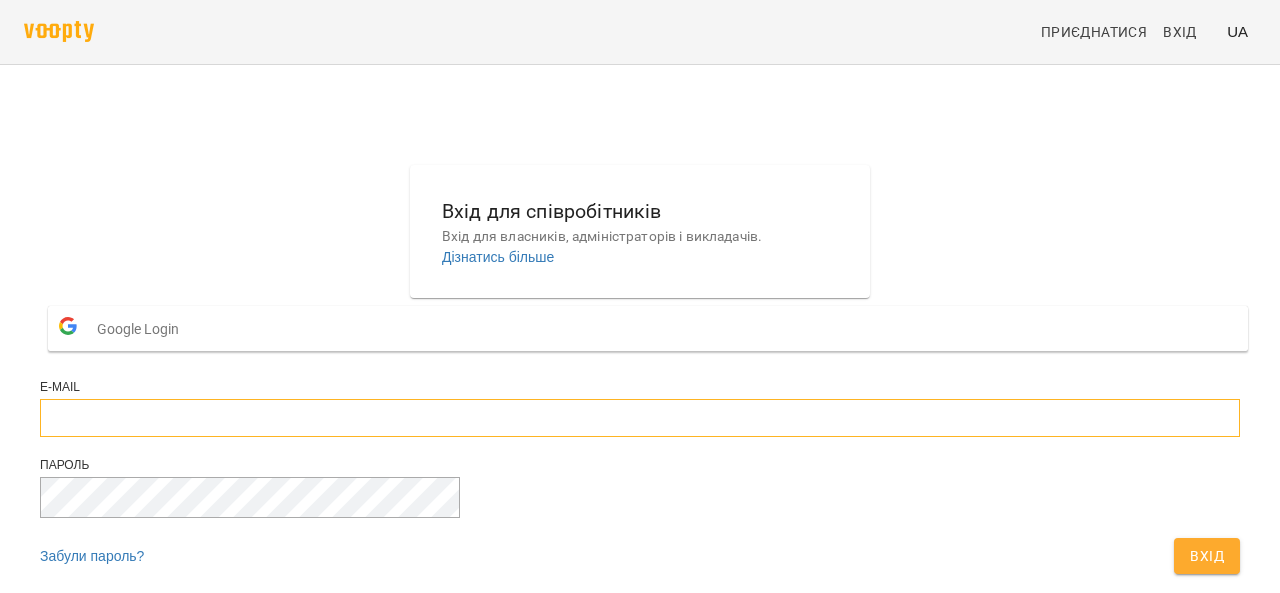click at bounding box center [640, 418] 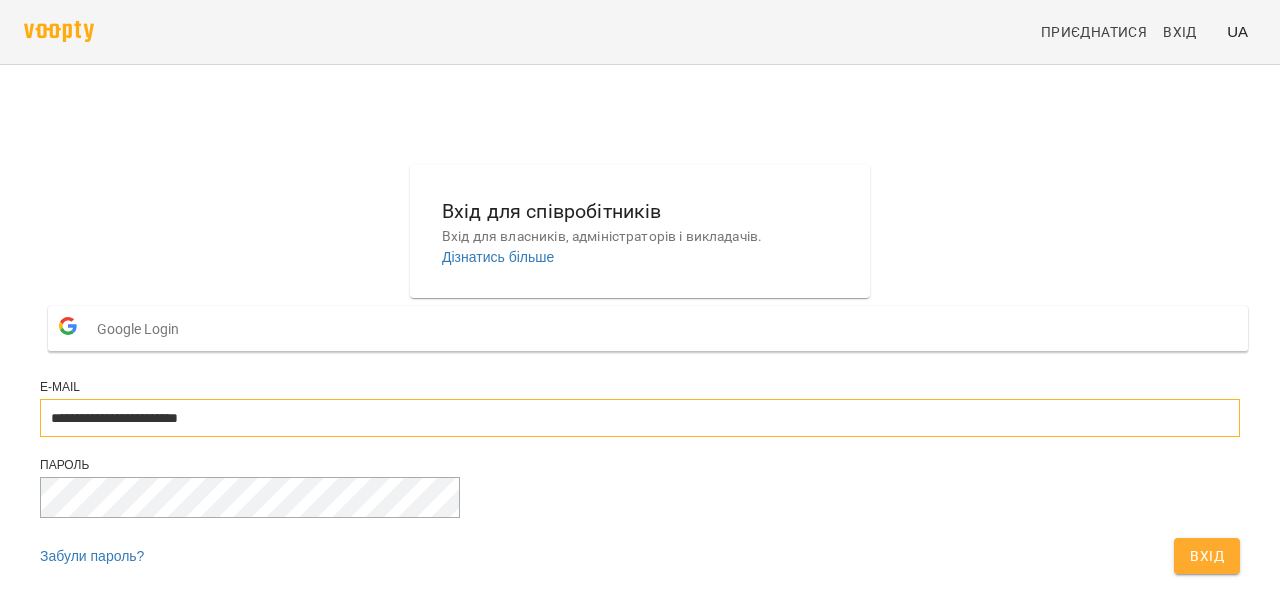 type on "**********" 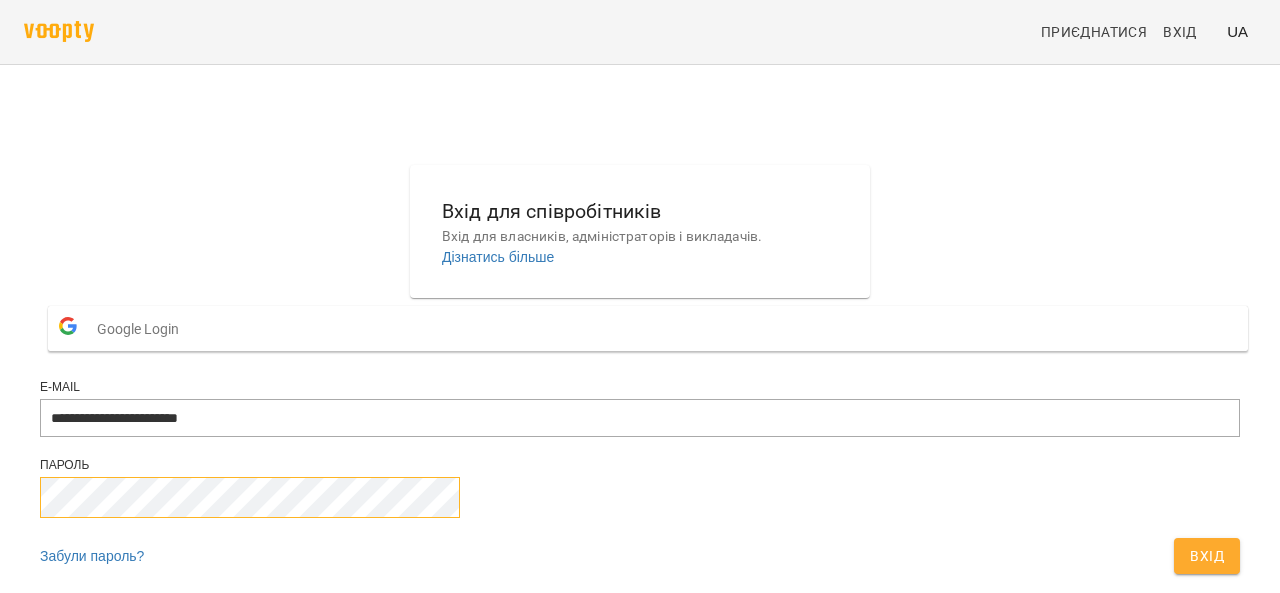 scroll, scrollTop: 114, scrollLeft: 0, axis: vertical 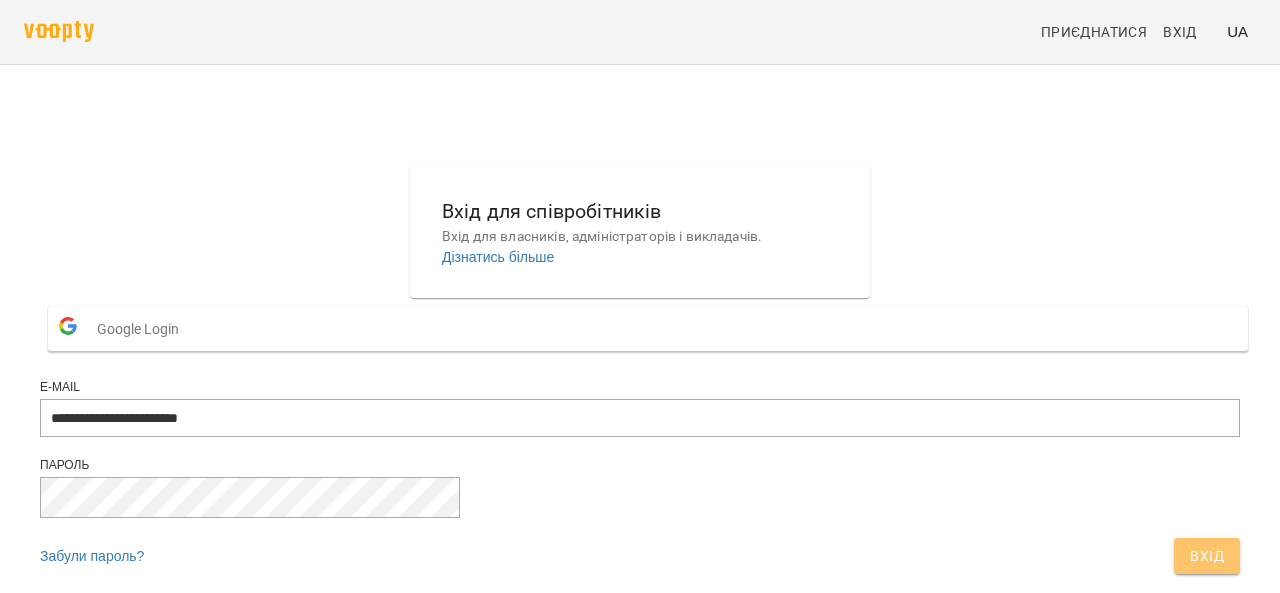 click on "Вхід" at bounding box center (1207, 556) 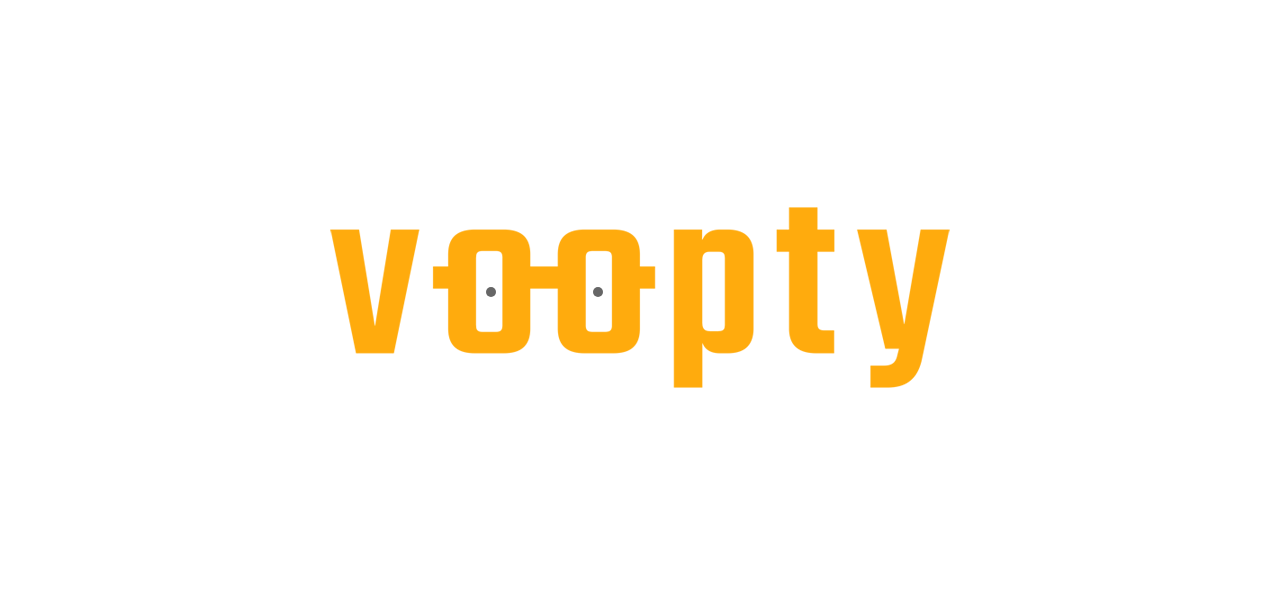 scroll, scrollTop: 0, scrollLeft: 0, axis: both 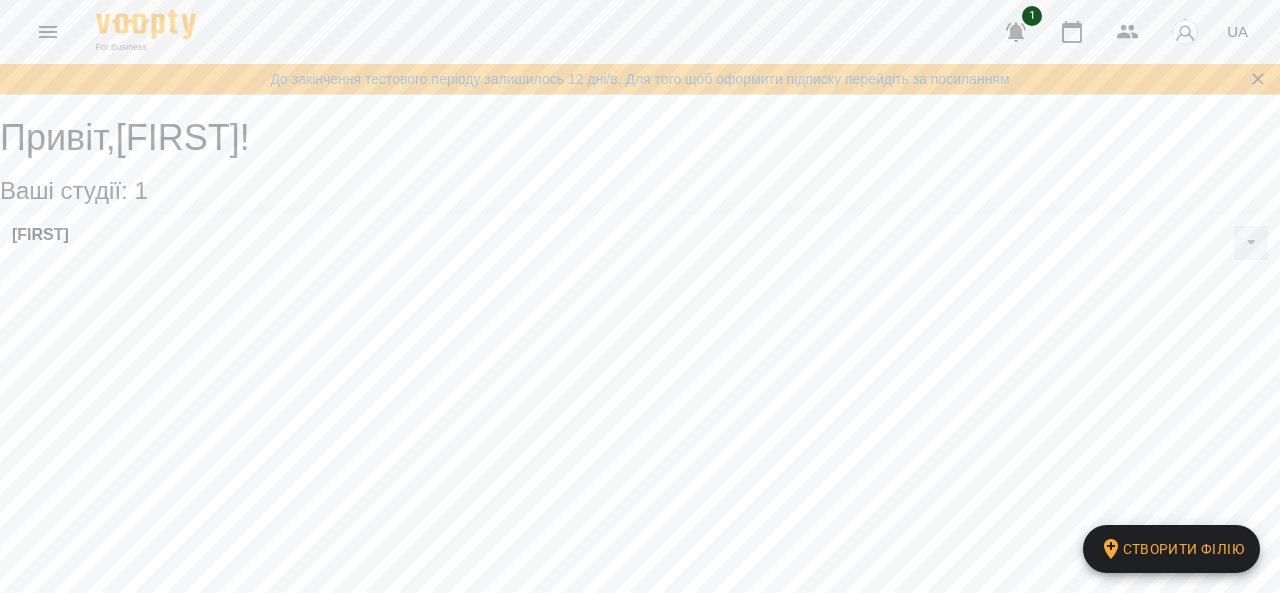 click on "[FIRST]" at bounding box center (640, 243) 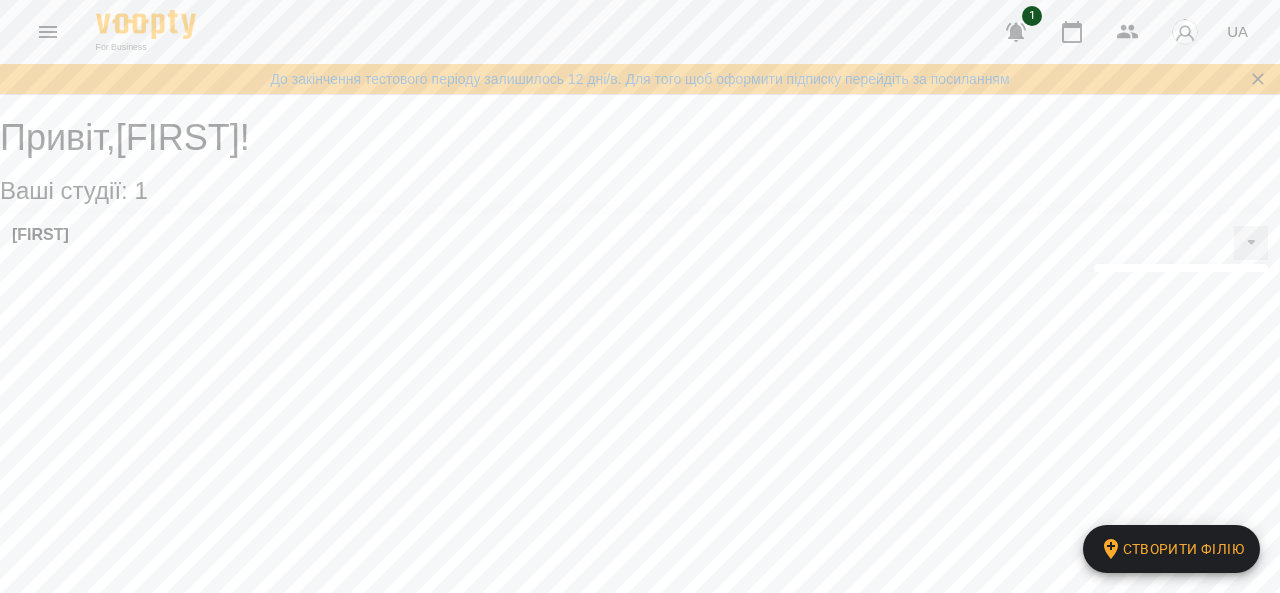click on "[FIRST] Публічна інформація Класні кімнати Статичний розклад" at bounding box center [640, 243] 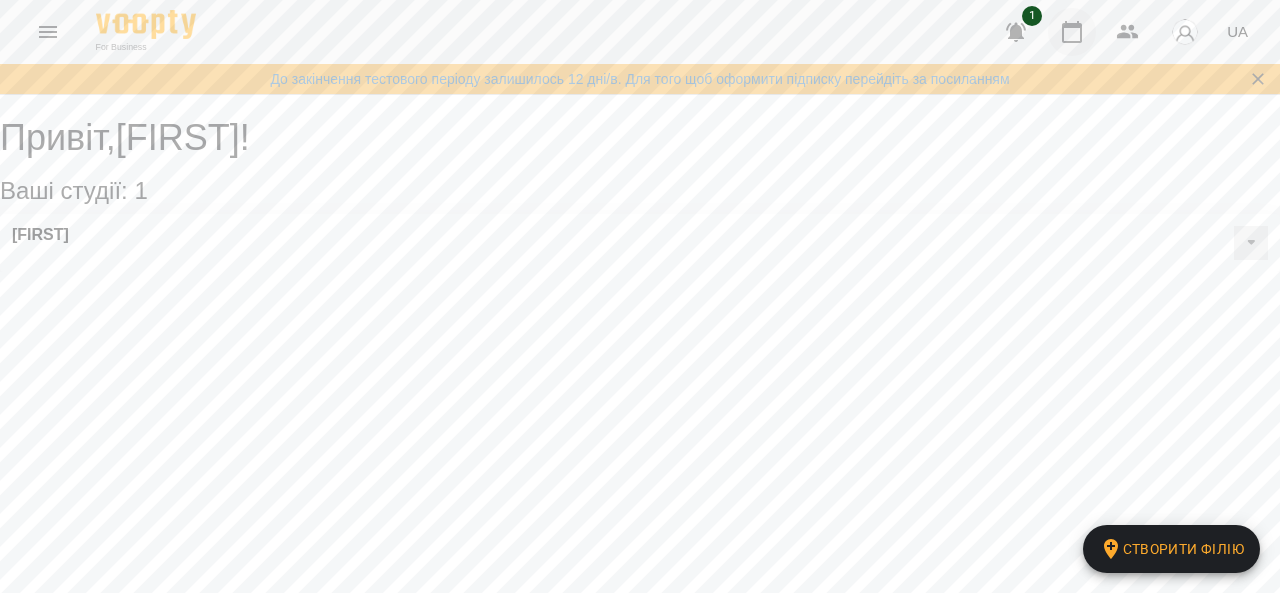 click 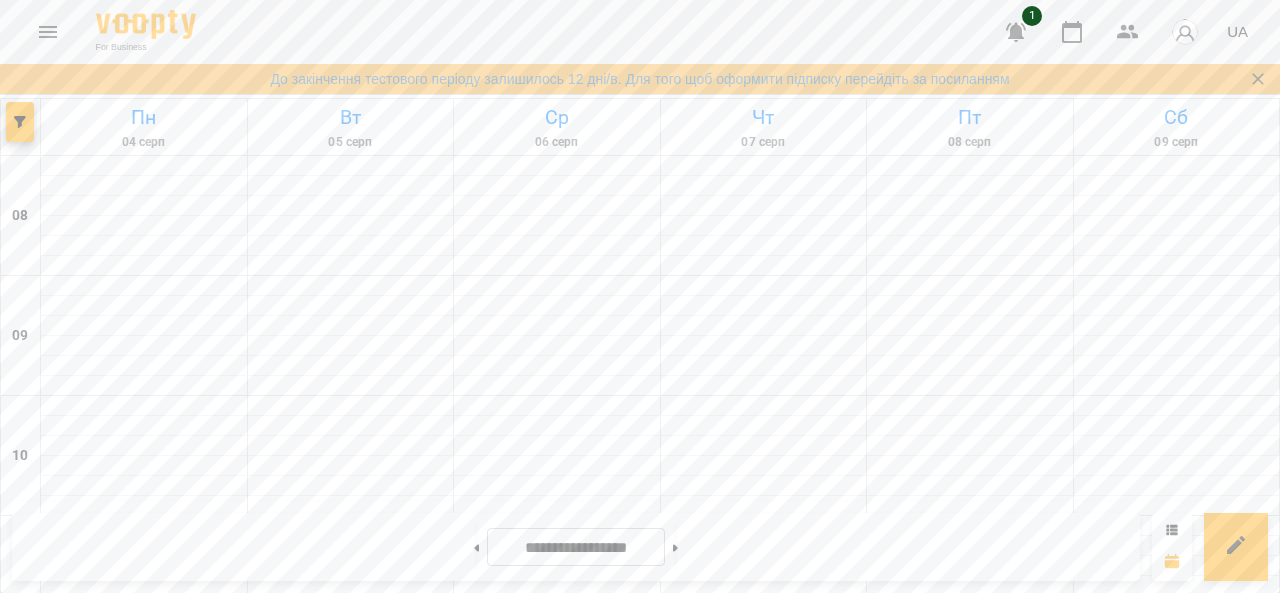 scroll, scrollTop: 0, scrollLeft: 0, axis: both 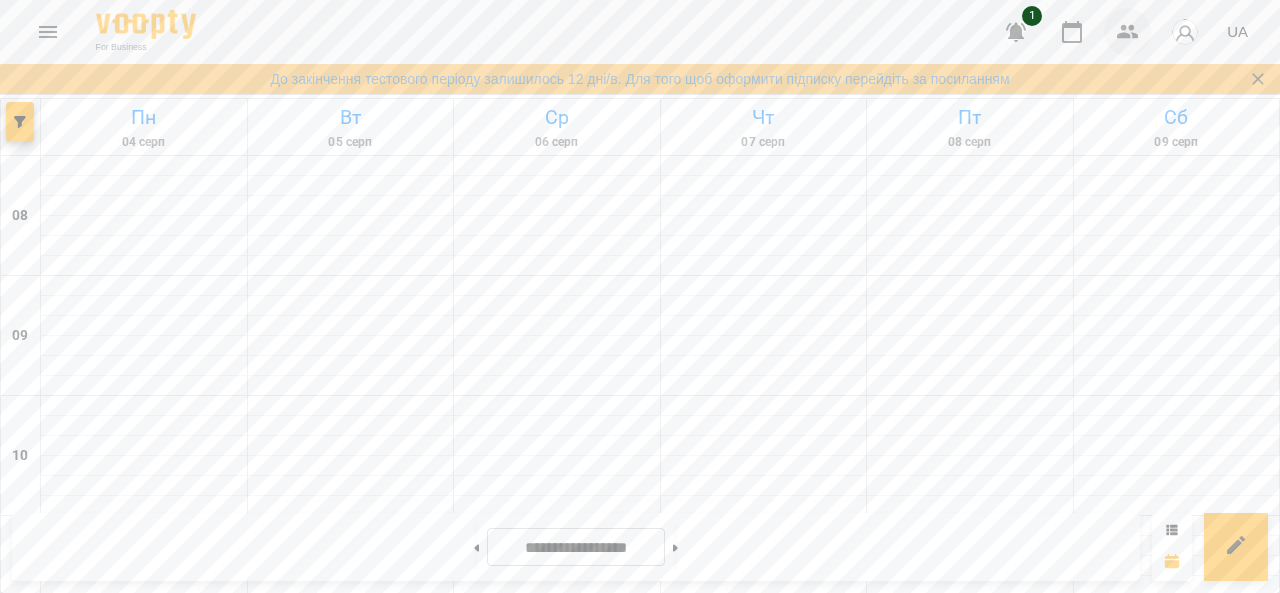 click 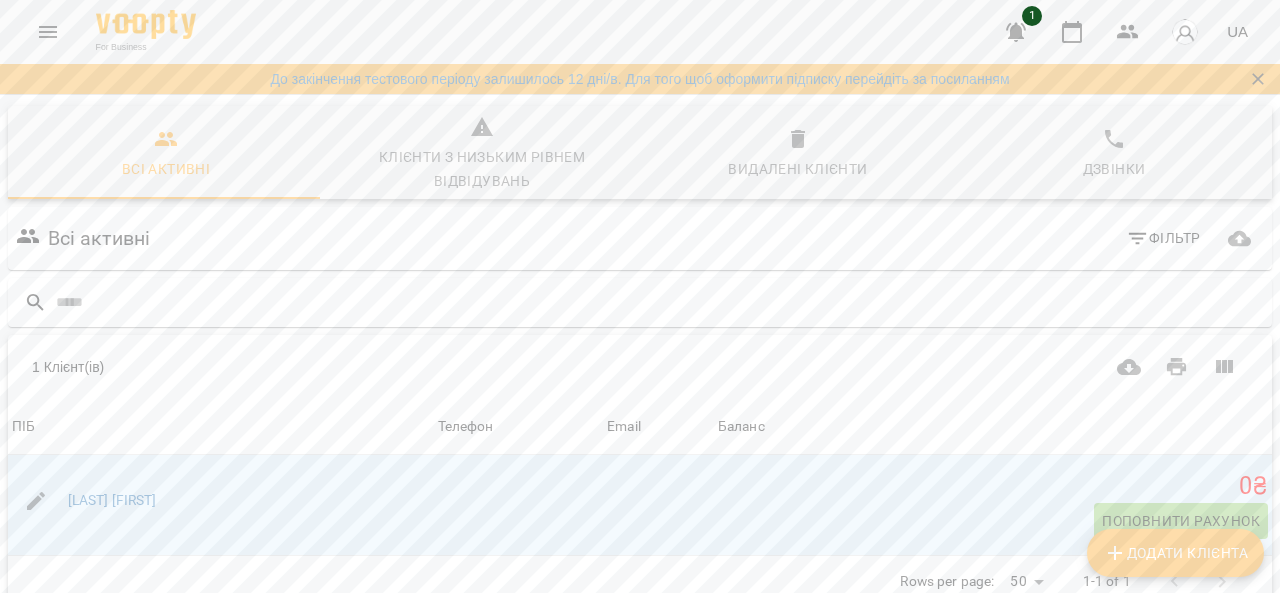 scroll, scrollTop: 108, scrollLeft: 0, axis: vertical 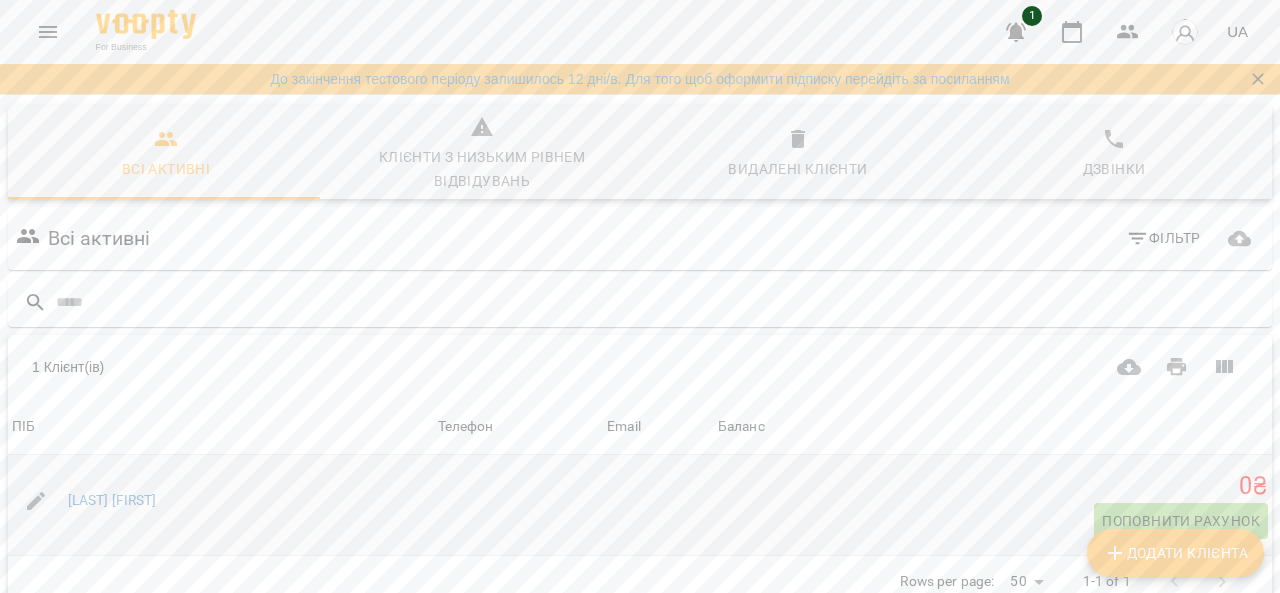 click on "Поповнити рахунок" at bounding box center [1181, 521] 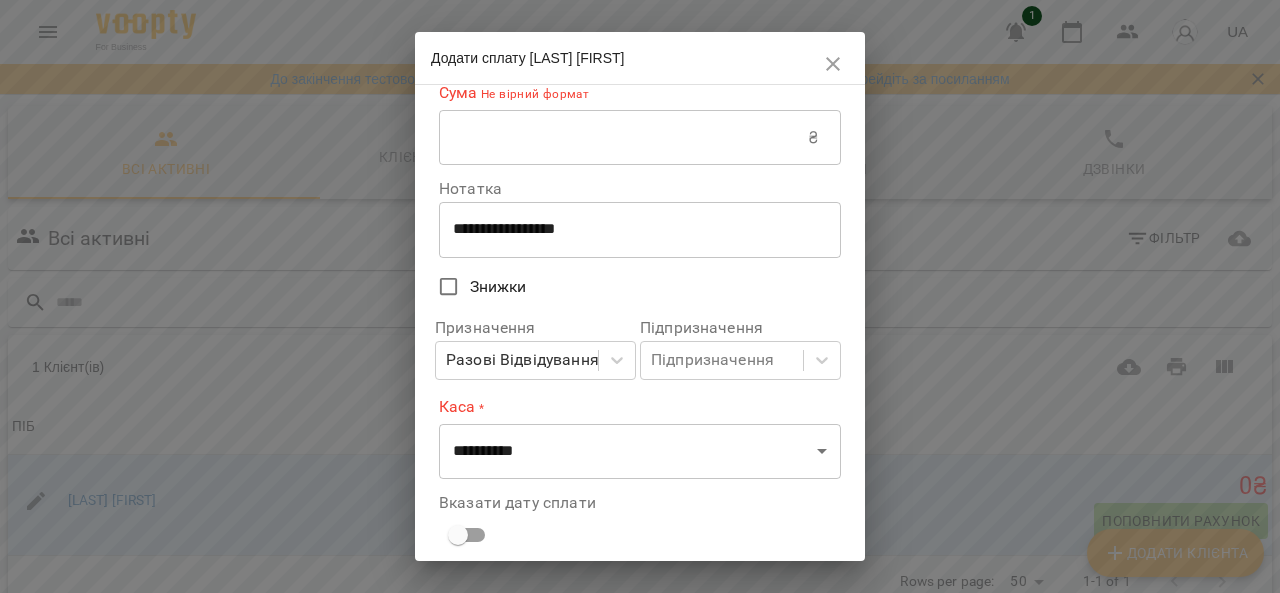scroll, scrollTop: 0, scrollLeft: 0, axis: both 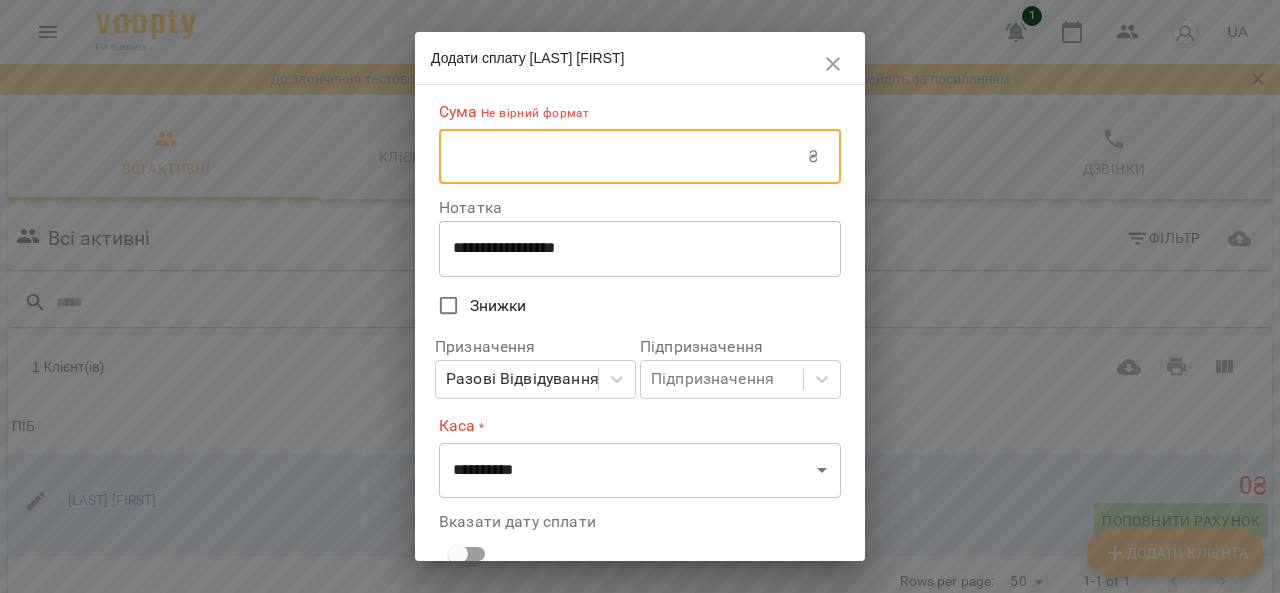 click at bounding box center (623, 157) 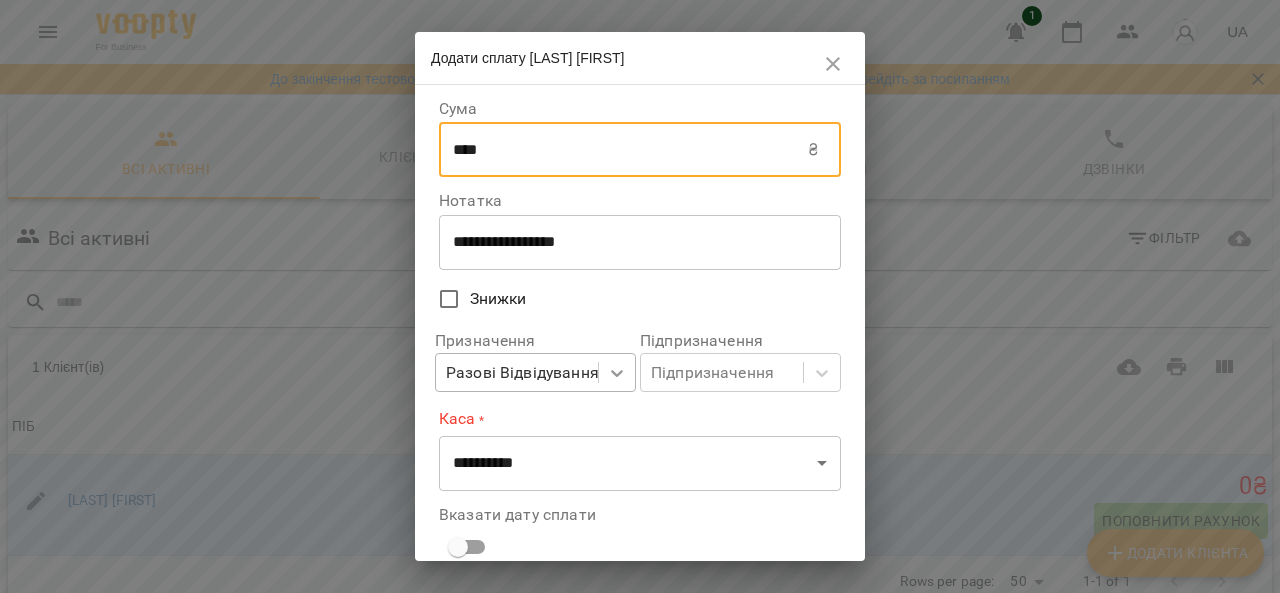 click on "**********" at bounding box center [640, 378] 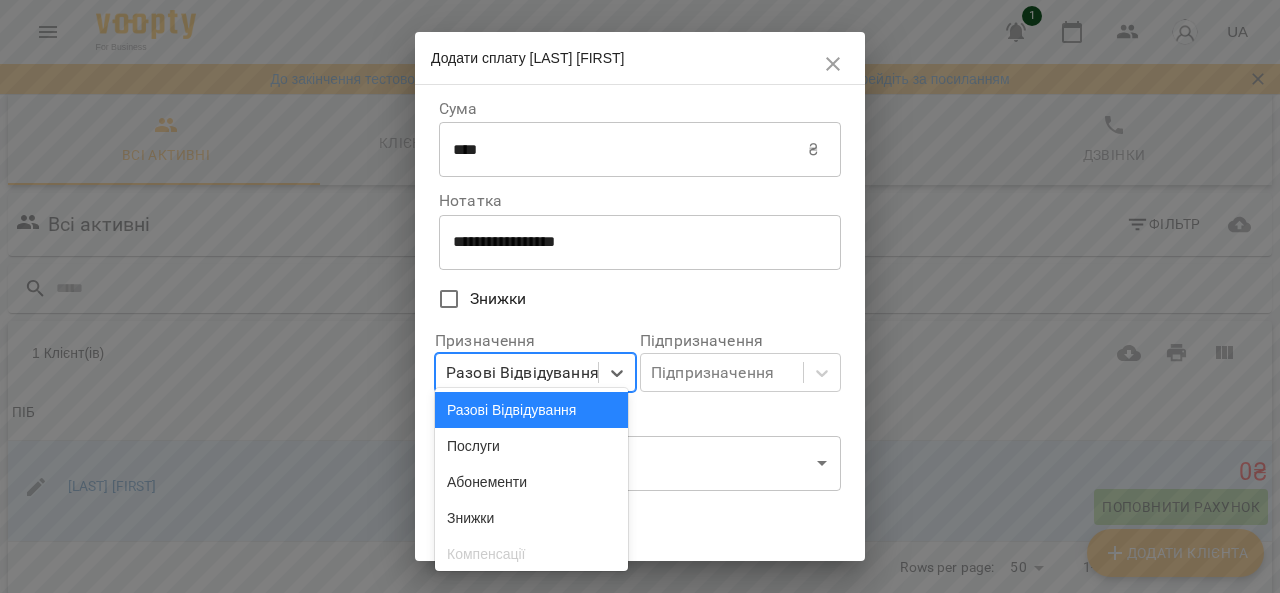 click on "Разові Відвідування" at bounding box center [531, 410] 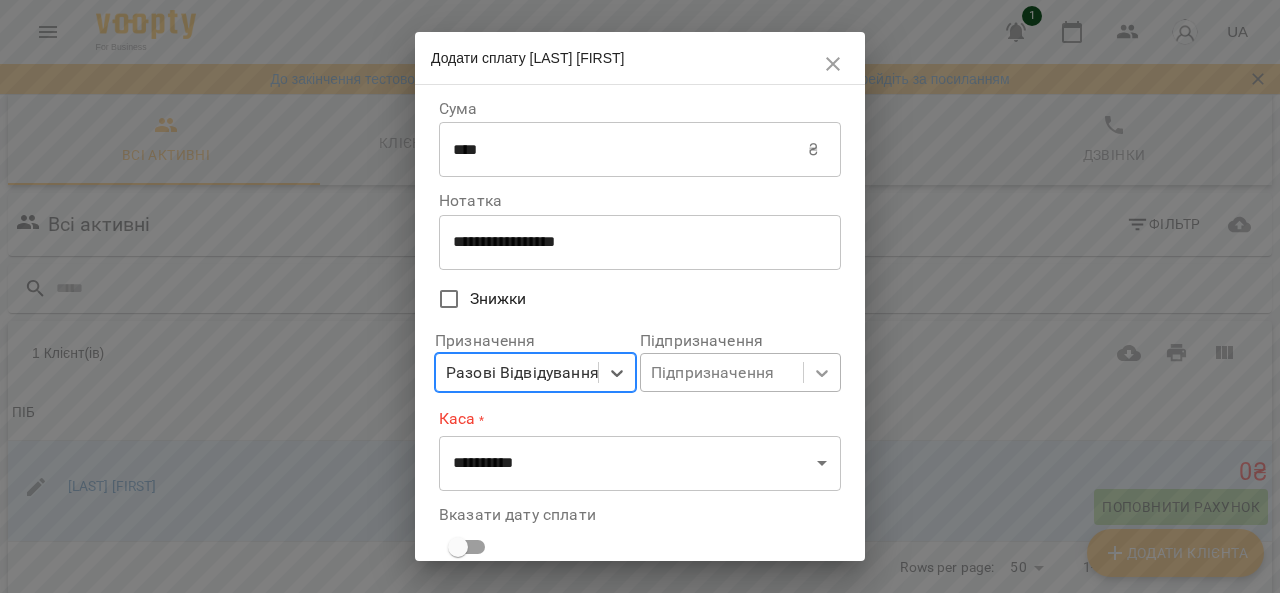 click 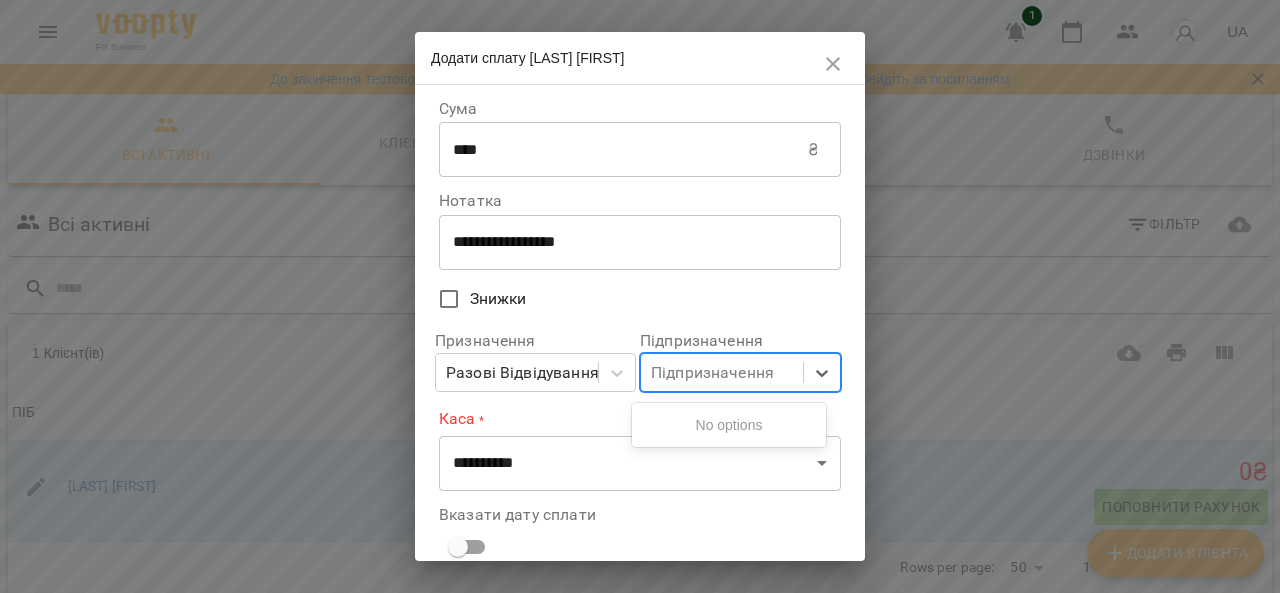 click on "**********" at bounding box center [640, 333] 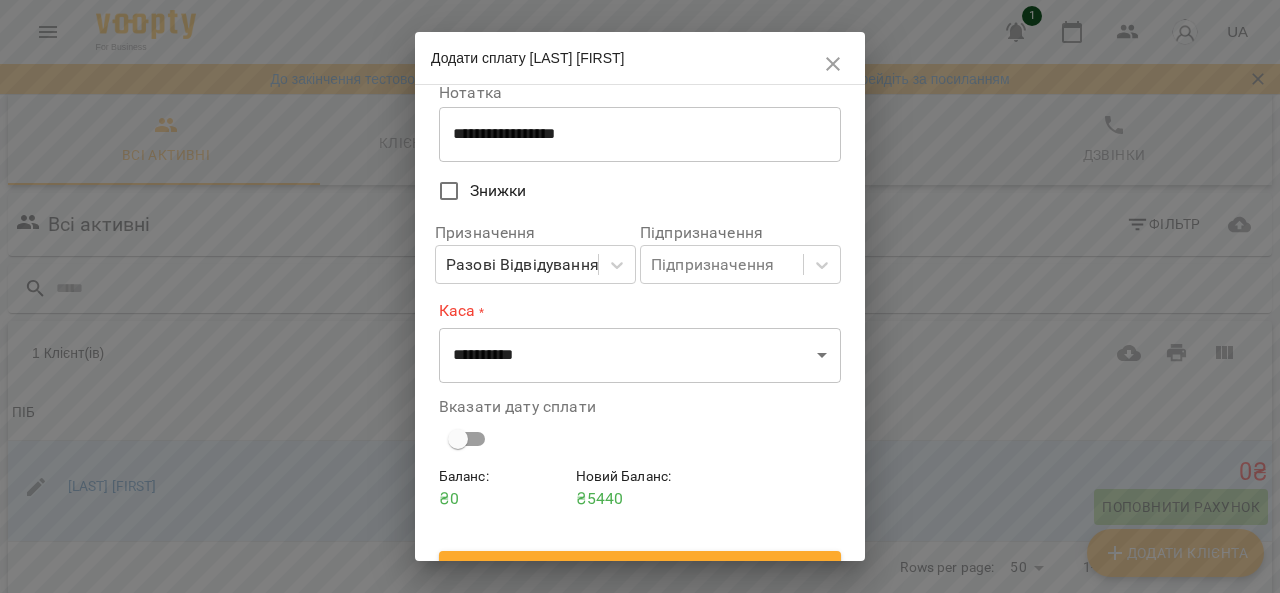 scroll, scrollTop: 143, scrollLeft: 0, axis: vertical 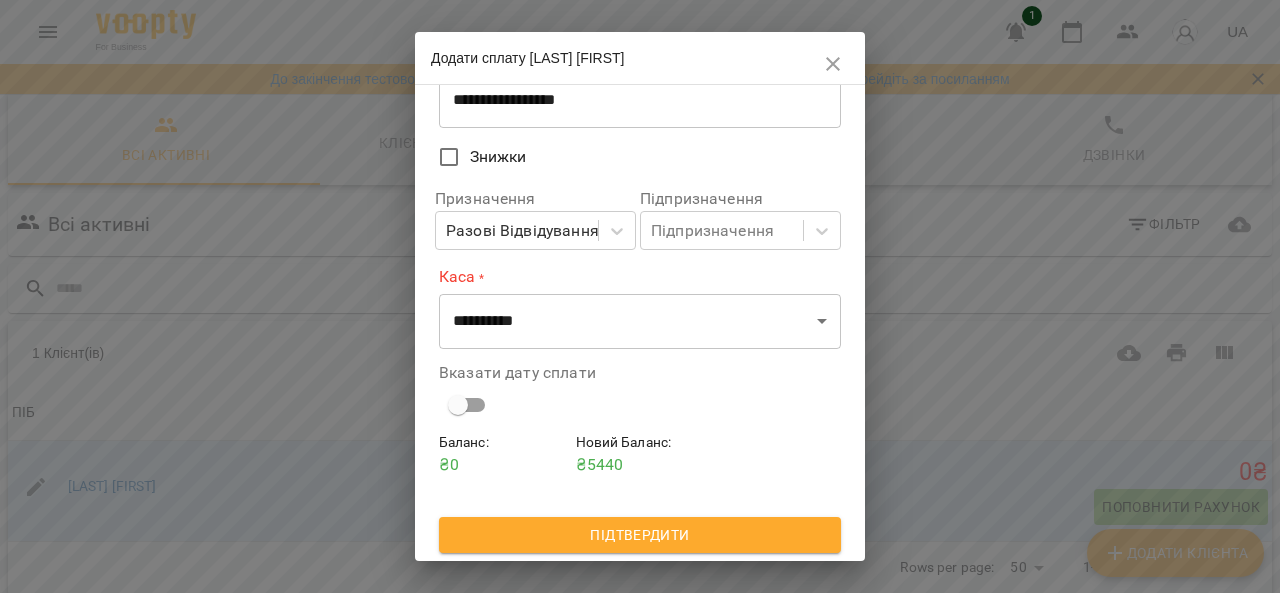 click on "Підтвердити" at bounding box center [640, 535] 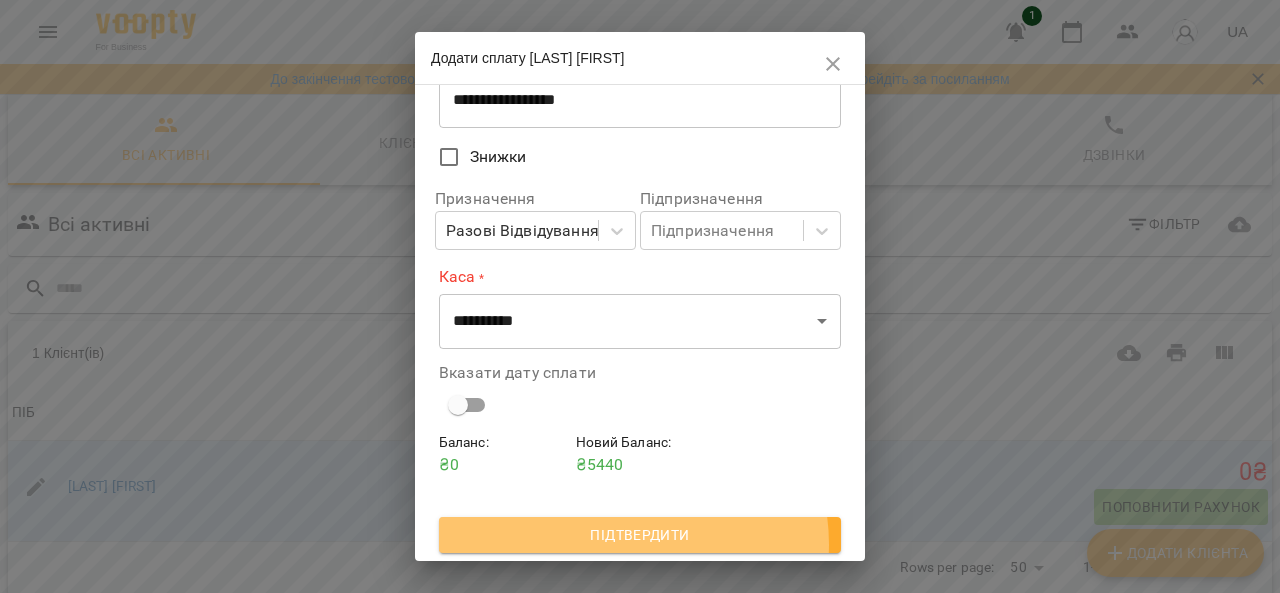 click on "Підтвердити" at bounding box center (640, 535) 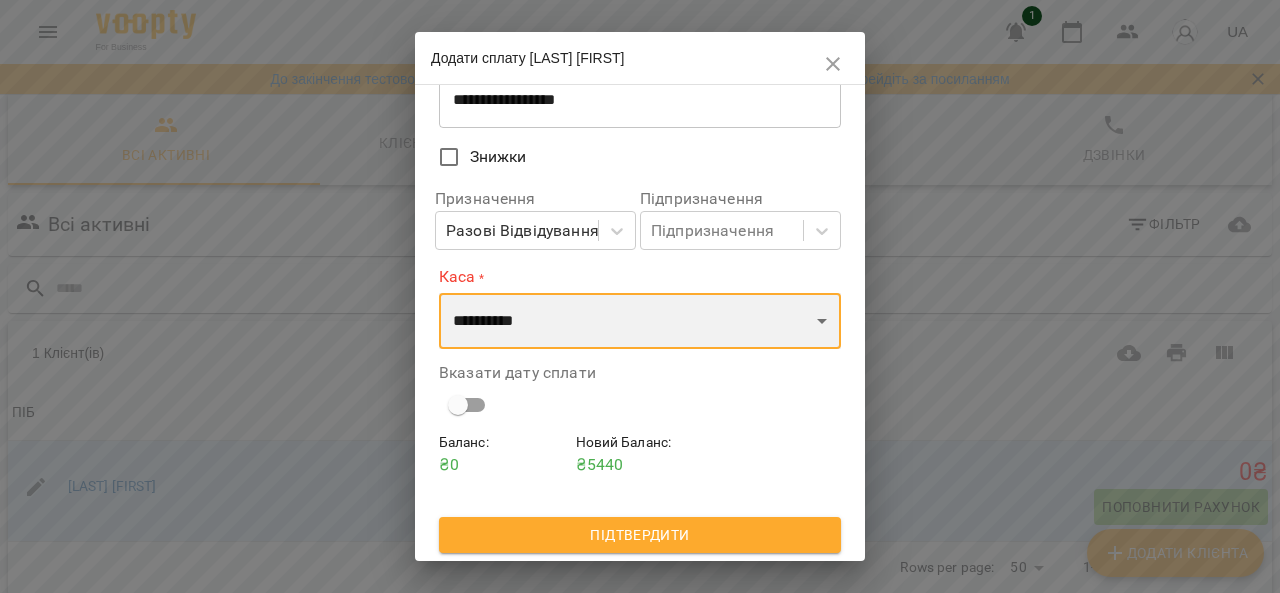click on "**********" at bounding box center (640, 321) 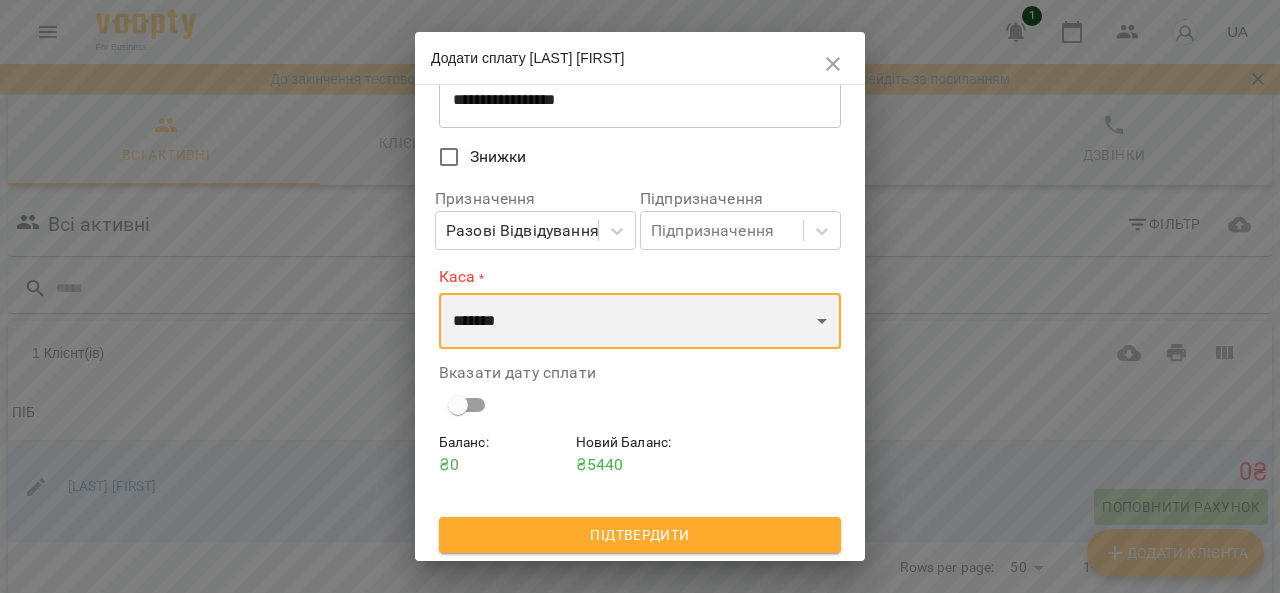 click on "**********" at bounding box center (640, 321) 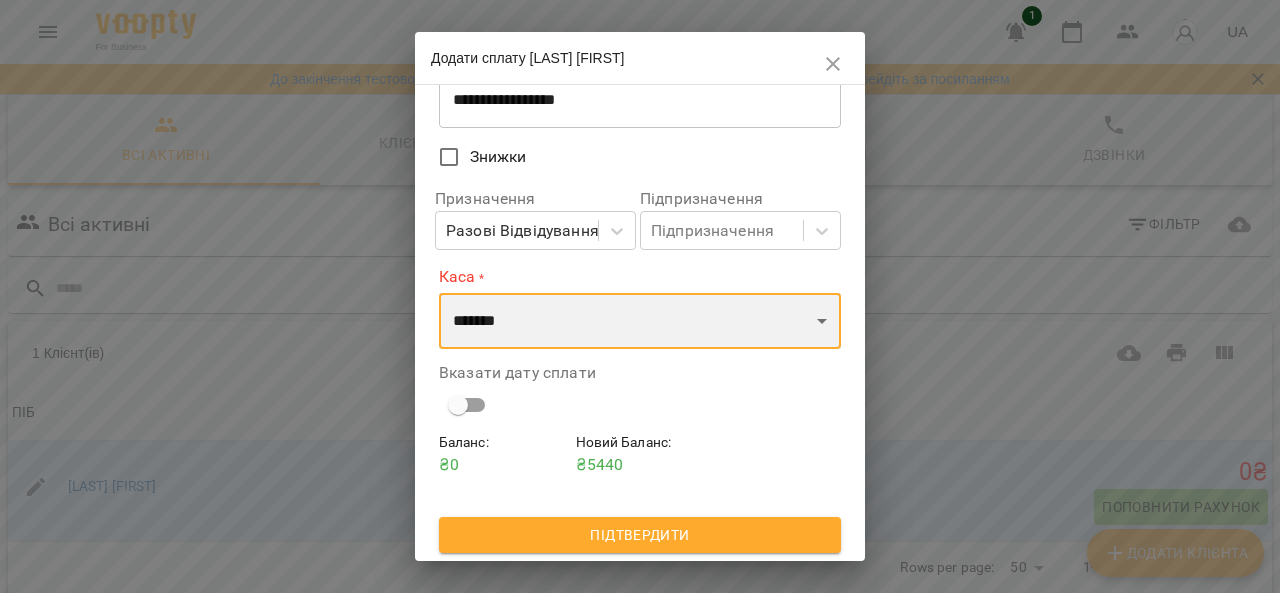 scroll, scrollTop: 136, scrollLeft: 0, axis: vertical 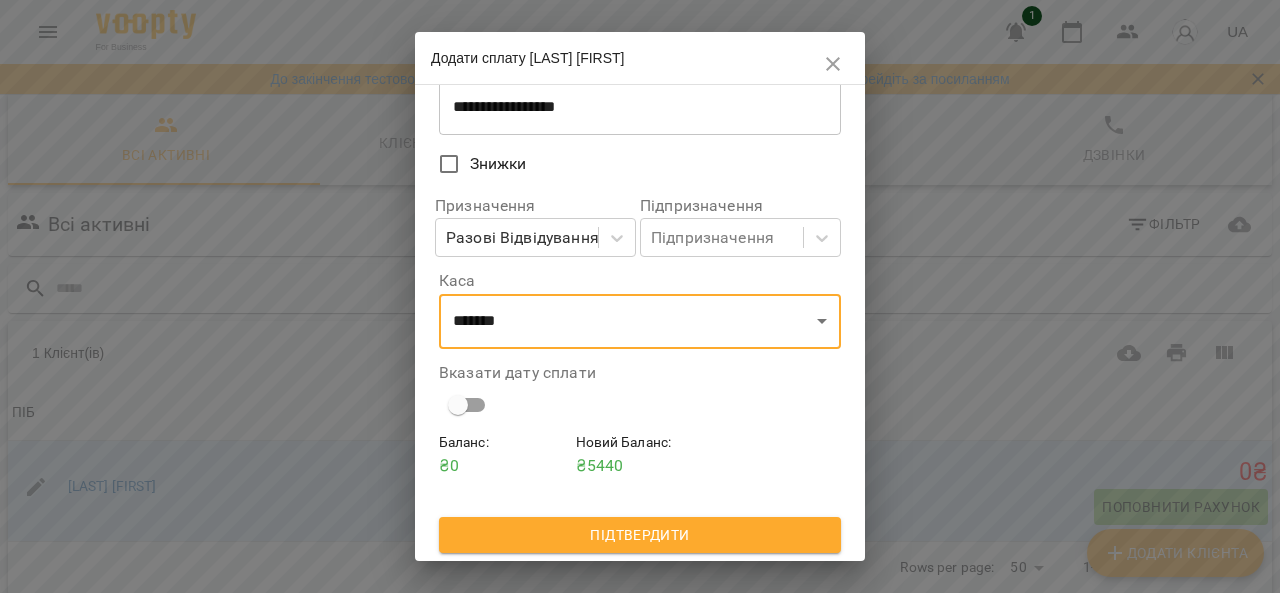 click on "Підтвердити" at bounding box center (640, 535) 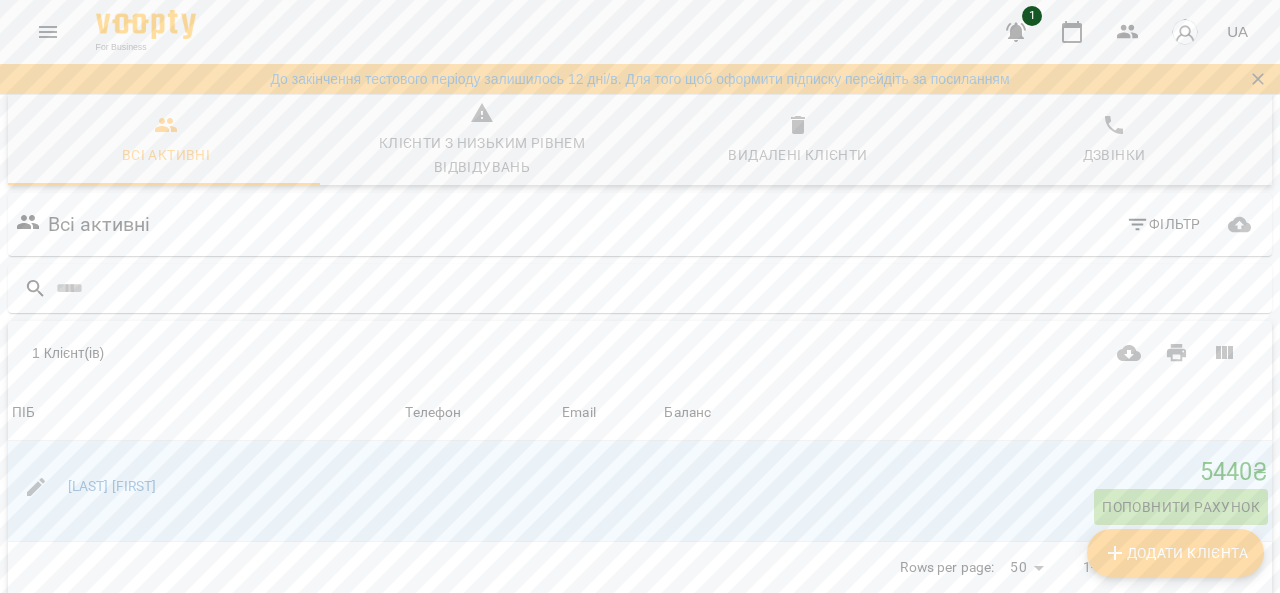 scroll, scrollTop: 0, scrollLeft: 0, axis: both 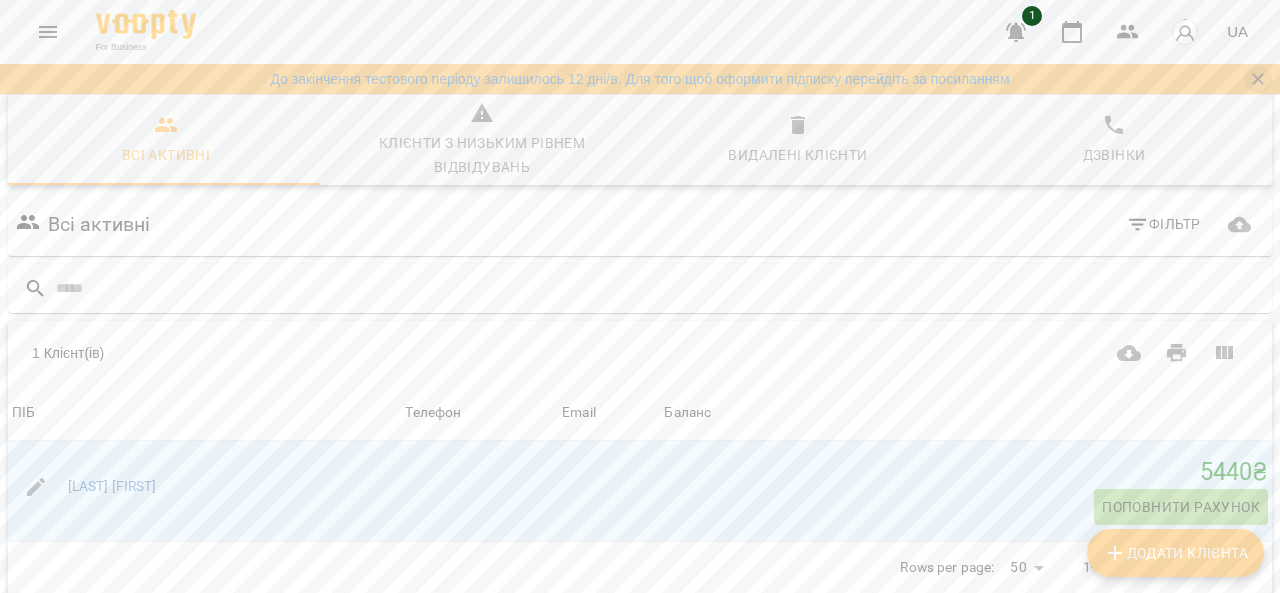 click 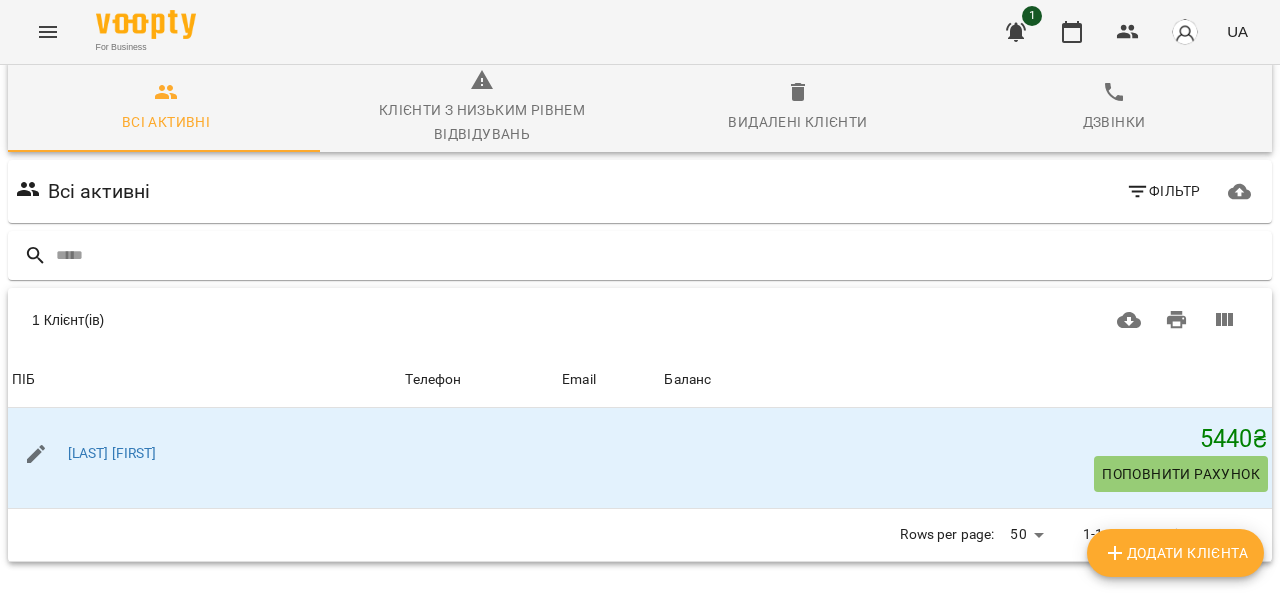 scroll, scrollTop: 0, scrollLeft: 0, axis: both 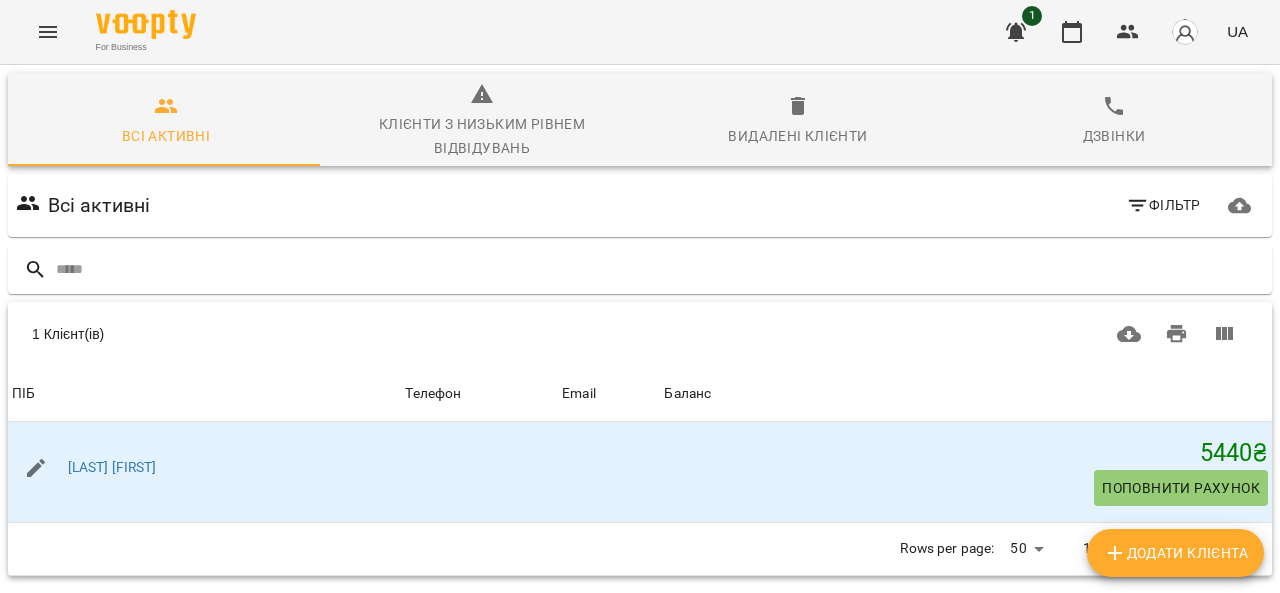 click on "Баланс" at bounding box center [966, 394] 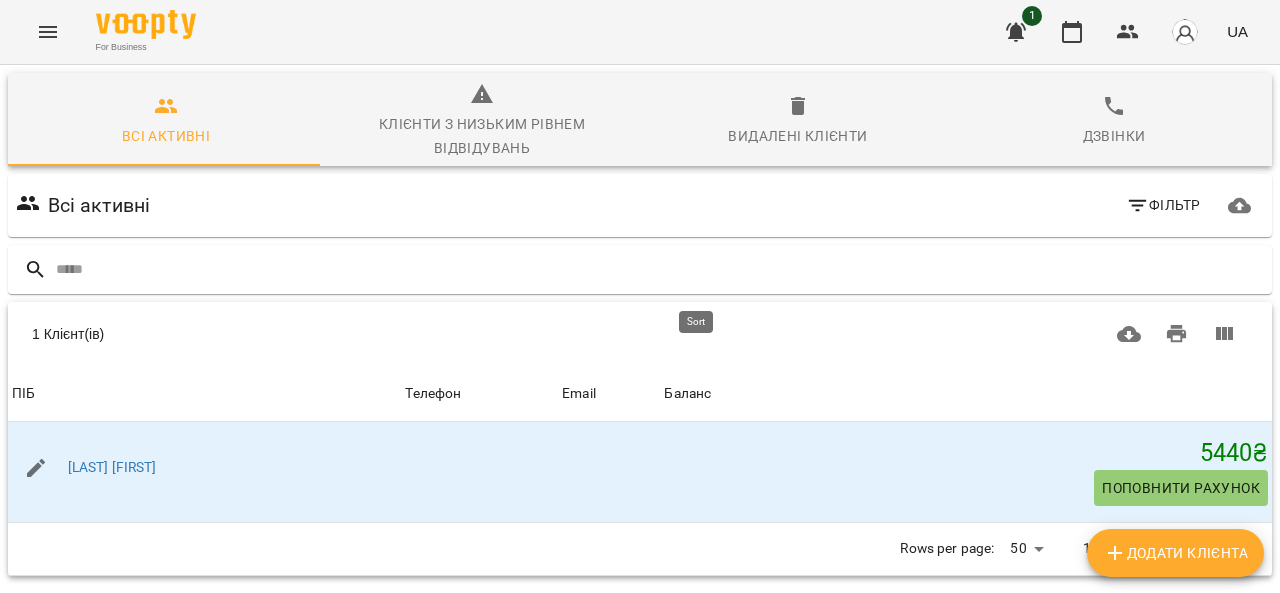 click on "Баланс" at bounding box center (687, 394) 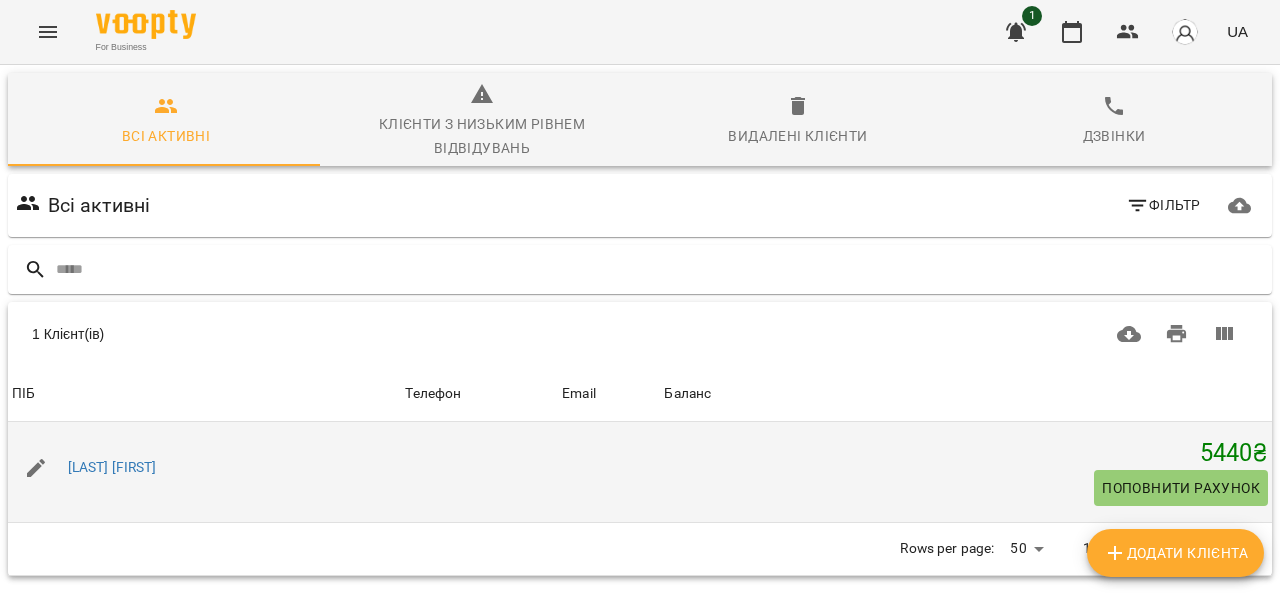 scroll, scrollTop: 0, scrollLeft: 0, axis: both 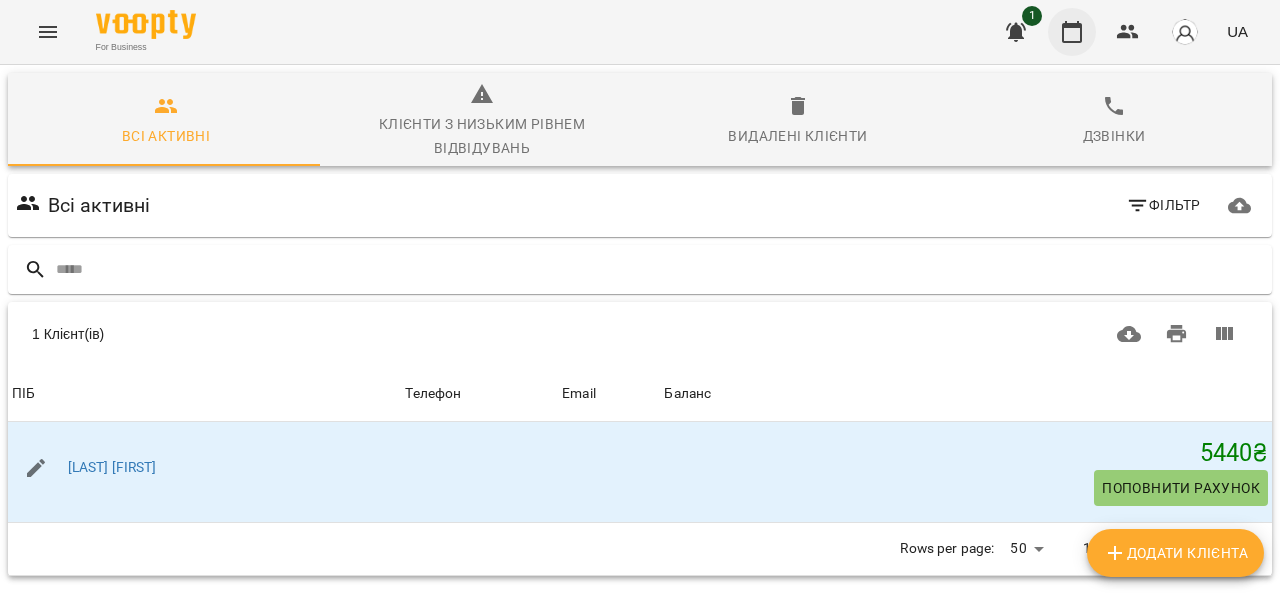 click 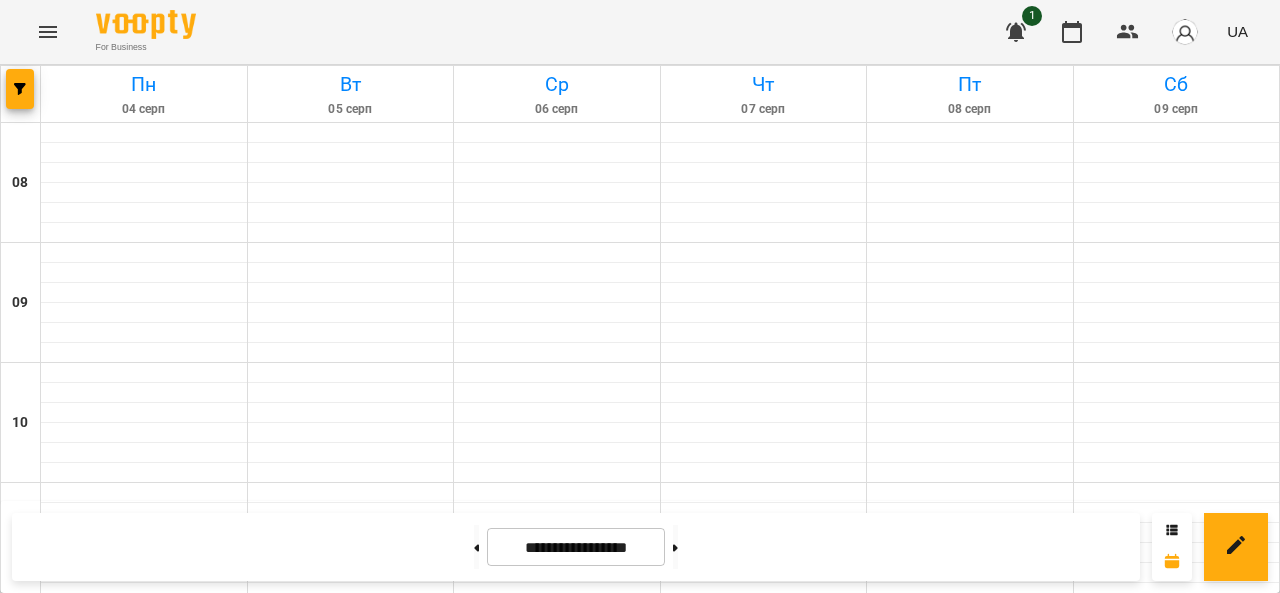 scroll, scrollTop: 0, scrollLeft: 0, axis: both 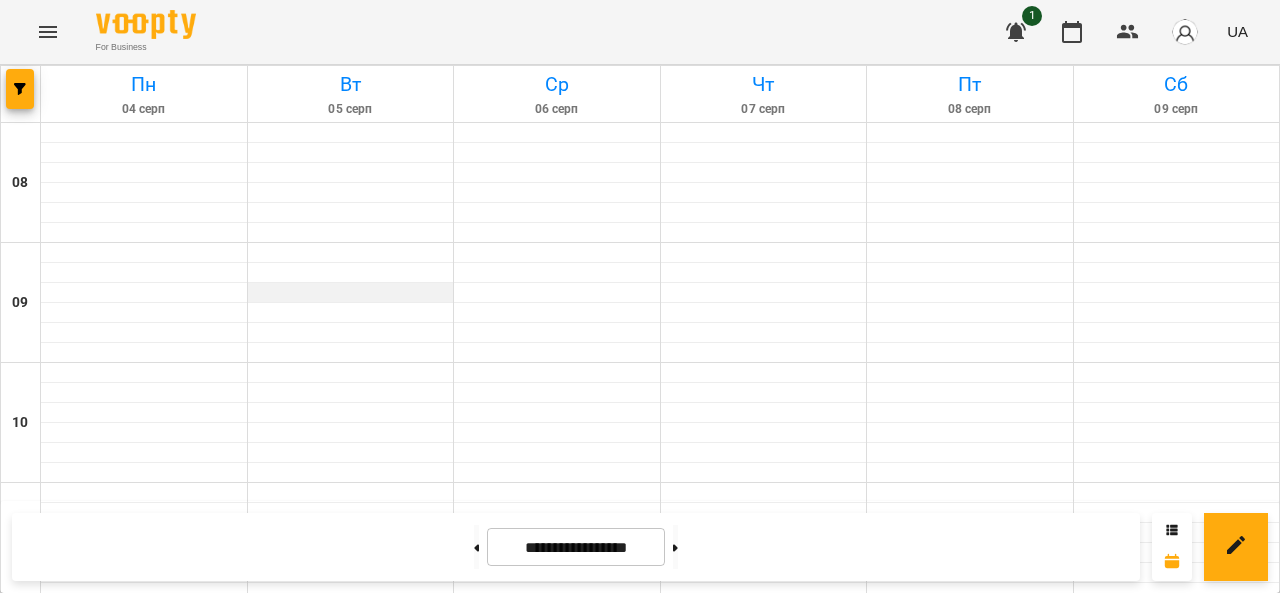 click at bounding box center (351, 293) 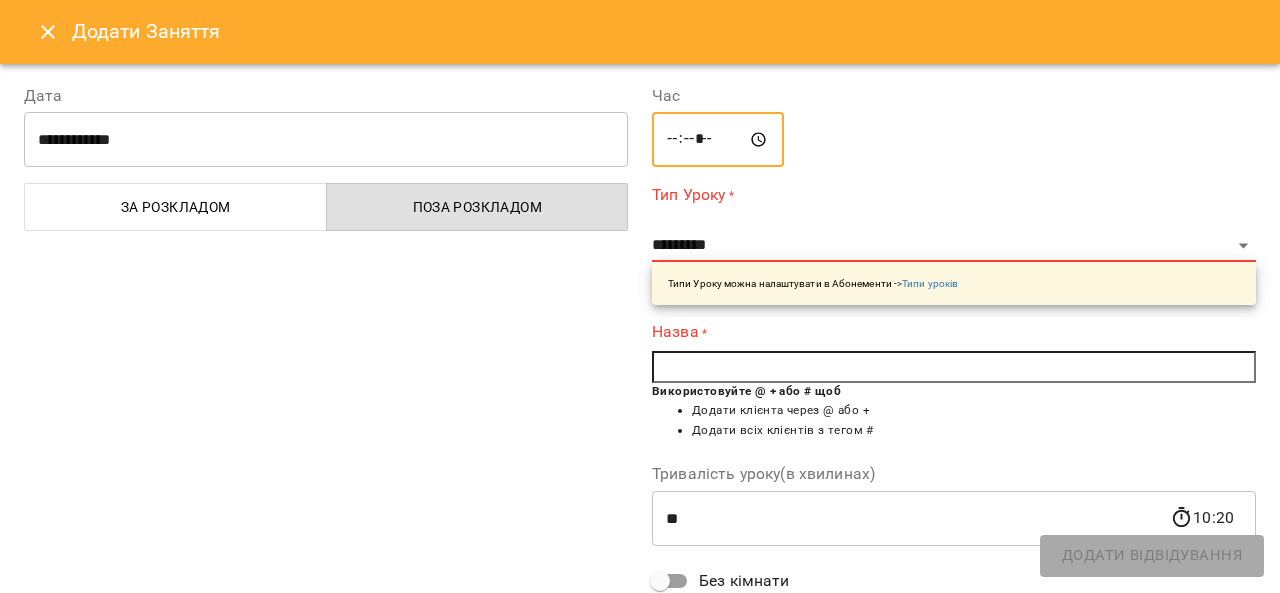 drag, startPoint x: 665, startPoint y: 135, endPoint x: 704, endPoint y: 140, distance: 39.319206 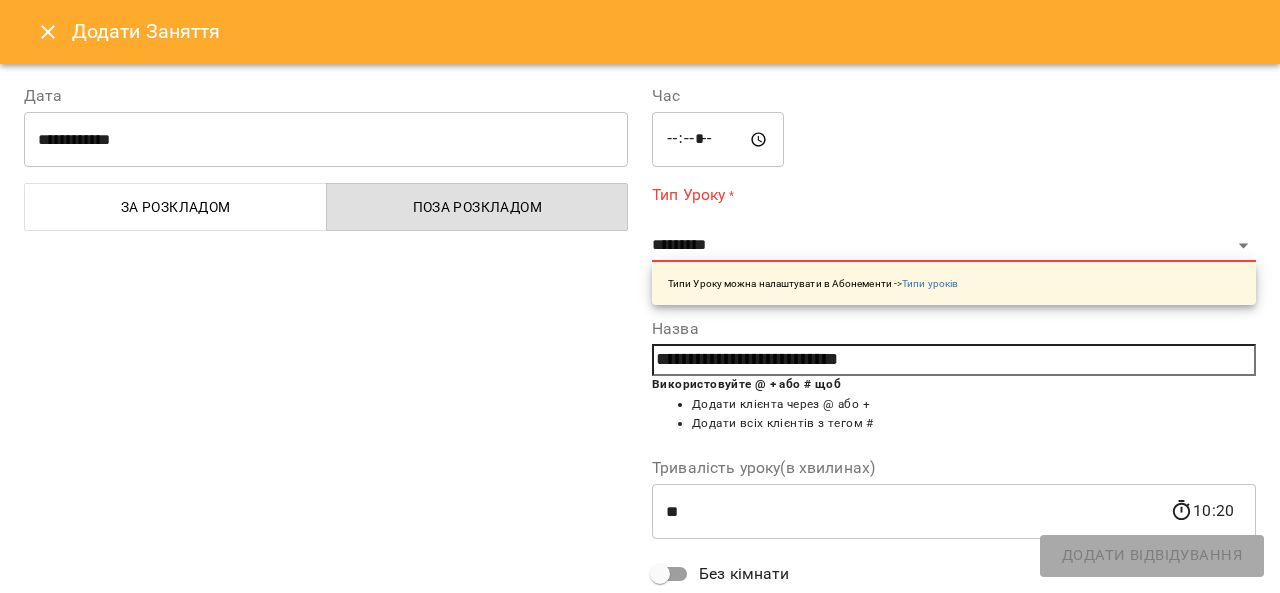type on "**********" 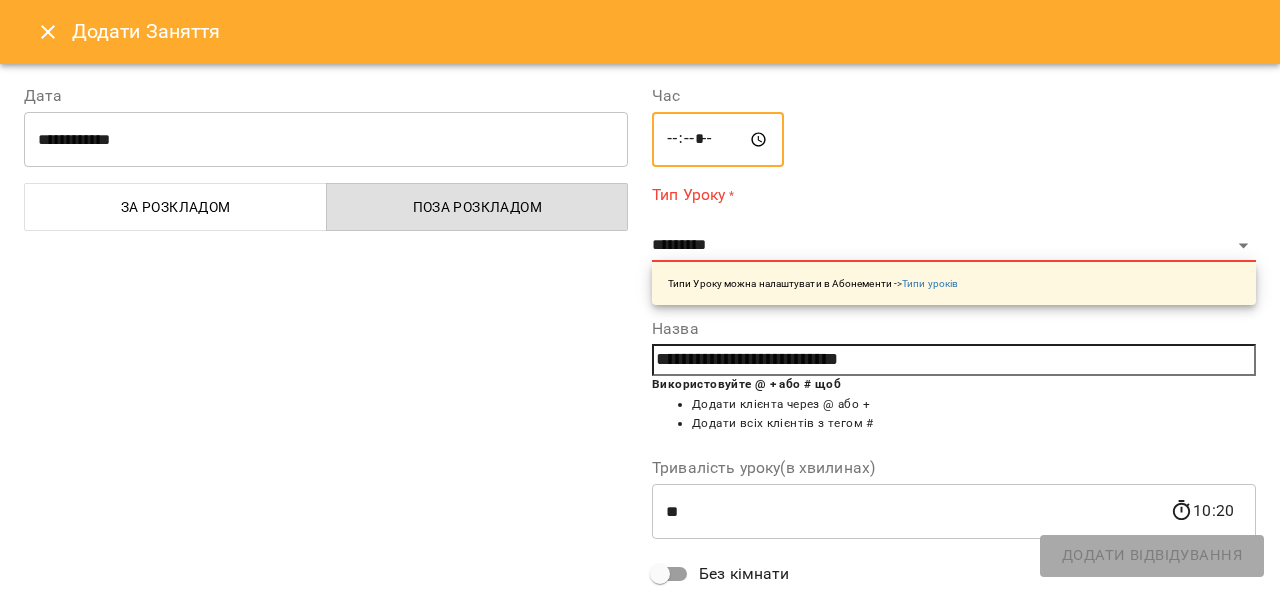 click on "*****" at bounding box center [718, 140] 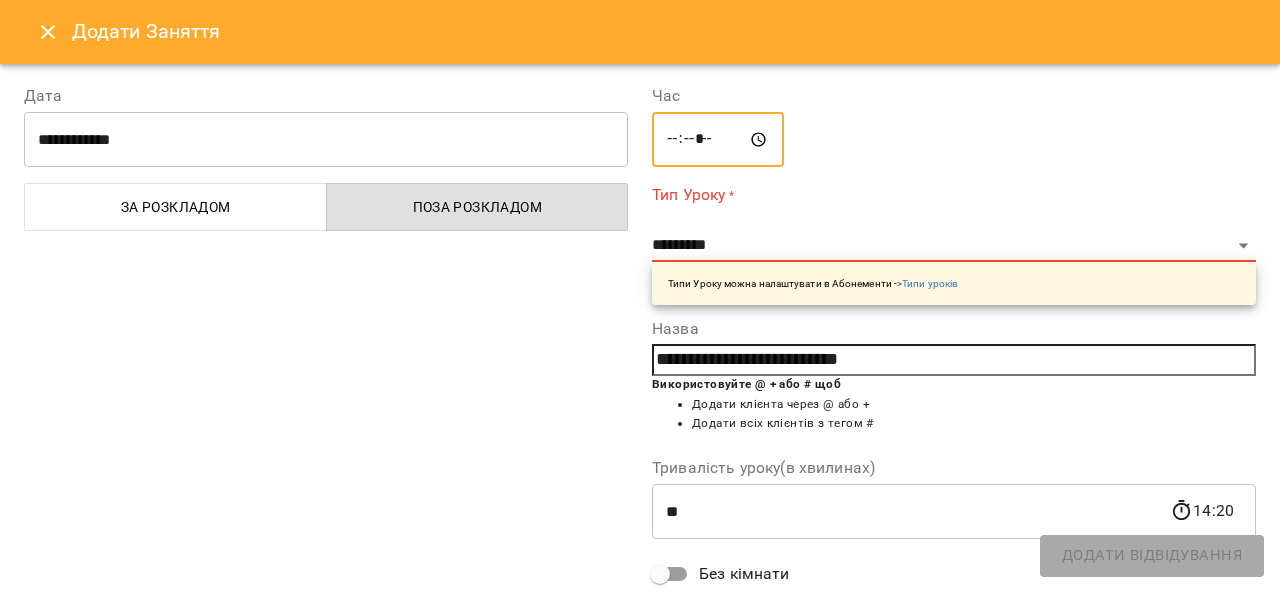 click on "*****" at bounding box center [718, 140] 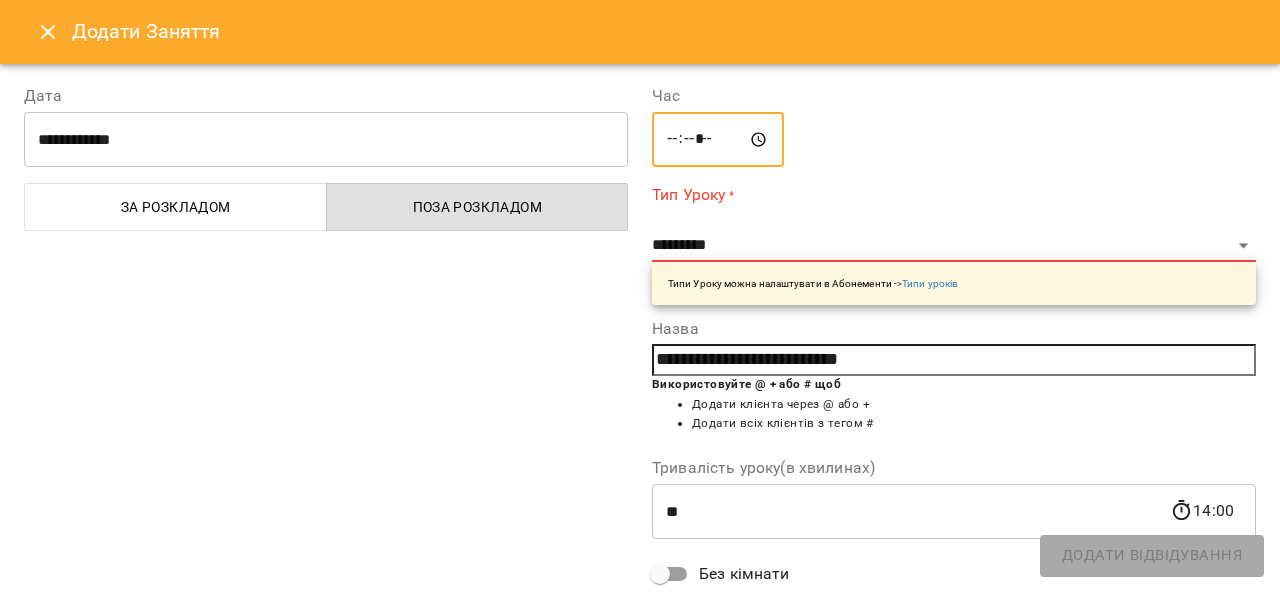 type on "*****" 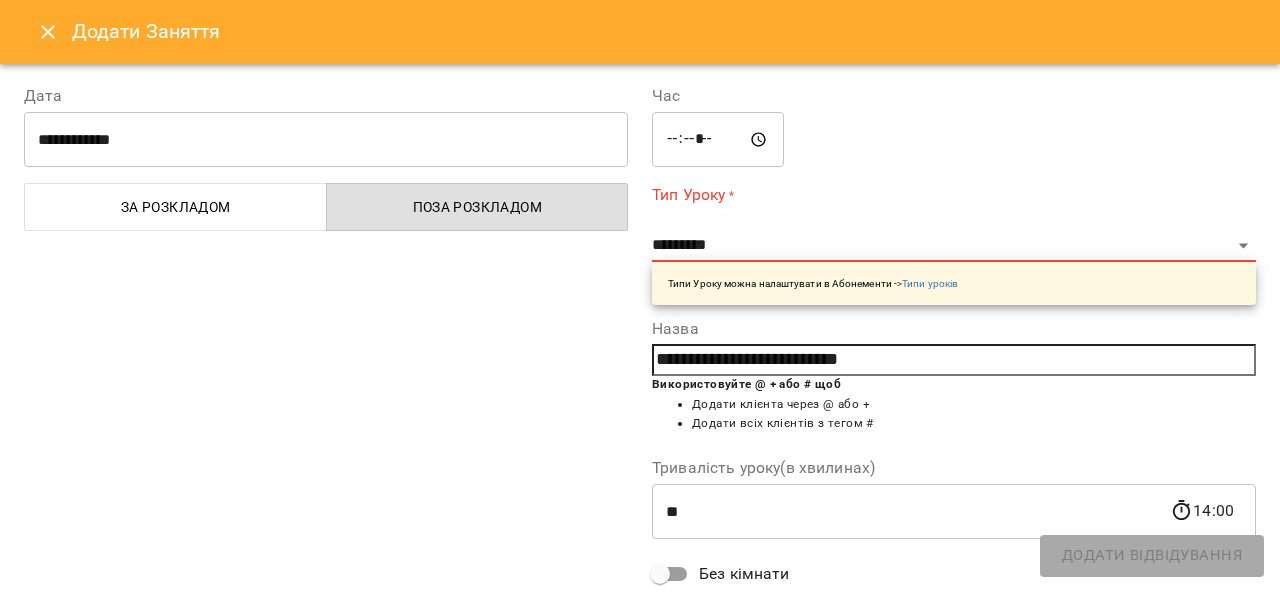 click on "***** ​" at bounding box center (954, 140) 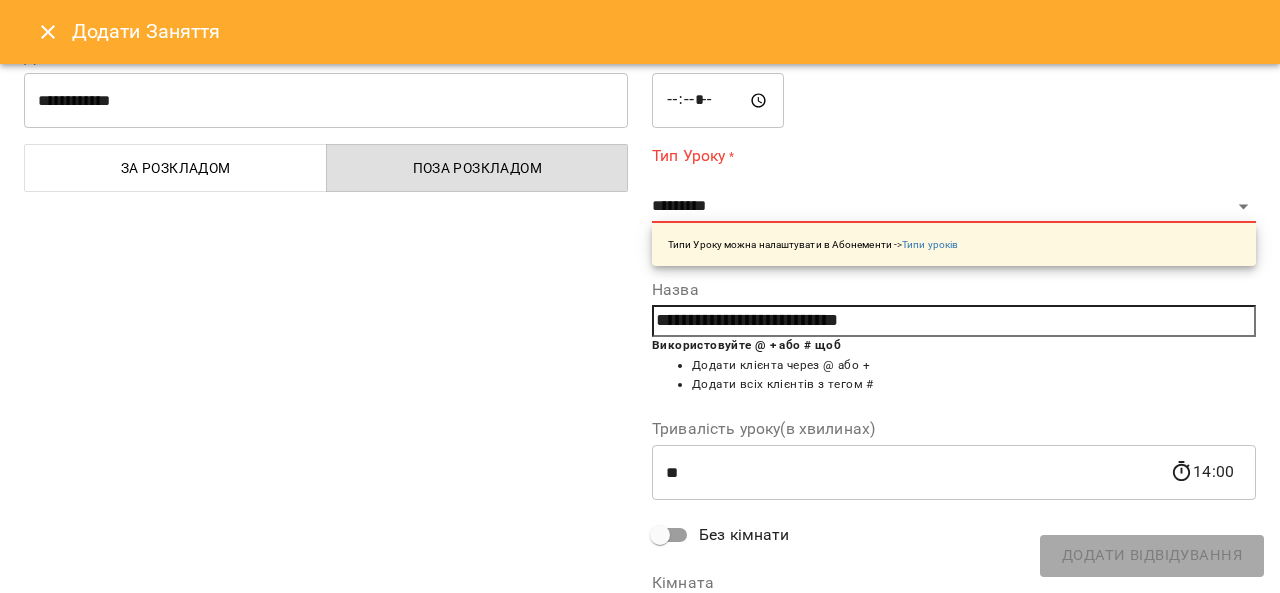scroll, scrollTop: 0, scrollLeft: 0, axis: both 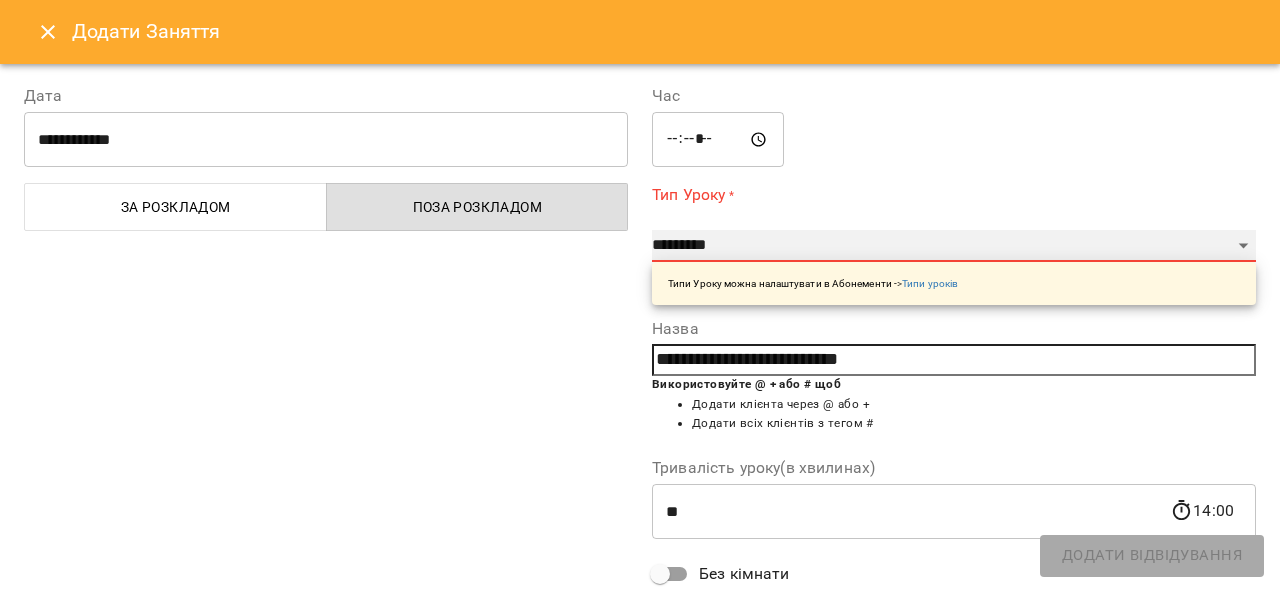 click on "**********" at bounding box center (954, 246) 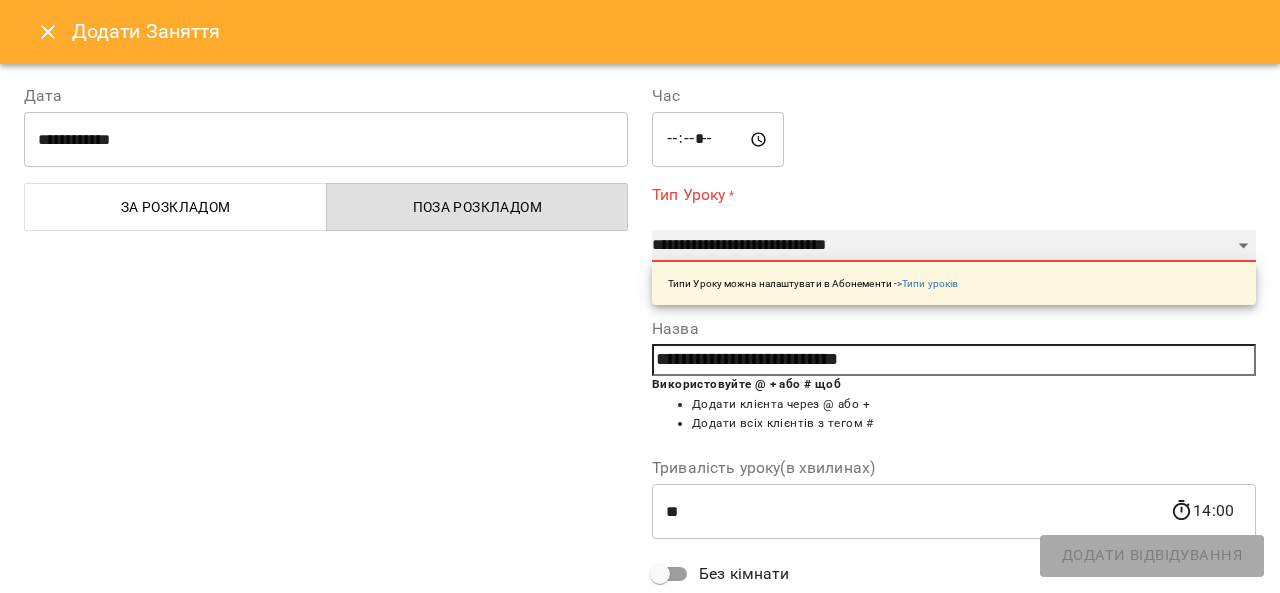 click on "**********" at bounding box center (954, 246) 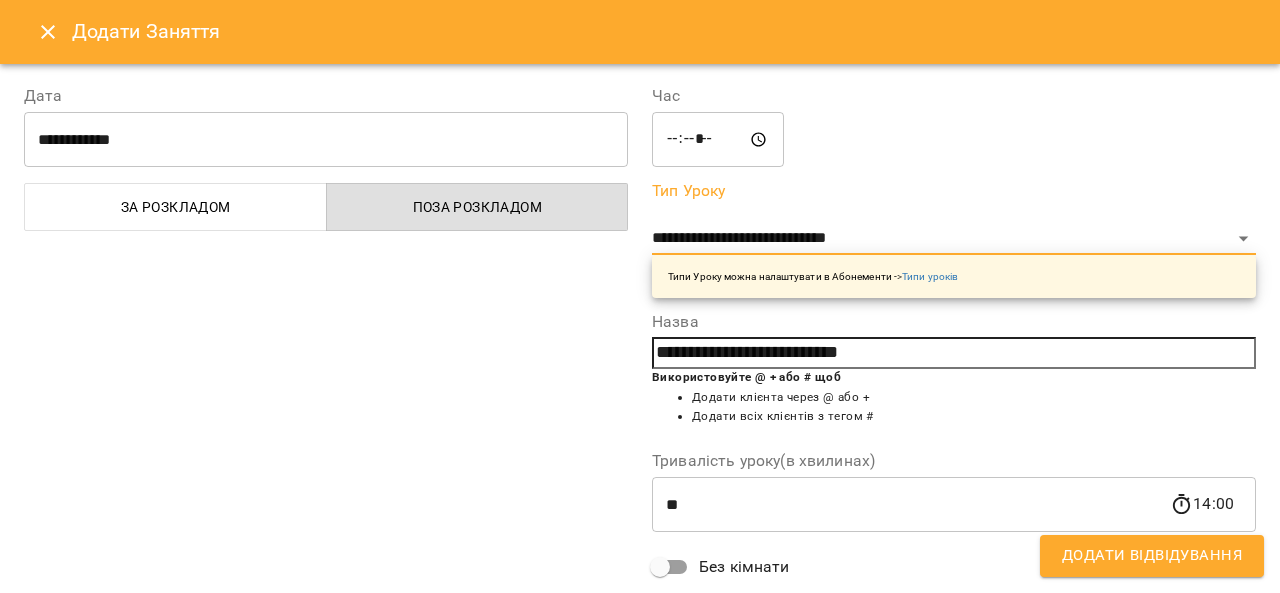 click on "**********" at bounding box center [954, 353] 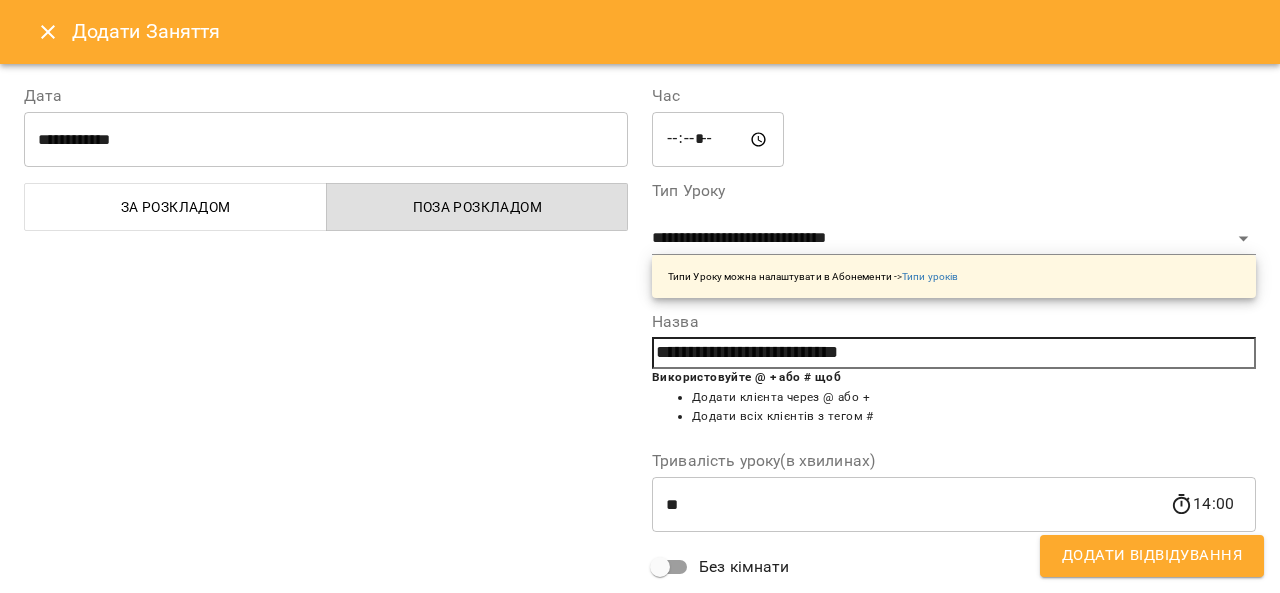 click on "За розкладом" at bounding box center [176, 207] 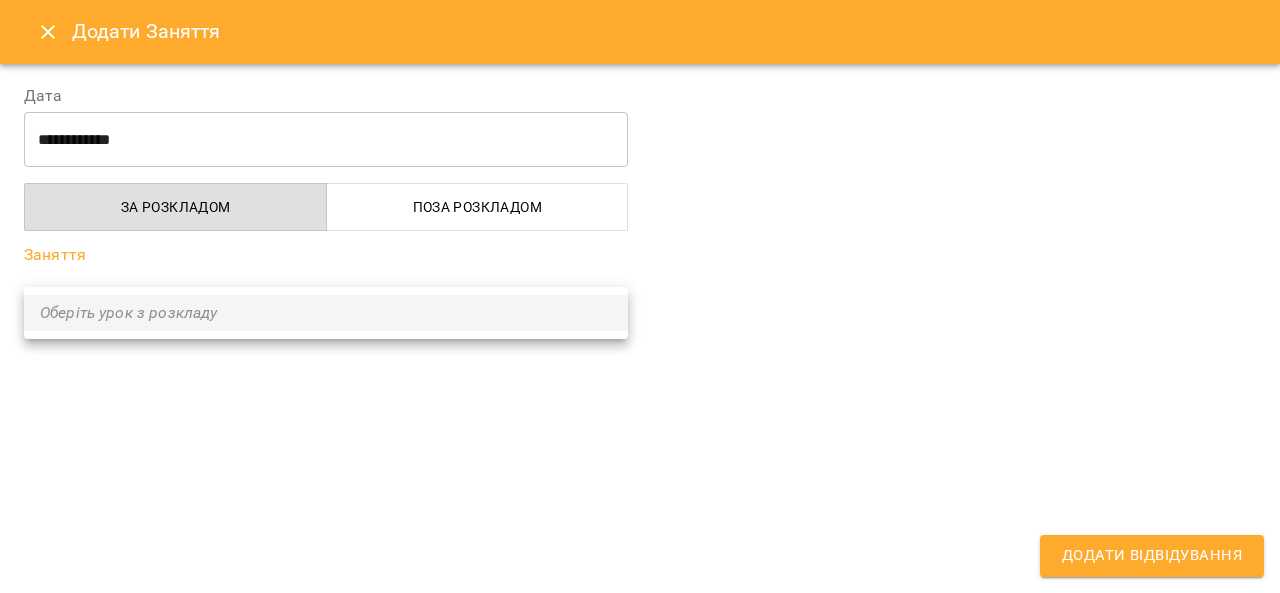 click on "**********" at bounding box center [640, 826] 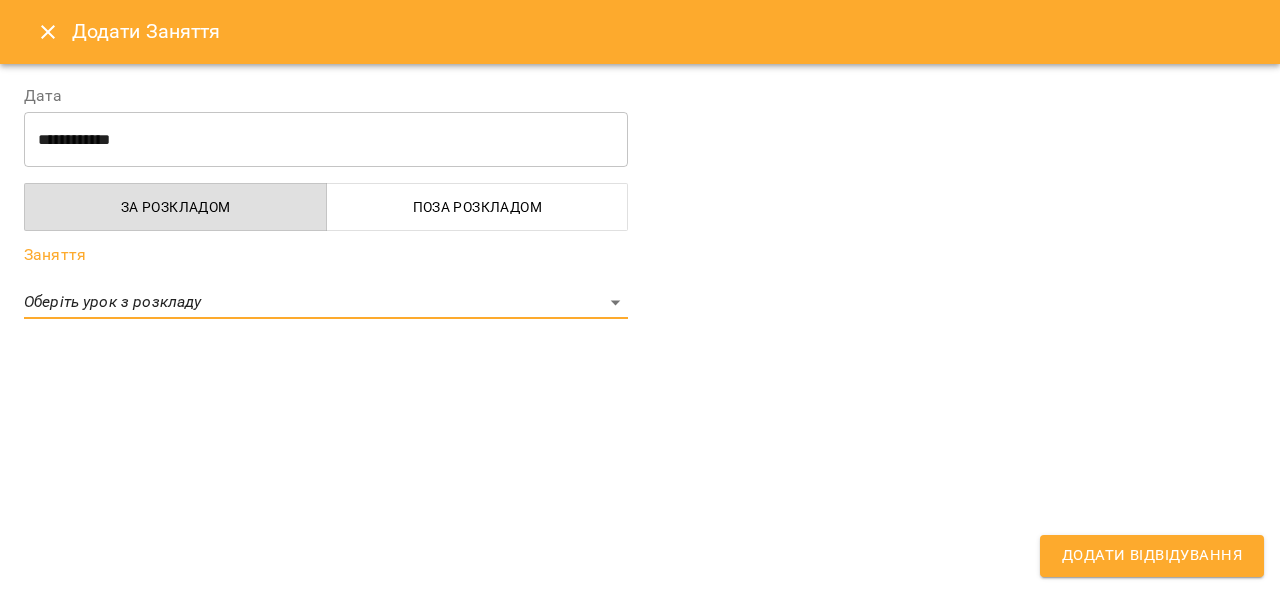 click on "**********" at bounding box center (326, 203) 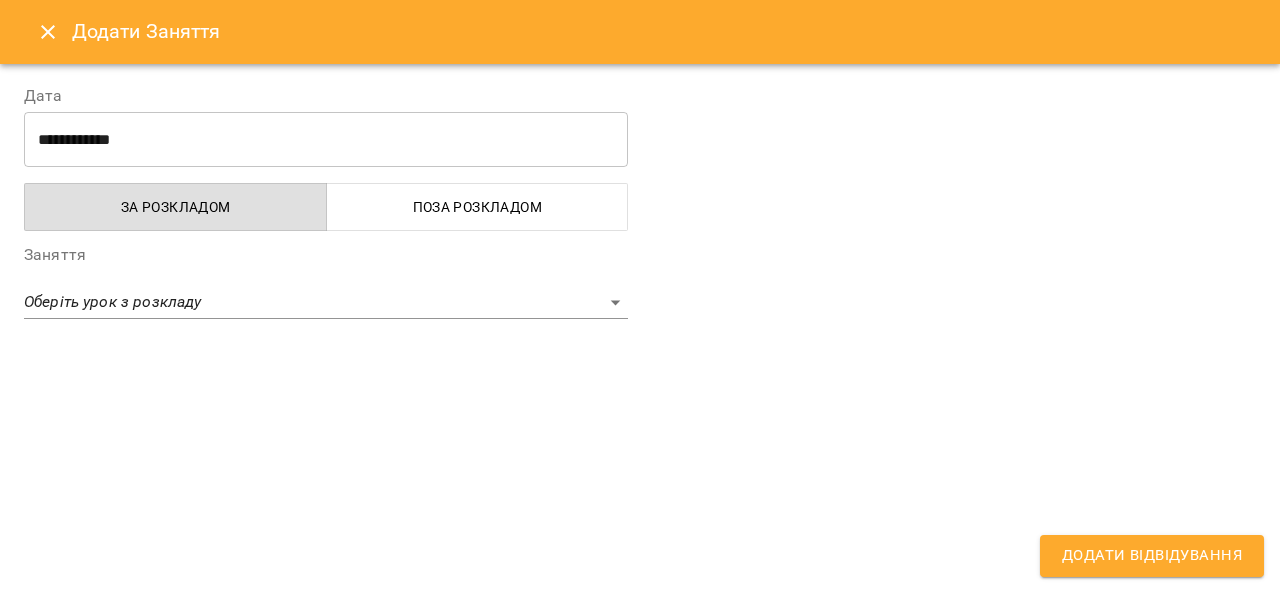 click on "**********" at bounding box center [640, 328] 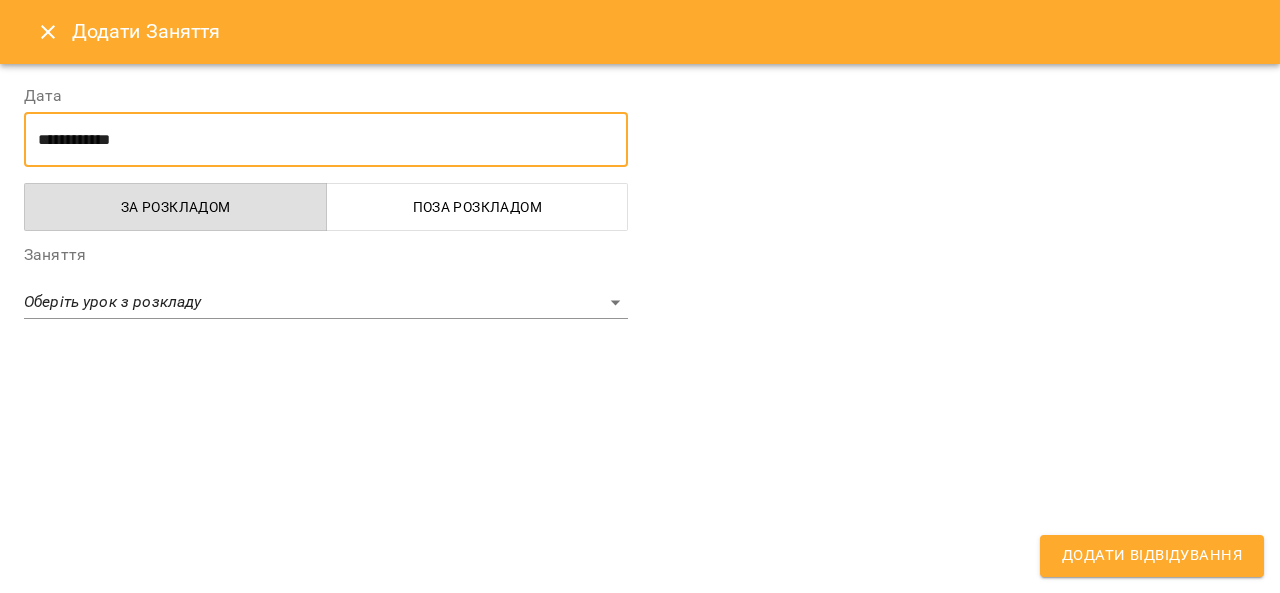 click on "**********" at bounding box center (326, 140) 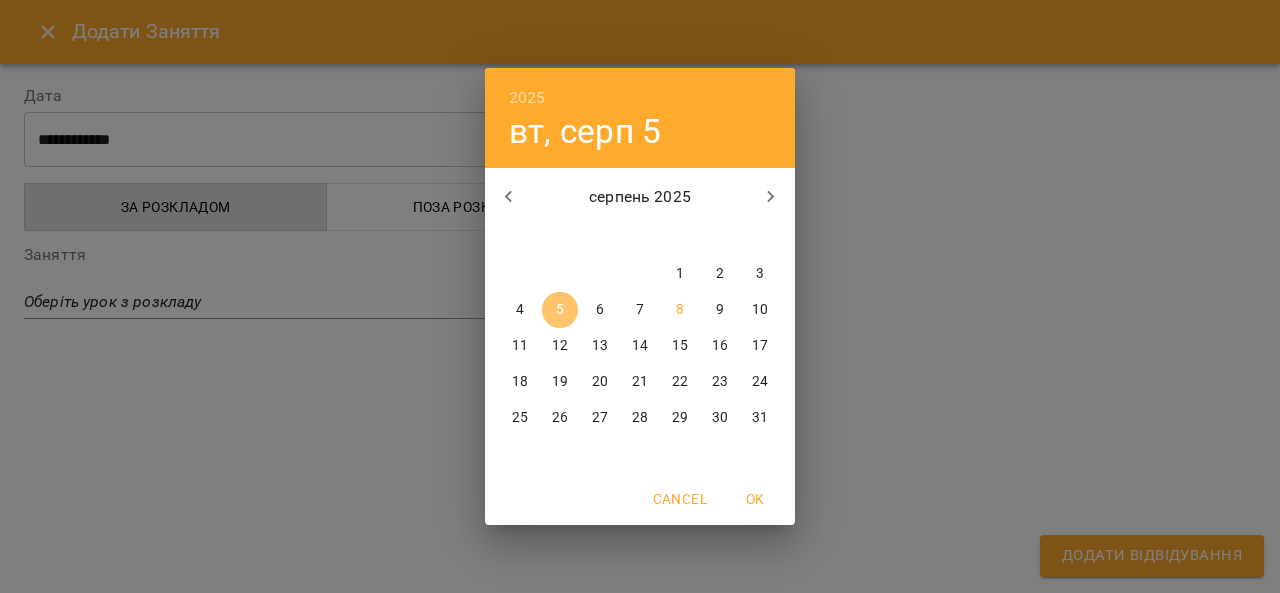 click on "5" at bounding box center (560, 310) 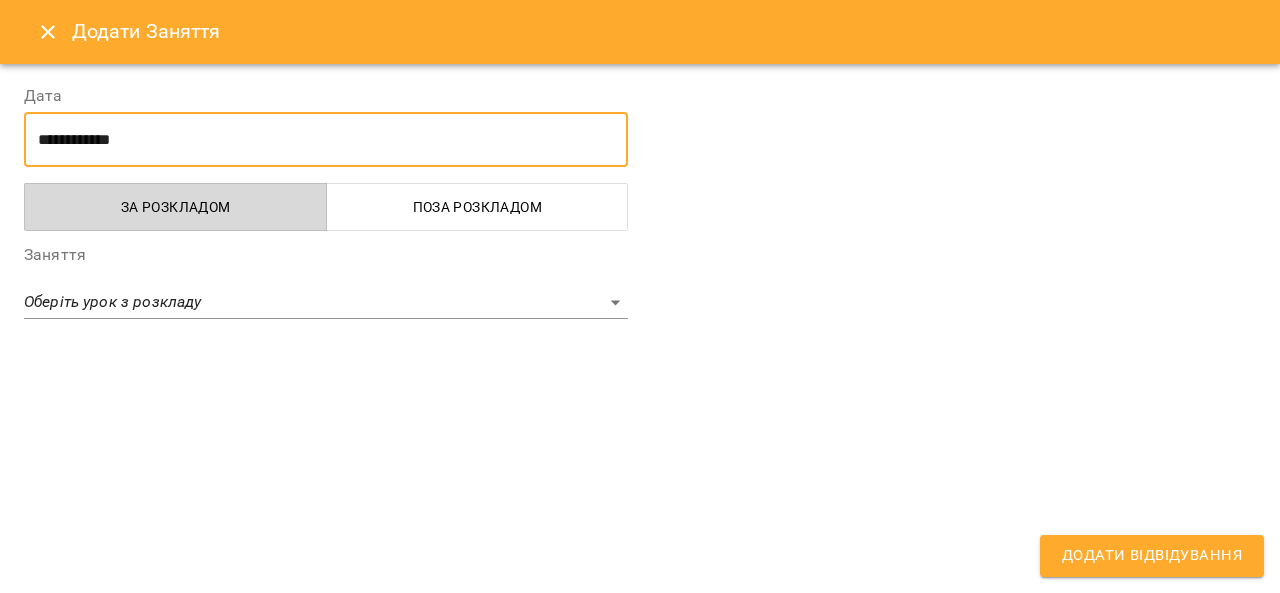 click on "За розкладом" at bounding box center (176, 207) 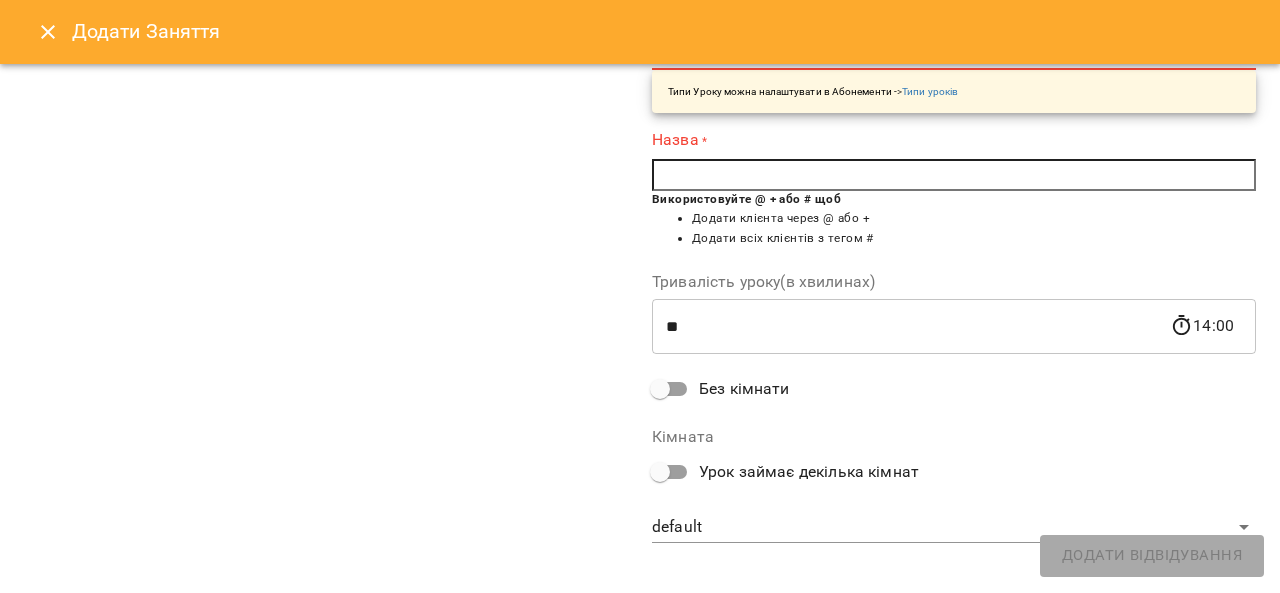 scroll, scrollTop: 210, scrollLeft: 0, axis: vertical 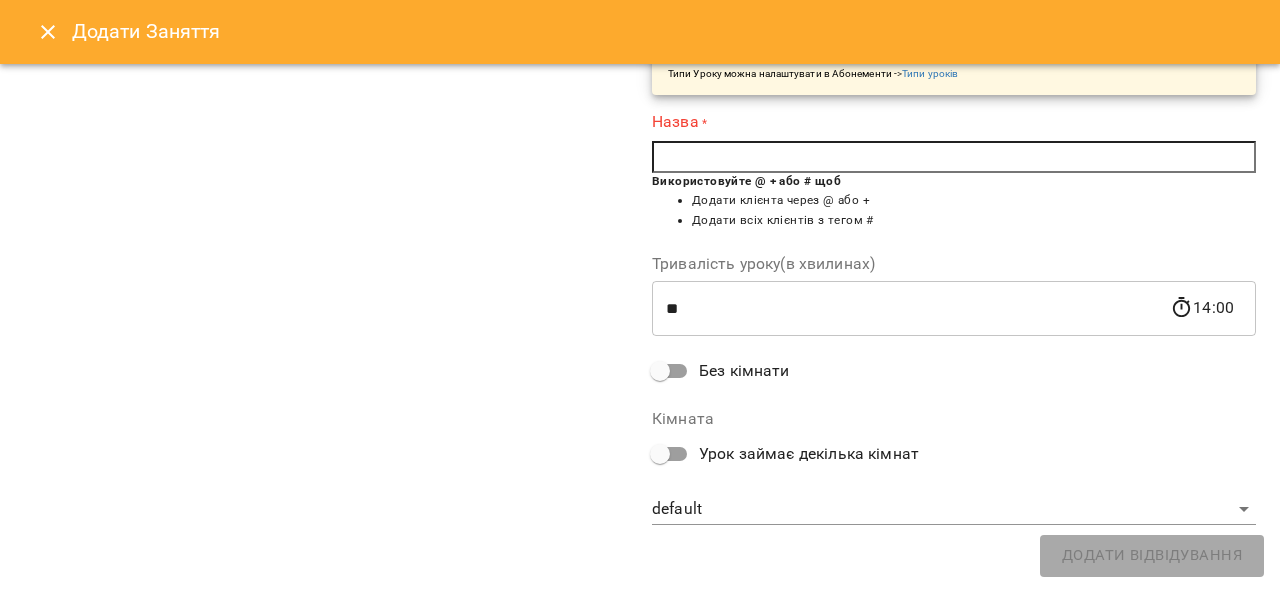 click on "**********" at bounding box center [954, 201] 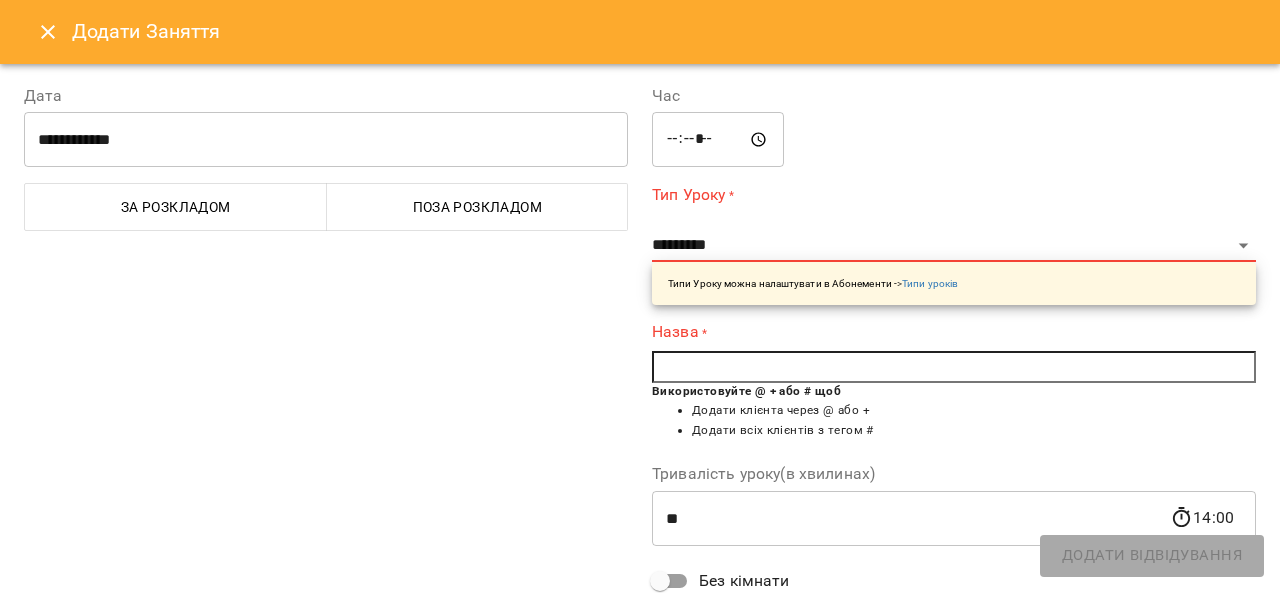 click on "Додати Заняття" at bounding box center (664, 31) 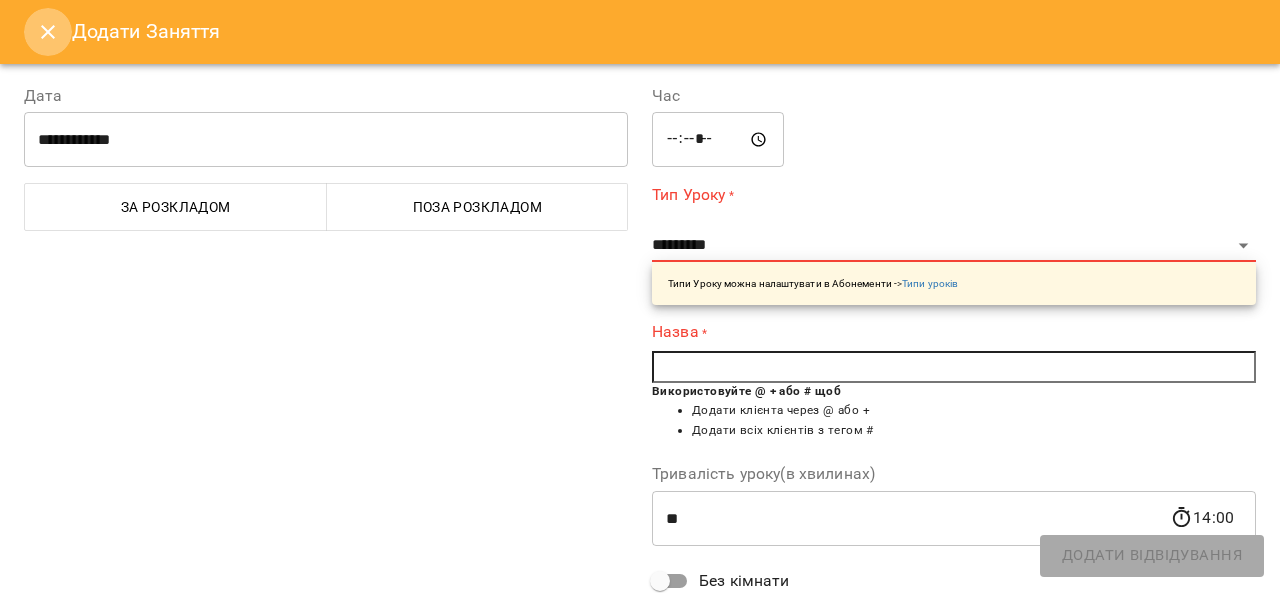 click 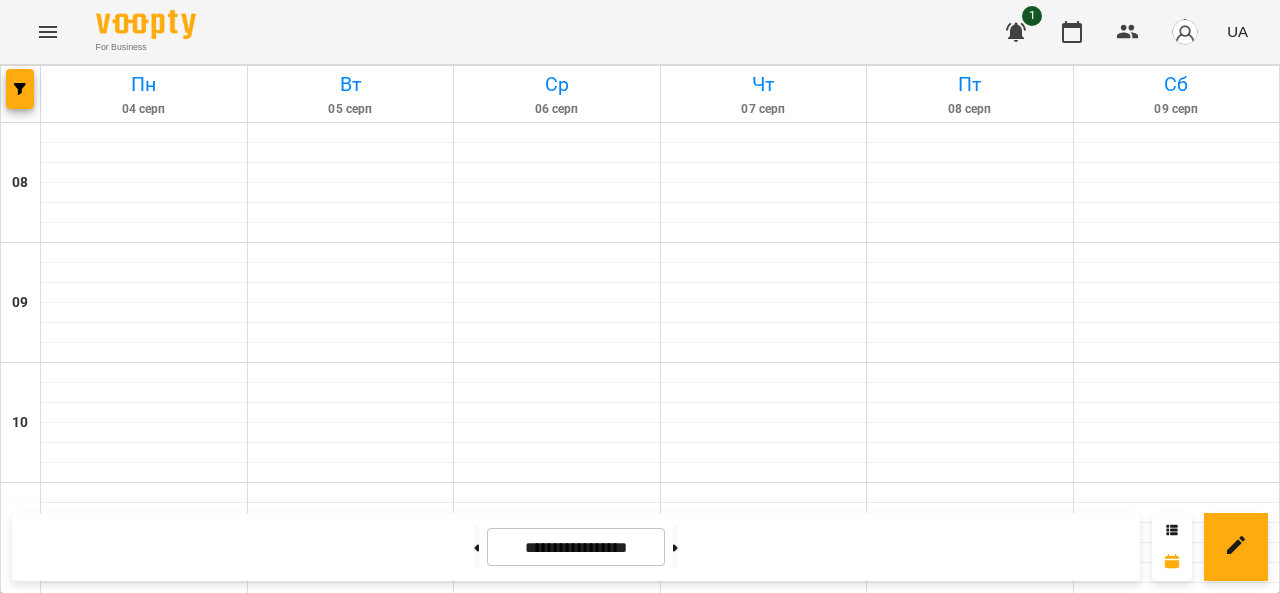 click 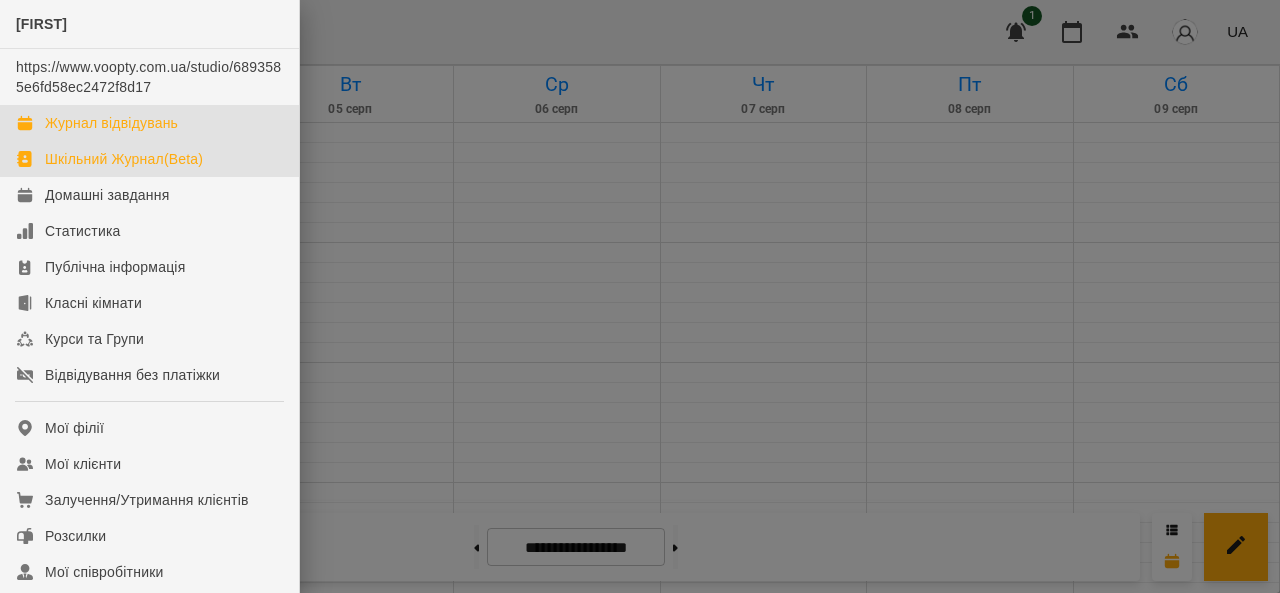 click on "Шкільний Журнал(Beta)" at bounding box center (124, 159) 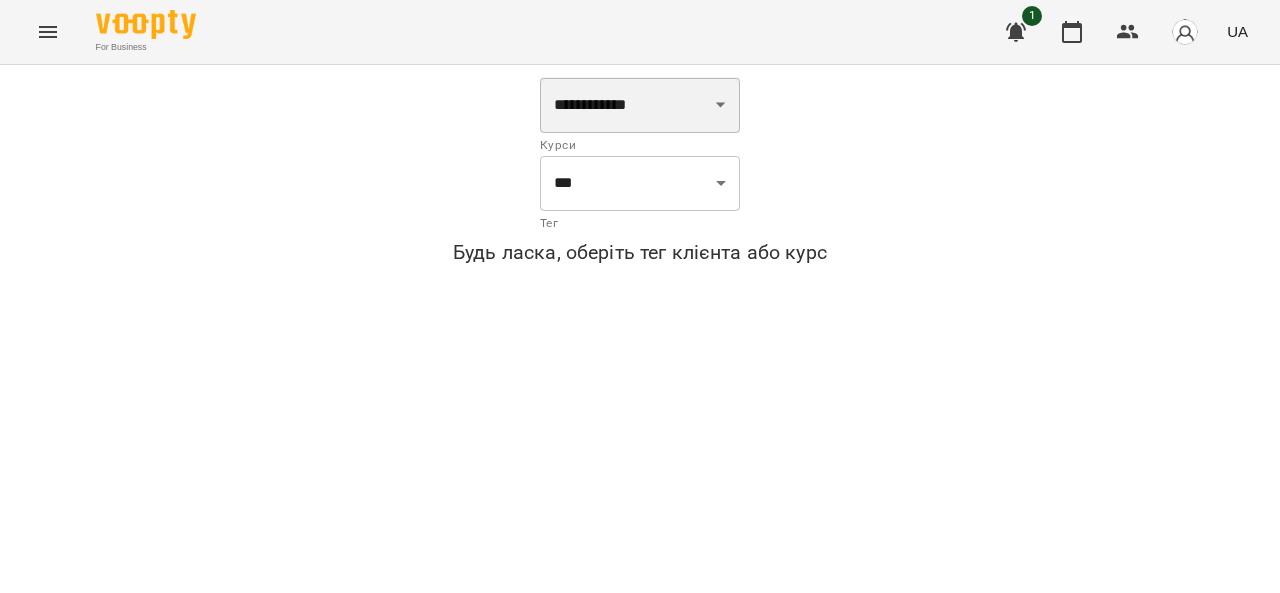 click on "**********" at bounding box center [640, 105] 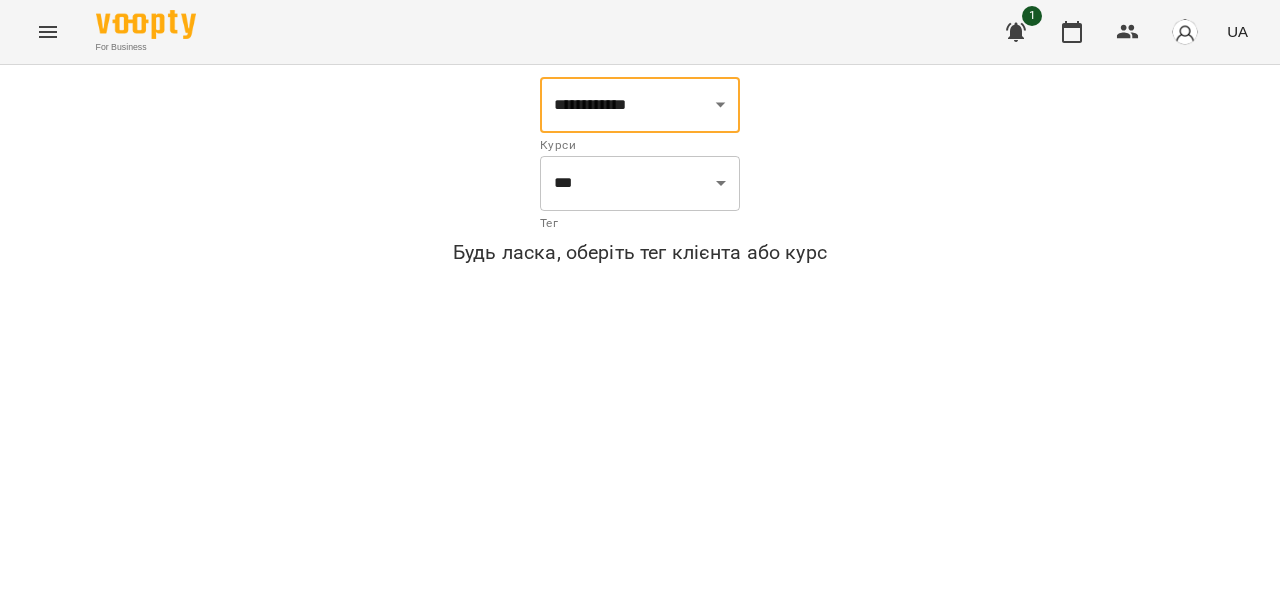 click on "**********" at bounding box center (640, 175) 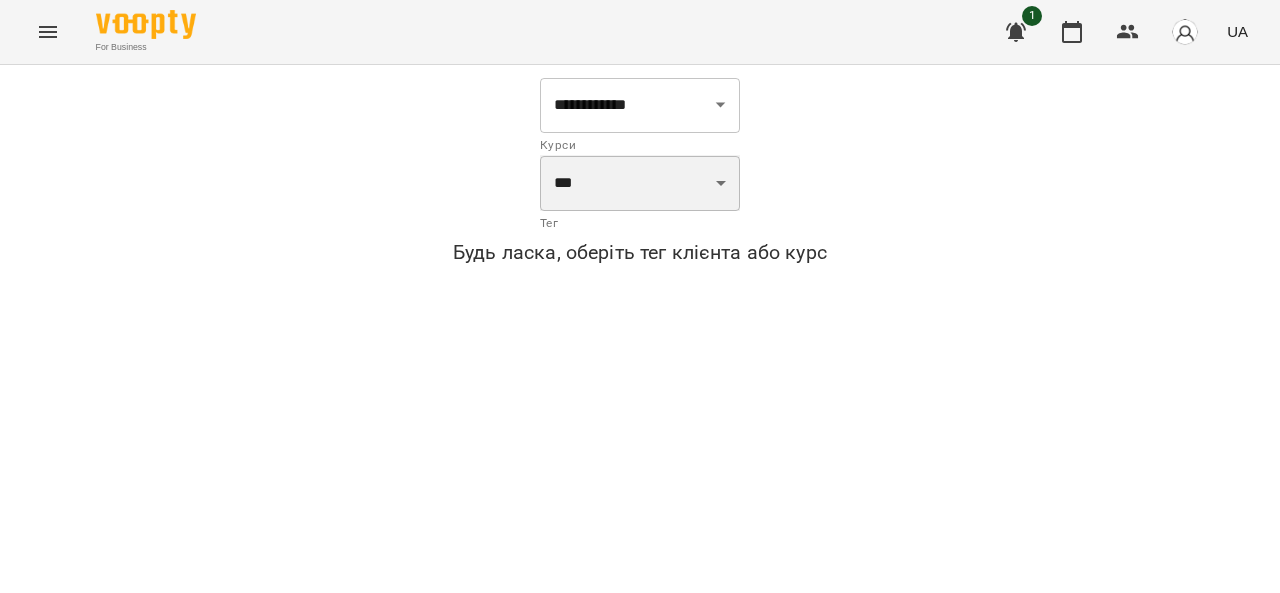 click on "*** ***" at bounding box center (640, 183) 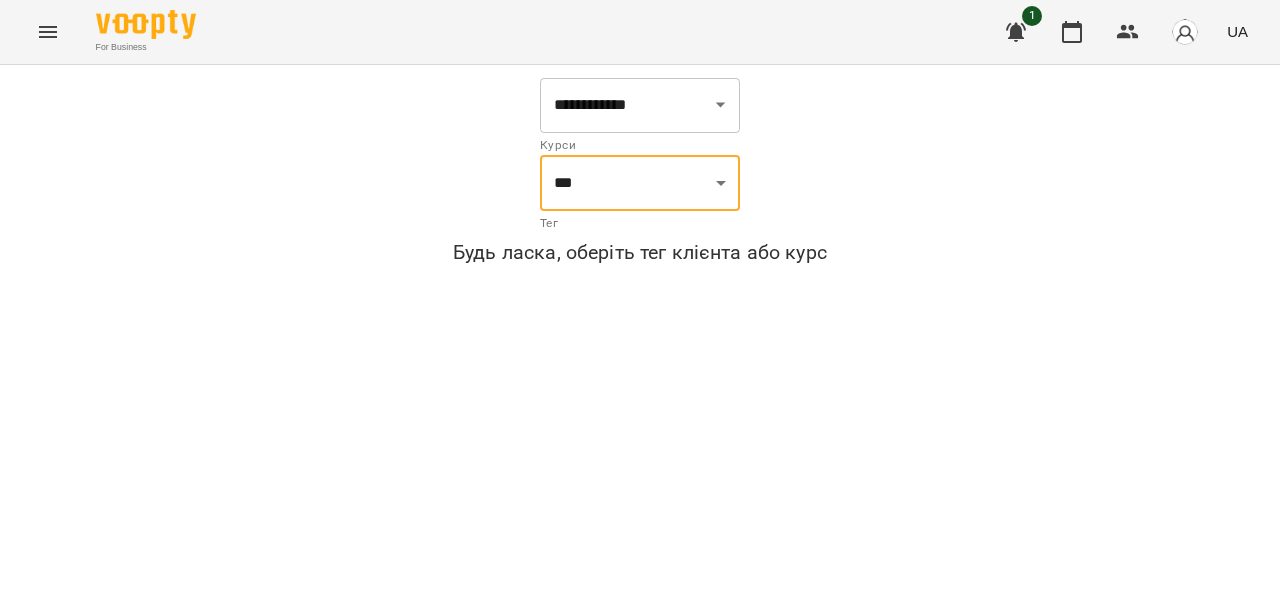click on "**********" at bounding box center [640, 311] 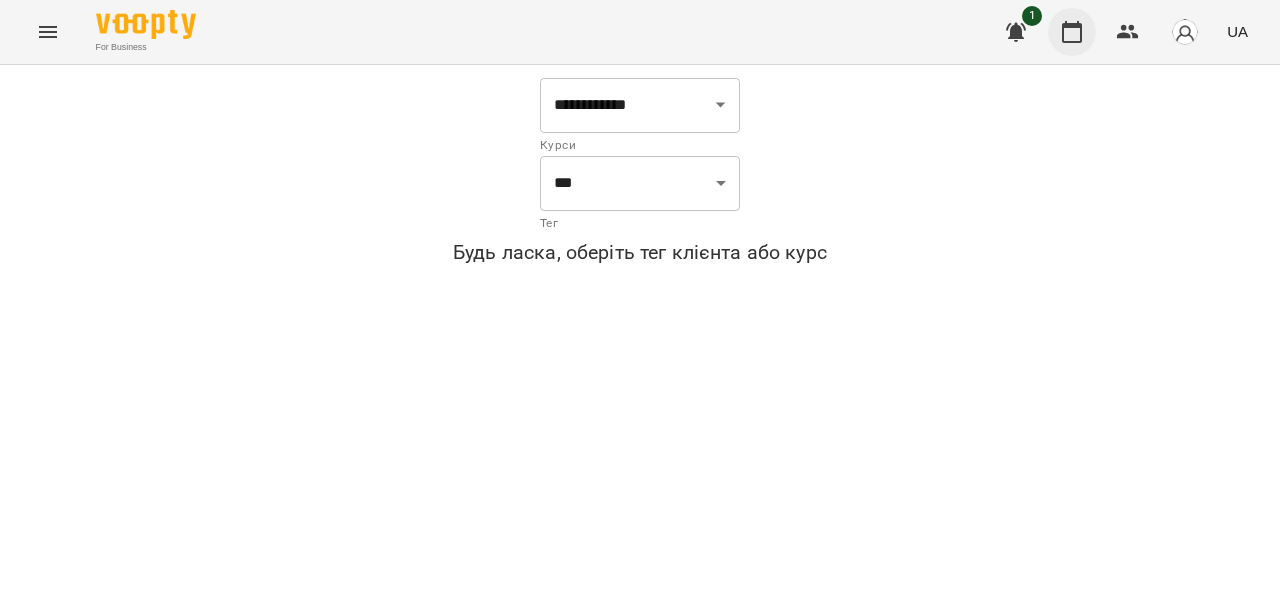 click 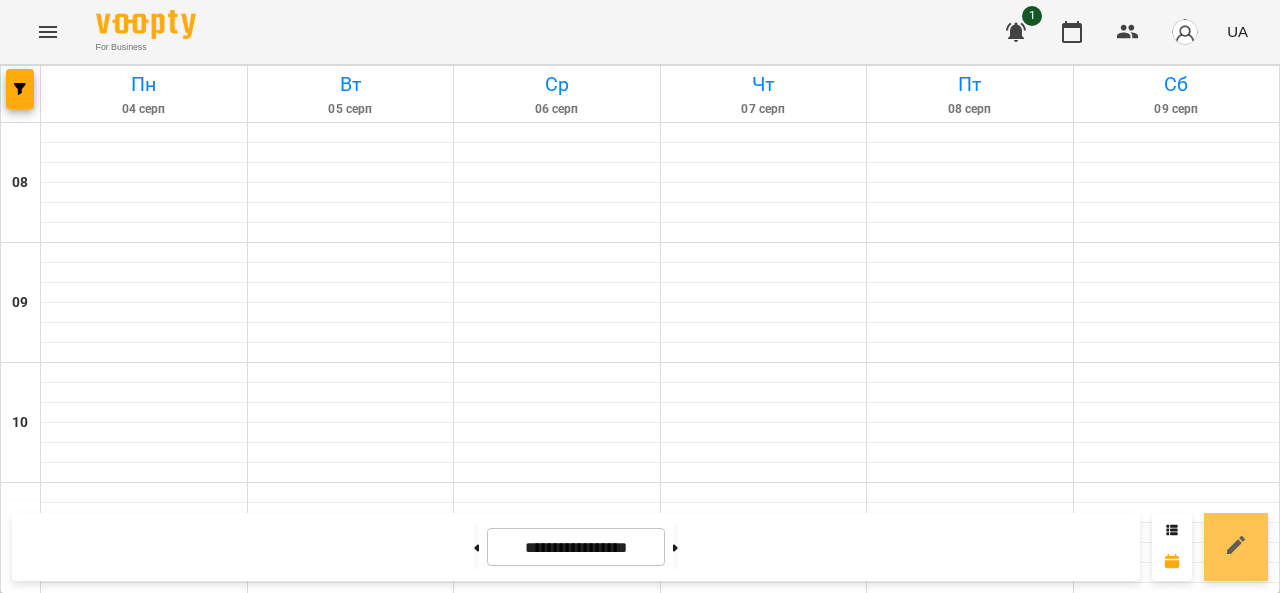 click 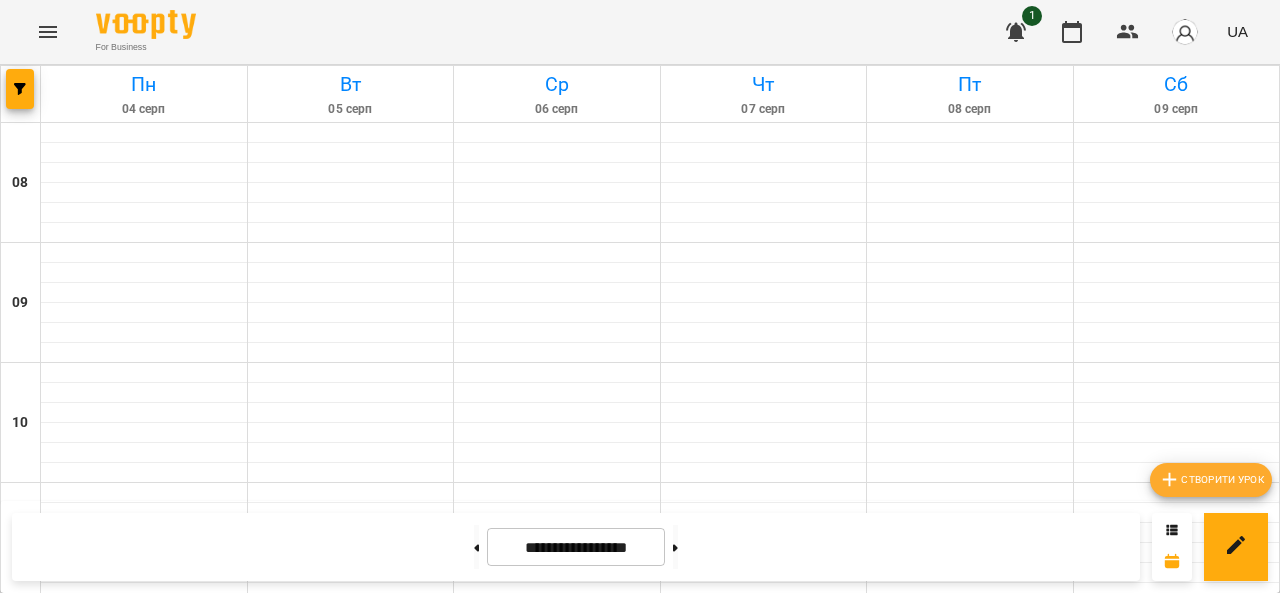 click on "Створити урок" at bounding box center [1211, 480] 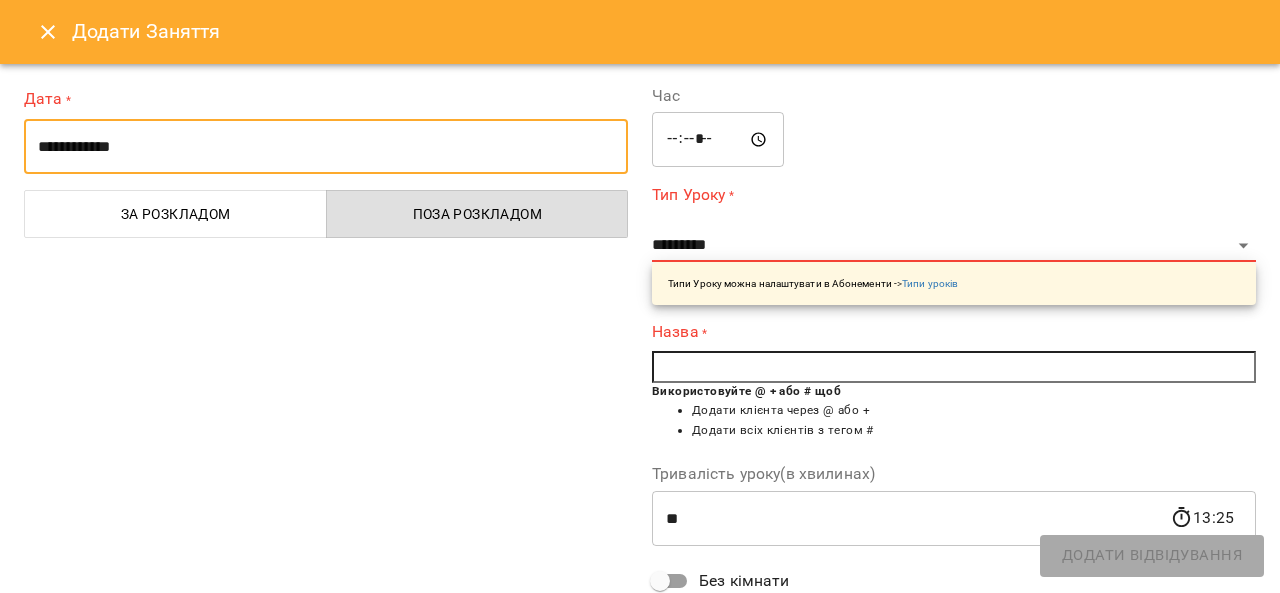 click on "**********" at bounding box center (326, 147) 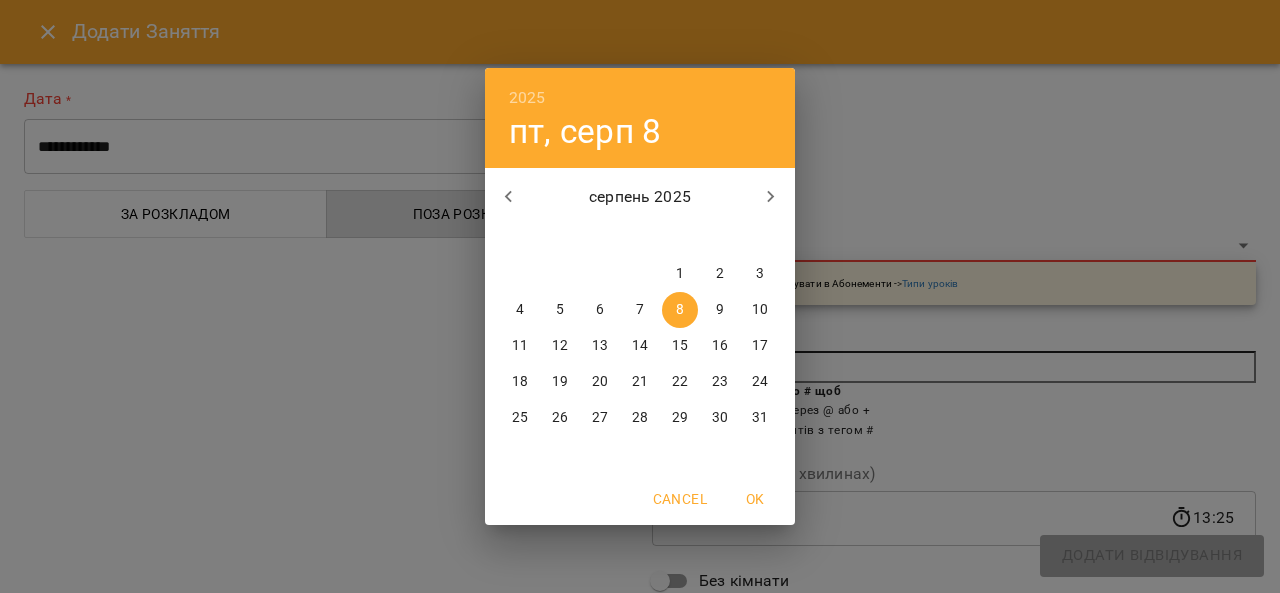 click on "5" at bounding box center (560, 310) 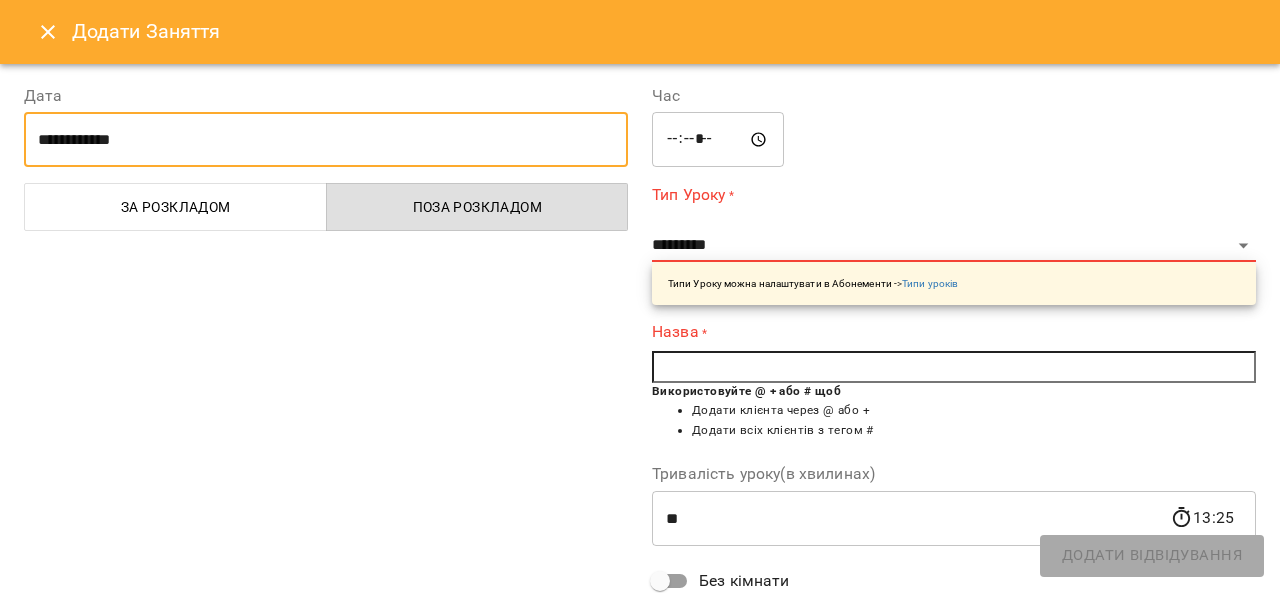 click on "**********" at bounding box center [326, 140] 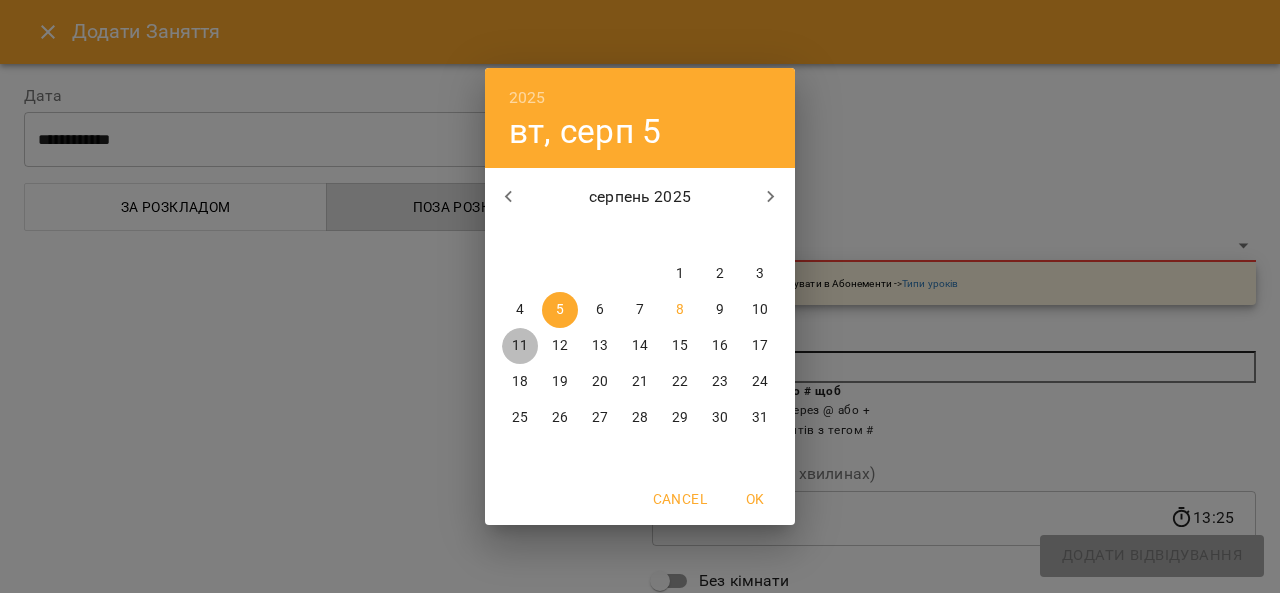 click on "11" at bounding box center [520, 346] 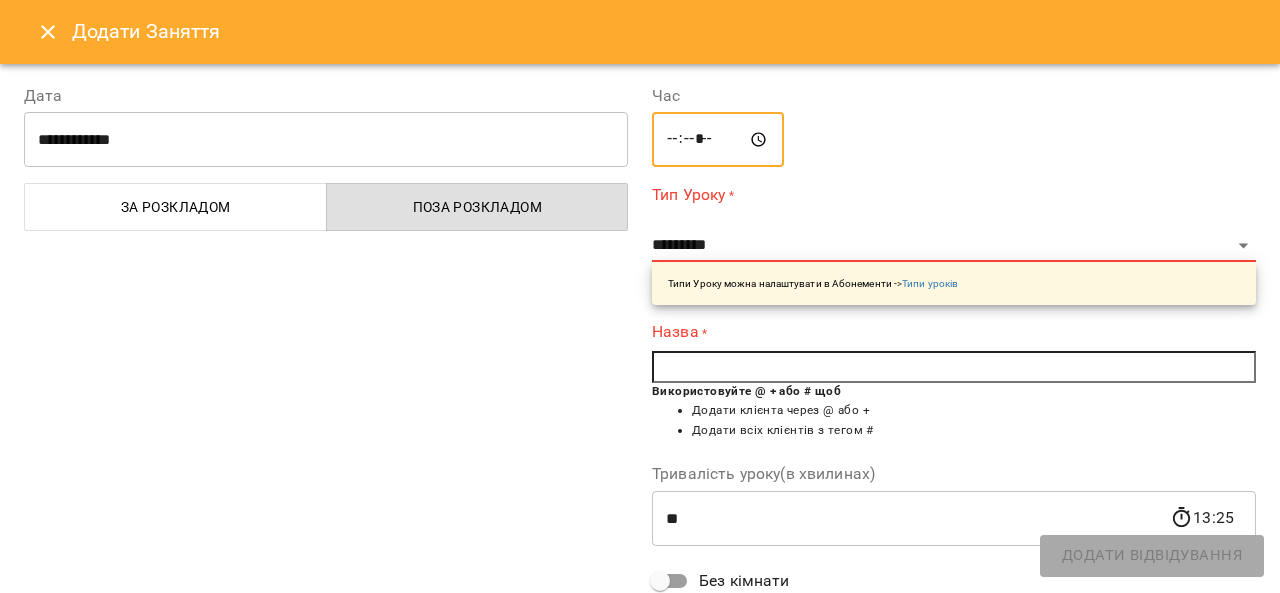 click on "*****" at bounding box center [718, 140] 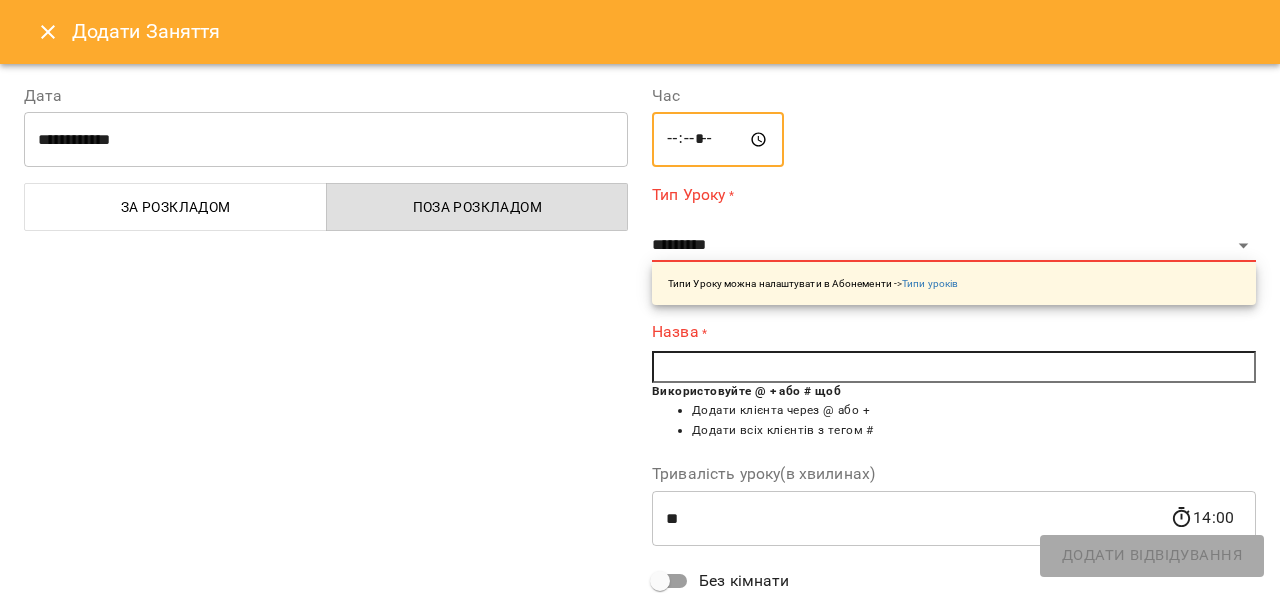 type on "*****" 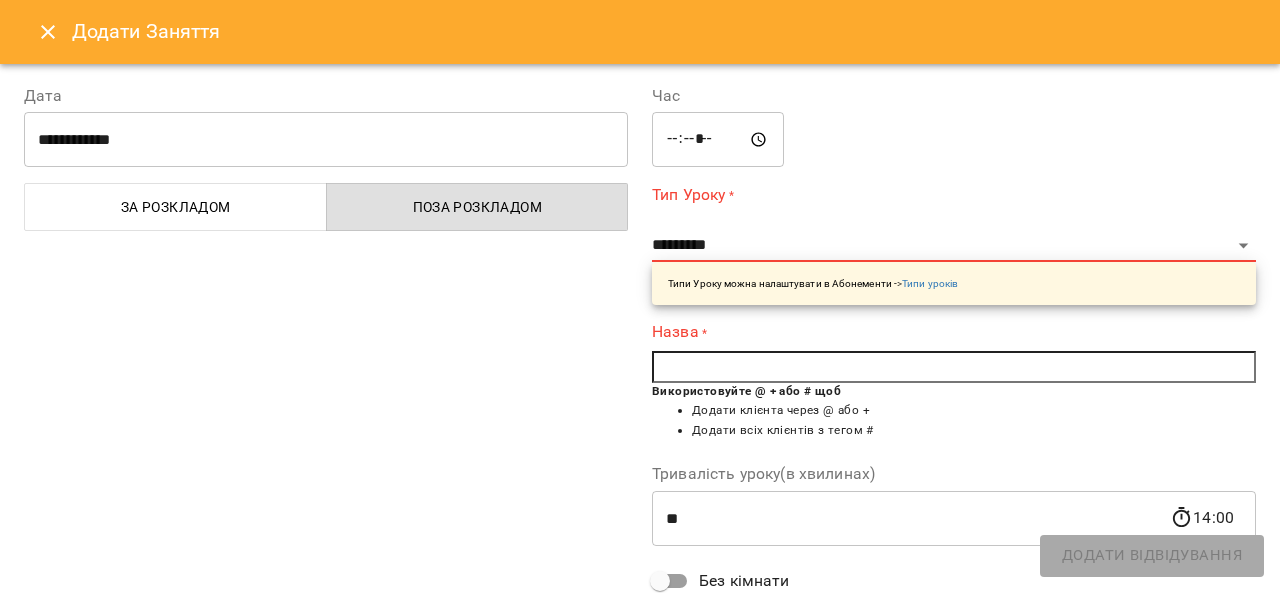 click on "Типи Уроку можна налаштувати в Абонементи ->  Типи уроків" at bounding box center [954, 283] 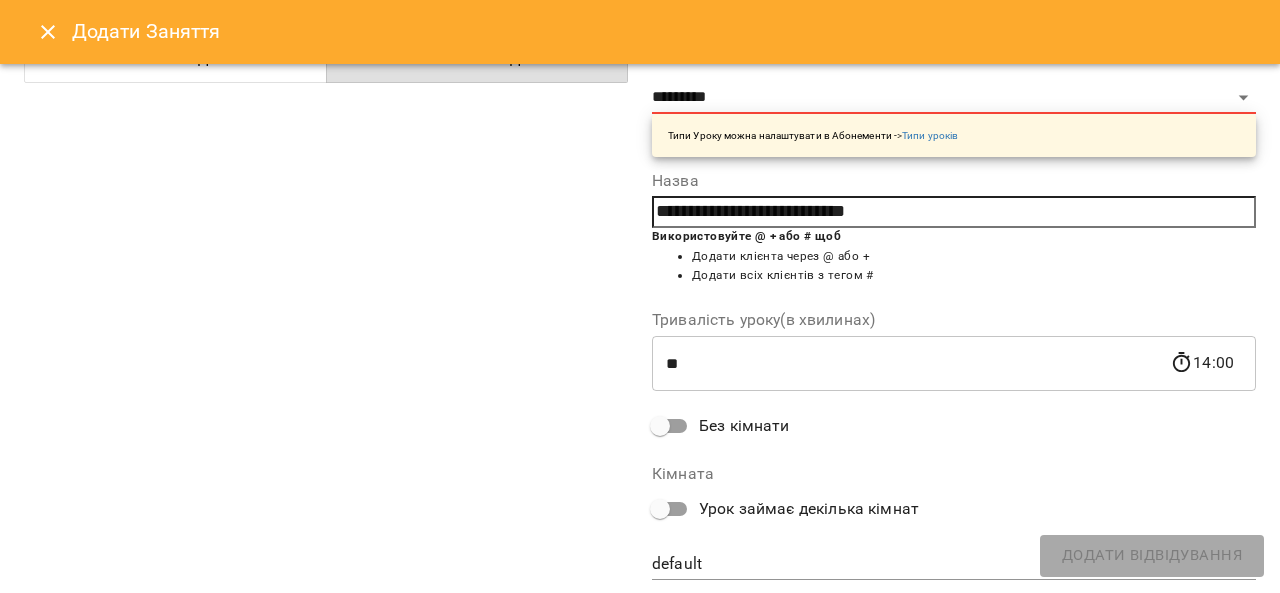 scroll, scrollTop: 203, scrollLeft: 0, axis: vertical 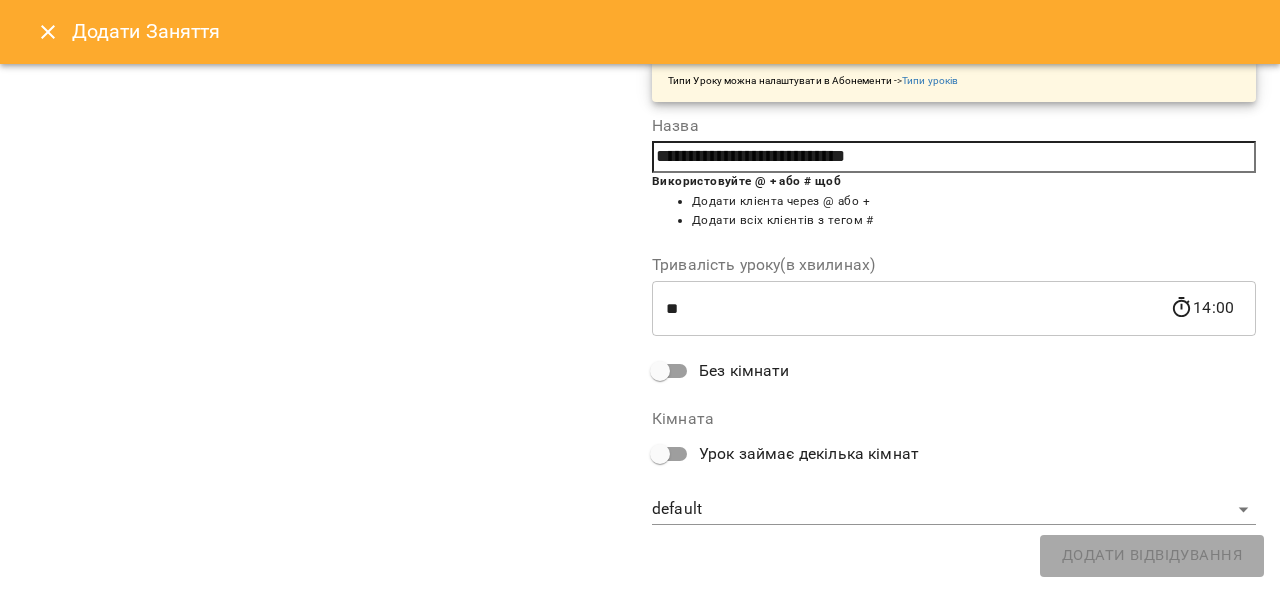 type on "**********" 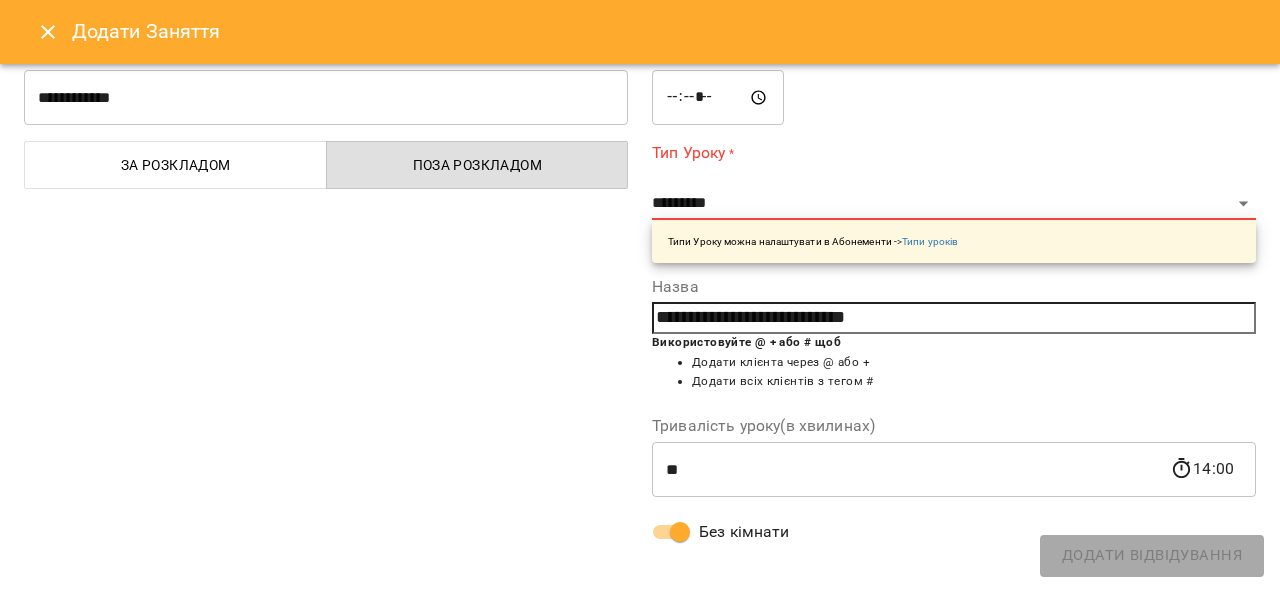 scroll, scrollTop: 56, scrollLeft: 0, axis: vertical 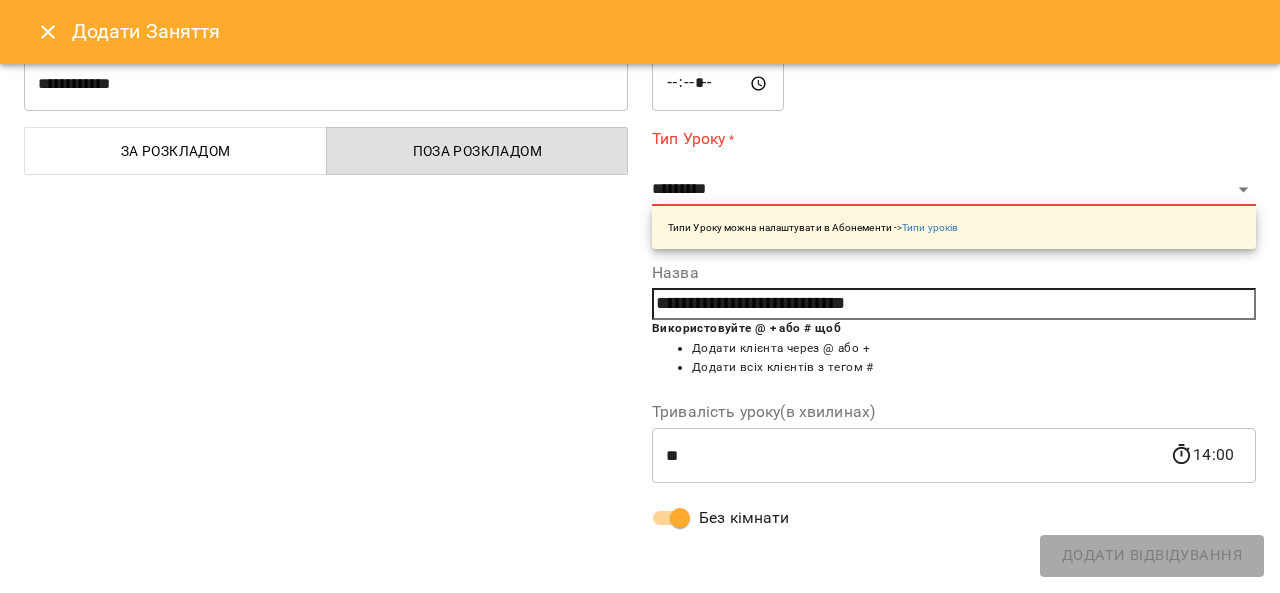 click on "**********" at bounding box center [954, 279] 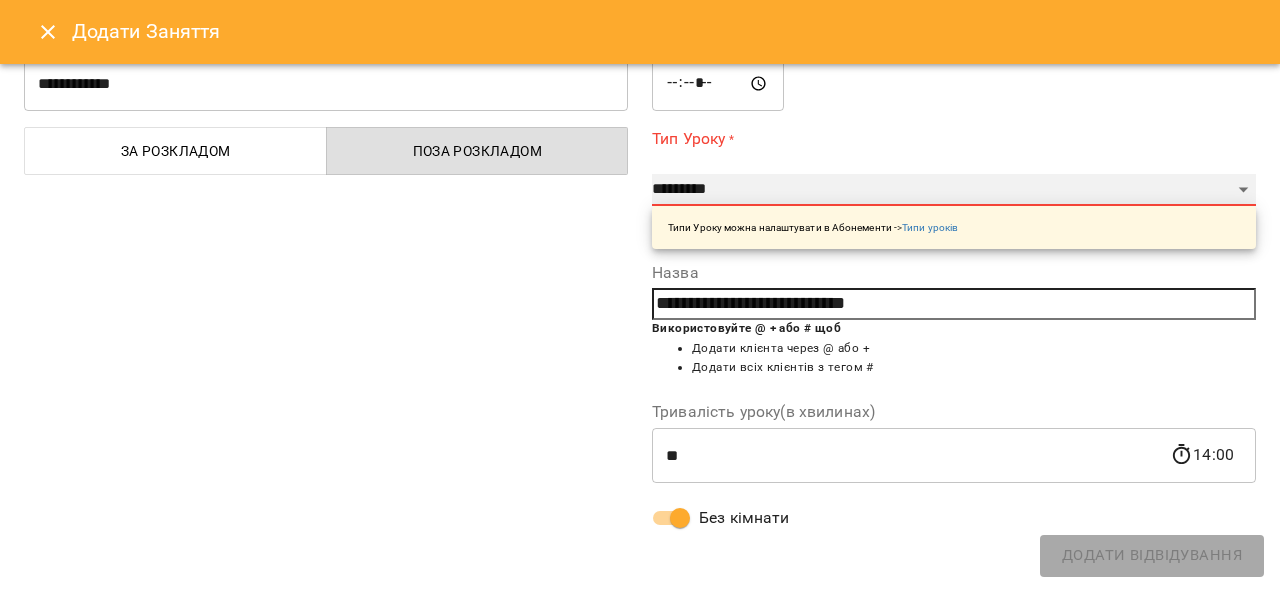 click on "**********" at bounding box center [954, 190] 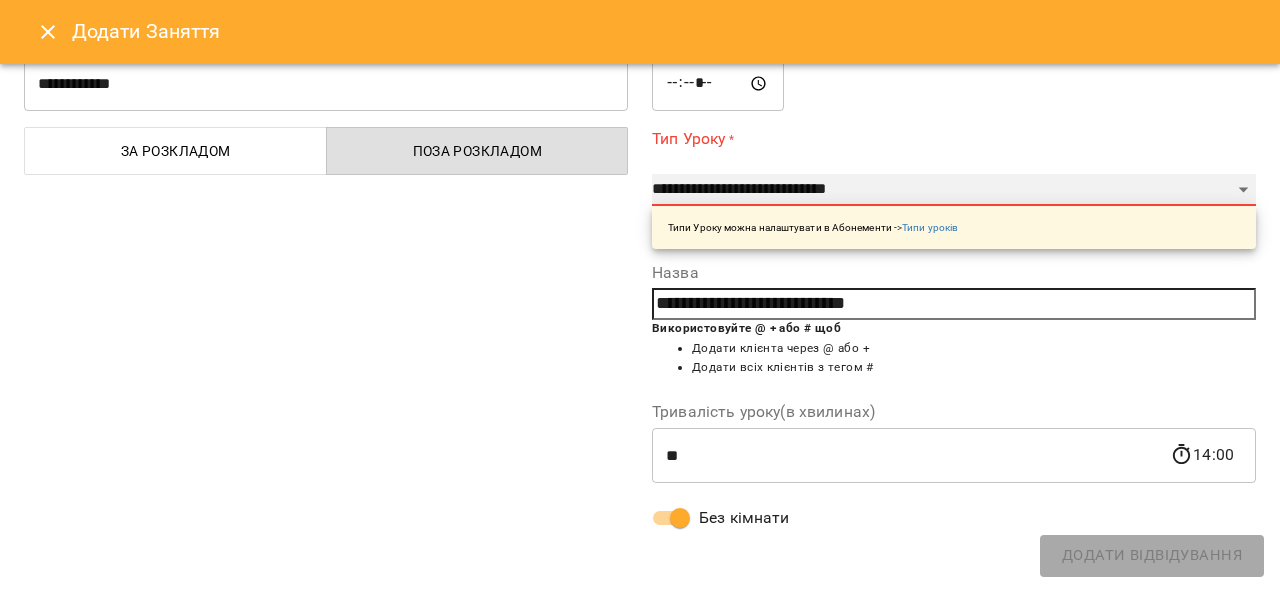click on "**********" at bounding box center [954, 190] 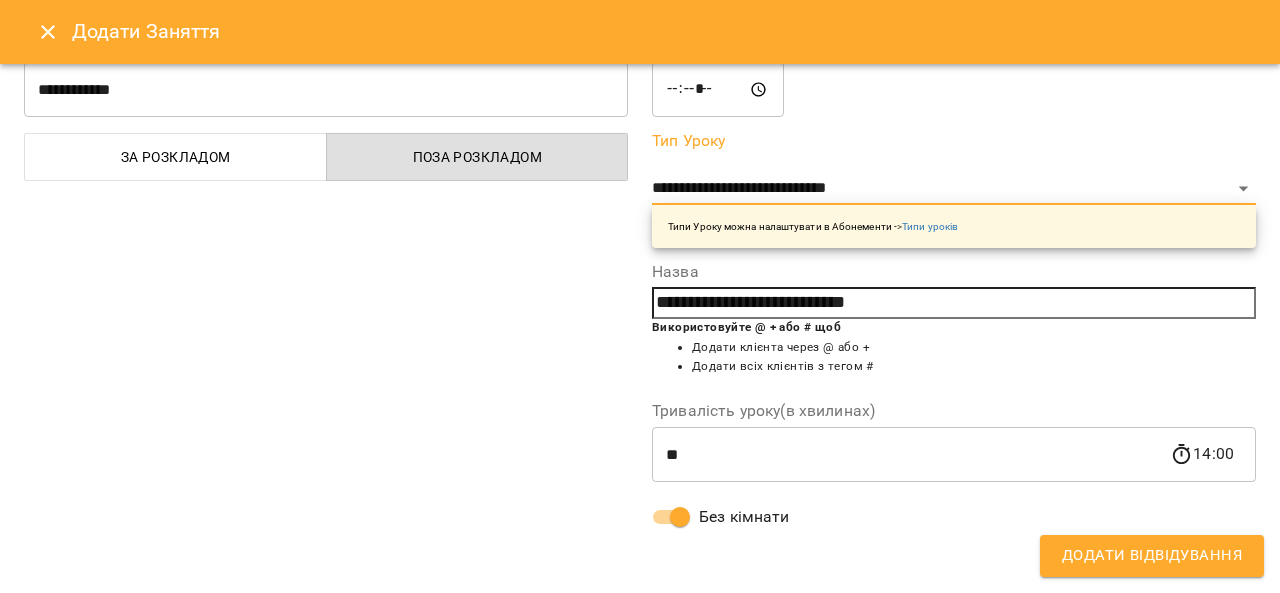 click on "Додати Відвідування" at bounding box center (1152, 556) 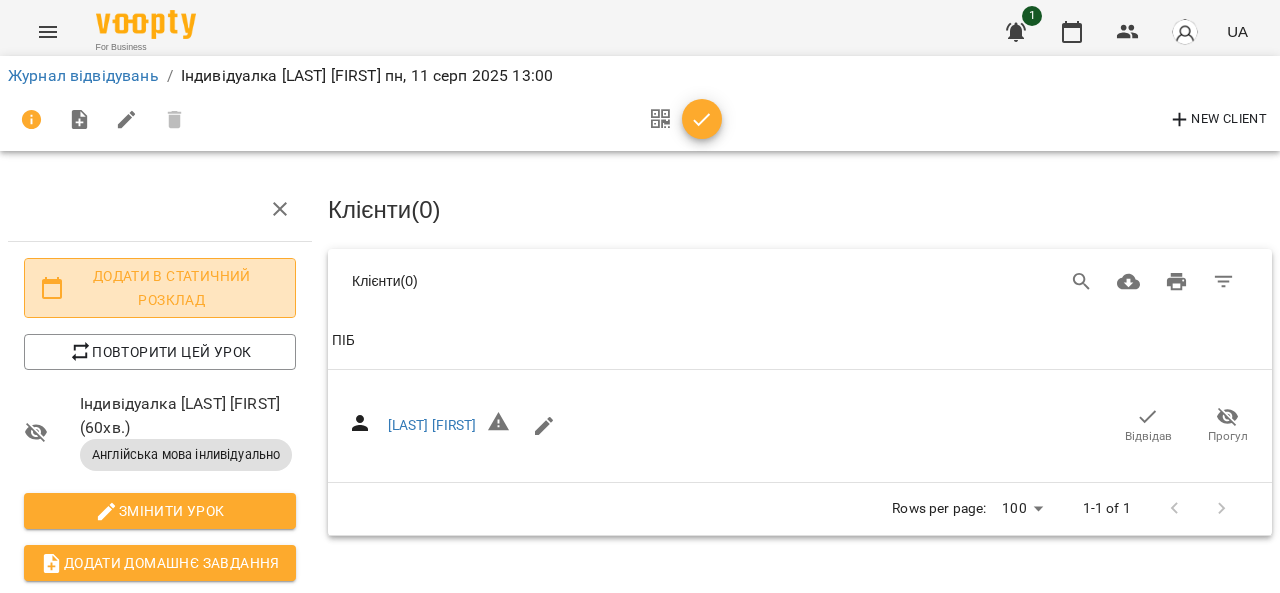 click on "Додати в статичний розклад" at bounding box center [160, 288] 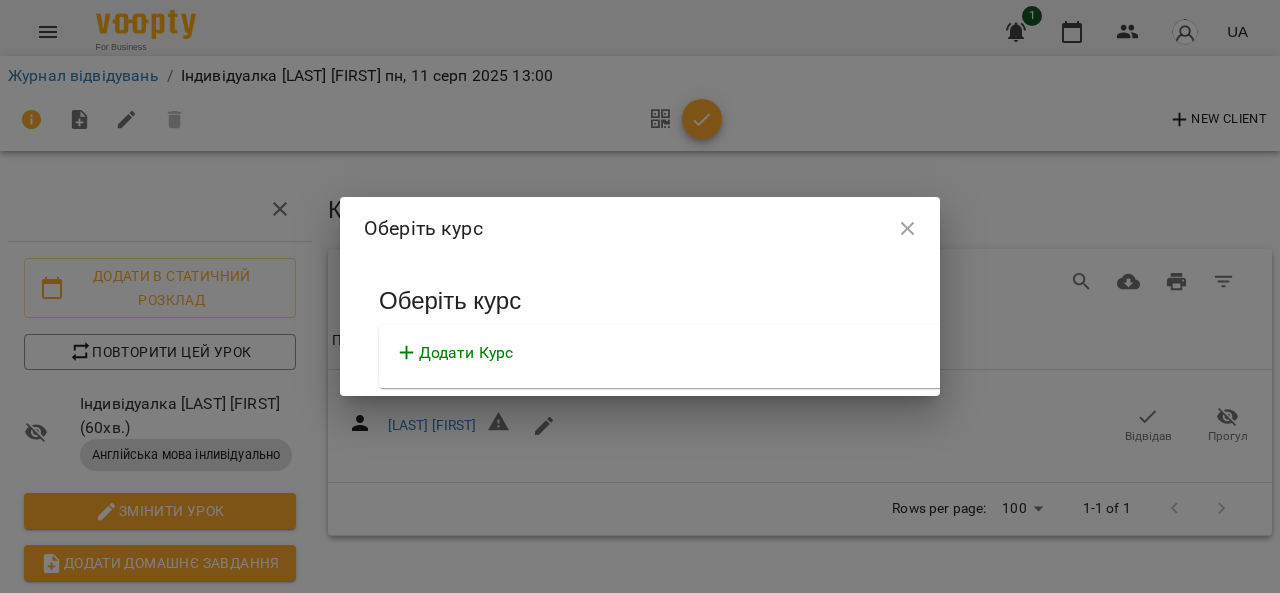 click on "Додати Курс" at bounding box center [466, 353] 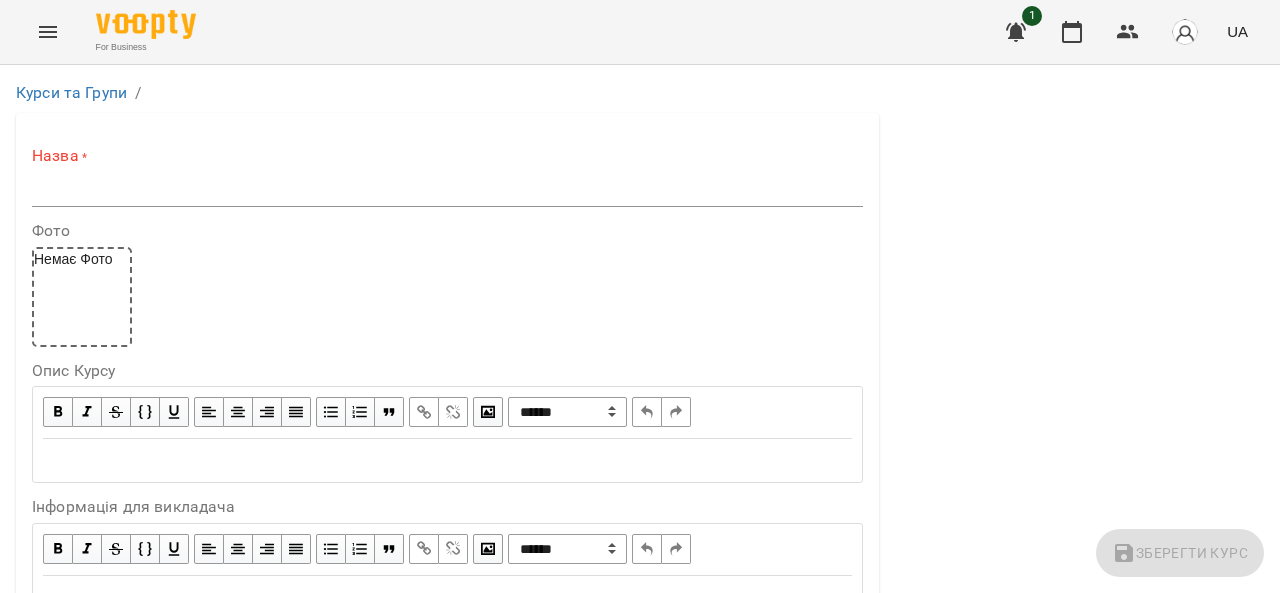 click at bounding box center (447, 191) 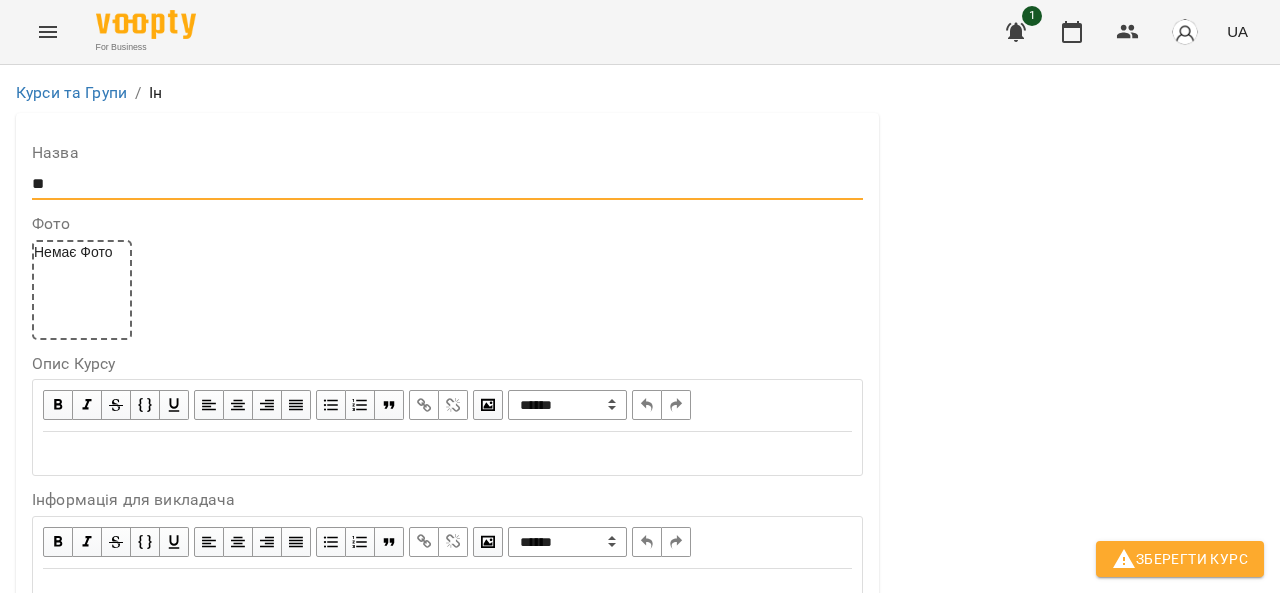 type on "*" 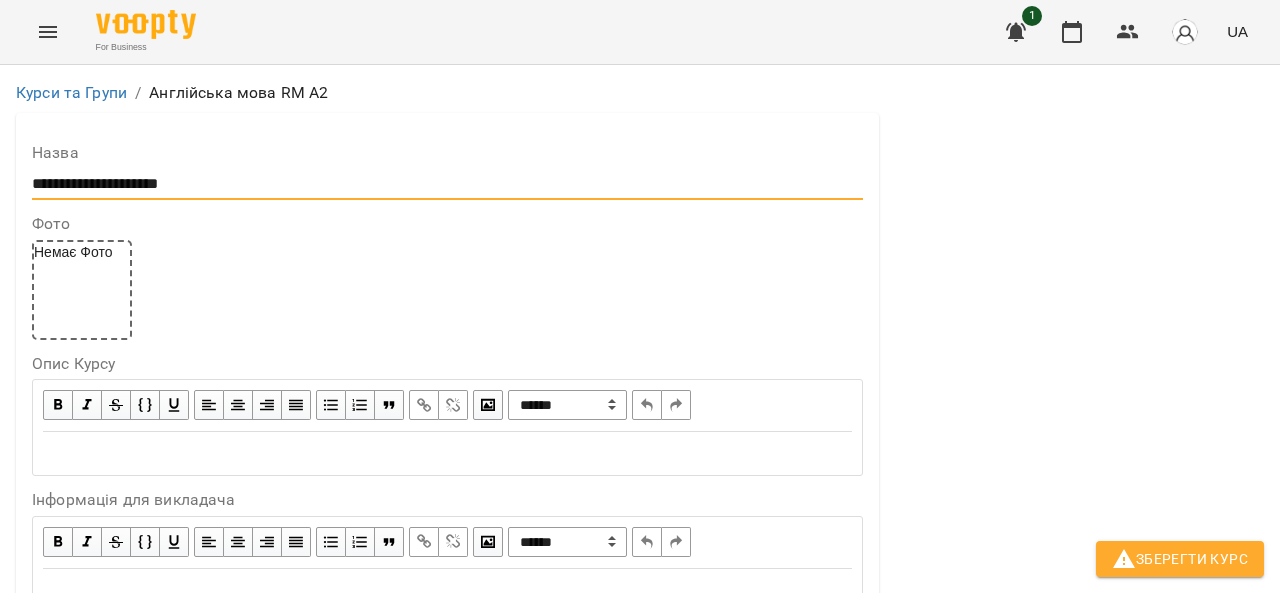 scroll, scrollTop: 1000, scrollLeft: 0, axis: vertical 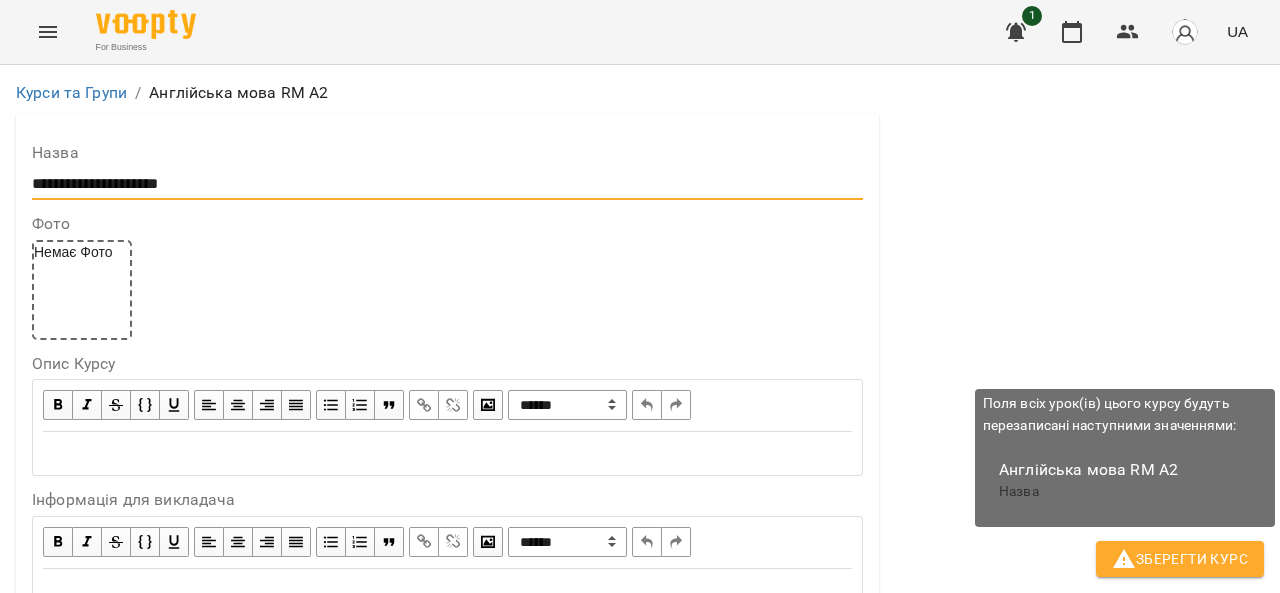 type on "**********" 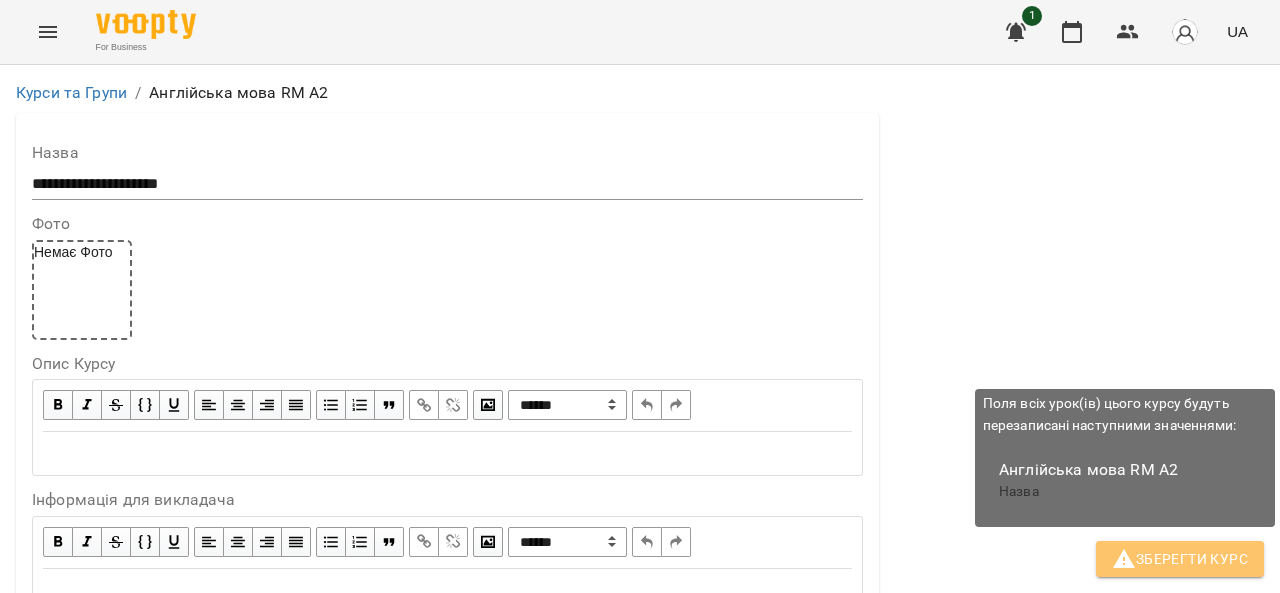 click on "Зберегти Курс" at bounding box center (1180, 559) 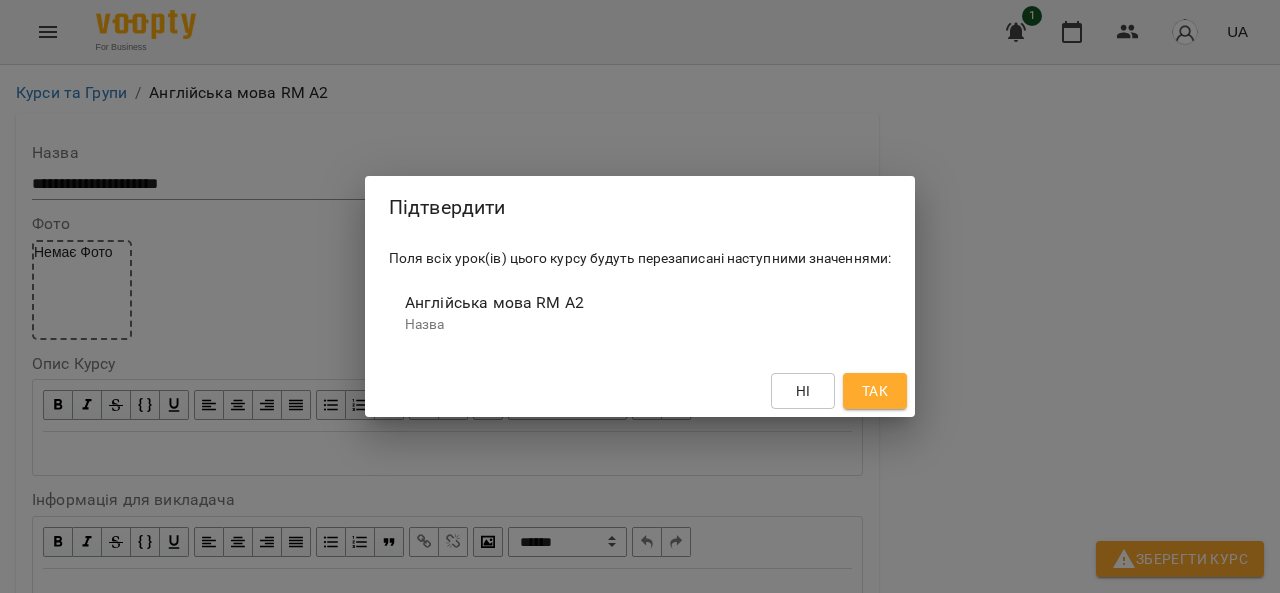 click on "Так" at bounding box center [875, 391] 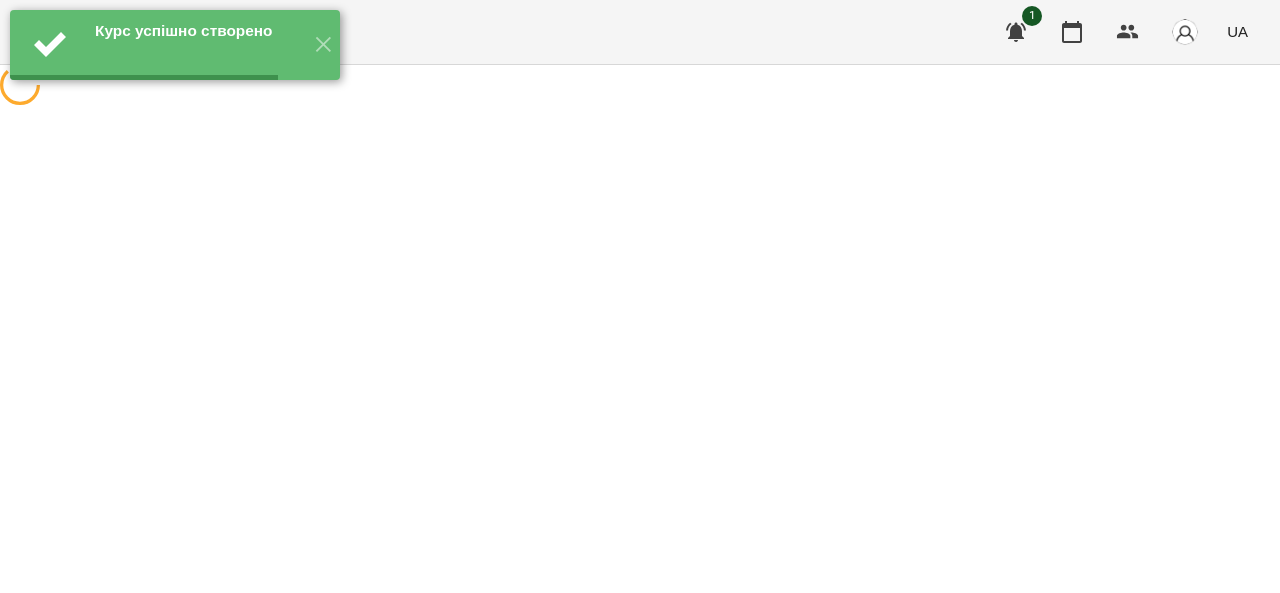 scroll, scrollTop: 0, scrollLeft: 0, axis: both 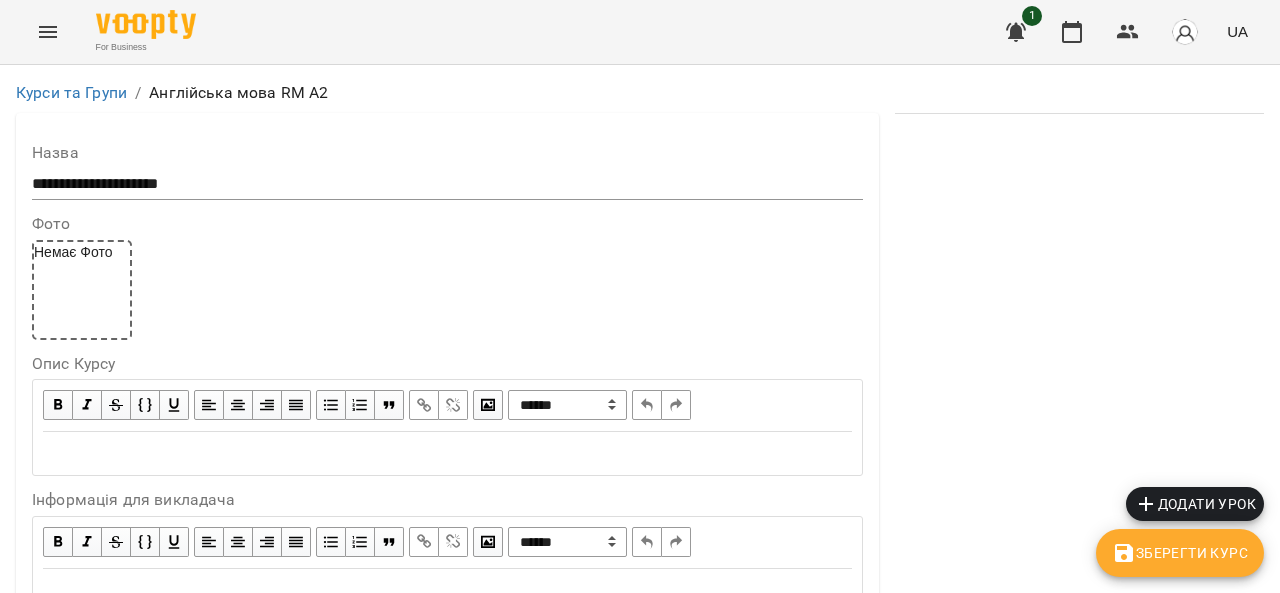 click on "Додати урок" at bounding box center [1195, 504] 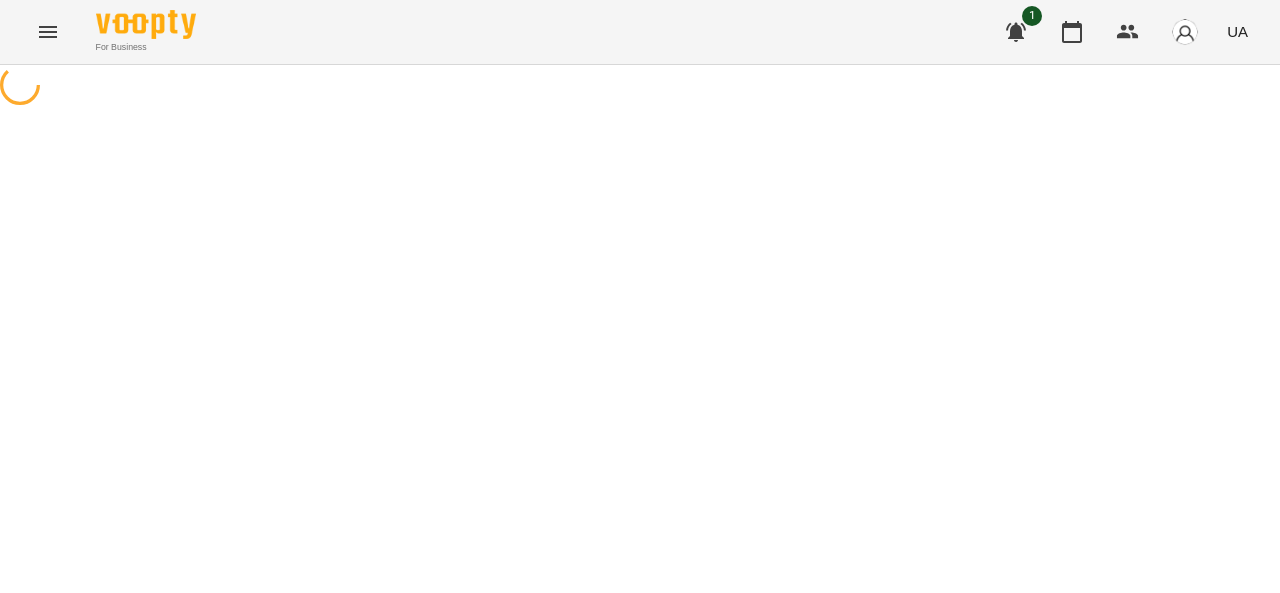 select on "********" 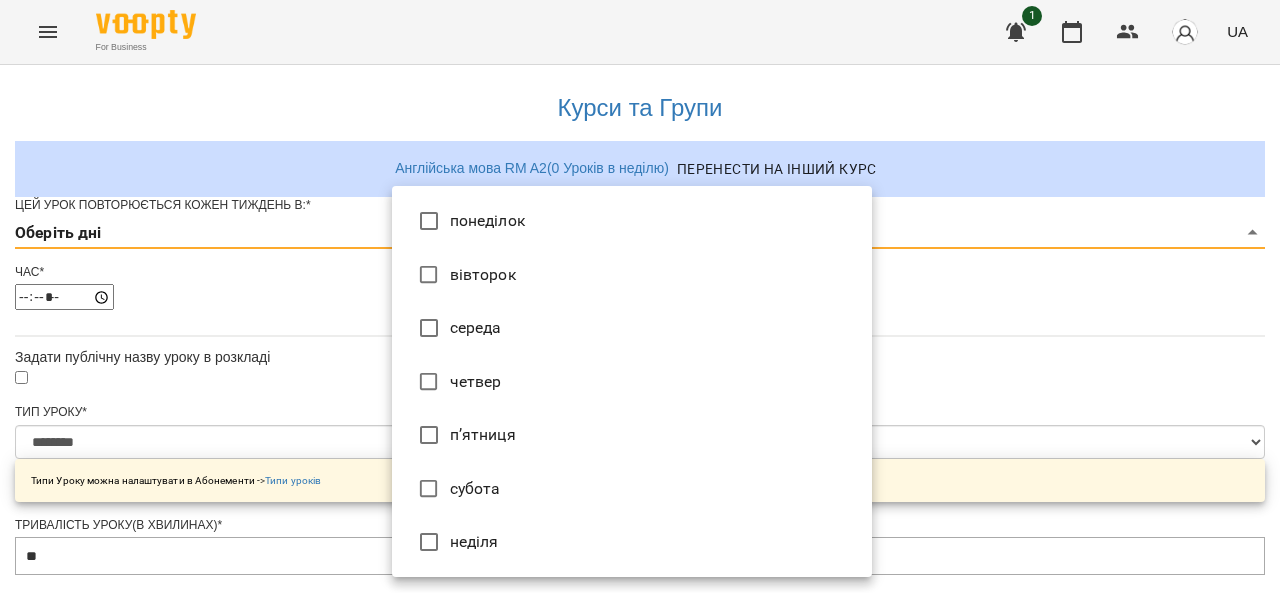 click on "**********" at bounding box center (640, 600) 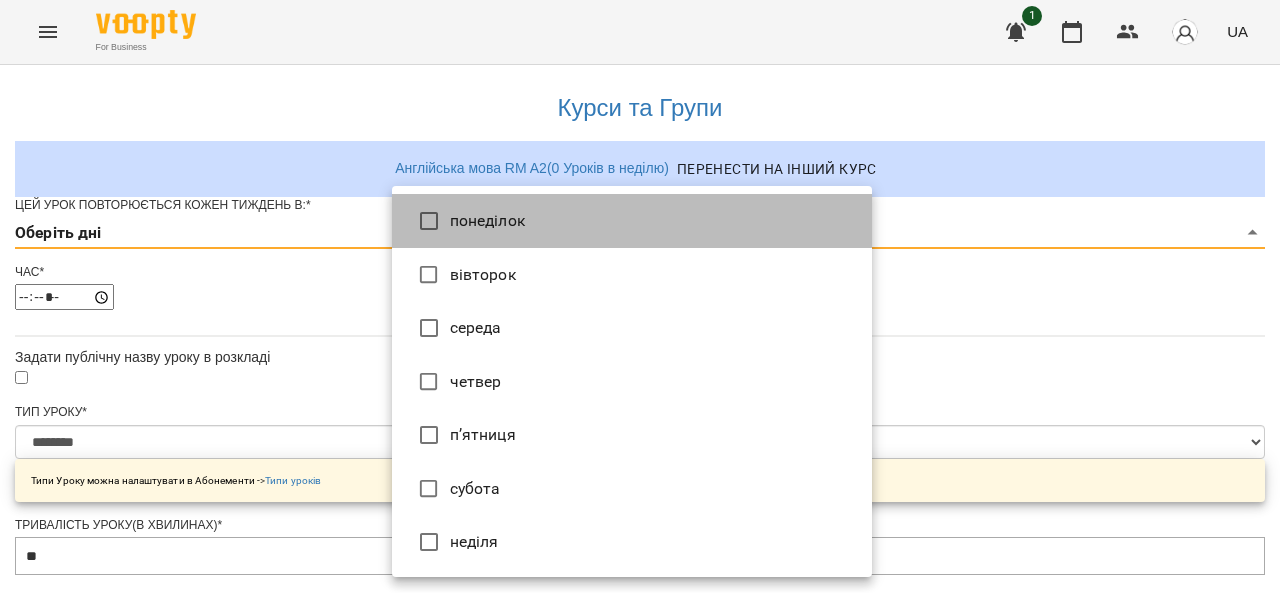 click on "понеділок" at bounding box center (632, 221) 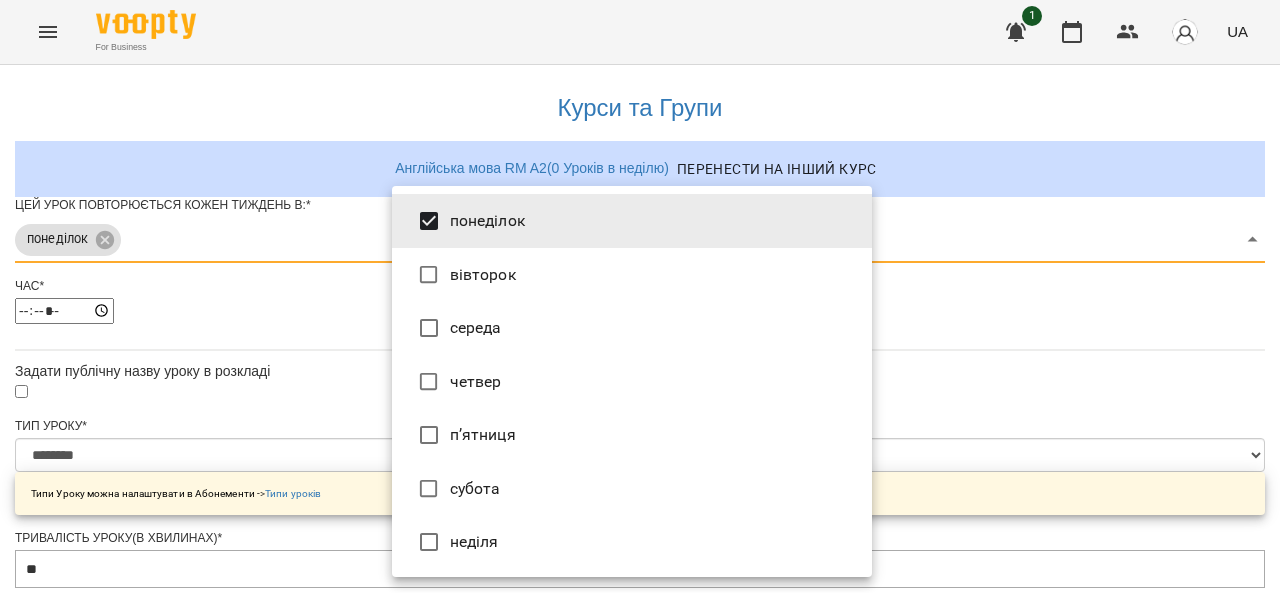 click on "середа" at bounding box center (632, 328) 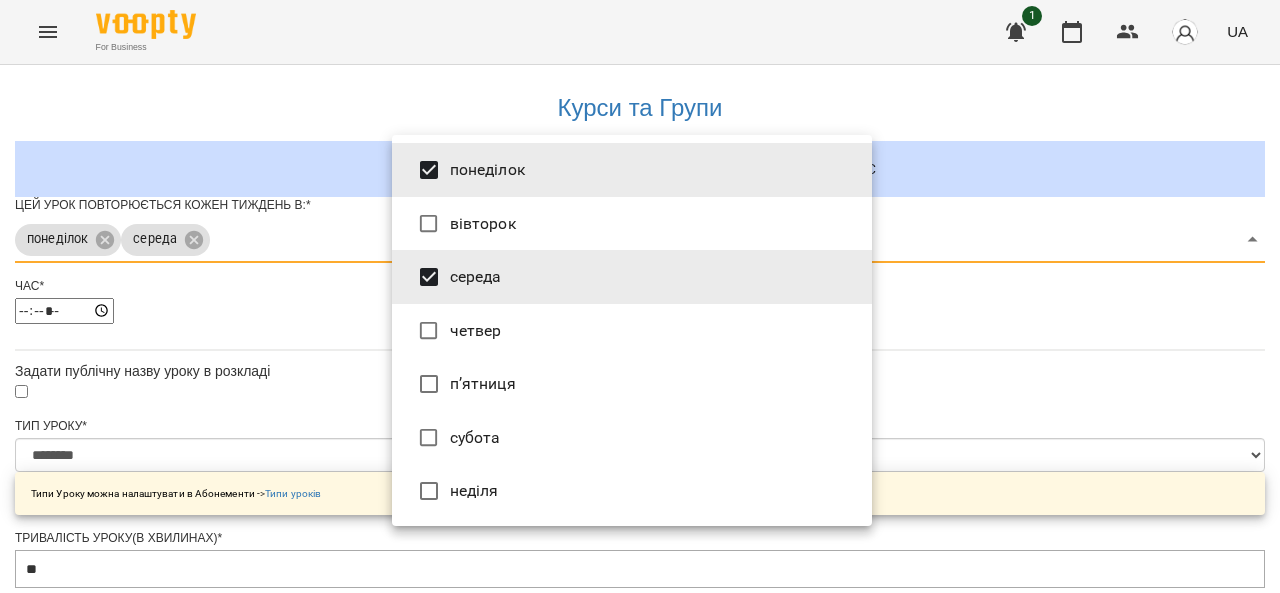 click at bounding box center [640, 296] 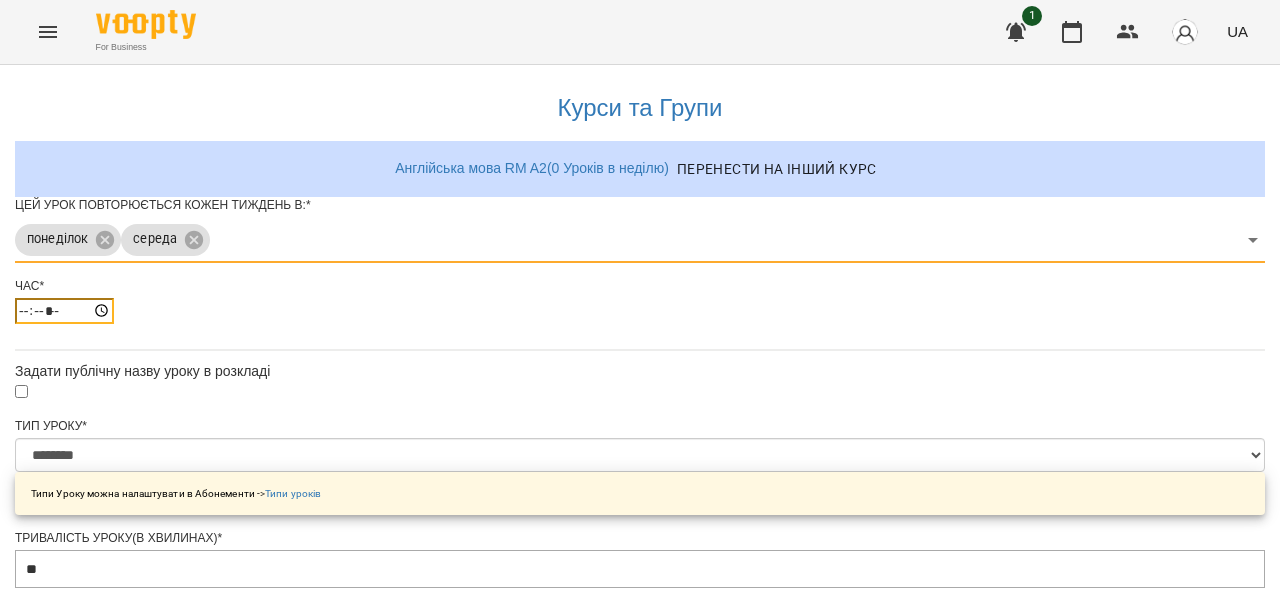 click on "*****" at bounding box center (64, 311) 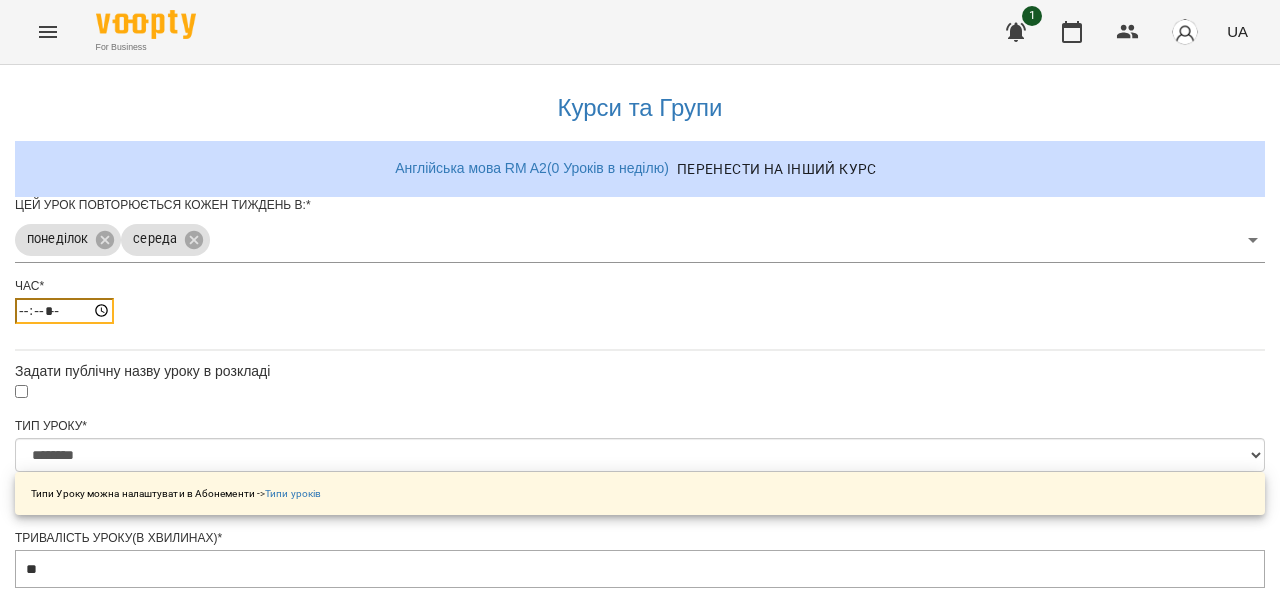 click on "*****" at bounding box center (64, 311) 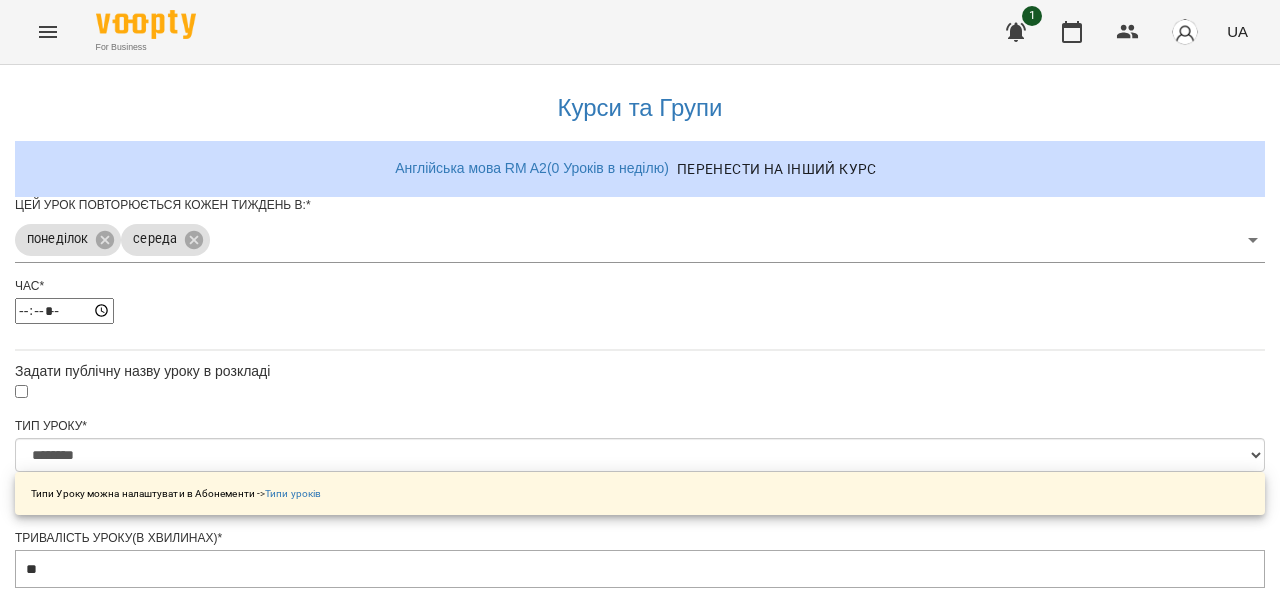 click on "*****" at bounding box center (640, 311) 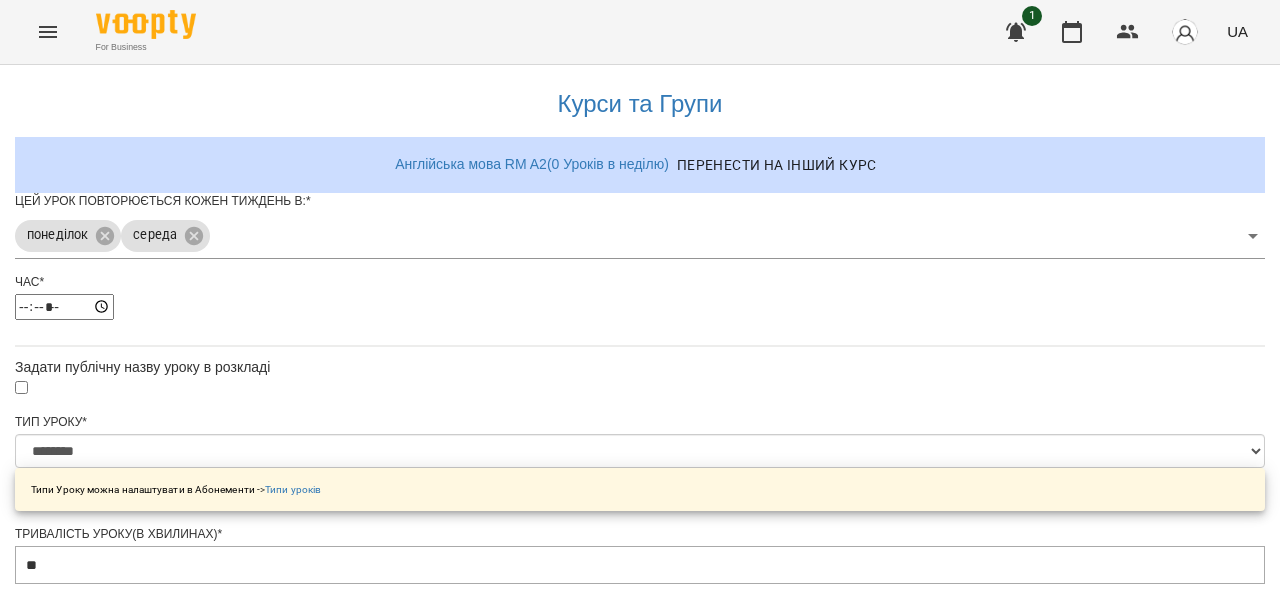 scroll, scrollTop: 200, scrollLeft: 0, axis: vertical 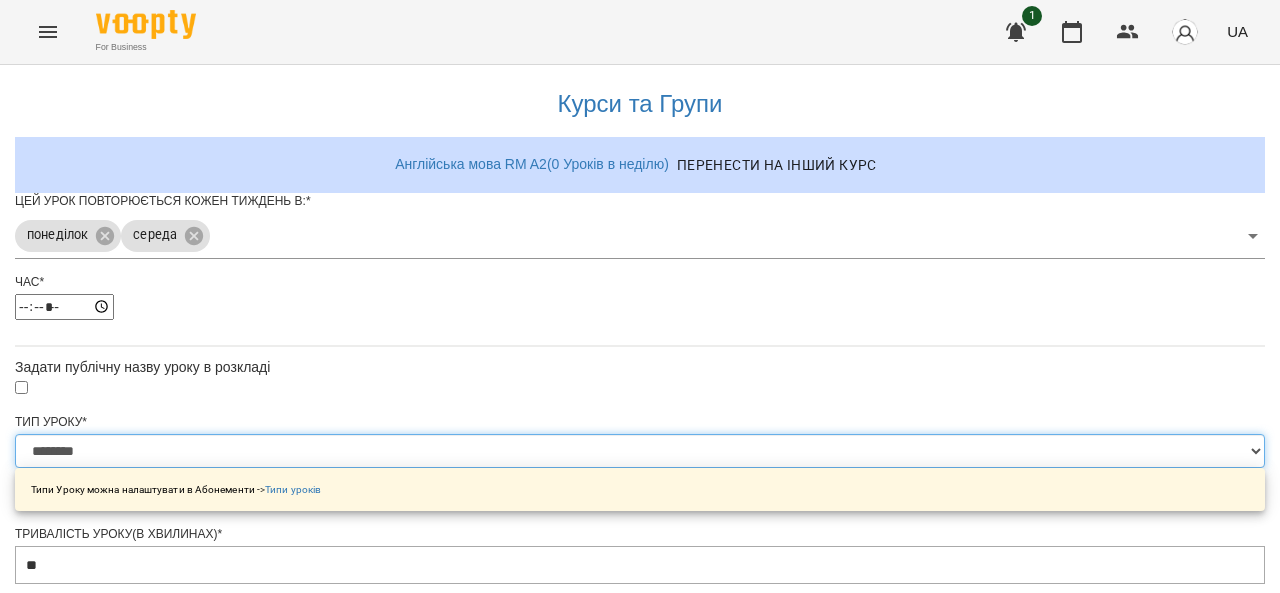 click on "**********" at bounding box center [640, 451] 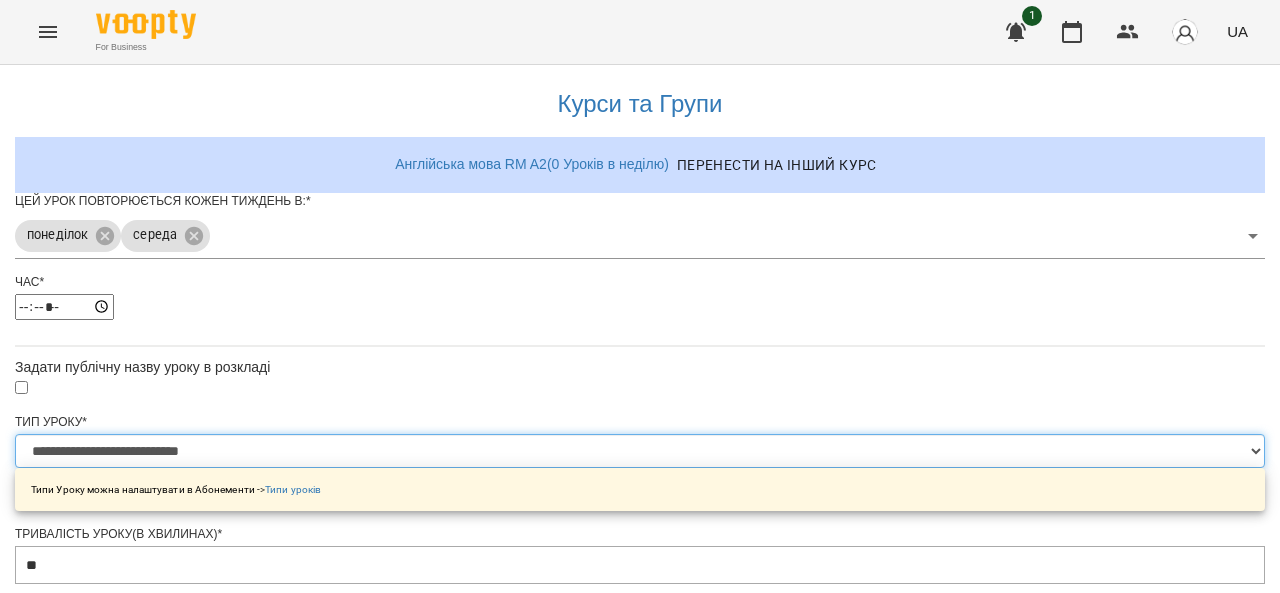 click on "**********" at bounding box center [640, 451] 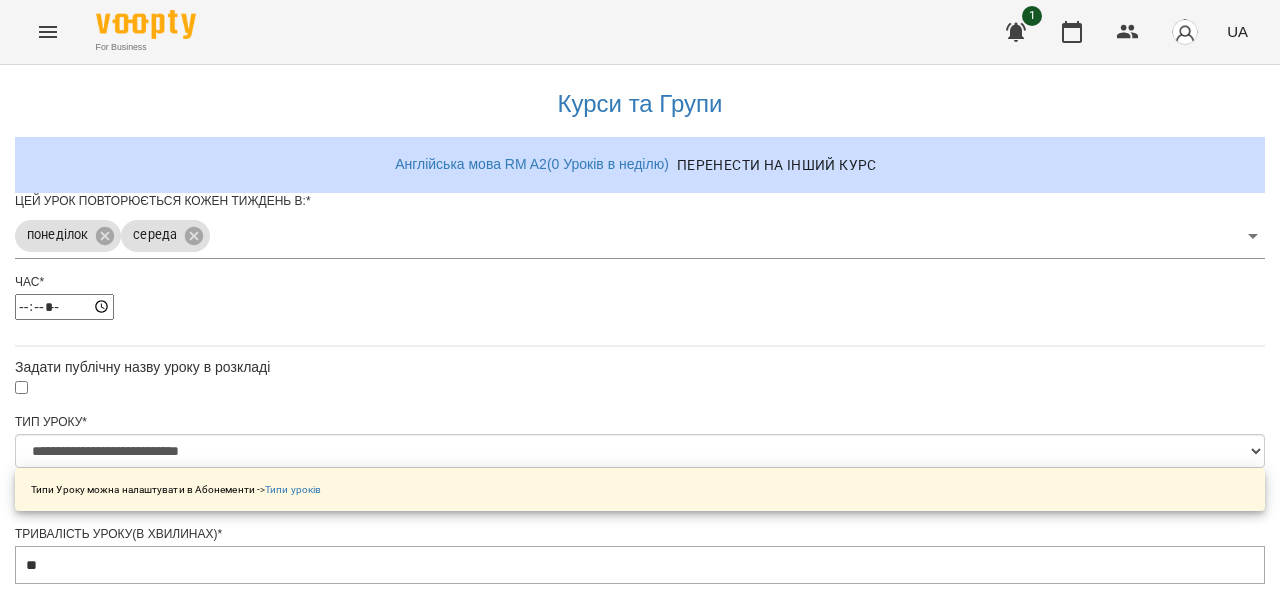click on "Обрати клієнтів, які це відвідують" at bounding box center (180, 968) 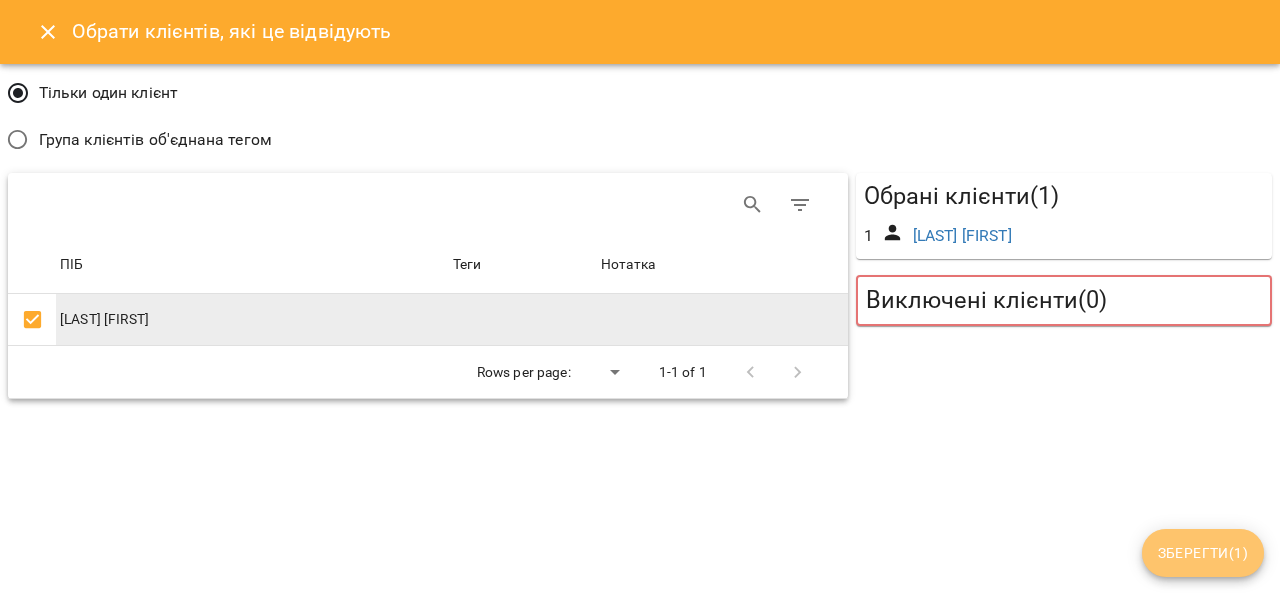click on "Зберегти ( 1 )" at bounding box center [1203, 553] 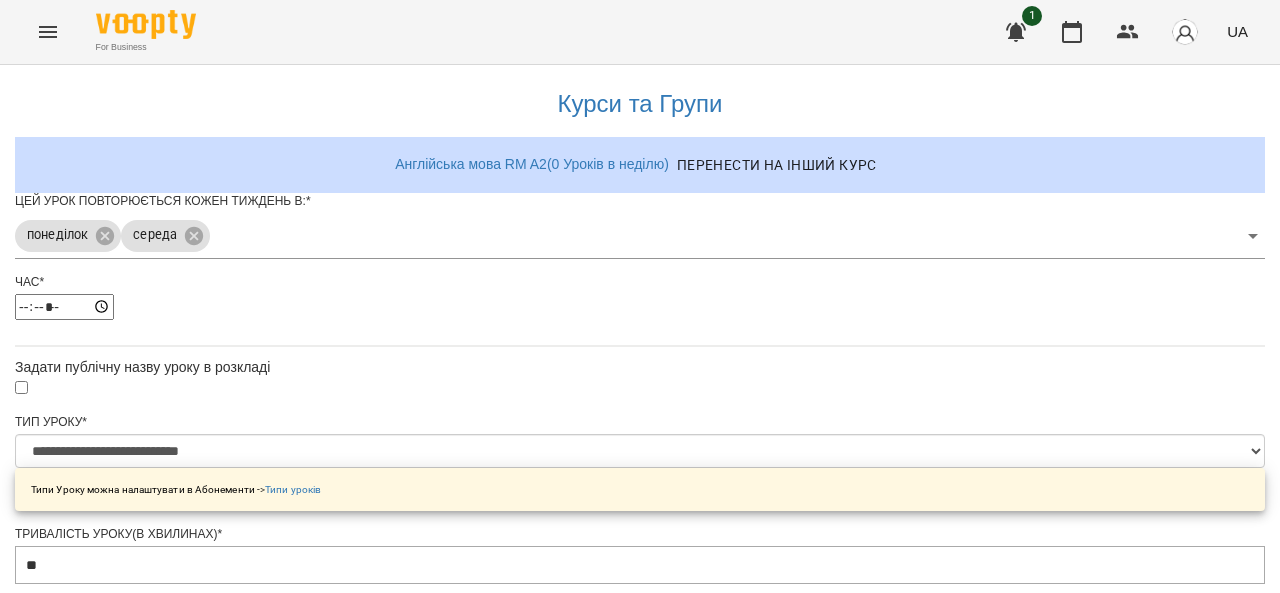 scroll, scrollTop: 762, scrollLeft: 0, axis: vertical 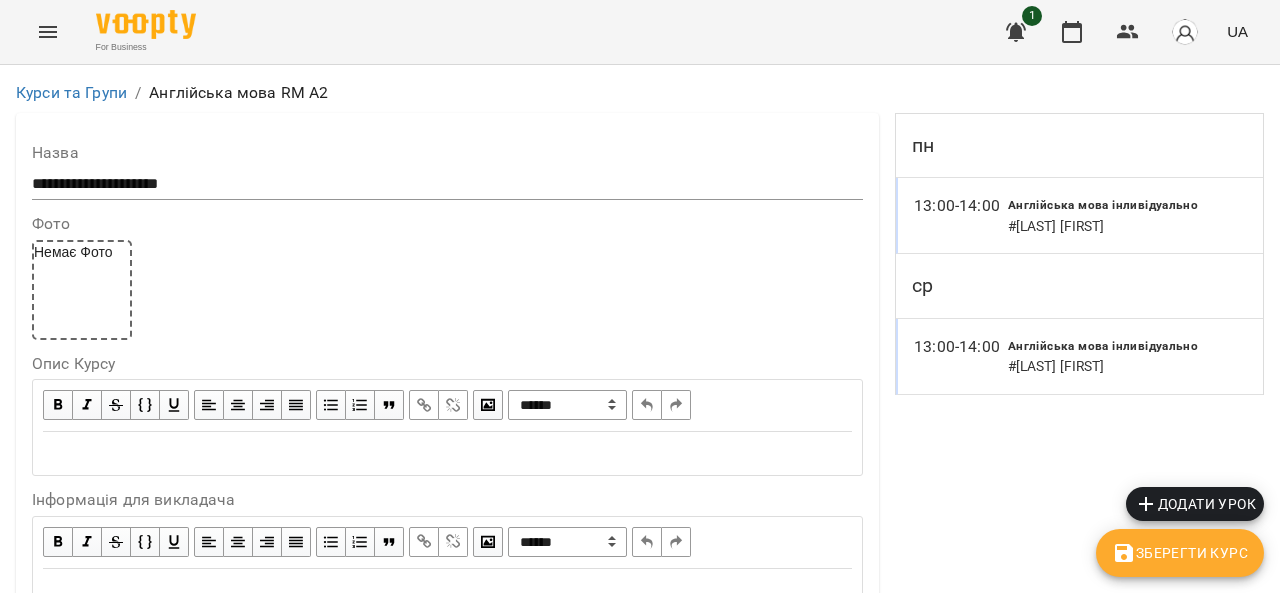 click on "# Салій Людмила" at bounding box center [1103, 367] 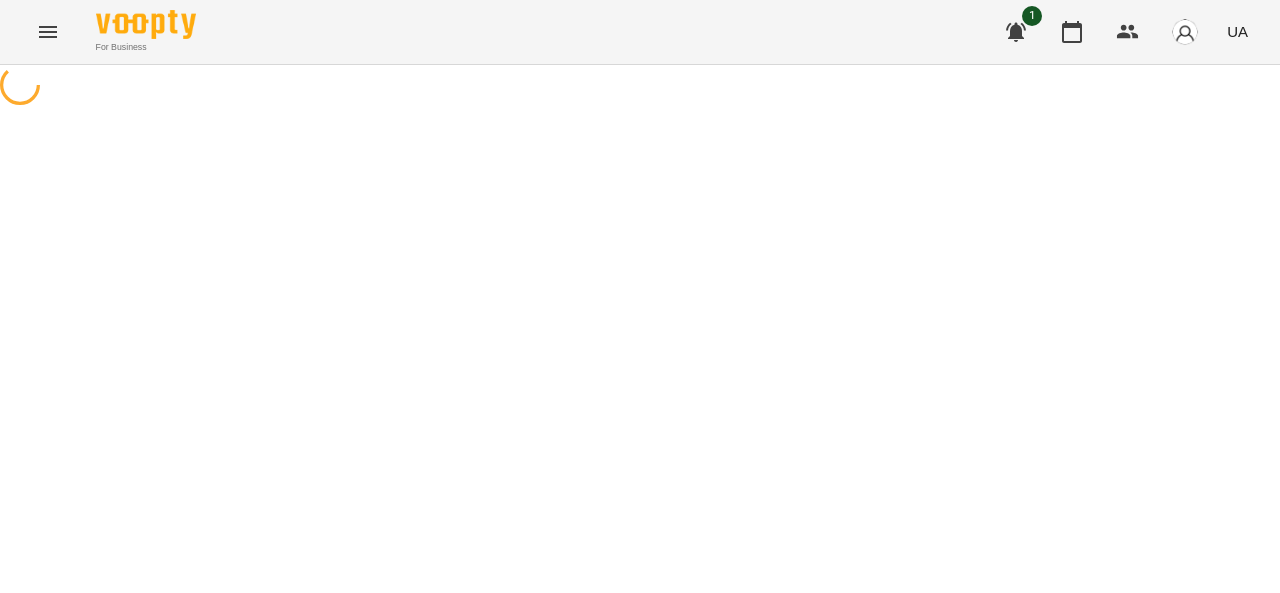select on "*" 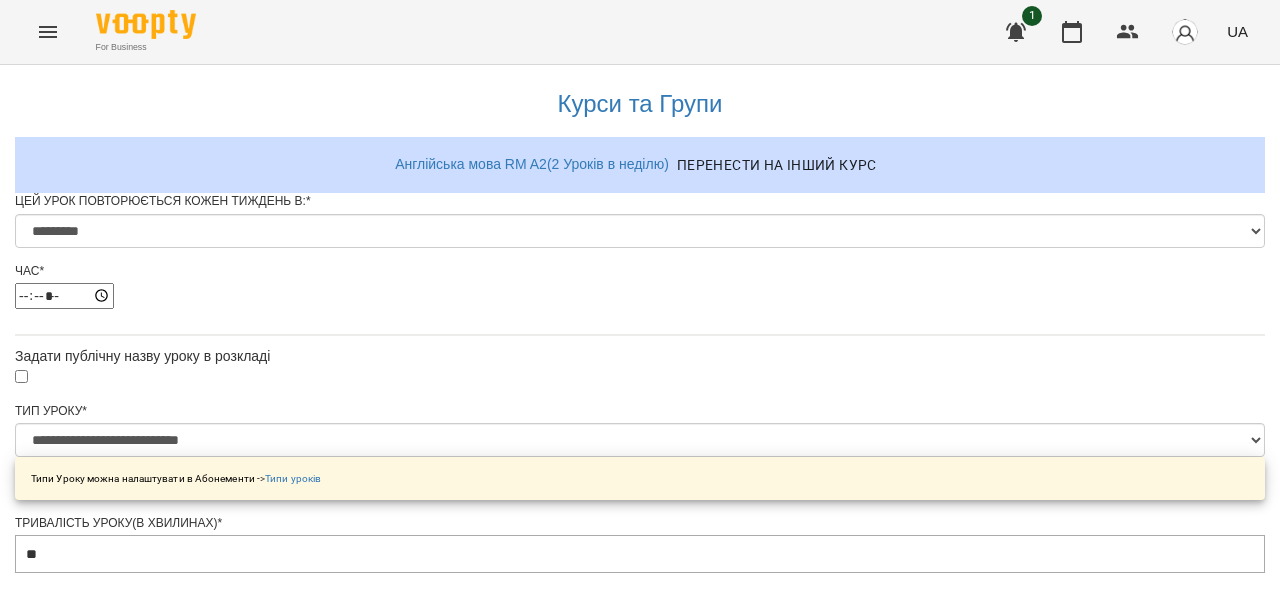 scroll, scrollTop: 200, scrollLeft: 0, axis: vertical 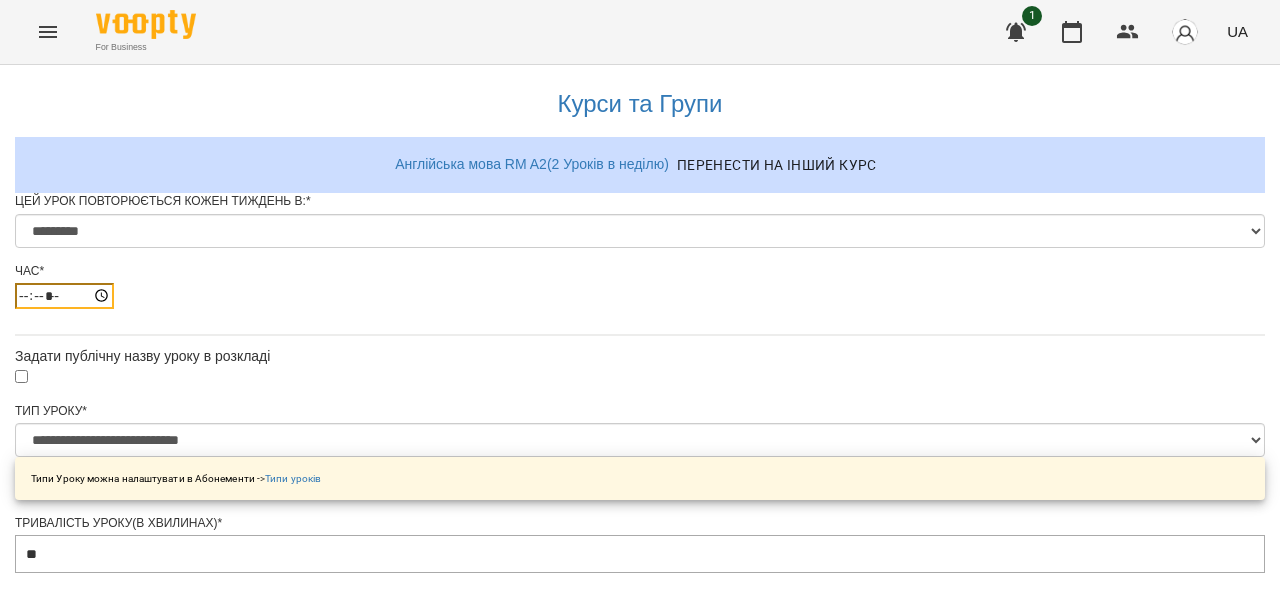 click on "*****" at bounding box center (64, 296) 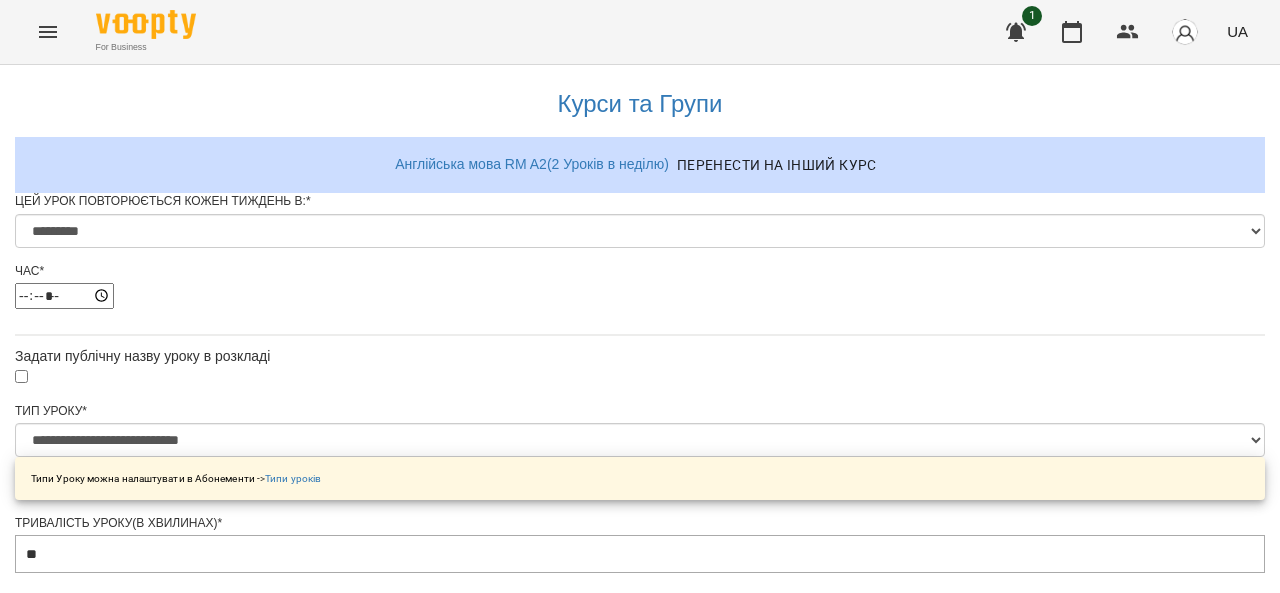type on "*****" 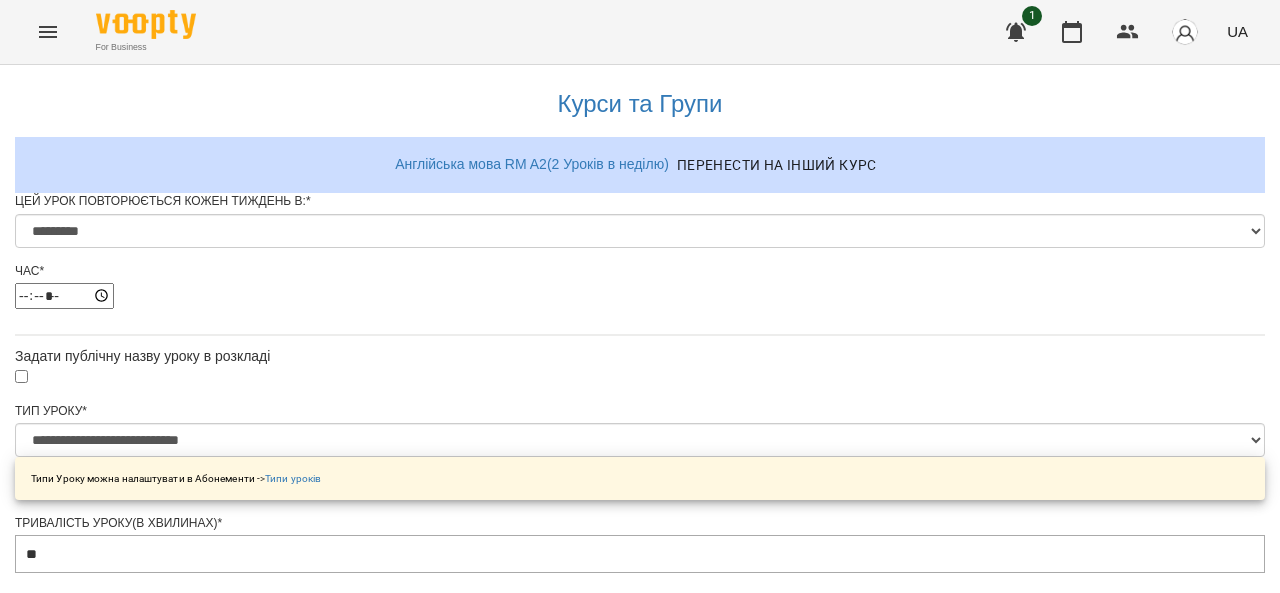 scroll, scrollTop: 0, scrollLeft: 0, axis: both 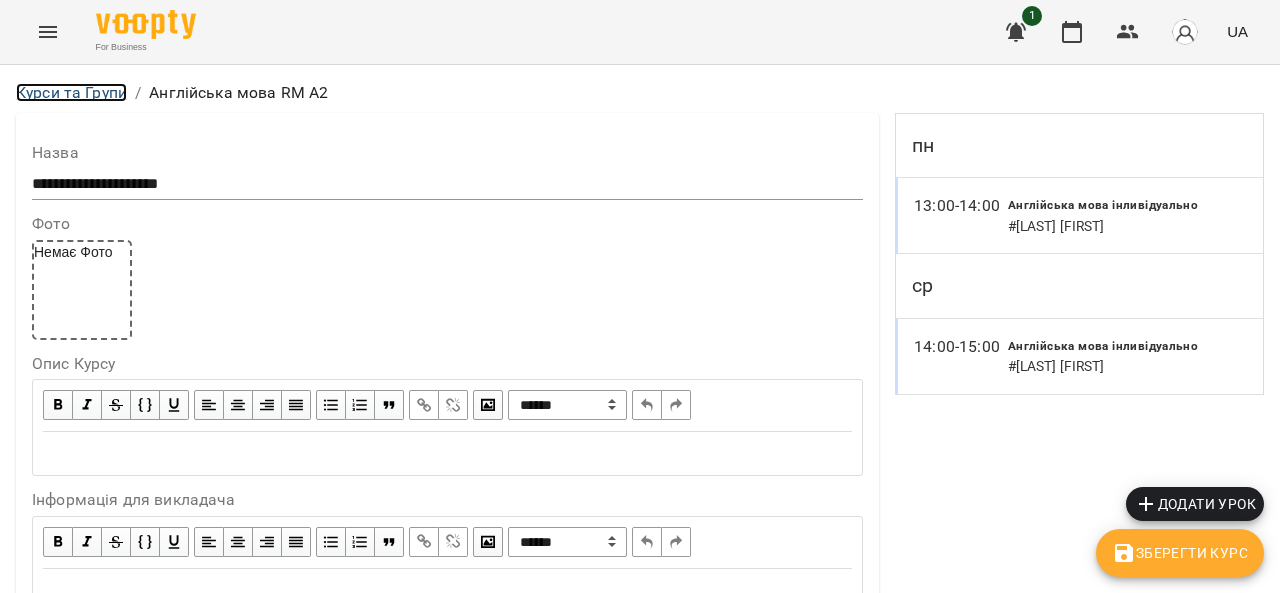 click on "Курси та Групи" at bounding box center [71, 92] 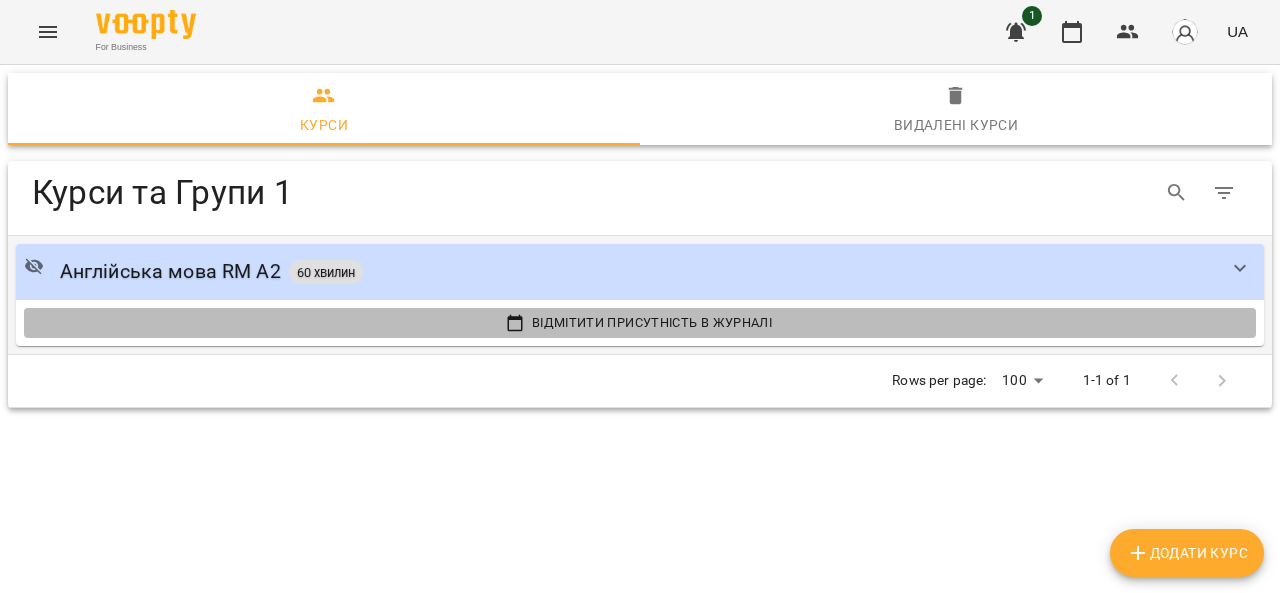 click on "Відмітити присутність в Журналі" at bounding box center [640, 323] 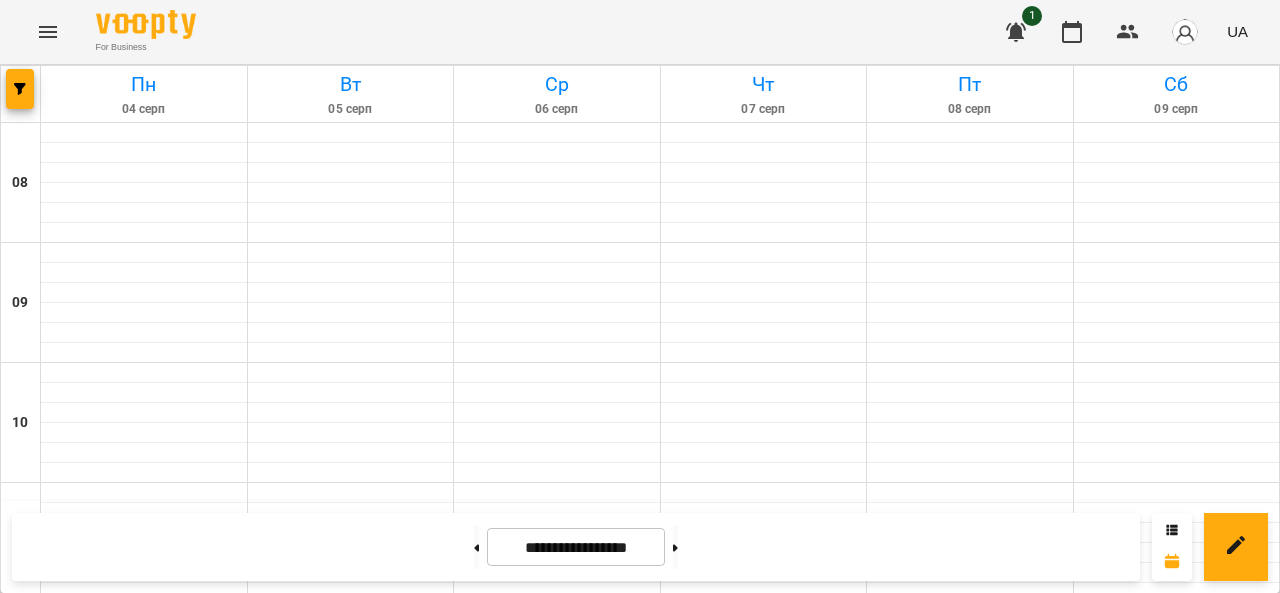 scroll, scrollTop: 500, scrollLeft: 0, axis: vertical 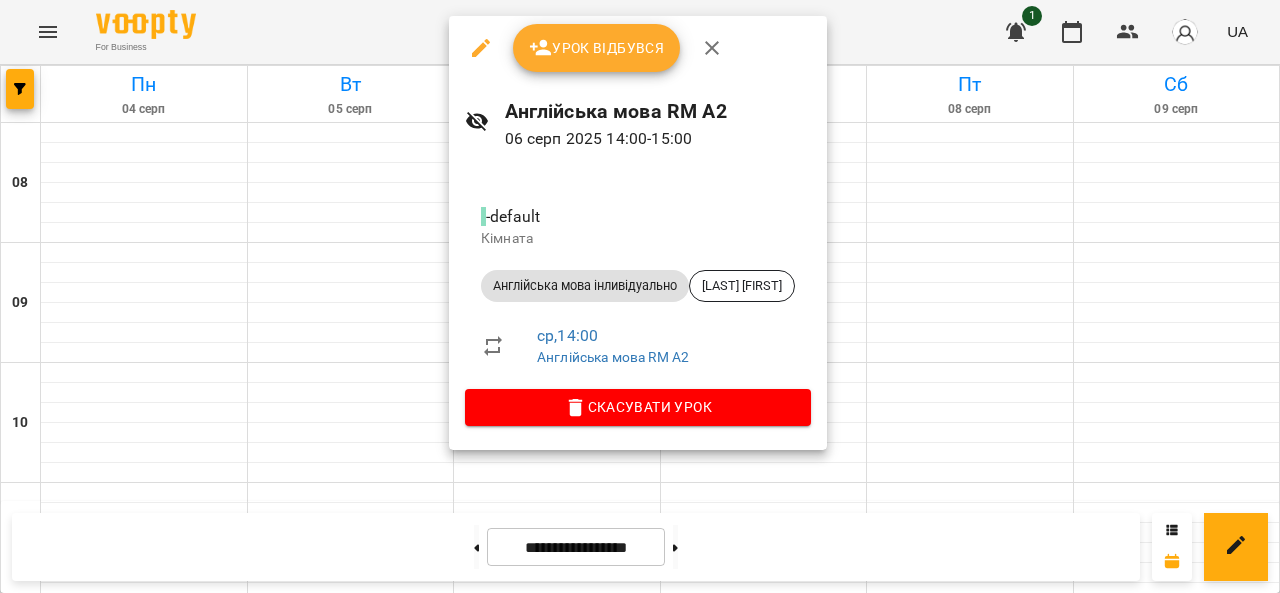 click at bounding box center (640, 296) 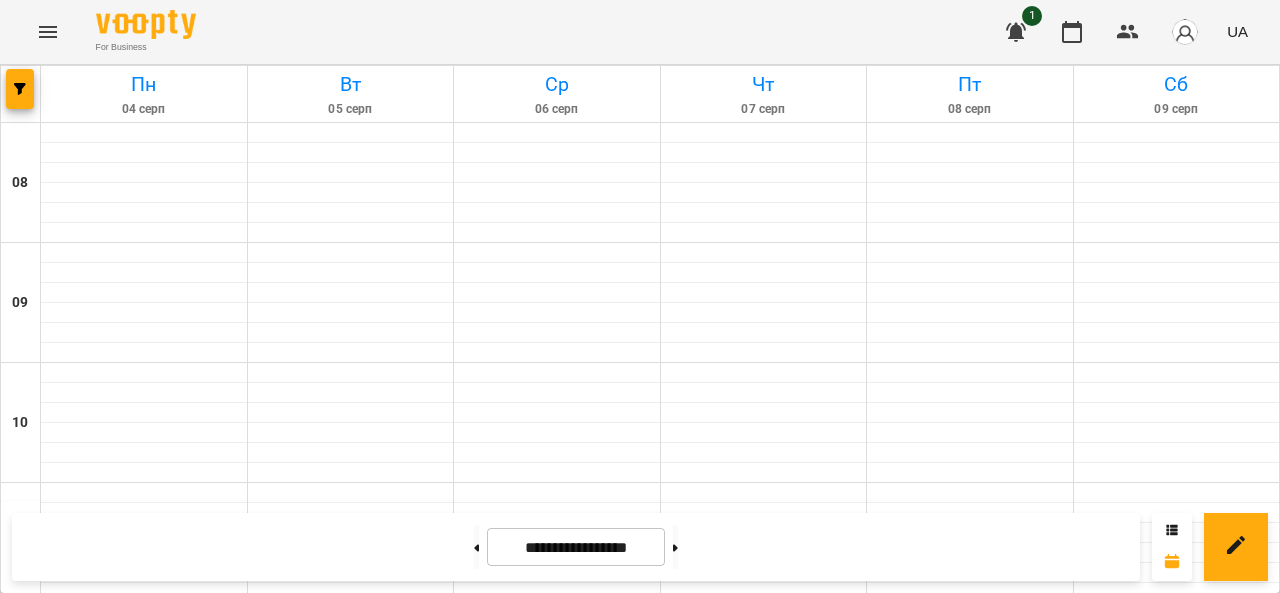 click on "Англійська мова інливідуально - Салій Людмила" at bounding box center (144, 778) 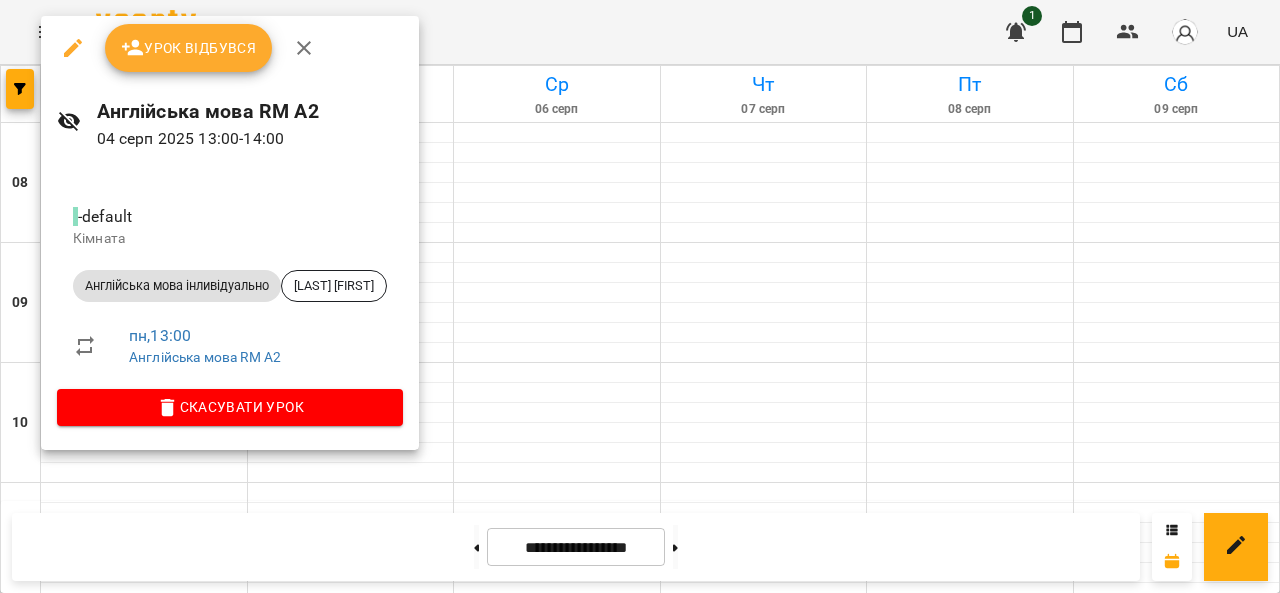 click on "Англійська мова інливідуально" at bounding box center [177, 286] 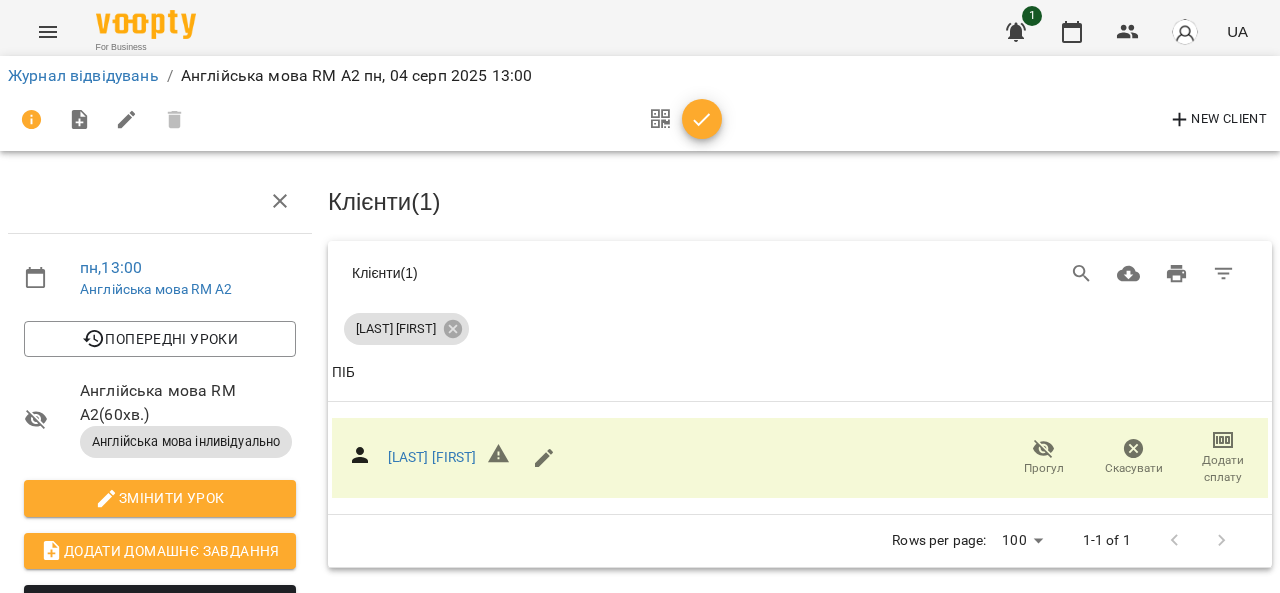 scroll, scrollTop: 100, scrollLeft: 0, axis: vertical 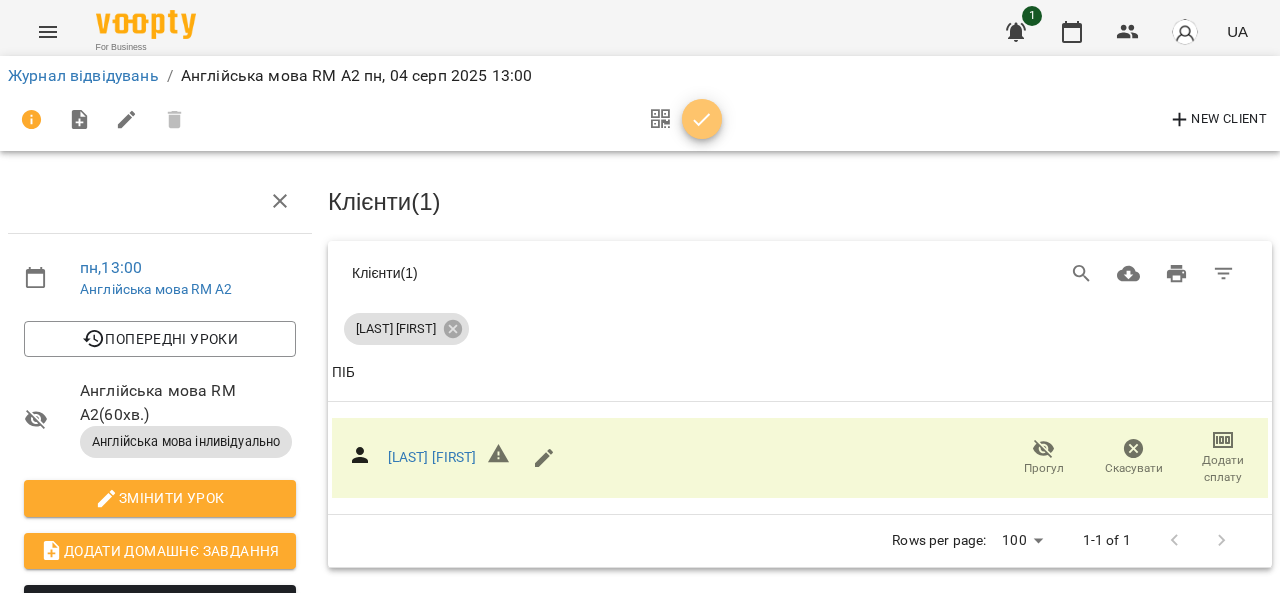 click 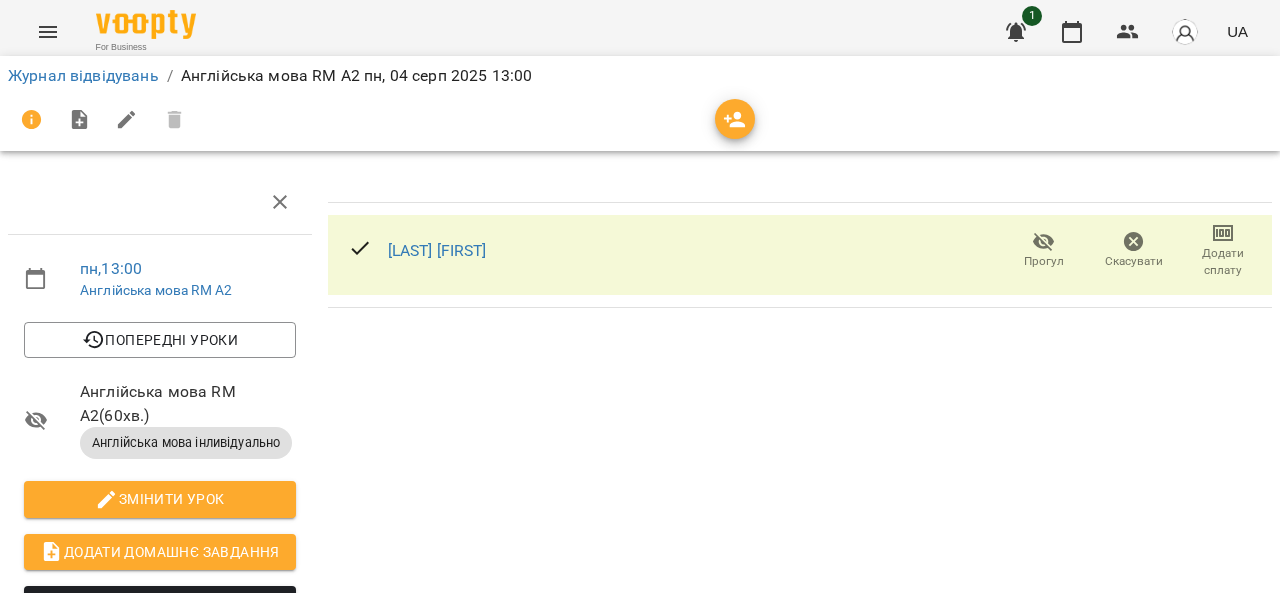 scroll, scrollTop: 0, scrollLeft: 0, axis: both 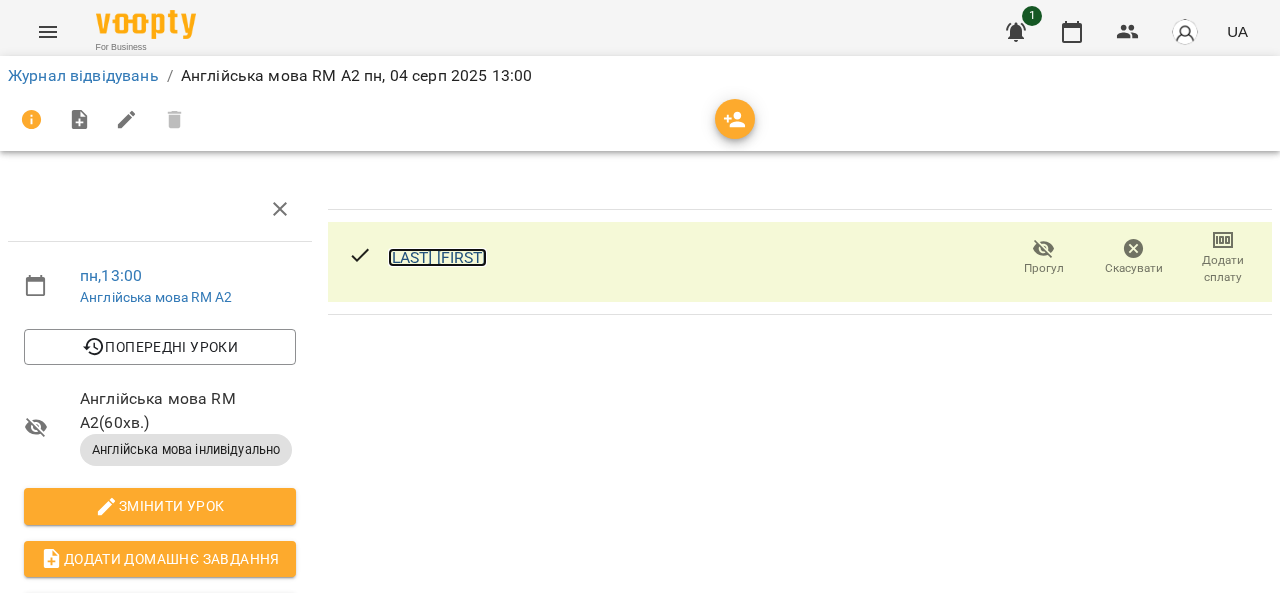 click on "[LAST] [FIRST]" at bounding box center (437, 257) 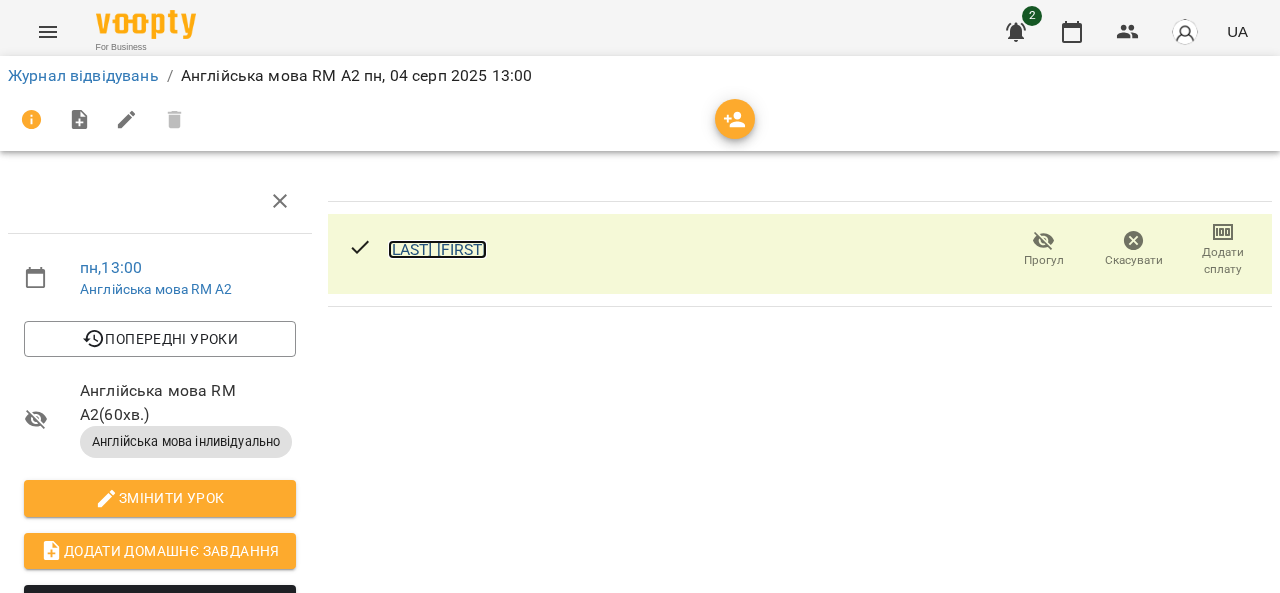 scroll, scrollTop: 0, scrollLeft: 0, axis: both 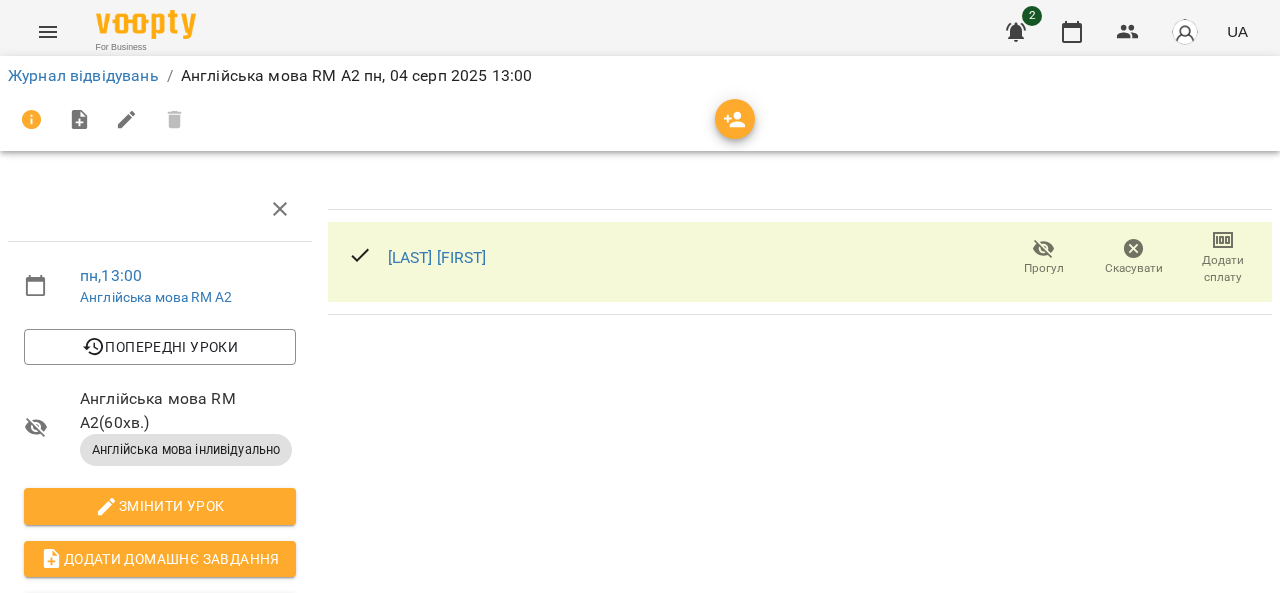 click on "Салій Людмила Прогул Скасувати Додати сплату" at bounding box center [800, 526] 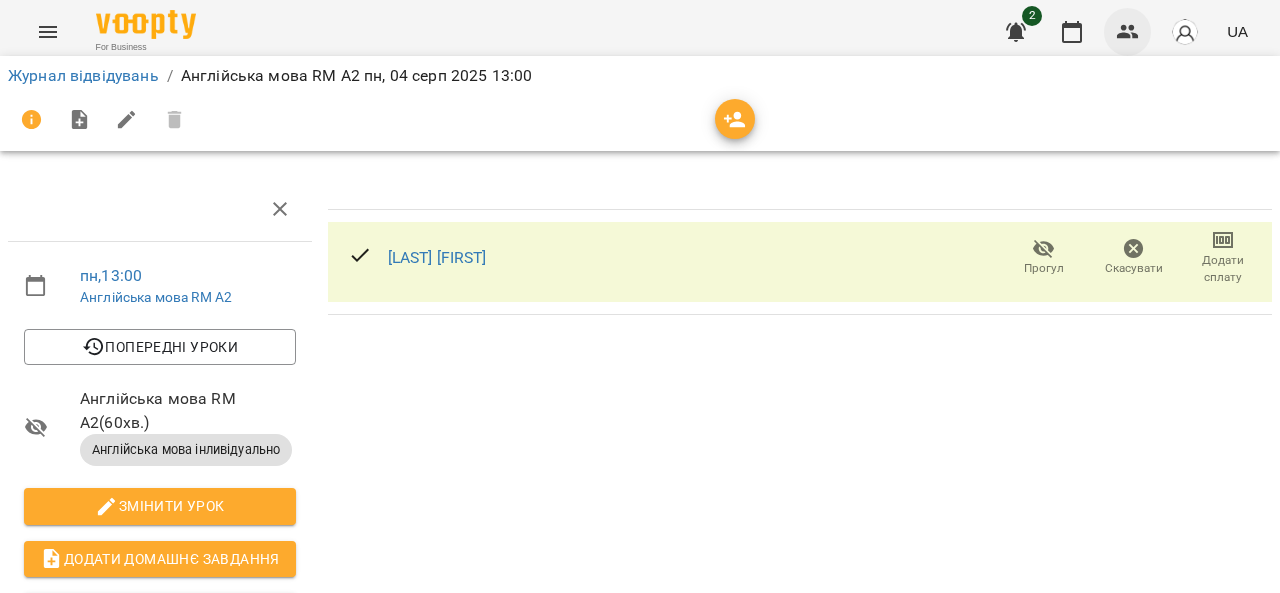 click 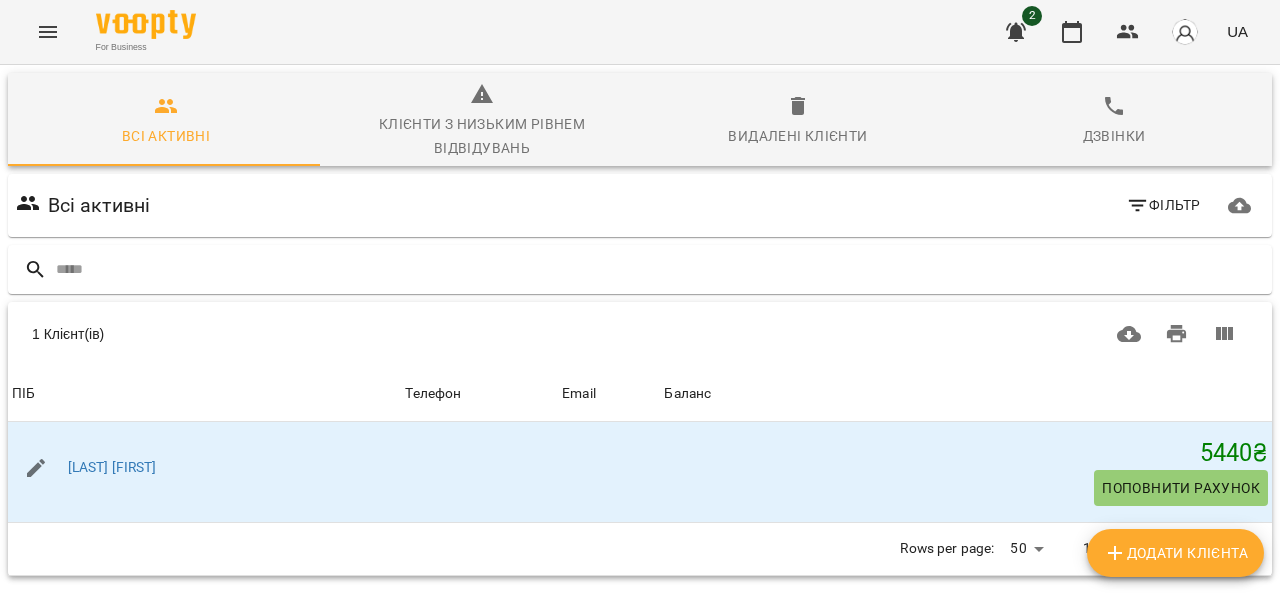 click at bounding box center (926, 334) 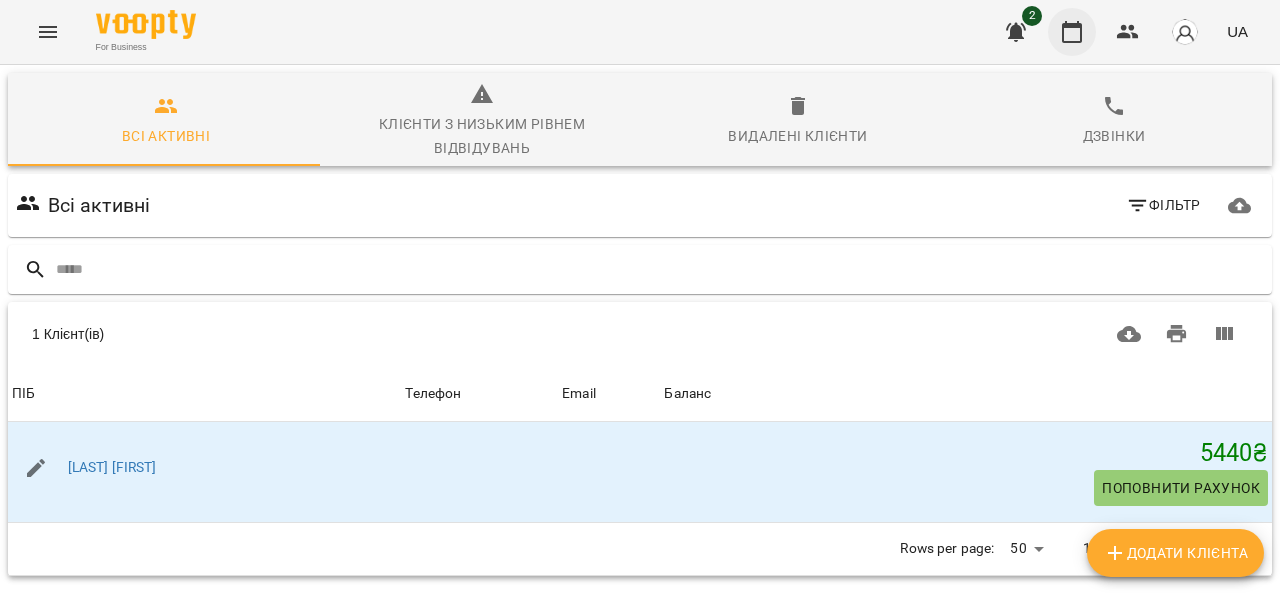 click 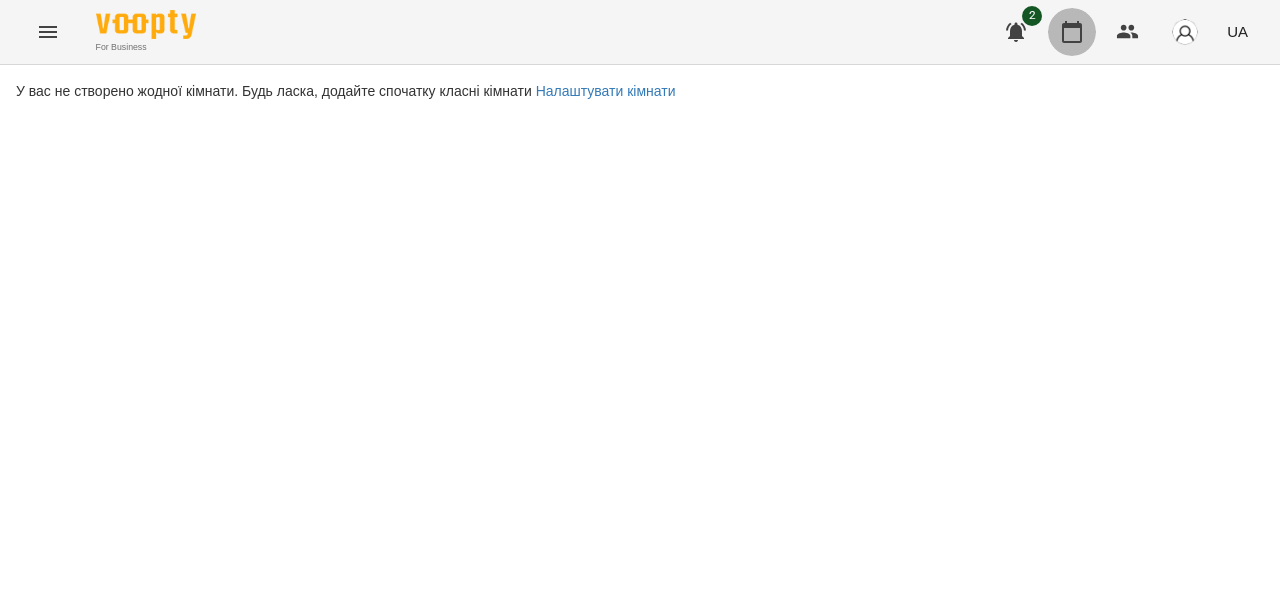 click 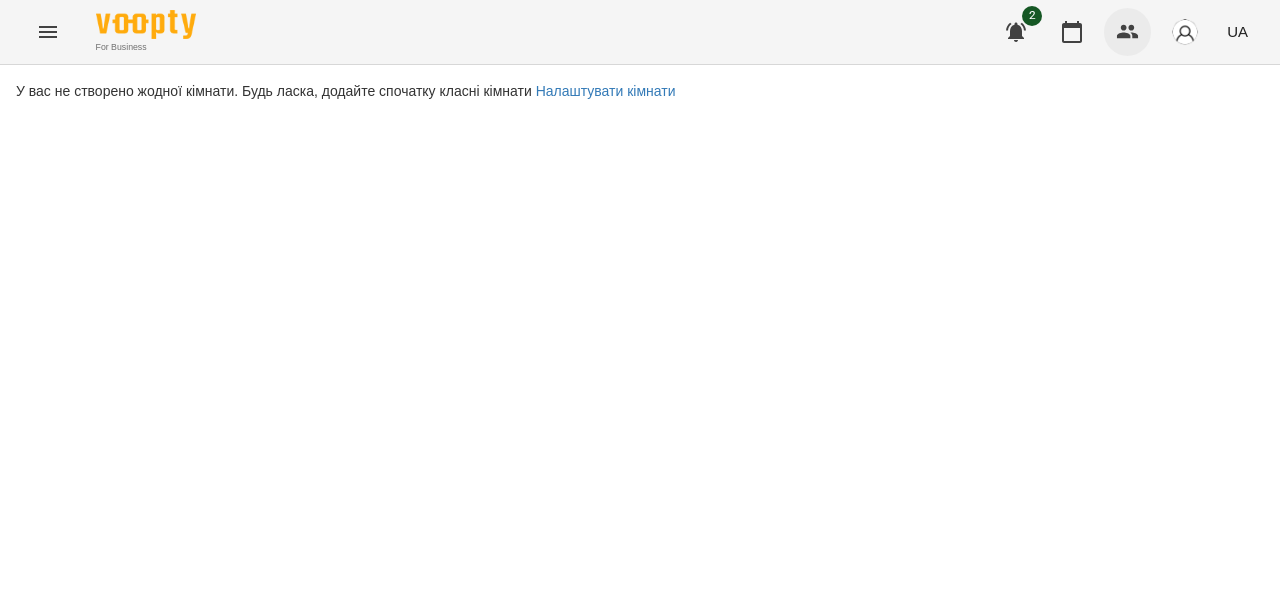 click at bounding box center [1128, 32] 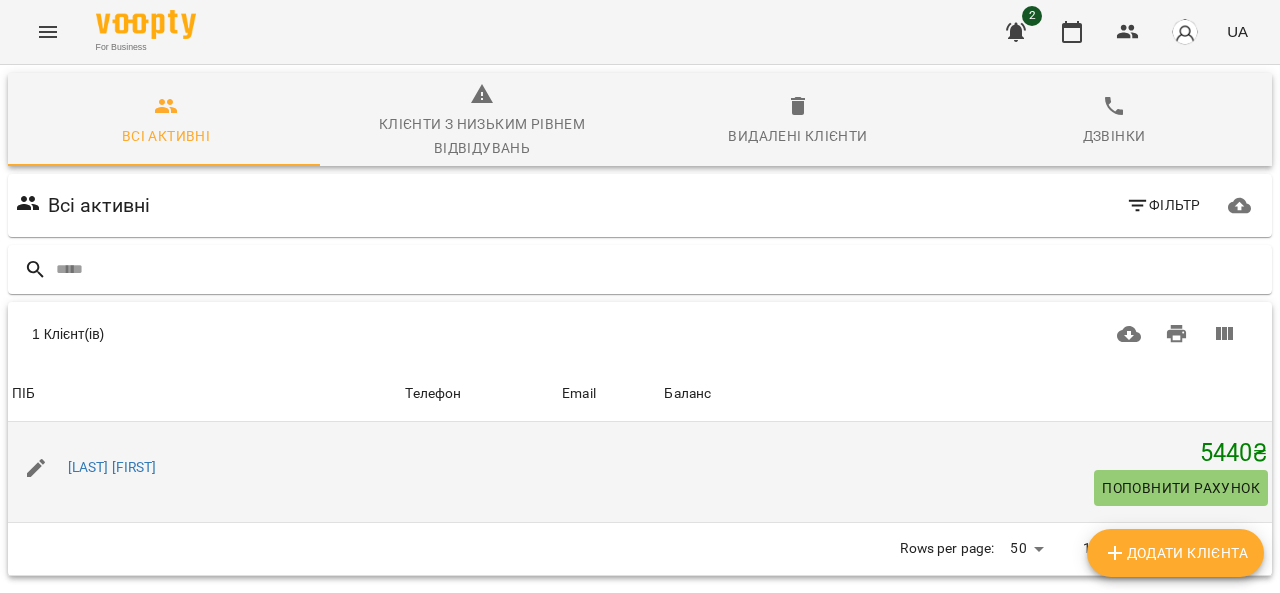 scroll, scrollTop: 100, scrollLeft: 0, axis: vertical 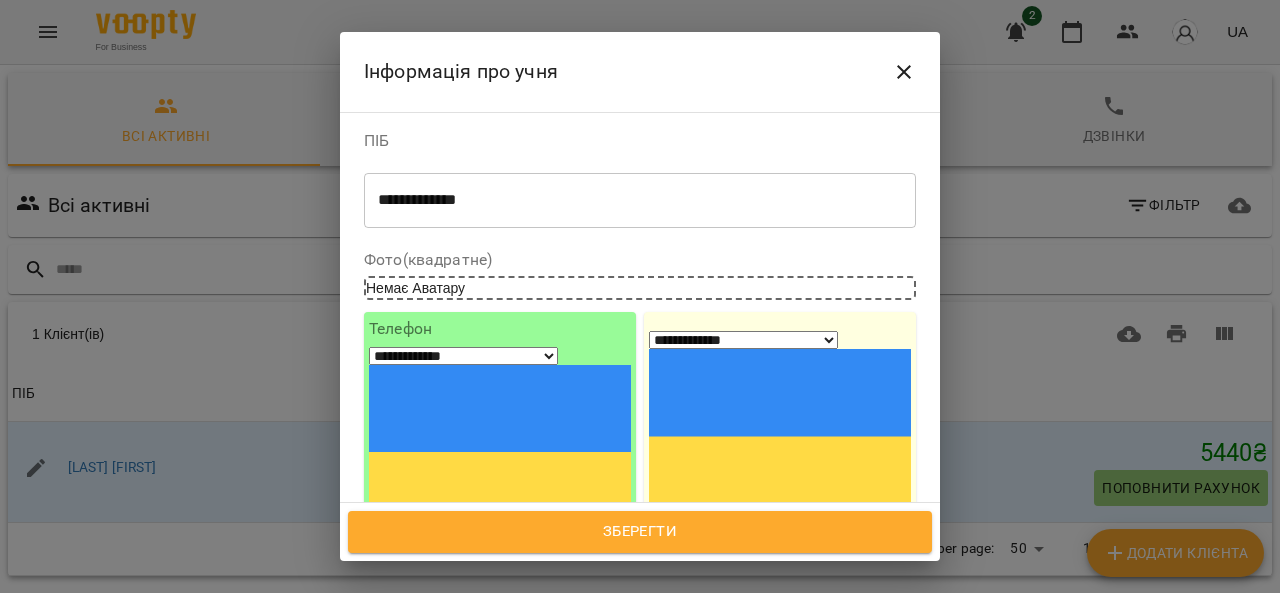 click 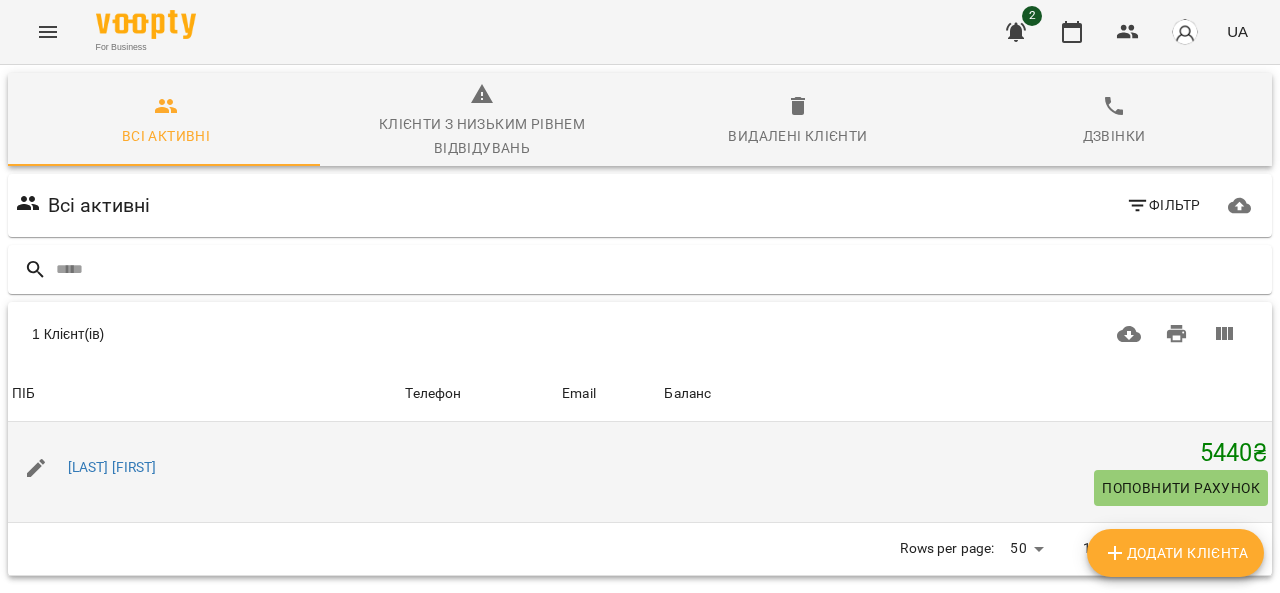 scroll, scrollTop: 108, scrollLeft: 0, axis: vertical 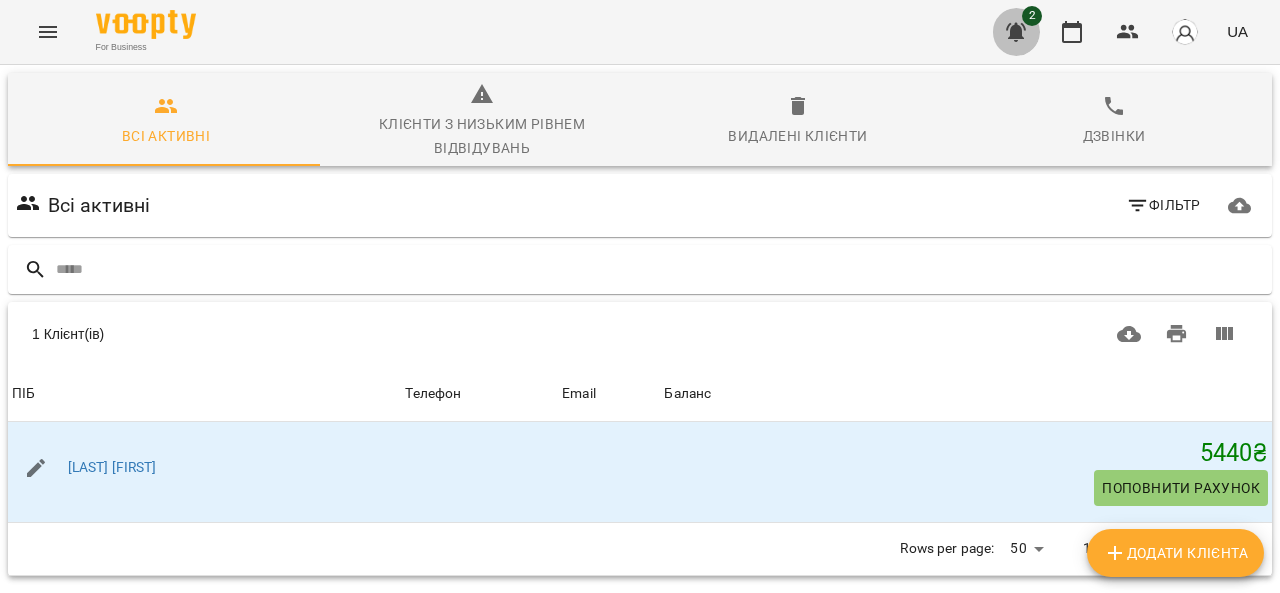 click 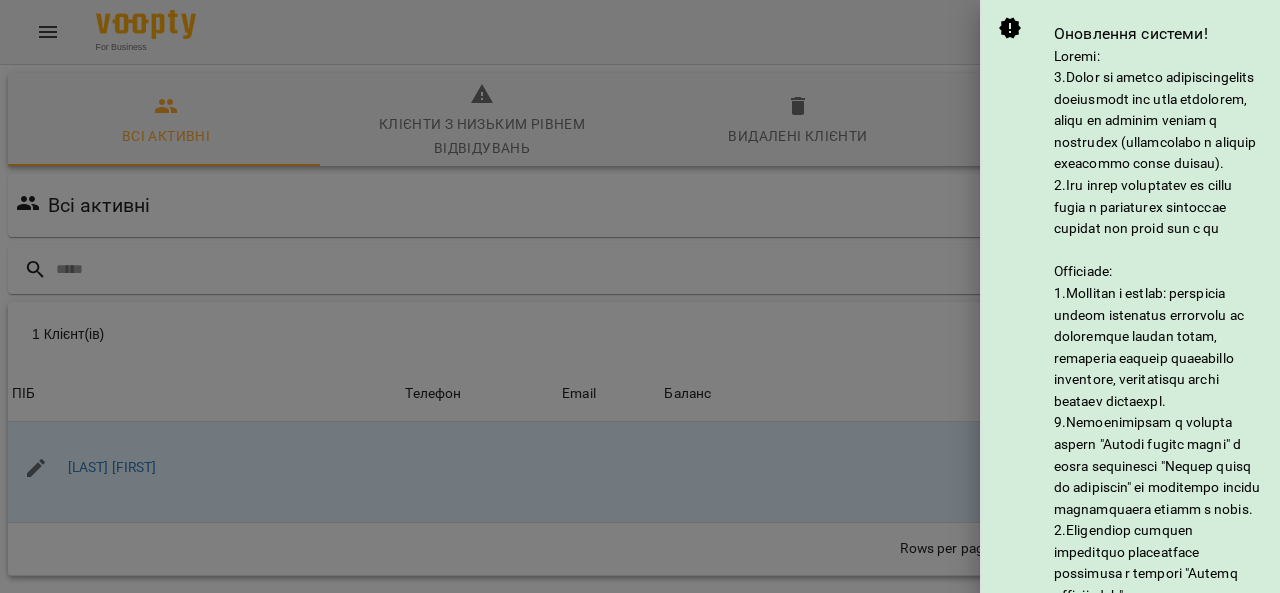 click at bounding box center [640, 296] 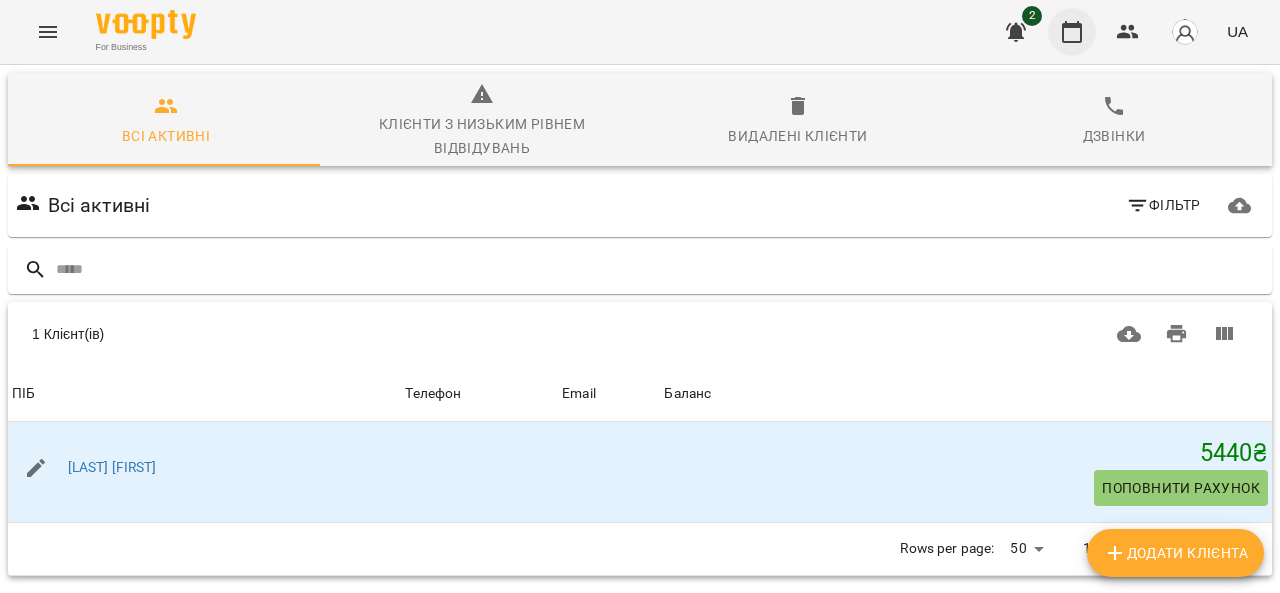 click 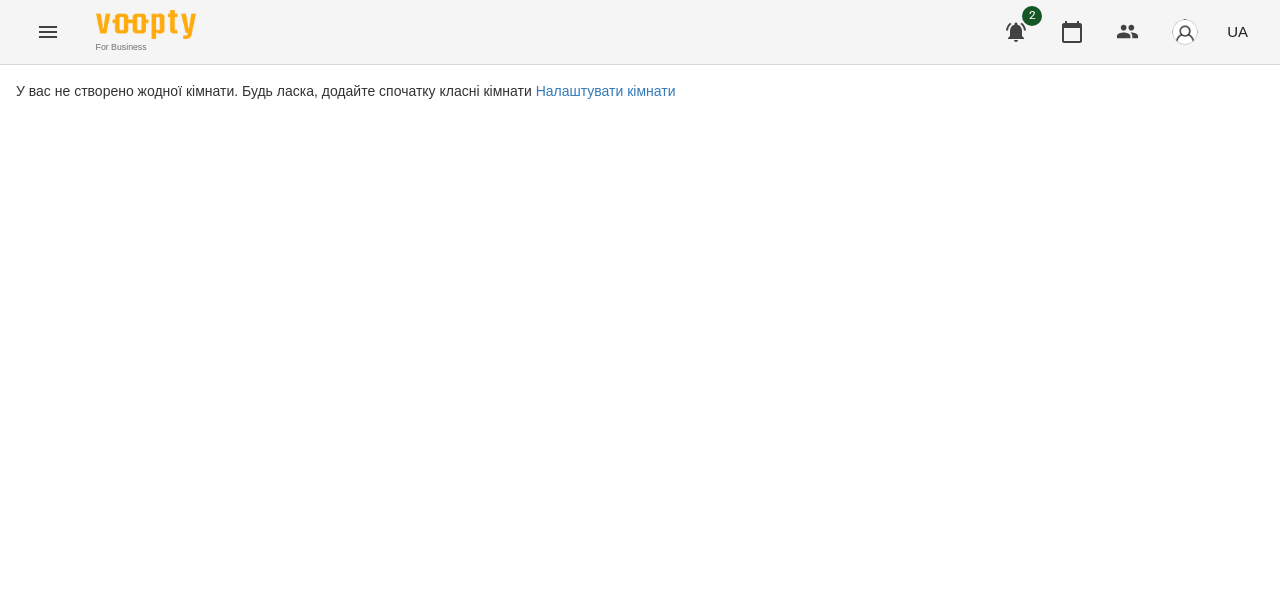 click 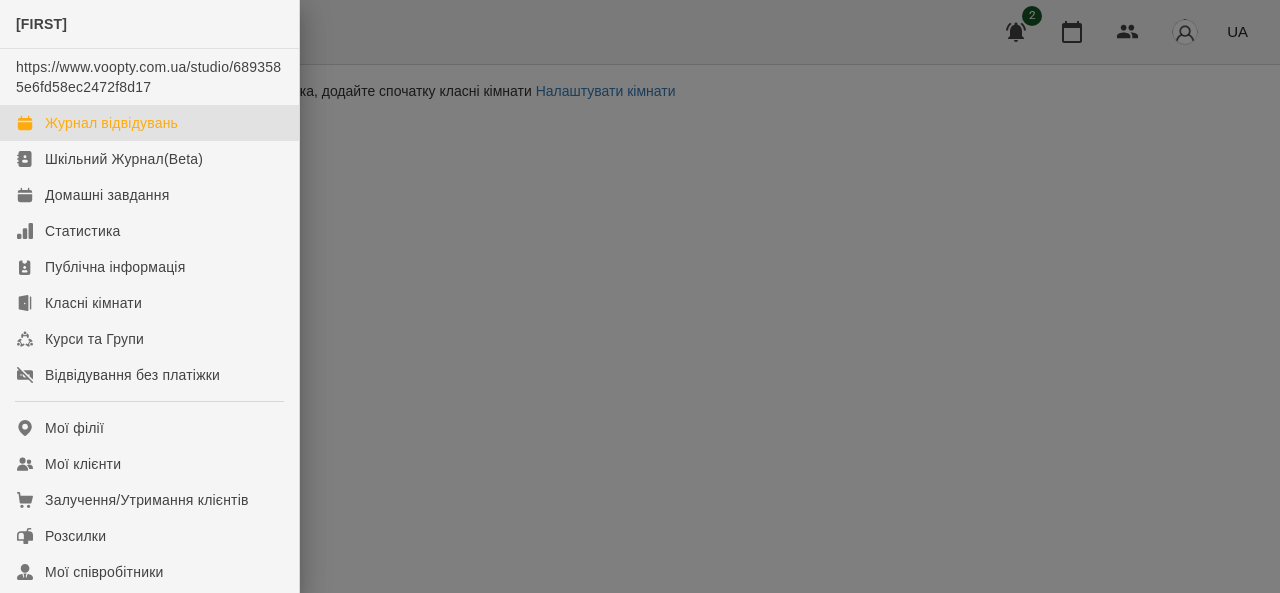 click at bounding box center (640, 296) 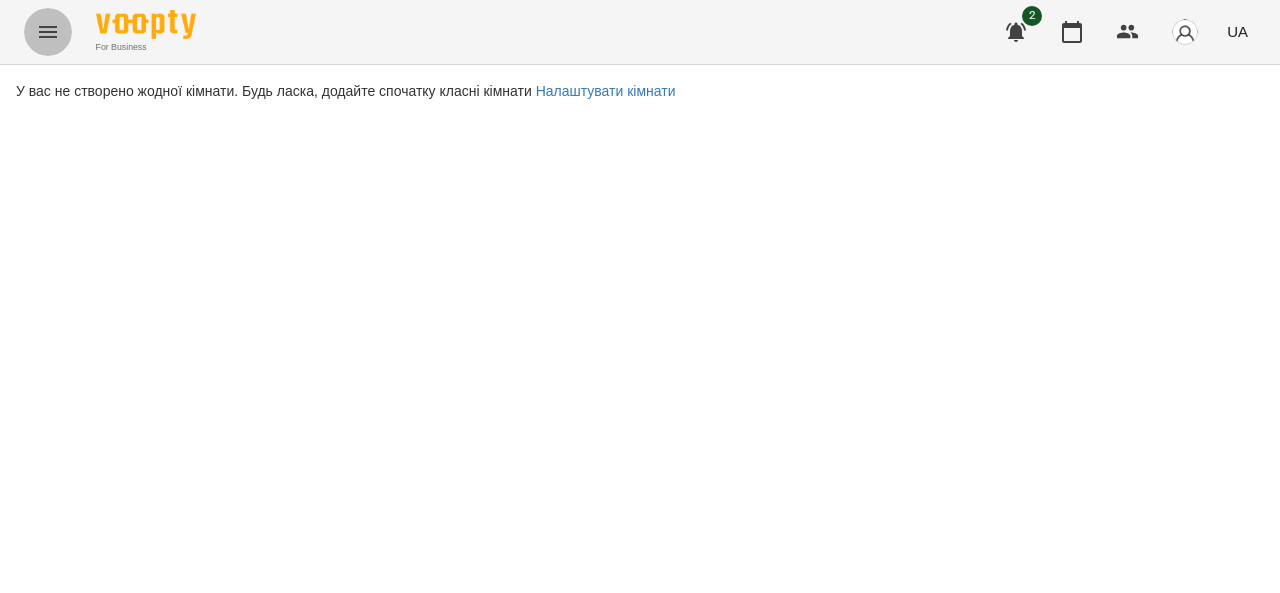 click 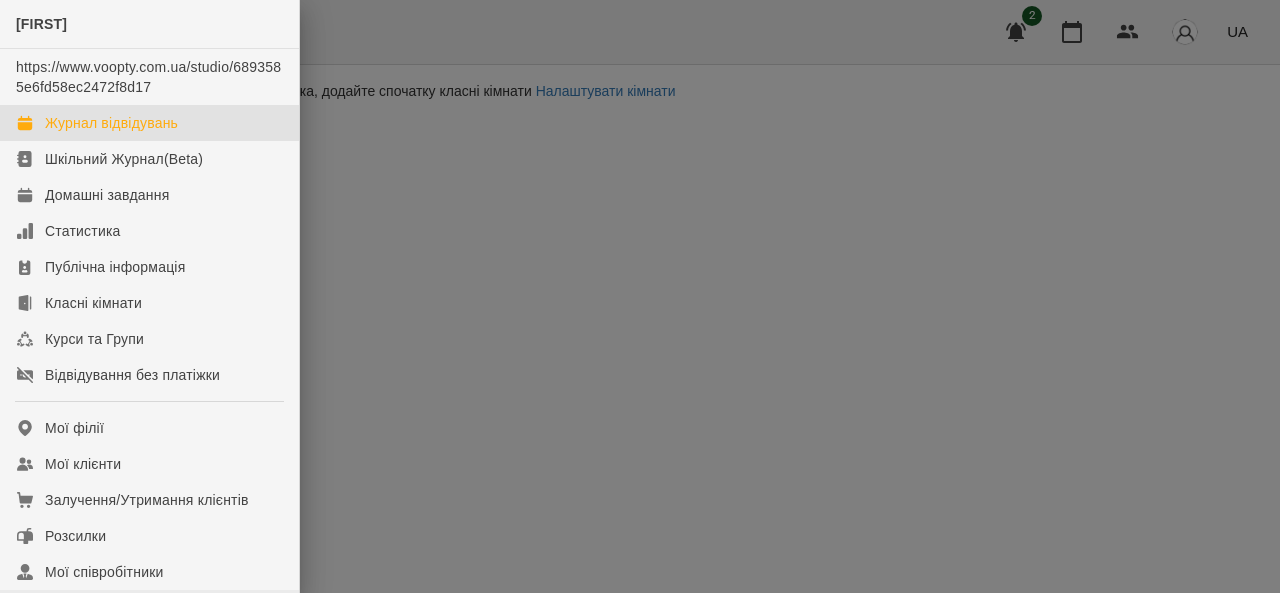 scroll, scrollTop: 366, scrollLeft: 0, axis: vertical 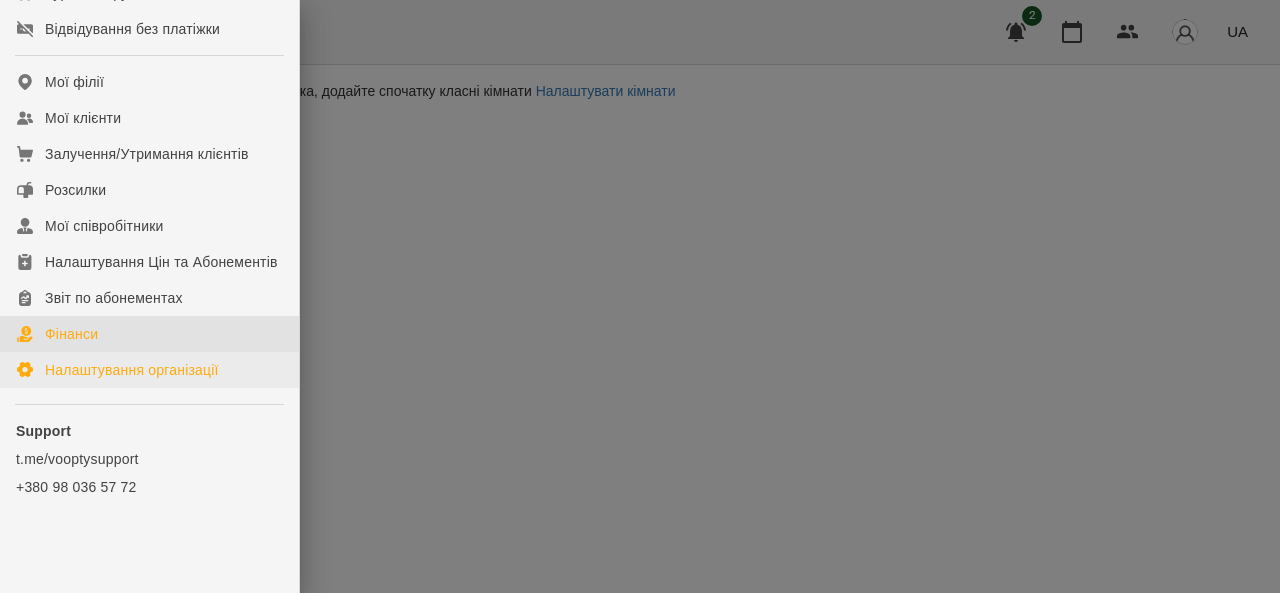 click on "Фінанси" at bounding box center [149, 334] 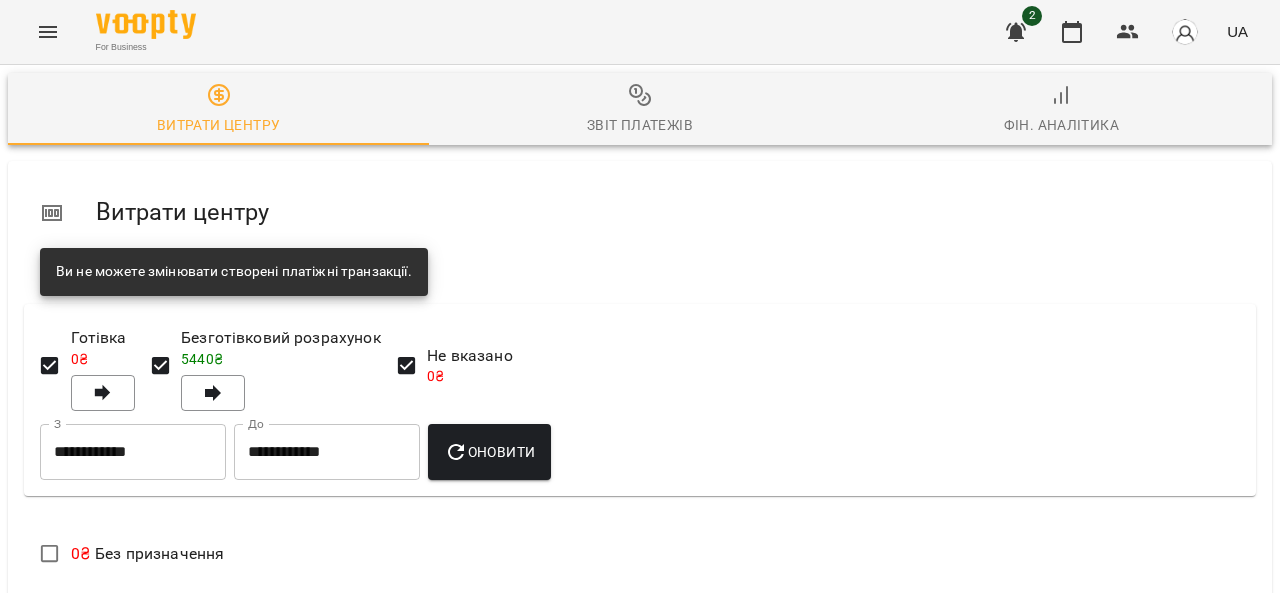 scroll, scrollTop: 0, scrollLeft: 0, axis: both 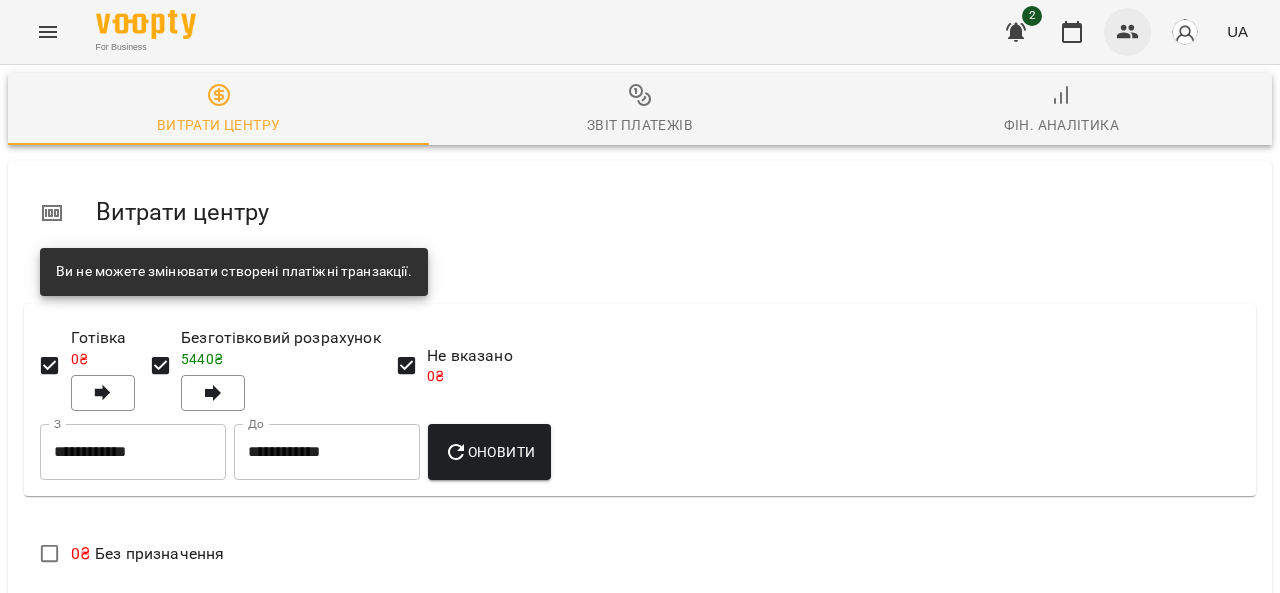 click 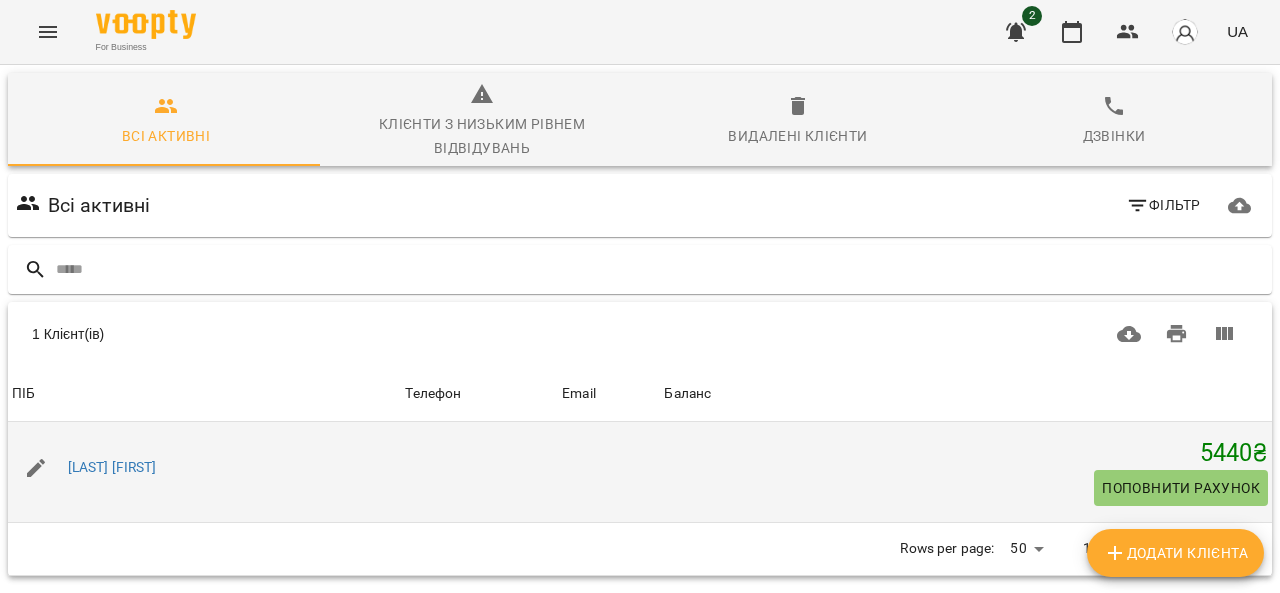 scroll, scrollTop: 108, scrollLeft: 0, axis: vertical 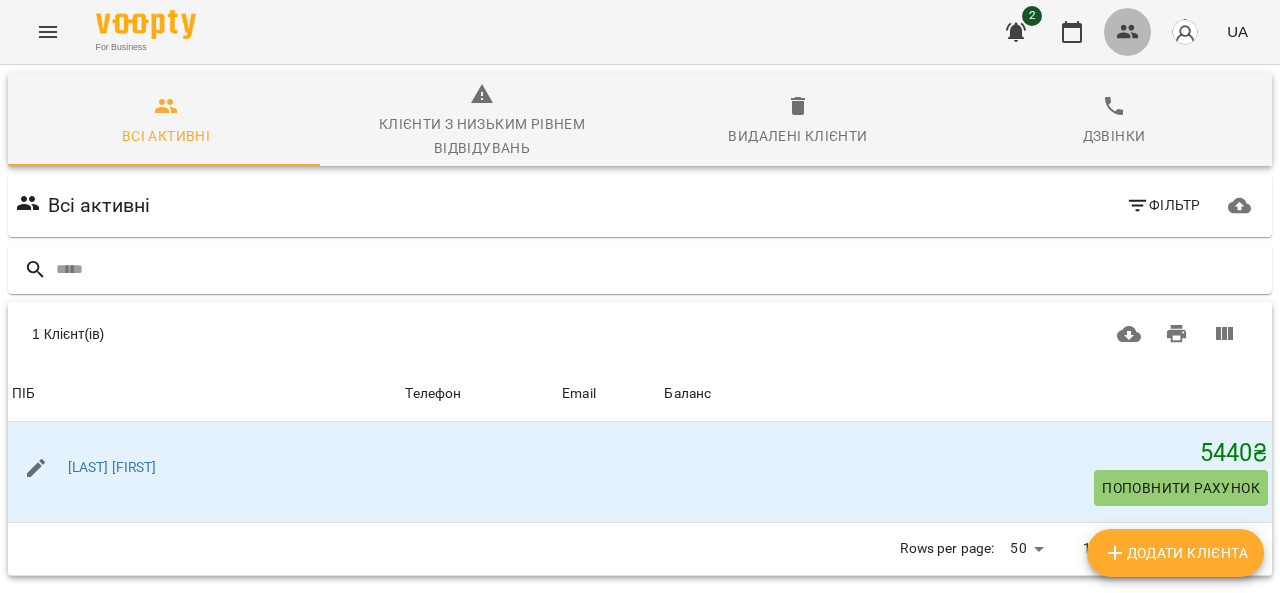 click 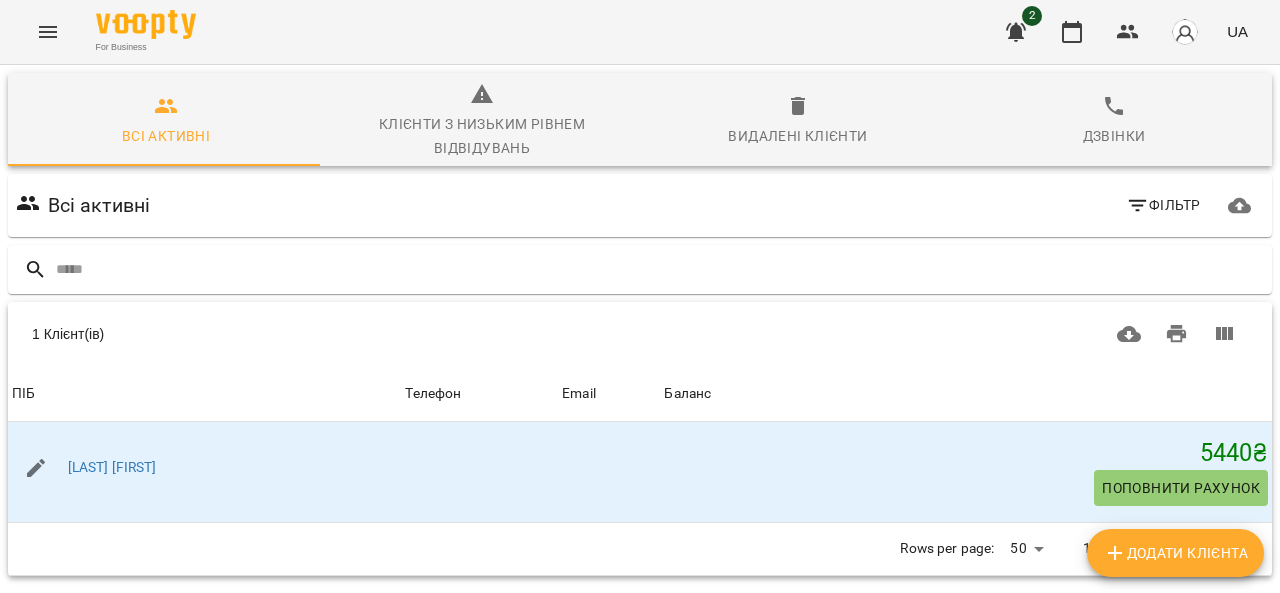 scroll, scrollTop: 0, scrollLeft: 0, axis: both 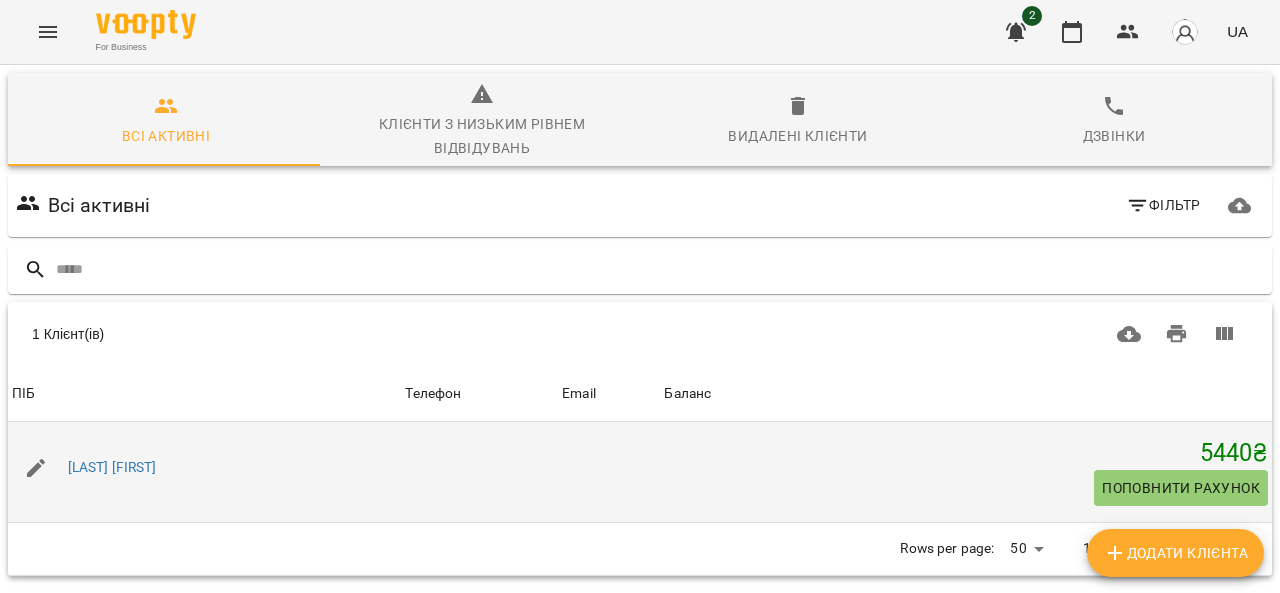 click at bounding box center (609, 472) 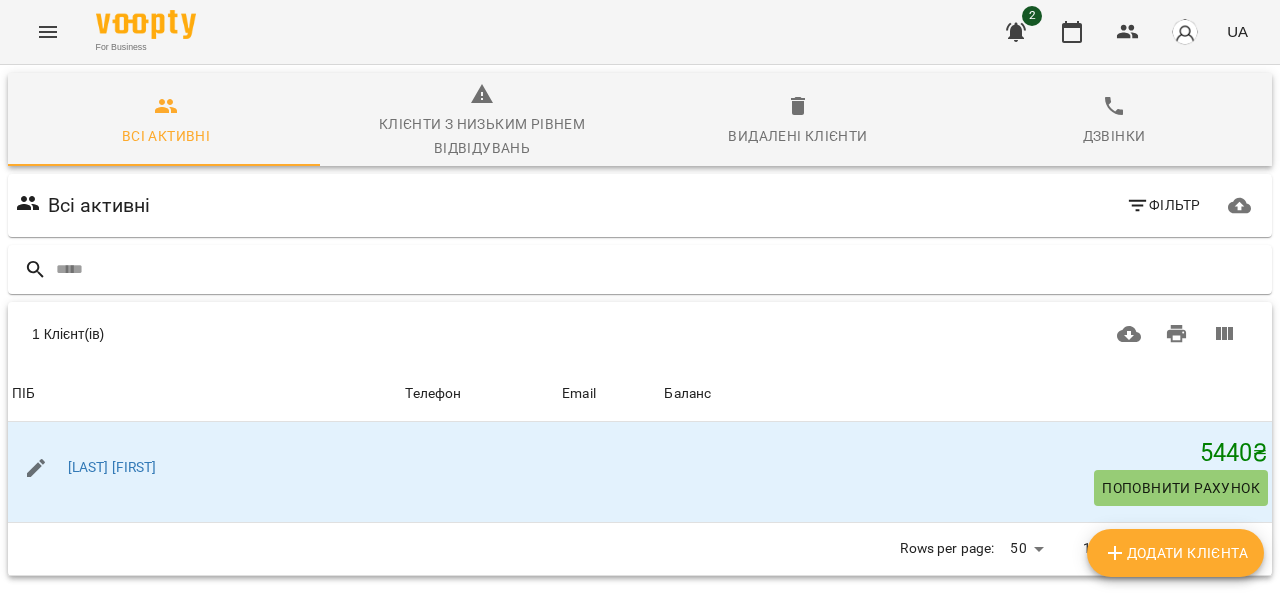 click at bounding box center (1185, 32) 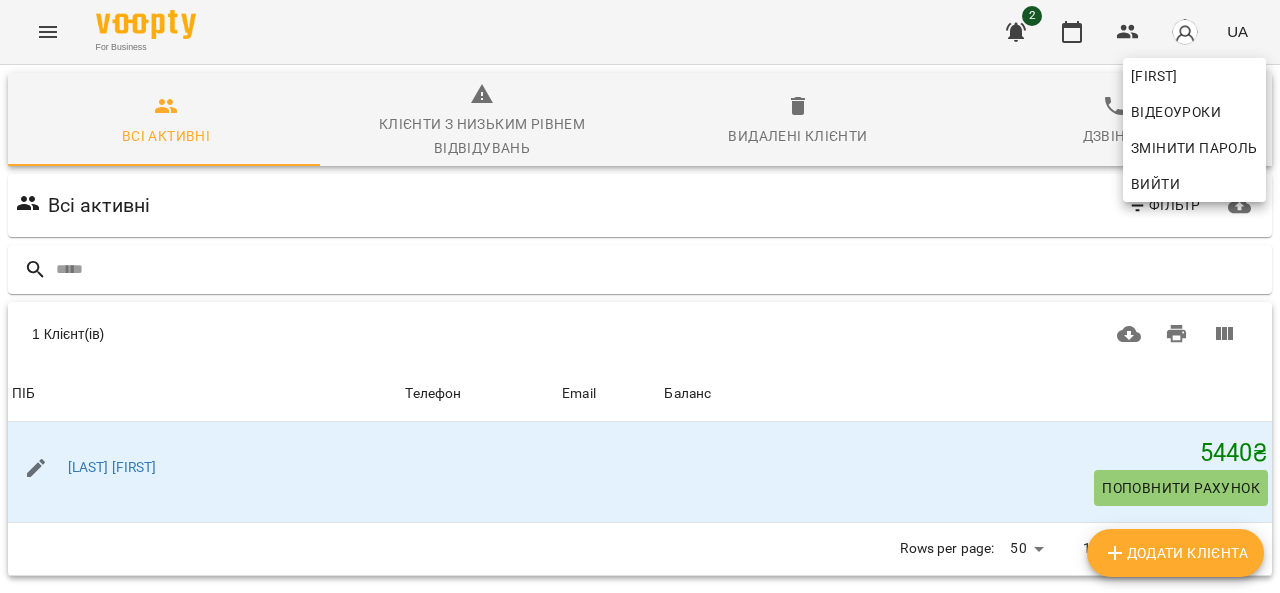 click at bounding box center [640, 296] 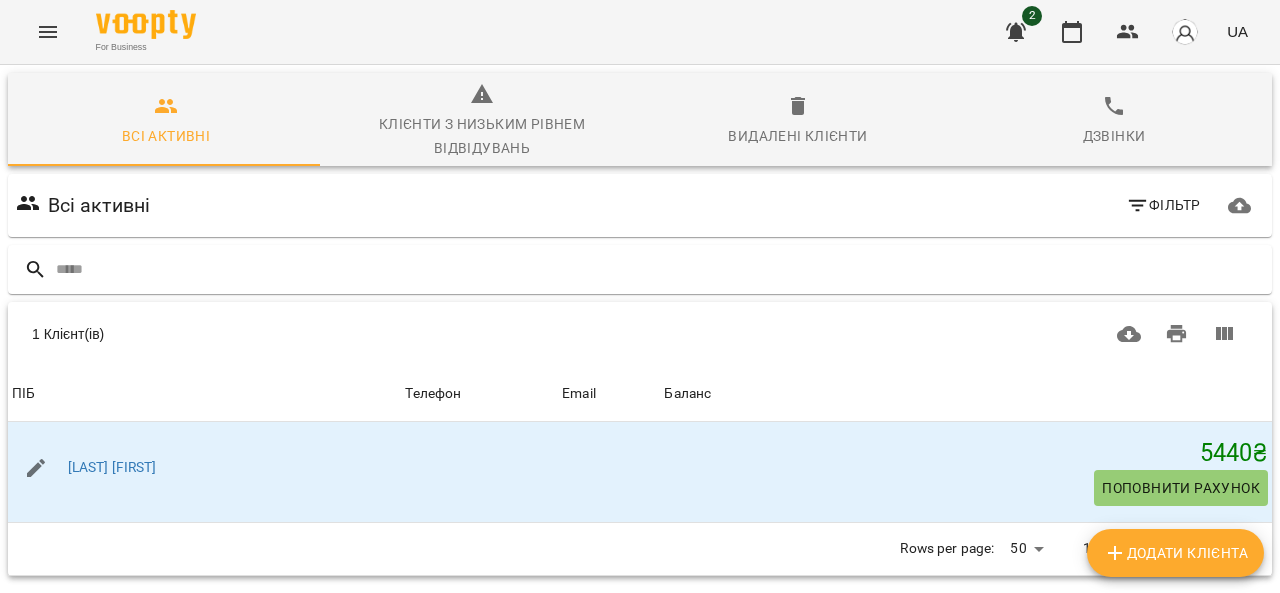 click on "Додати клієнта" at bounding box center [1175, 553] 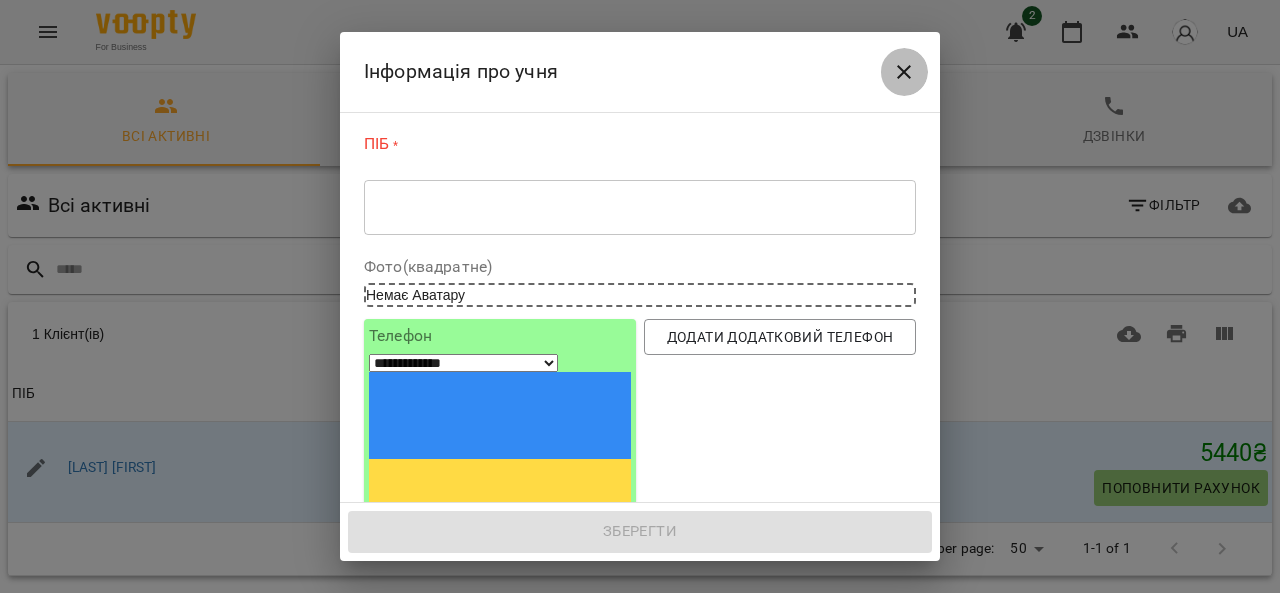 click 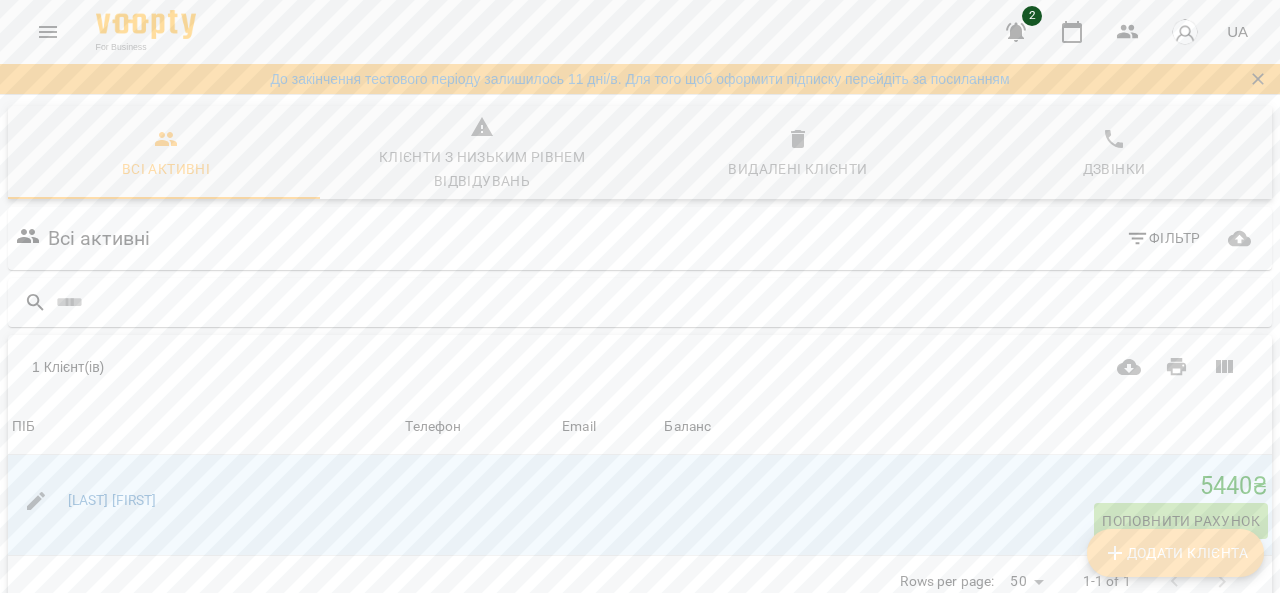 click on "Додати клієнта" at bounding box center [1175, 553] 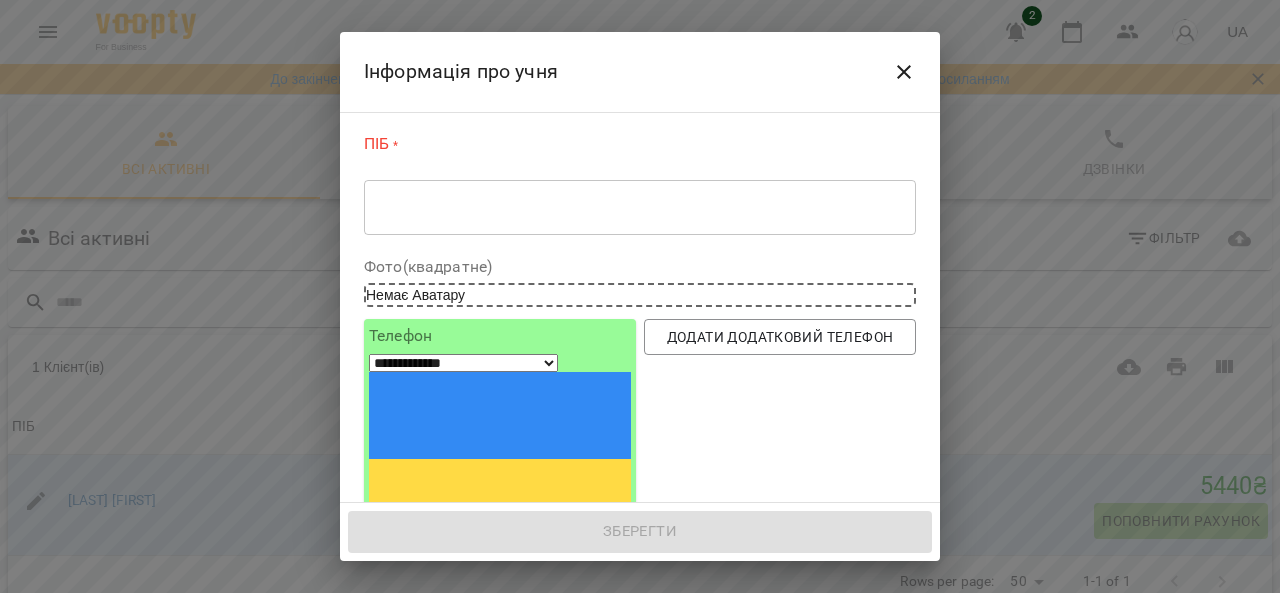 click at bounding box center [640, 207] 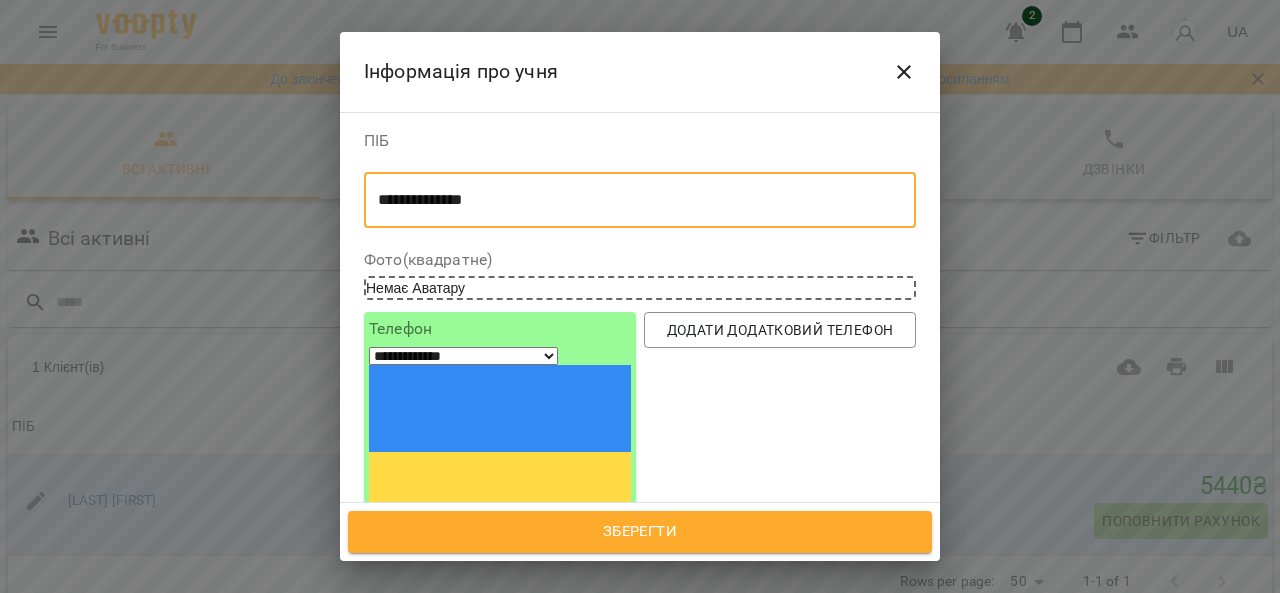 type on "**********" 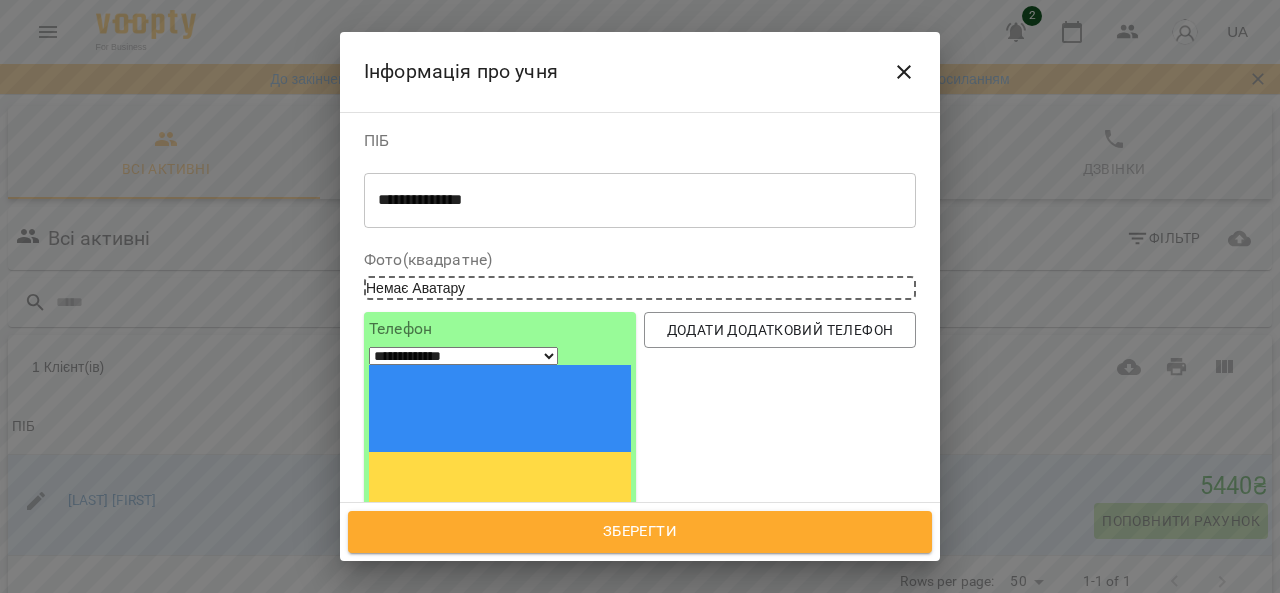 type on "**********" 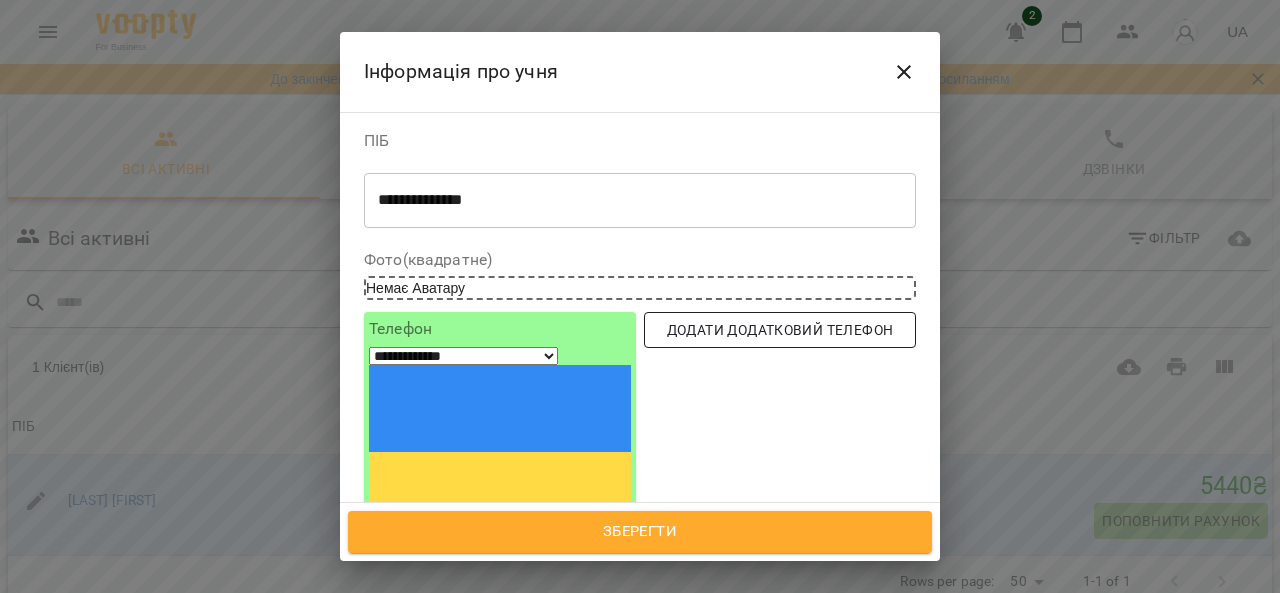 click on "Додати додатковий телефон" at bounding box center (780, 330) 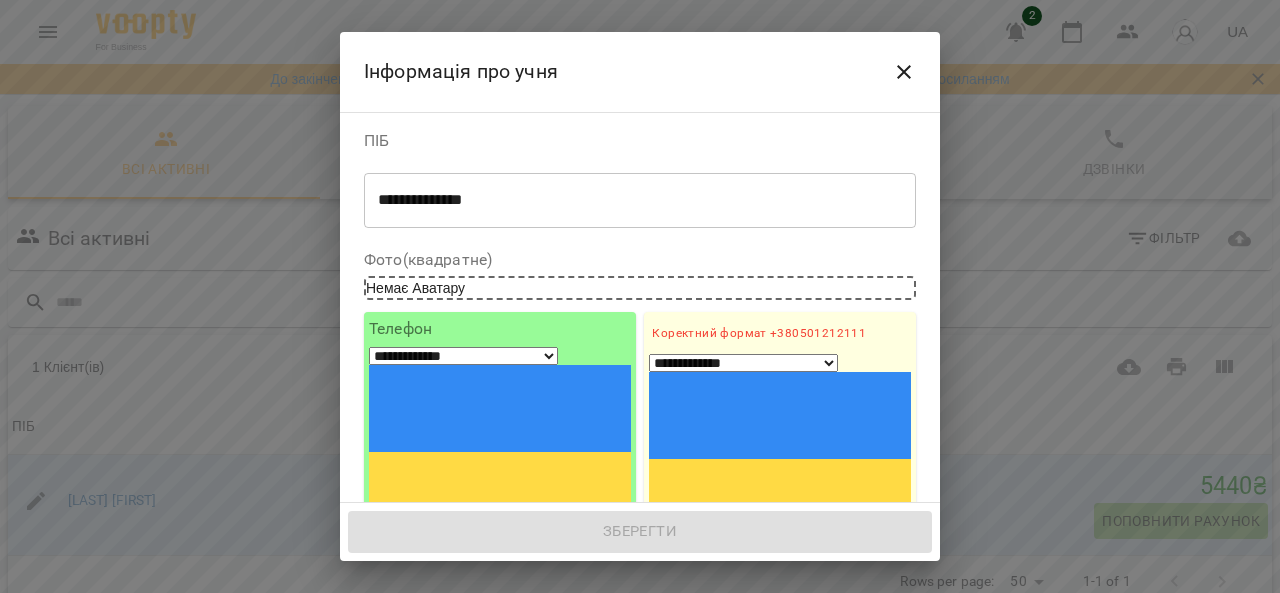 click on "**********" at bounding box center [500, 530] 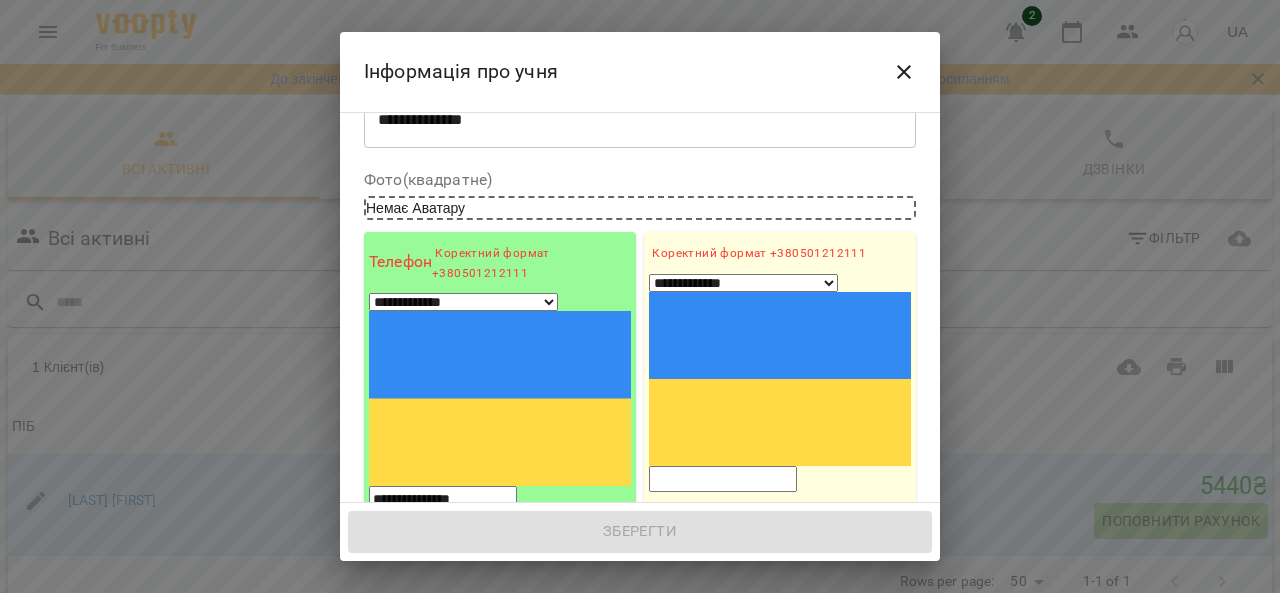 scroll, scrollTop: 100, scrollLeft: 0, axis: vertical 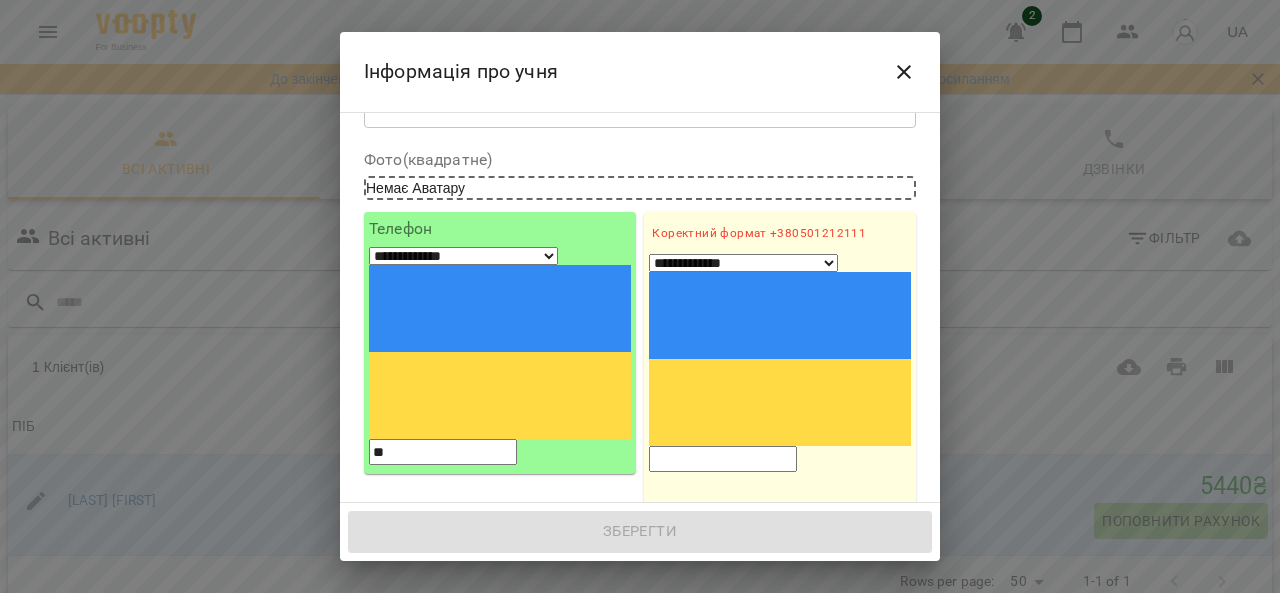 type on "*" 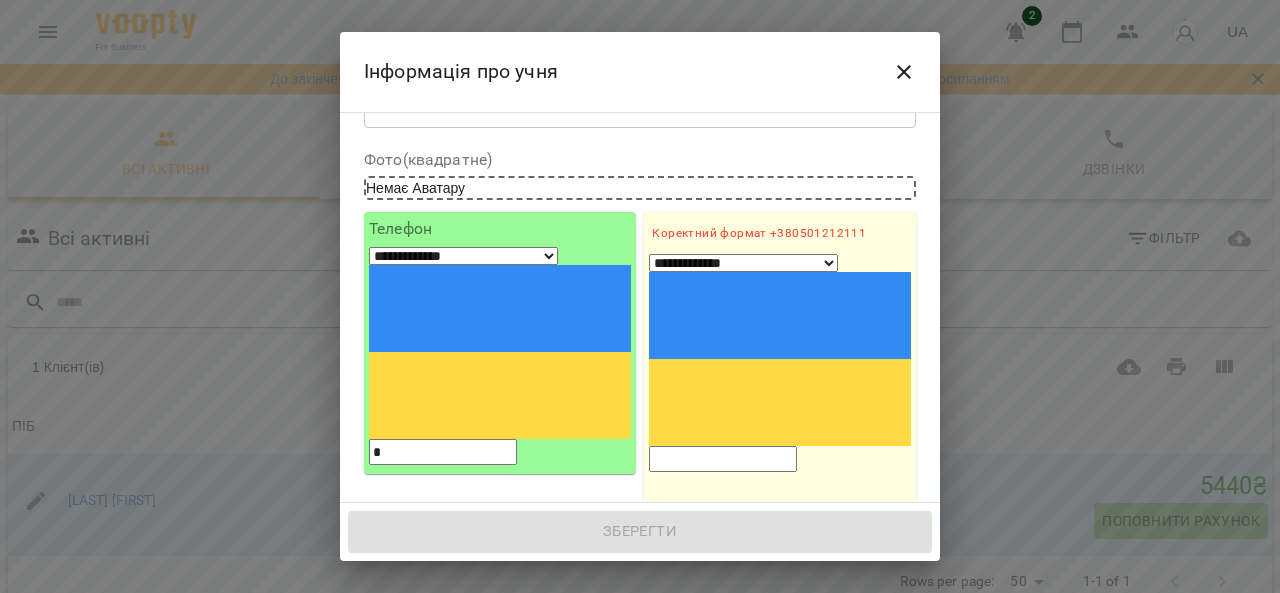 type 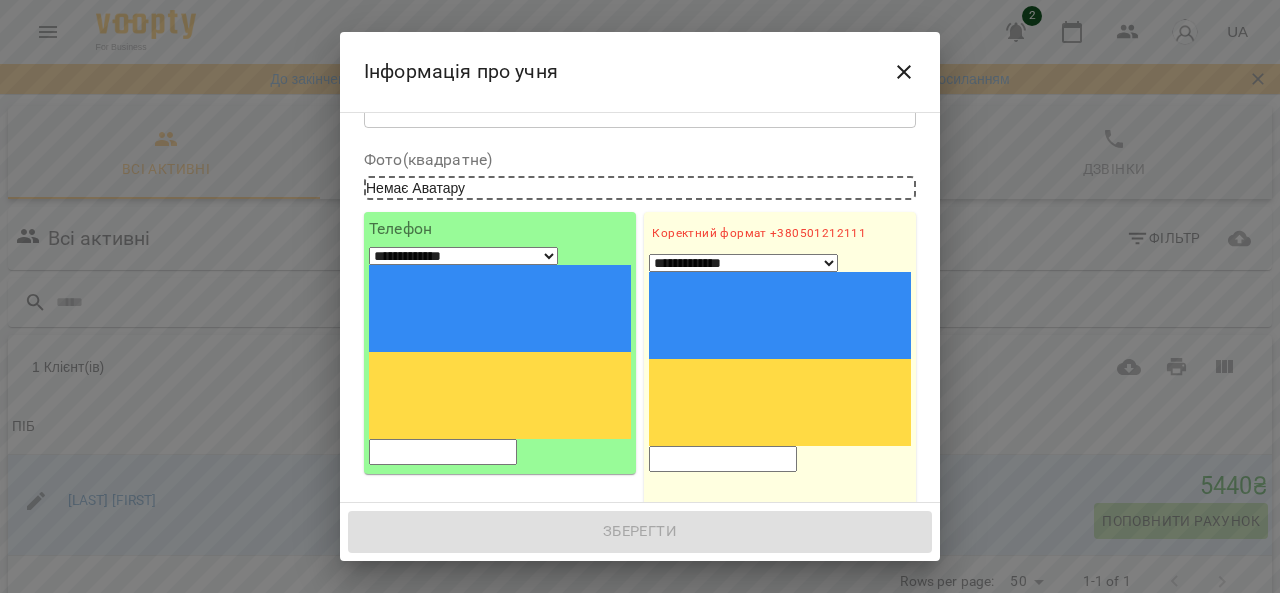 select on "**" 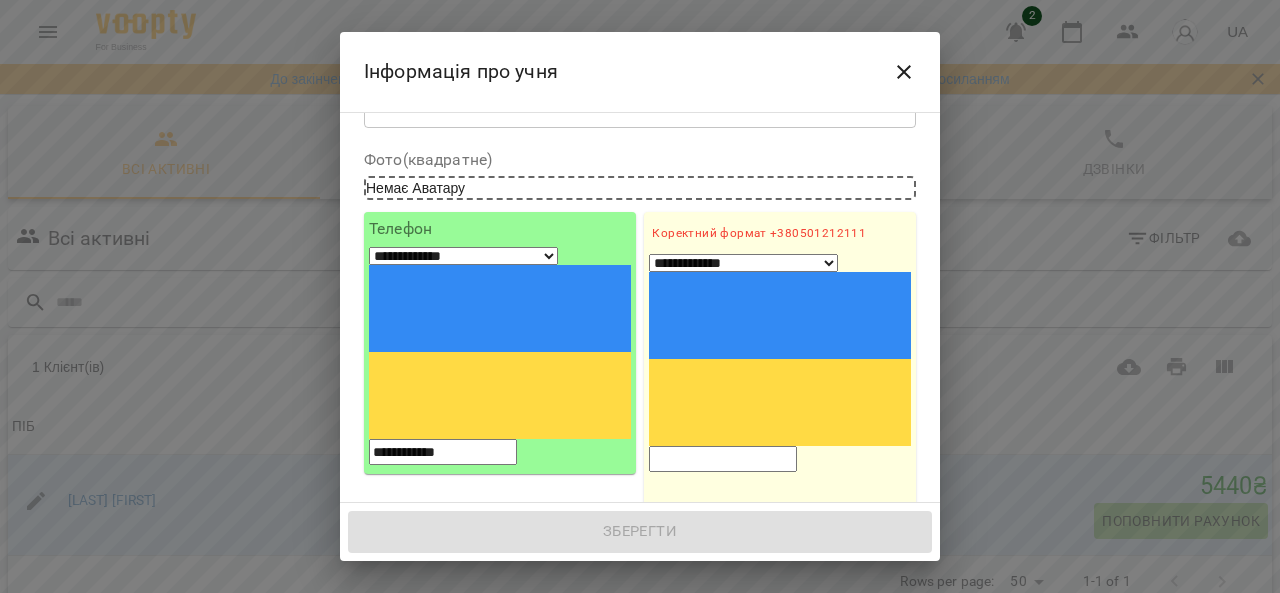 type on "**********" 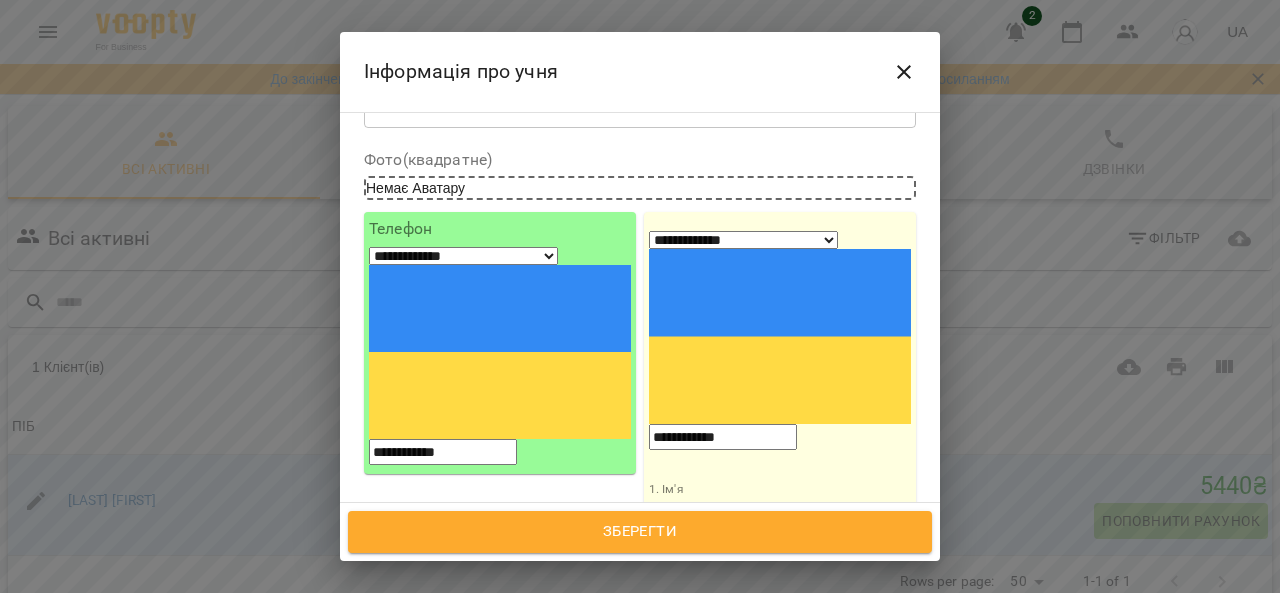 type on "**********" 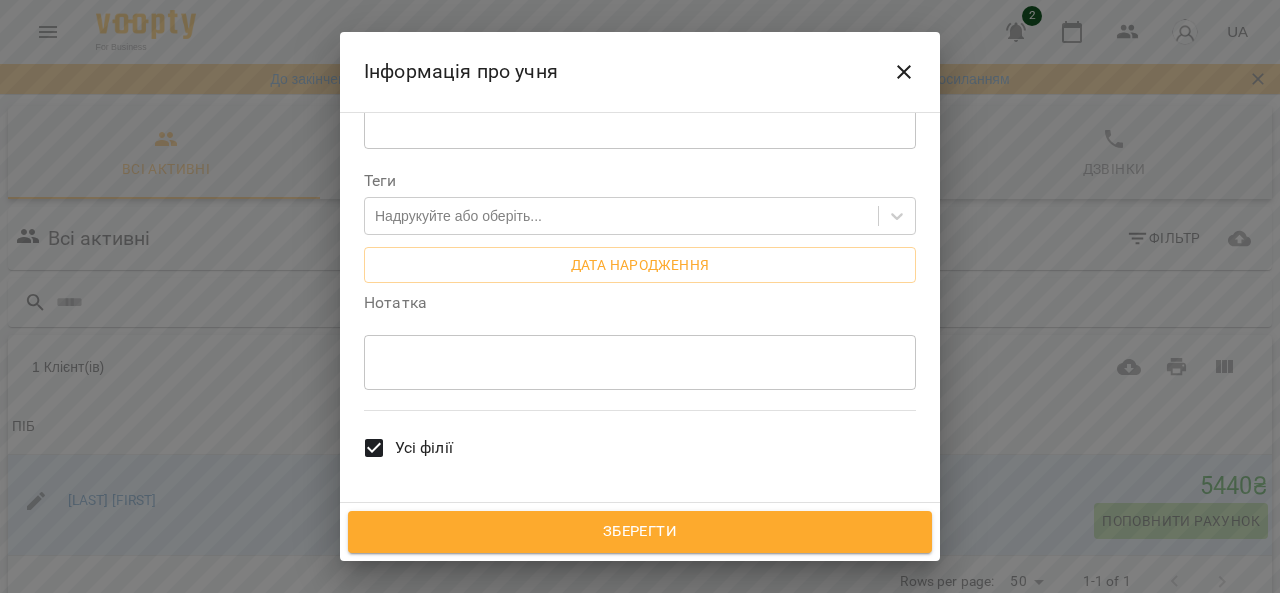 scroll, scrollTop: 767, scrollLeft: 0, axis: vertical 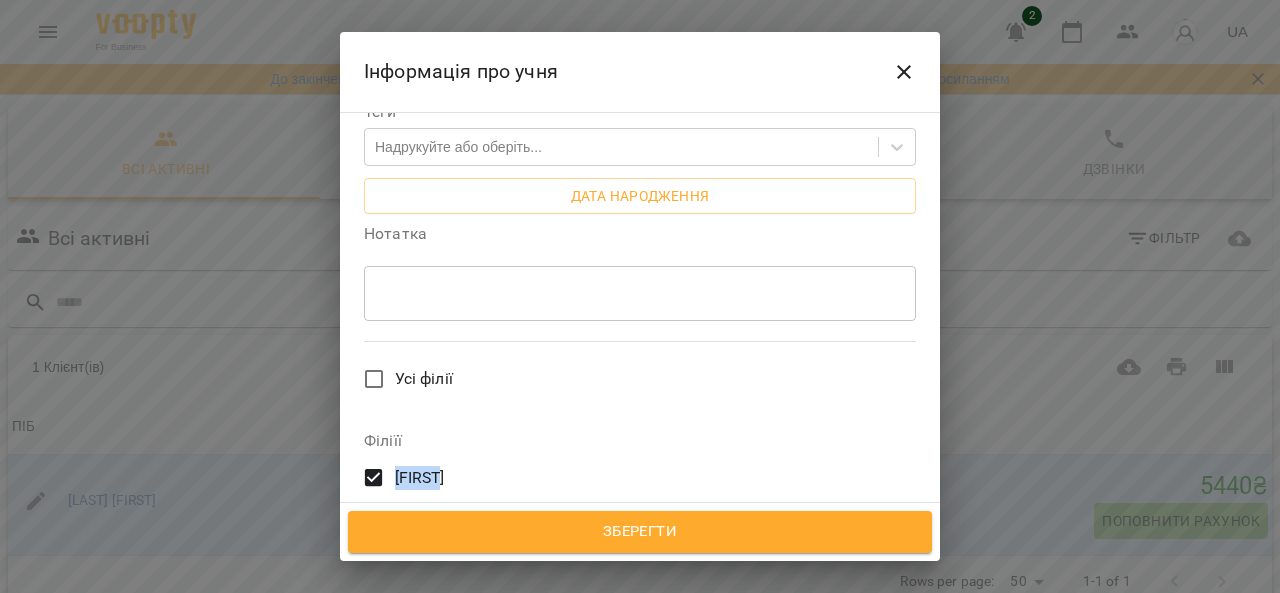 click on "[LAST]" at bounding box center (626, 478) 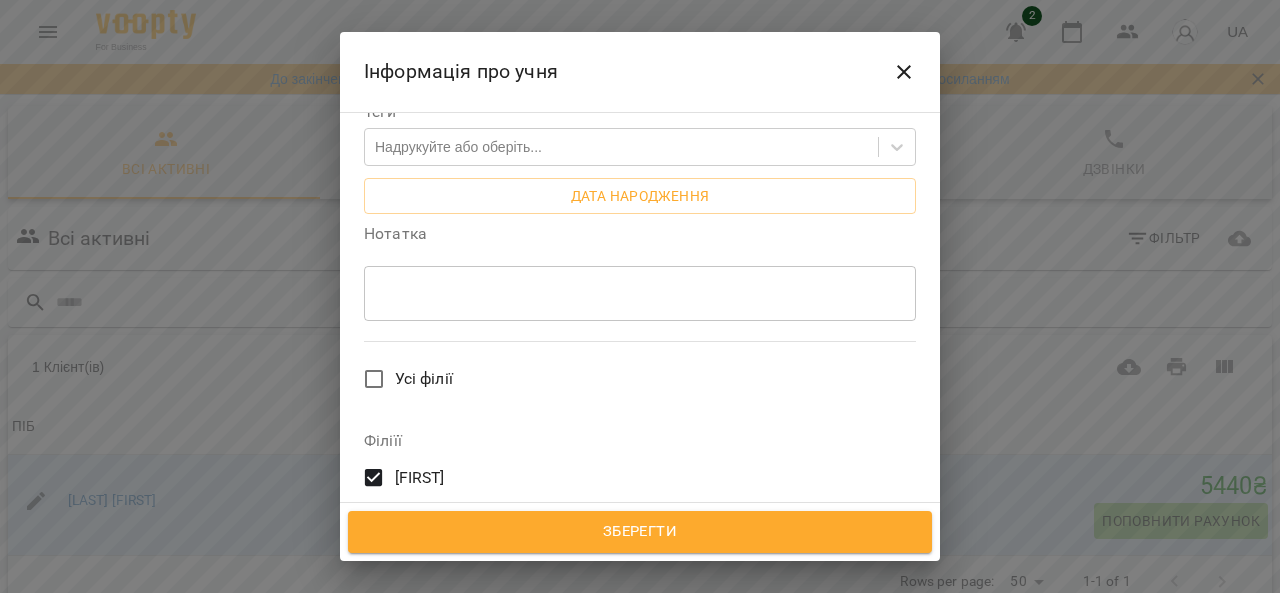 click on "Всі викладачі" at bounding box center (640, 555) 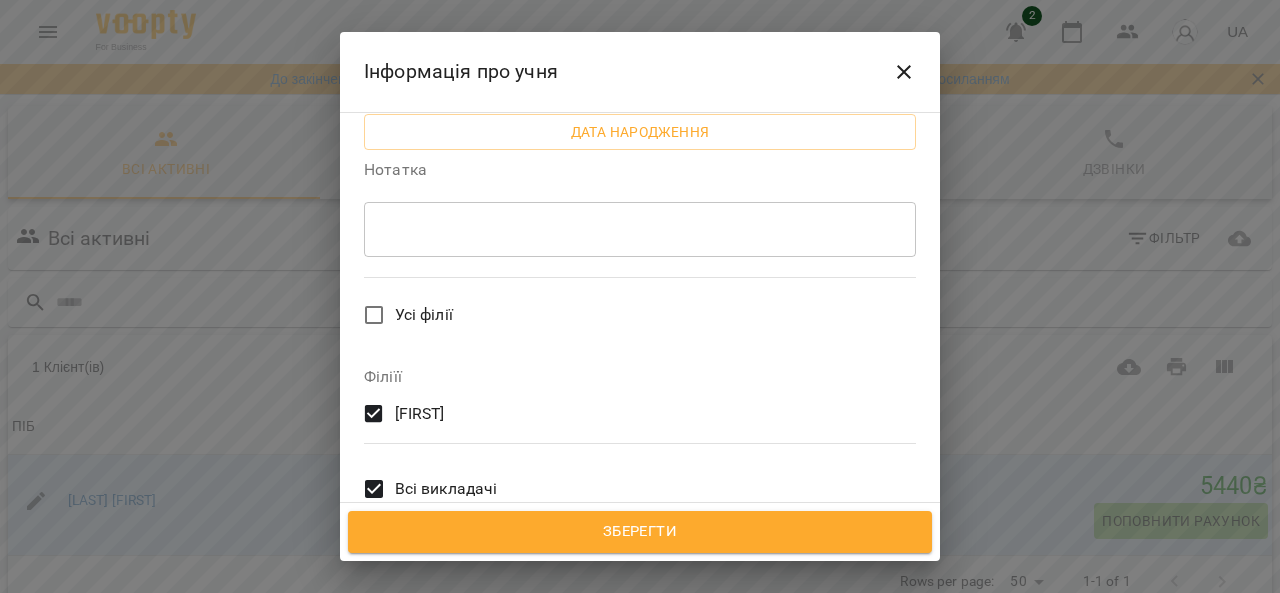 scroll, scrollTop: 854, scrollLeft: 0, axis: vertical 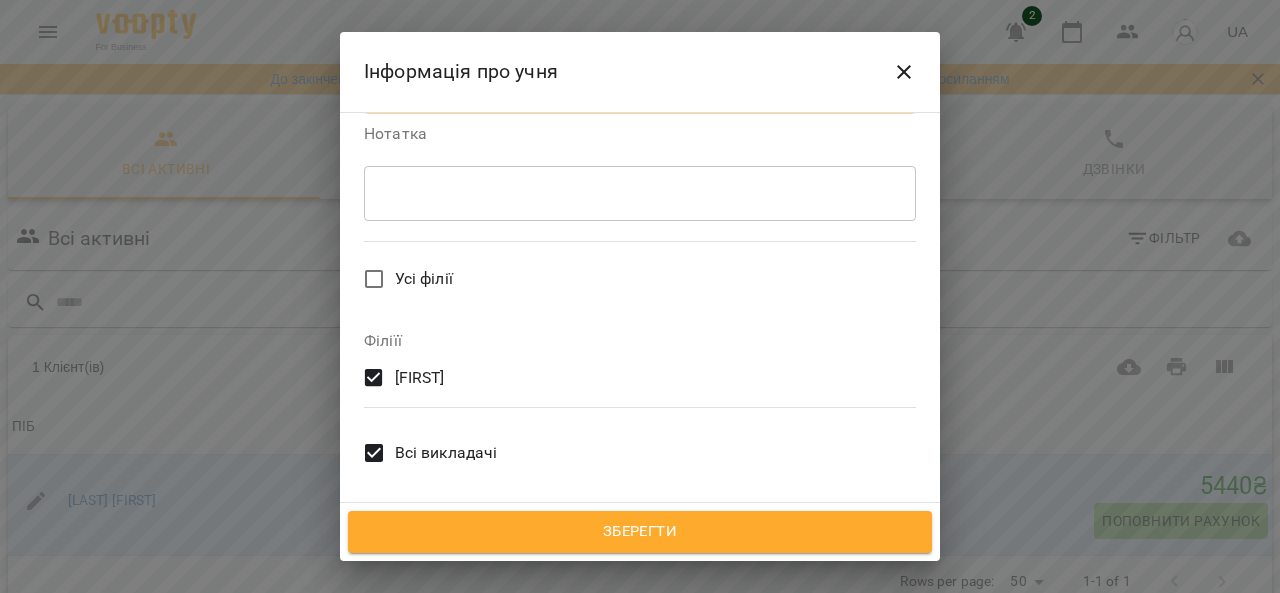 click on "Зберегти" at bounding box center (640, 532) 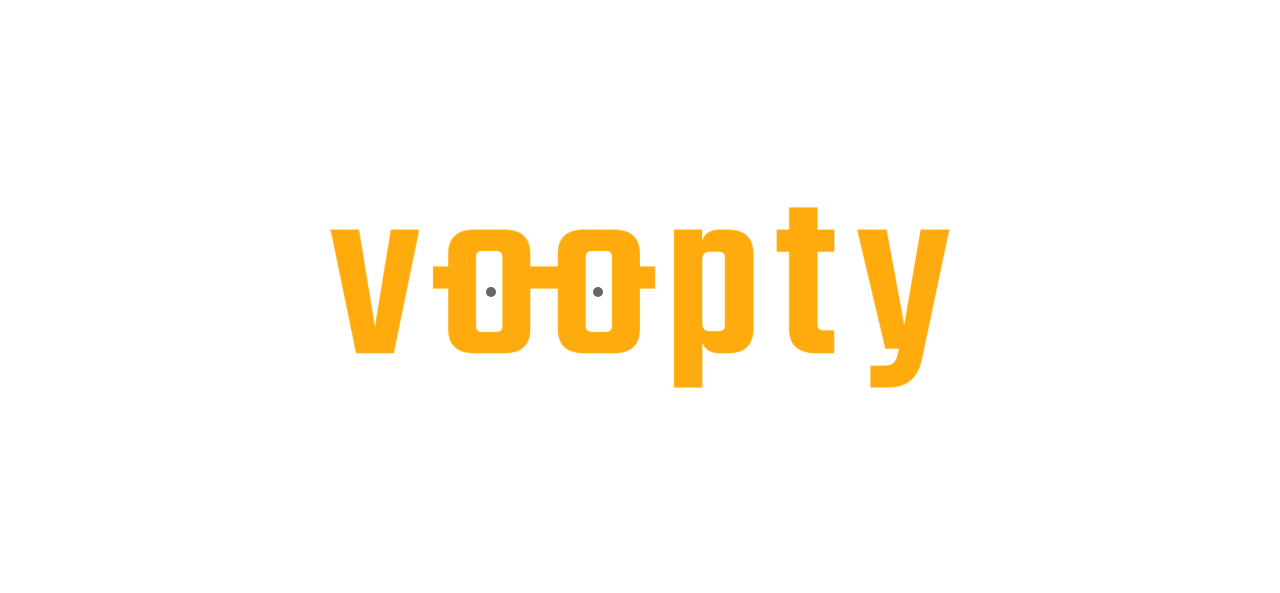 scroll, scrollTop: 0, scrollLeft: 0, axis: both 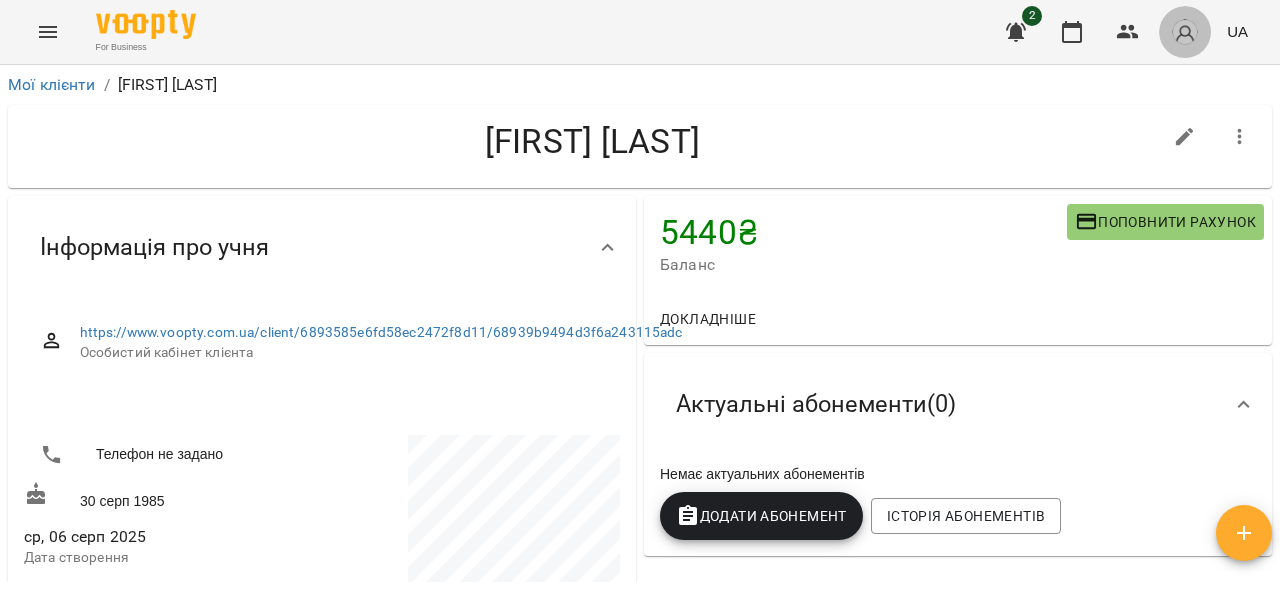click at bounding box center (1185, 32) 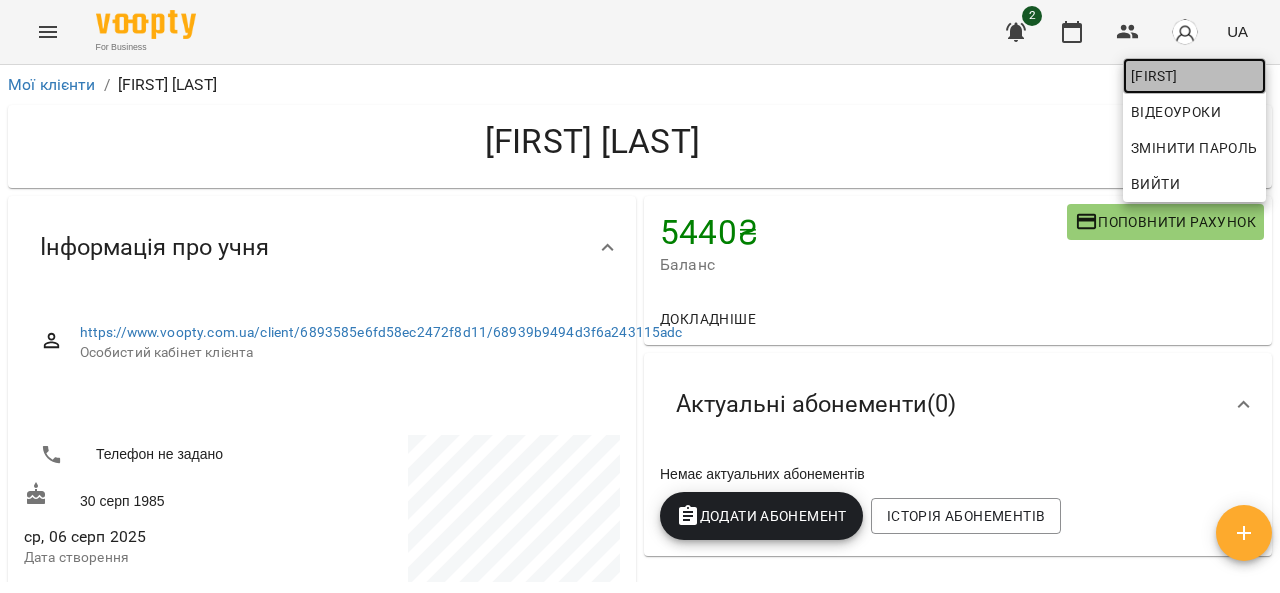 click on "[FIRST]" at bounding box center (1194, 76) 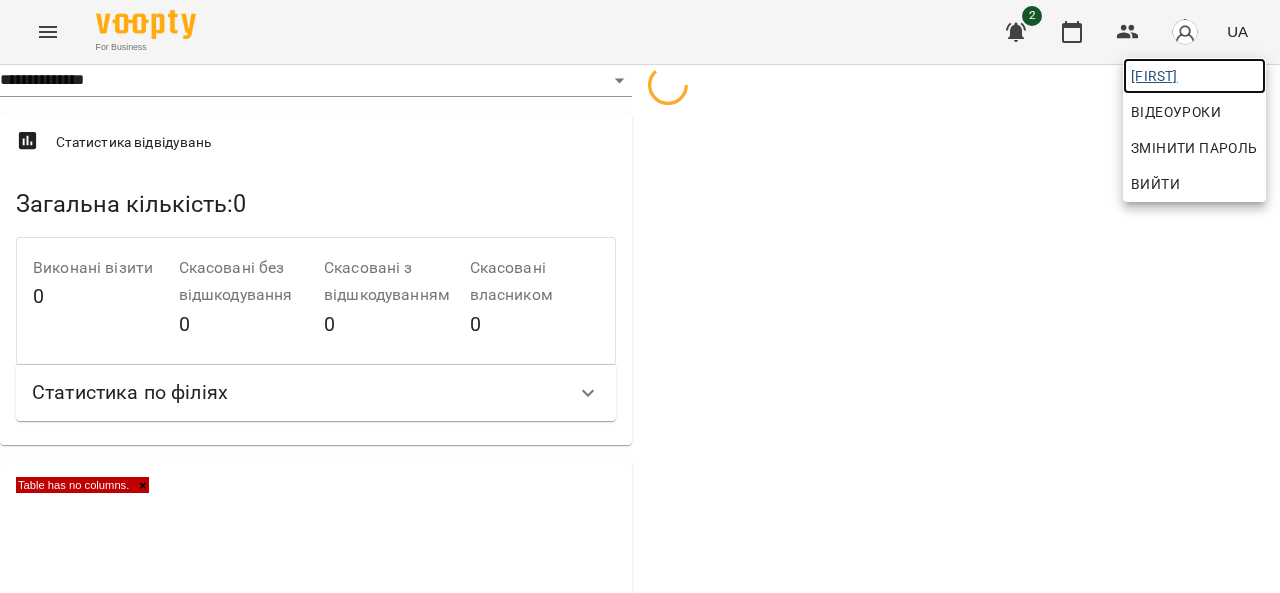 select on "**" 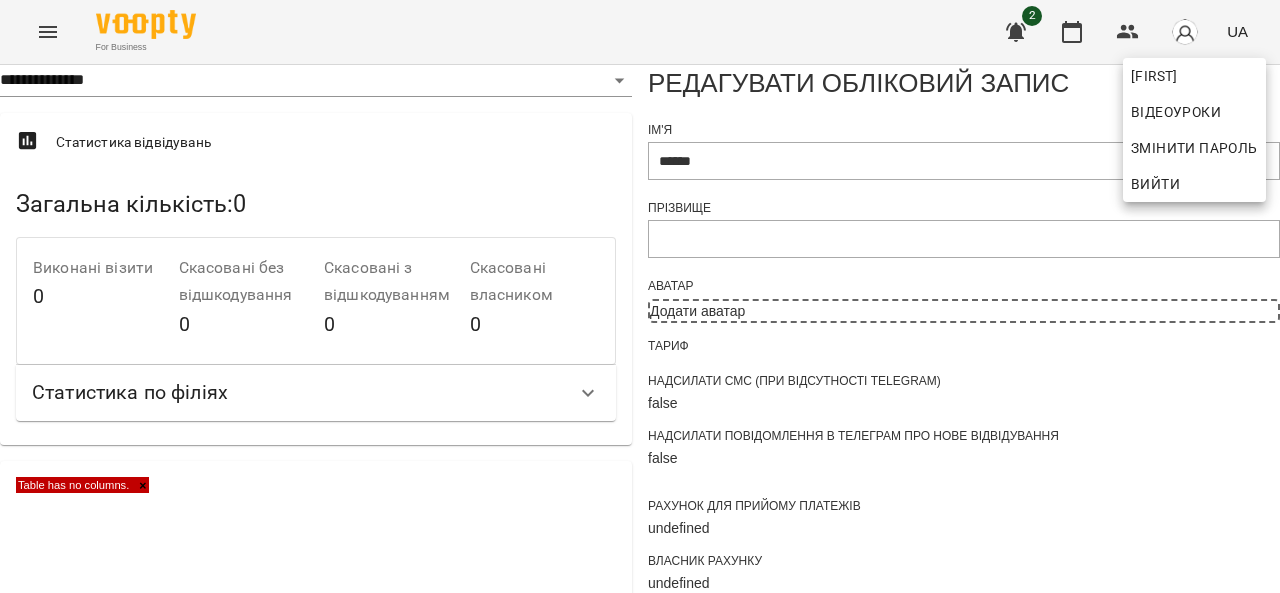 click at bounding box center [640, 296] 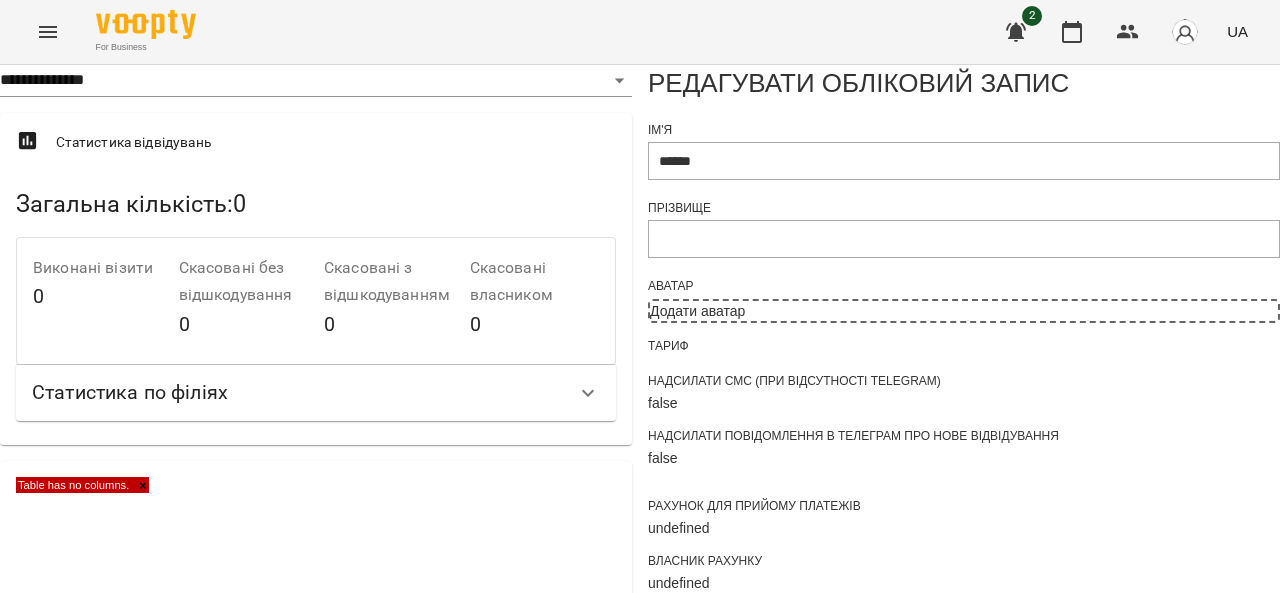 scroll, scrollTop: 0, scrollLeft: 0, axis: both 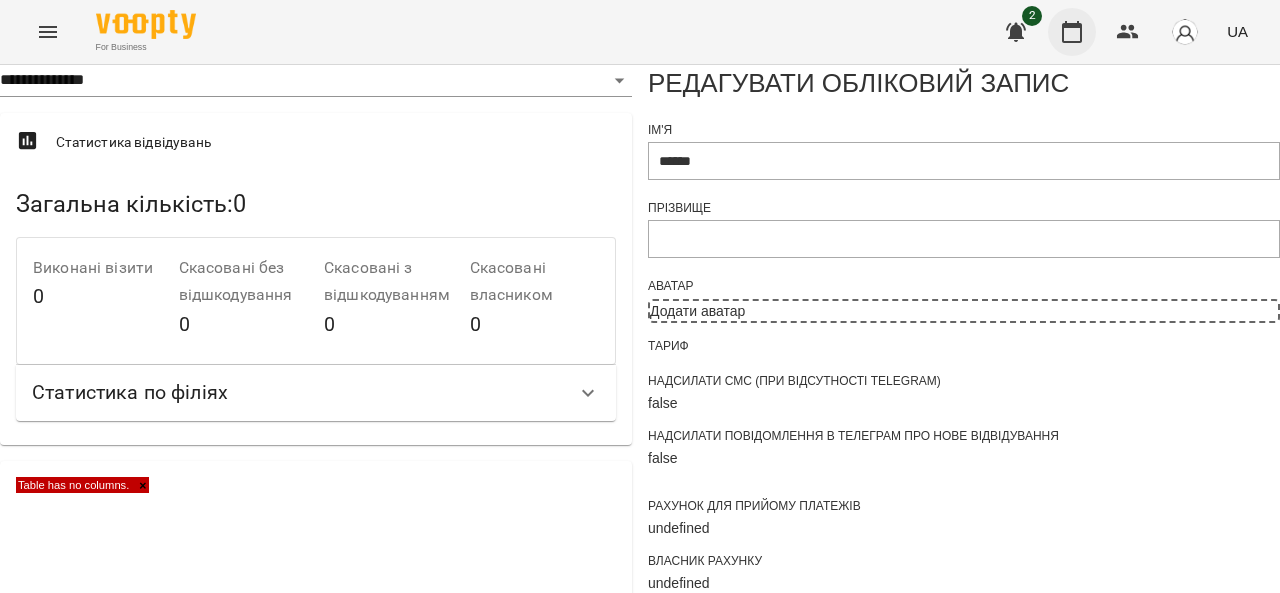 click 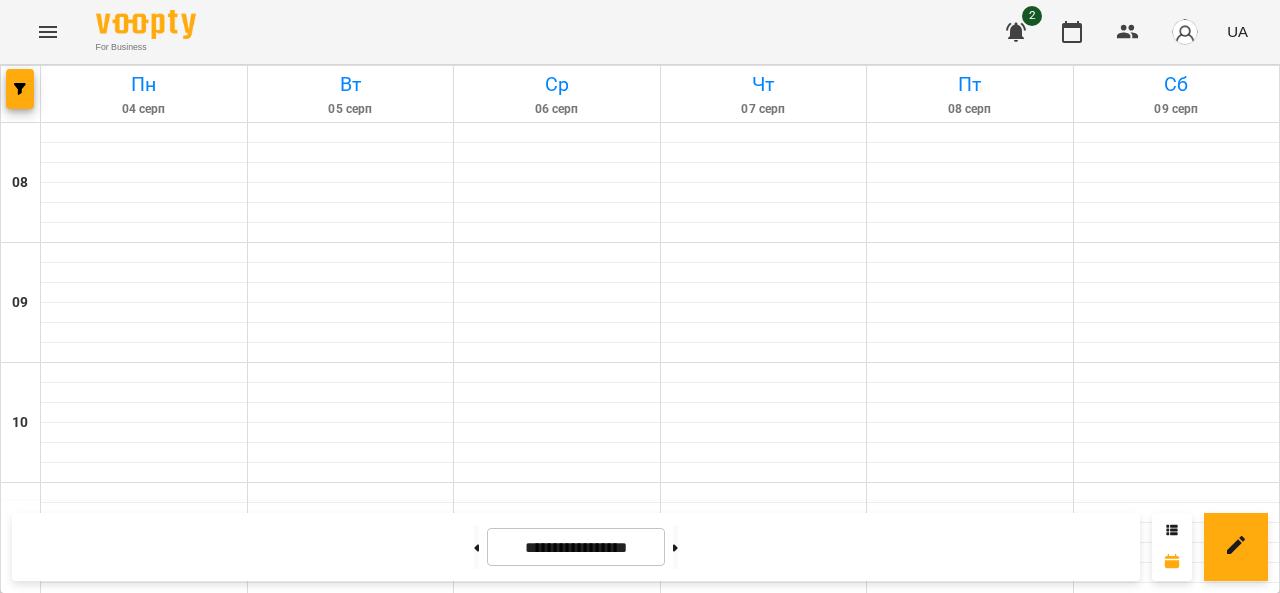scroll, scrollTop: 500, scrollLeft: 0, axis: vertical 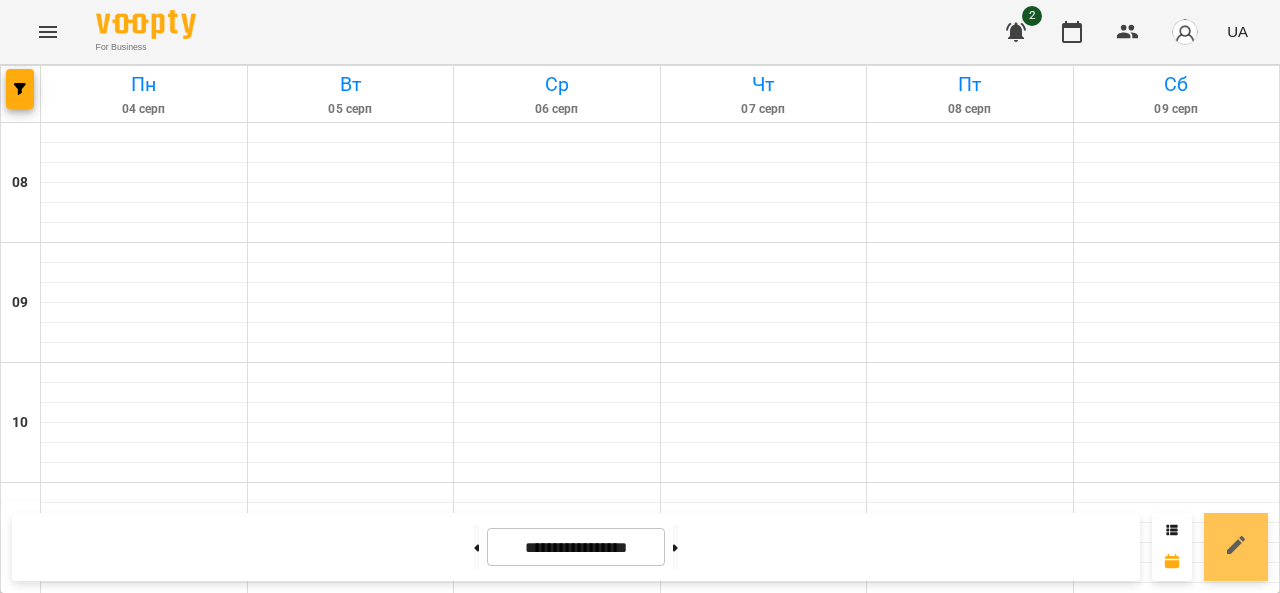 click at bounding box center (1236, 547) 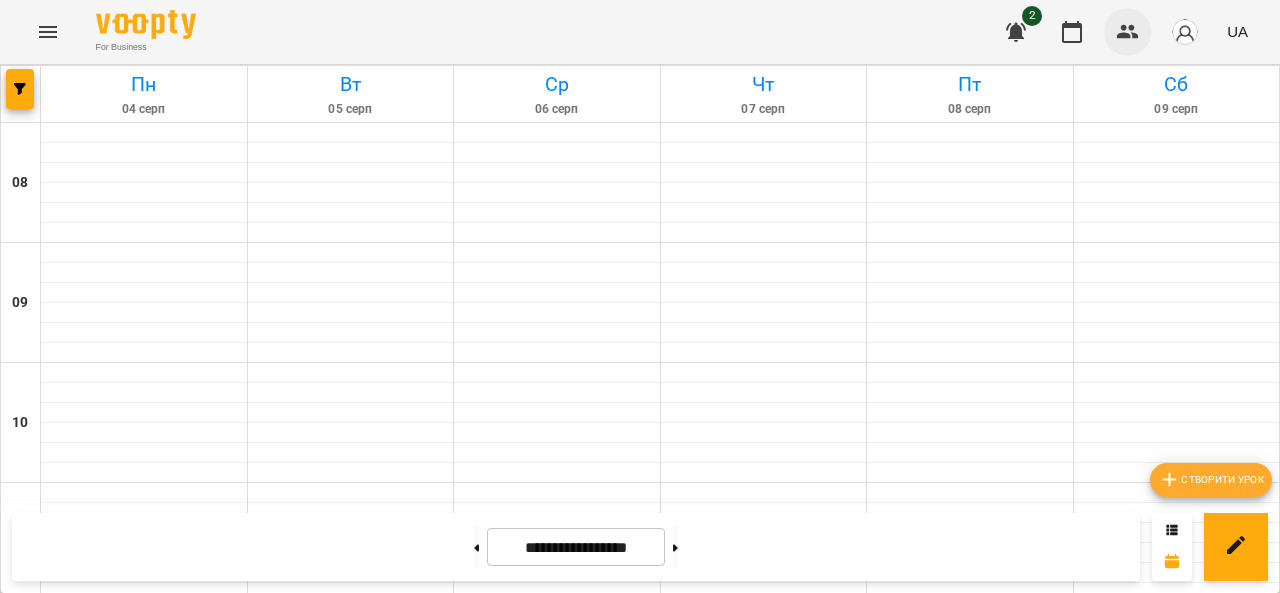 click at bounding box center [1128, 32] 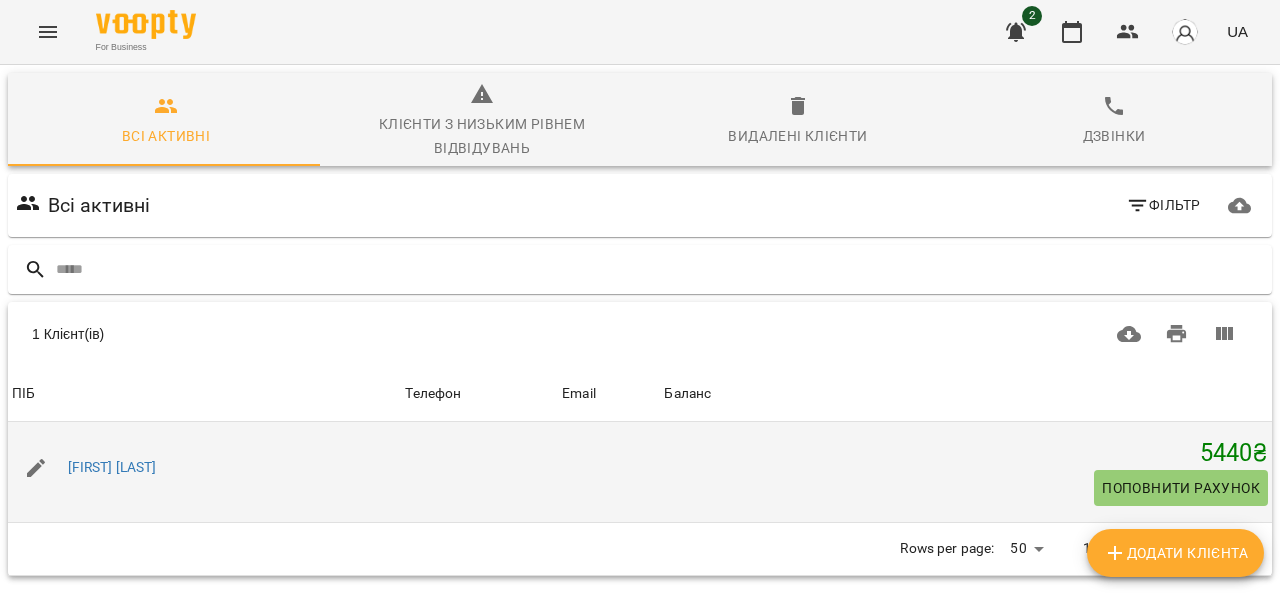 scroll, scrollTop: 108, scrollLeft: 0, axis: vertical 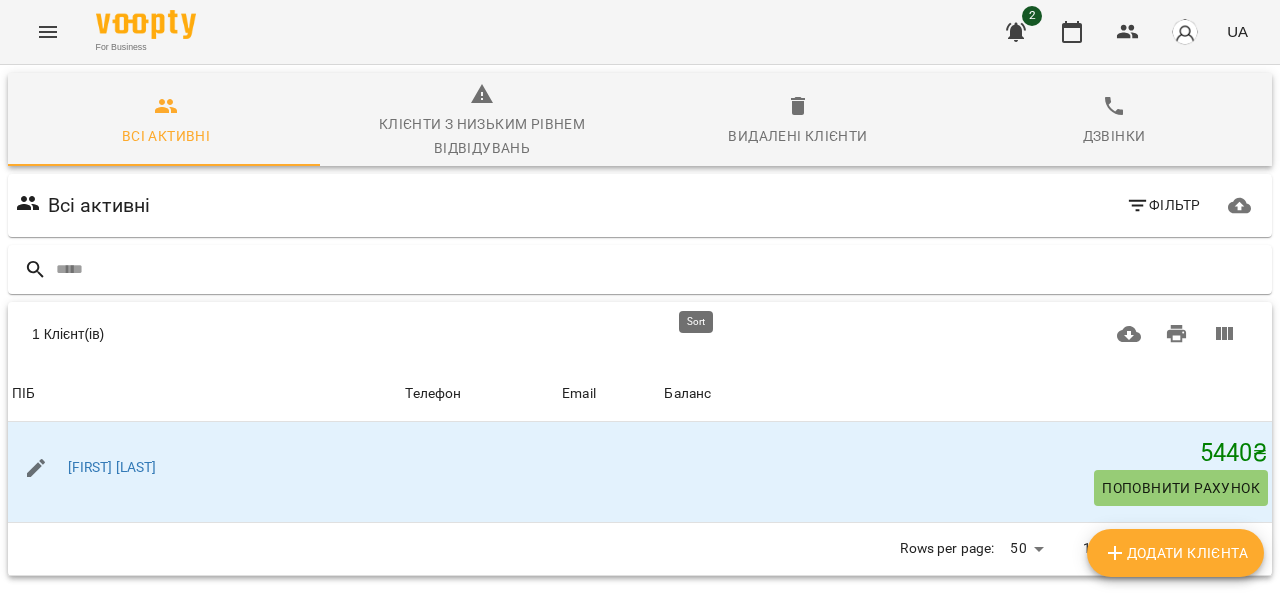click on "Баланс" at bounding box center [687, 394] 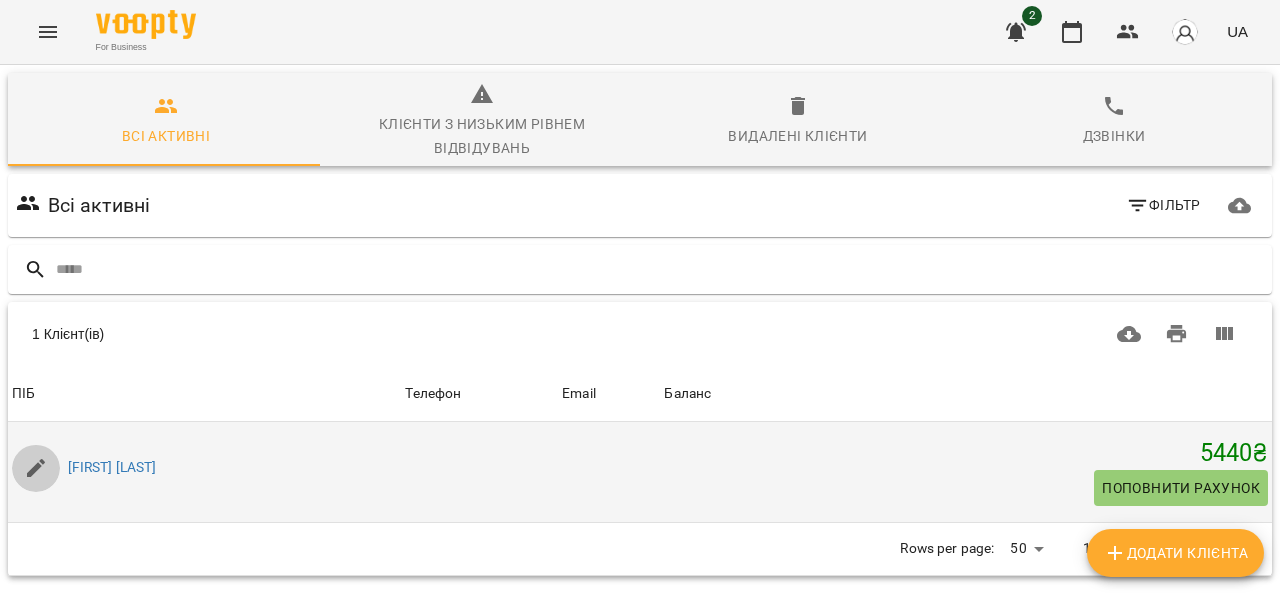 click 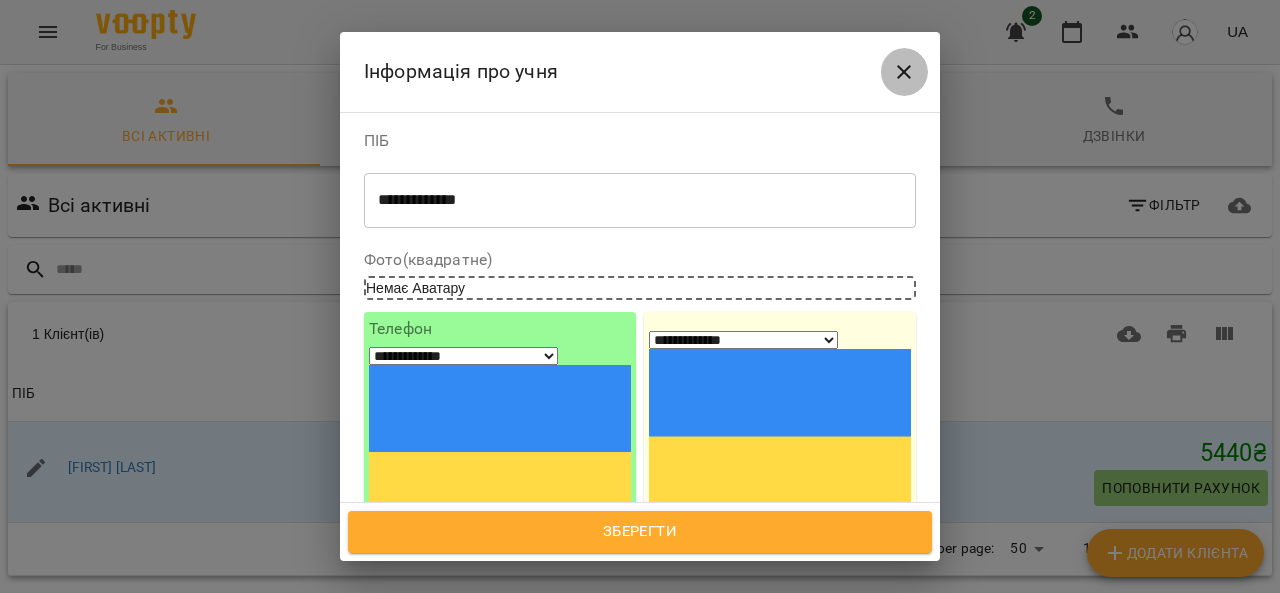 click 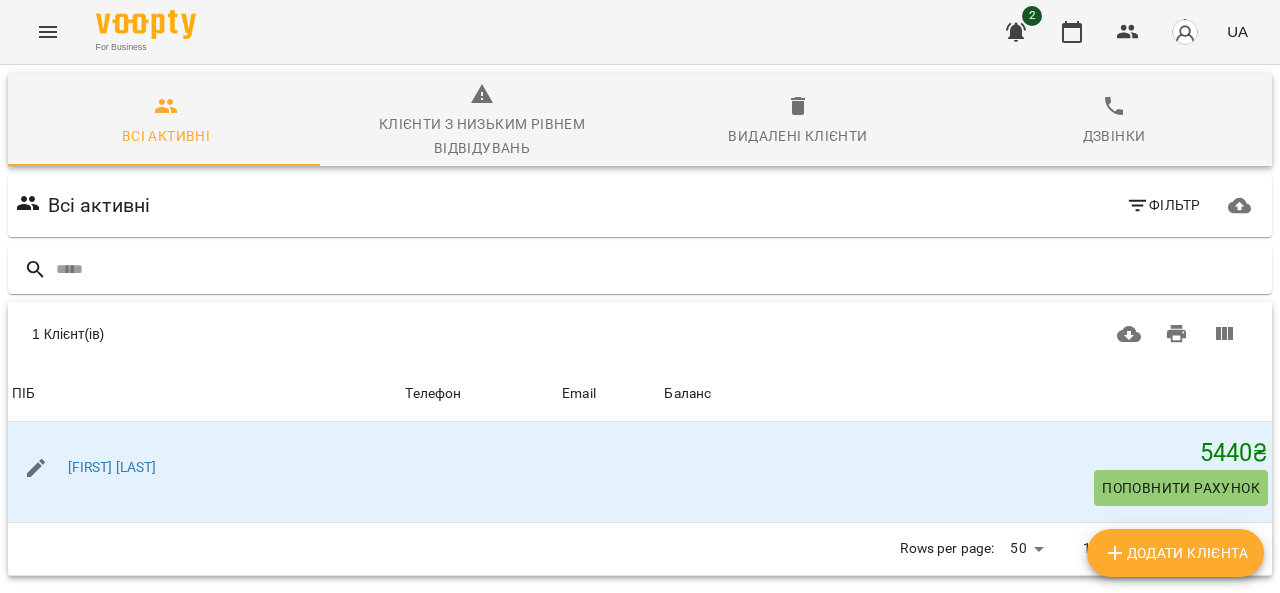 scroll, scrollTop: 0, scrollLeft: 0, axis: both 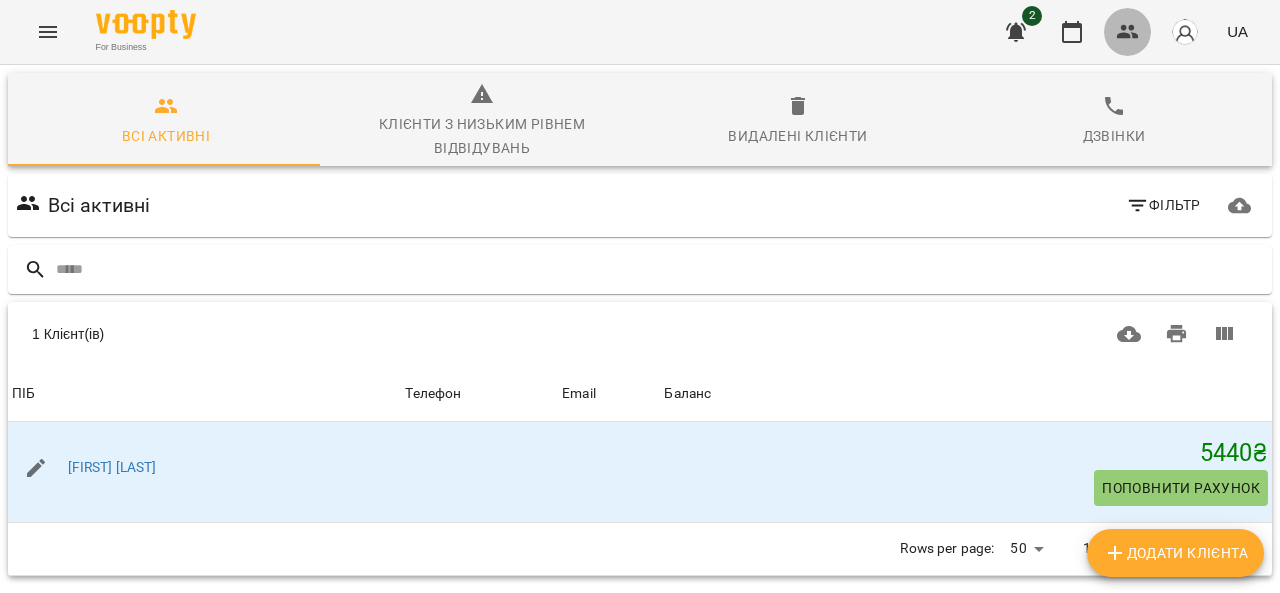 click 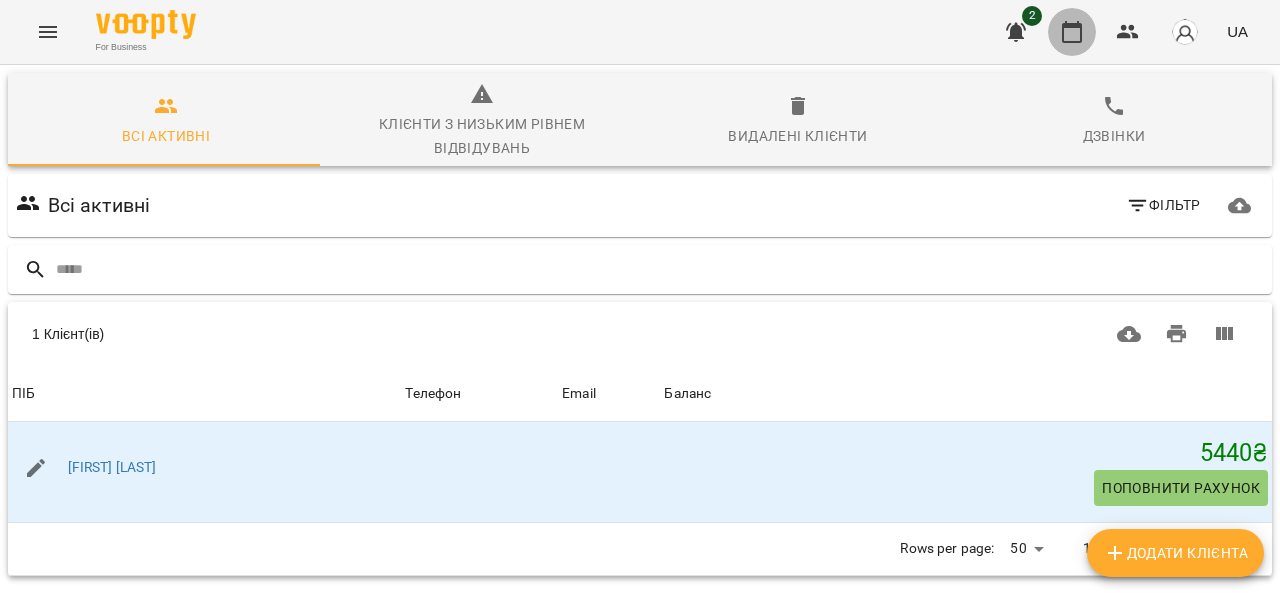 click 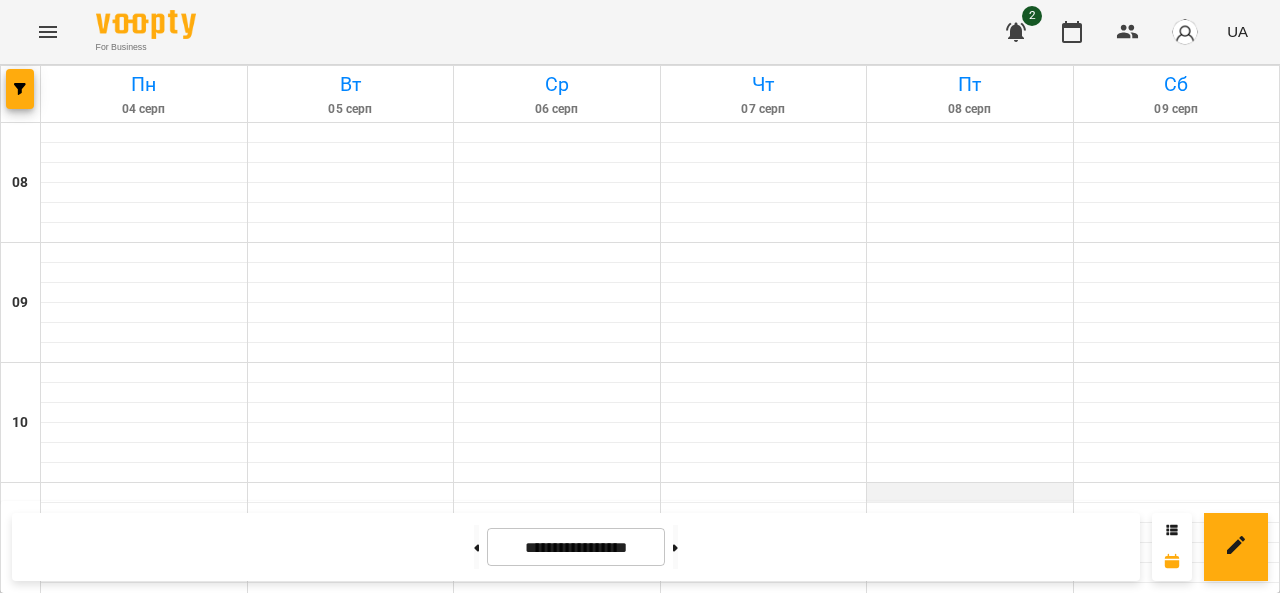 scroll, scrollTop: 0, scrollLeft: 0, axis: both 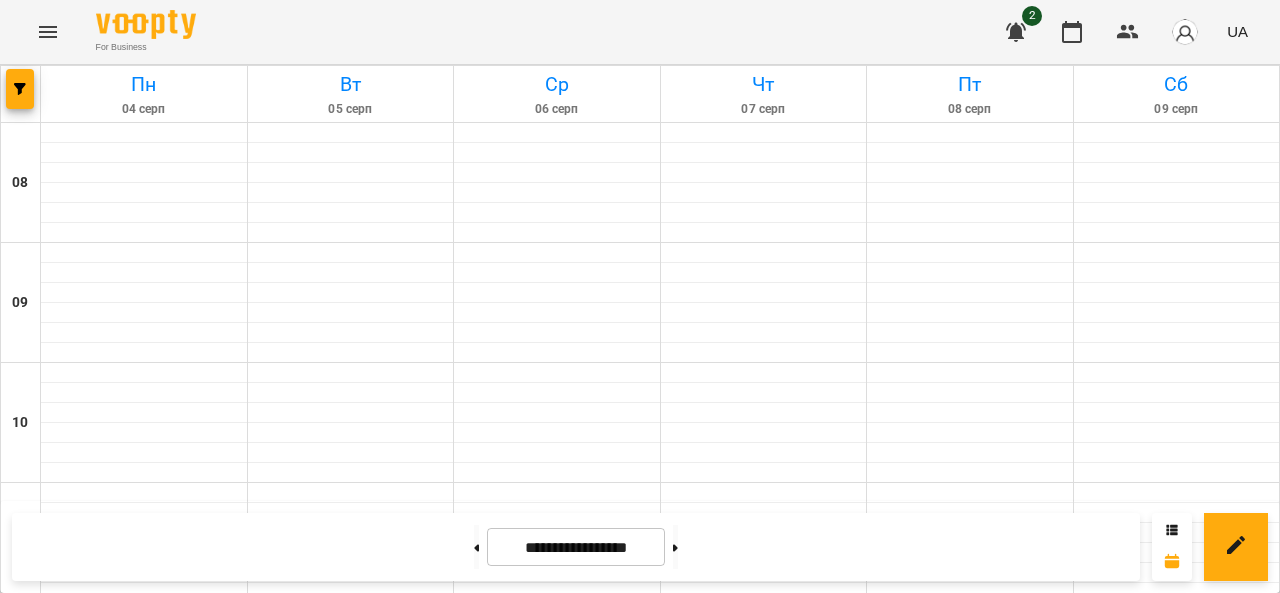 click at bounding box center (1185, 32) 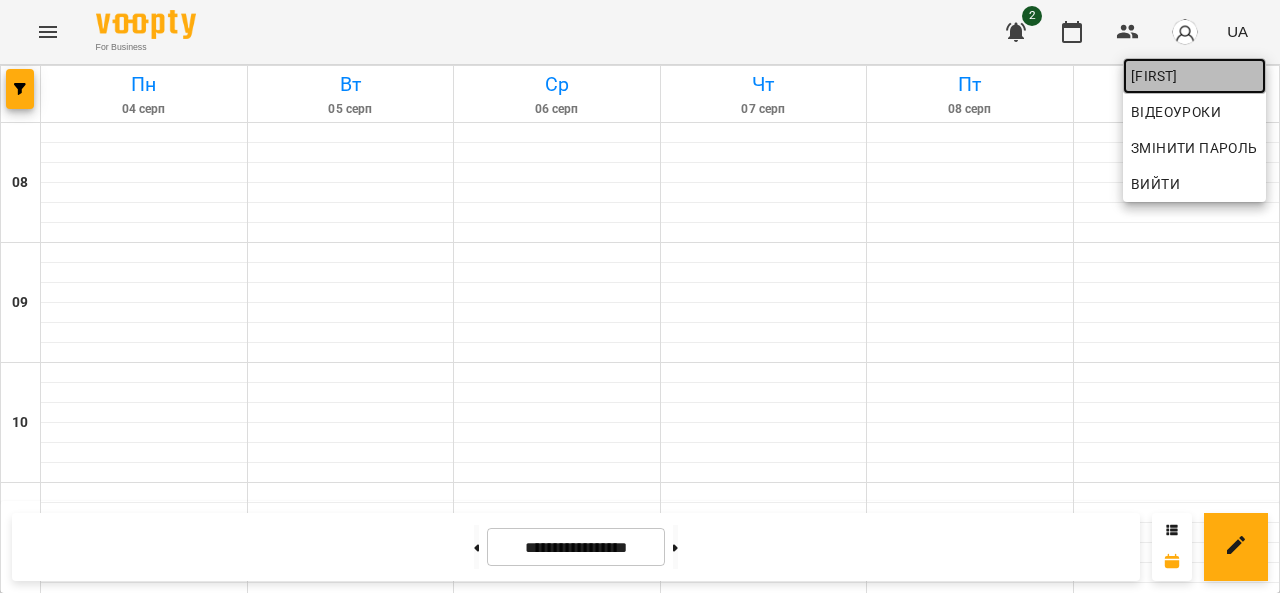 click on "[LAST]" at bounding box center [1194, 76] 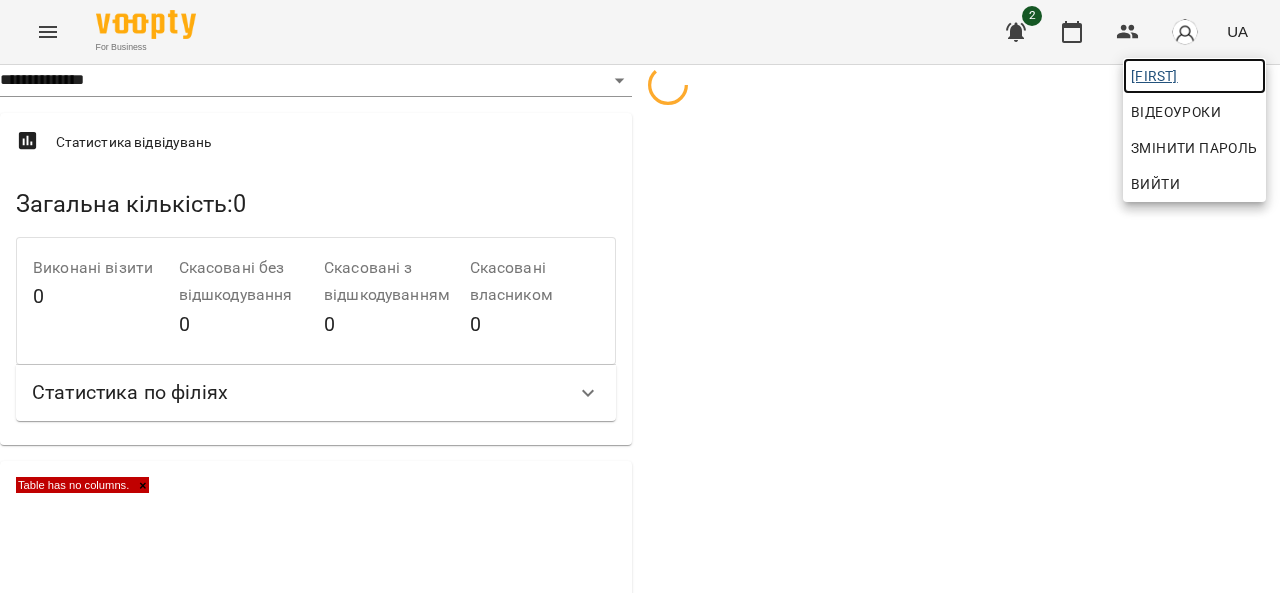 select on "**" 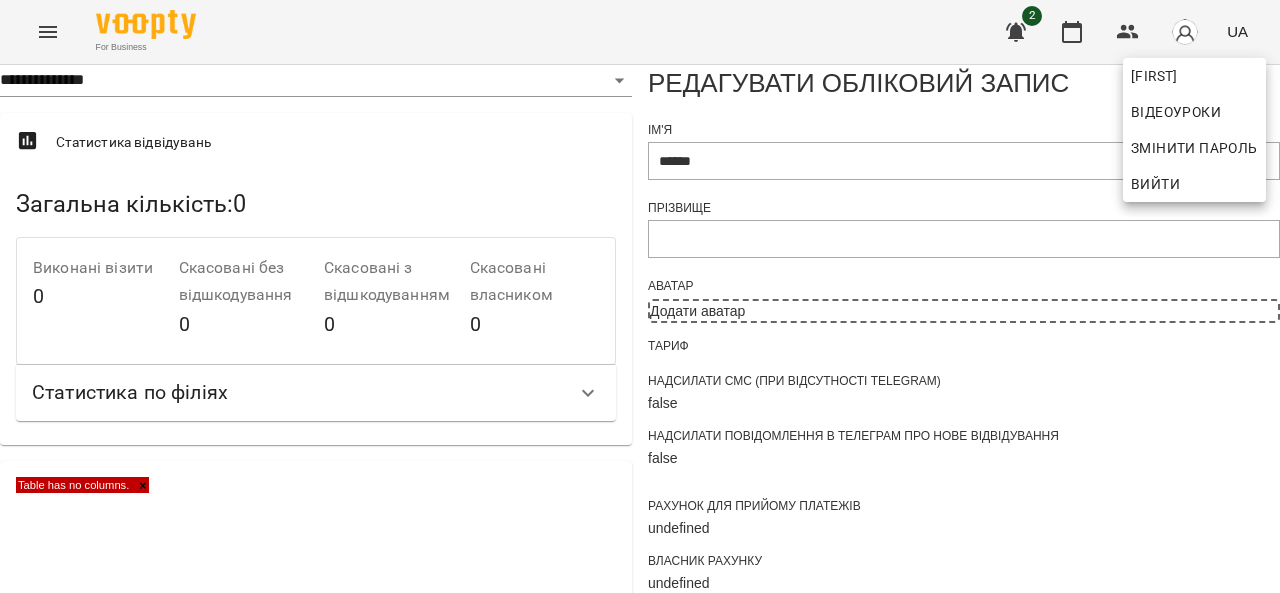 click at bounding box center (640, 296) 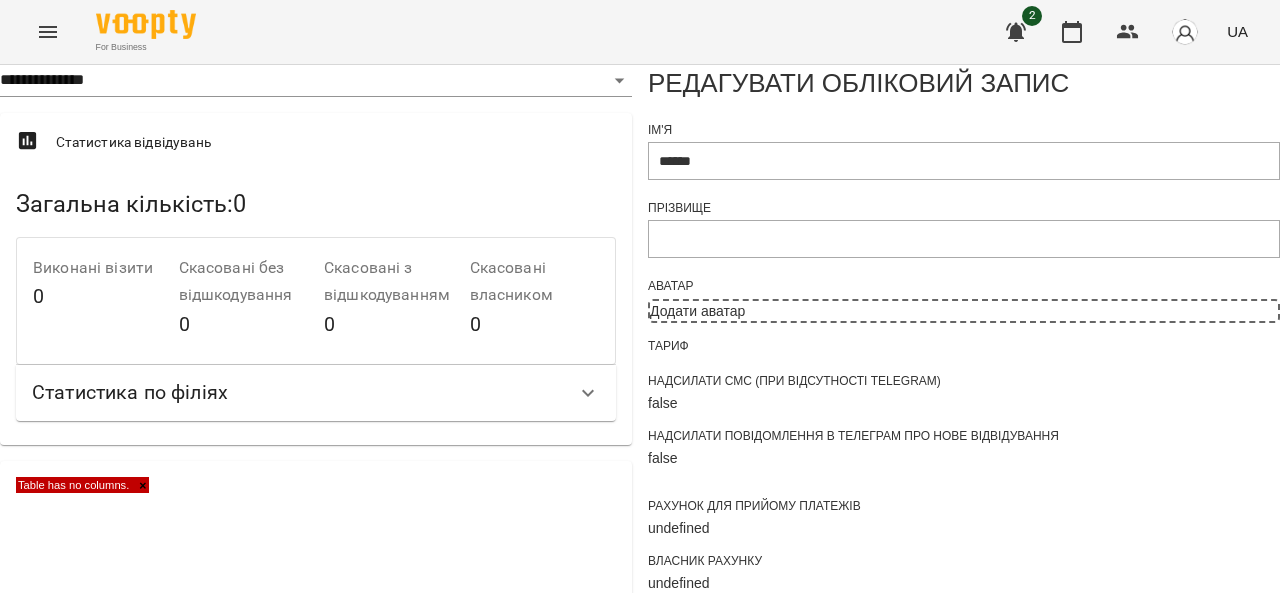 click 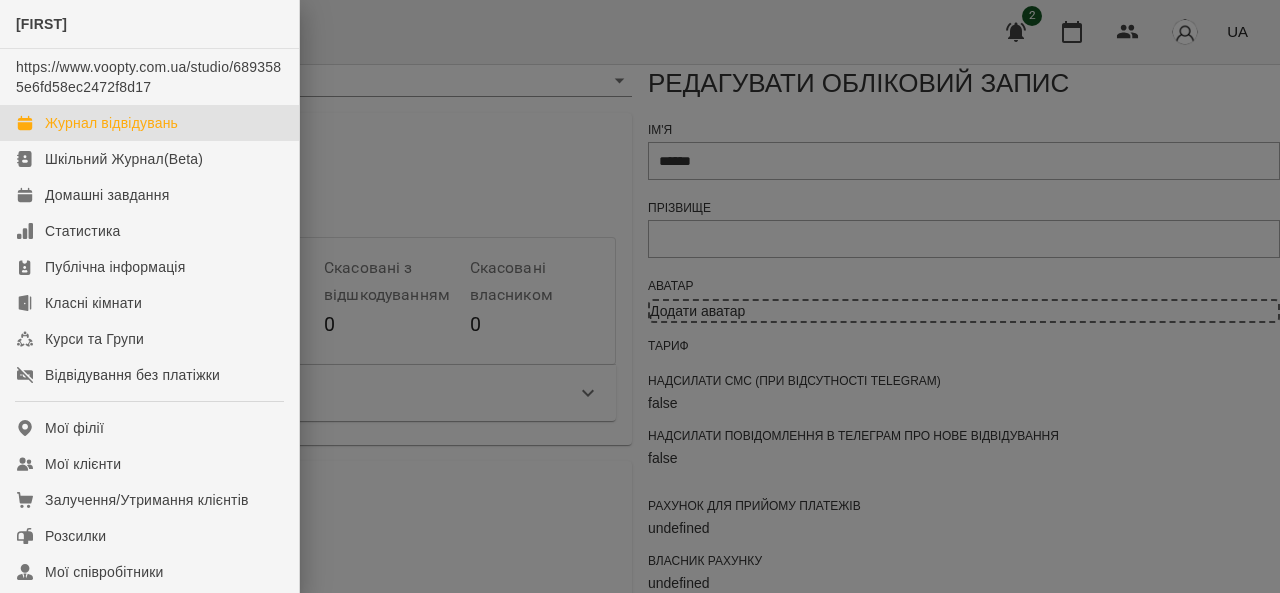 click on "Журнал відвідувань" at bounding box center [111, 123] 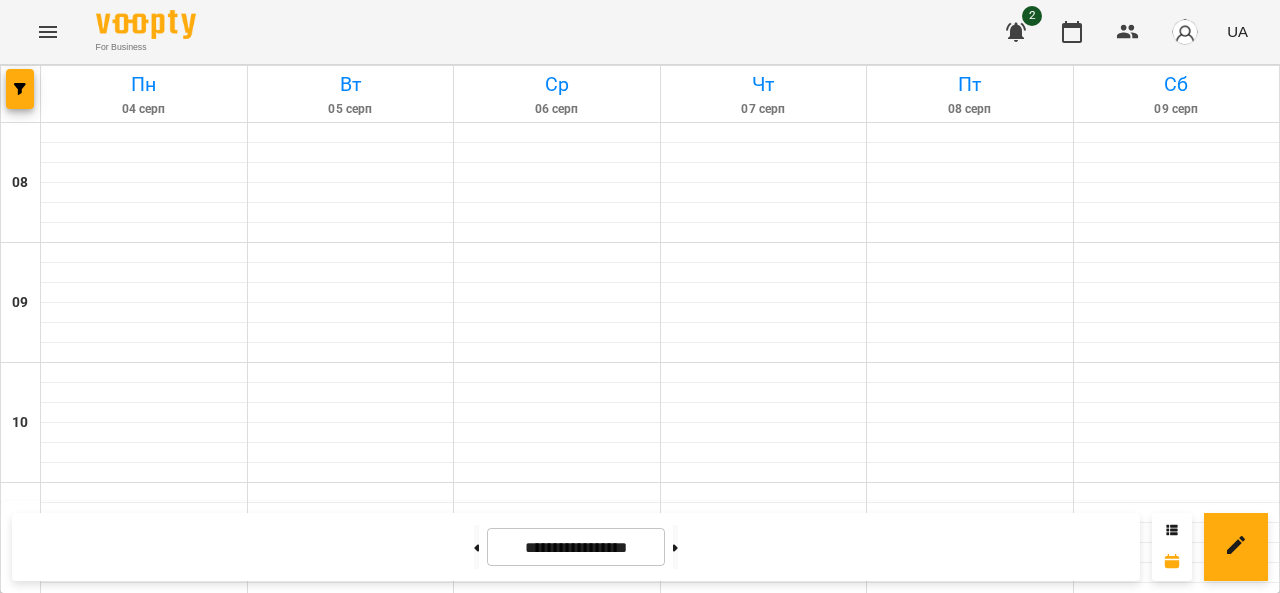 scroll, scrollTop: 500, scrollLeft: 0, axis: vertical 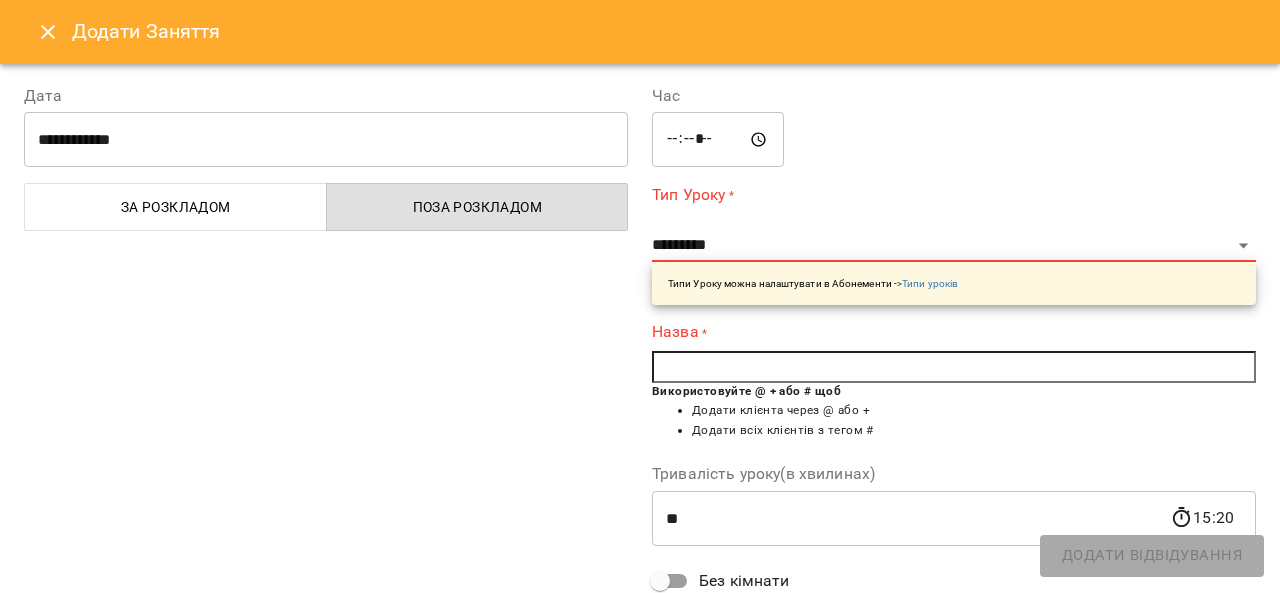 click 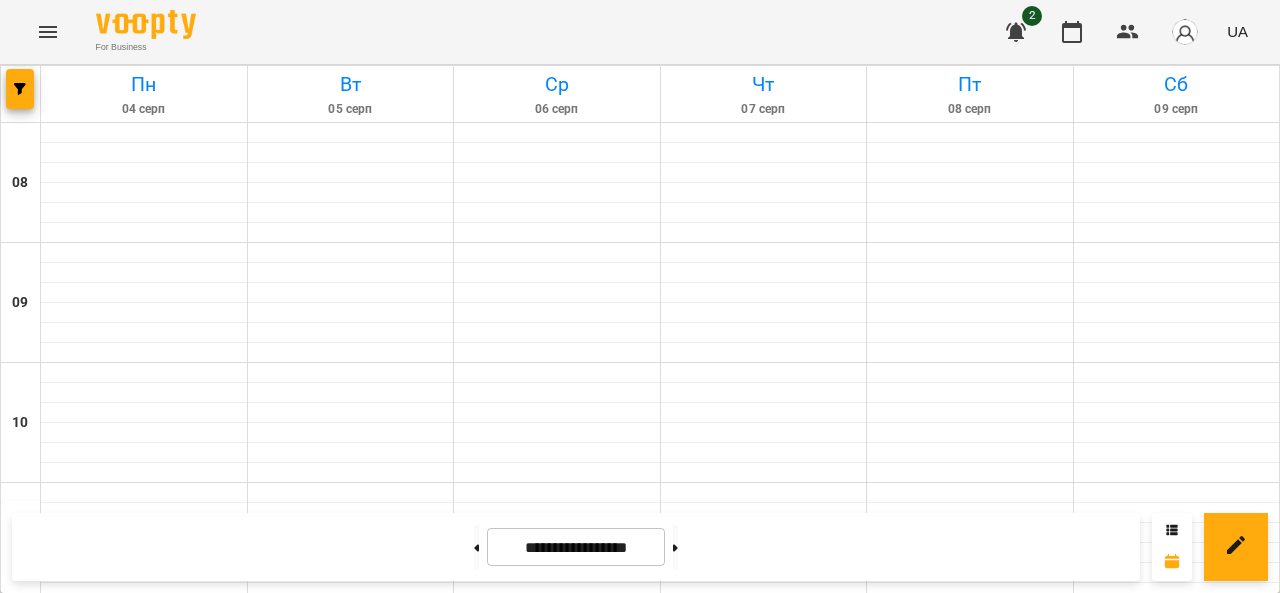 scroll, scrollTop: 0, scrollLeft: 0, axis: both 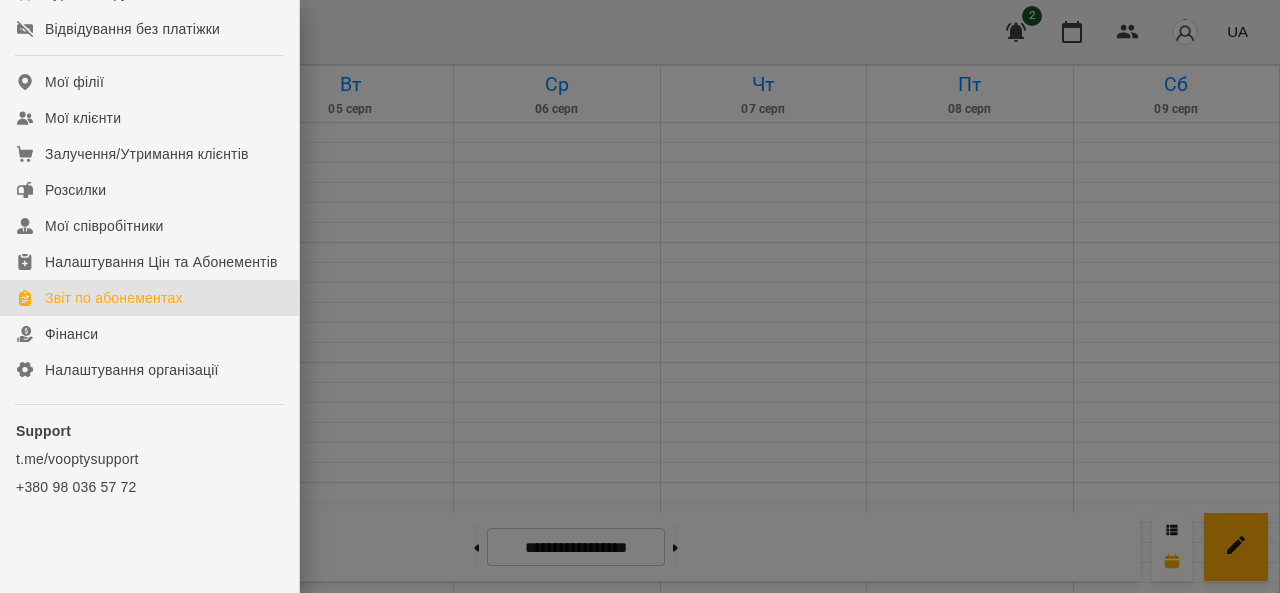 click on "Звіт по абонементах" at bounding box center (149, 298) 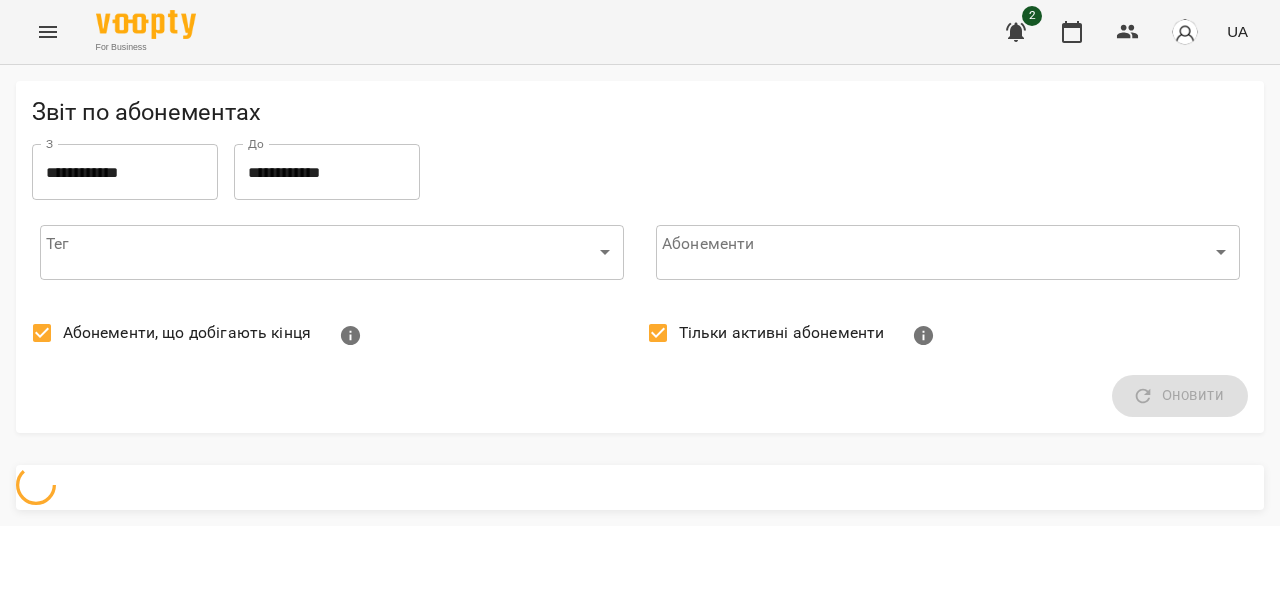 click on "Абонементи, що добігають кінця" at bounding box center (187, 333) 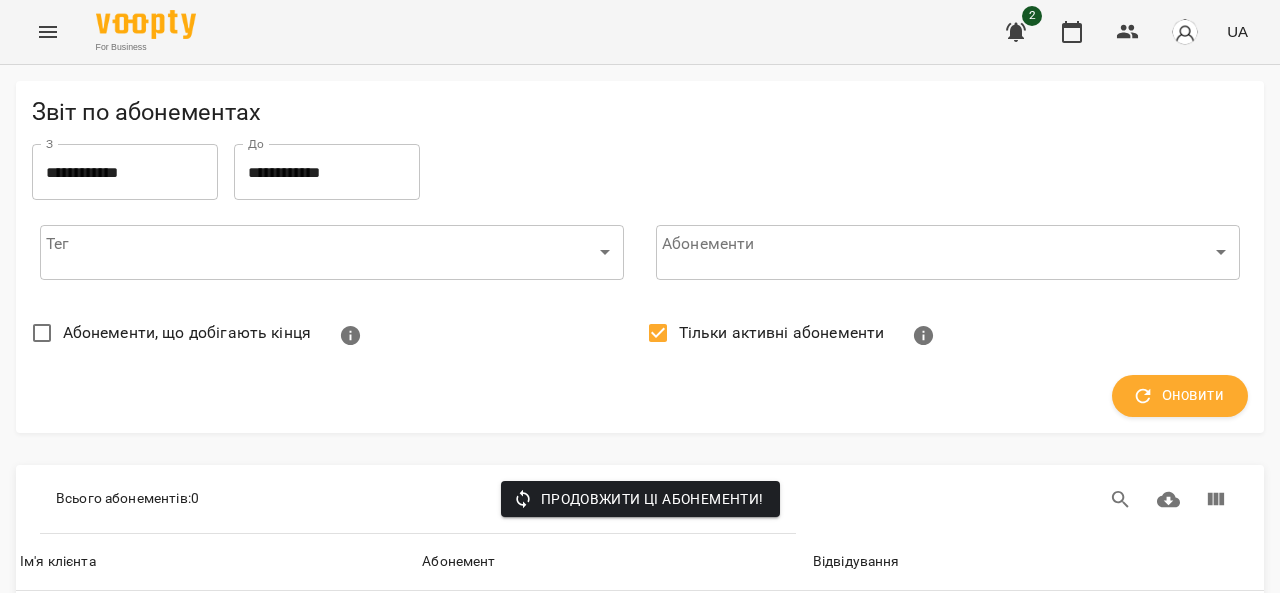 click at bounding box center [48, 32] 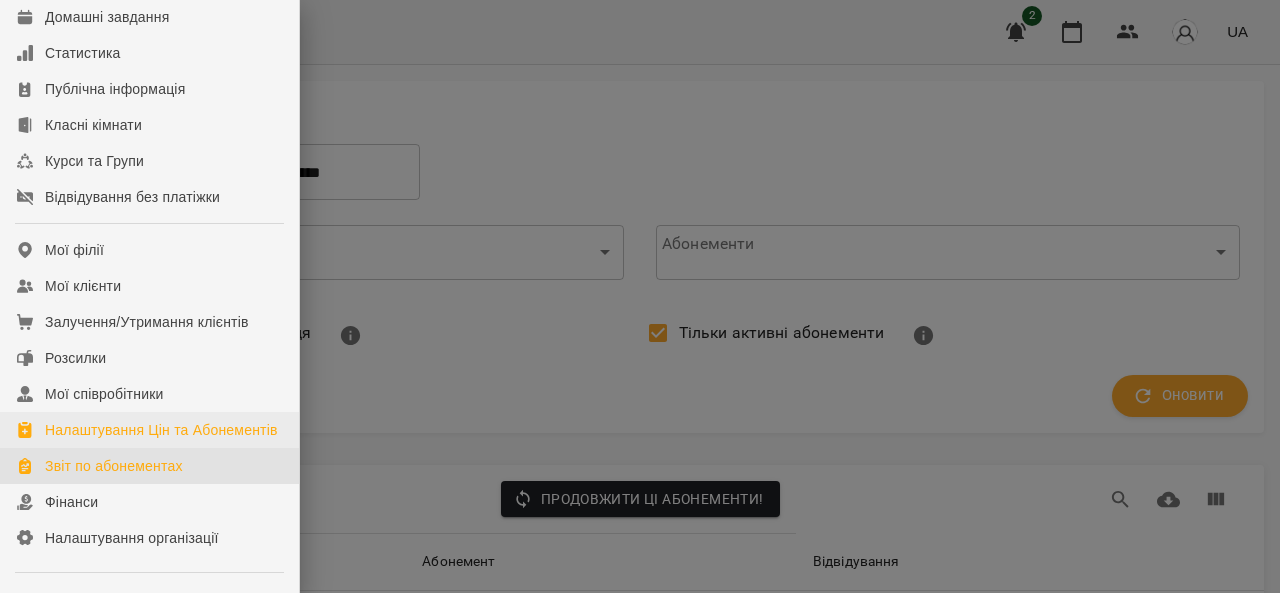 scroll, scrollTop: 300, scrollLeft: 0, axis: vertical 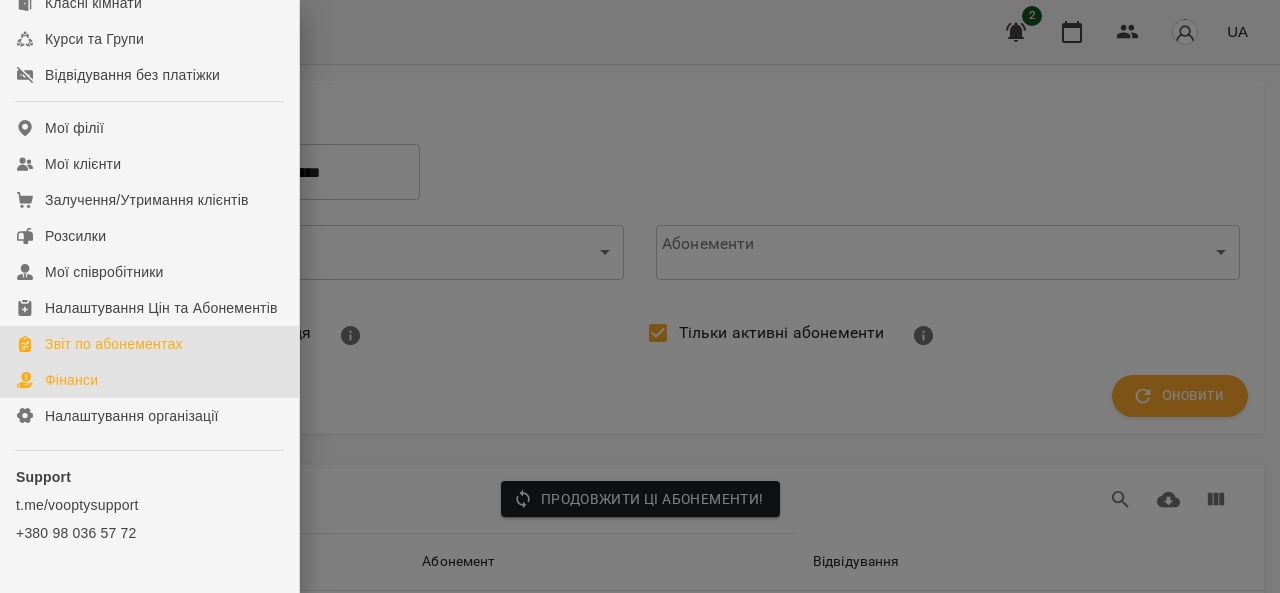 click on "Фінанси" at bounding box center [71, 380] 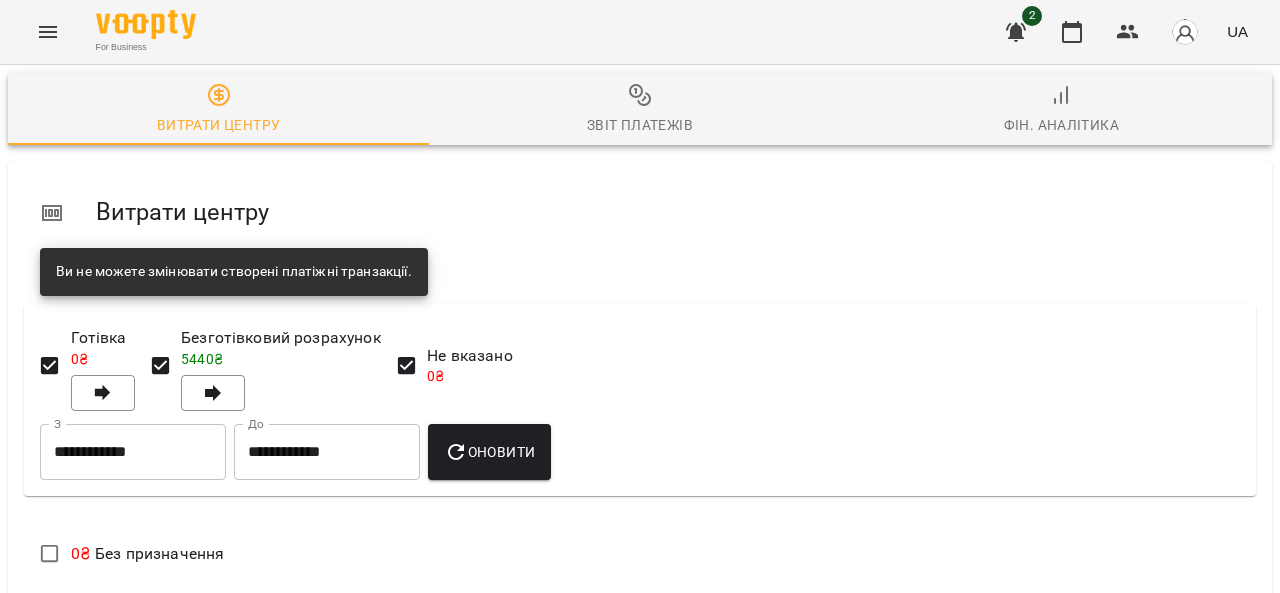 scroll, scrollTop: 300, scrollLeft: 0, axis: vertical 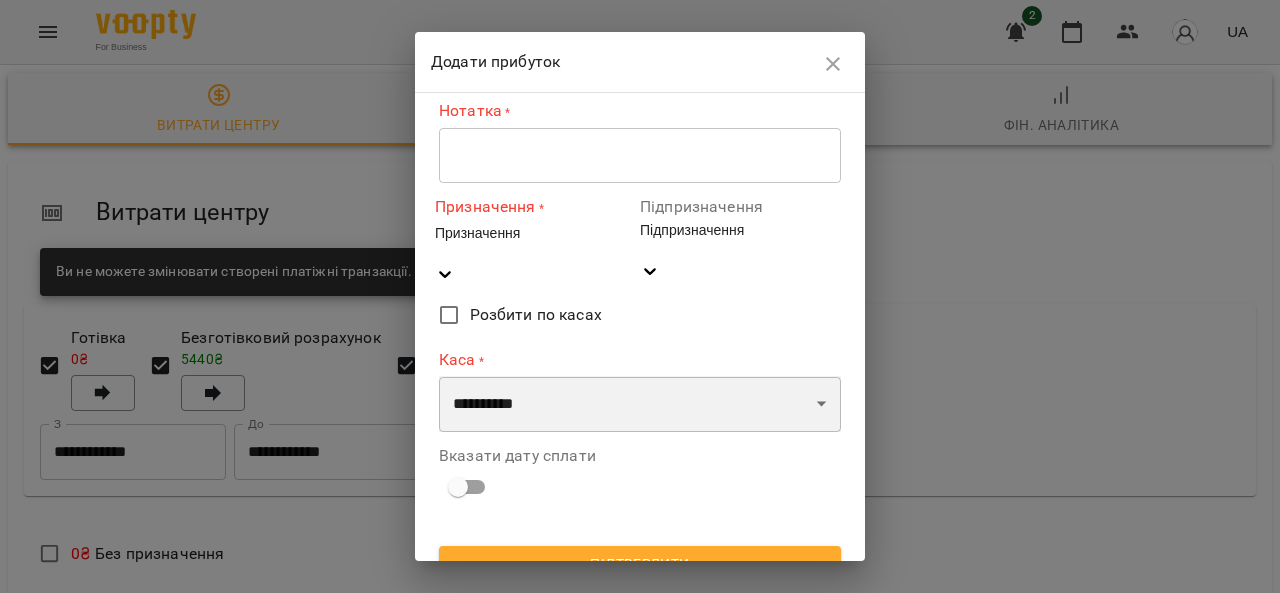 click on "**********" at bounding box center [640, 404] 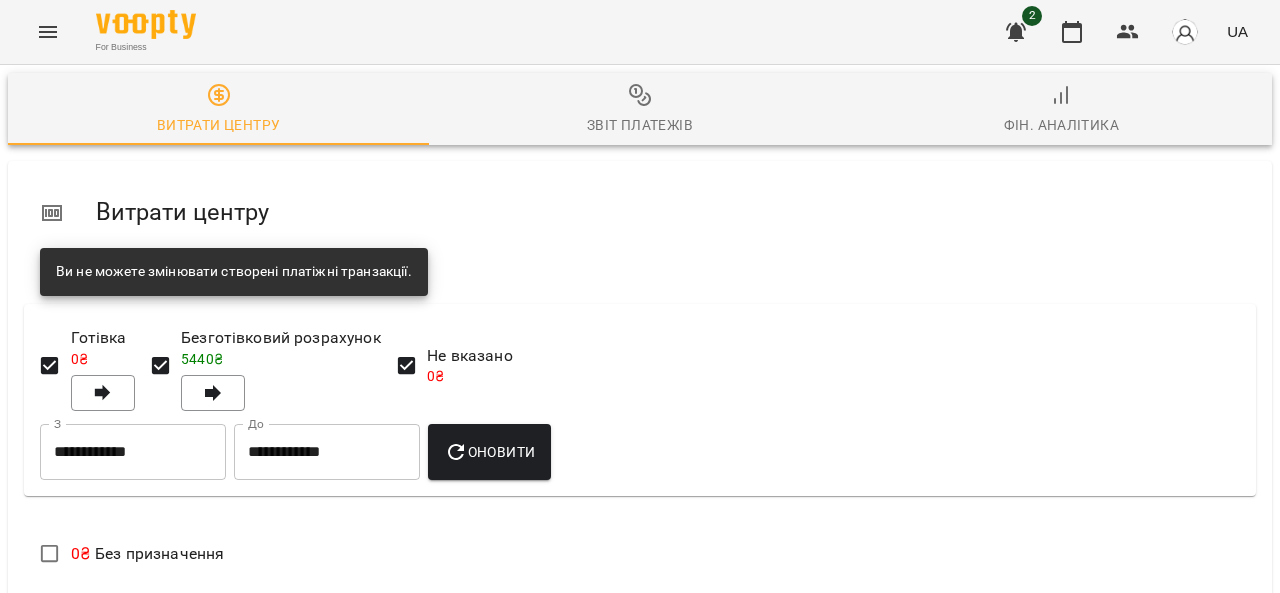 scroll, scrollTop: 0, scrollLeft: 0, axis: both 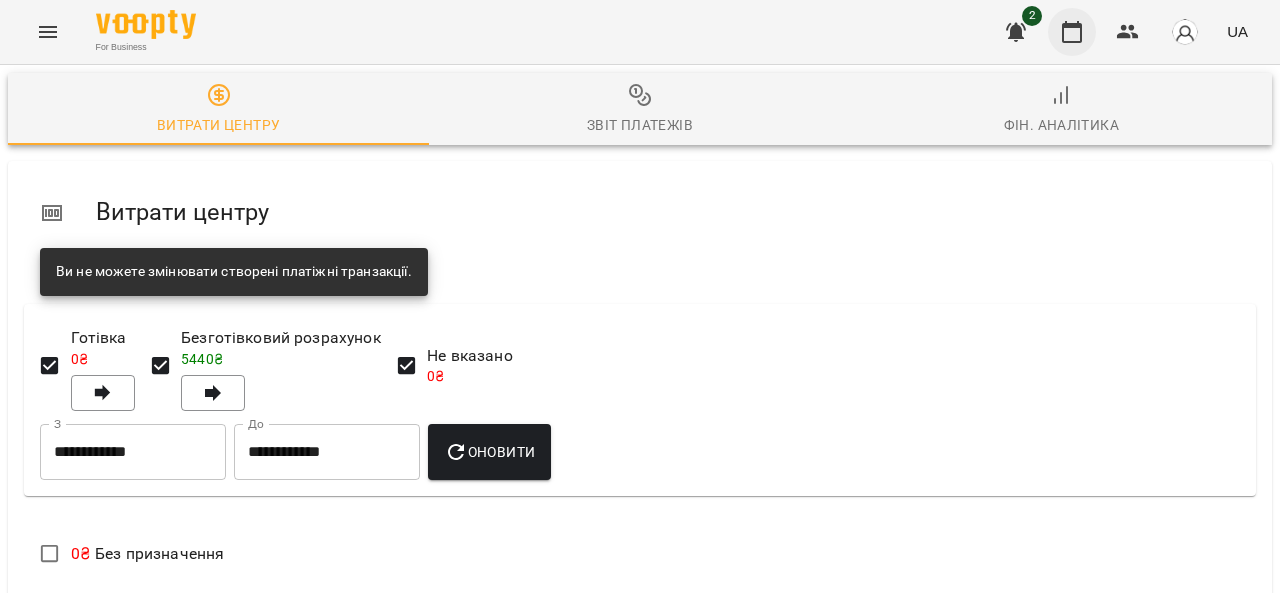 click 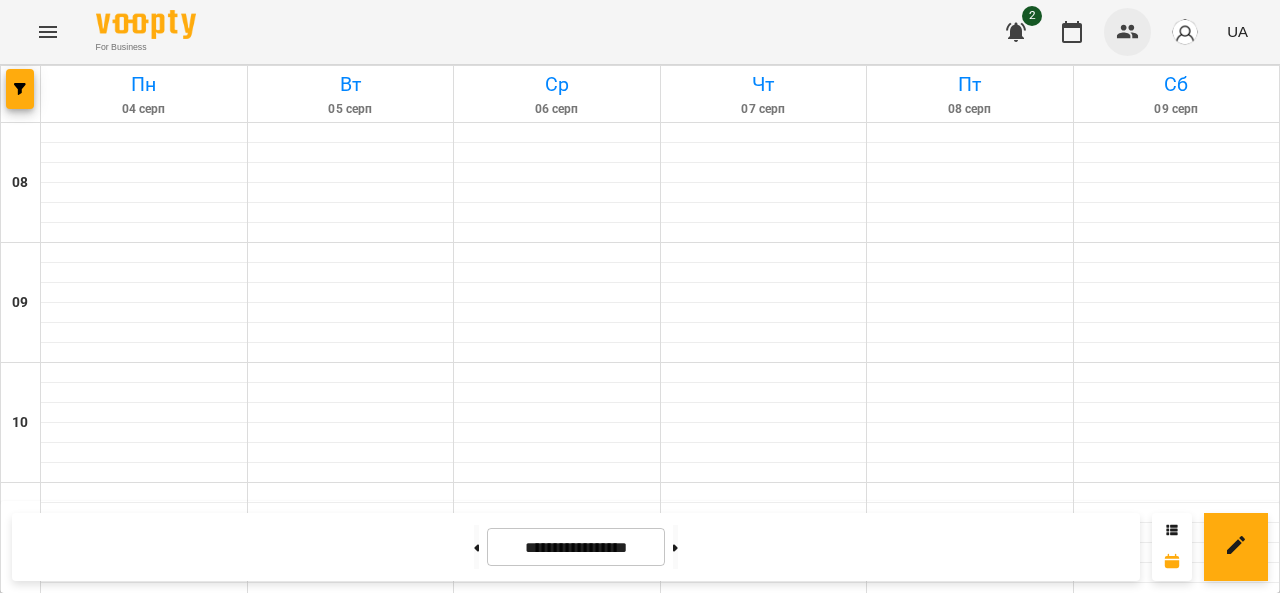 click 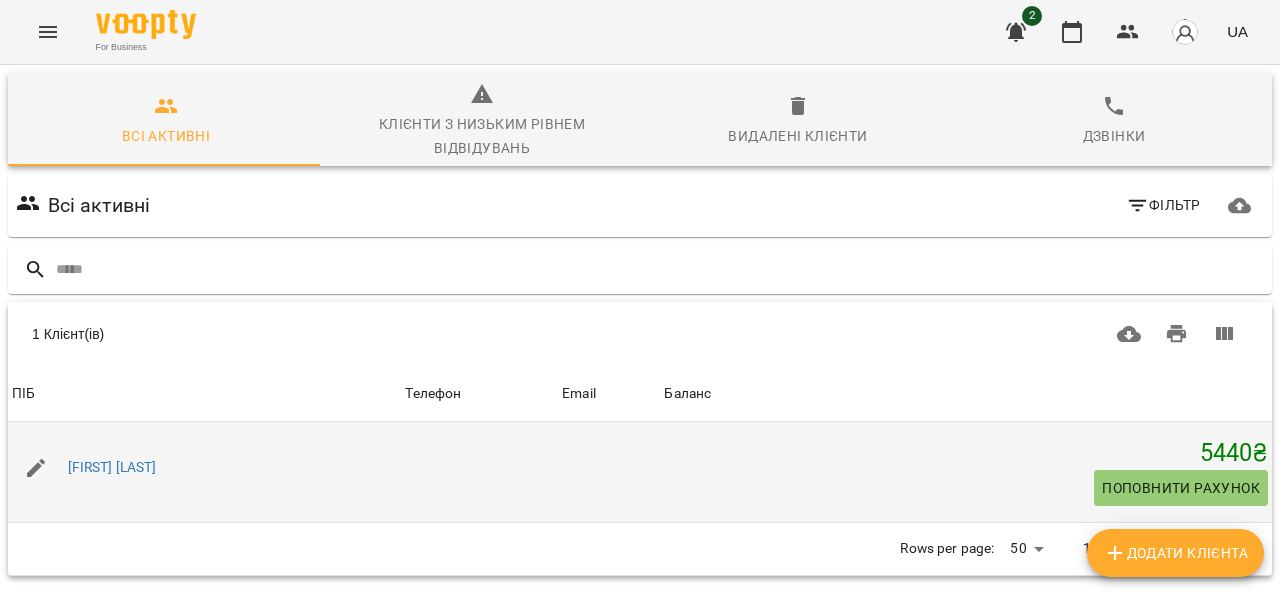 scroll, scrollTop: 0, scrollLeft: 0, axis: both 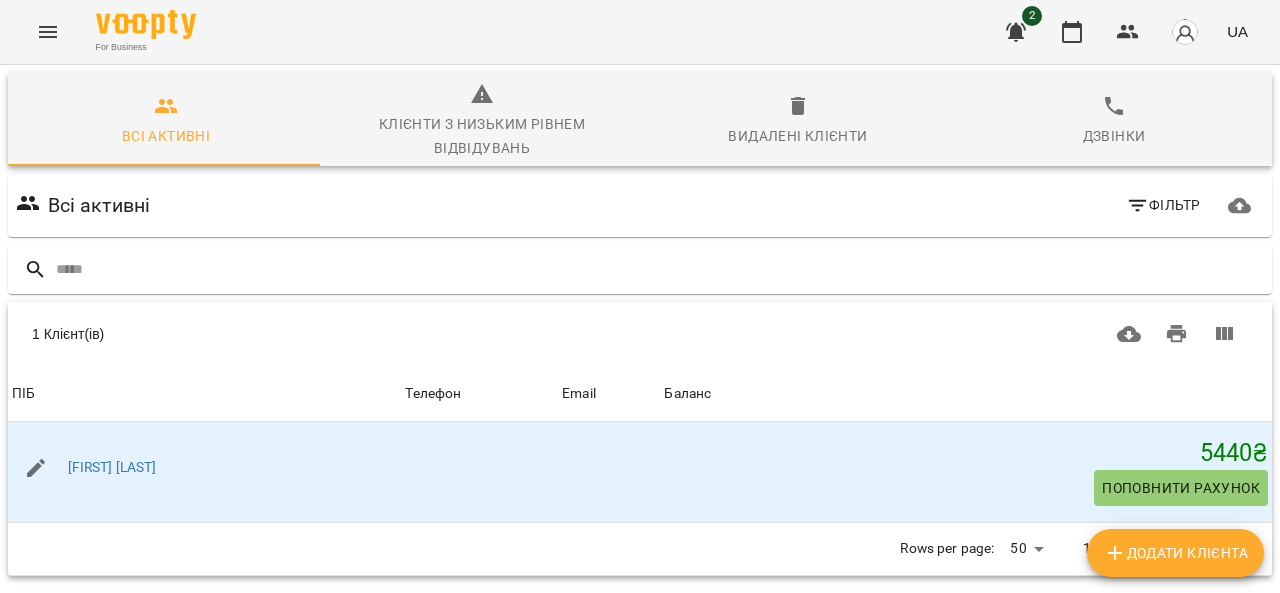 click on "Всі активні" at bounding box center (99, 205) 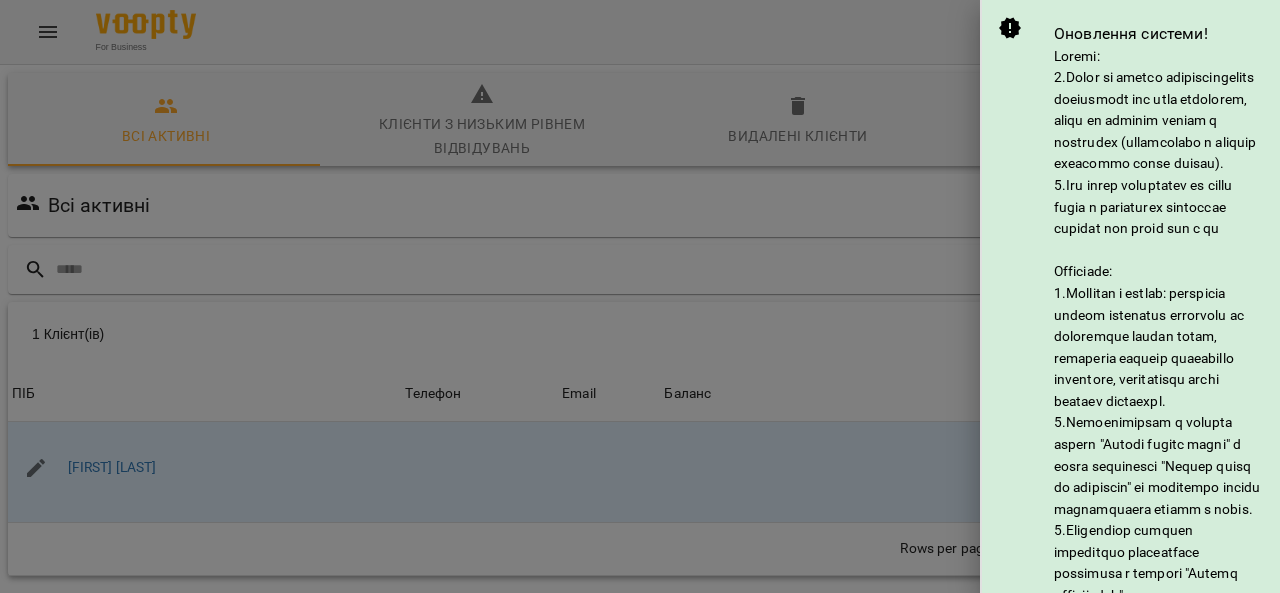 click at bounding box center [640, 296] 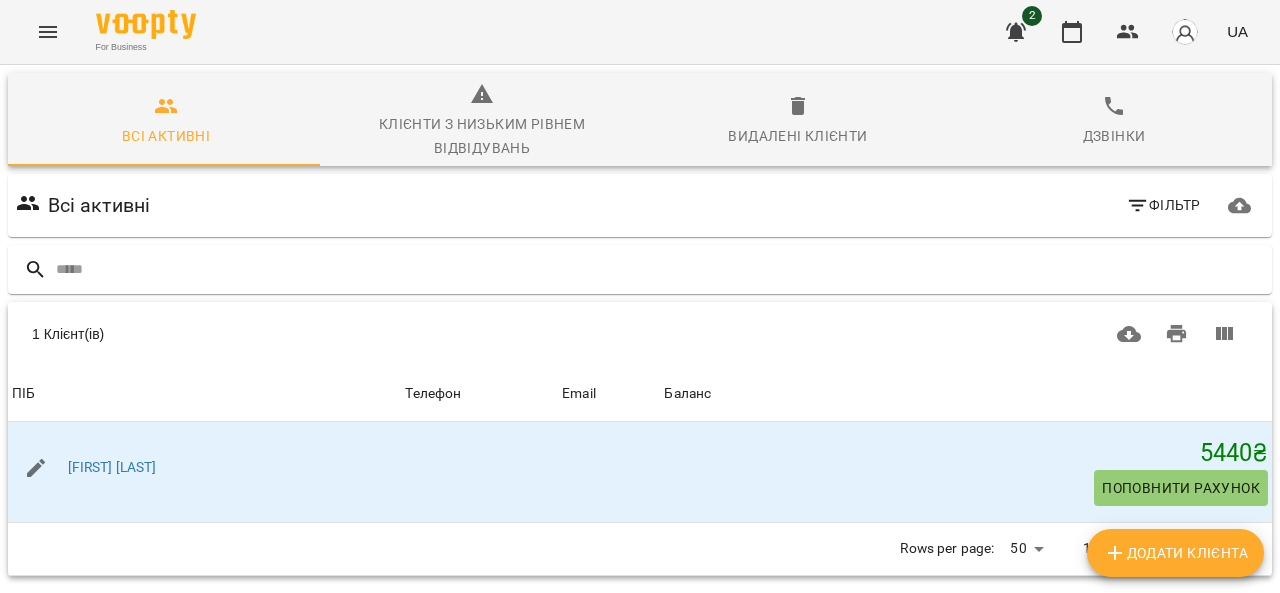 click at bounding box center (48, 32) 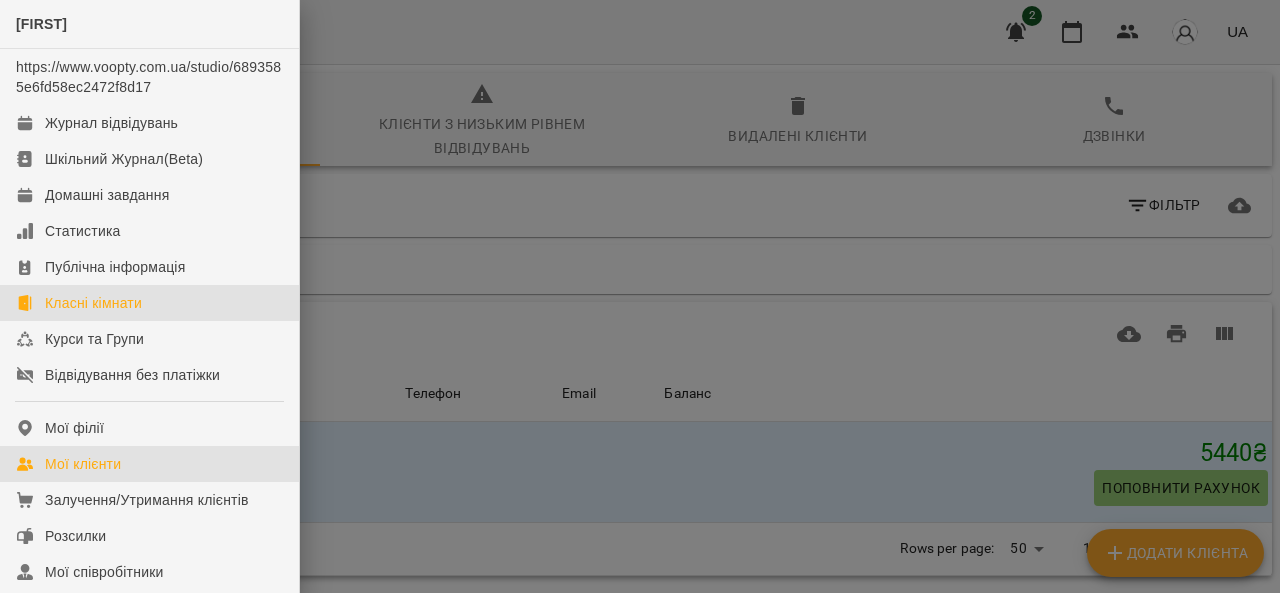 click on "Класні кімнати" at bounding box center [93, 303] 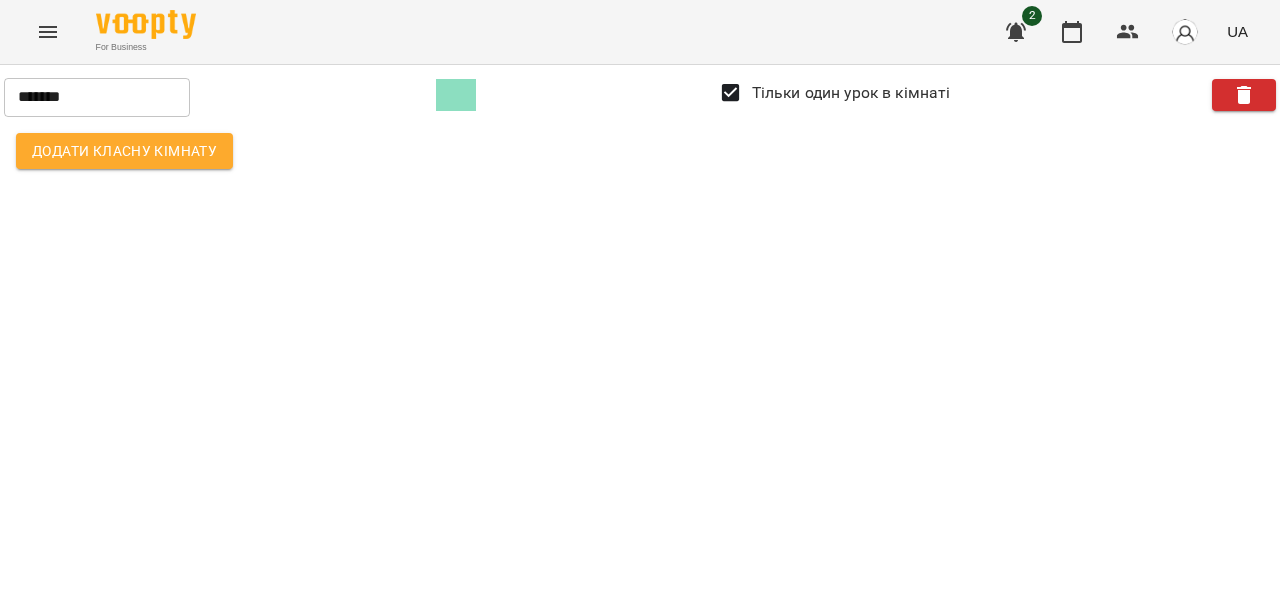 click on "Додати класну кімнату" at bounding box center (124, 151) 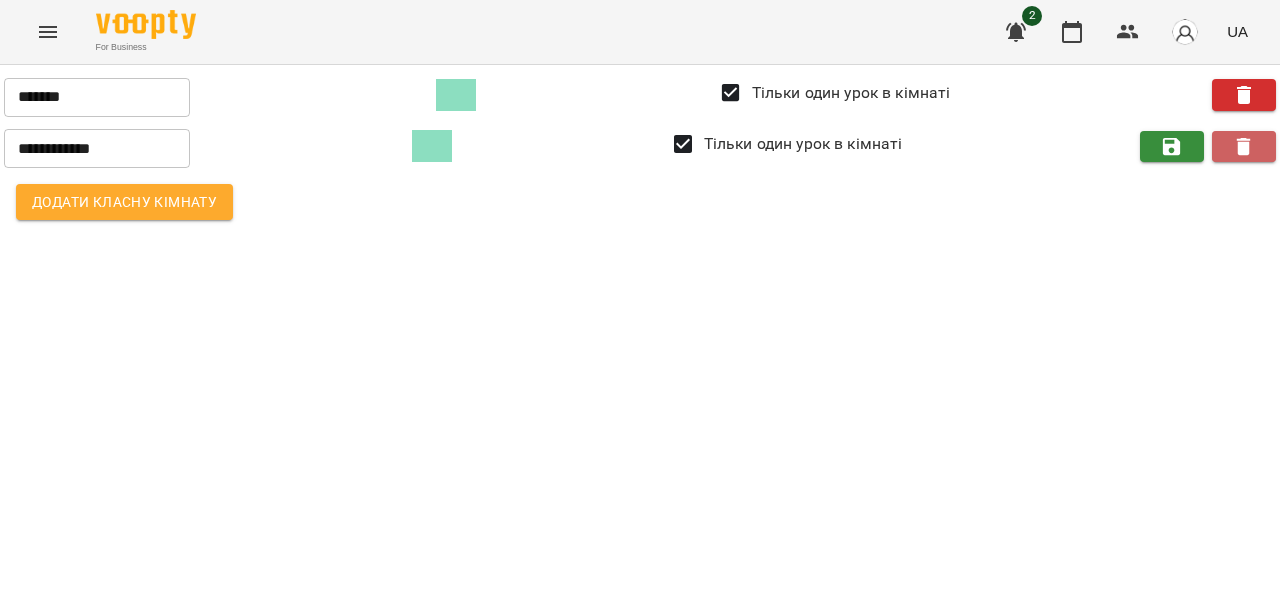 click 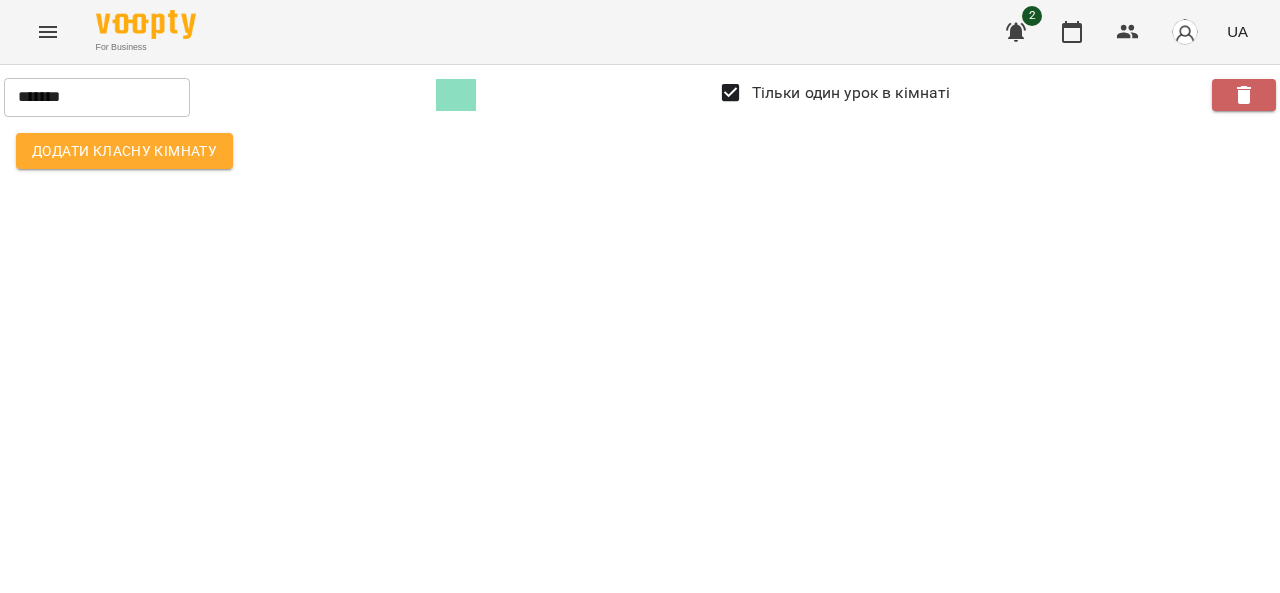 click 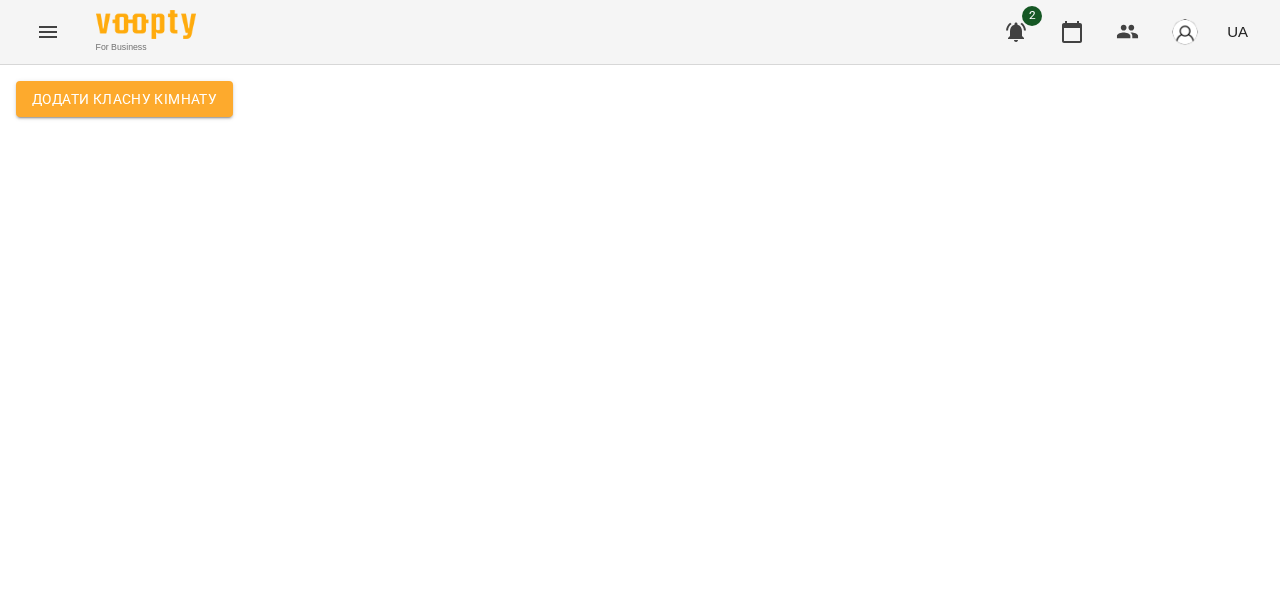click on "Додати класну кімнату" at bounding box center (640, 99) 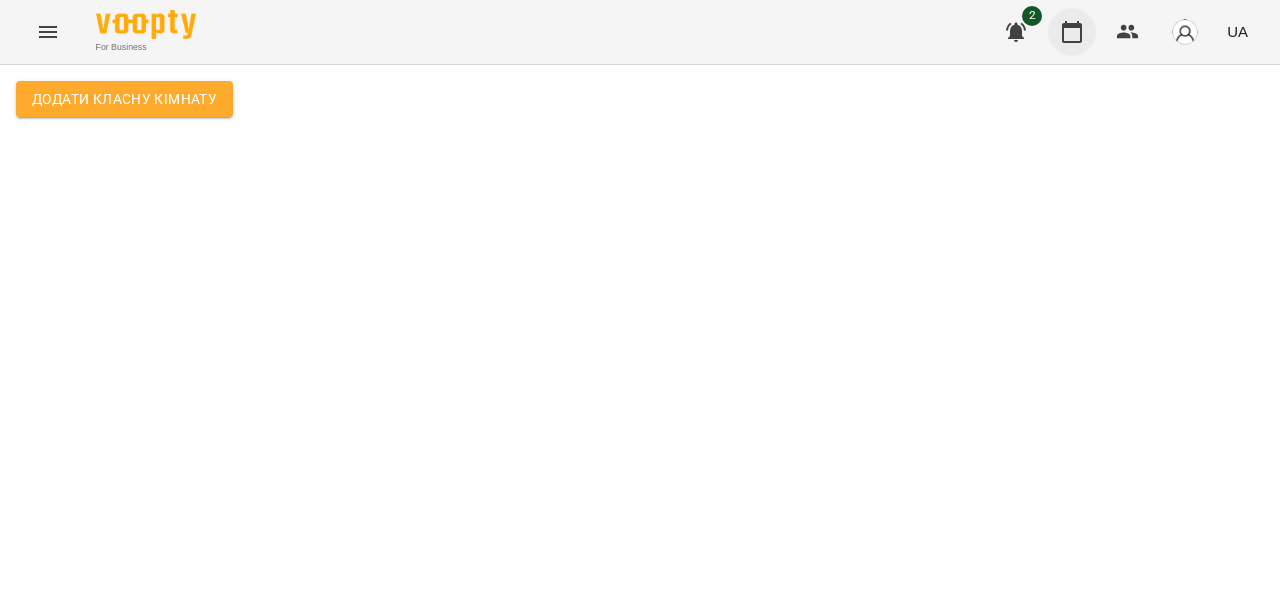 click 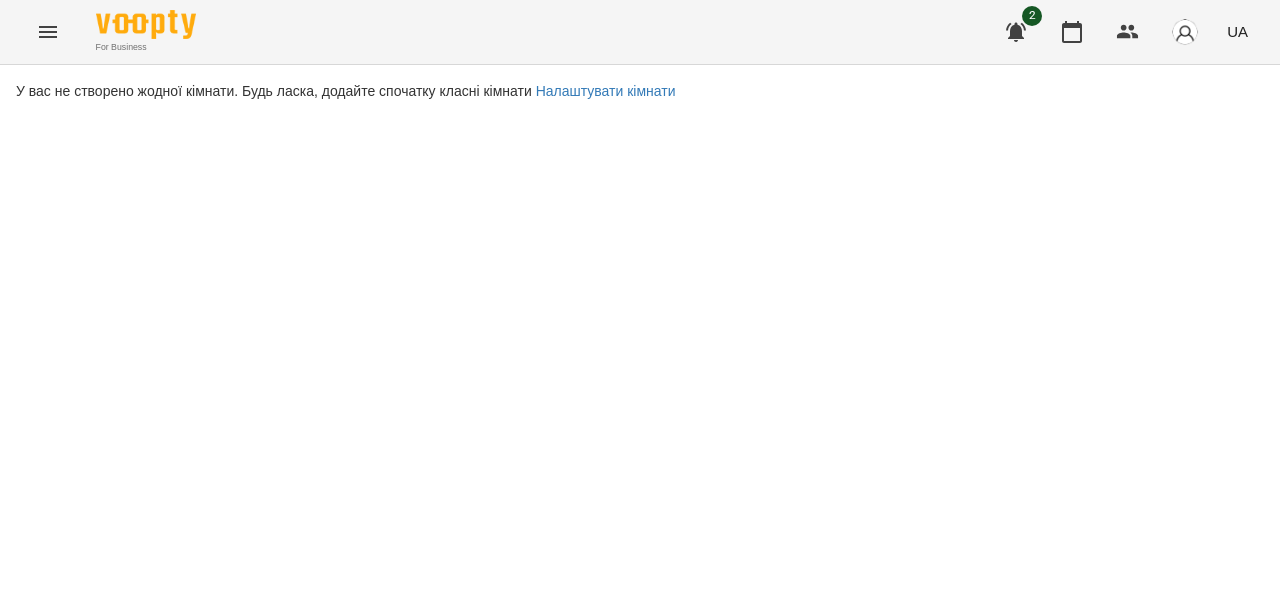click at bounding box center [1185, 32] 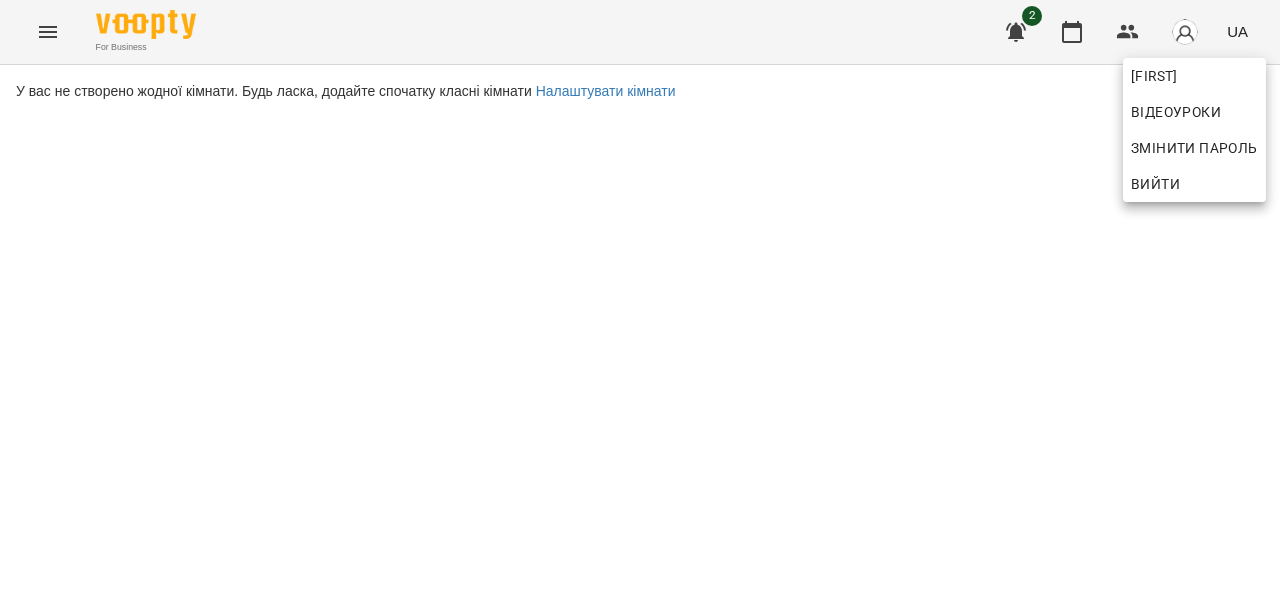 click at bounding box center [640, 296] 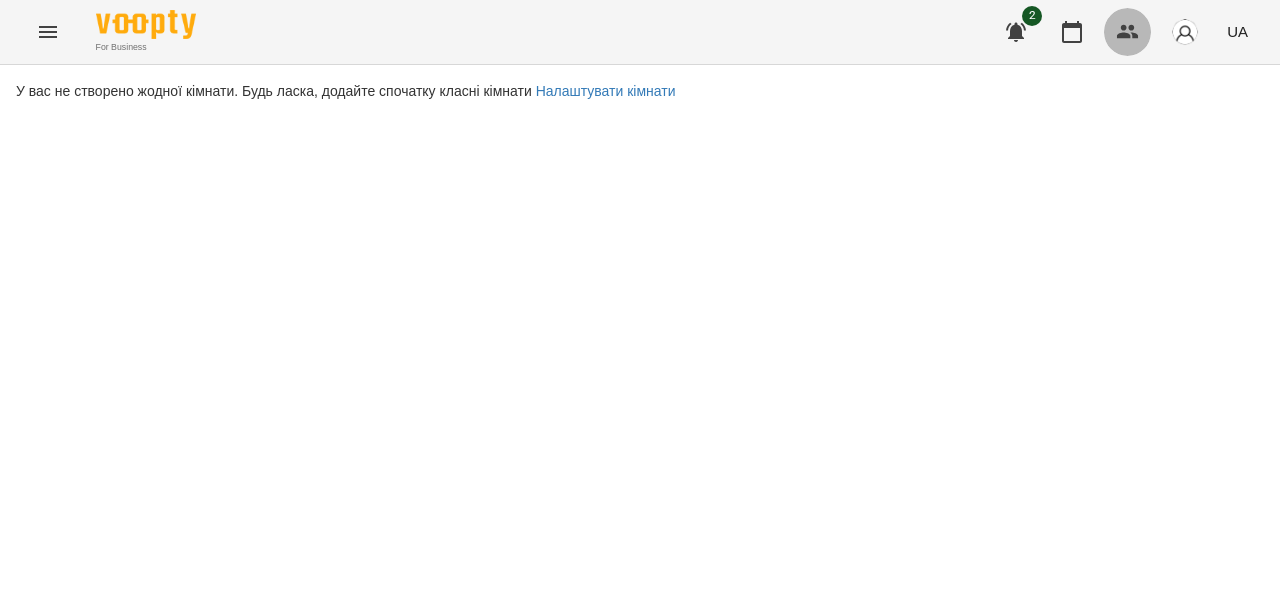 click 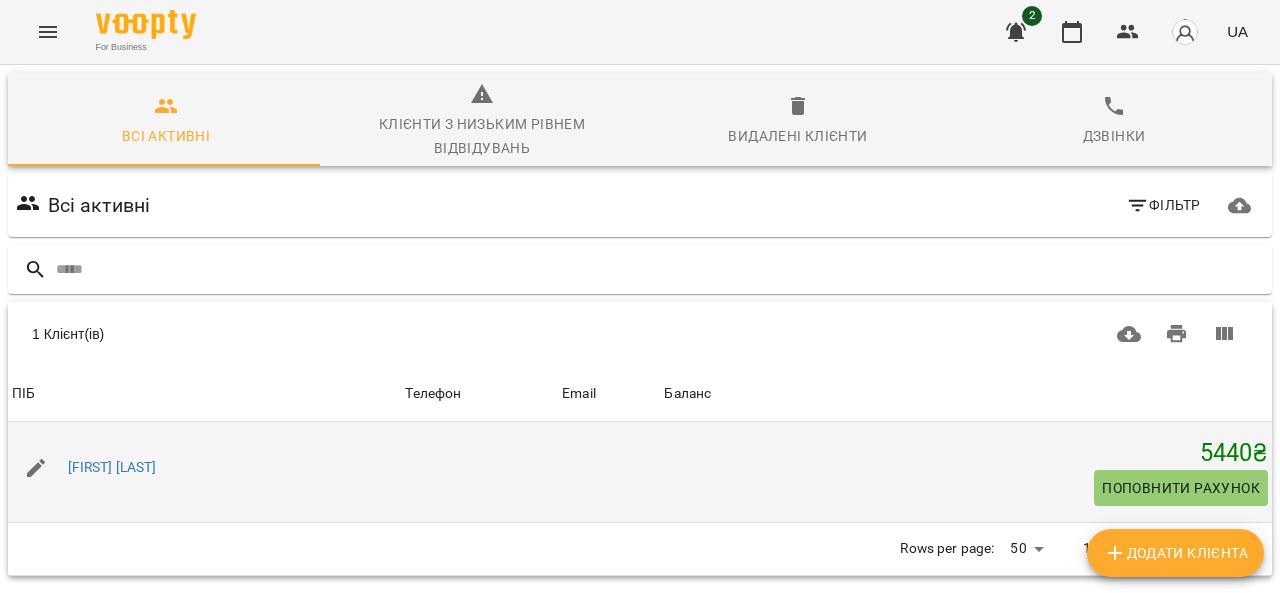 scroll, scrollTop: 0, scrollLeft: 0, axis: both 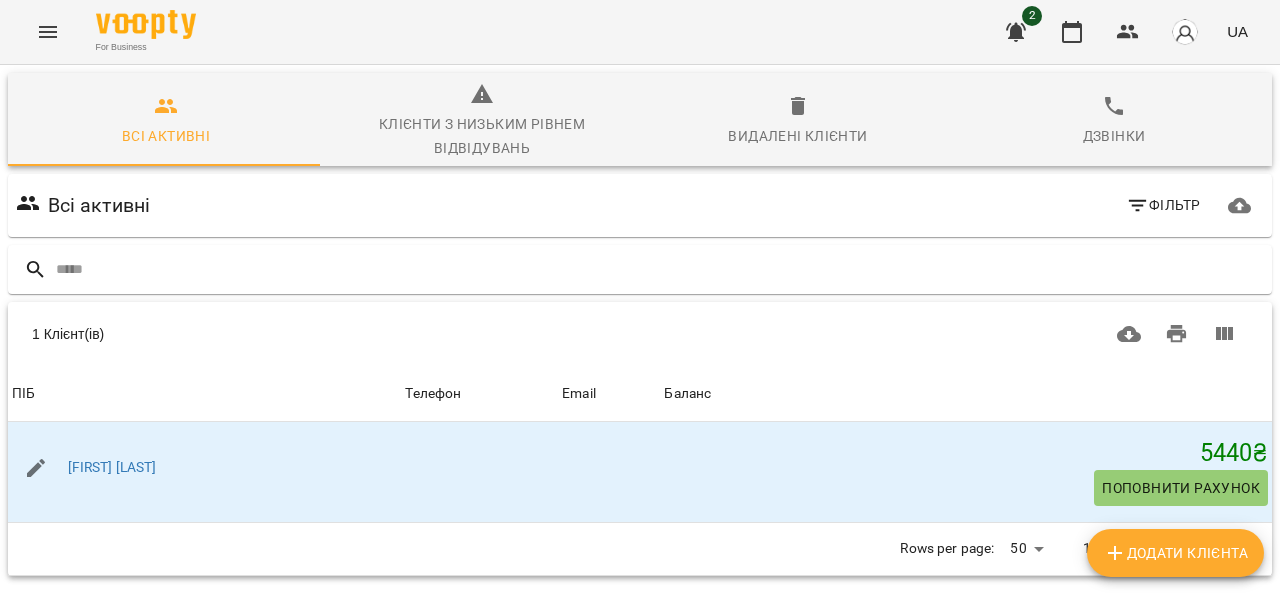 click on "Всі активні" at bounding box center (99, 205) 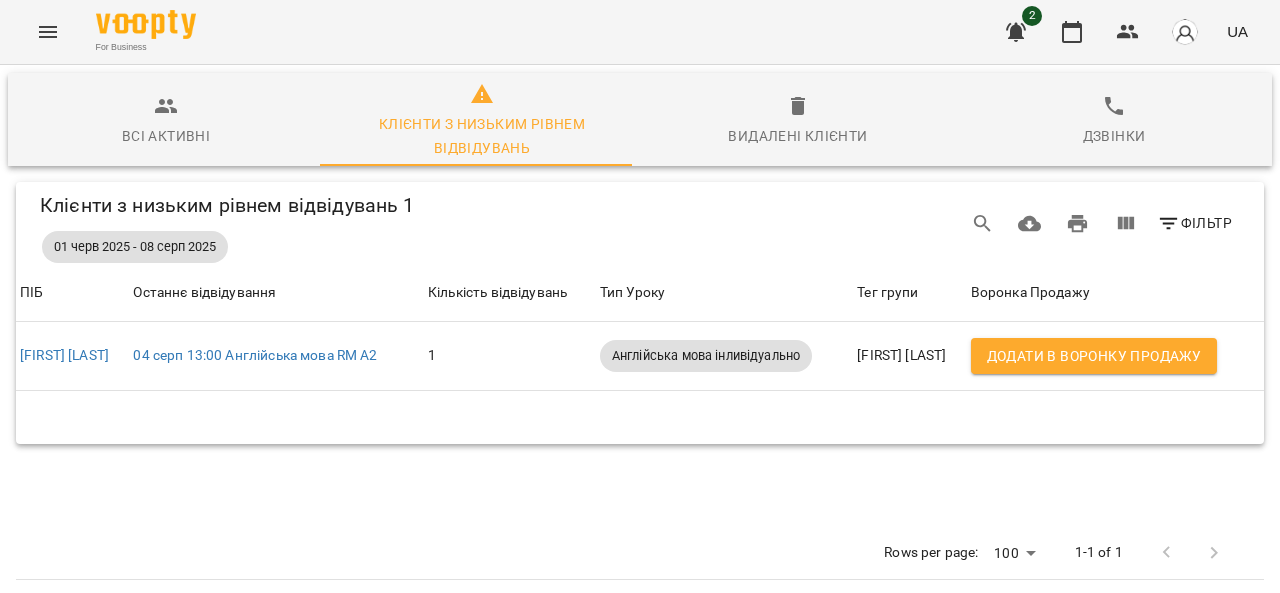 click on "Видалені клієнти" at bounding box center [798, 121] 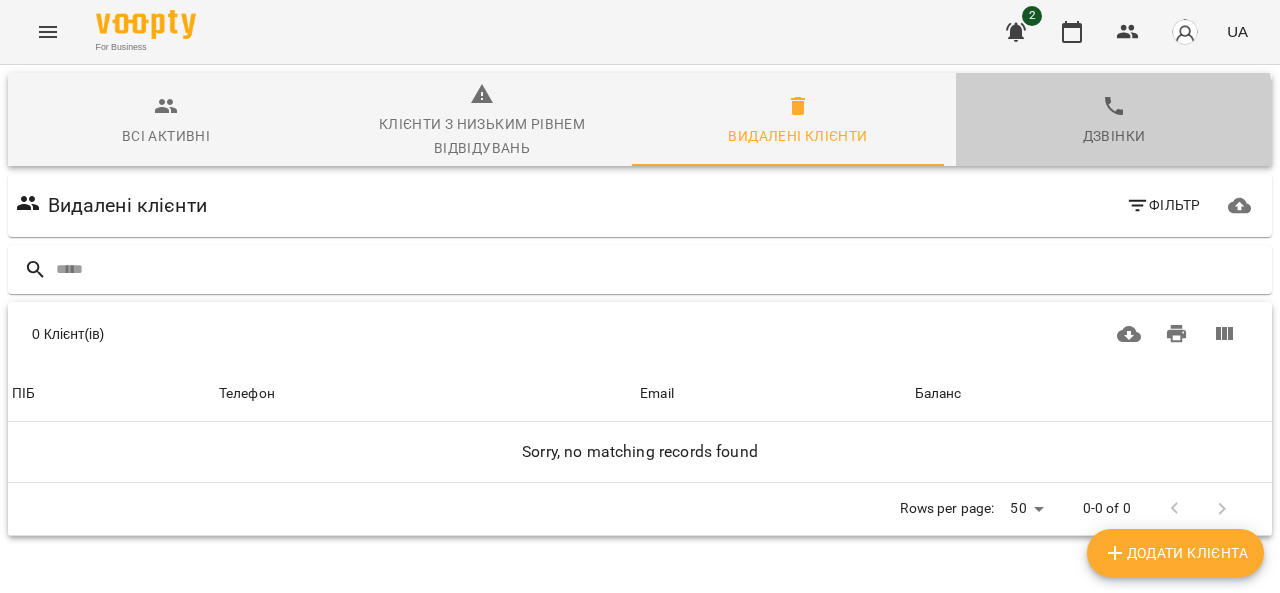 click on "Дзвінки" at bounding box center [1114, 136] 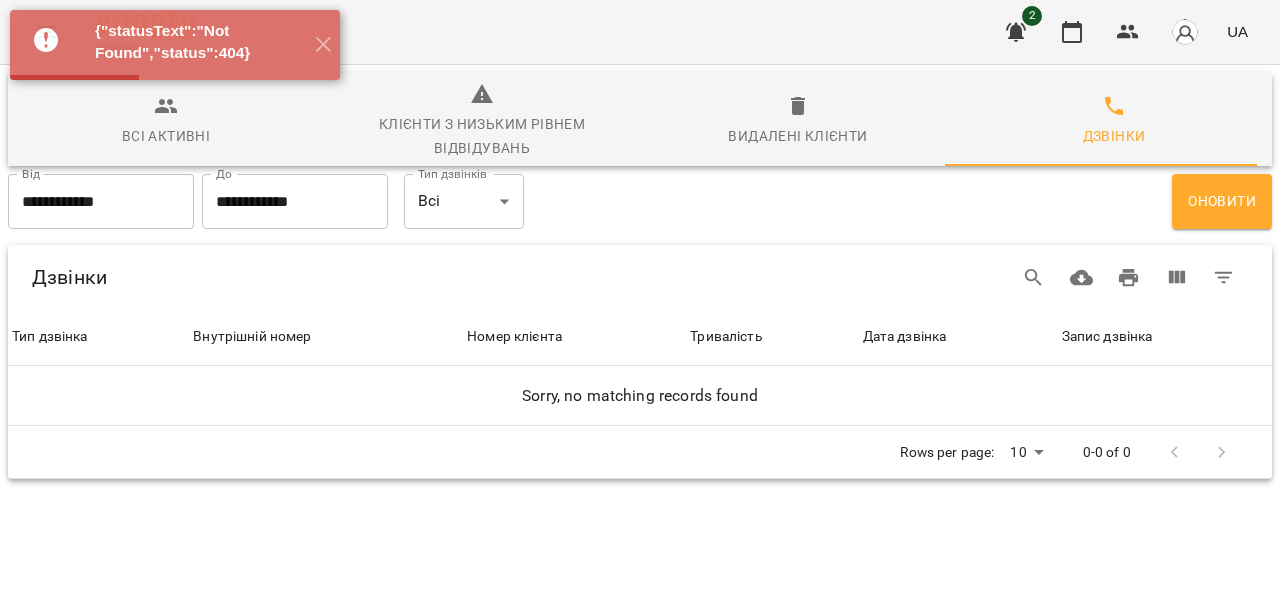 click on "Всі активні" at bounding box center [166, 136] 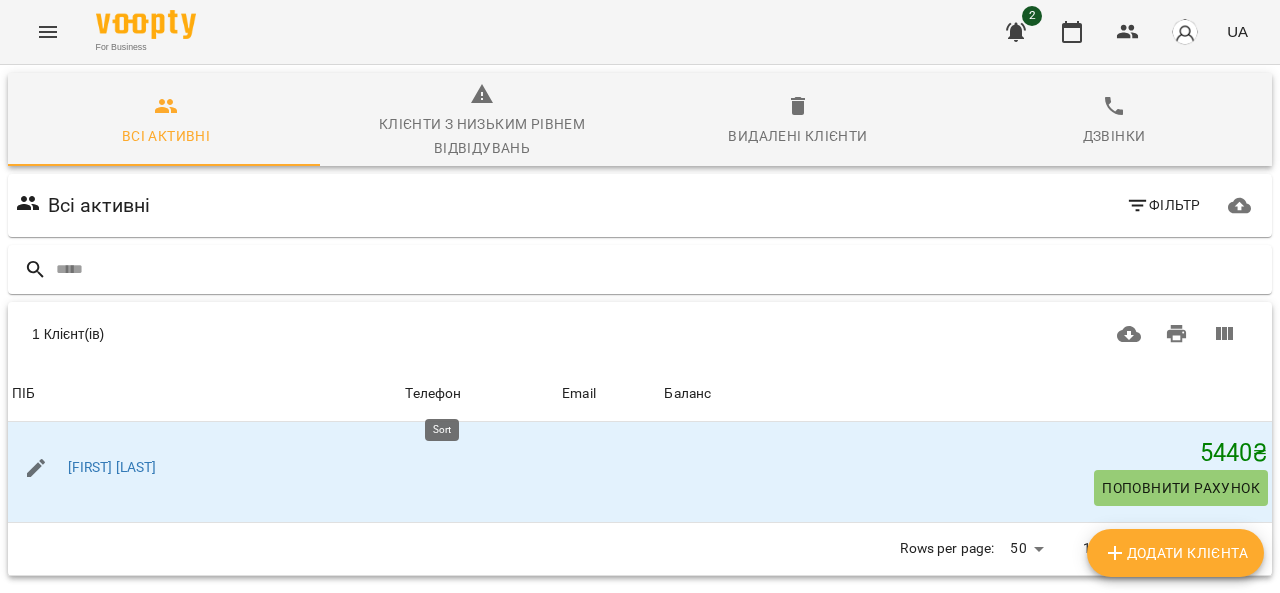 scroll, scrollTop: 0, scrollLeft: 0, axis: both 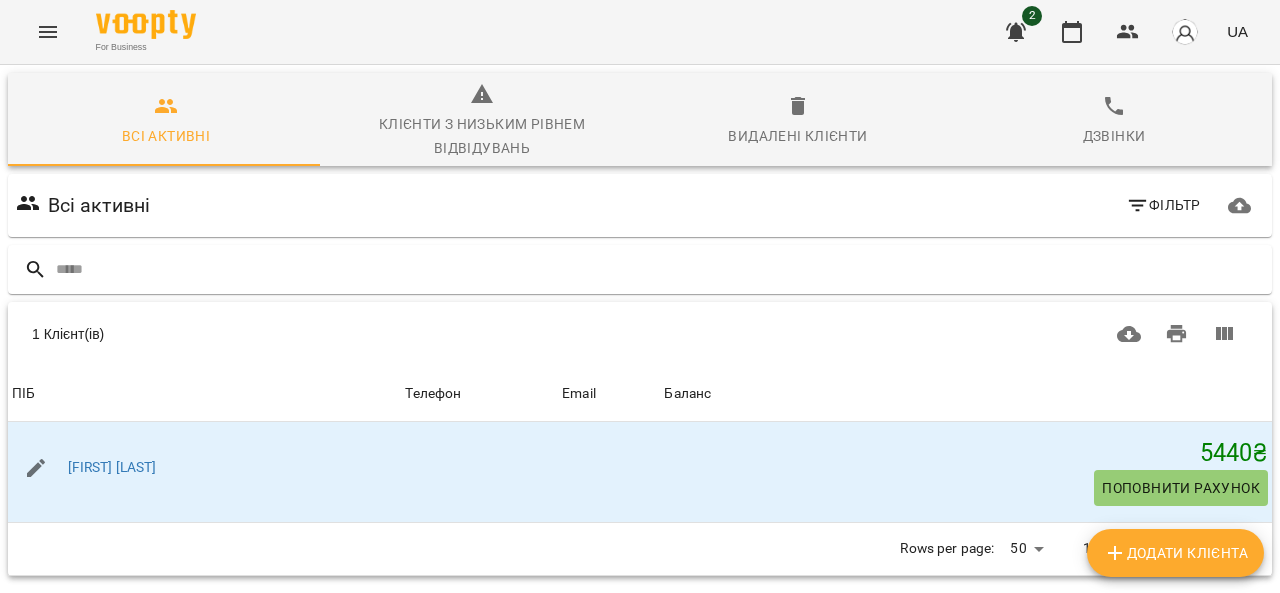 click on "Всі активні" at bounding box center (99, 205) 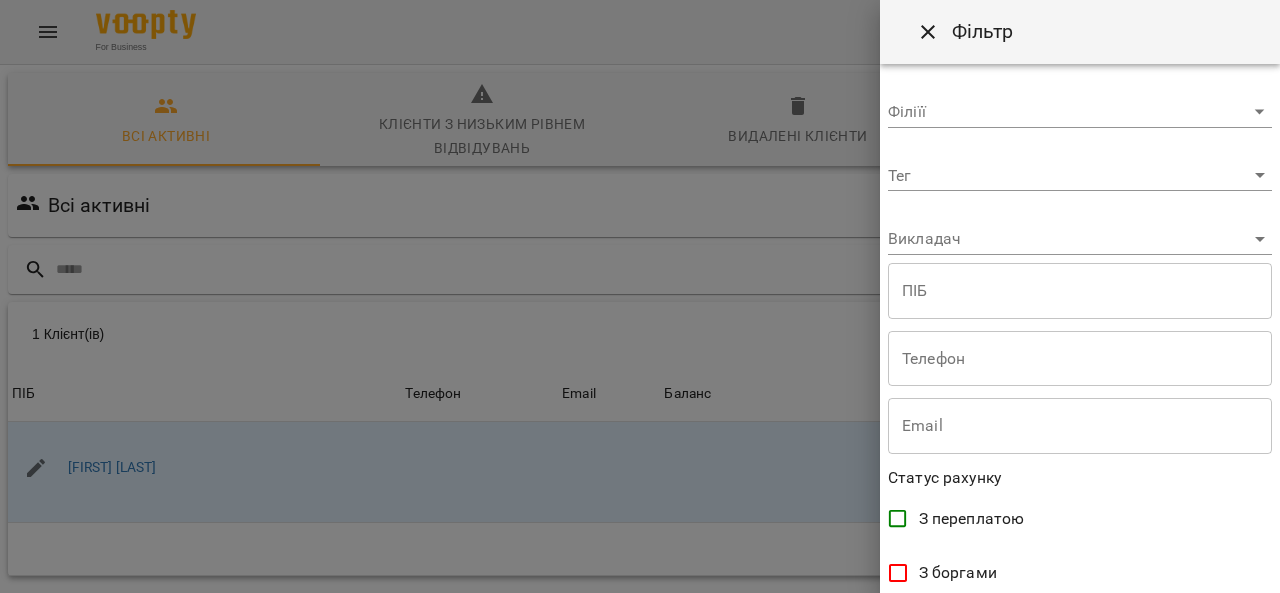 click at bounding box center (640, 296) 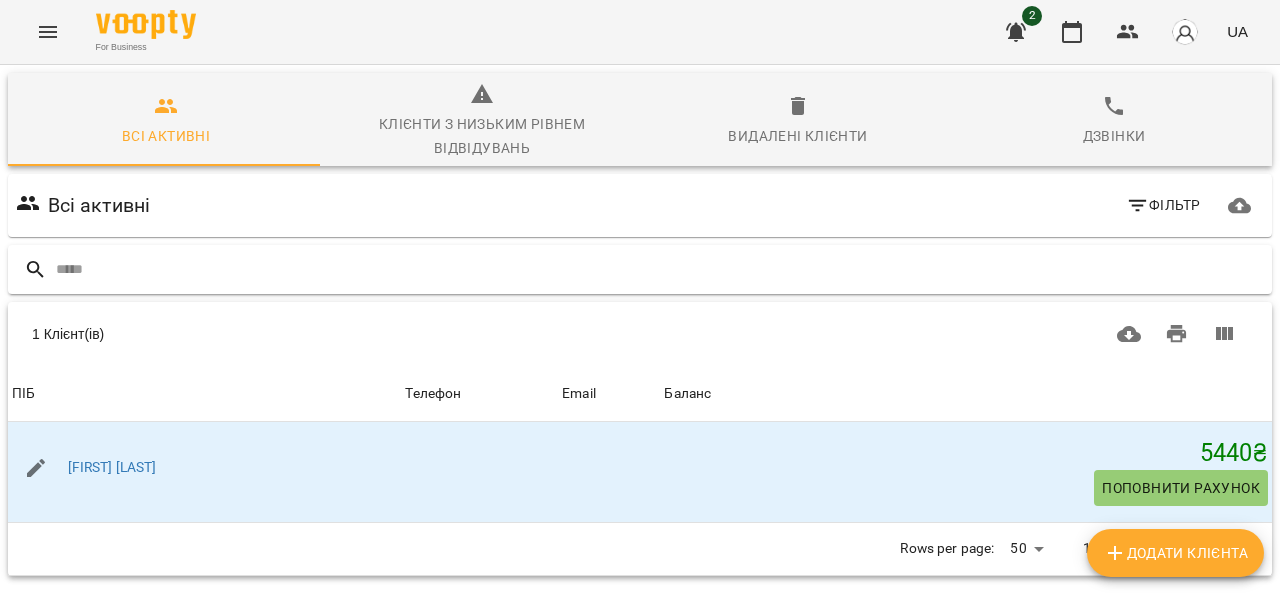 scroll, scrollTop: 0, scrollLeft: 0, axis: both 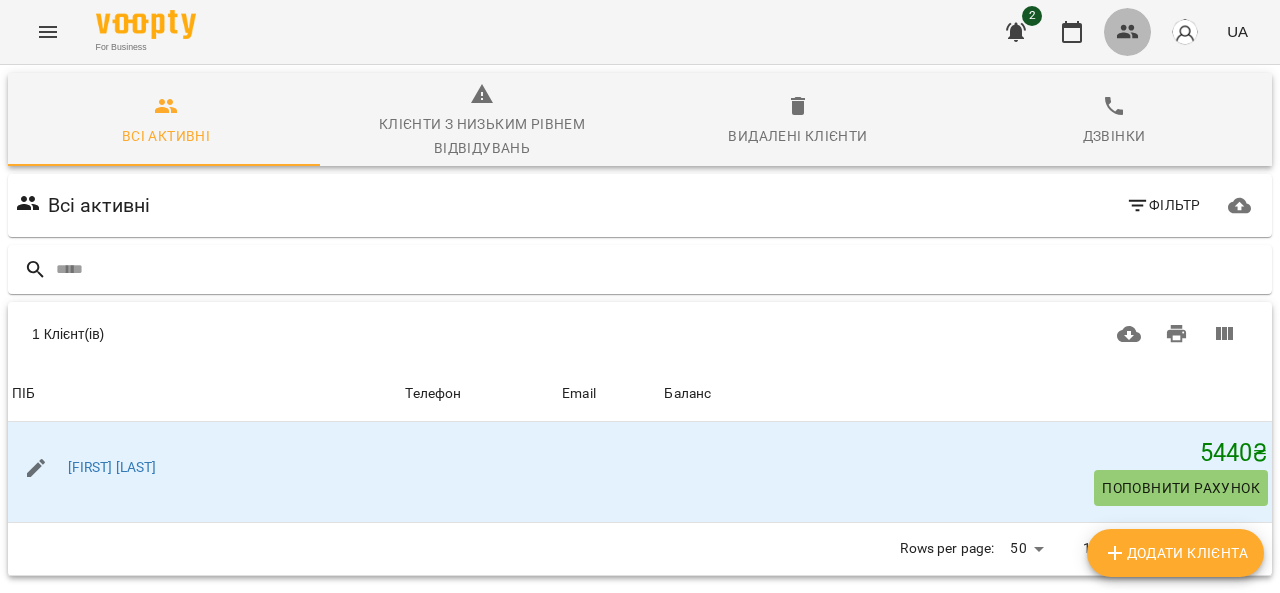 click 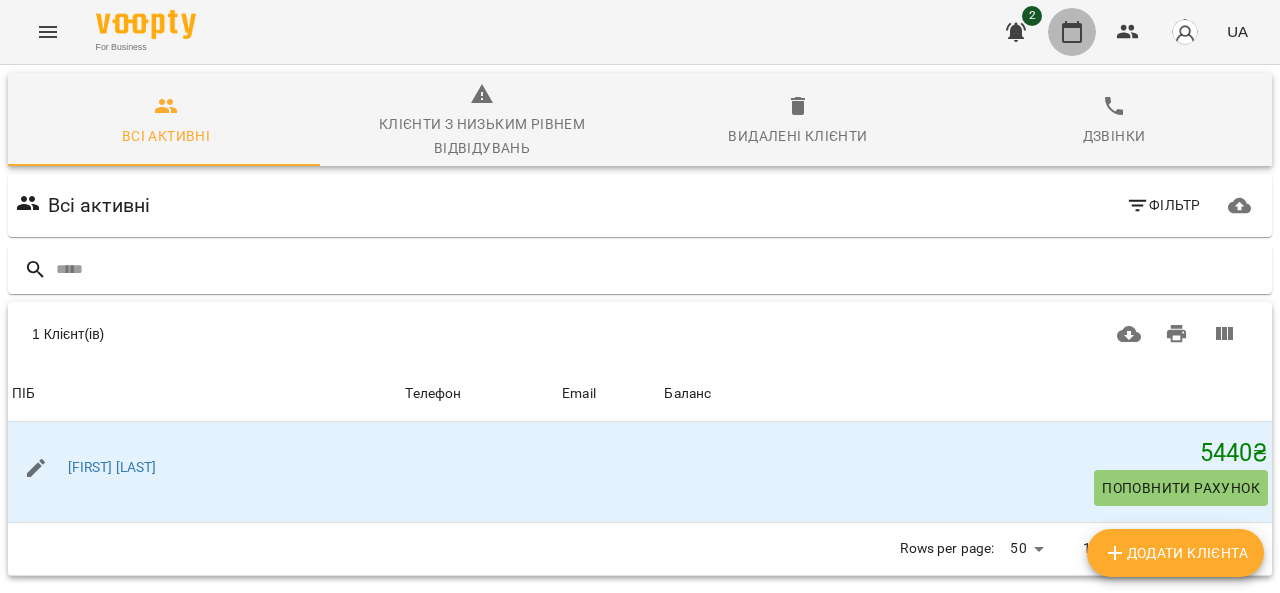 click at bounding box center [1072, 32] 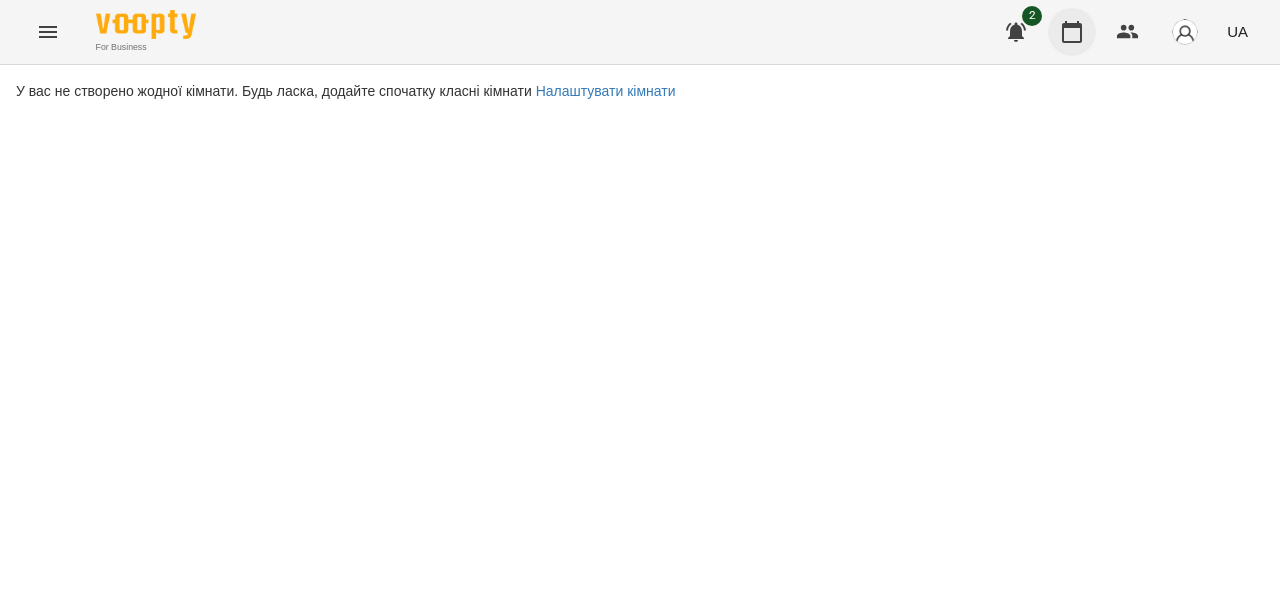 click 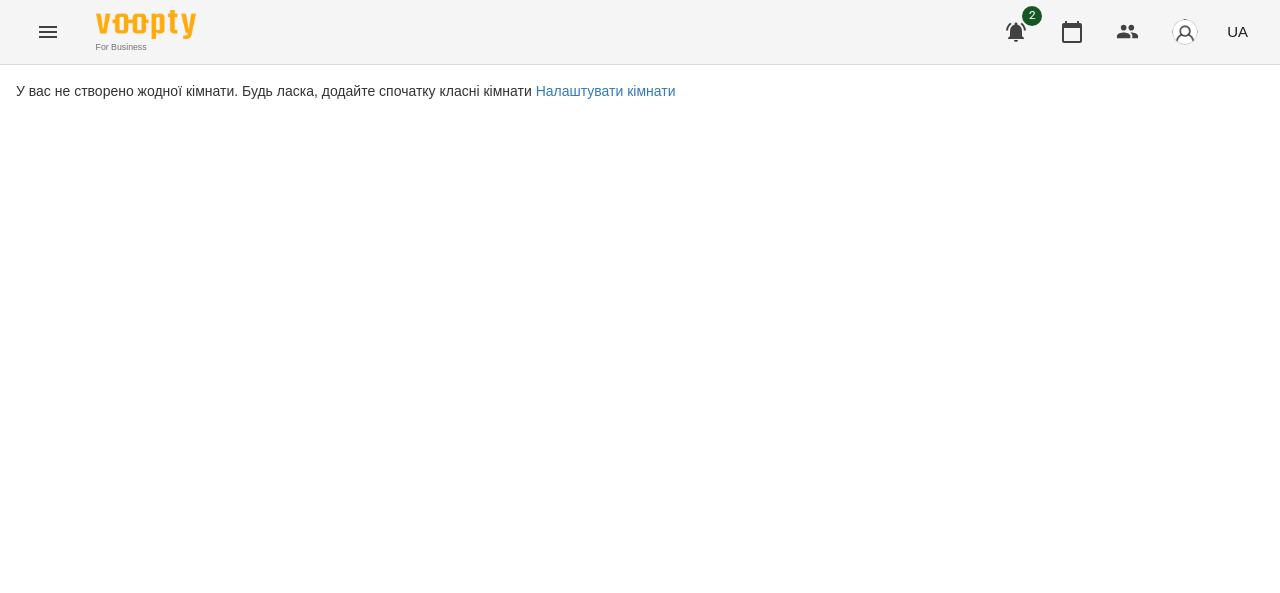 click 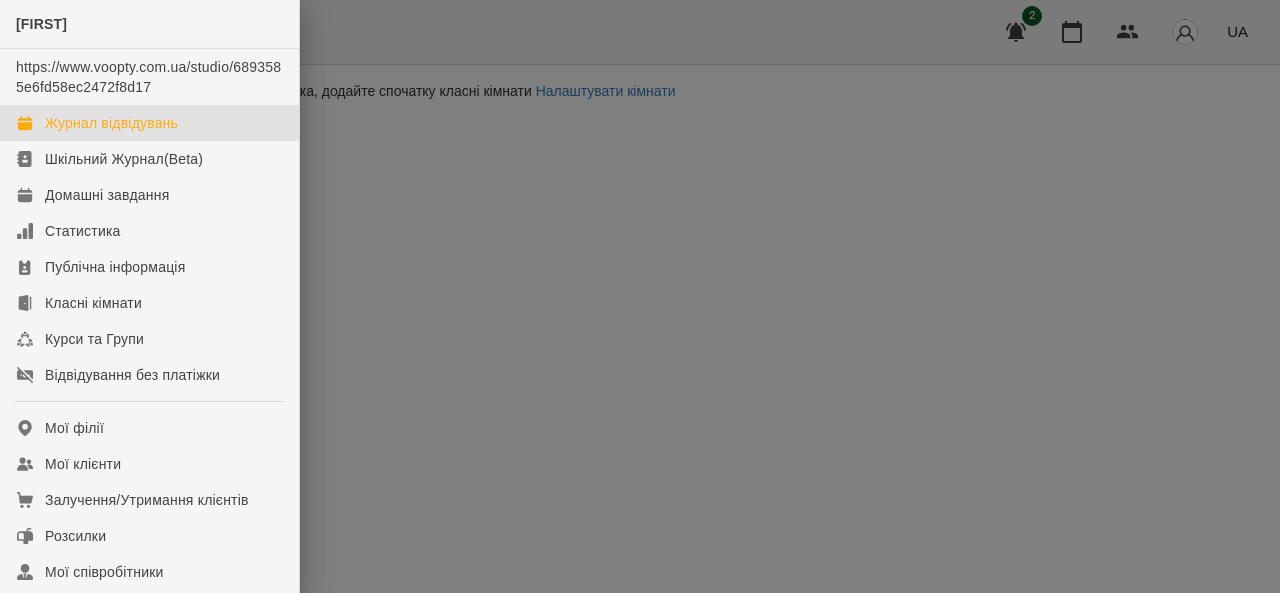 click at bounding box center [640, 296] 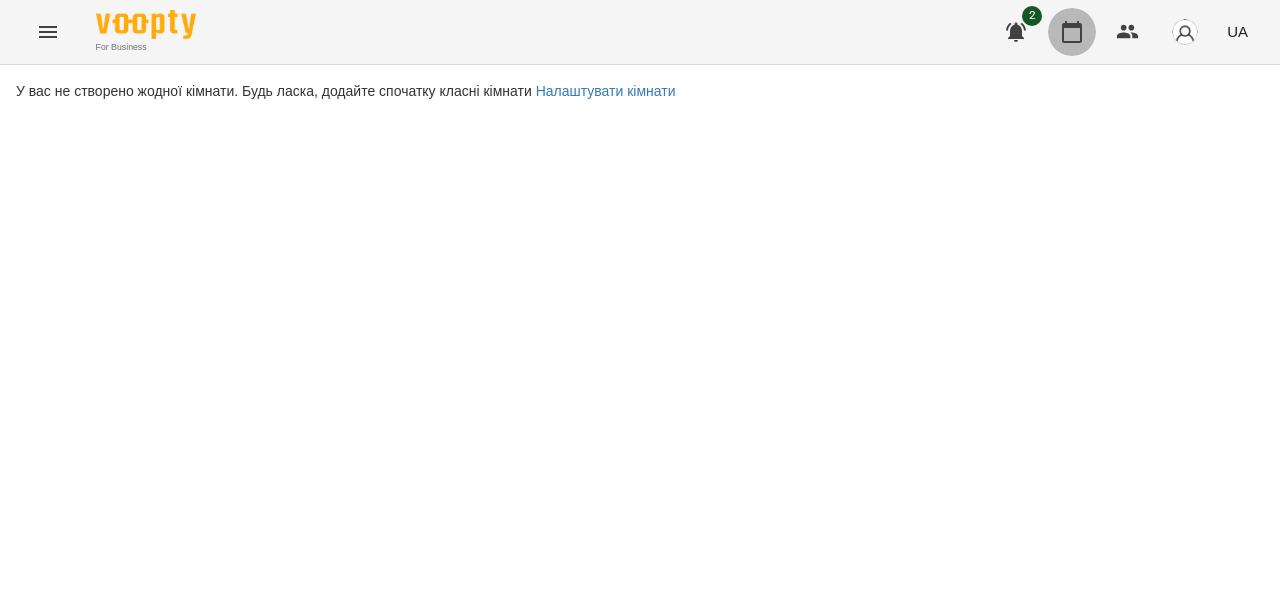 click 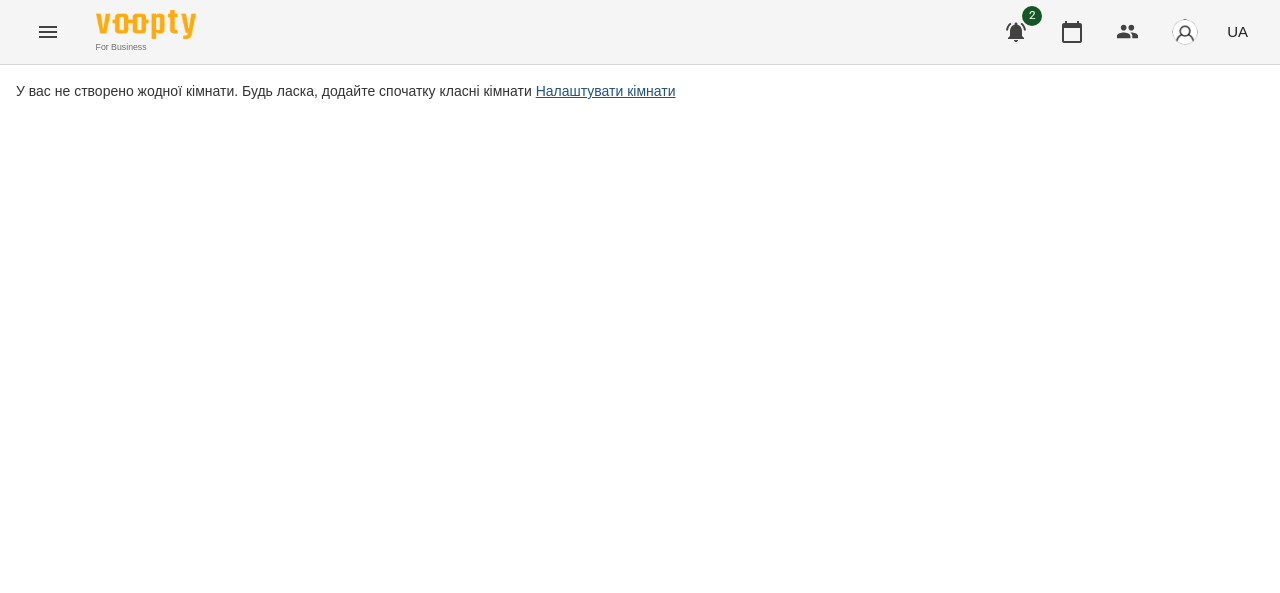 click on "У вас не створено жодної кімнати. Будь ласка, додайте спочатку класні кімнати   Налаштувати кімнати" at bounding box center (640, 91) 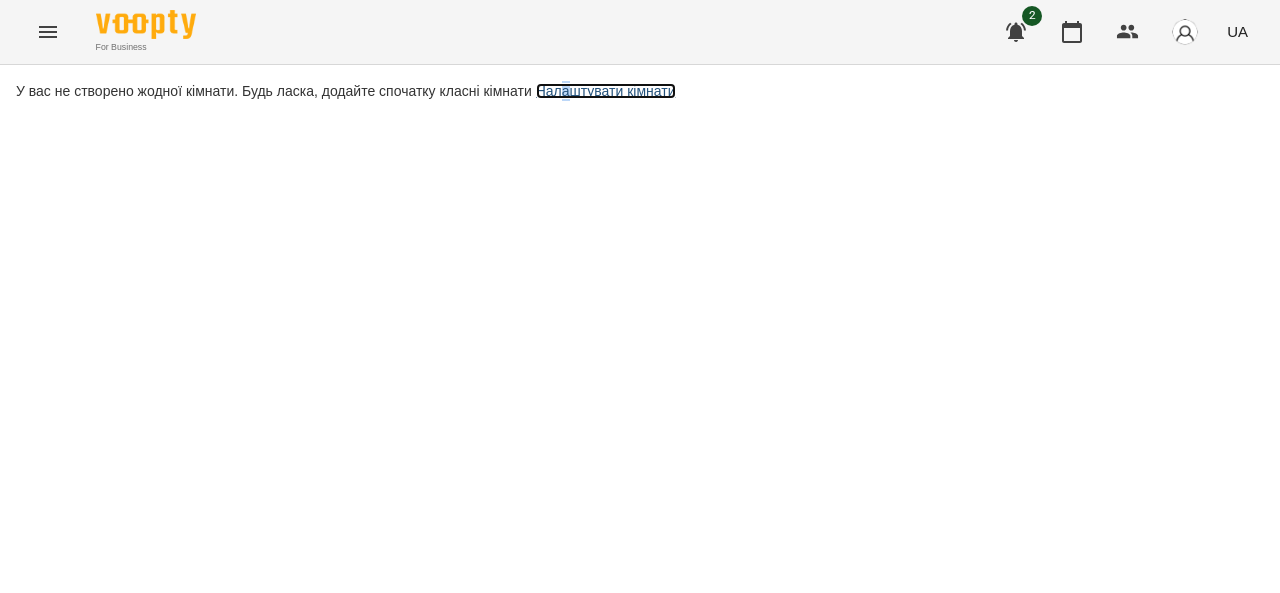 click on "Налаштувати кімнати" at bounding box center [606, 91] 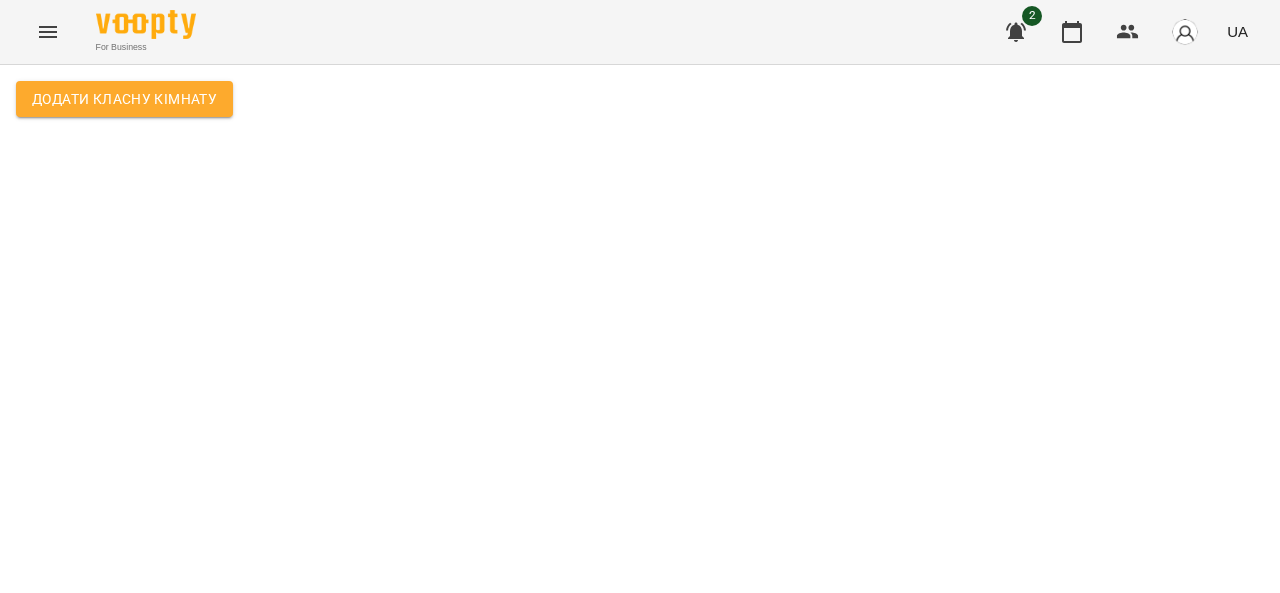 click on "Додати класну кімнату" at bounding box center (124, 99) 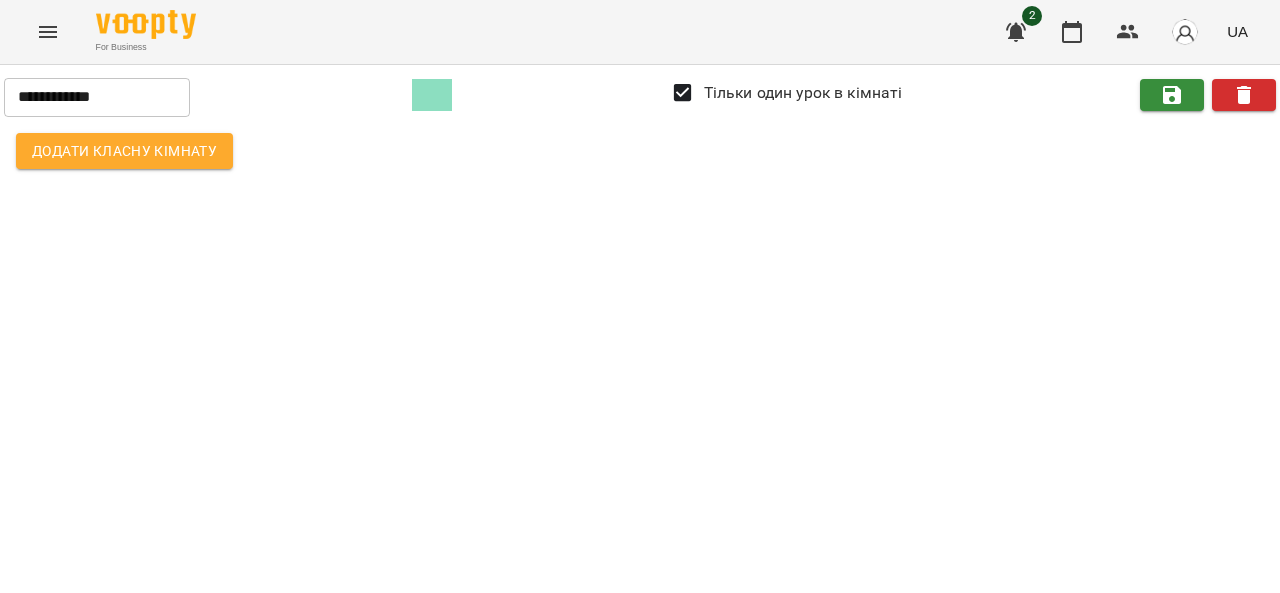 click on "**********" at bounding box center [640, 125] 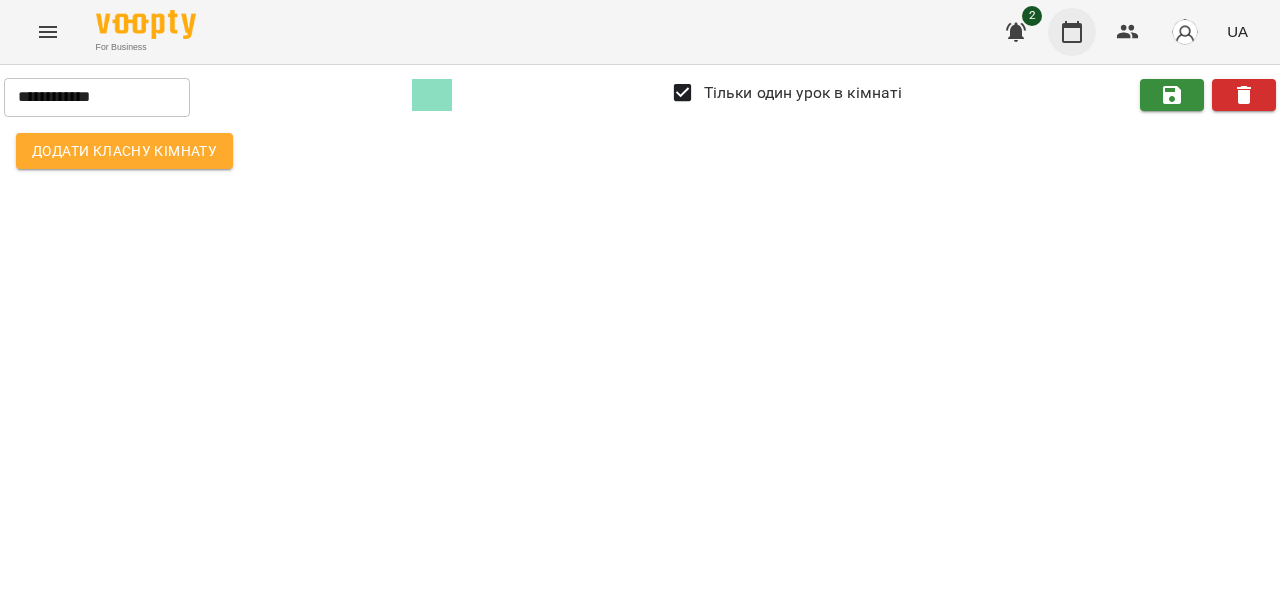click at bounding box center [1072, 32] 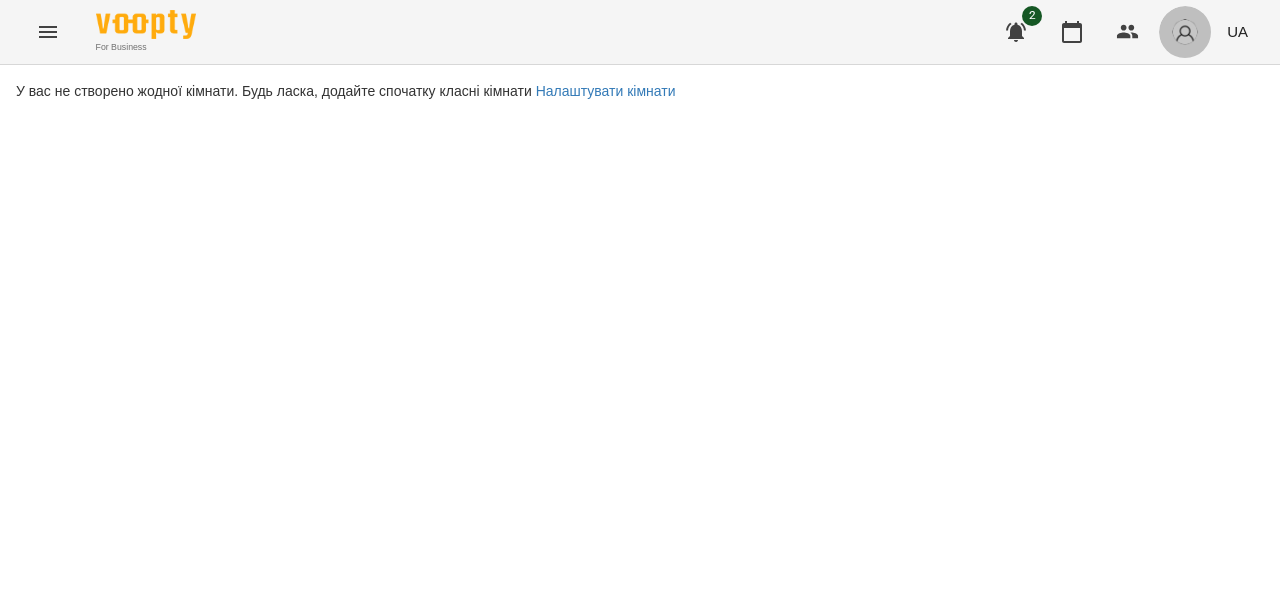 click at bounding box center (1185, 32) 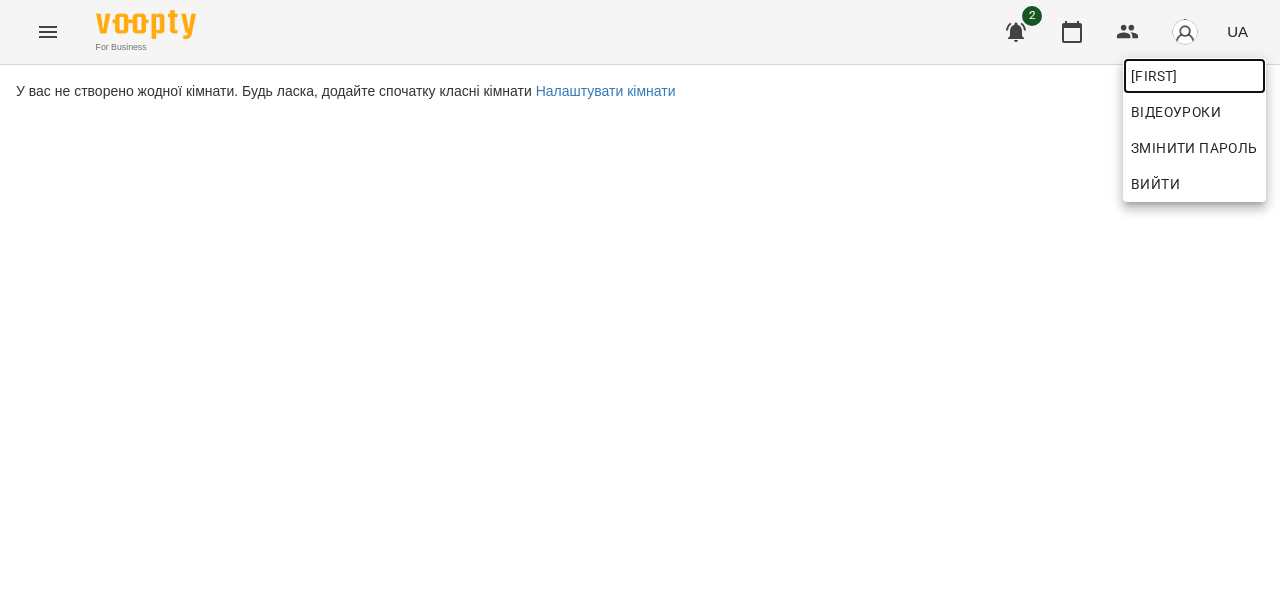 click on "[LAST]" at bounding box center (1194, 76) 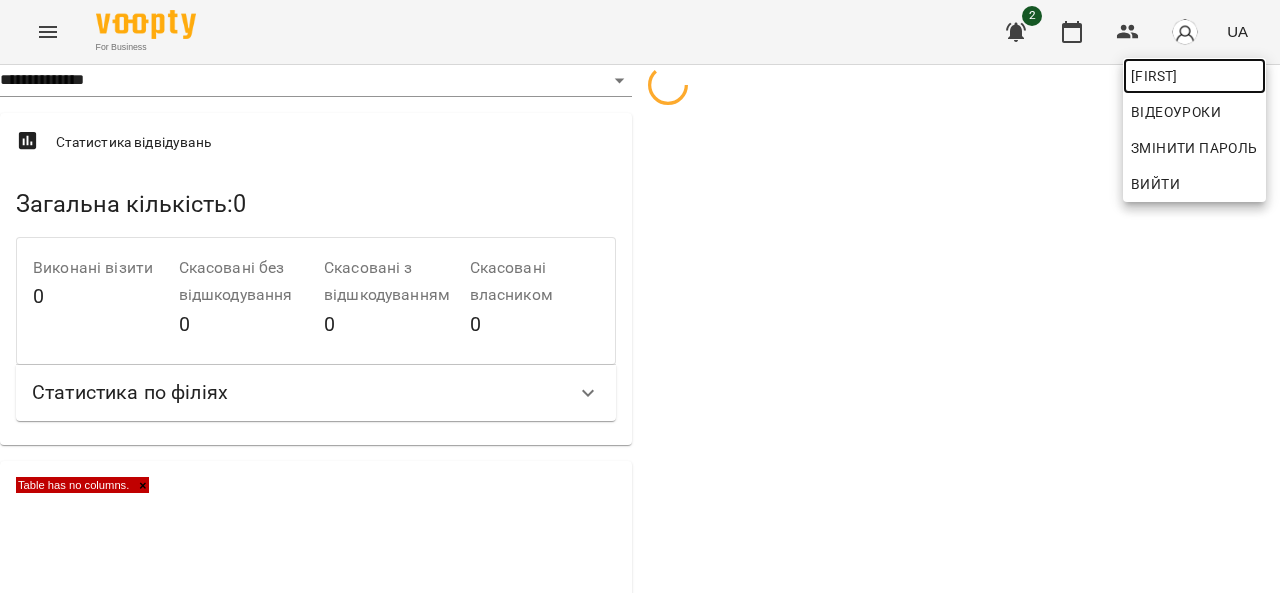 select on "**" 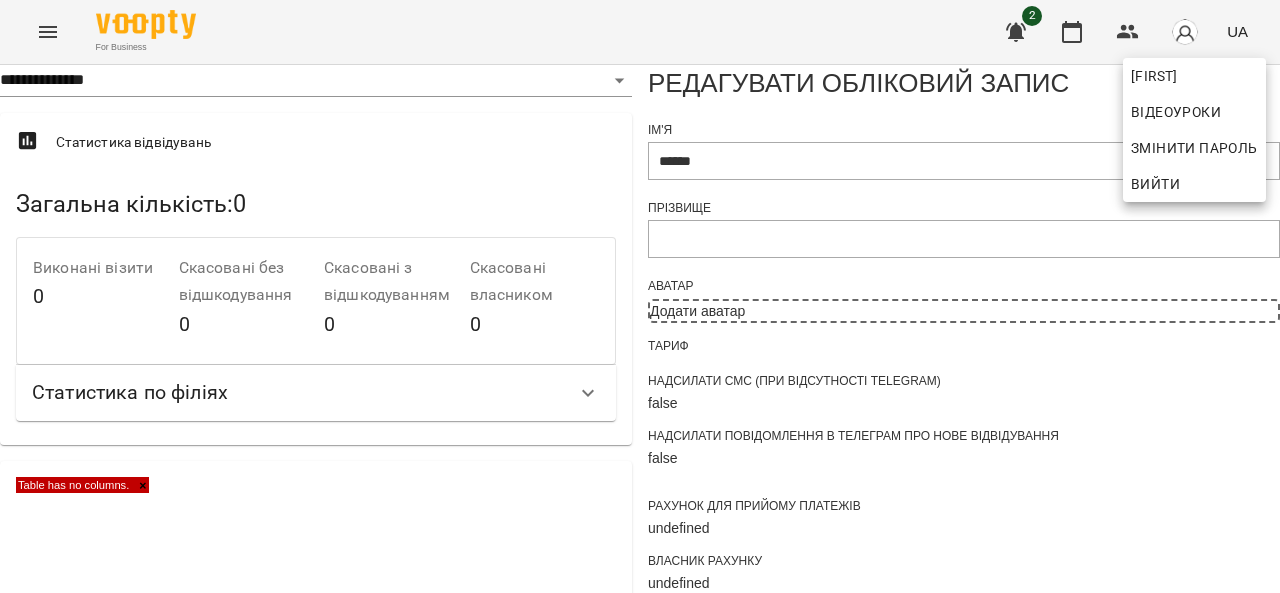 click at bounding box center (640, 296) 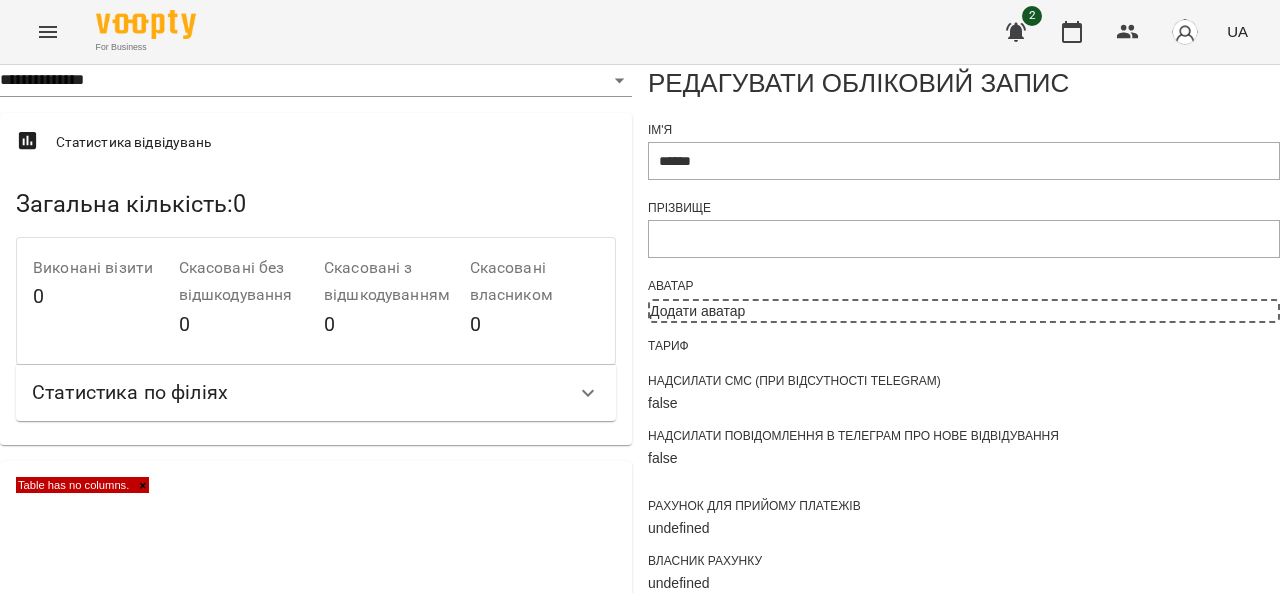 scroll, scrollTop: 0, scrollLeft: 0, axis: both 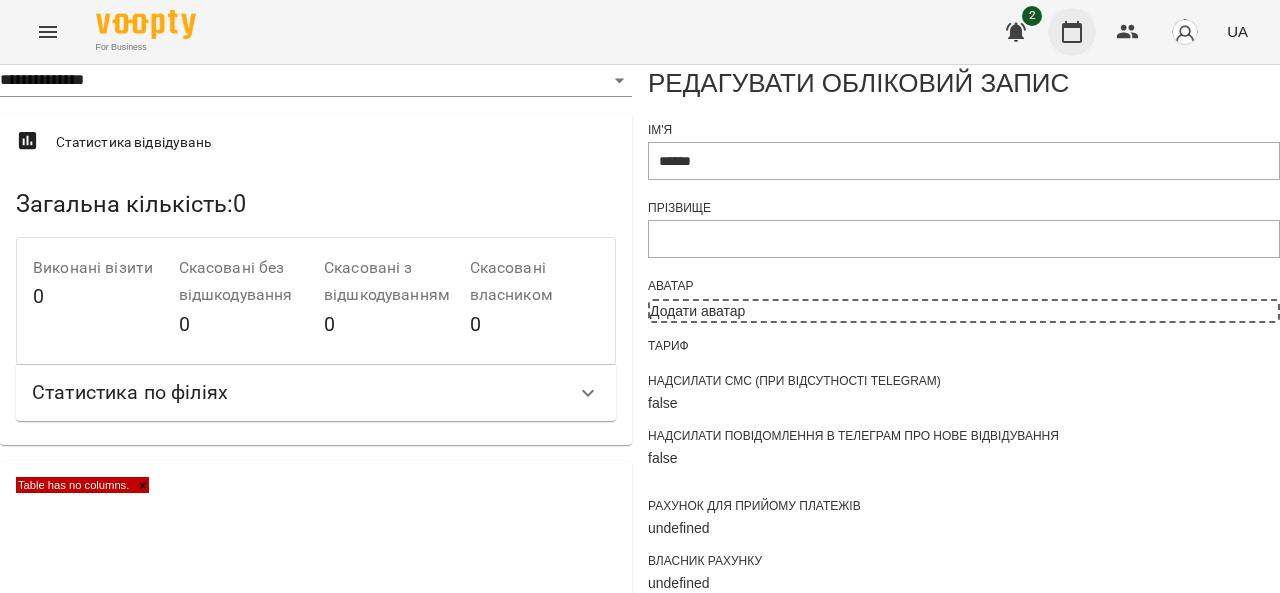 click 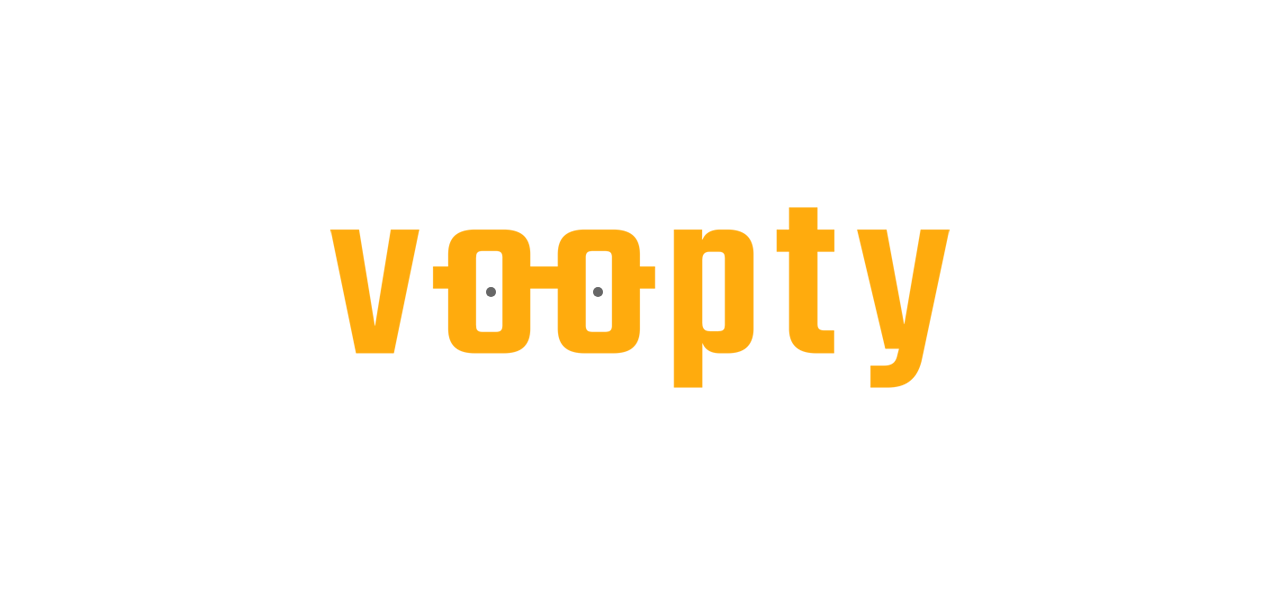 scroll, scrollTop: 0, scrollLeft: 0, axis: both 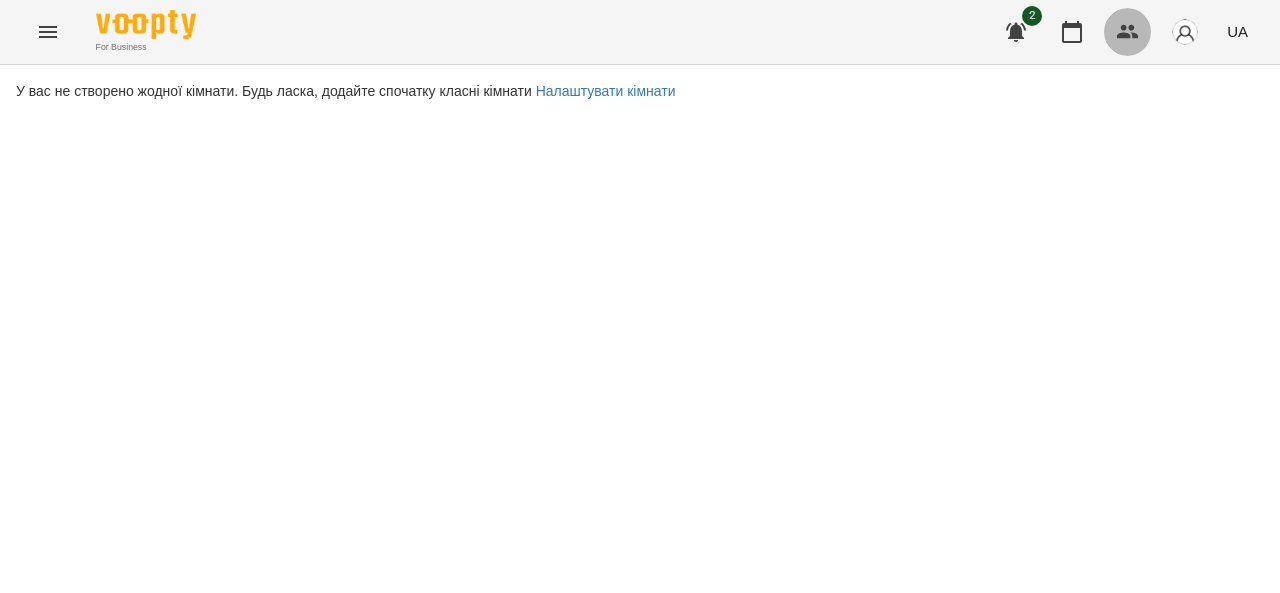 click 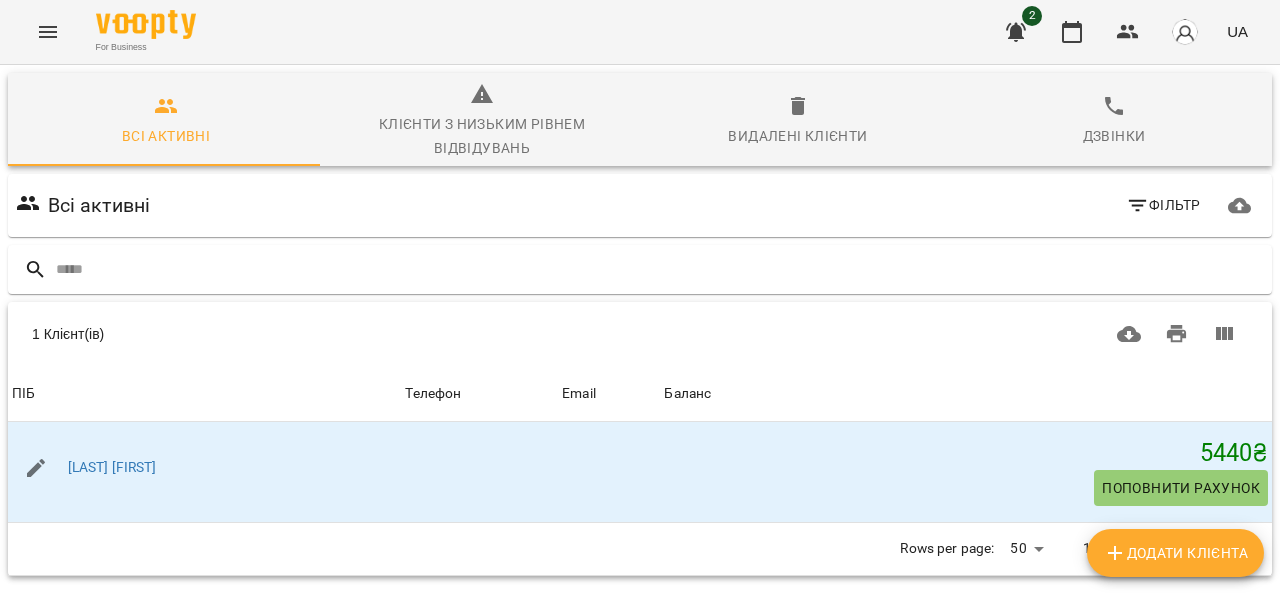 click 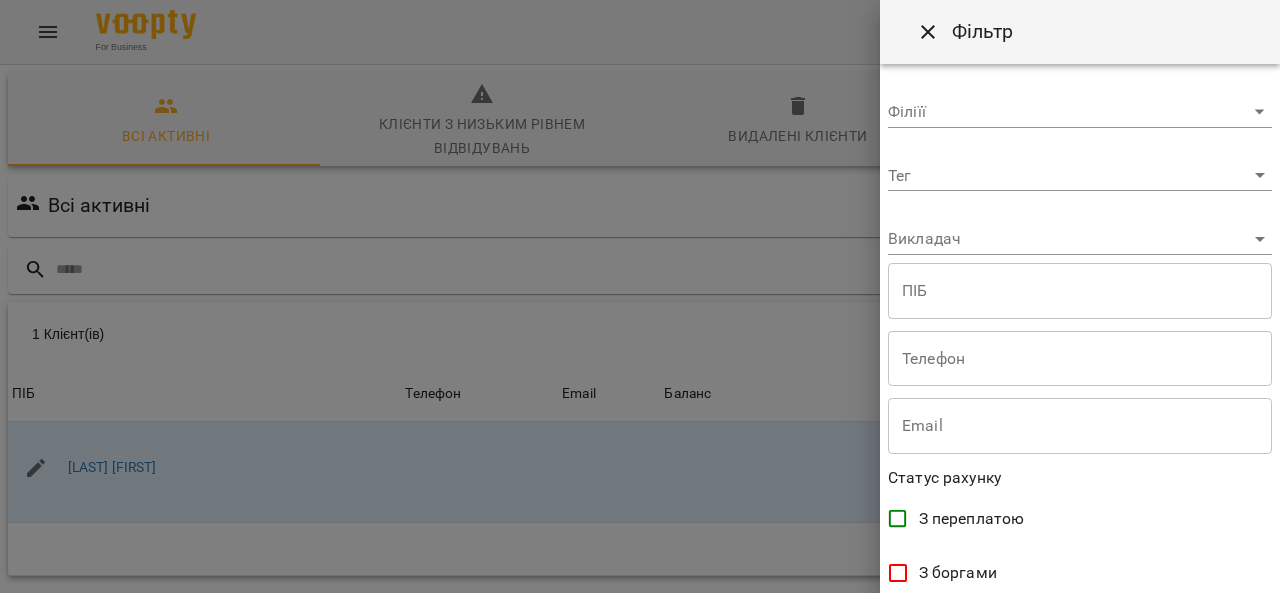 click at bounding box center [640, 296] 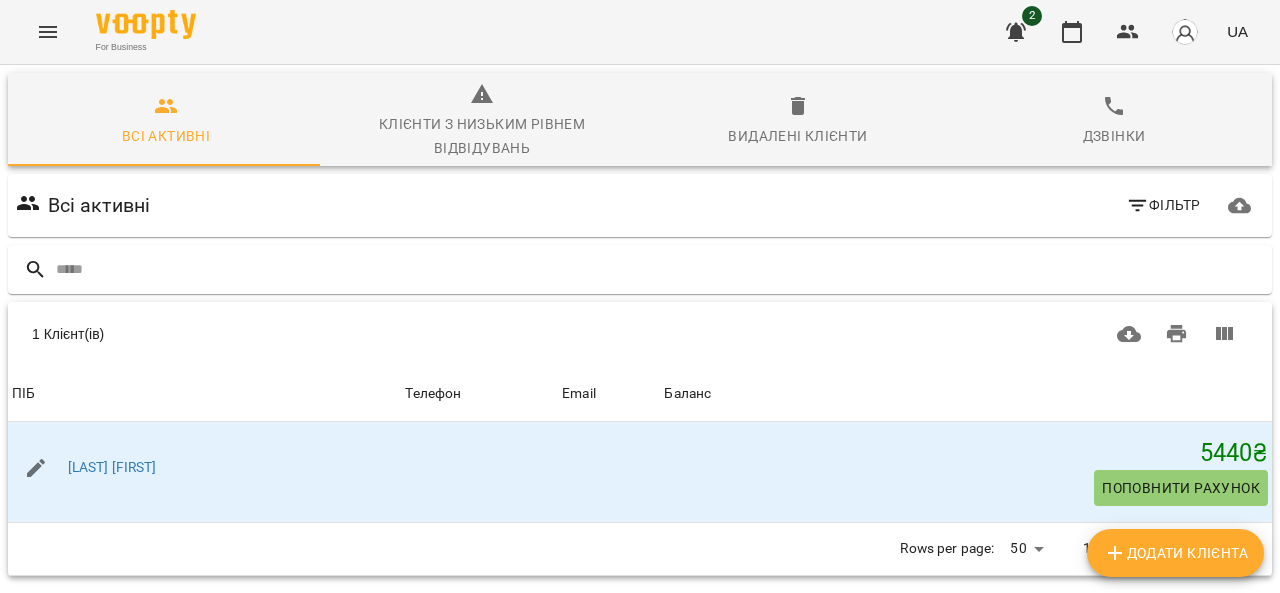 click on "Фільтр" at bounding box center [1163, 205] 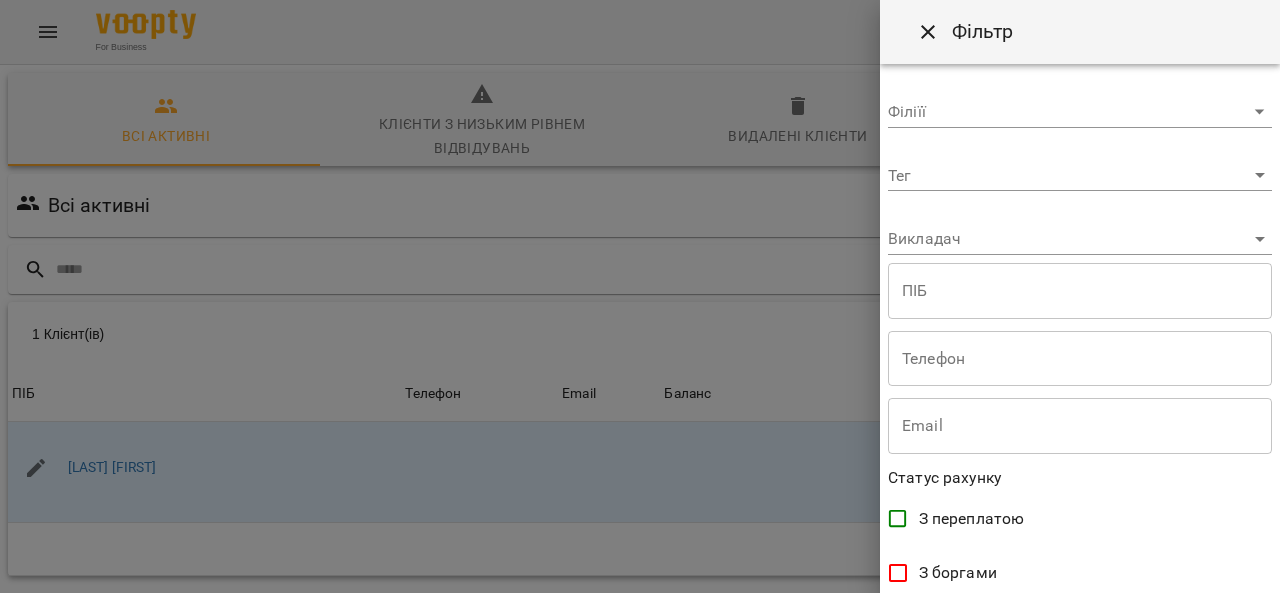 click on "Філіїї ​" at bounding box center [1080, 104] 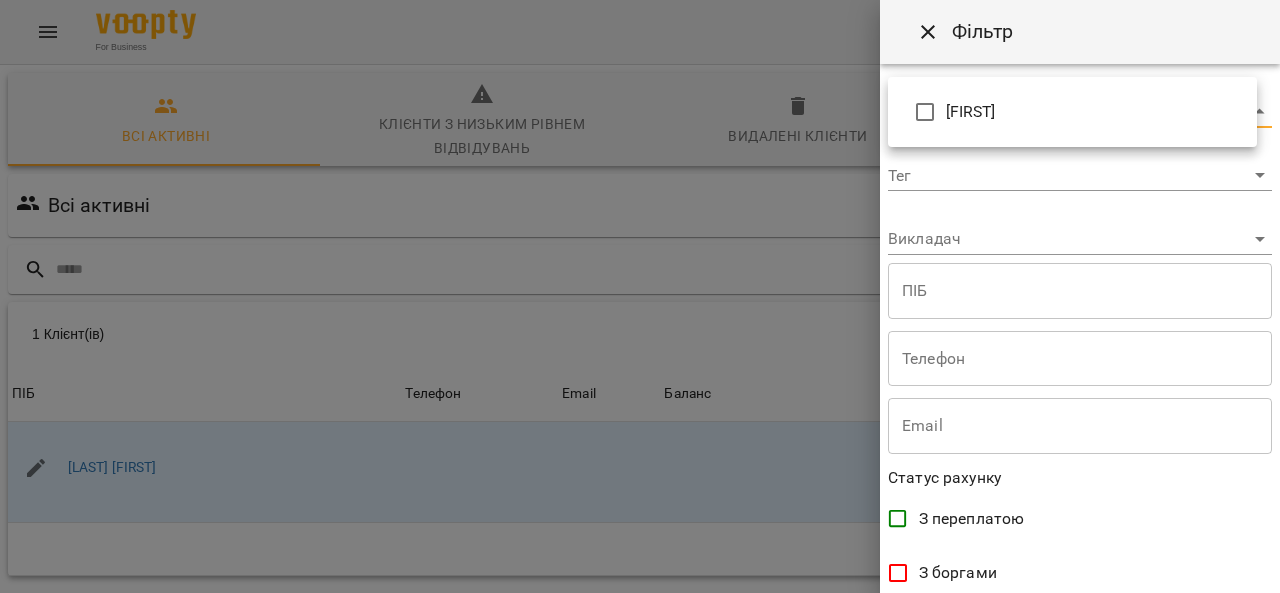 click on "For Business 2 UA Всі активні Клієнти з низьким рівнем відвідувань Видалені клієнти Дзвінки   Всі активні Фільтр 1   Клієнт(ів) 1   Клієнт(ів) ПІБ Телефон Email Баланс ПІБ Салій Людмила Телефон Email Баланс 5440 ₴ Поповнити рахунок Rows per page: 50 ** 1-1 of 1 Додати клієнта
Фільтр Філіїї ​ Тег ​ Викладач ​ ПІБ ПІБ Телефон Телефон Email Email Статус рахунку З переплатою З боргами Нульовий баланс Статус абонементу Активний Без дійсних абонементів Статус заморозки Не заморожений Заморожений Від дати створення" at bounding box center [640, 362] 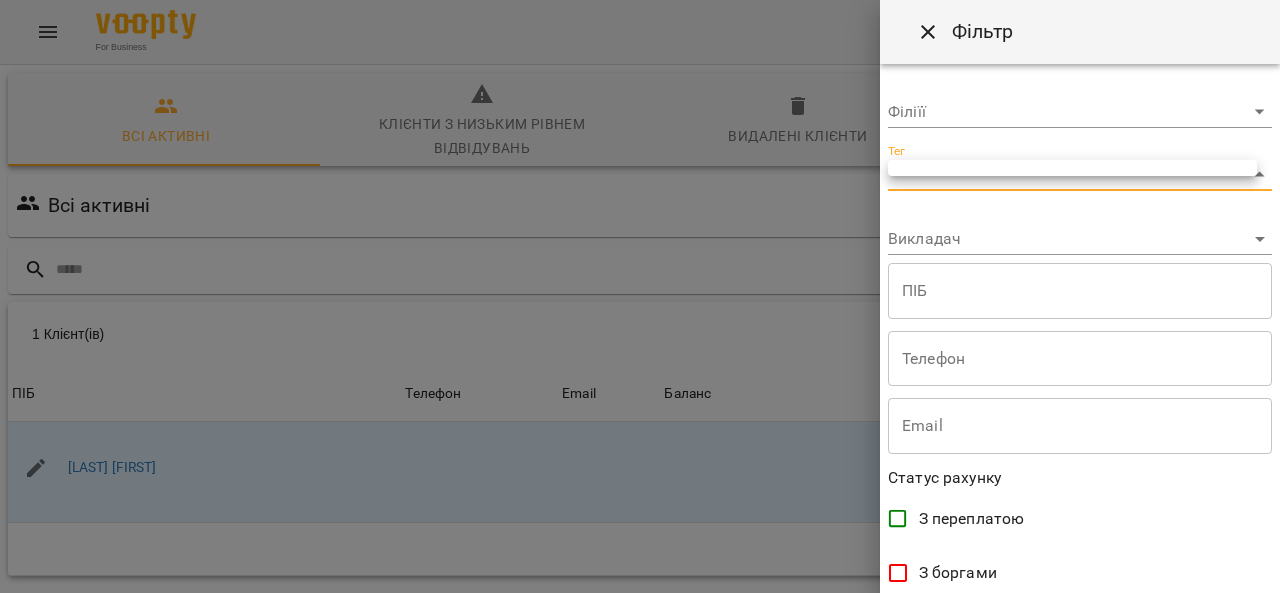 click on "For Business 2 UA Всі активні Клієнти з низьким рівнем відвідувань Видалені клієнти Дзвінки   Всі активні Фільтр 1   Клієнт(ів) 1   Клієнт(ів) ПІБ Телефон Email Баланс ПІБ Салій Людмила Телефон Email Баланс 5440 ₴ Поповнити рахунок Rows per page: 50 ** 1-1 of 1 Додати клієнта
Фільтр Філіїї ​ Тег ​ Викладач ​ ПІБ ПІБ Телефон Телефон Email Email Статус рахунку З переплатою З боргами Нульовий баланс Статус абонементу Активний Без дійсних абонементів Статус заморозки Не заморожений Заморожений Від дати створення" at bounding box center (640, 362) 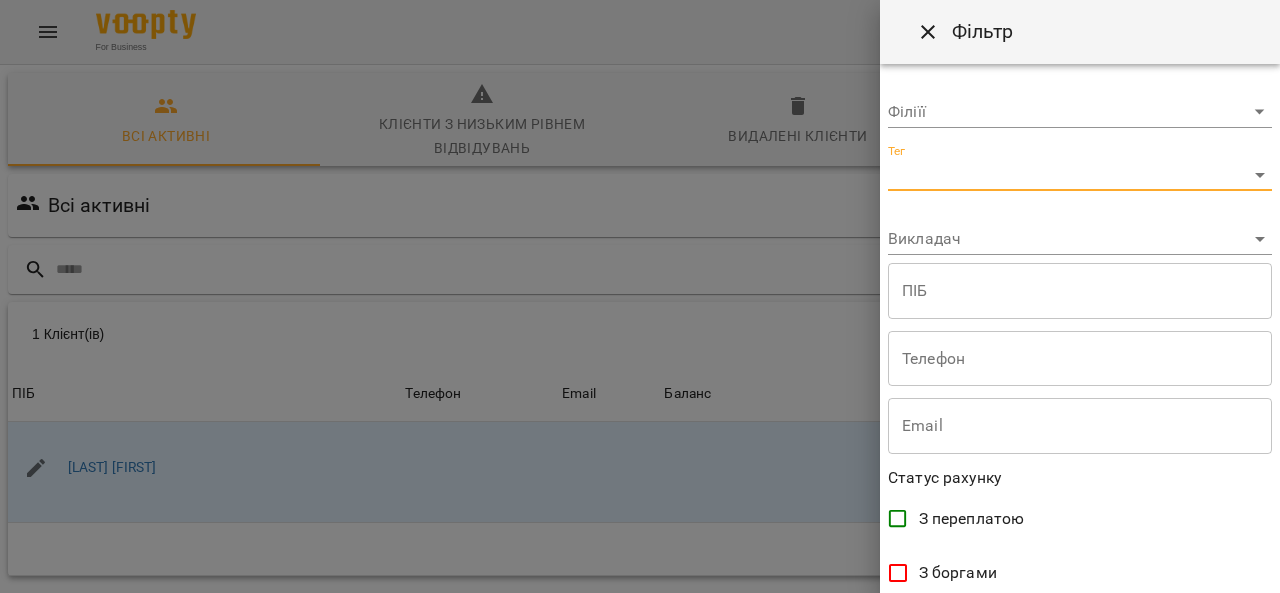 click at bounding box center [640, 296] 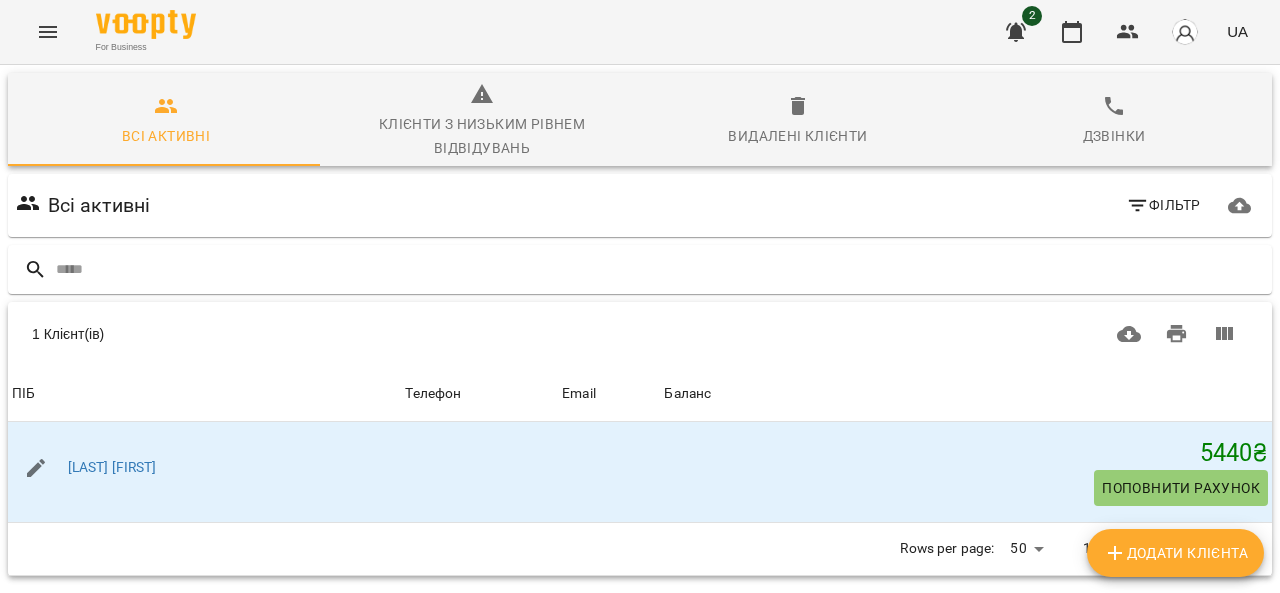 scroll, scrollTop: 0, scrollLeft: 0, axis: both 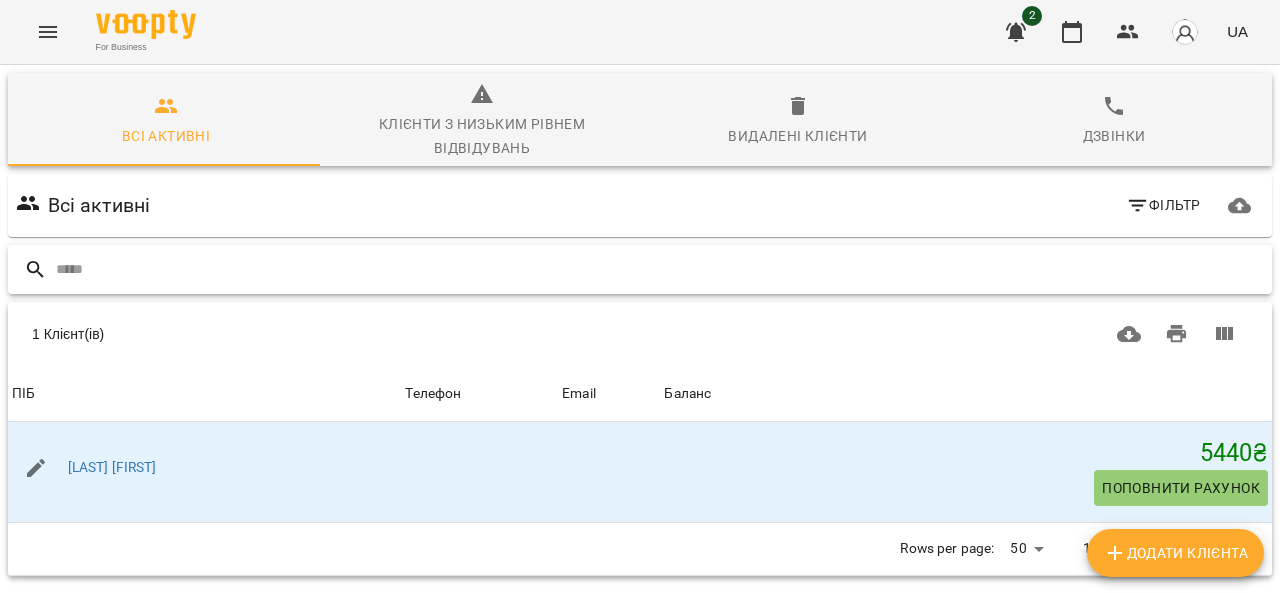 click at bounding box center (660, 269) 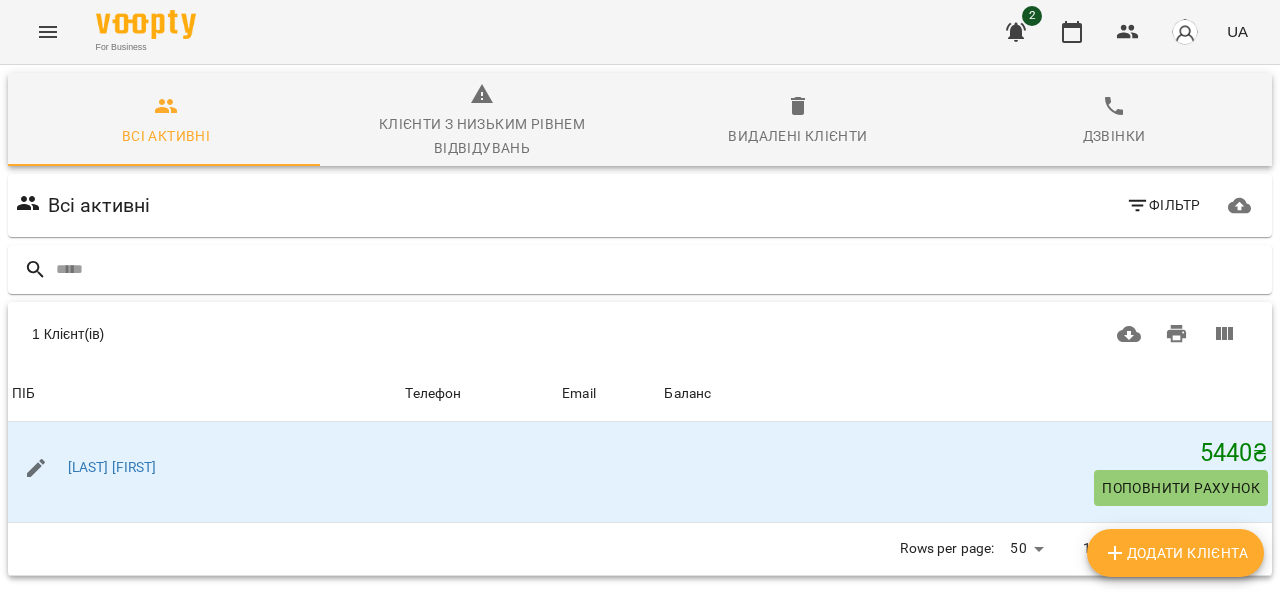 click 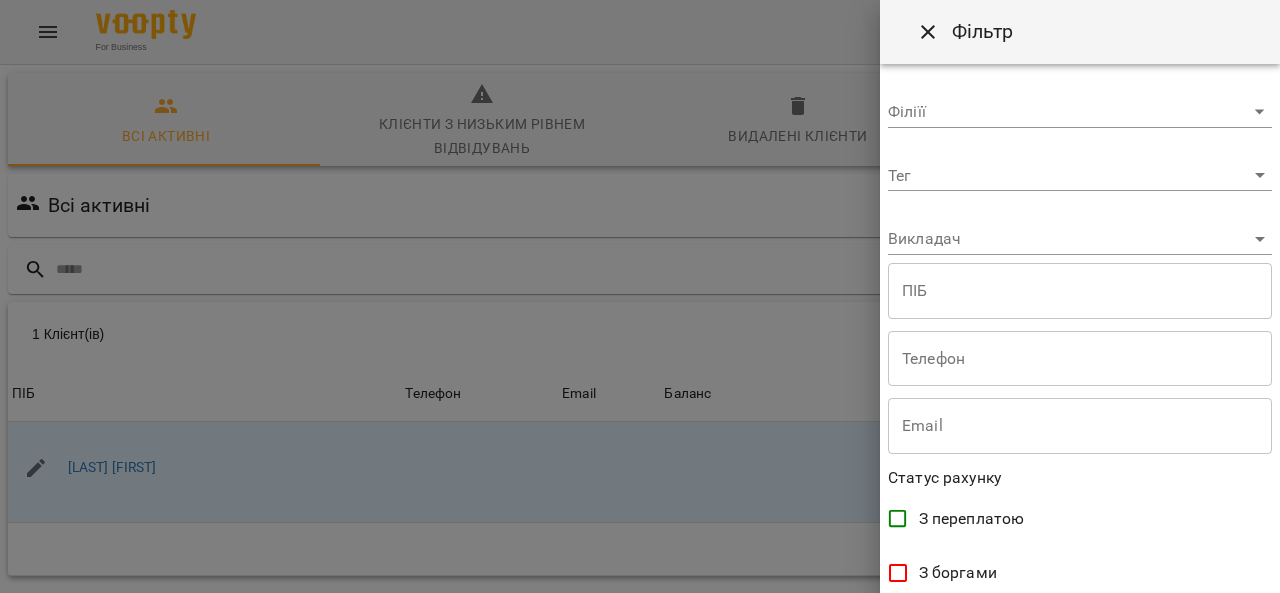 click at bounding box center [640, 296] 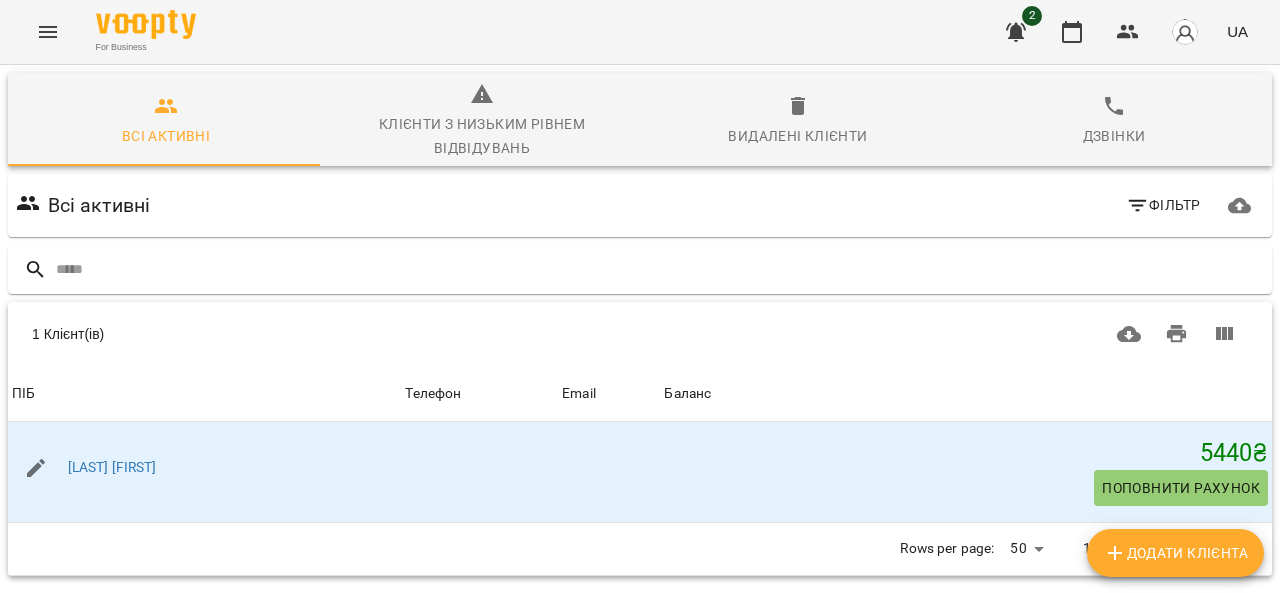 drag, startPoint x: 60, startPoint y: 65, endPoint x: 76, endPoint y: 198, distance: 133.95895 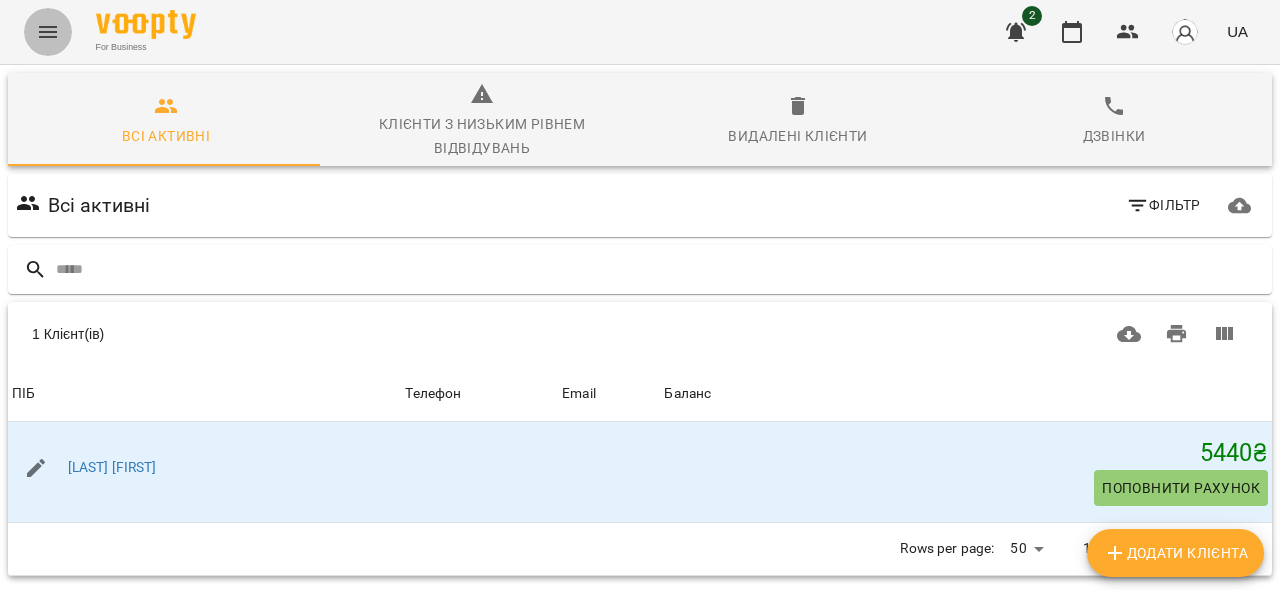 click 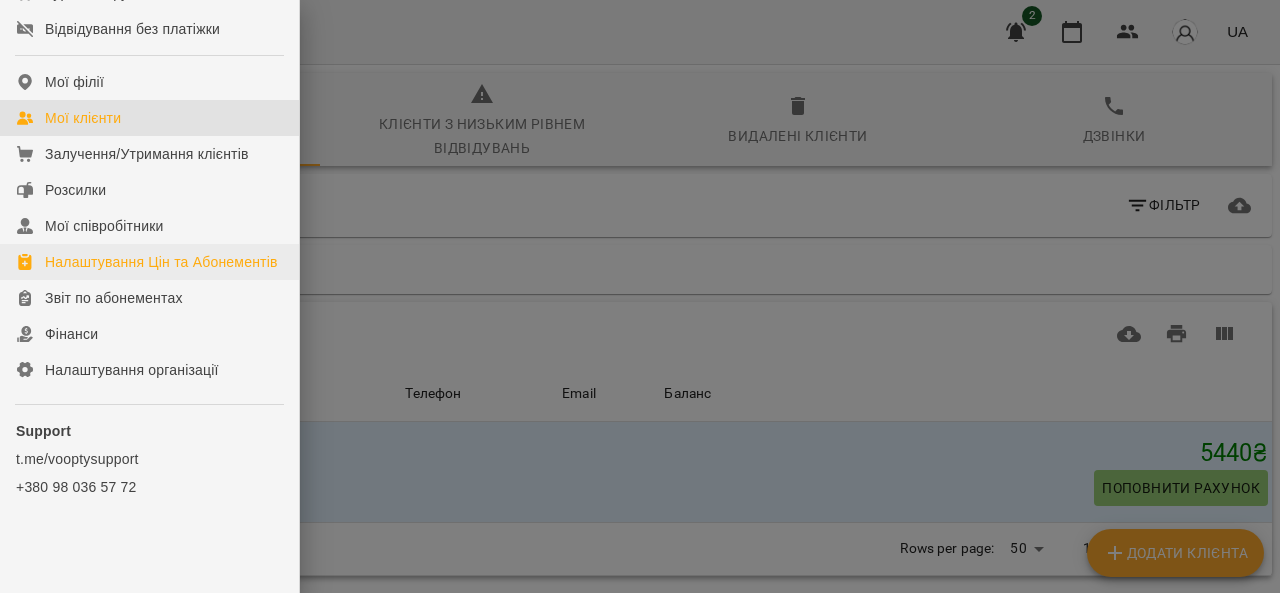 scroll, scrollTop: 366, scrollLeft: 0, axis: vertical 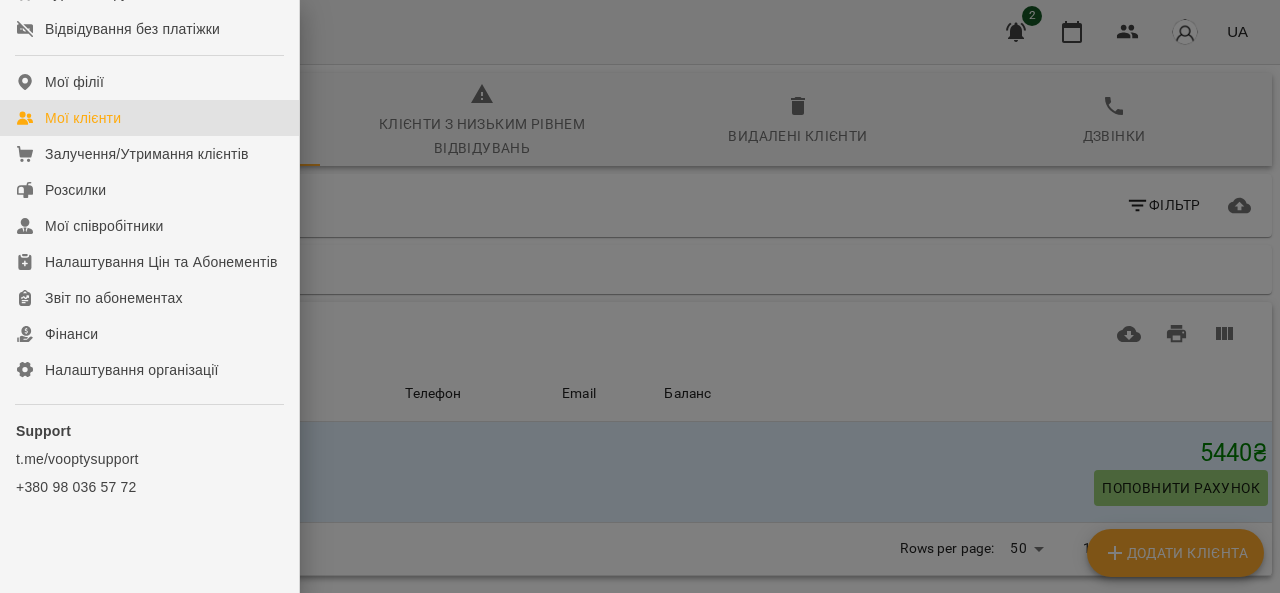 click at bounding box center [640, 296] 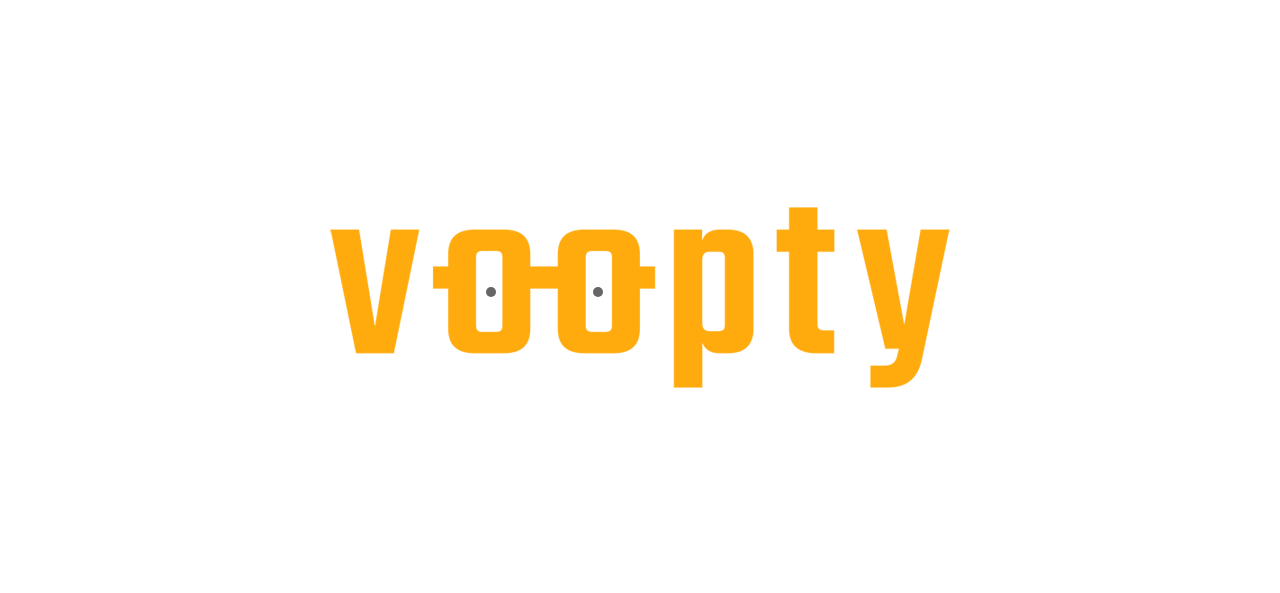 scroll, scrollTop: 0, scrollLeft: 0, axis: both 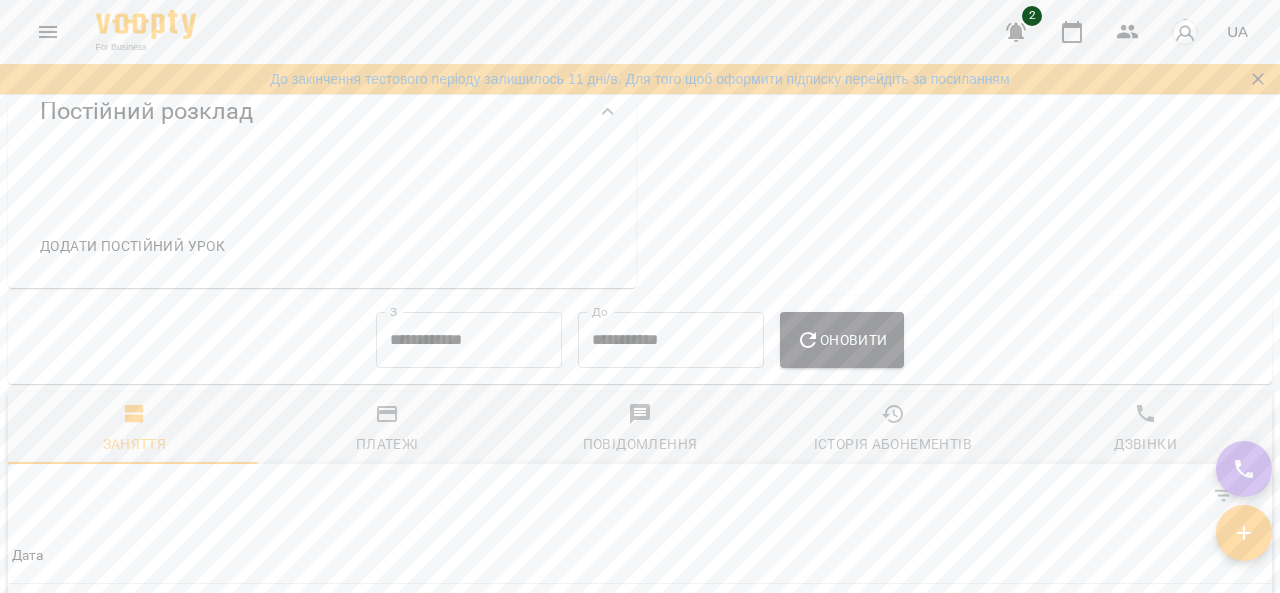 click on "Додати постійний урок" at bounding box center (132, 246) 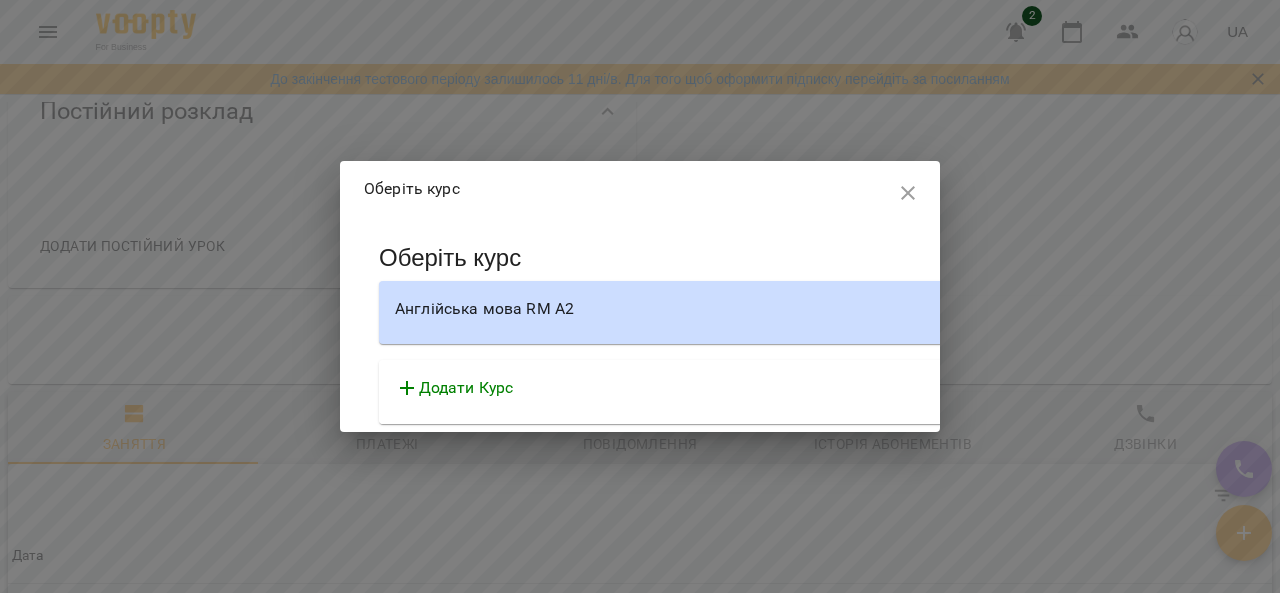 click on "Додати Курс" at bounding box center [466, 388] 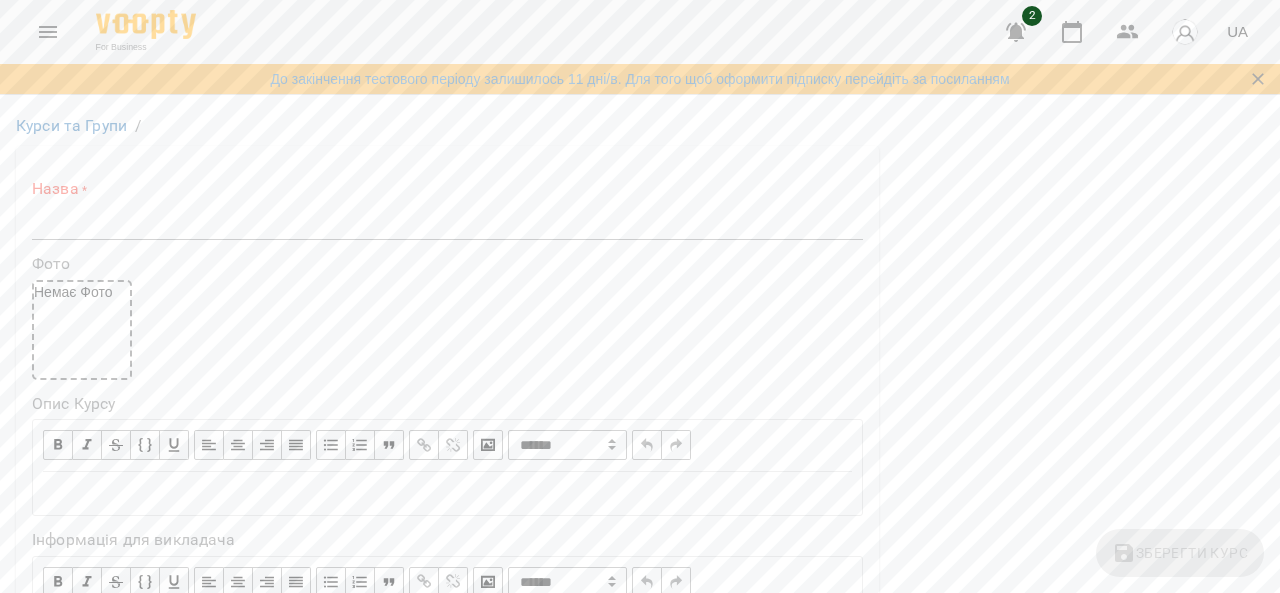 scroll, scrollTop: 0, scrollLeft: 0, axis: both 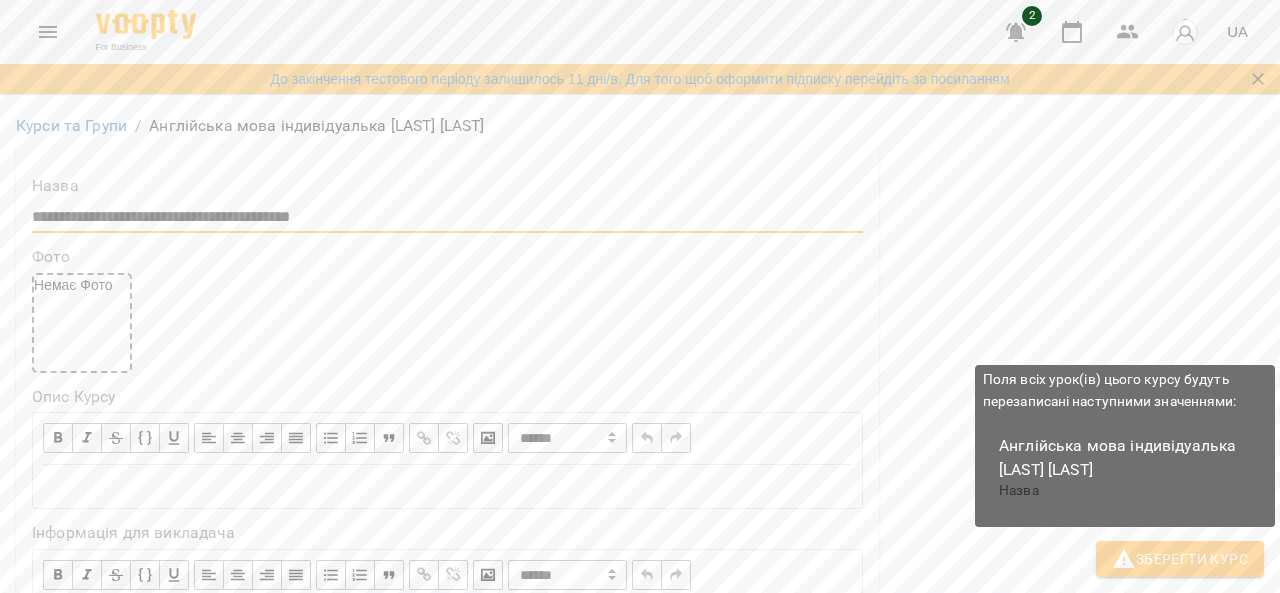 type on "**********" 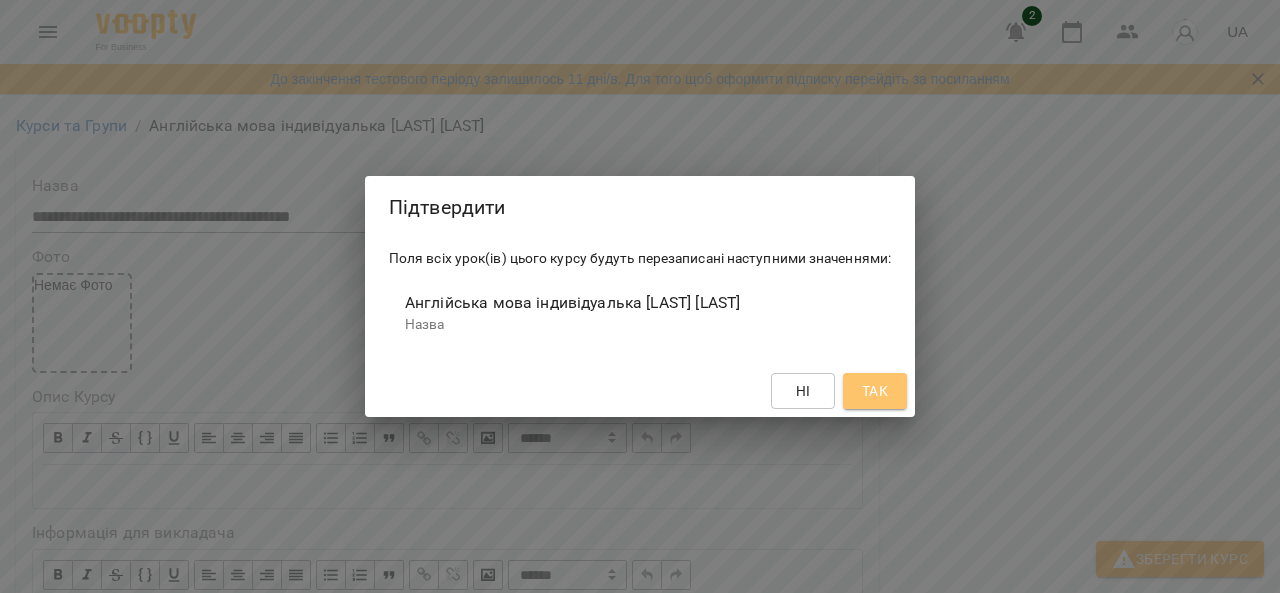 click on "Так" at bounding box center (875, 391) 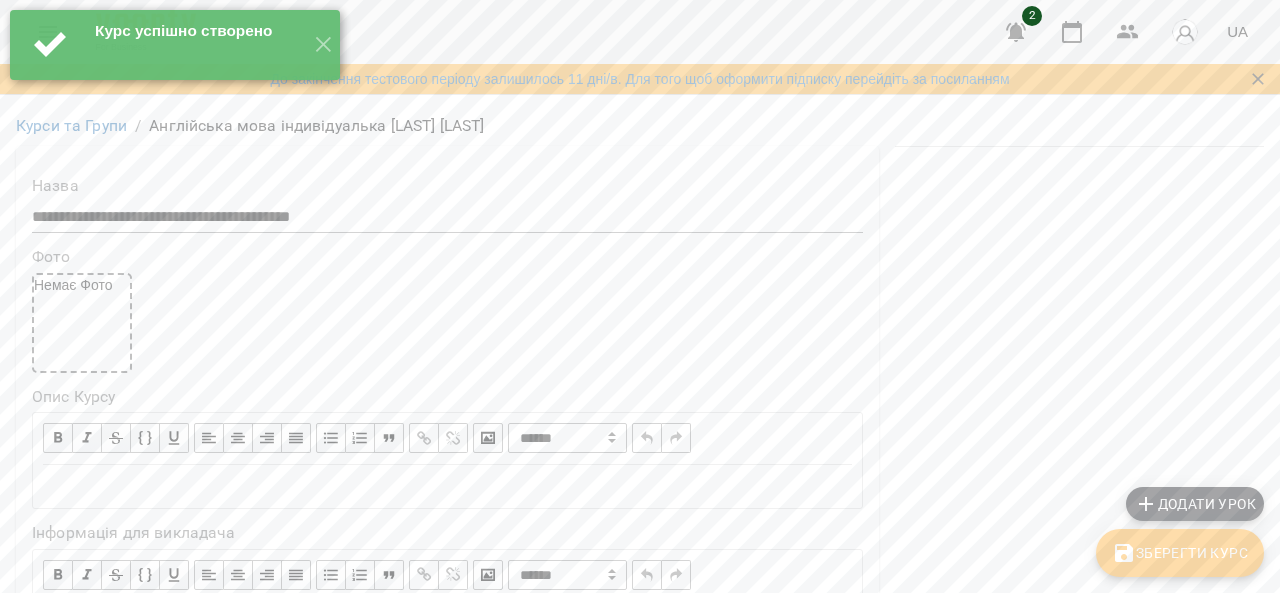scroll, scrollTop: 500, scrollLeft: 0, axis: vertical 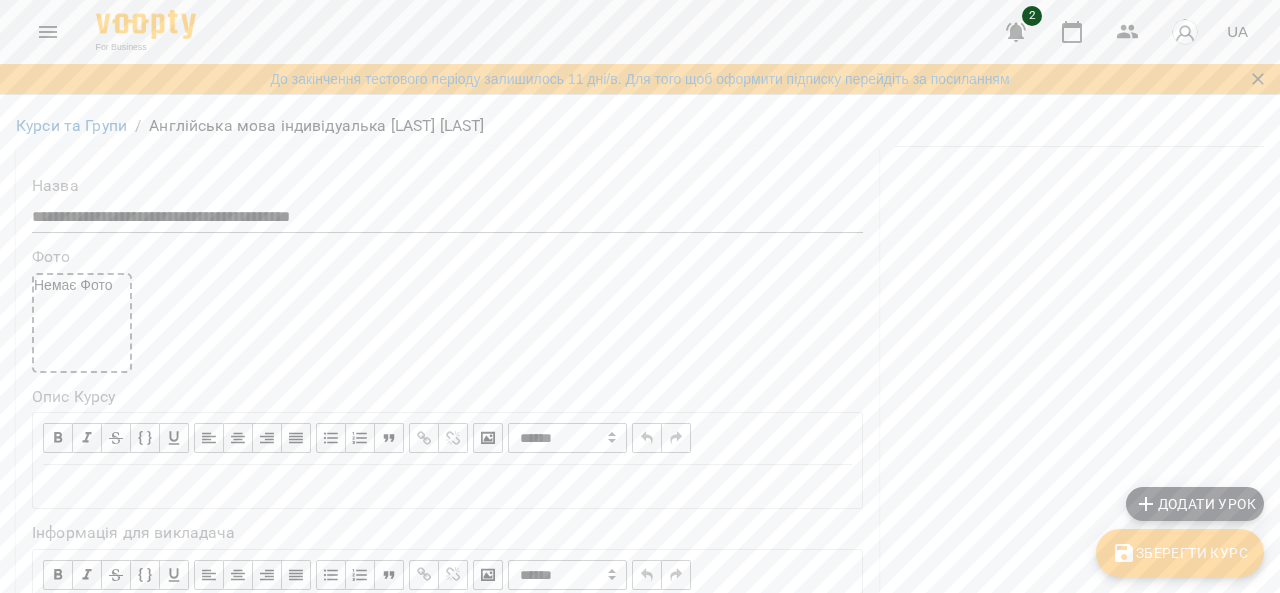 click on "**********" at bounding box center [640, 1119] 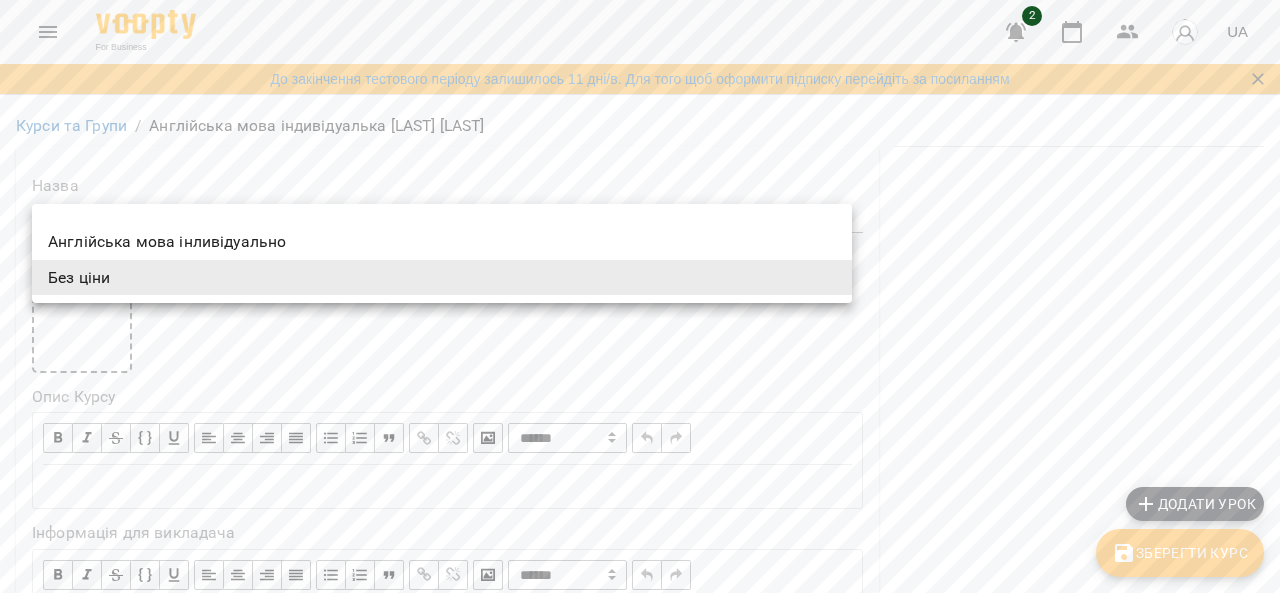 click on "Англійська мова інливідуально" at bounding box center (442, 242) 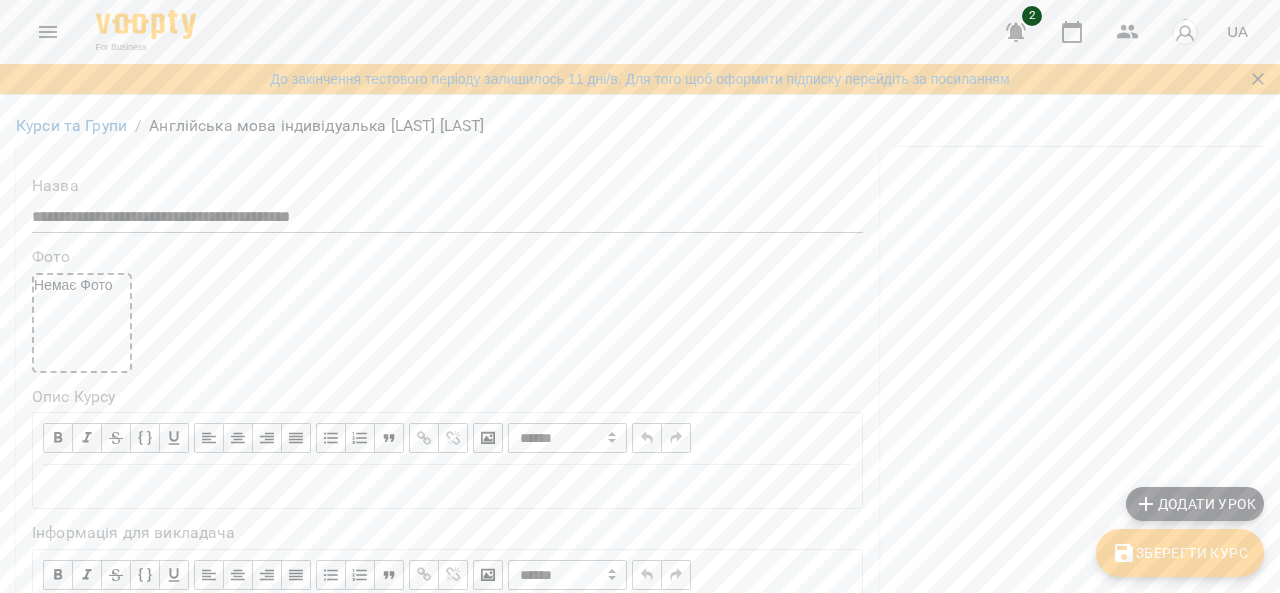 scroll, scrollTop: 0, scrollLeft: 0, axis: both 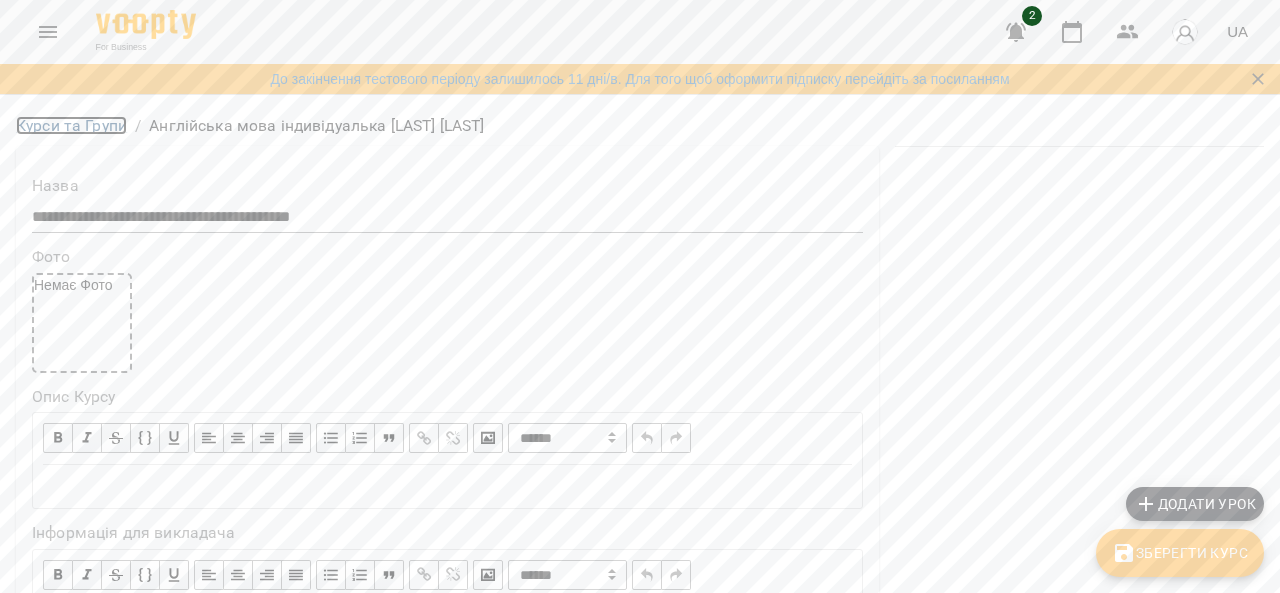 click on "Курси та Групи" at bounding box center (71, 125) 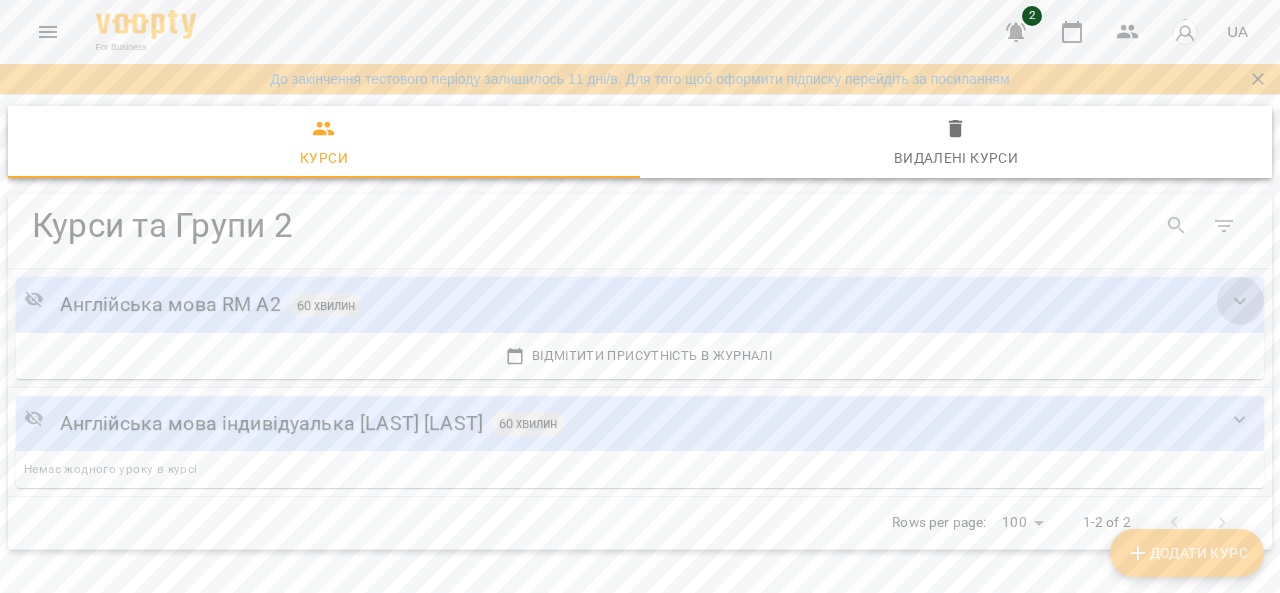 click at bounding box center (1240, 301) 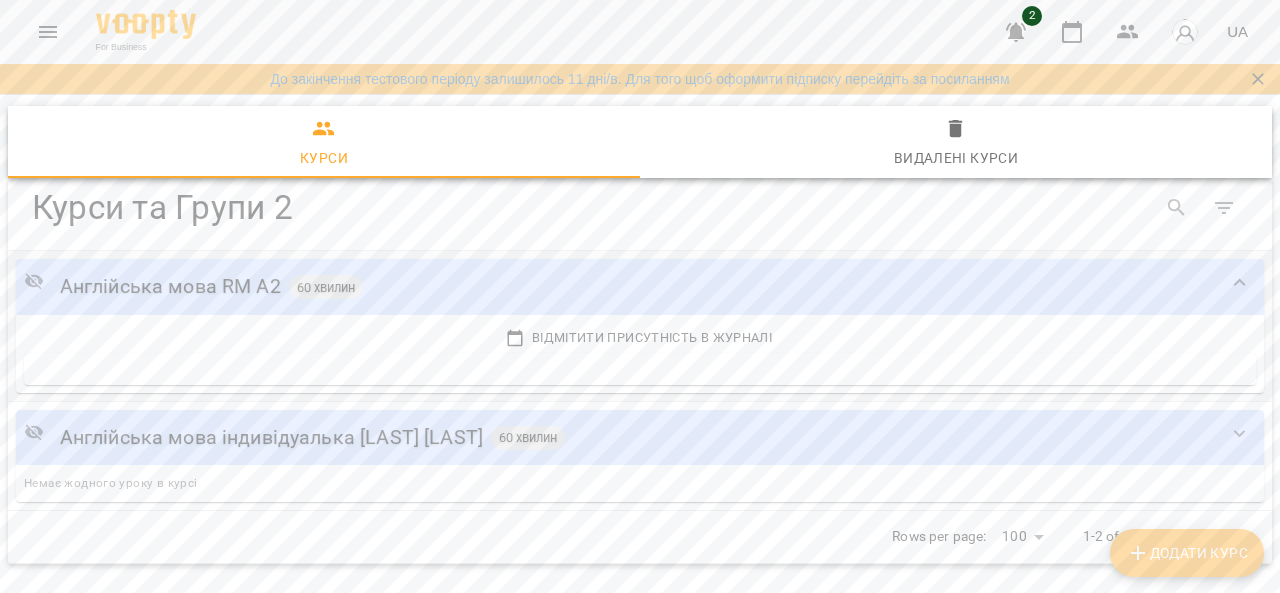 scroll, scrollTop: 20, scrollLeft: 0, axis: vertical 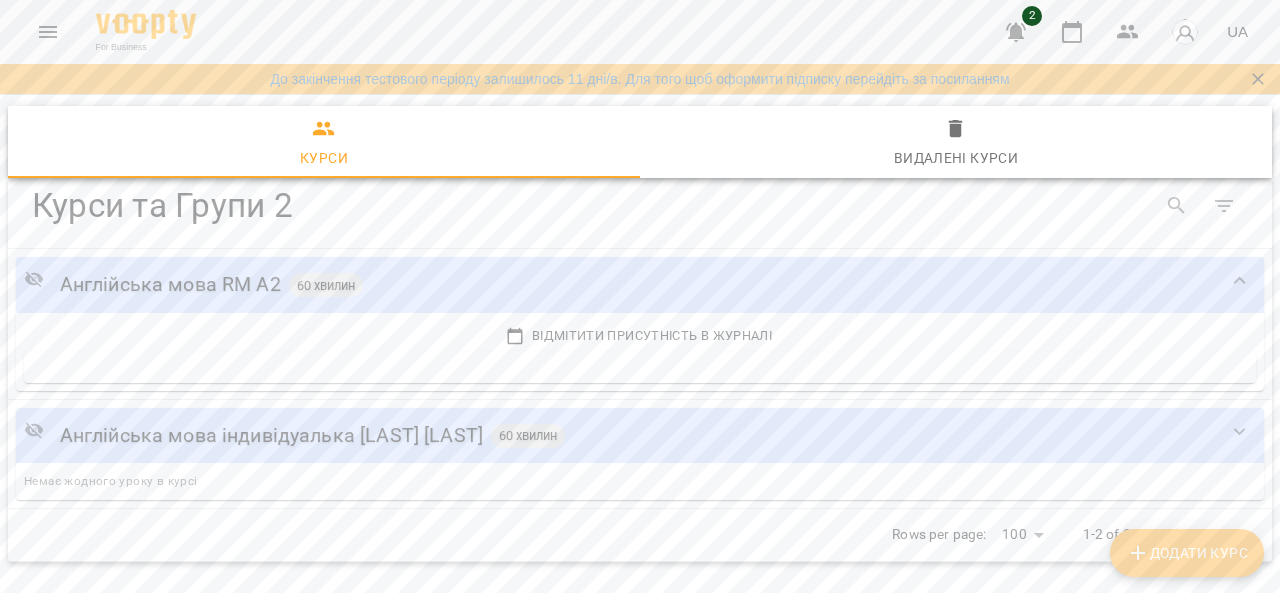 click at bounding box center (48, 32) 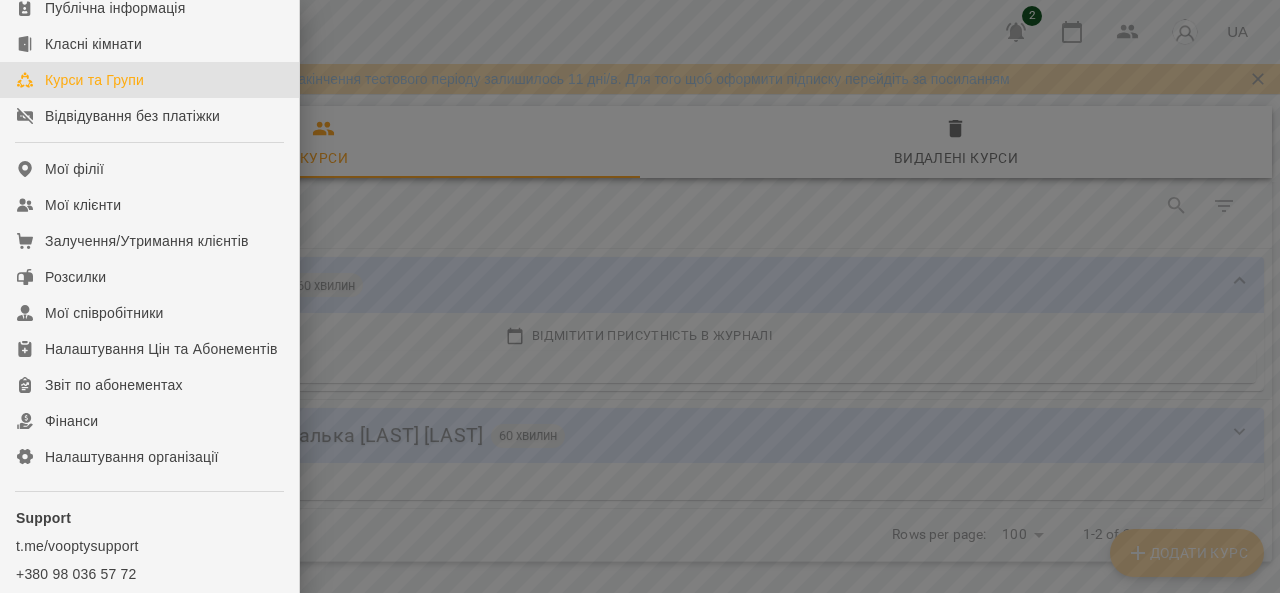 scroll, scrollTop: 366, scrollLeft: 0, axis: vertical 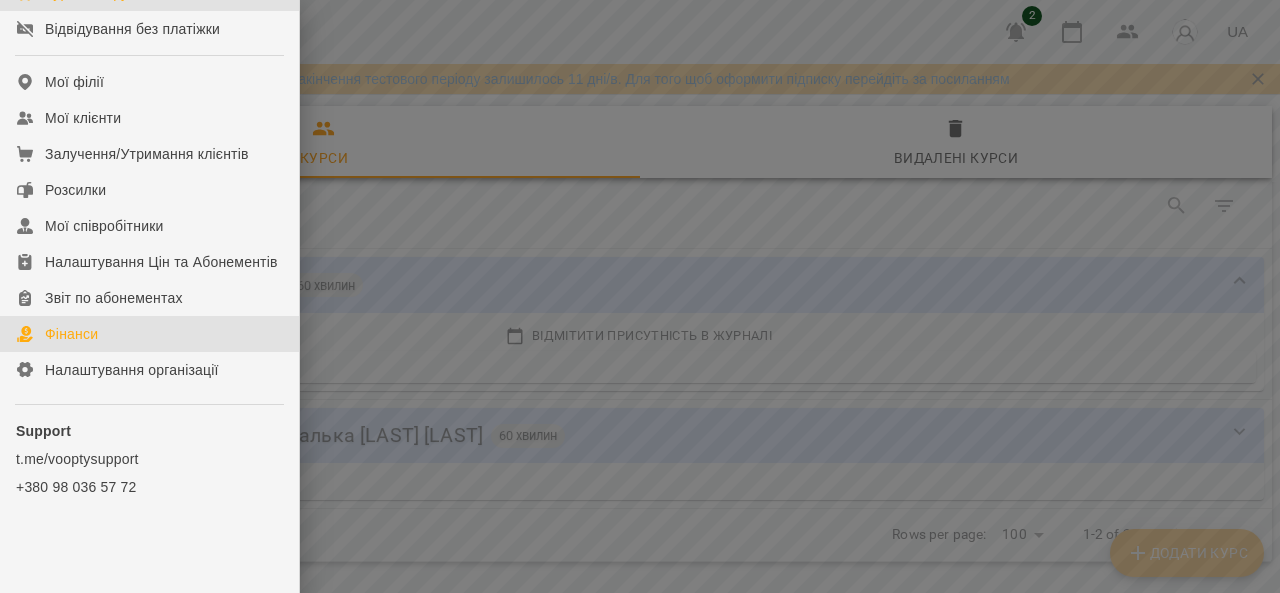 click on "Фінанси" at bounding box center [149, 334] 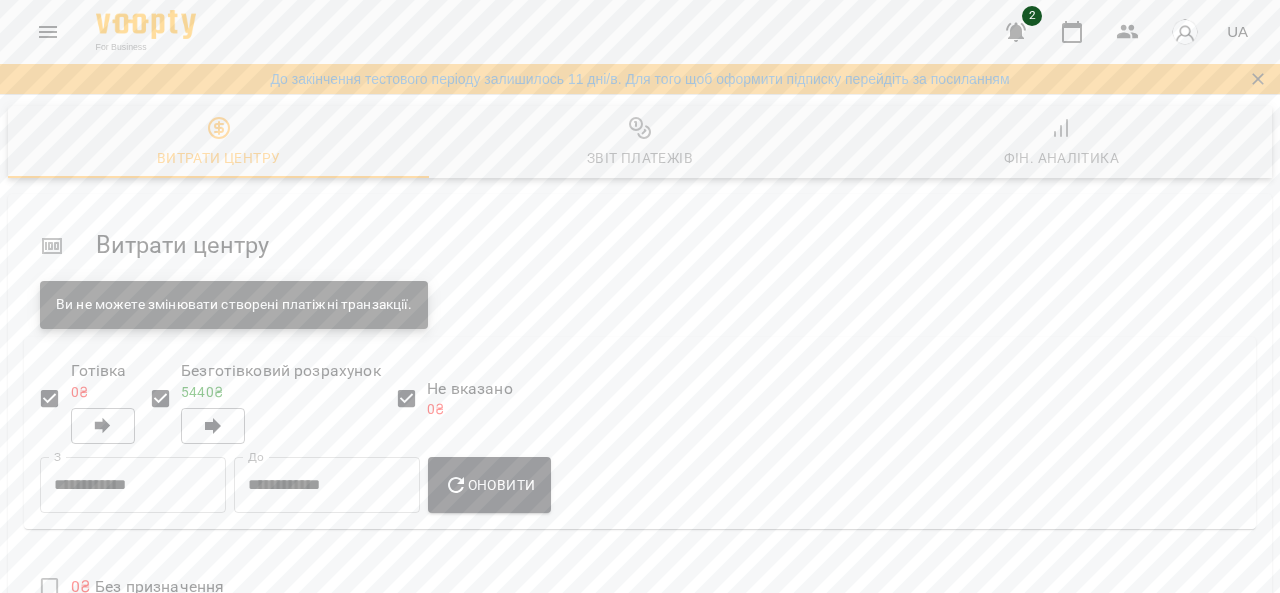 scroll, scrollTop: 200, scrollLeft: 0, axis: vertical 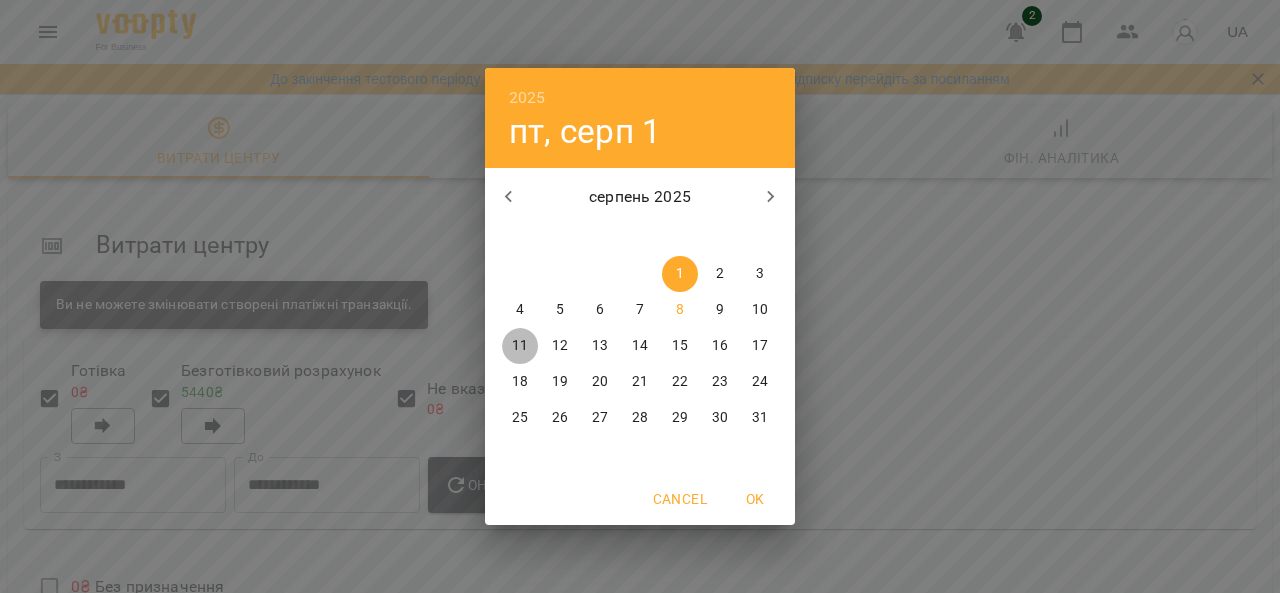 click on "11" at bounding box center (520, 346) 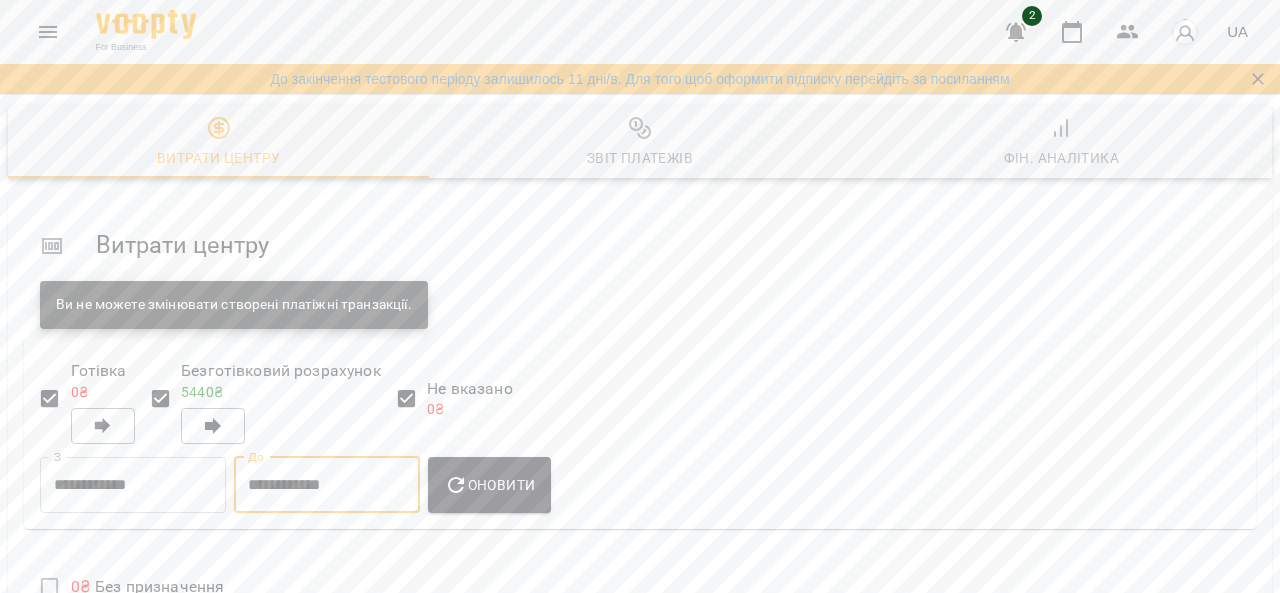 click on "**********" at bounding box center (327, 485) 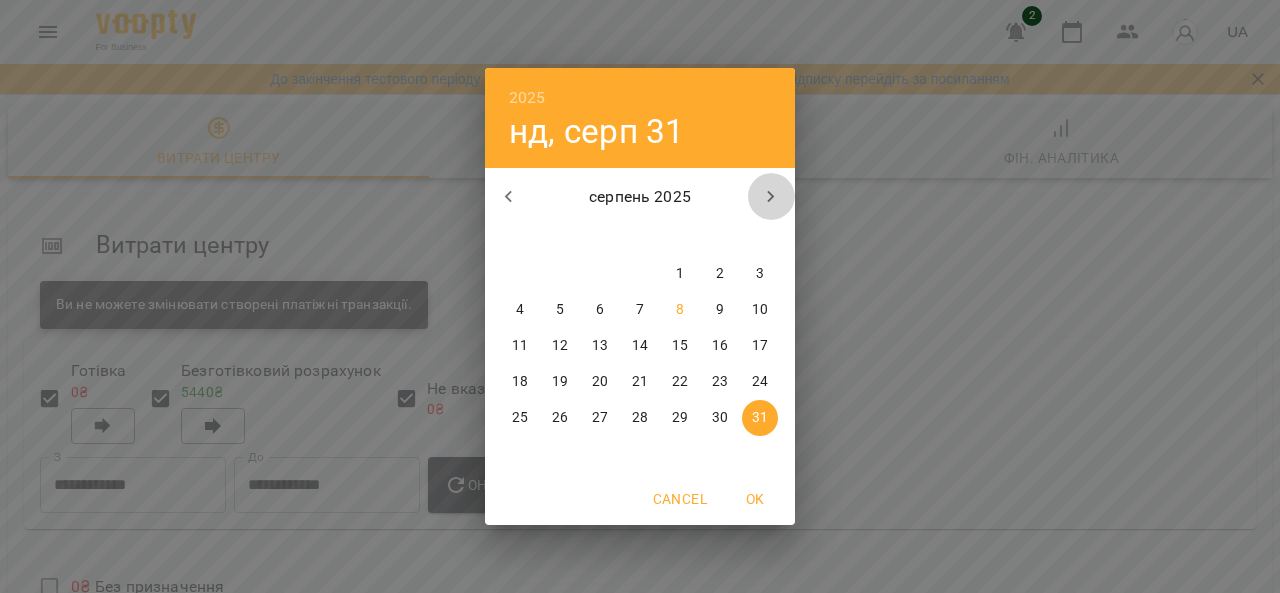 click 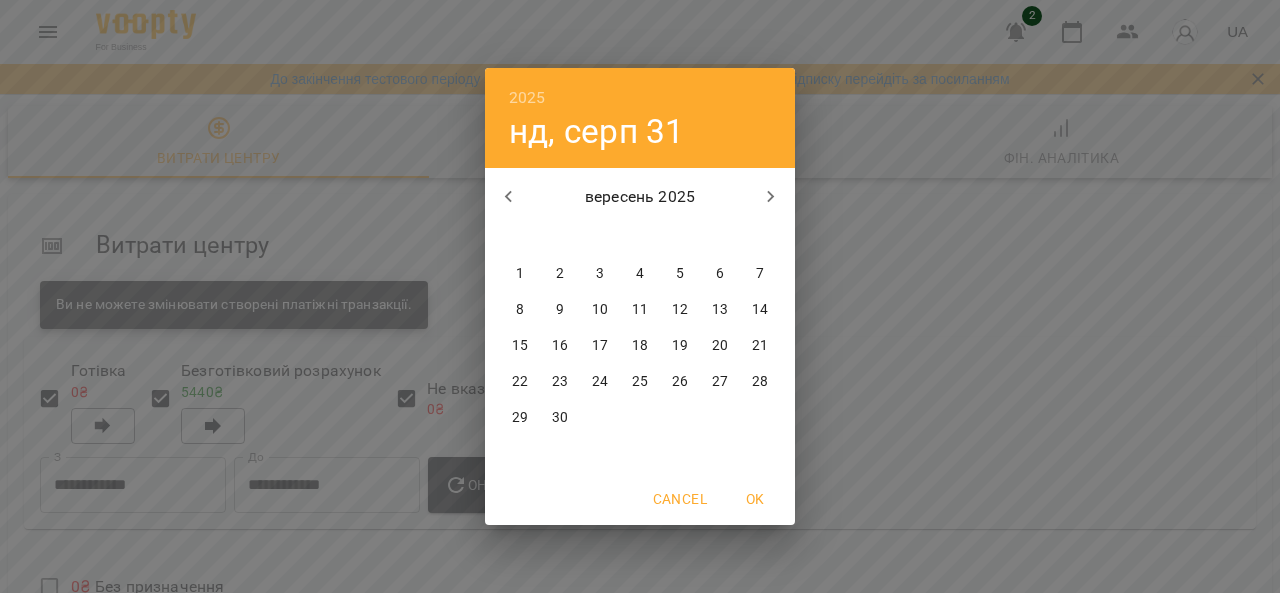 click on "3" at bounding box center [600, 274] 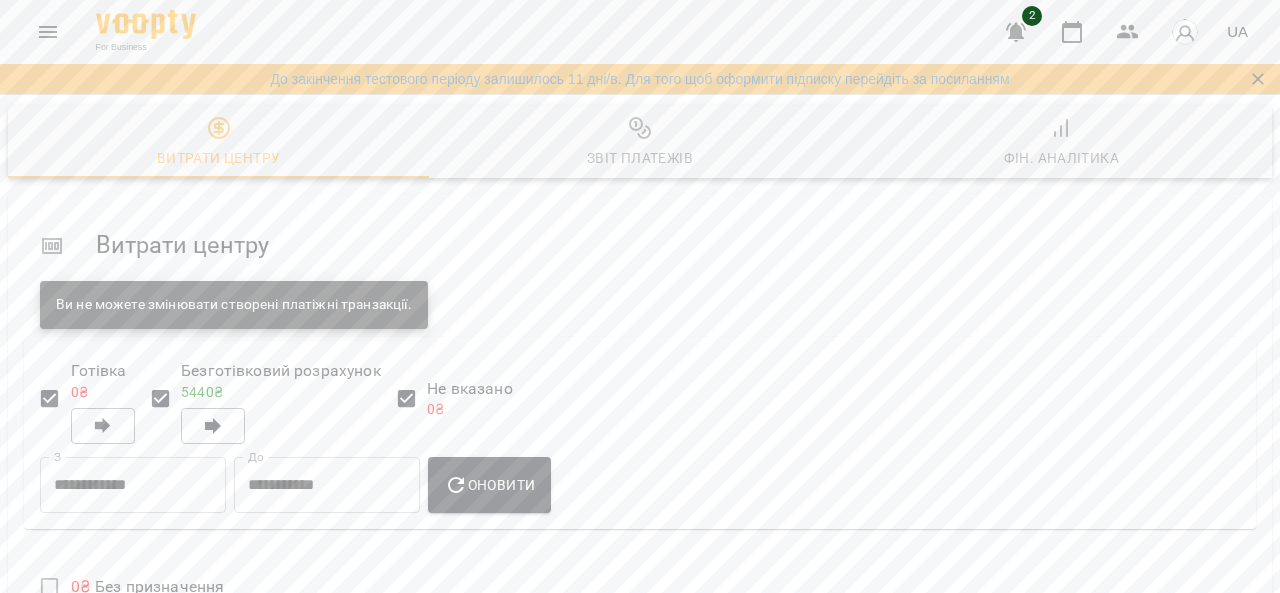 click on "Додати витрату Додати прибуток" at bounding box center (640, 665) 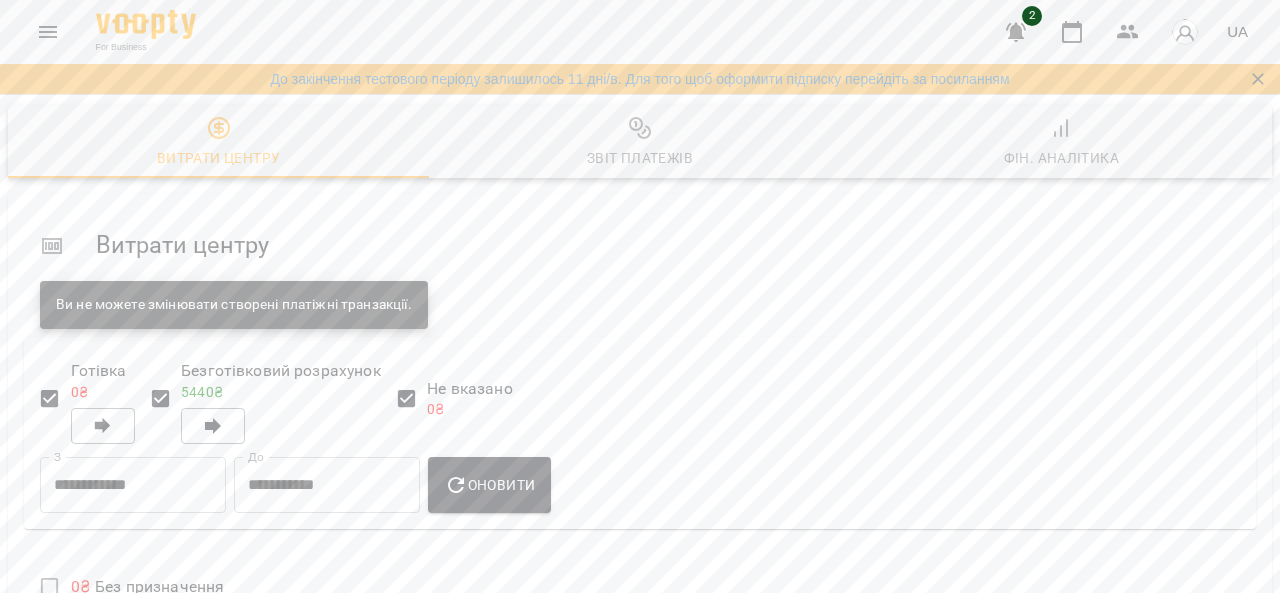 click on "Оновити" at bounding box center [489, 485] 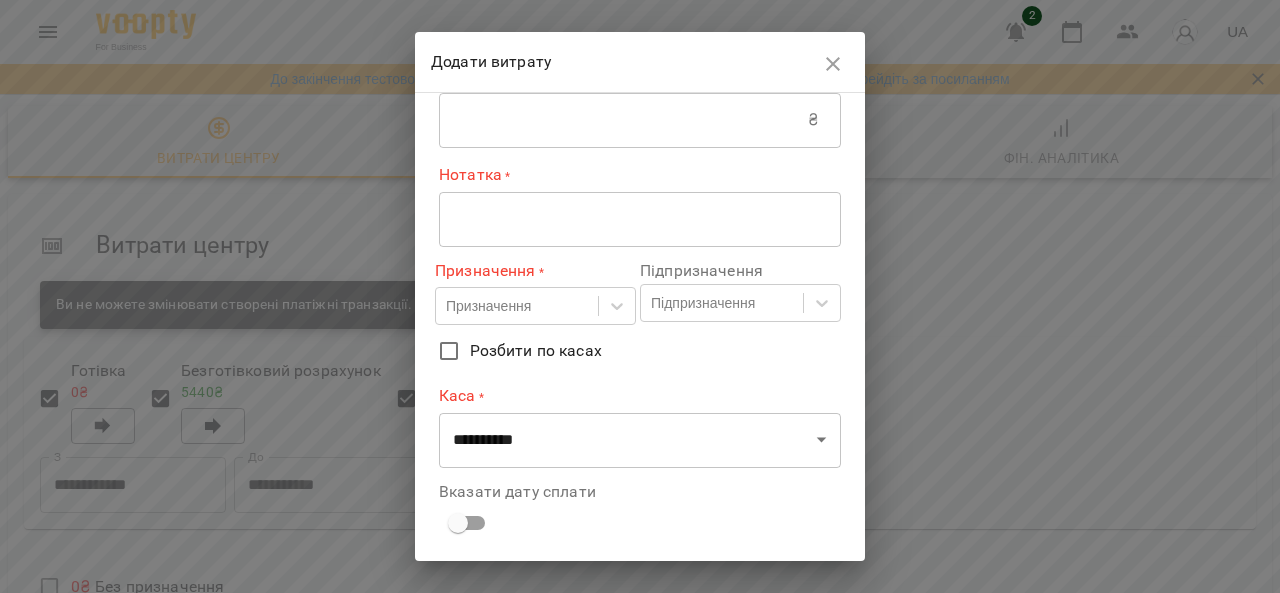 scroll, scrollTop: 0, scrollLeft: 0, axis: both 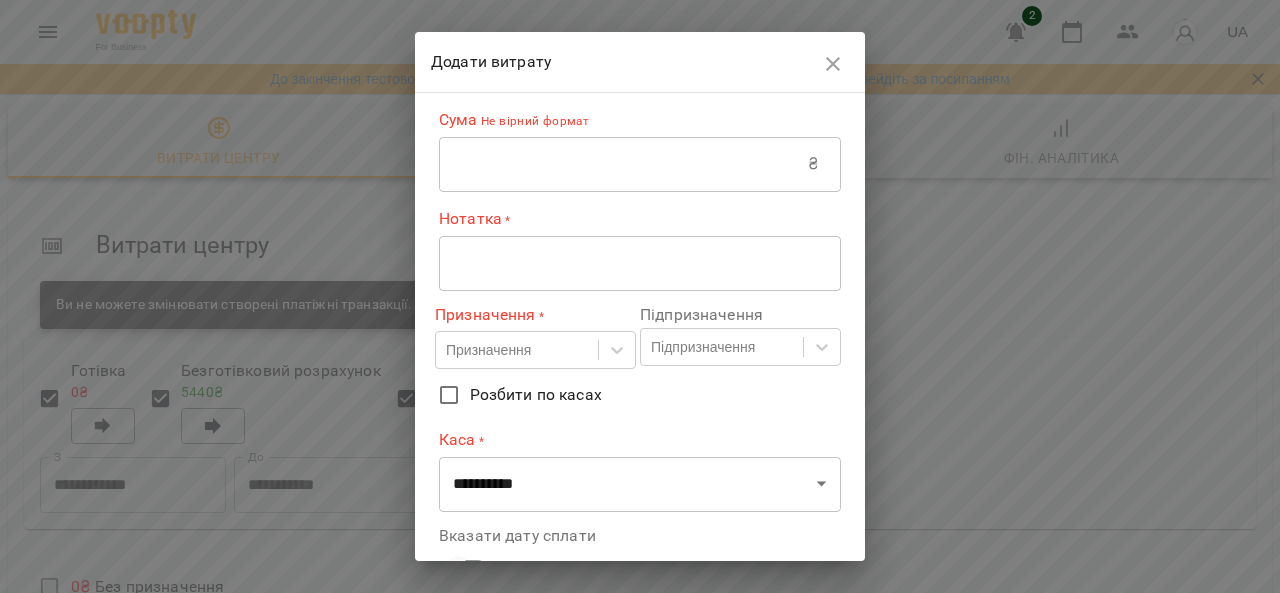 click 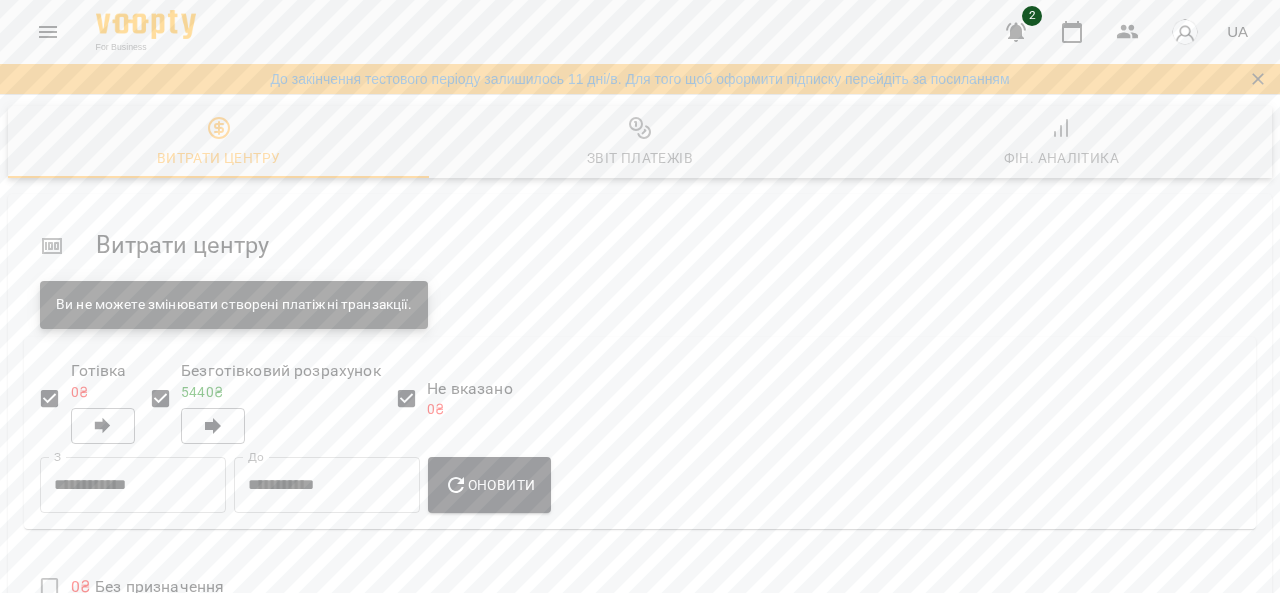 scroll, scrollTop: 0, scrollLeft: 0, axis: both 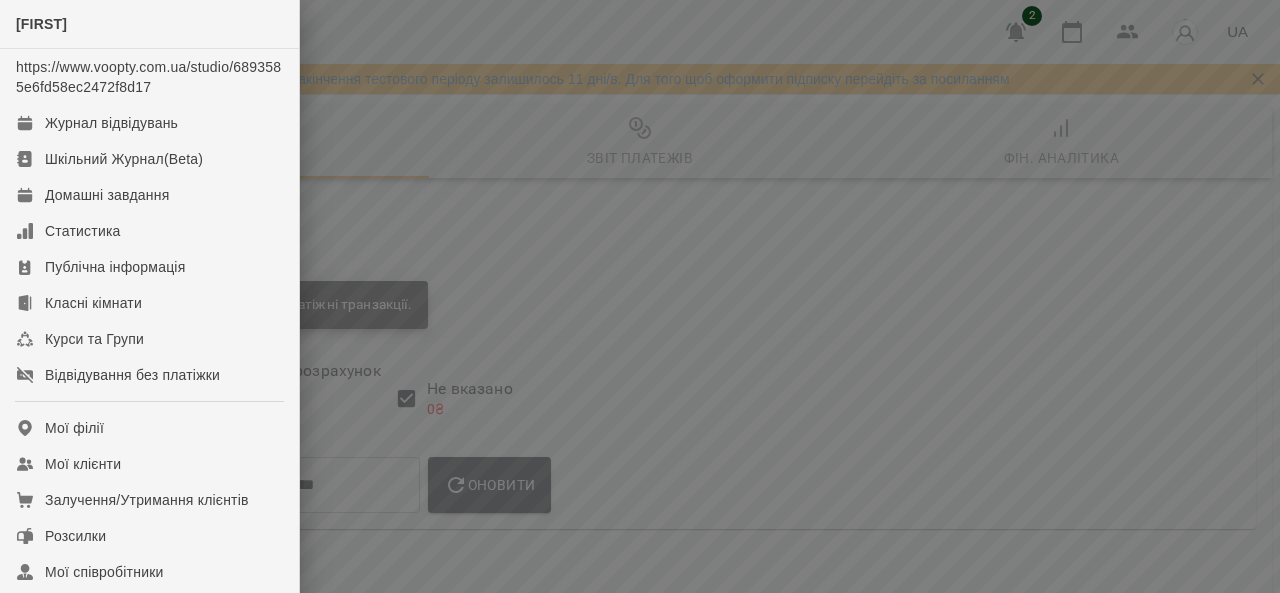 click at bounding box center (640, 296) 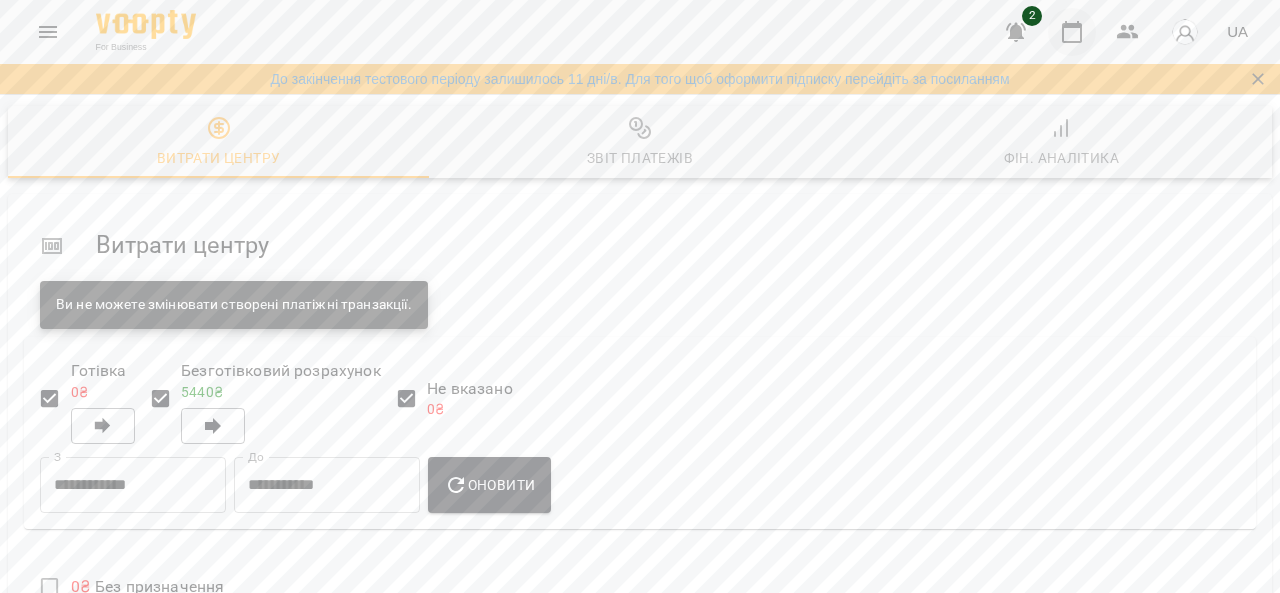 click 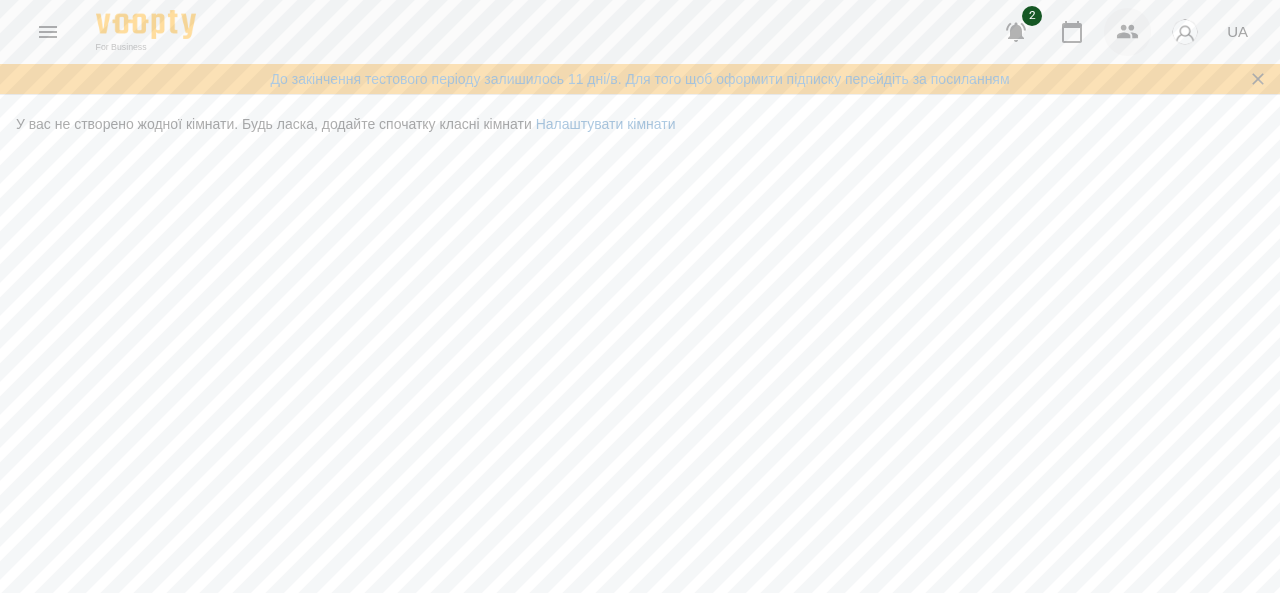 click at bounding box center [1128, 32] 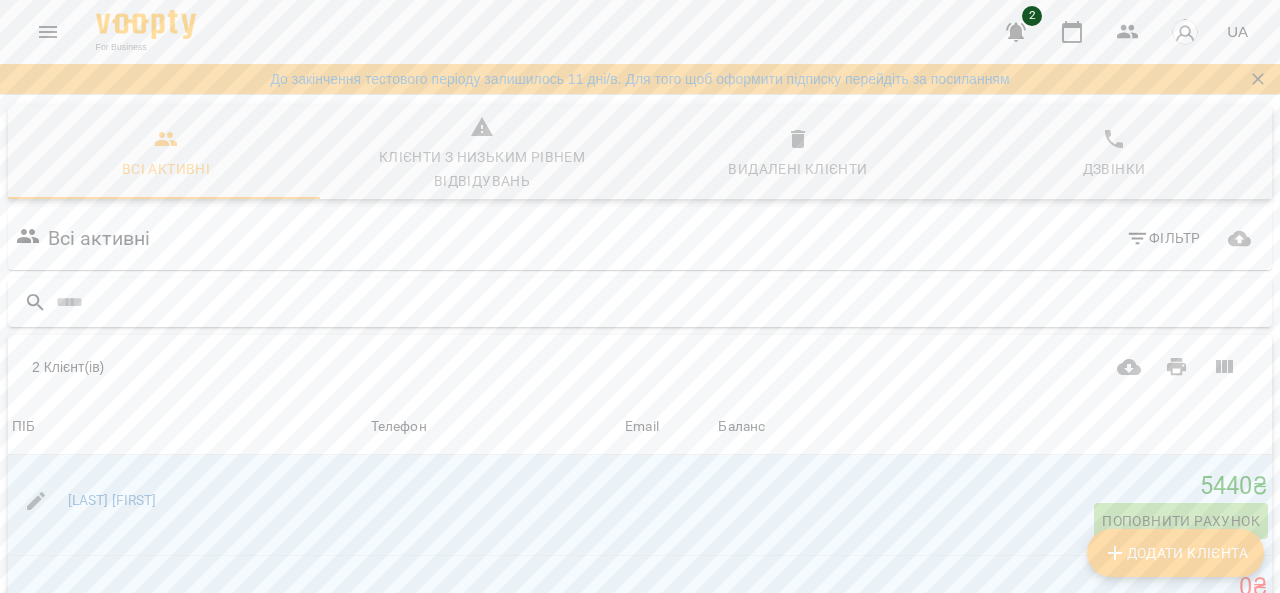 scroll, scrollTop: 184, scrollLeft: 0, axis: vertical 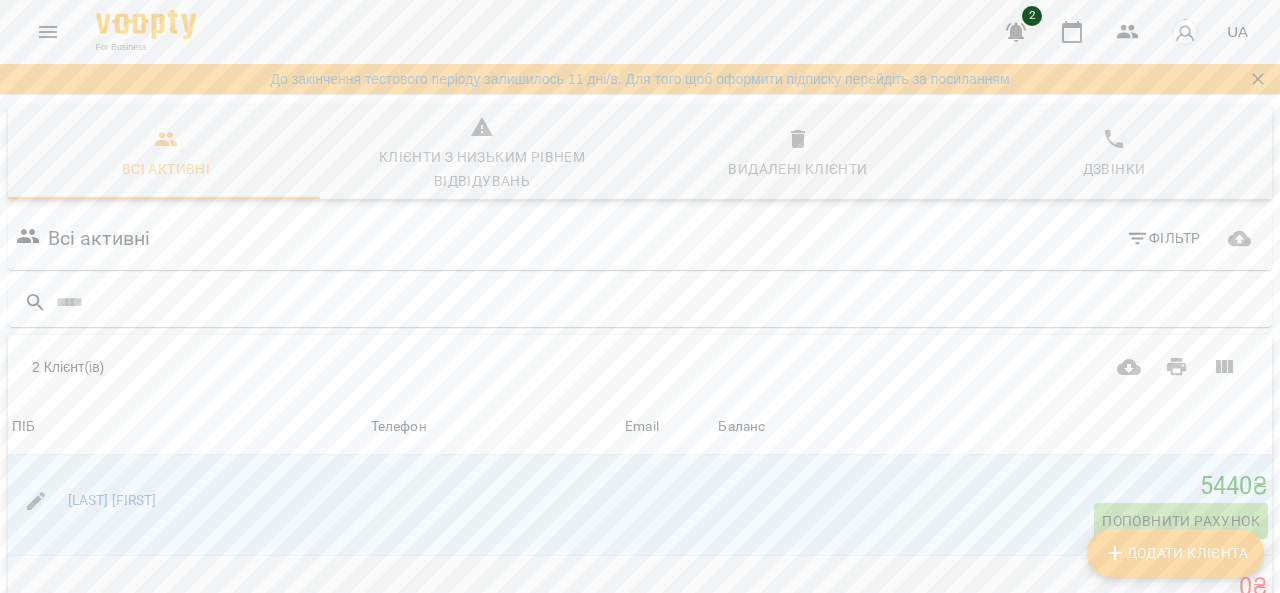 click on "Поповнити рахунок" at bounding box center (1181, 621) 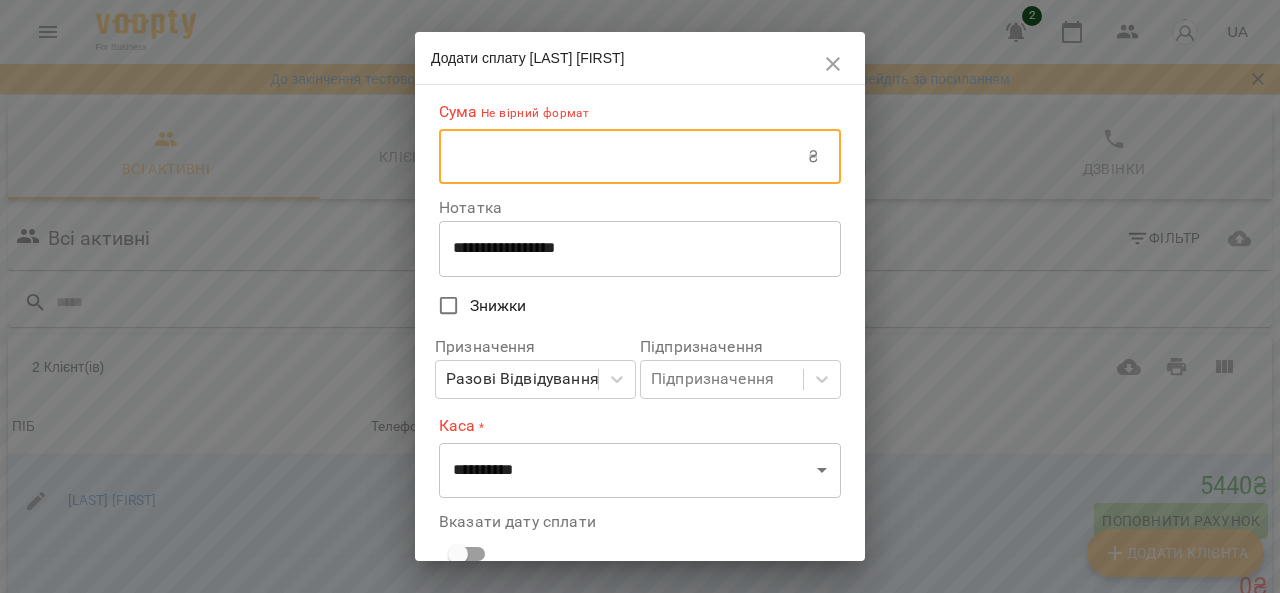 click at bounding box center (623, 157) 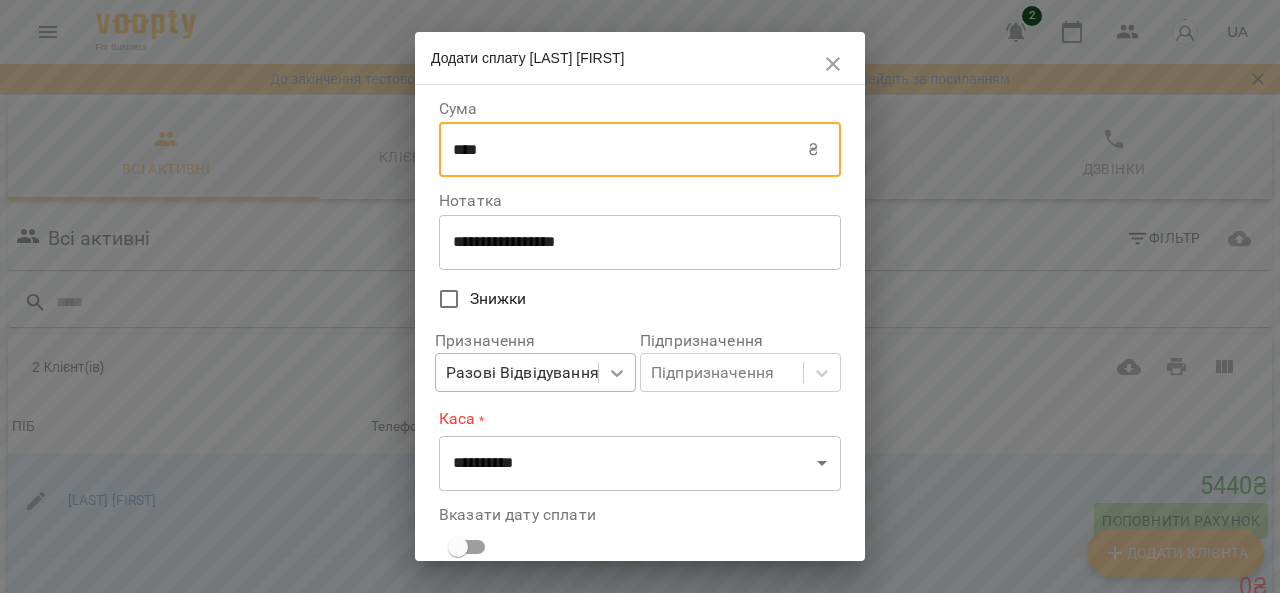 type on "****" 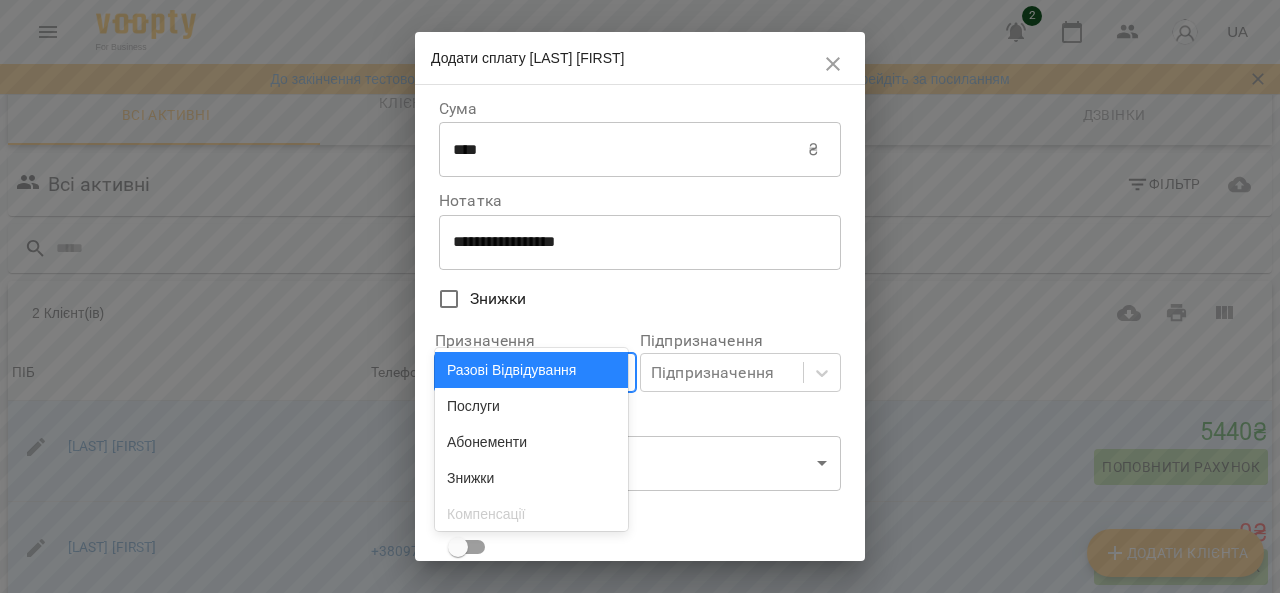 scroll, scrollTop: 58, scrollLeft: 0, axis: vertical 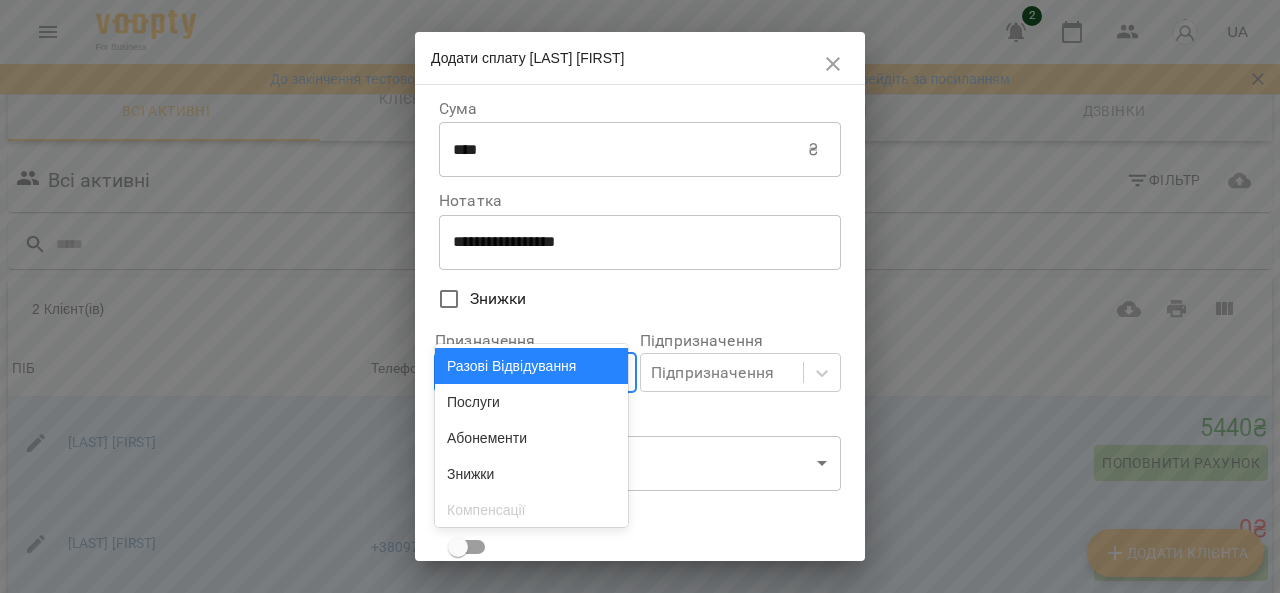 click on "Підпризначення Підпризначення" at bounding box center (740, 362) 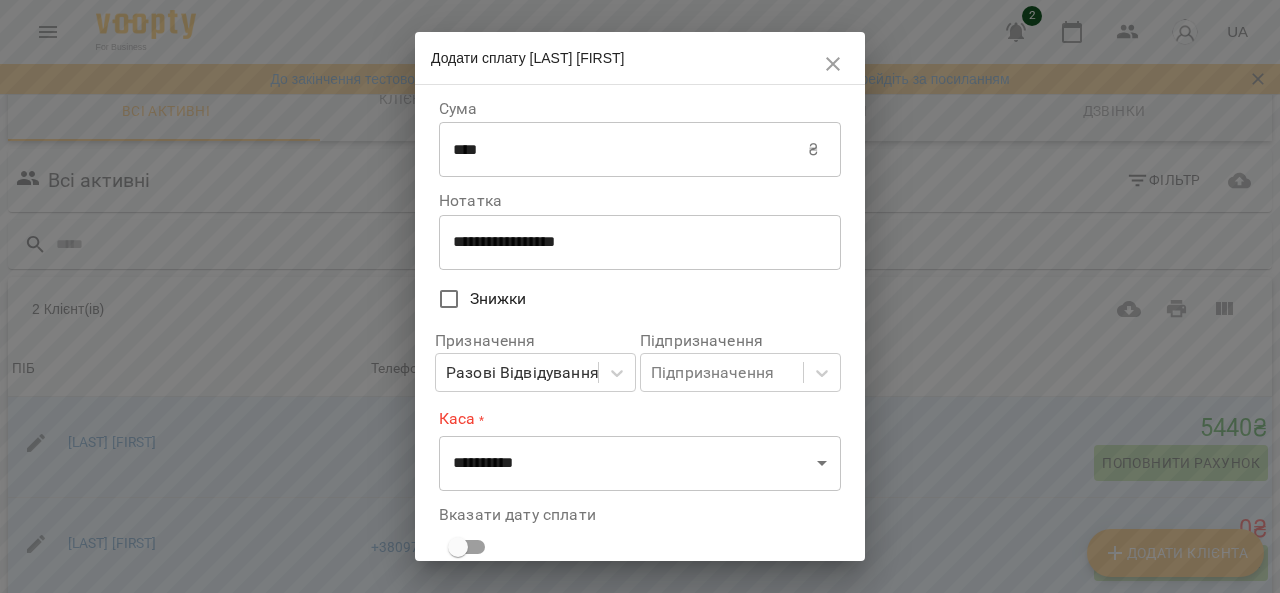 scroll, scrollTop: 100, scrollLeft: 0, axis: vertical 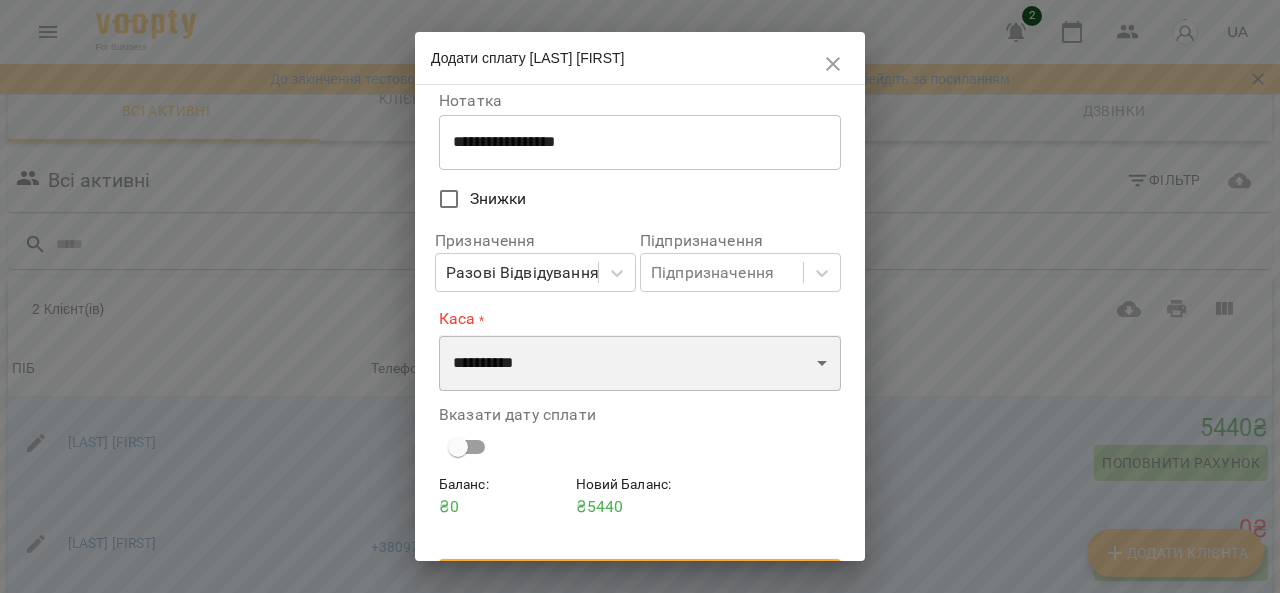 click on "**********" at bounding box center [640, 363] 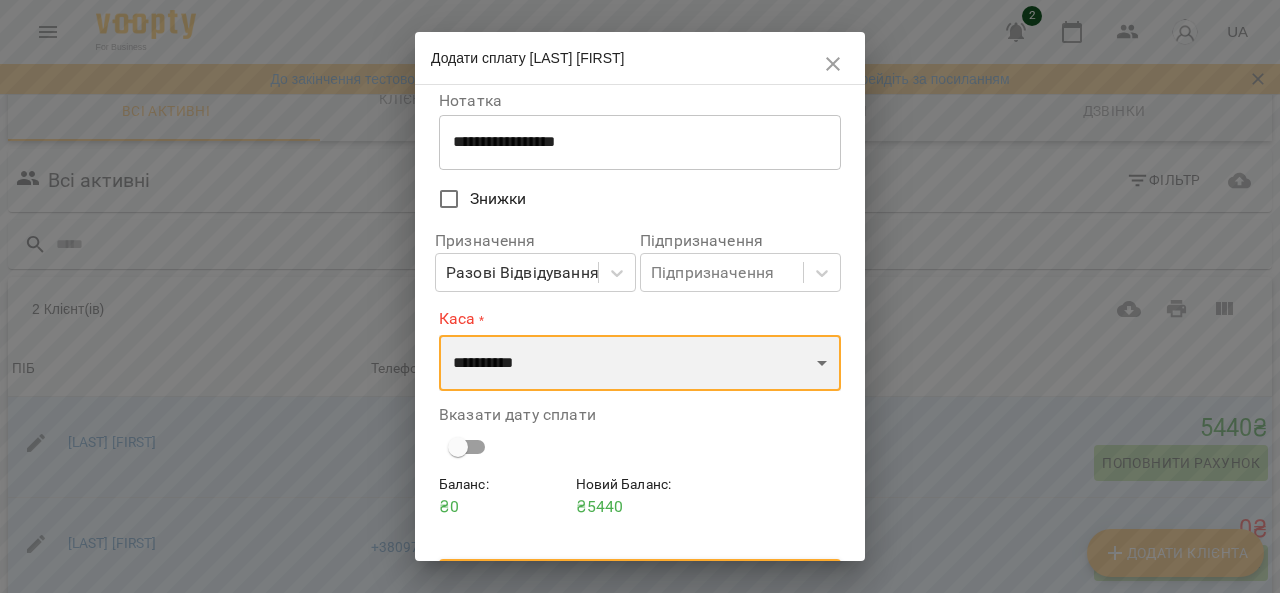 select on "****" 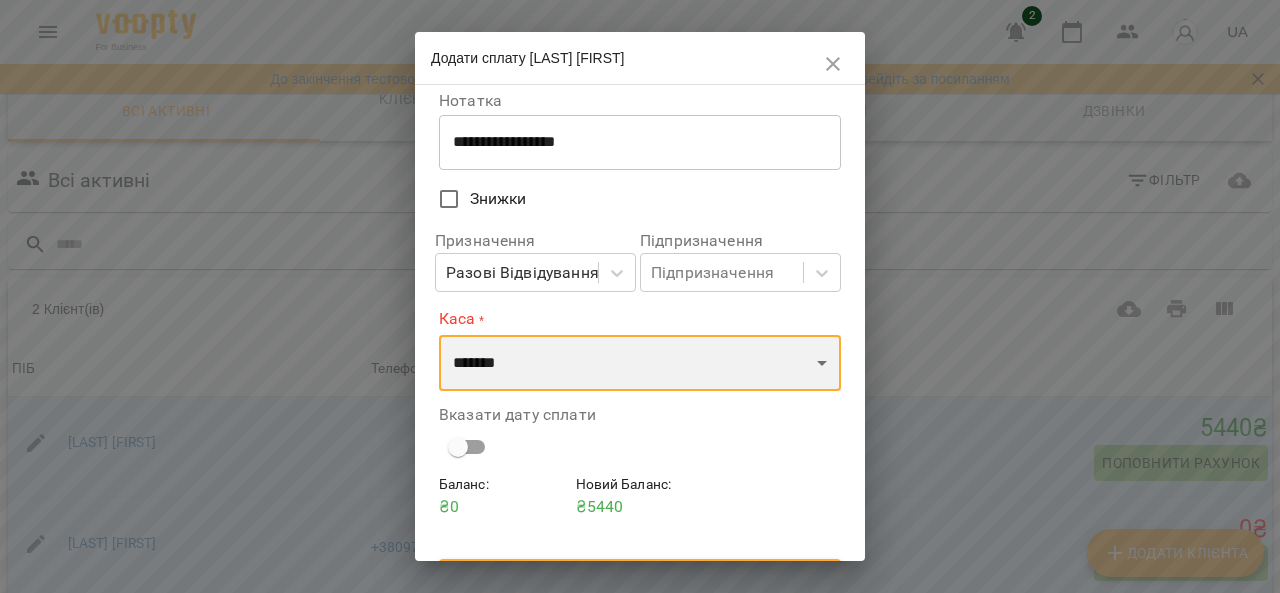 click on "**********" at bounding box center [640, 363] 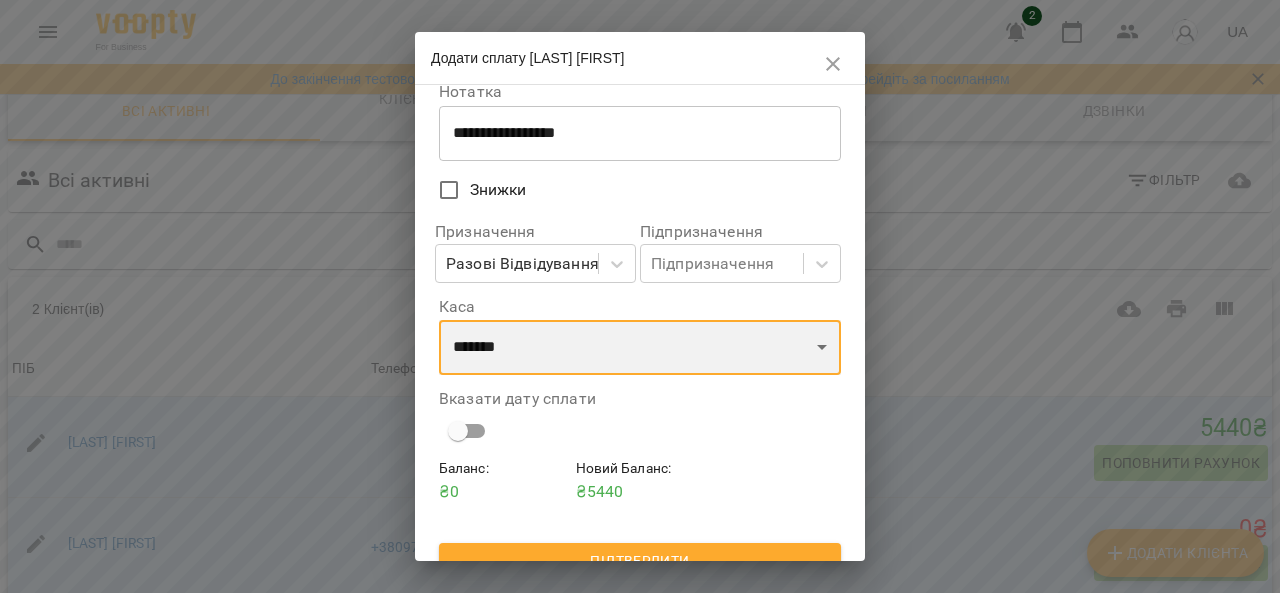 scroll, scrollTop: 136, scrollLeft: 0, axis: vertical 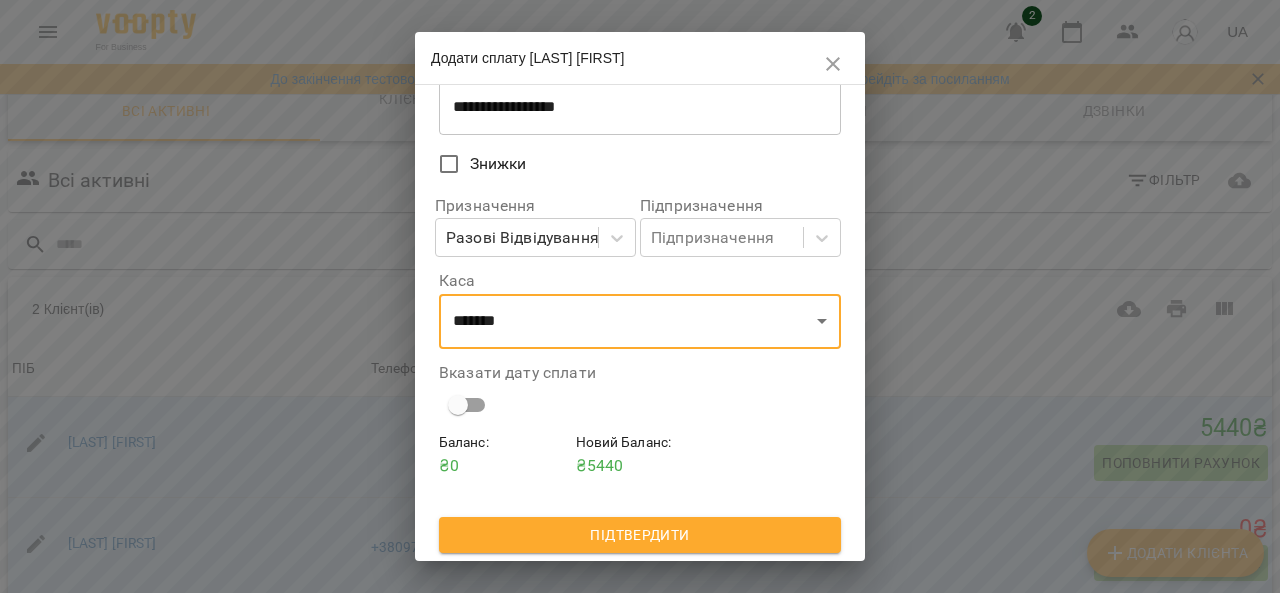 click on "Підтвердити" at bounding box center [640, 535] 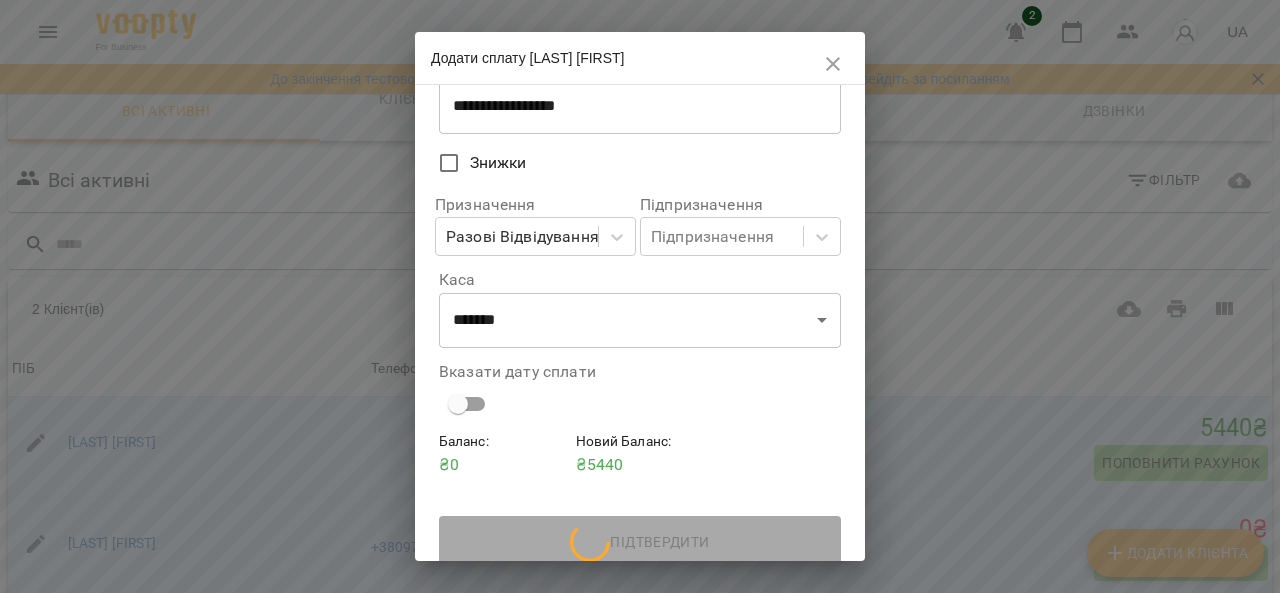 scroll, scrollTop: 184, scrollLeft: 0, axis: vertical 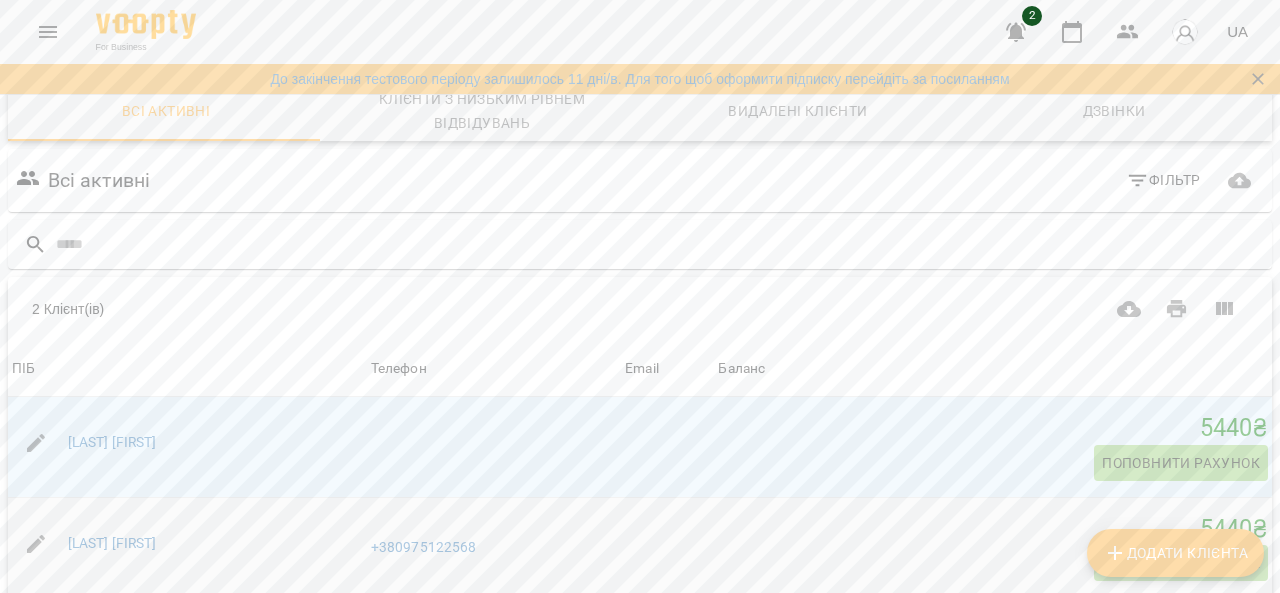 click on "+380975122568" at bounding box center (494, 547) 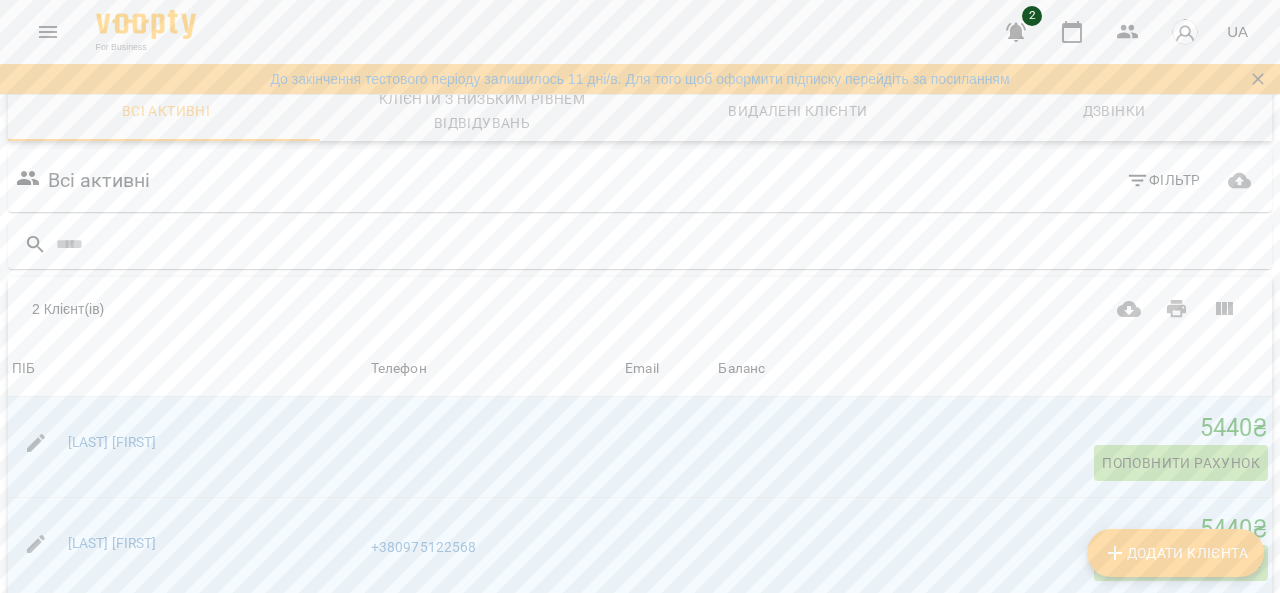 scroll, scrollTop: 0, scrollLeft: 0, axis: both 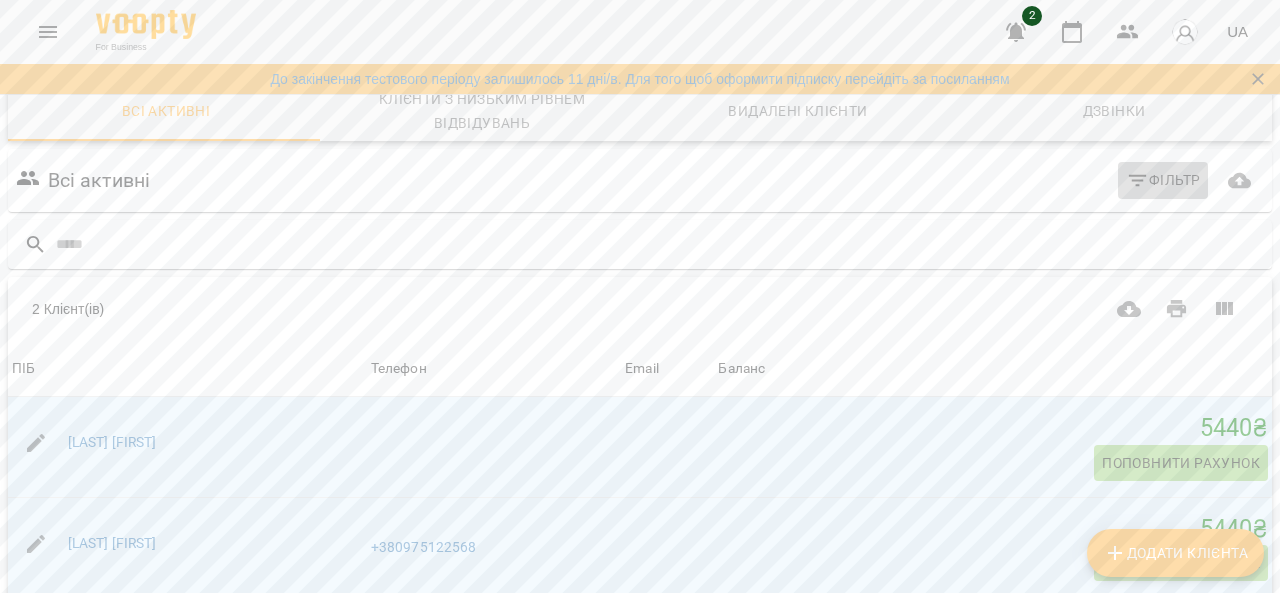 click 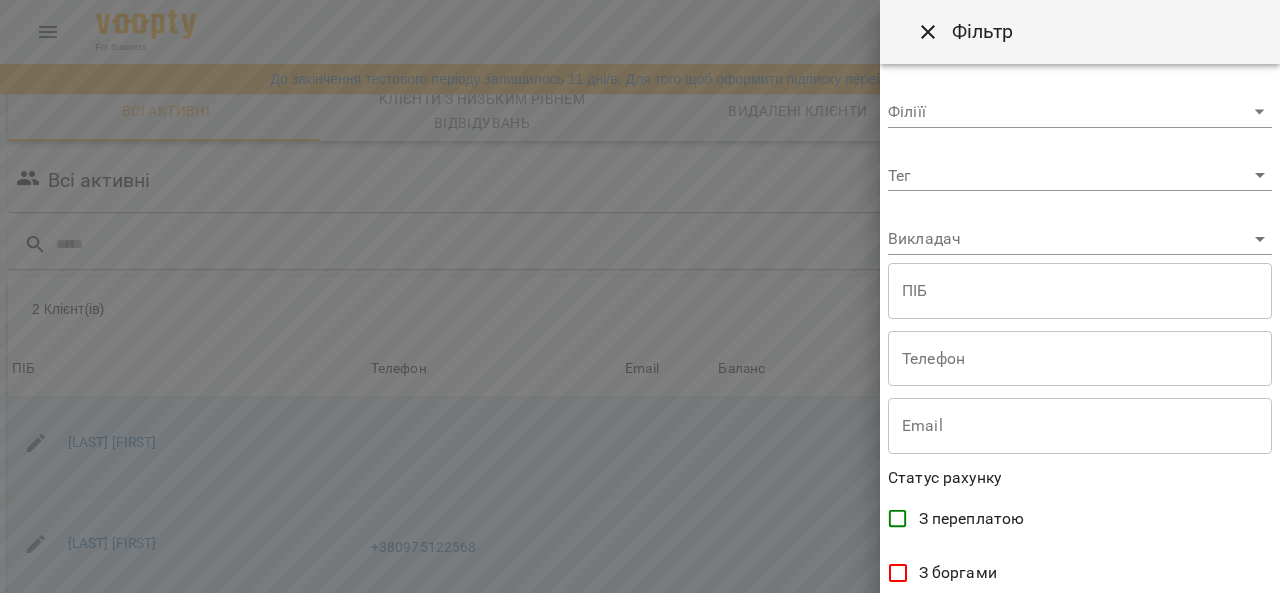 click on "For Business 2 UA До закінчення тестового періоду залишилось 11 дні/в. Для того щоб оформити підписку перейдіть за посиланням Всі активні Клієнти з низьким рівнем відвідувань Видалені клієнти Дзвінки   Всі активні Фільтр 2   Клієнт(ів) 2   Клієнт(ів) ПІБ Телефон Email Баланс ПІБ Салій Людмила Телефон Email Баланс 5440 ₴ Поповнити рахунок ПІБ Попехіна Аліна Телефон +380975122568 Email Баланс 5440 ₴ Поповнити рахунок Rows per page: 50 ** 1-2 of 2 Додати клієнта
Фільтр Філіїї ​ Тег ​ Викладач ​ ПІБ ПІБ Телефон Телефон" at bounding box center (640, 370) 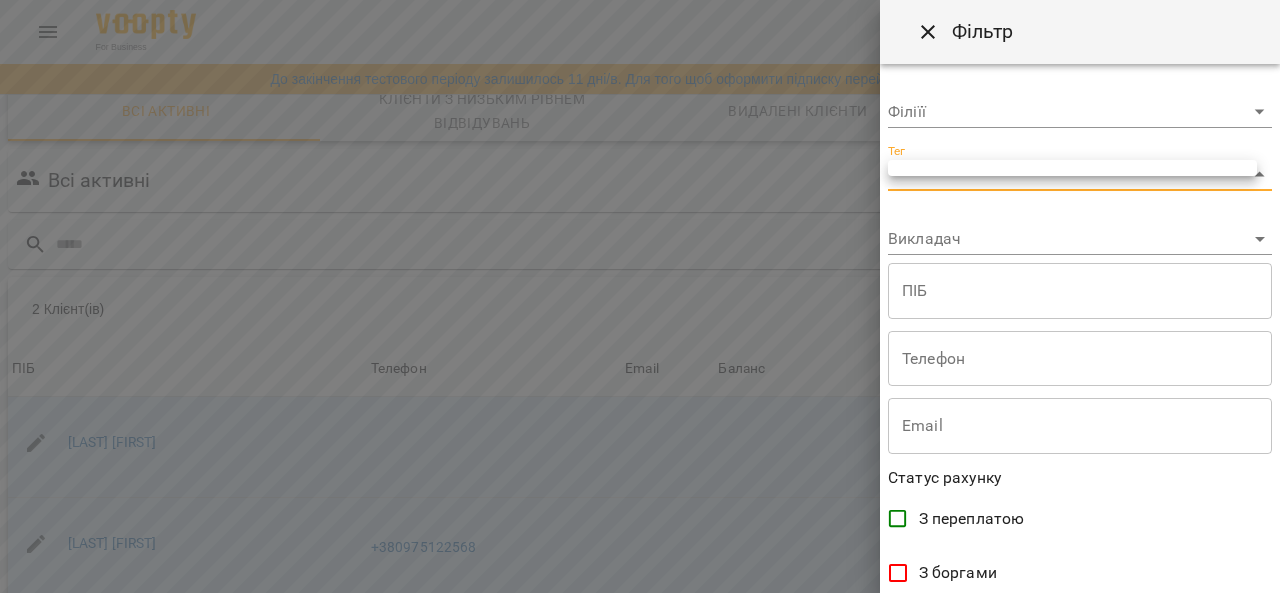 click at bounding box center (640, 296) 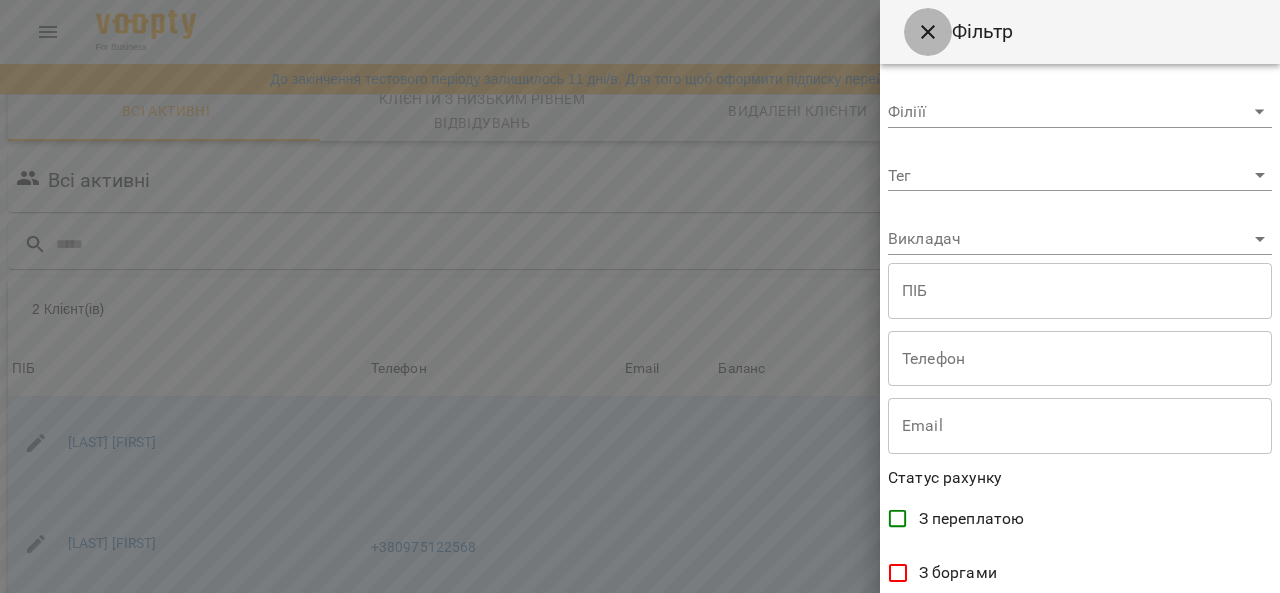 click 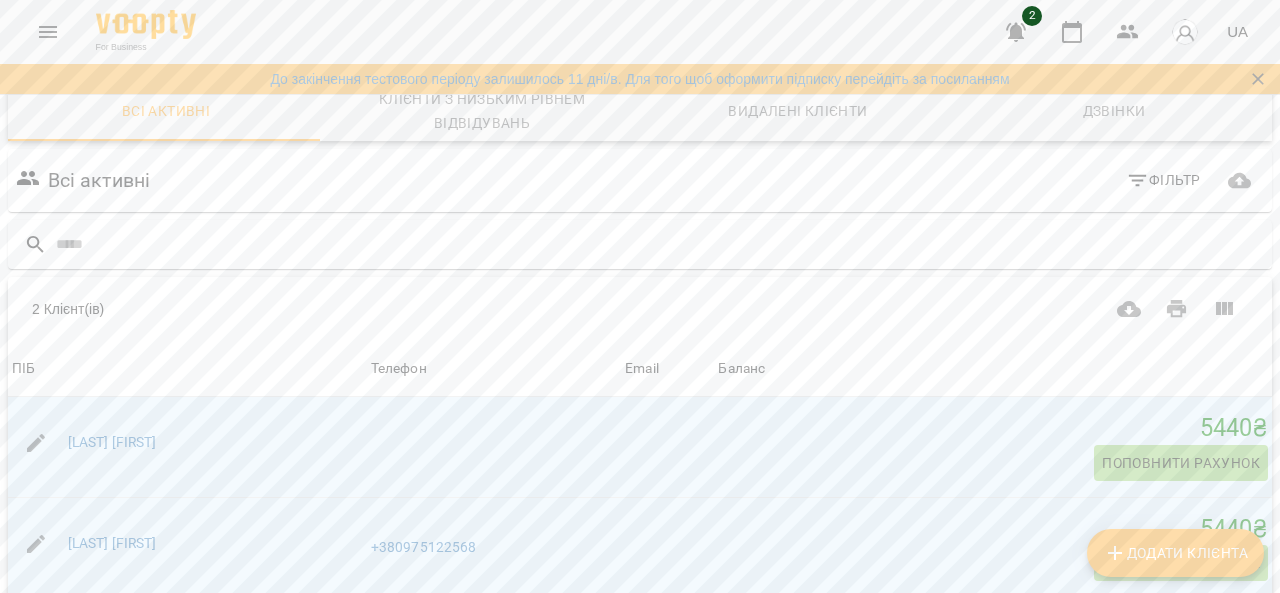 scroll, scrollTop: 184, scrollLeft: 0, axis: vertical 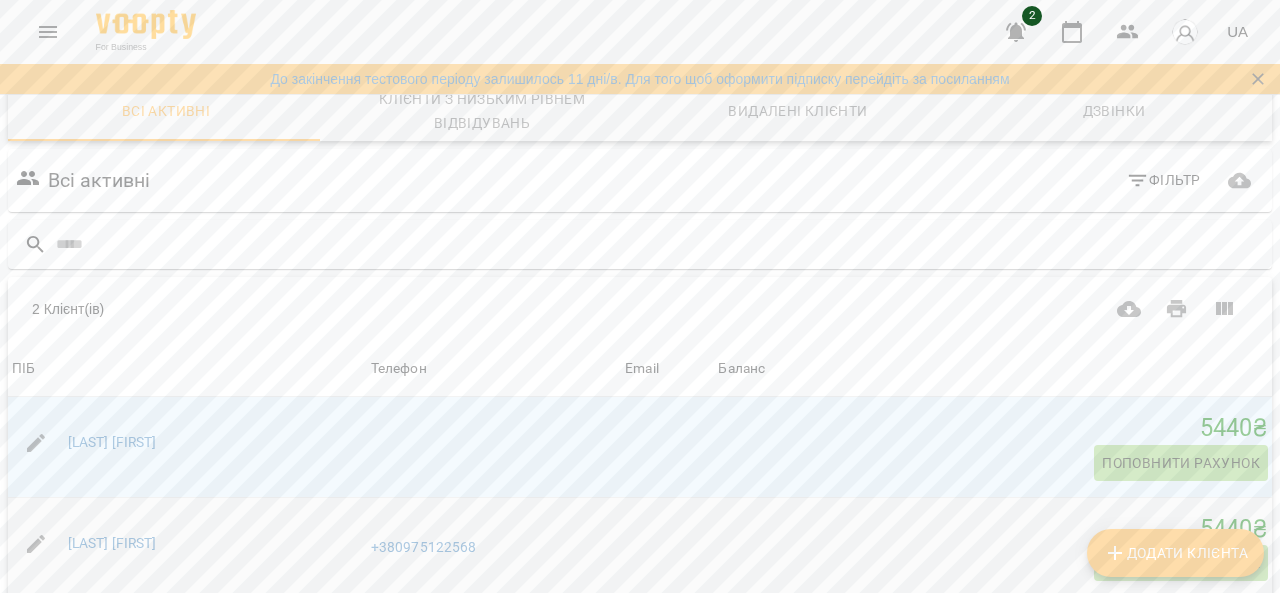 click 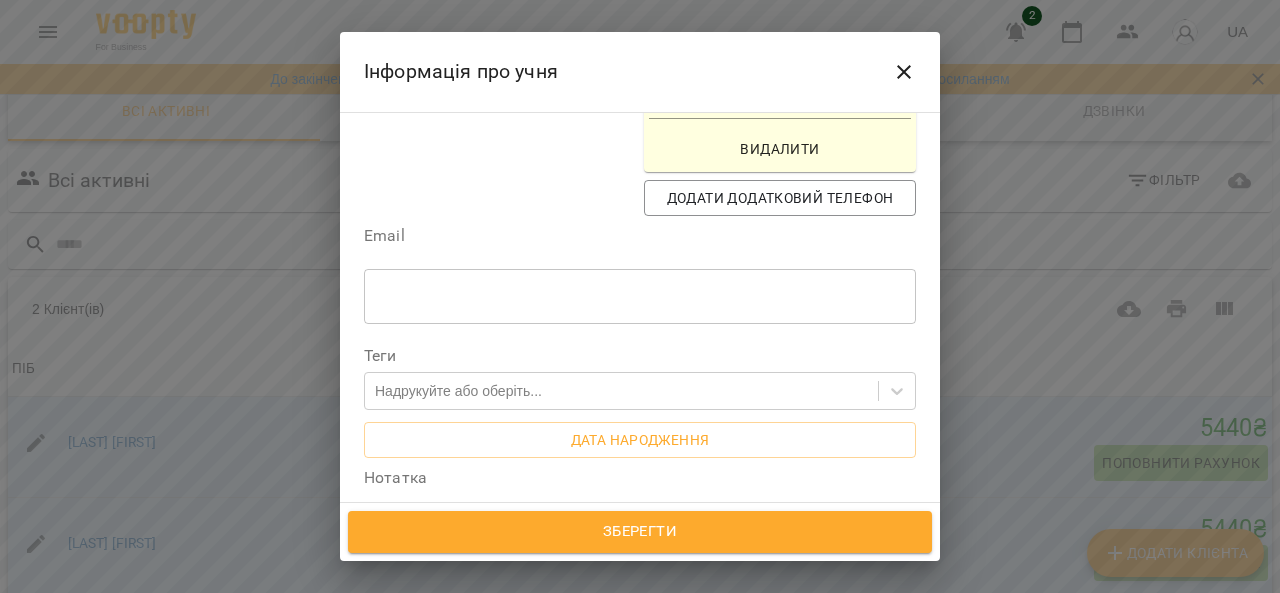 scroll, scrollTop: 500, scrollLeft: 0, axis: vertical 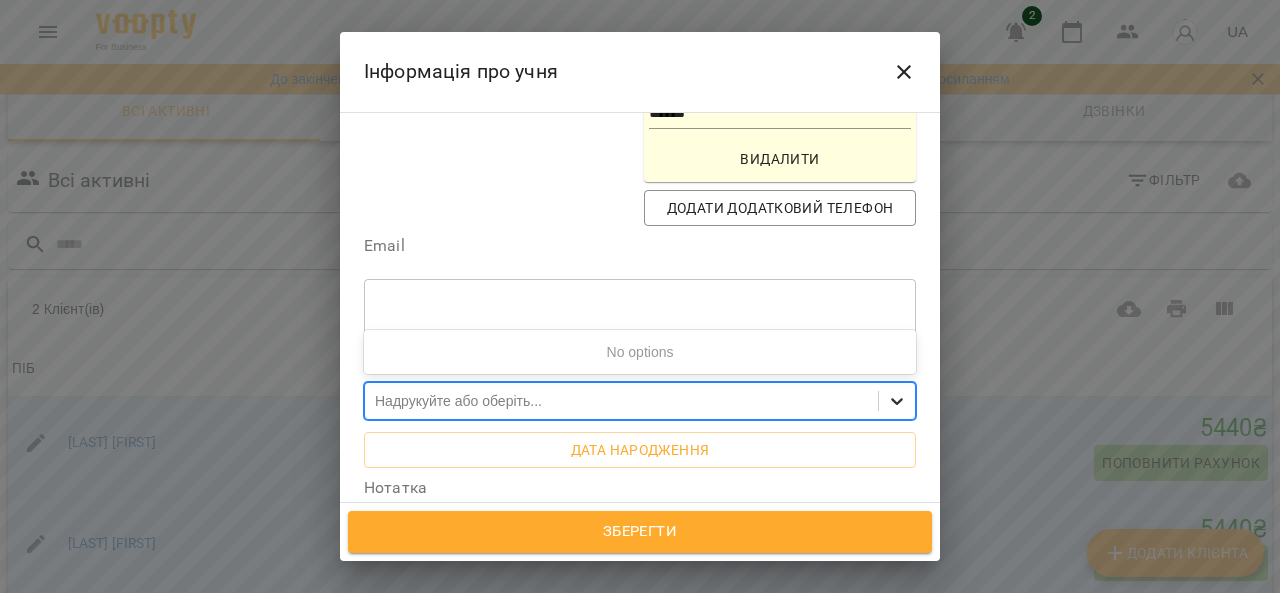 click at bounding box center [897, 401] 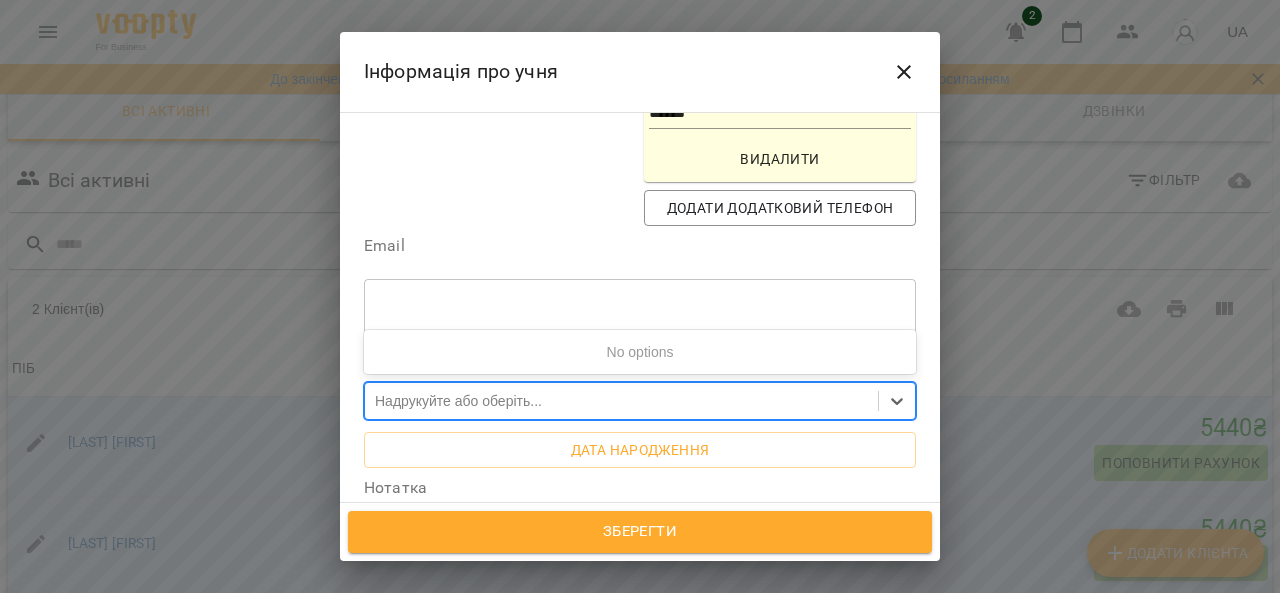 click on "Надрукуйте або оберіть..." at bounding box center (458, 401) 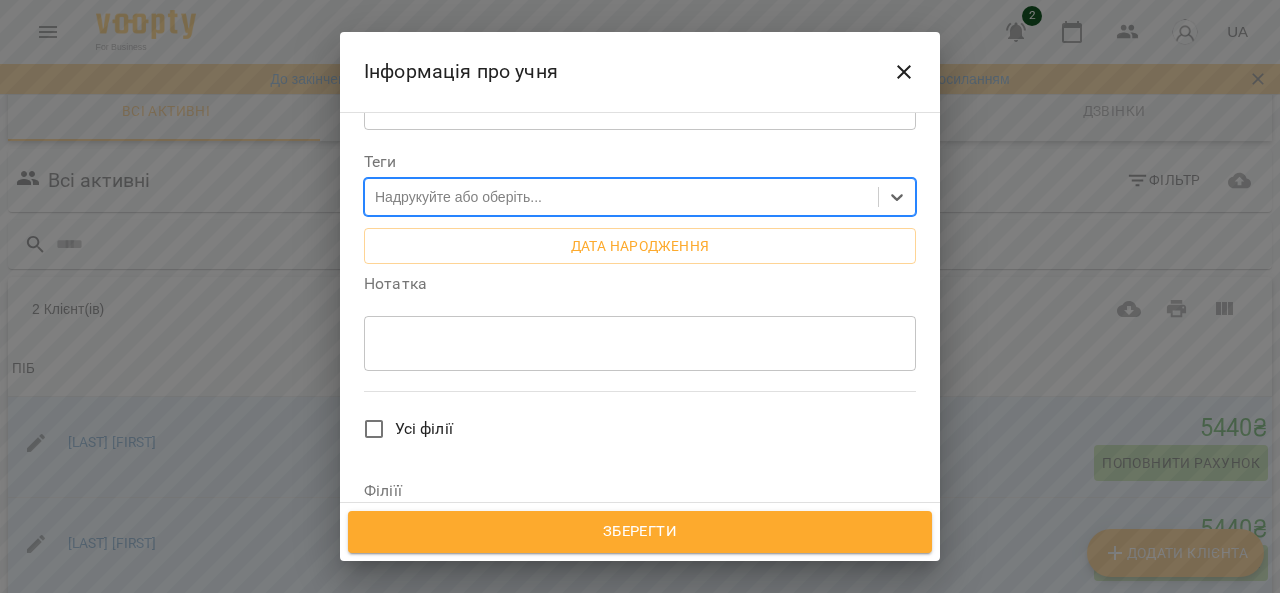 scroll, scrollTop: 655, scrollLeft: 0, axis: vertical 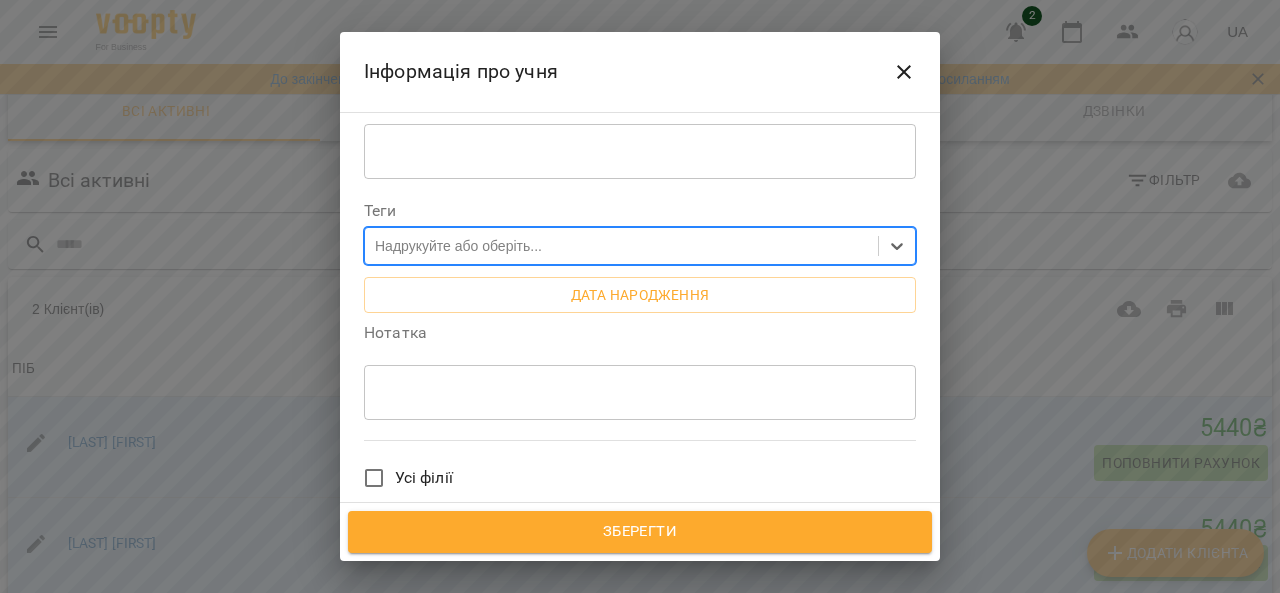click 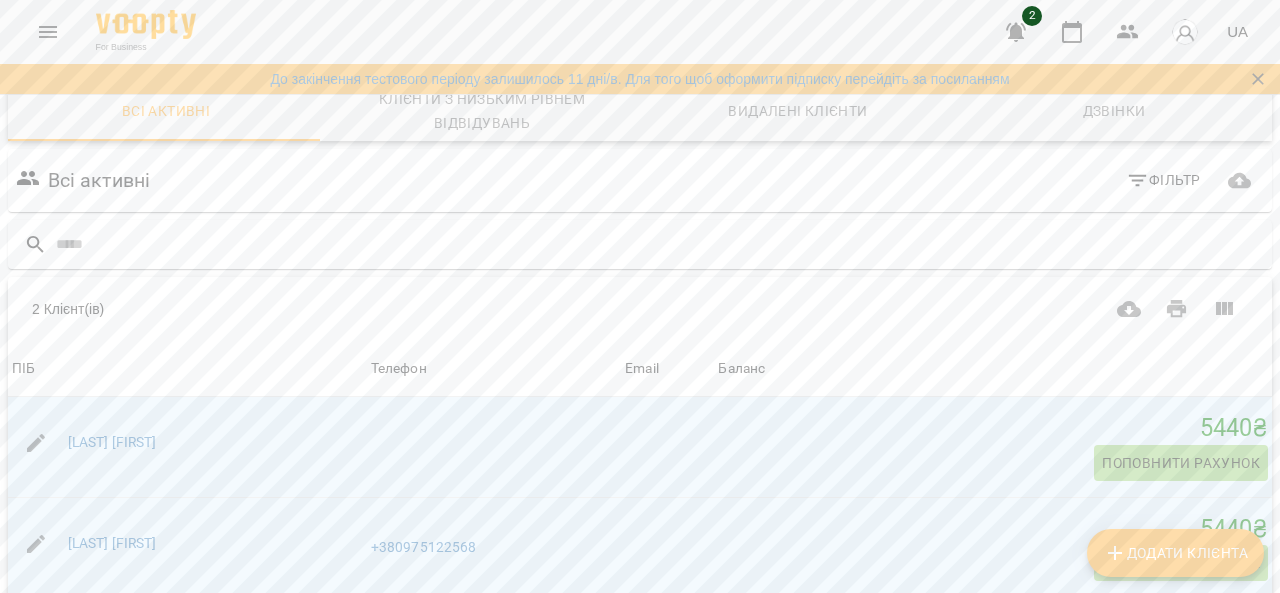 scroll, scrollTop: 0, scrollLeft: 0, axis: both 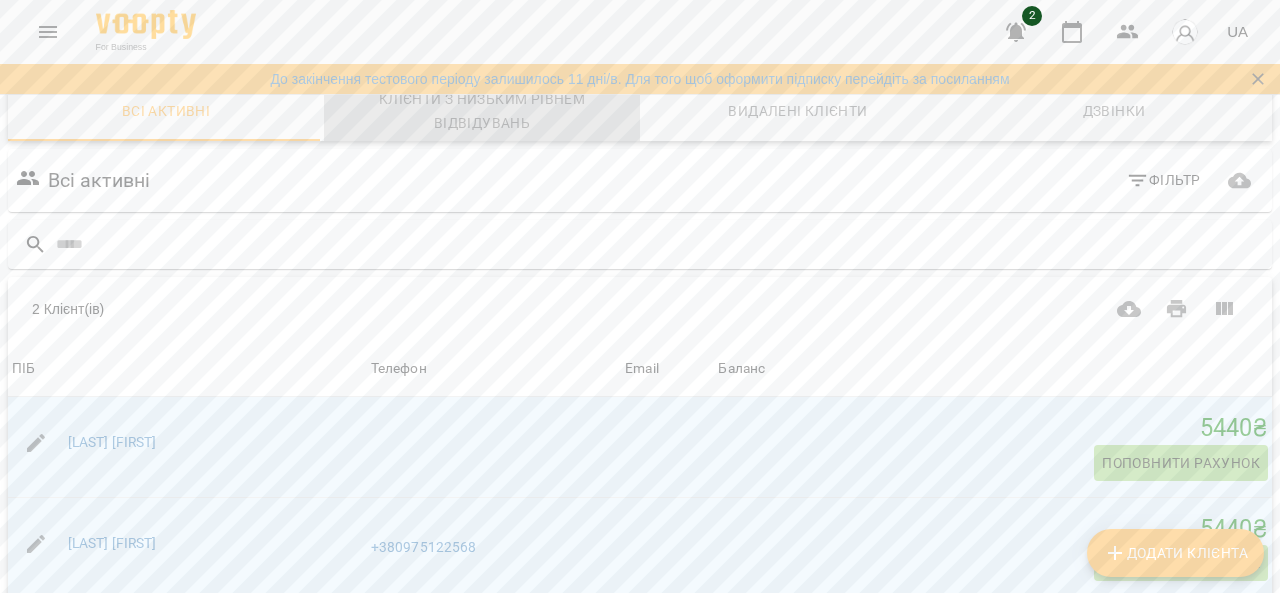 click on "Клієнти з низьким рівнем відвідувань" at bounding box center [482, 111] 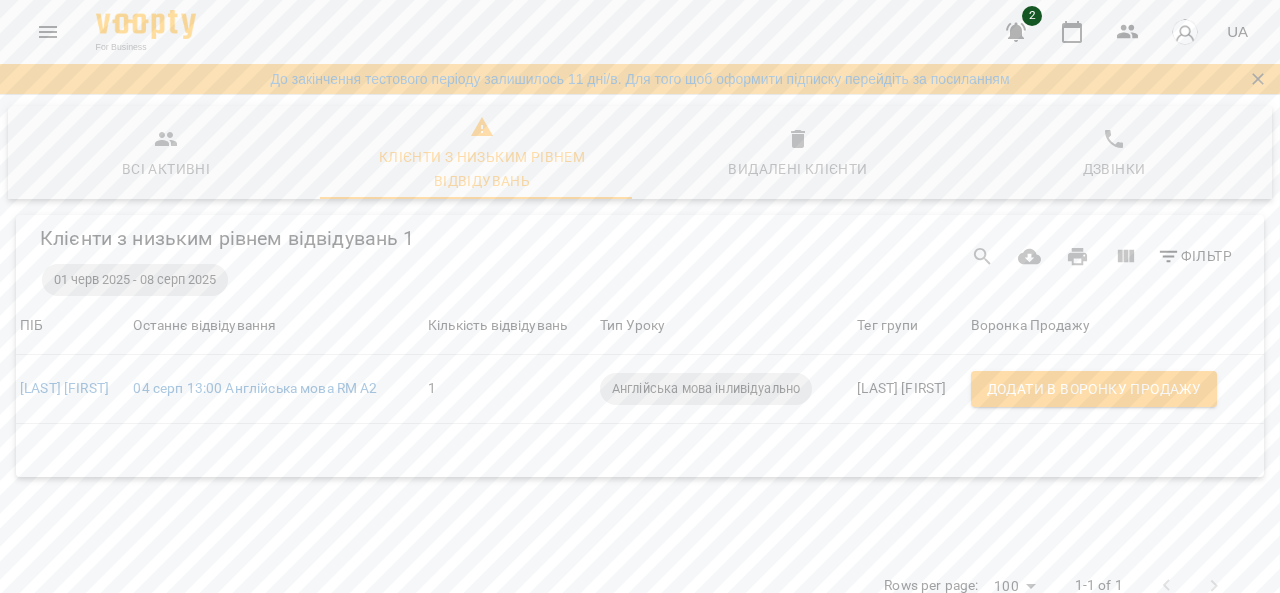 click on "01 черв 2025 - 08 серп 2025" at bounding box center [135, 280] 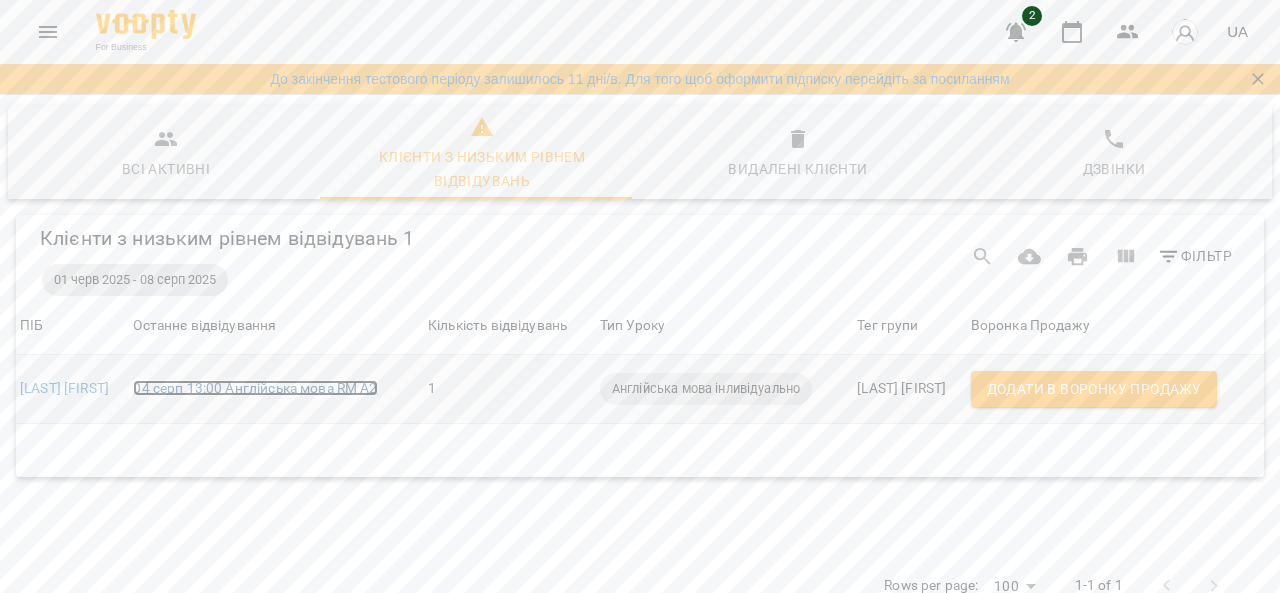 click on "04 серп 13:00   Англійська мова RM A2" at bounding box center (255, 388) 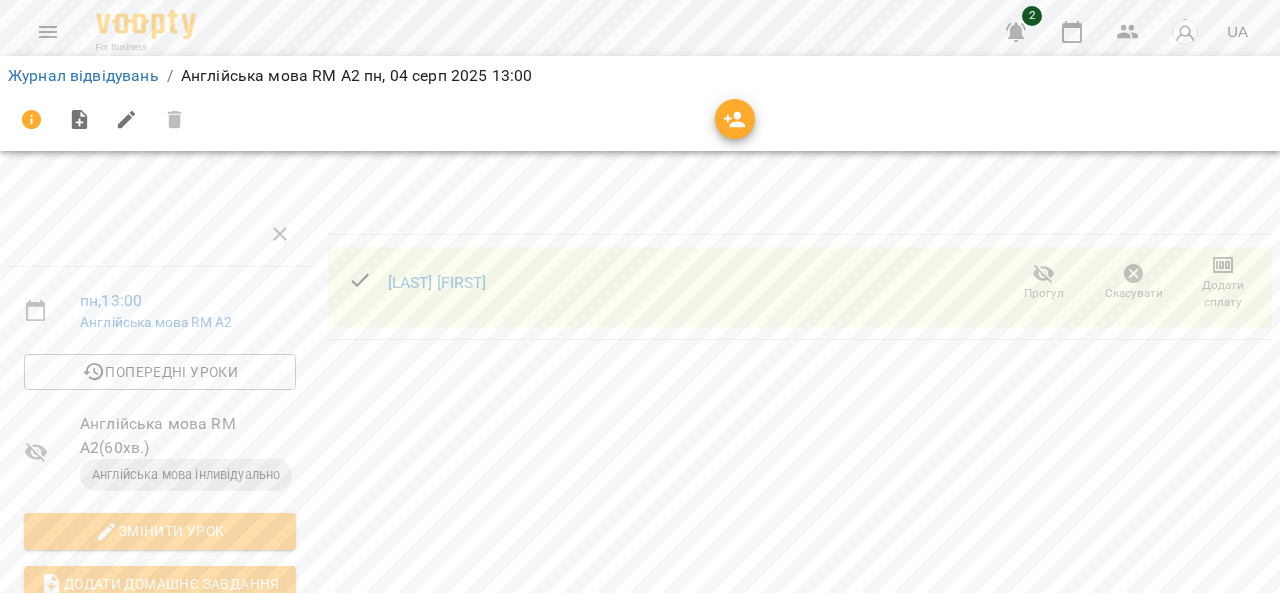 scroll, scrollTop: 300, scrollLeft: 0, axis: vertical 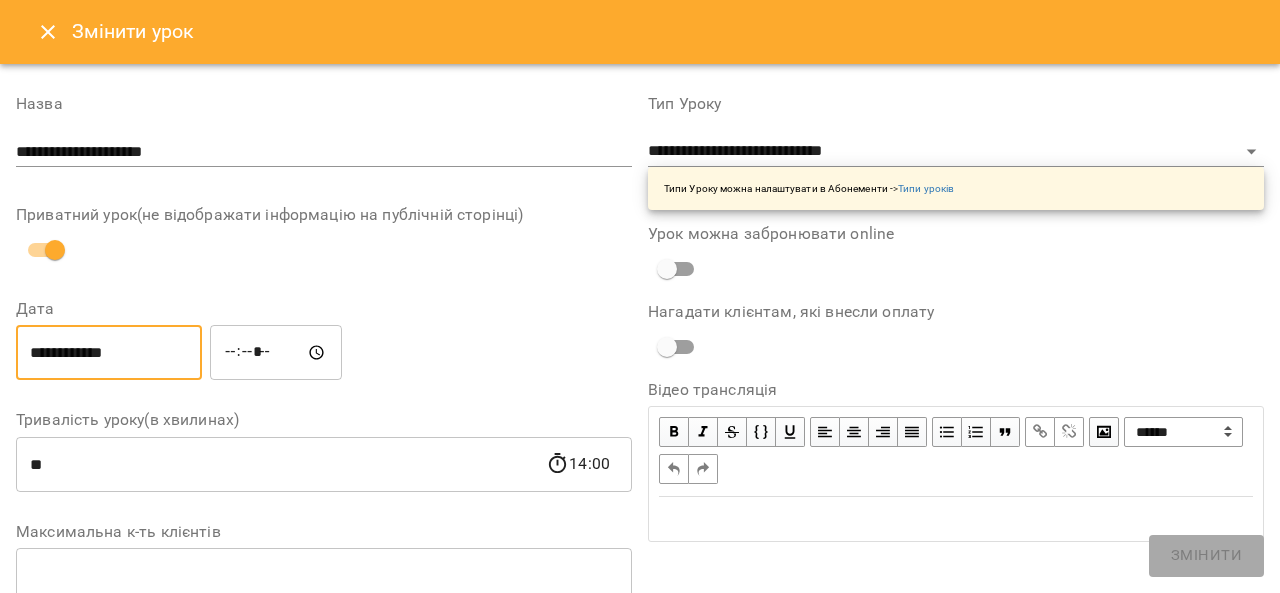click on "**********" at bounding box center [109, 353] 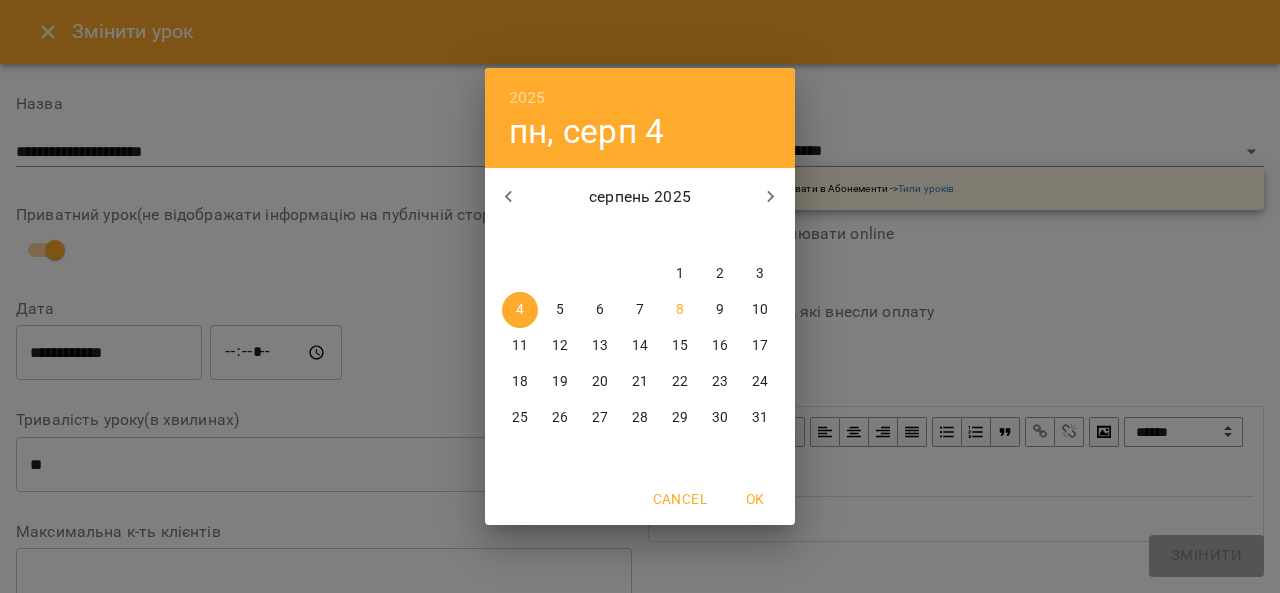 click on "11" at bounding box center [520, 346] 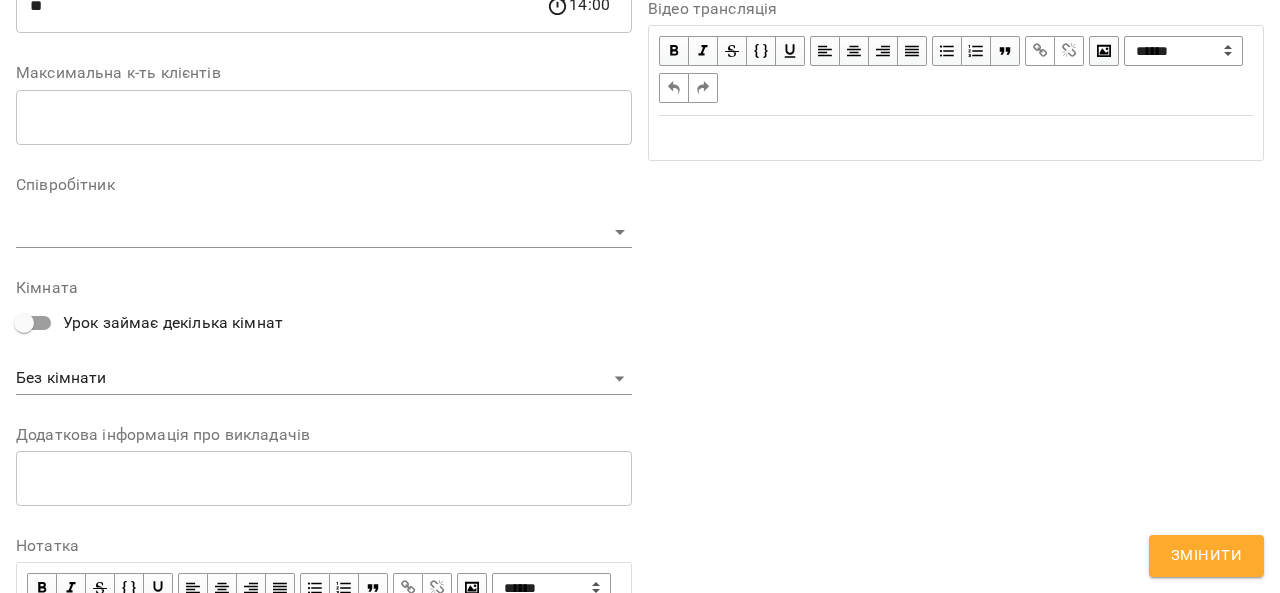 scroll, scrollTop: 700, scrollLeft: 0, axis: vertical 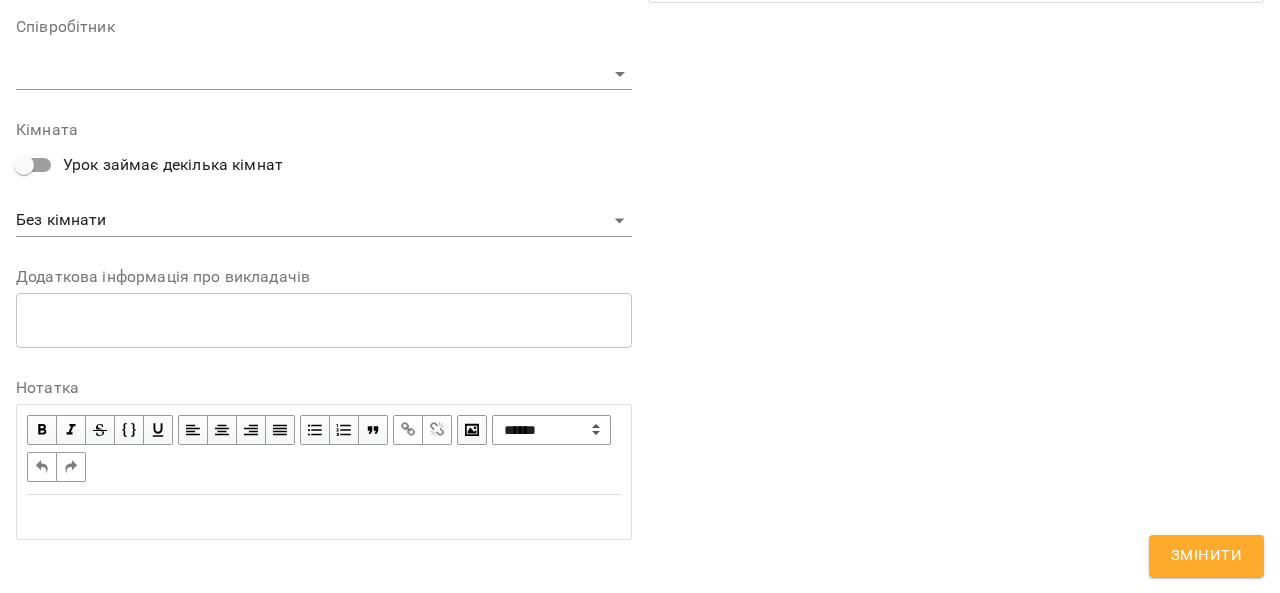 click on "Змінити" at bounding box center [1206, 556] 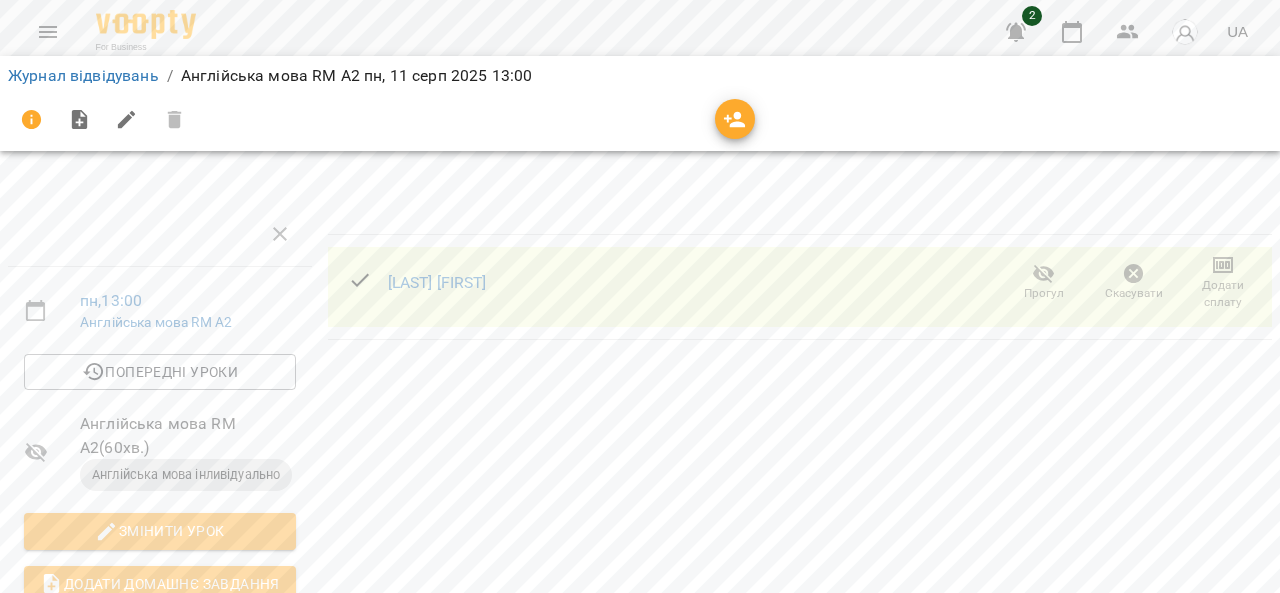 scroll, scrollTop: 0, scrollLeft: 0, axis: both 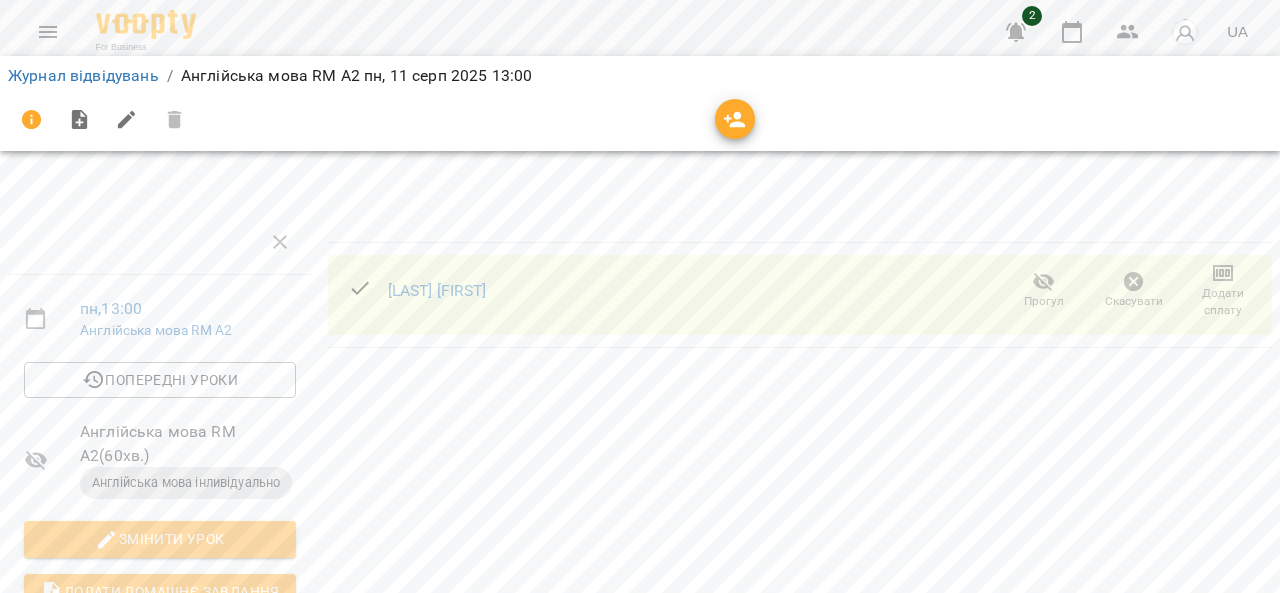click on "Салій Людмила Прогул Скасувати Додати сплату" at bounding box center (800, 595) 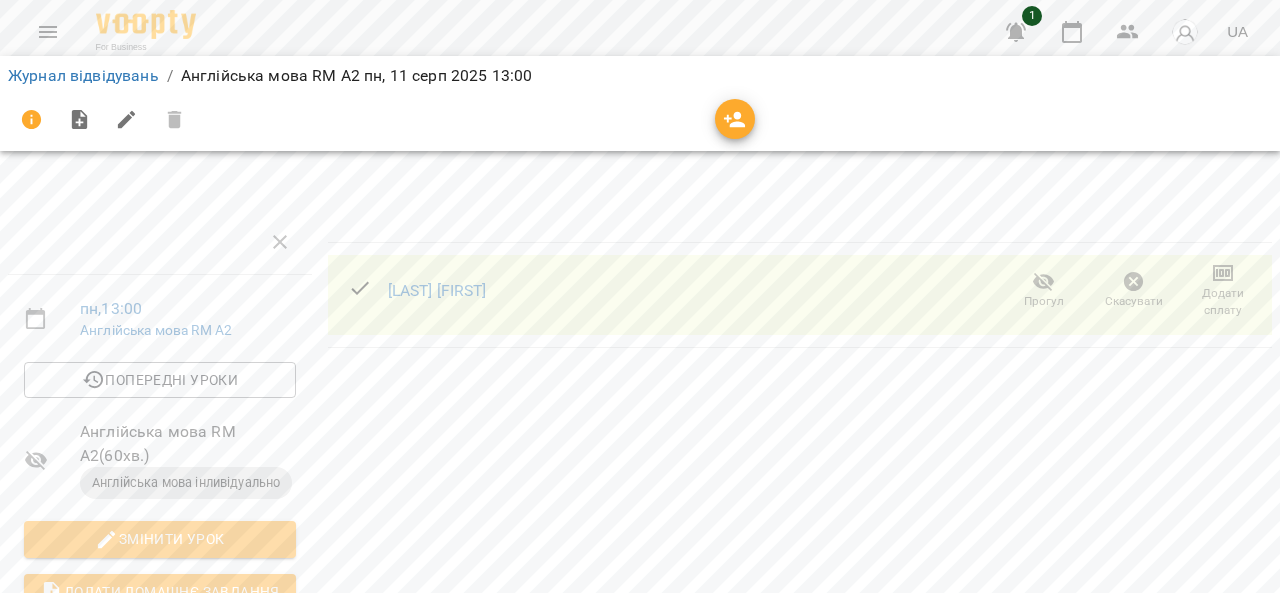 drag, startPoint x: 764, startPoint y: 115, endPoint x: 748, endPoint y: 116, distance: 16.03122 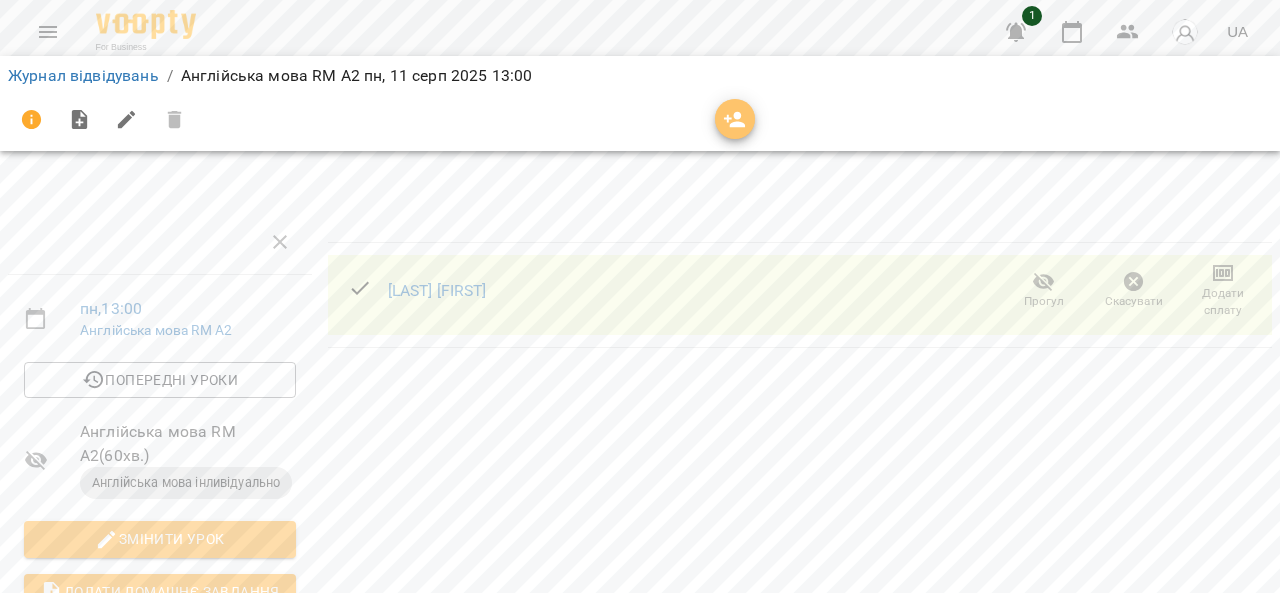 click 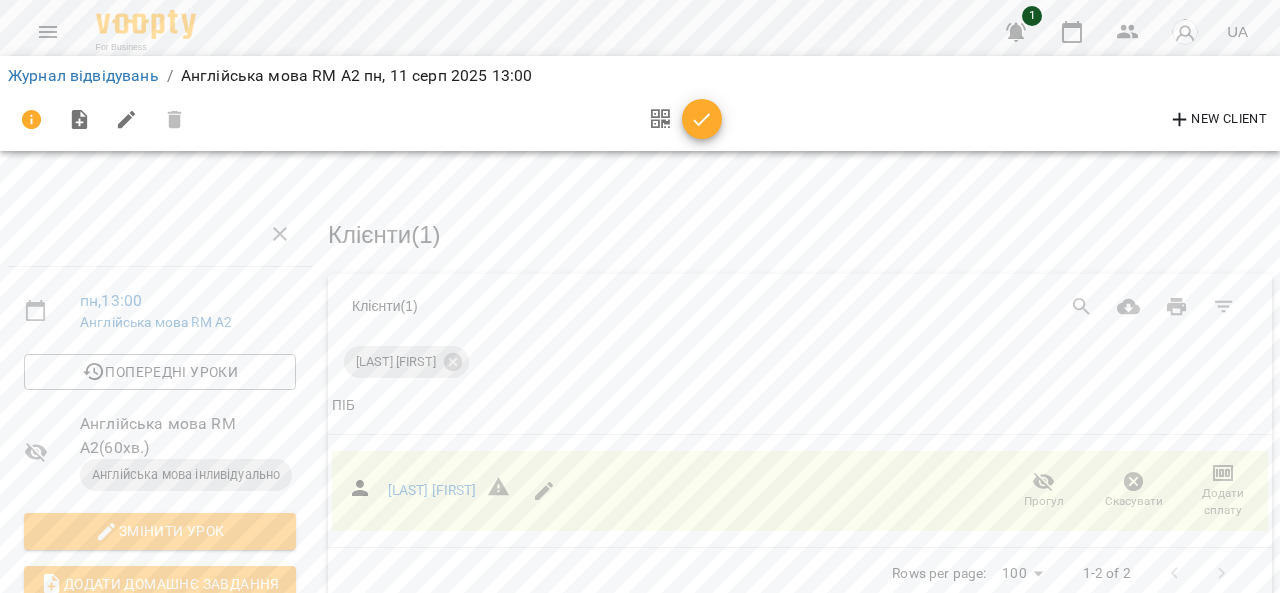 scroll, scrollTop: 0, scrollLeft: 0, axis: both 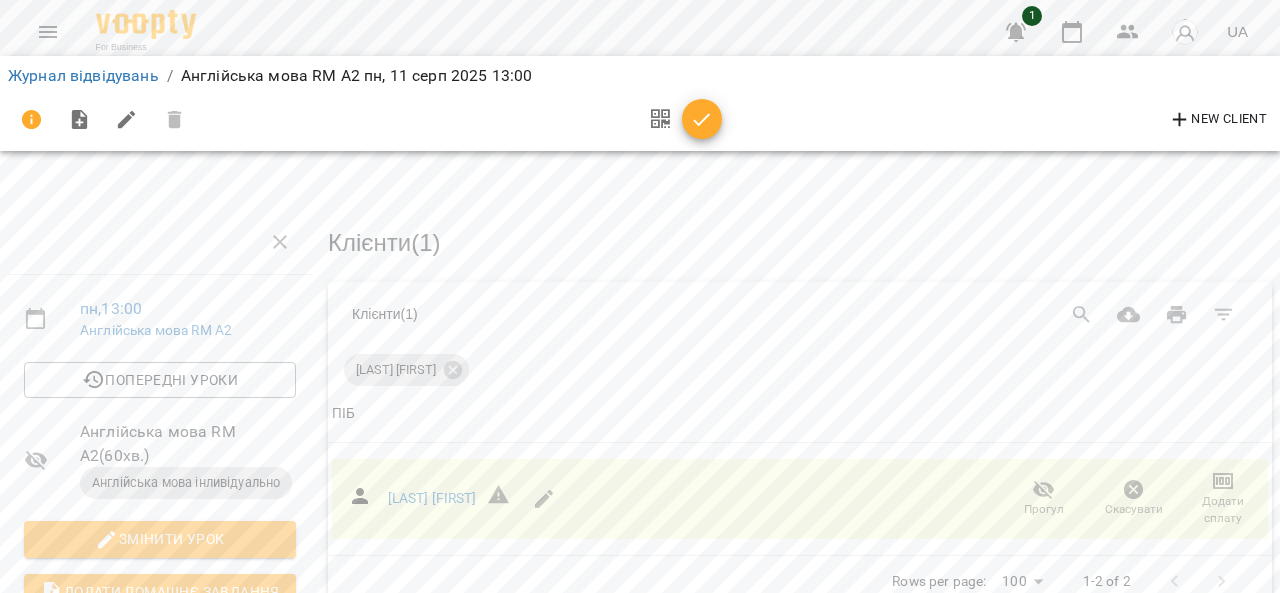 click on "Клієнти ( 1 )" at bounding box center [800, 238] 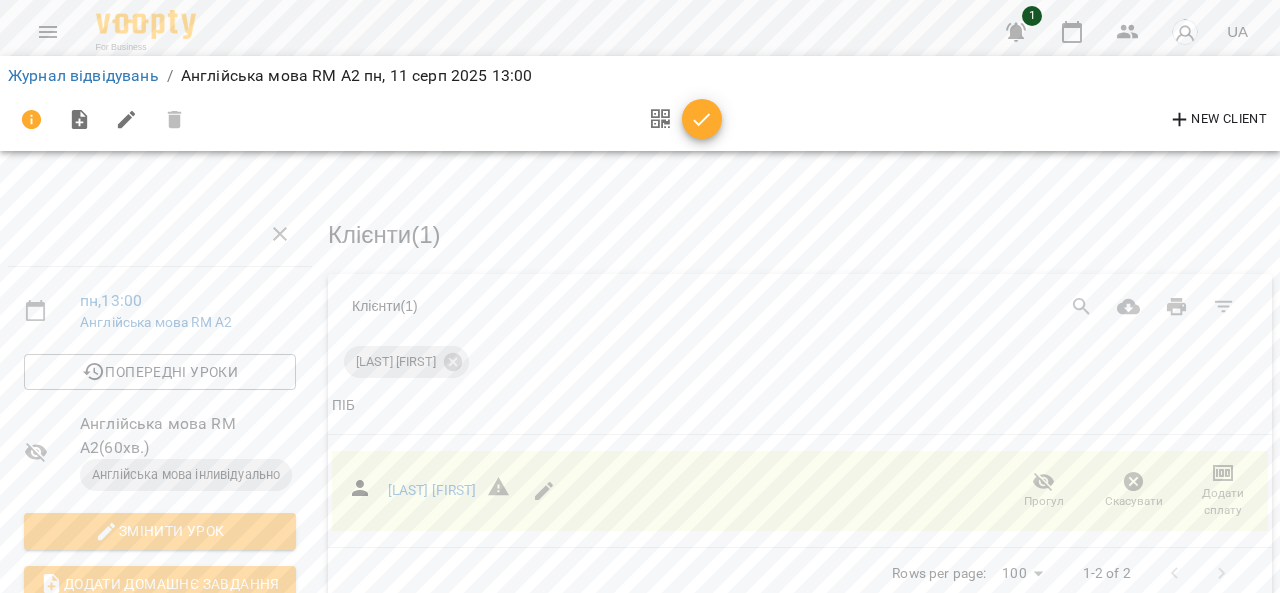 scroll, scrollTop: 0, scrollLeft: 0, axis: both 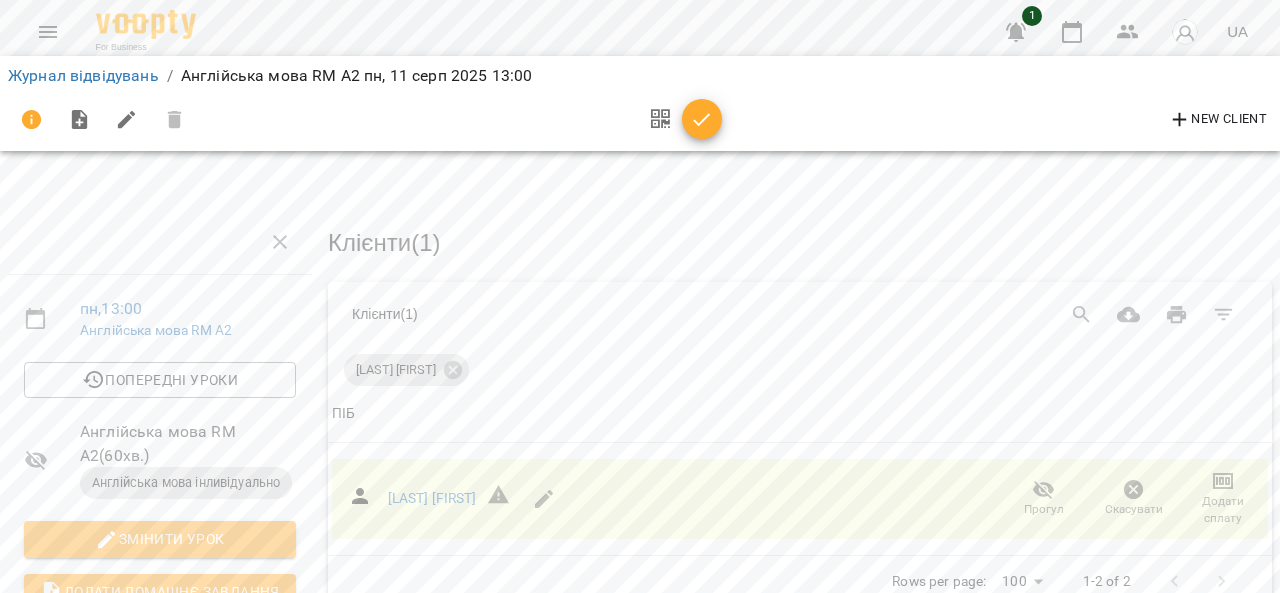 click at bounding box center (1185, 32) 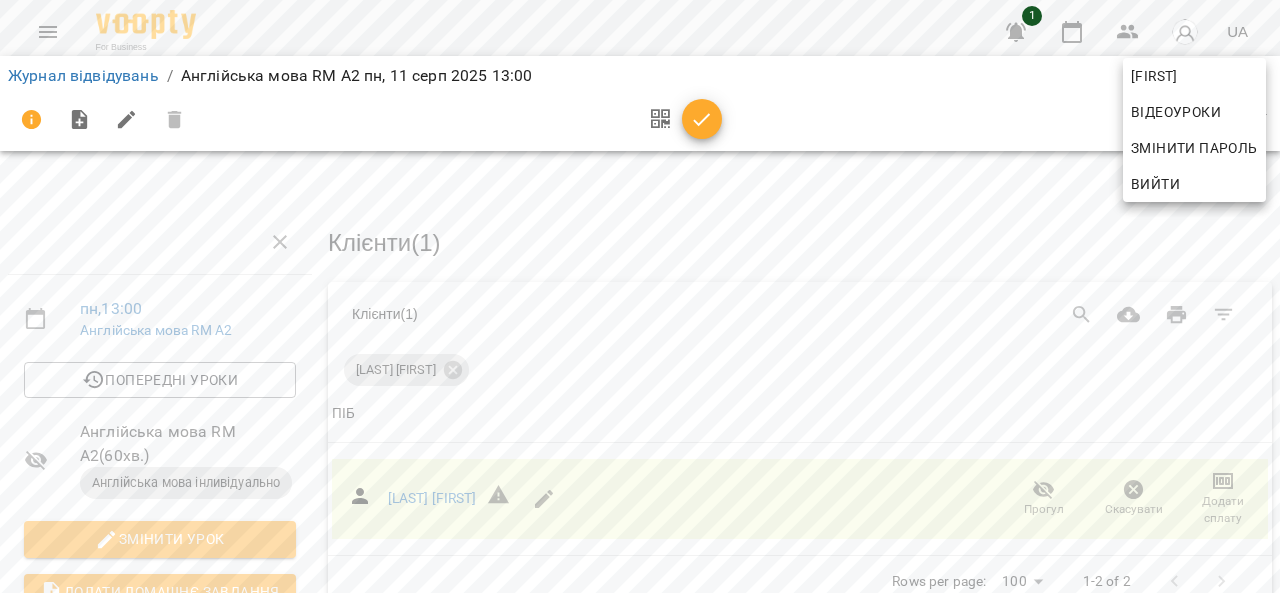 click at bounding box center (640, 296) 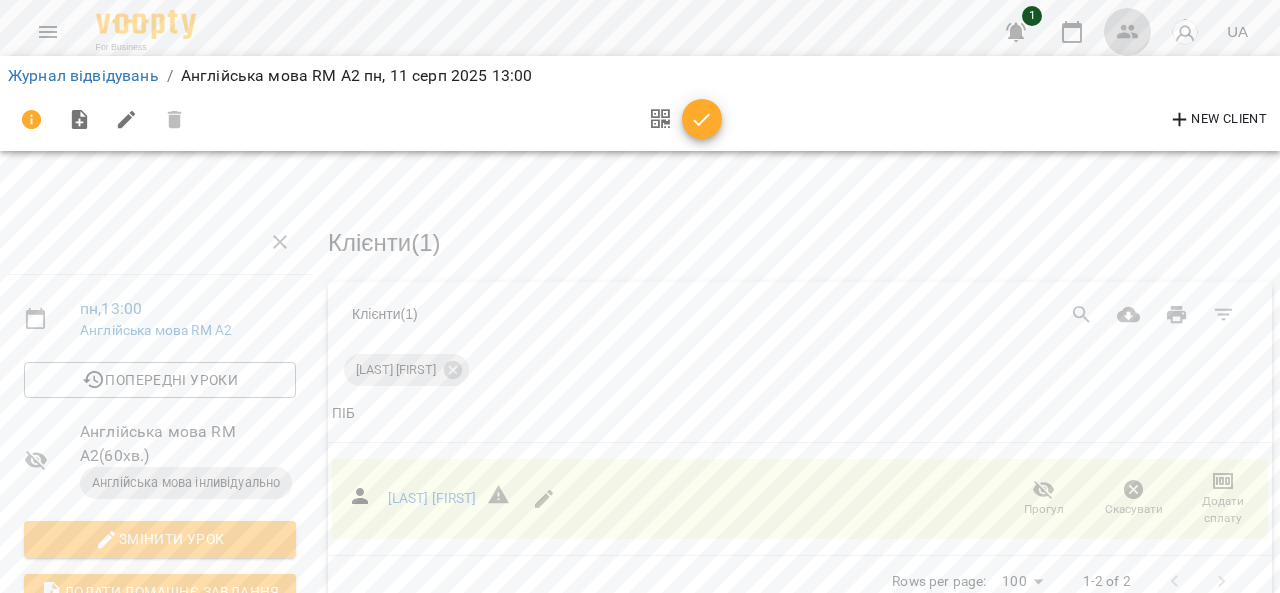 click 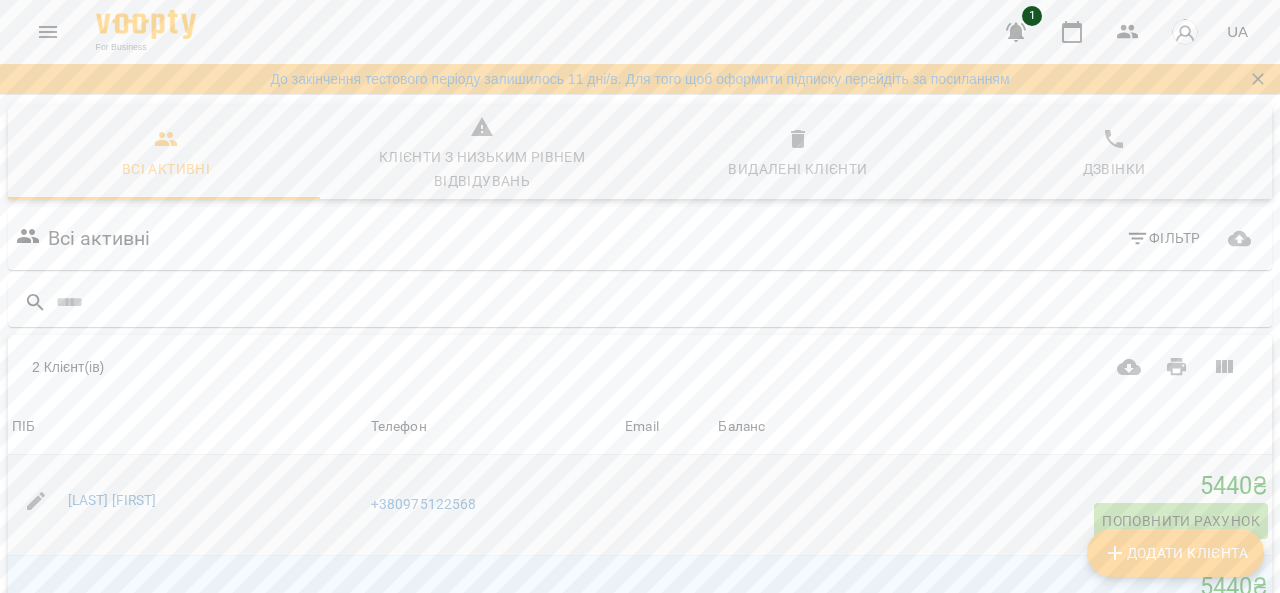 scroll, scrollTop: 184, scrollLeft: 0, axis: vertical 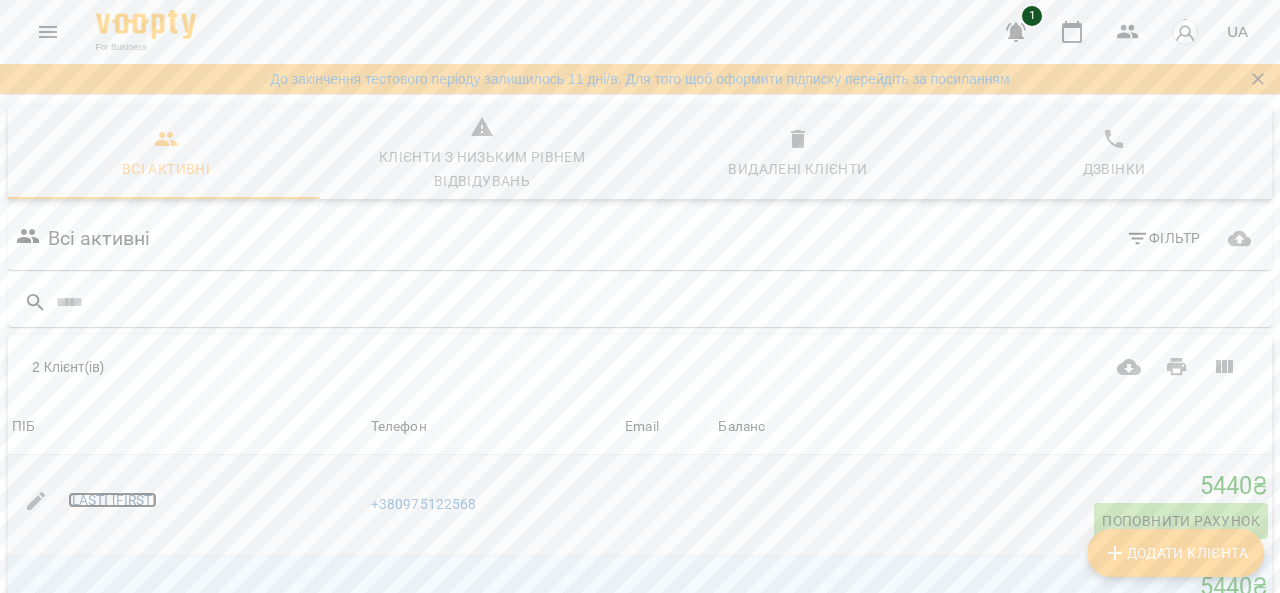 click on "[FIRST] [LAST]" at bounding box center [112, 500] 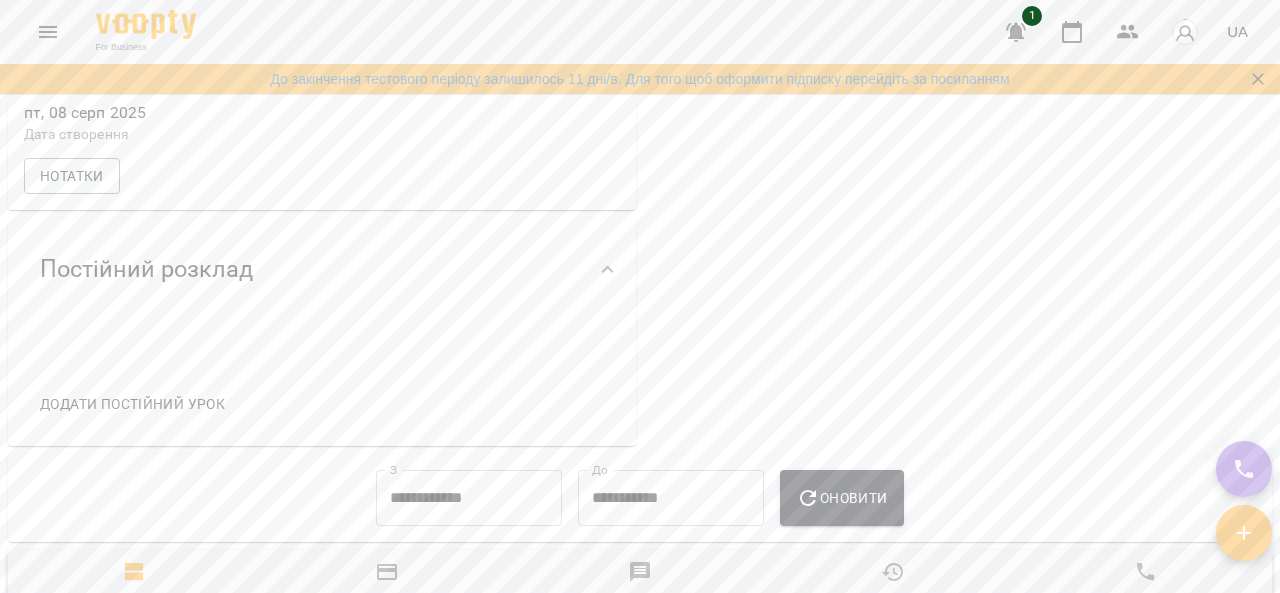 scroll, scrollTop: 700, scrollLeft: 0, axis: vertical 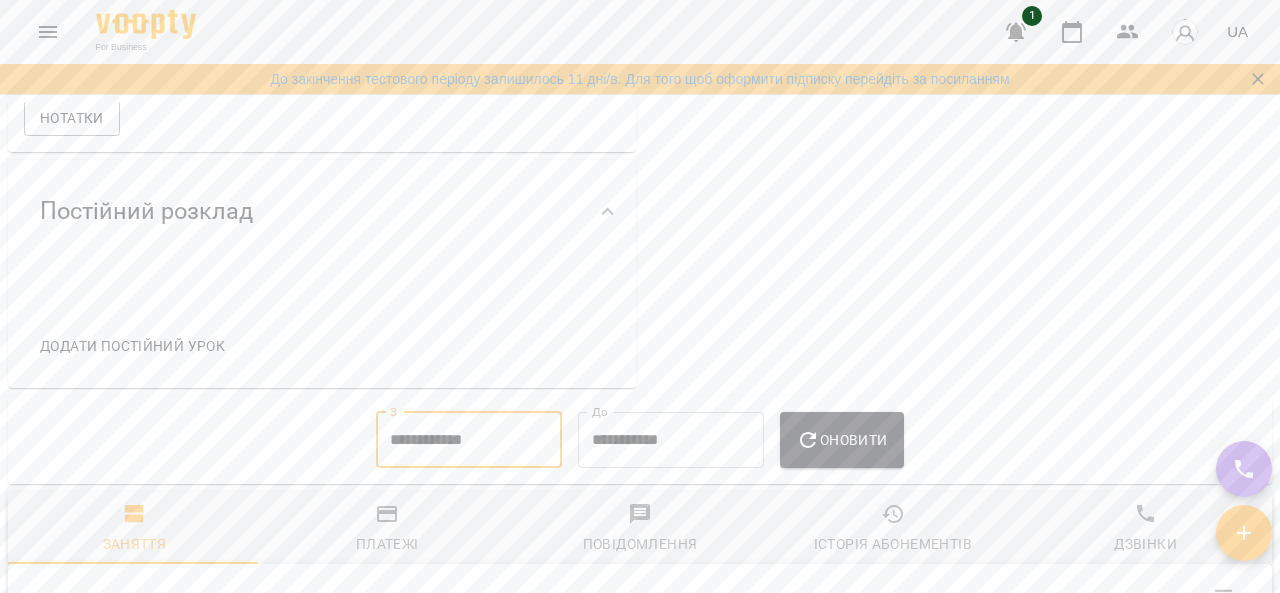 click on "**********" at bounding box center (469, 440) 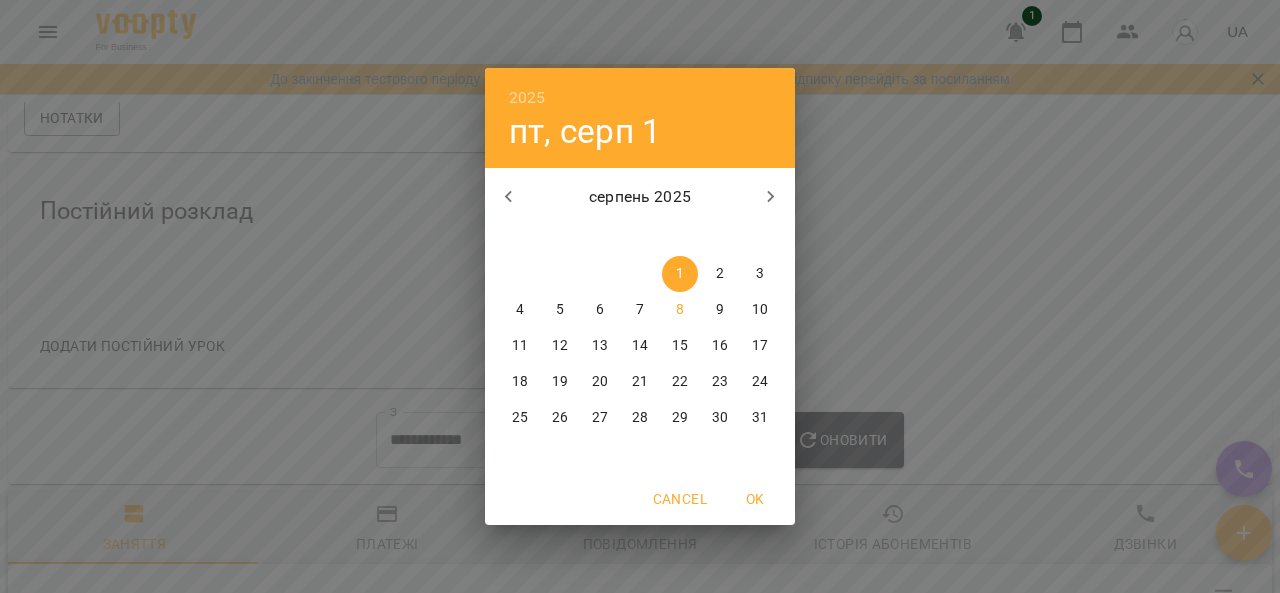 click on "5" at bounding box center (560, 310) 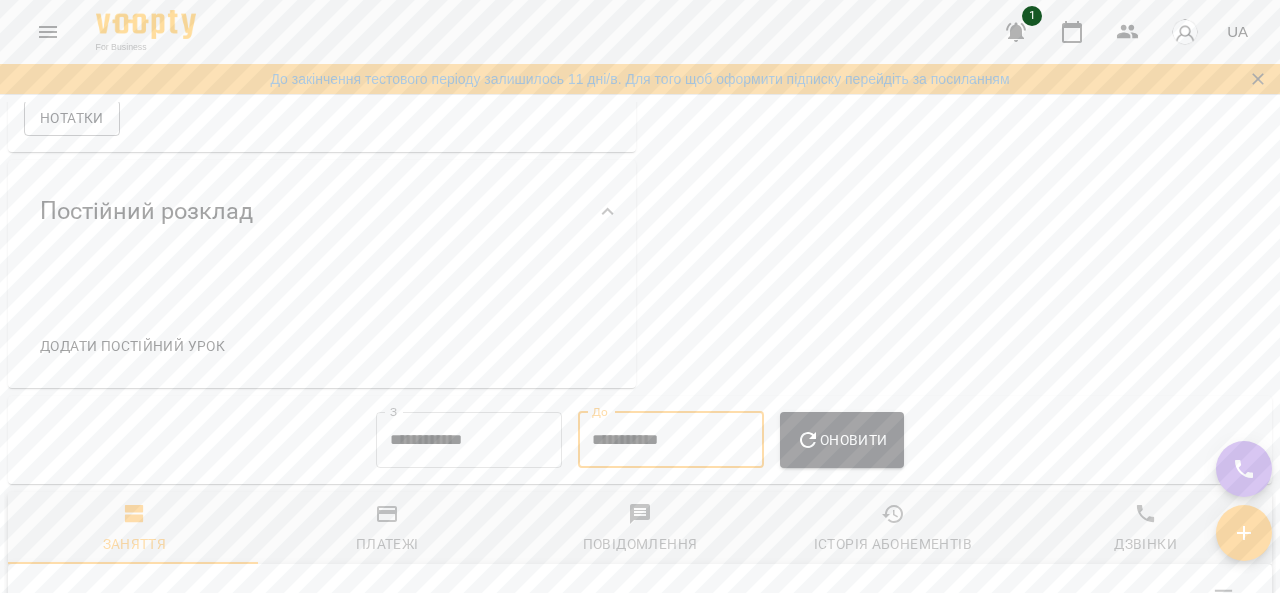 click on "**********" at bounding box center [671, 440] 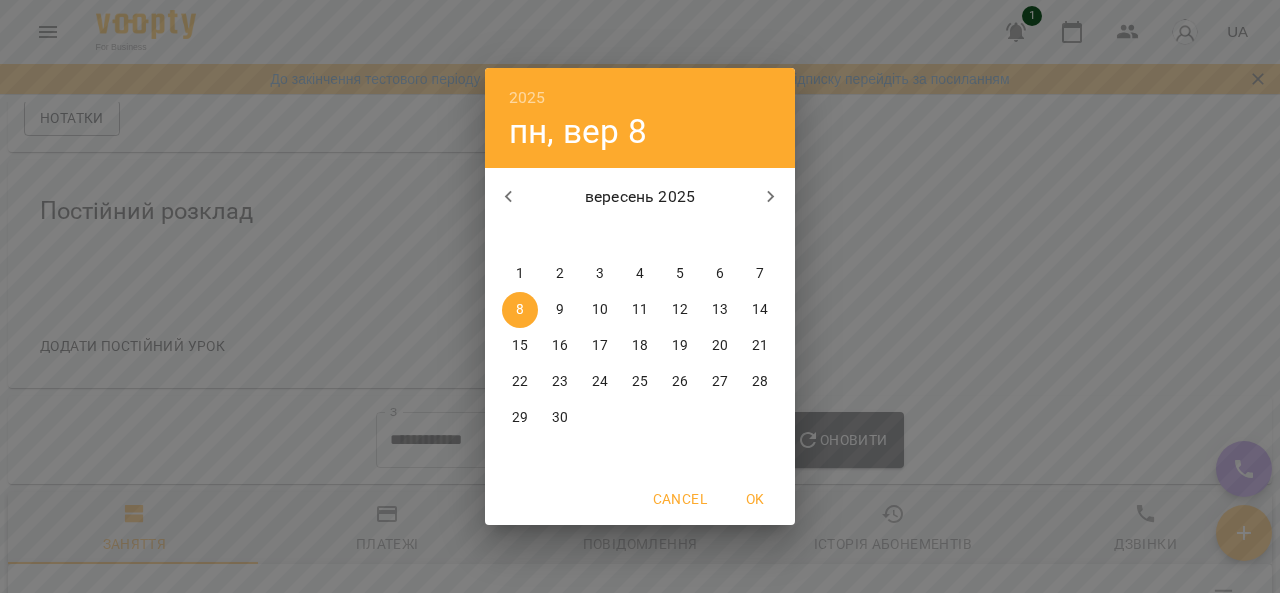 click 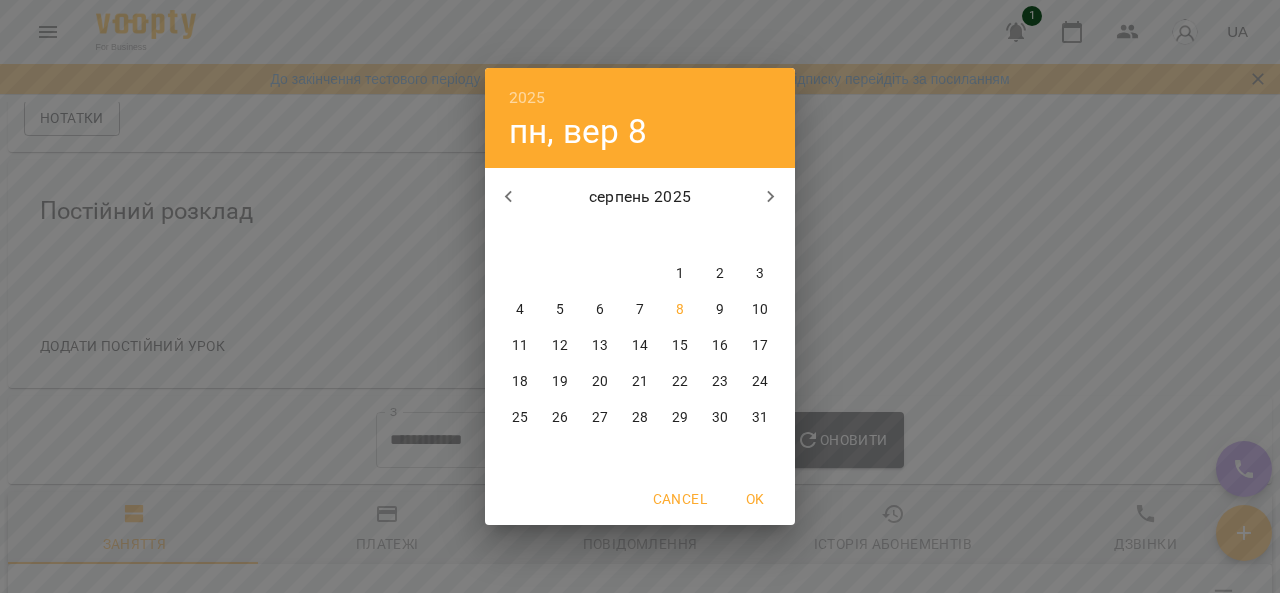 click on "4" at bounding box center (520, 310) 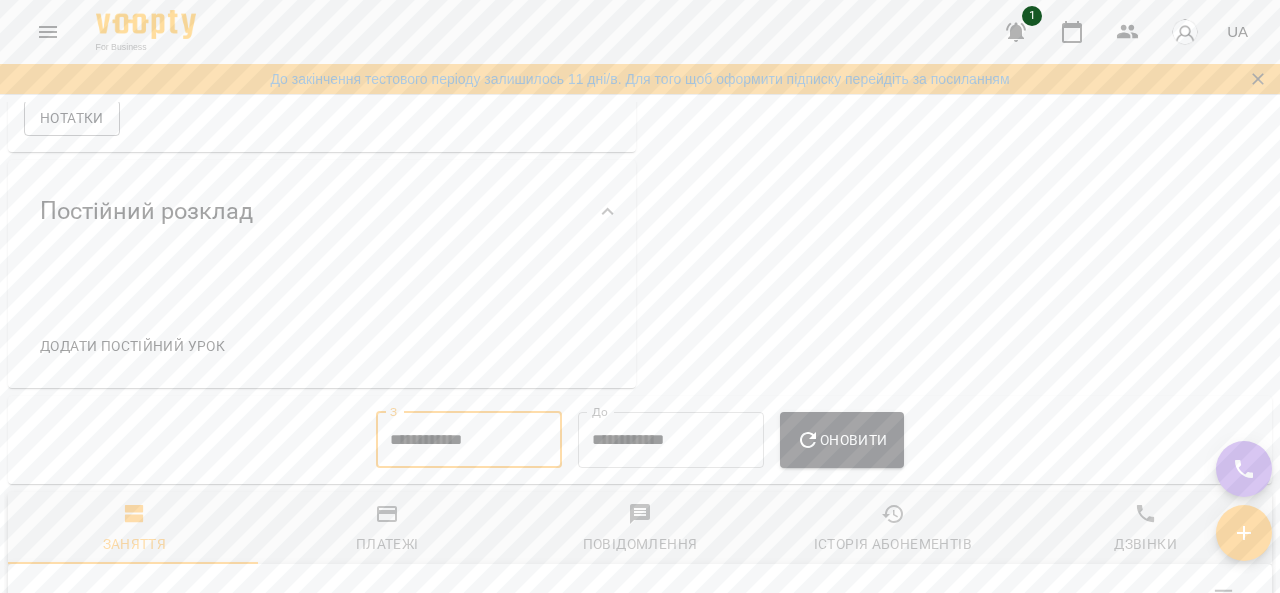 click on "**********" at bounding box center (469, 440) 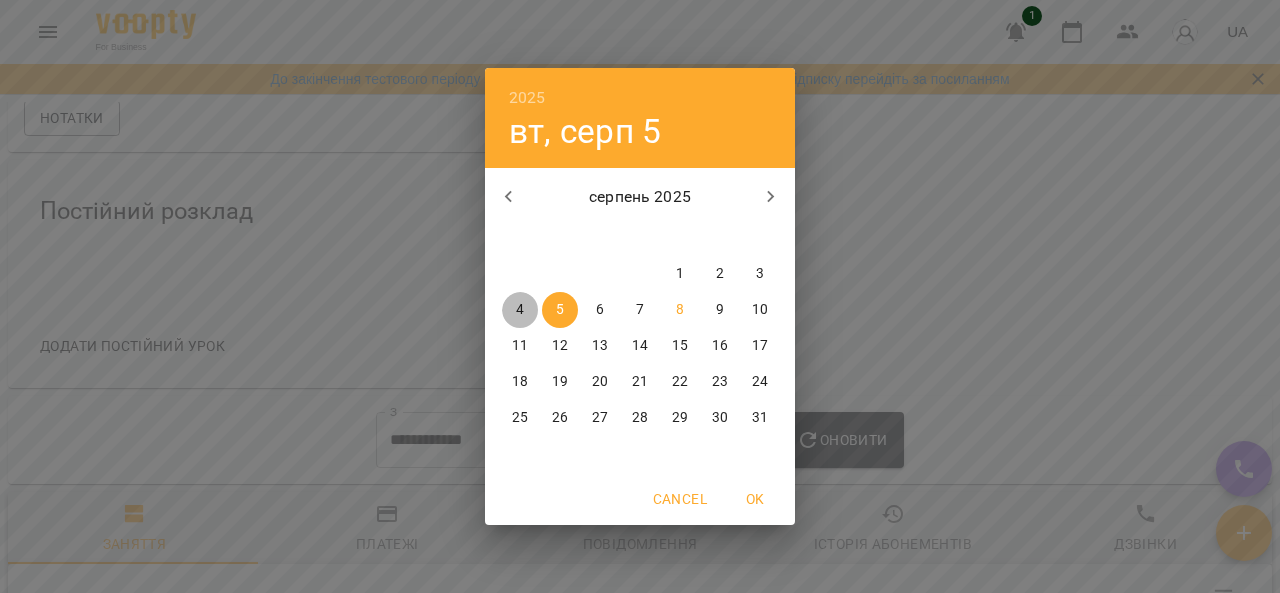 click on "4" at bounding box center [520, 310] 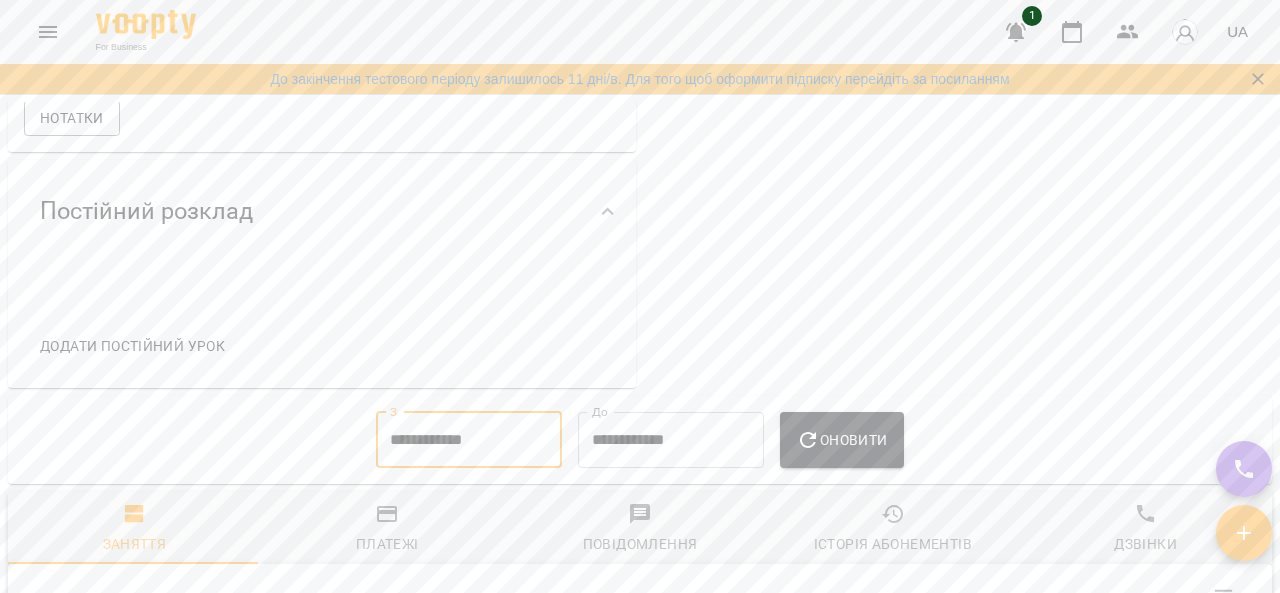 click on "**********" at bounding box center [671, 440] 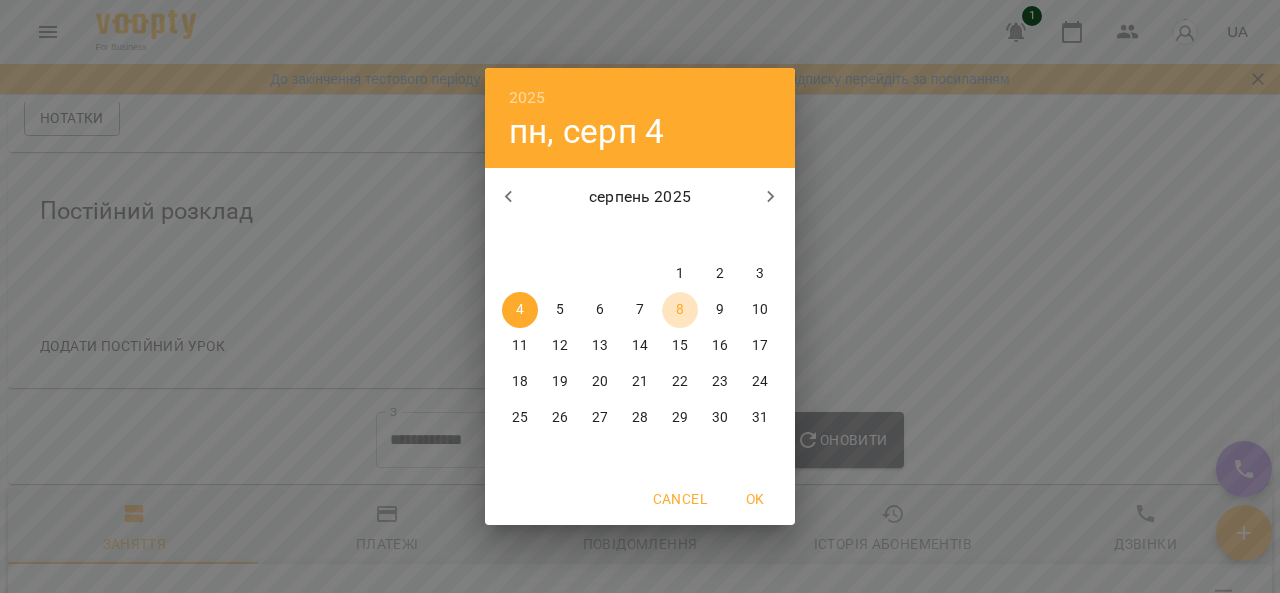 click on "8" at bounding box center (680, 310) 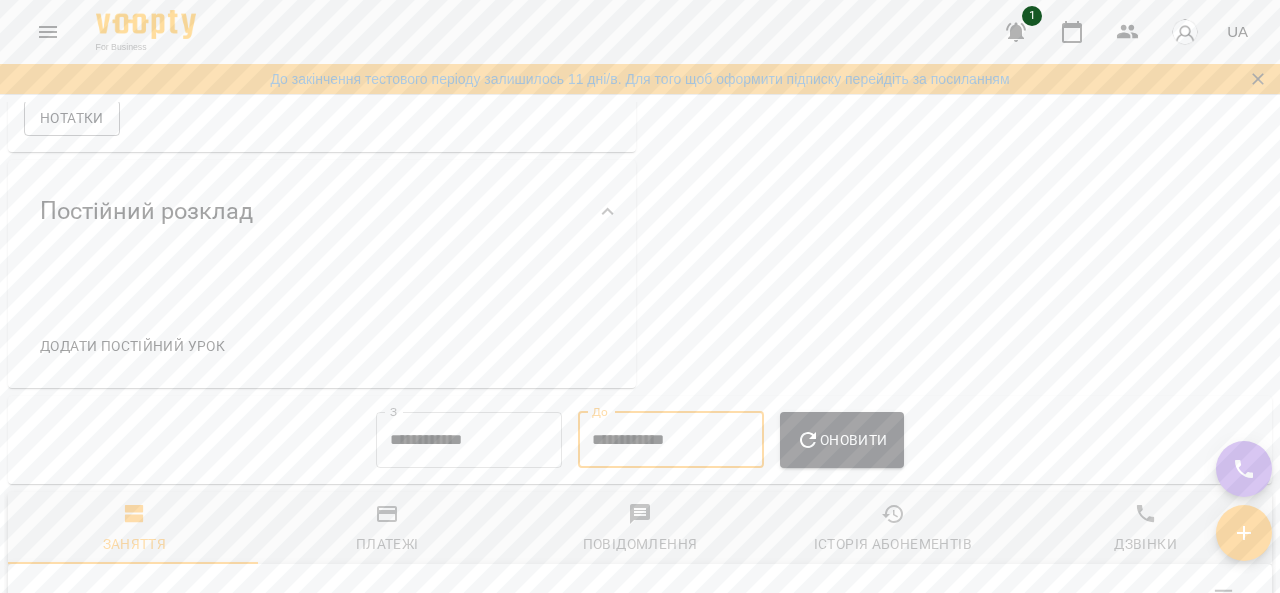 click 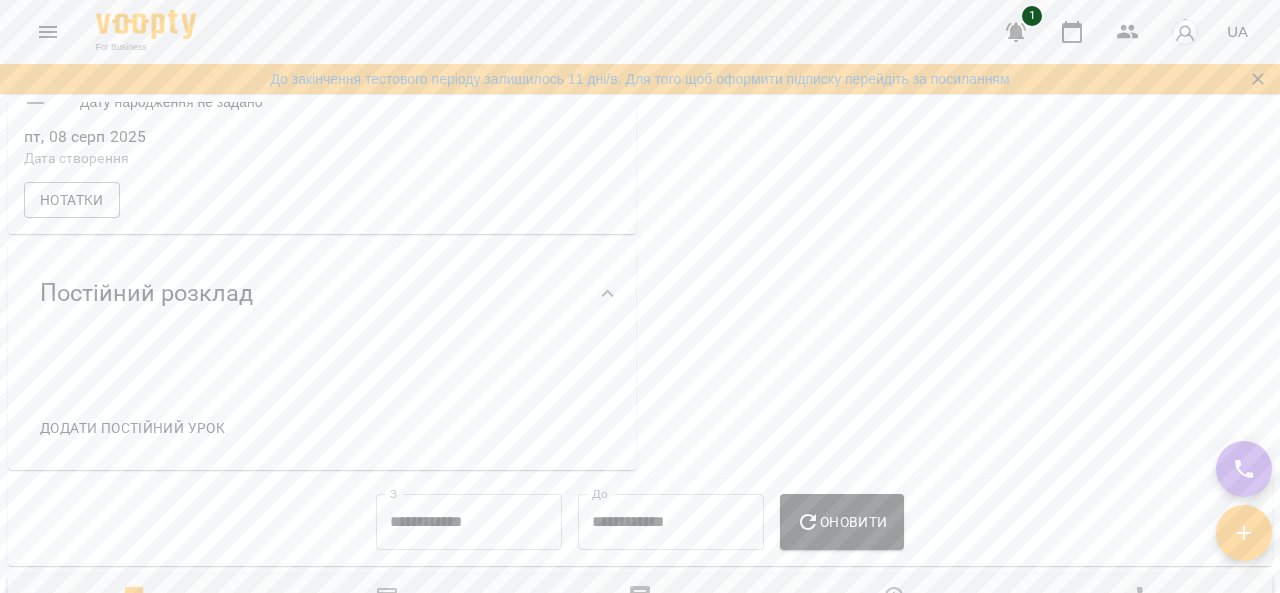 scroll, scrollTop: 600, scrollLeft: 0, axis: vertical 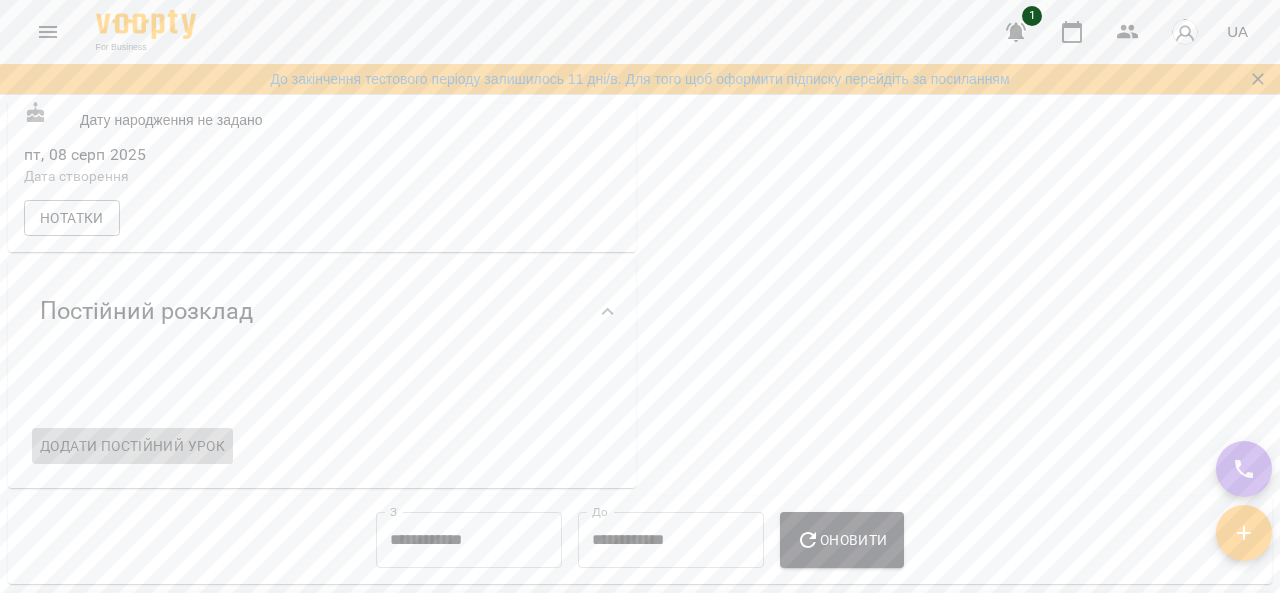 click on "Додати постійний урок" at bounding box center (132, 446) 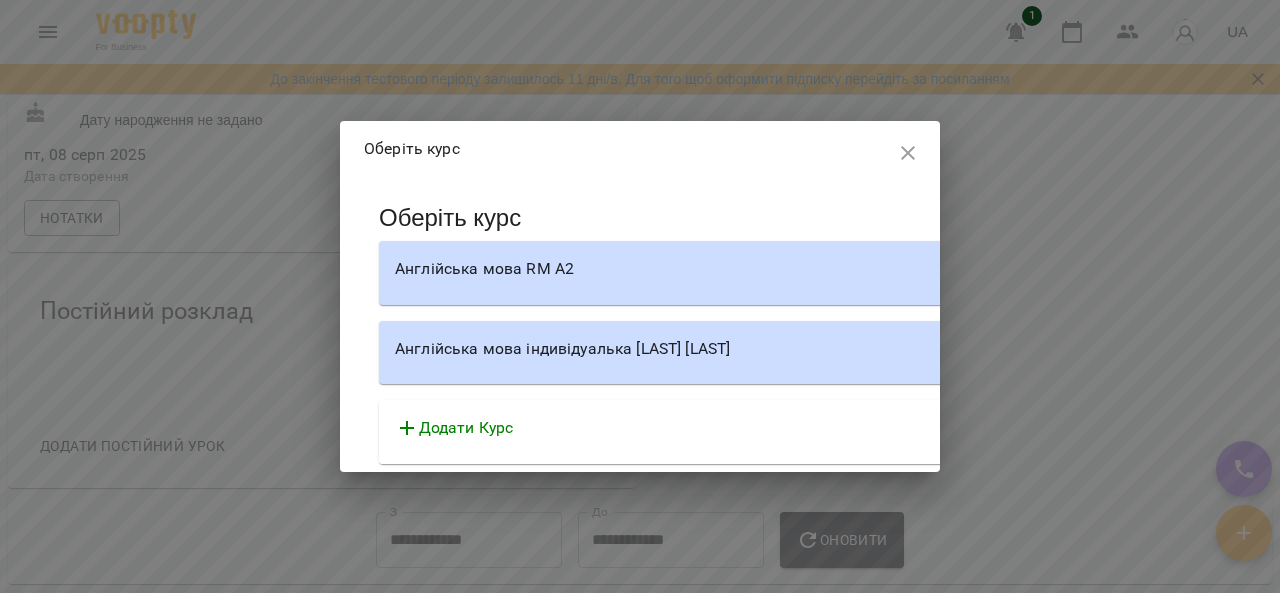 click on "Англійська мова індивідуалка [LAST] [FIRST]" at bounding box center [949, 353] 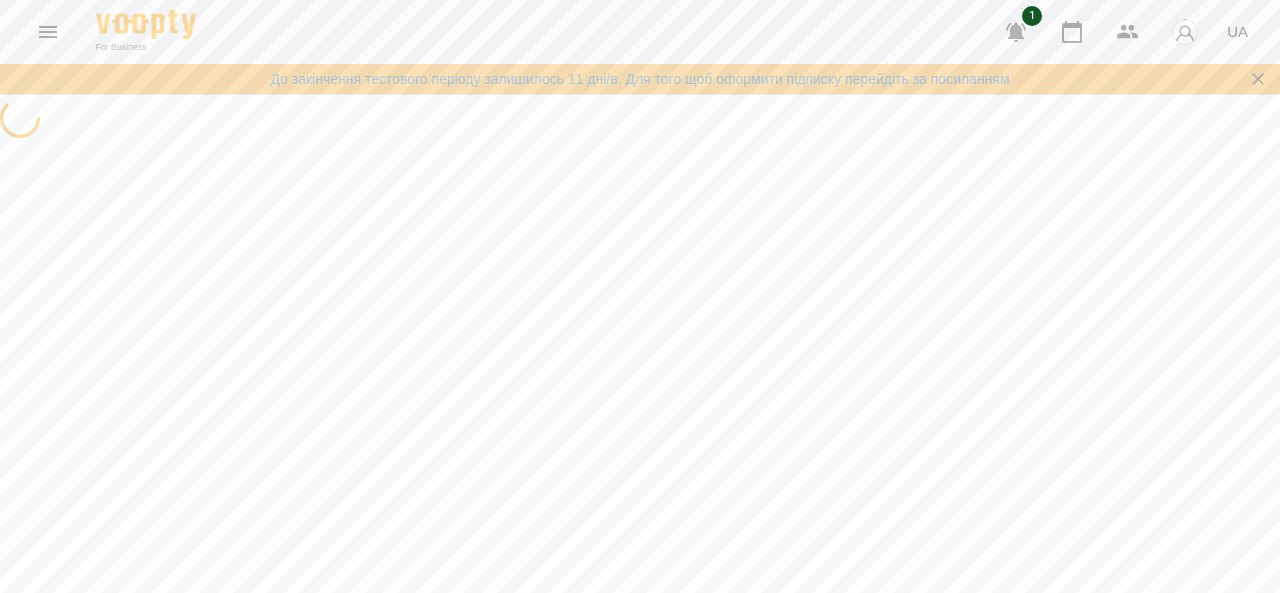 select on "********" 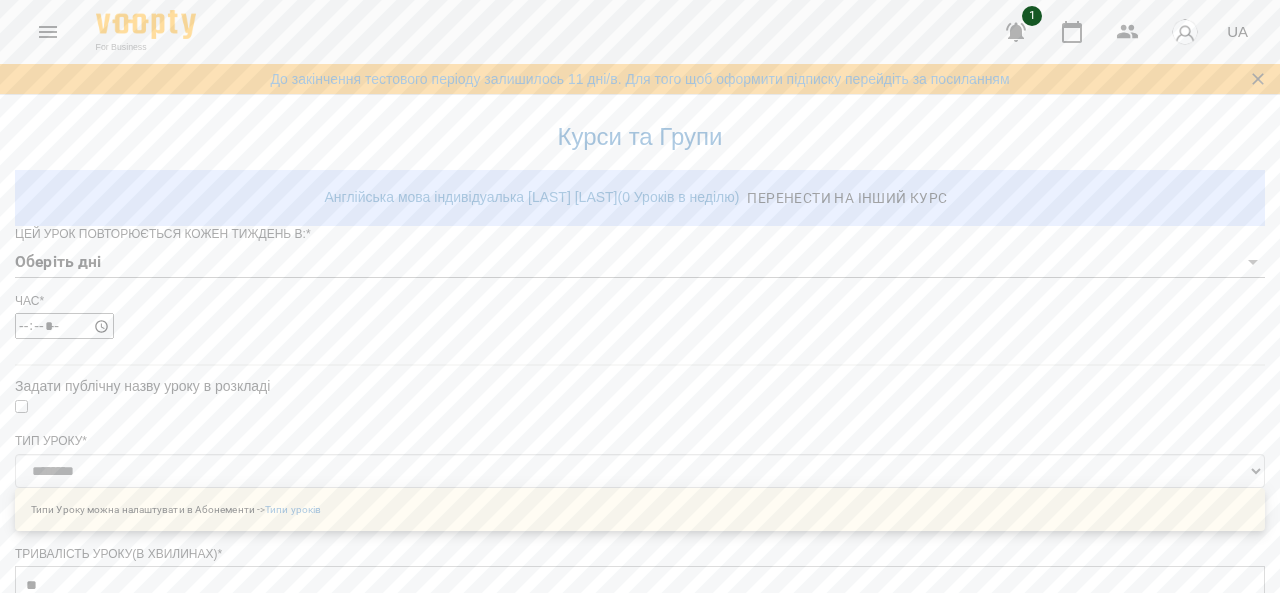 scroll, scrollTop: 0, scrollLeft: 0, axis: both 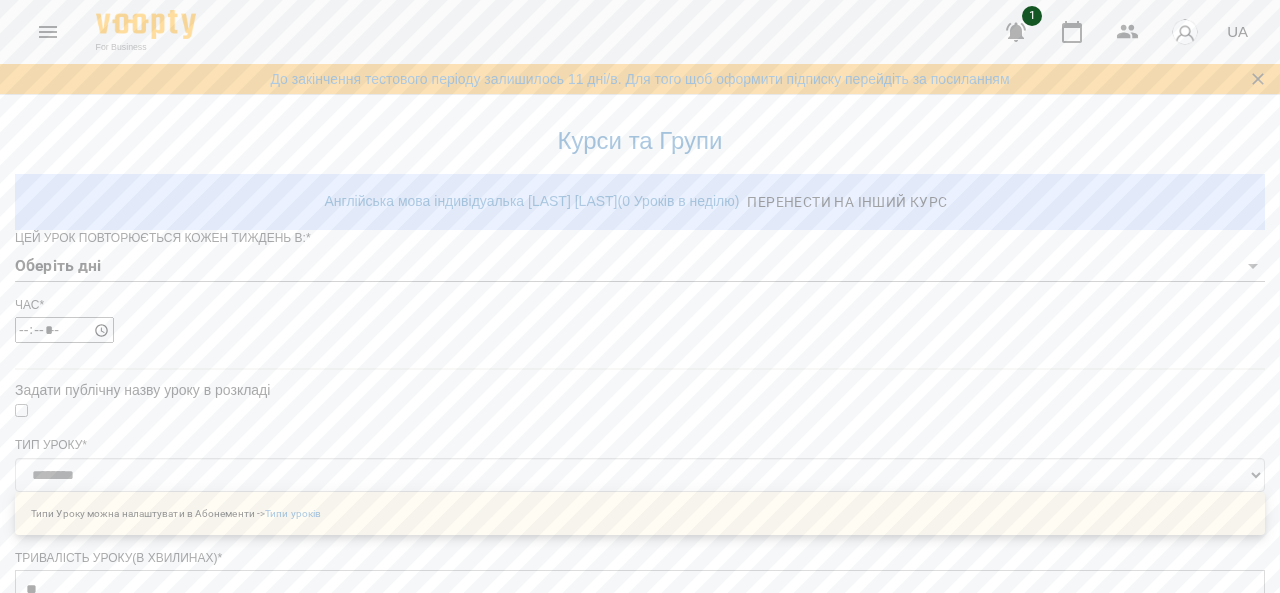 click on "**********" at bounding box center [640, 618] 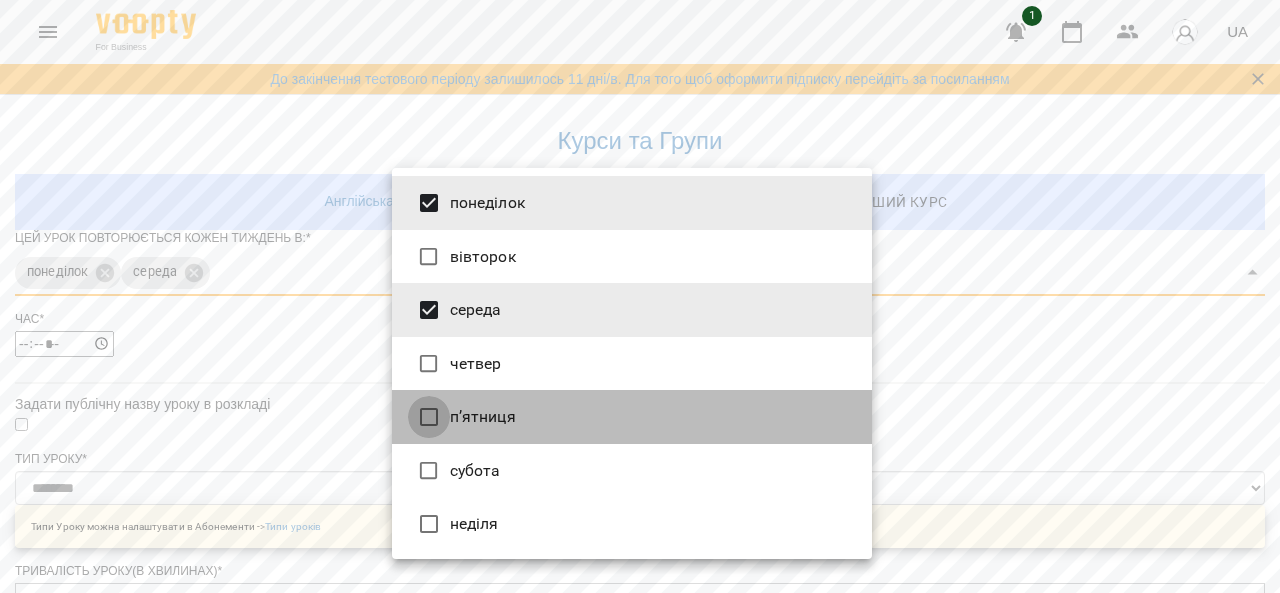 type on "*****" 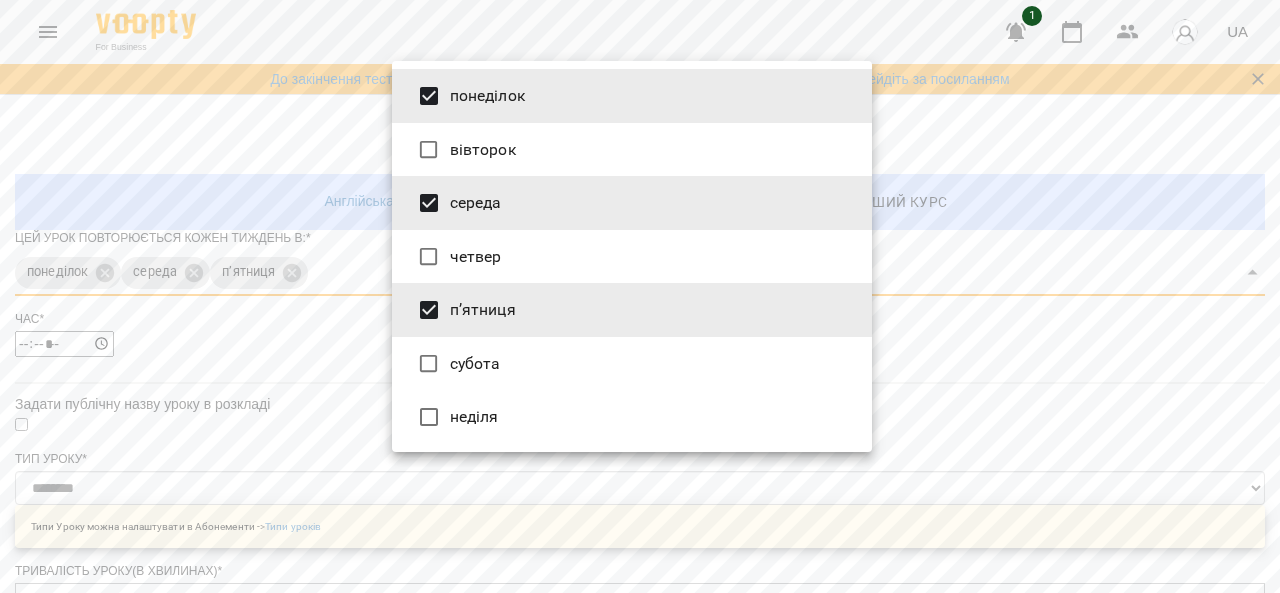 click at bounding box center [640, 296] 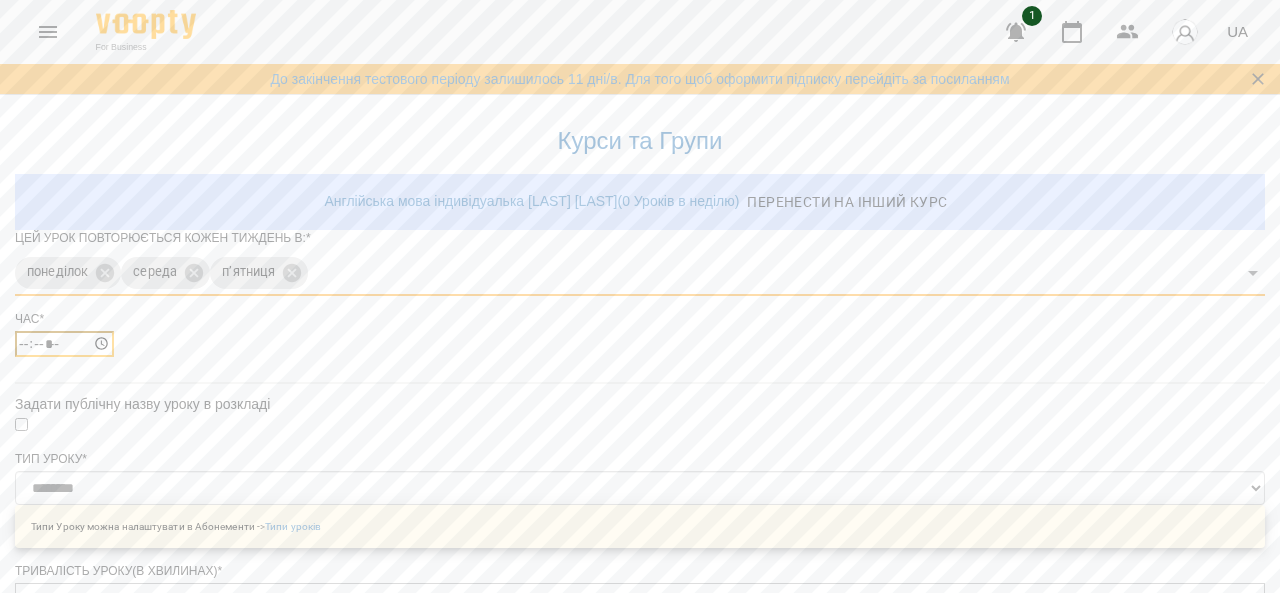 click on "*****" at bounding box center (64, 344) 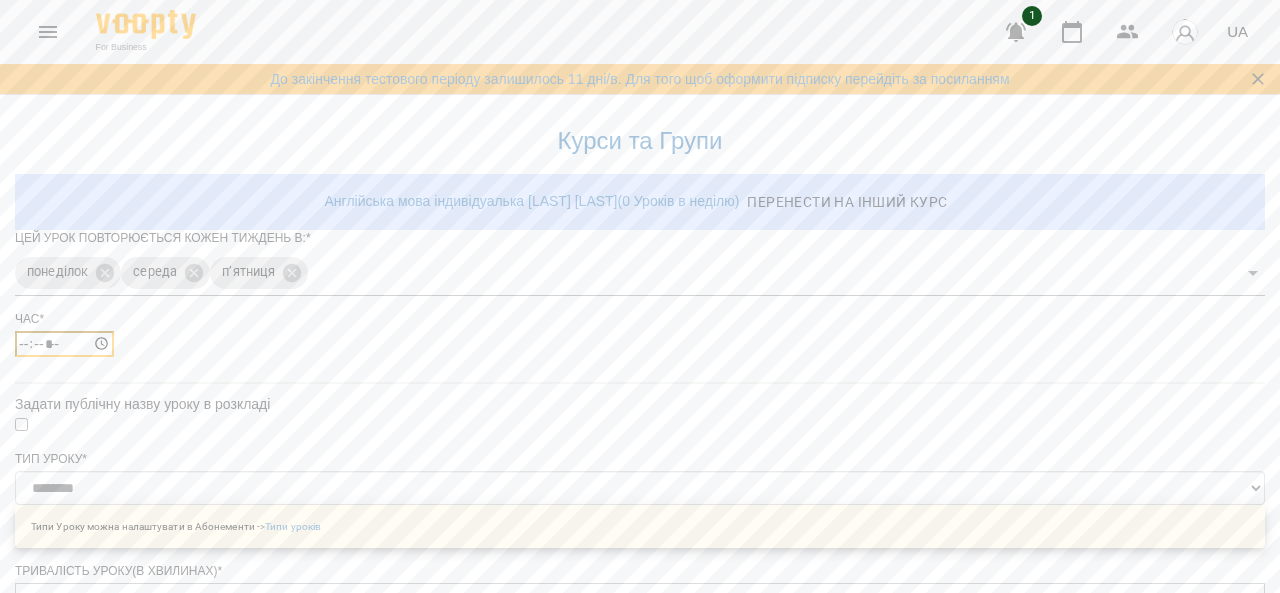click on "*****" at bounding box center [64, 344] 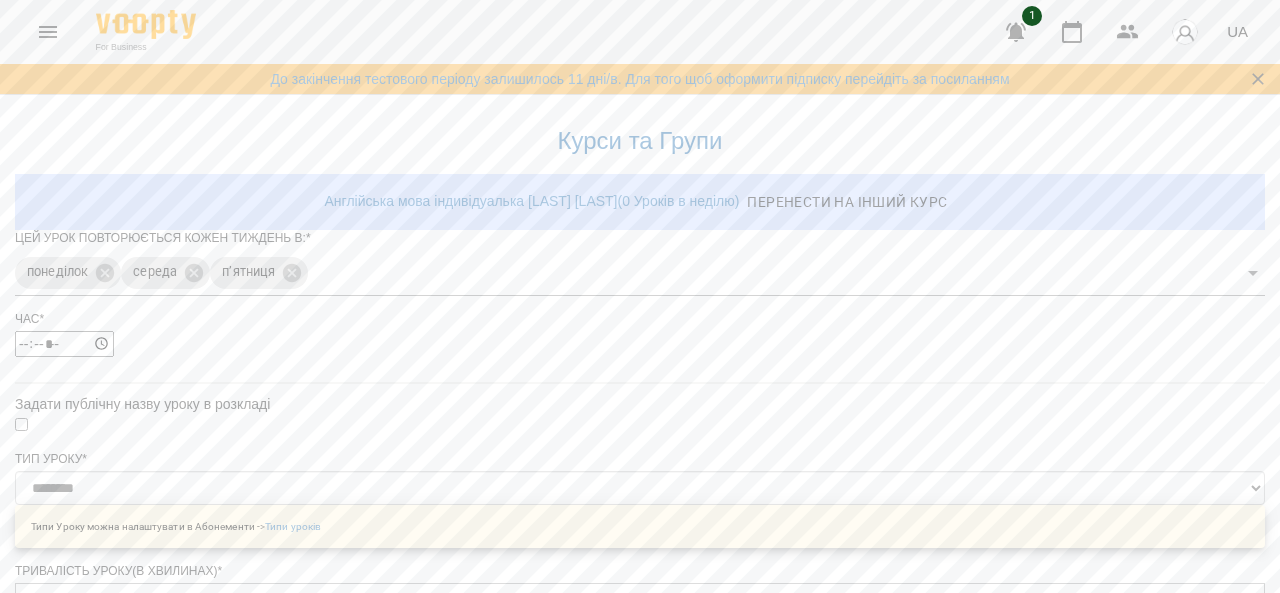 click on "*****" at bounding box center [640, 344] 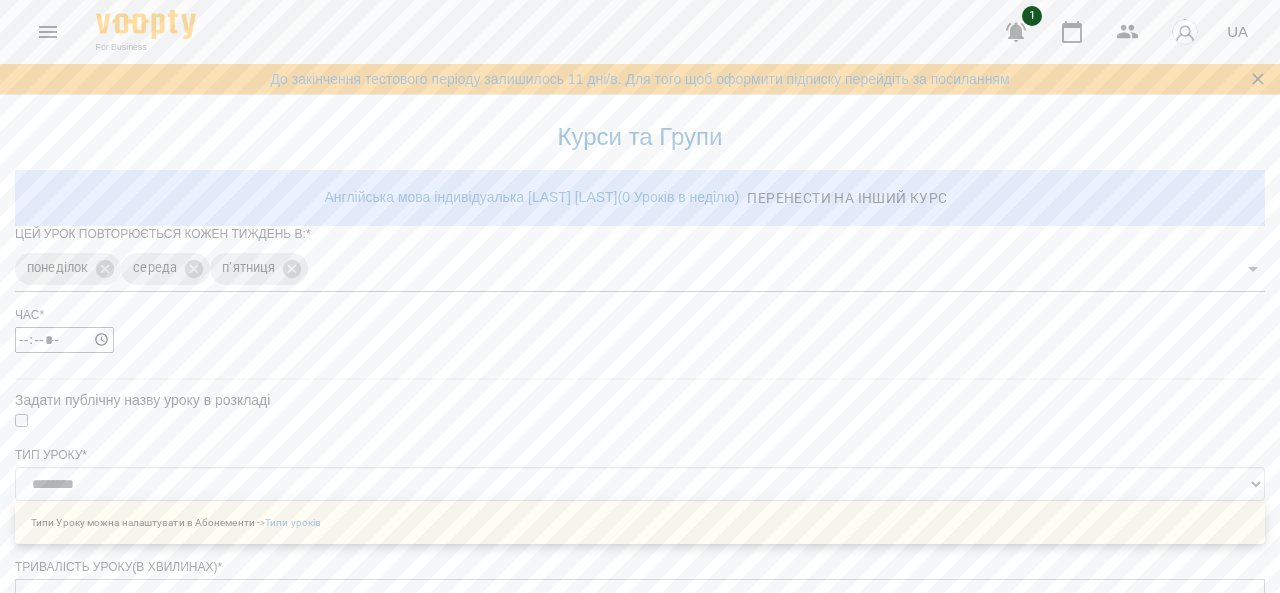 scroll, scrollTop: 300, scrollLeft: 0, axis: vertical 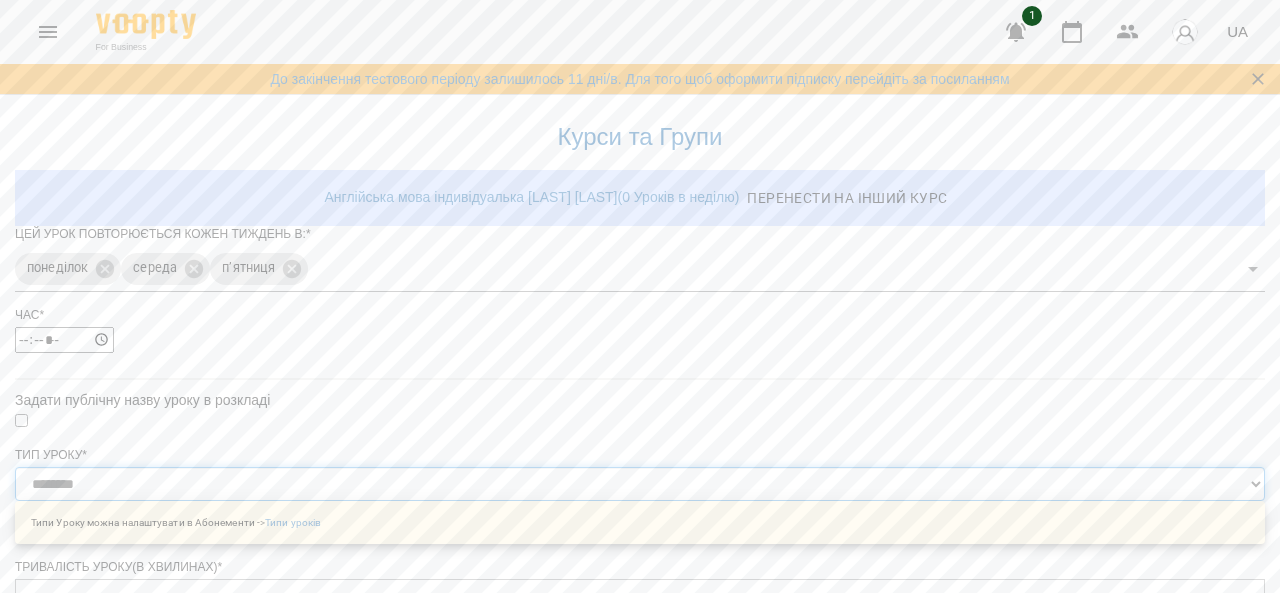 click on "**********" at bounding box center (640, 484) 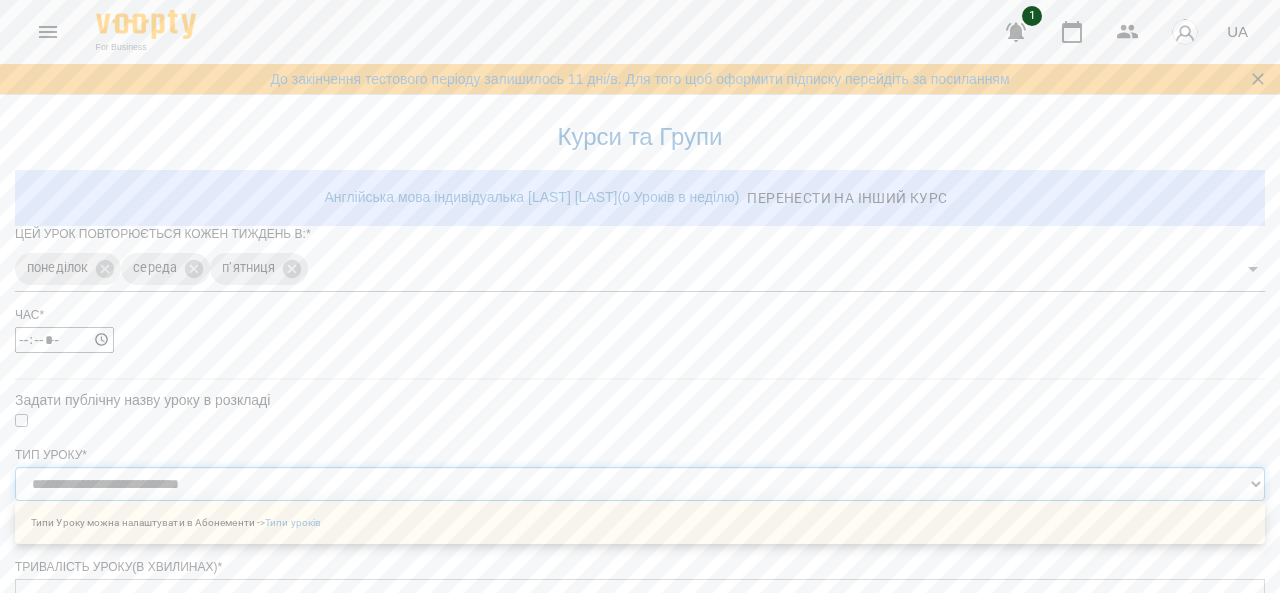 click on "**********" at bounding box center (640, 484) 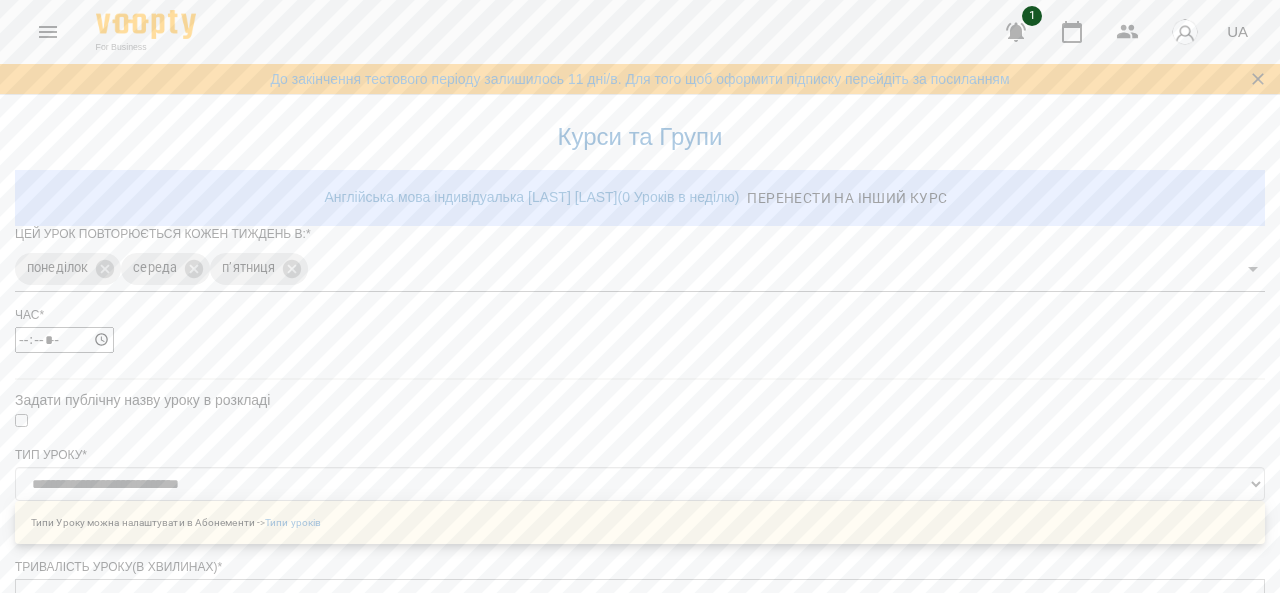 click on "**********" at bounding box center [640, 672] 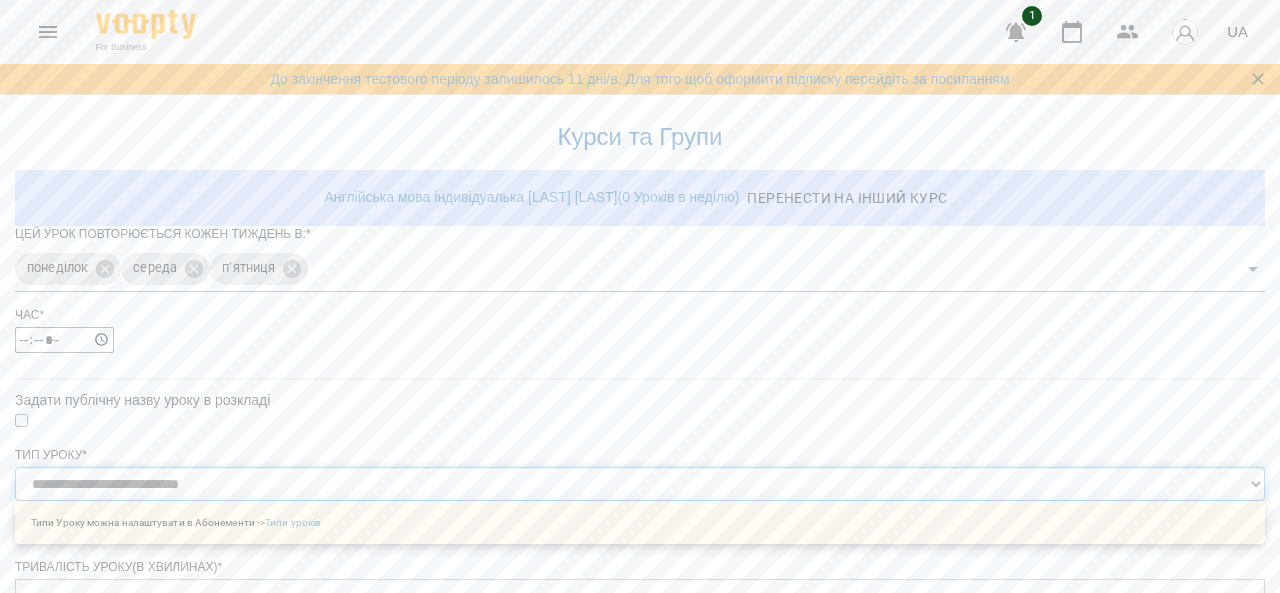 drag, startPoint x: 850, startPoint y: 225, endPoint x: 838, endPoint y: 230, distance: 13 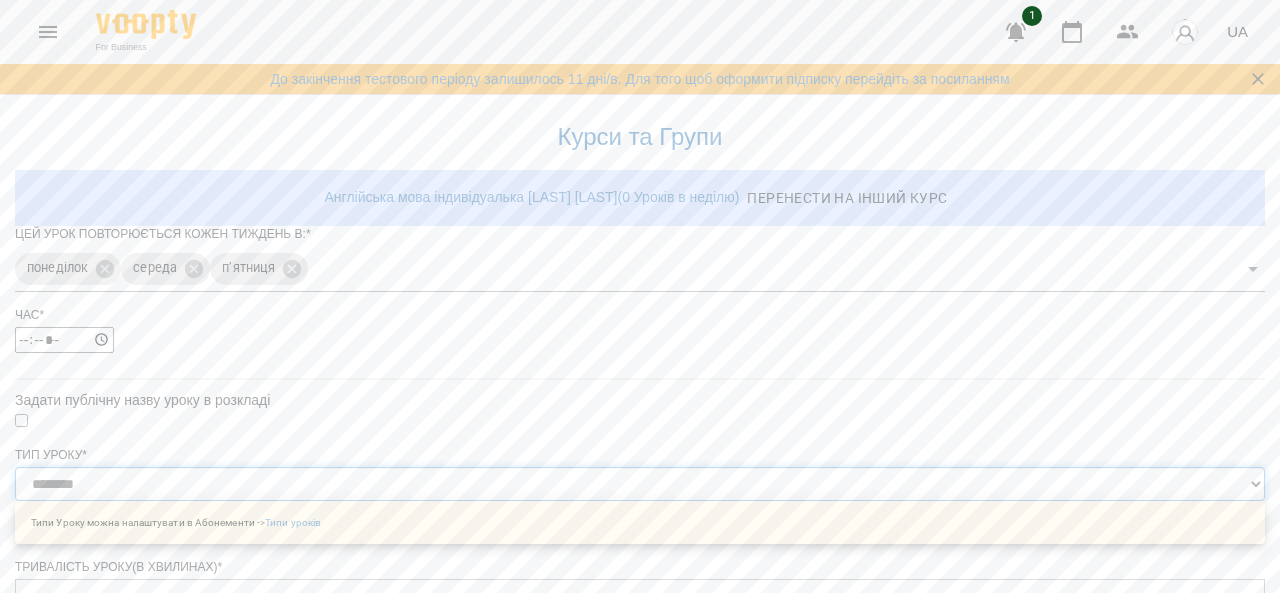 click on "**********" at bounding box center (640, 484) 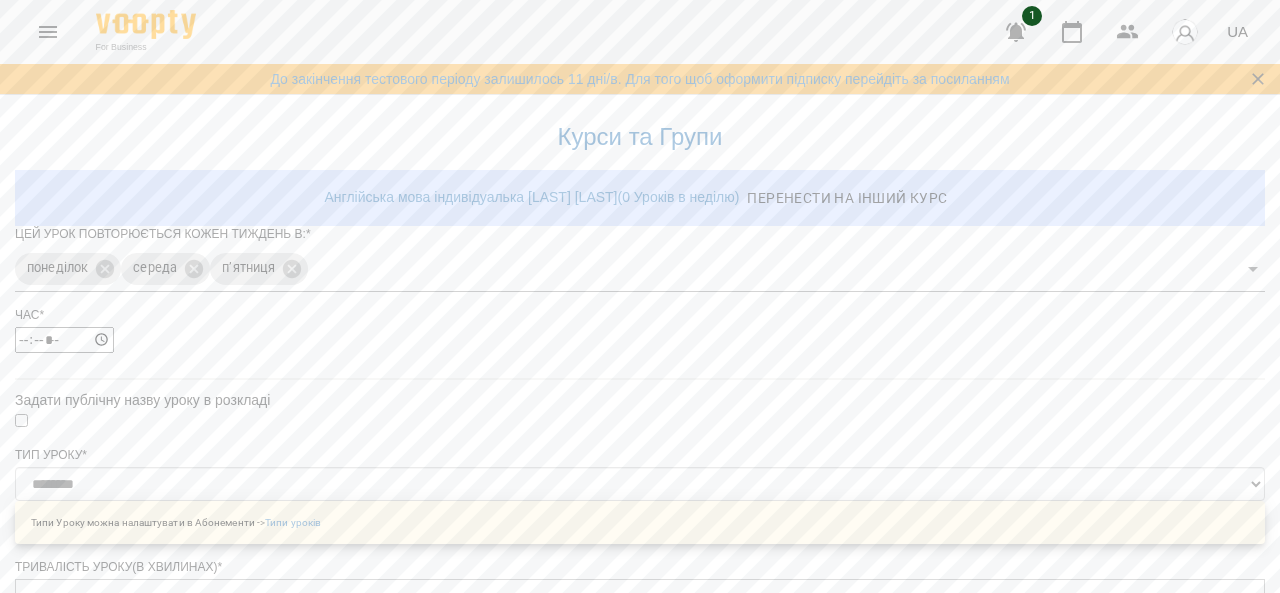 click on "Зберегти" at bounding box center [640, 1220] 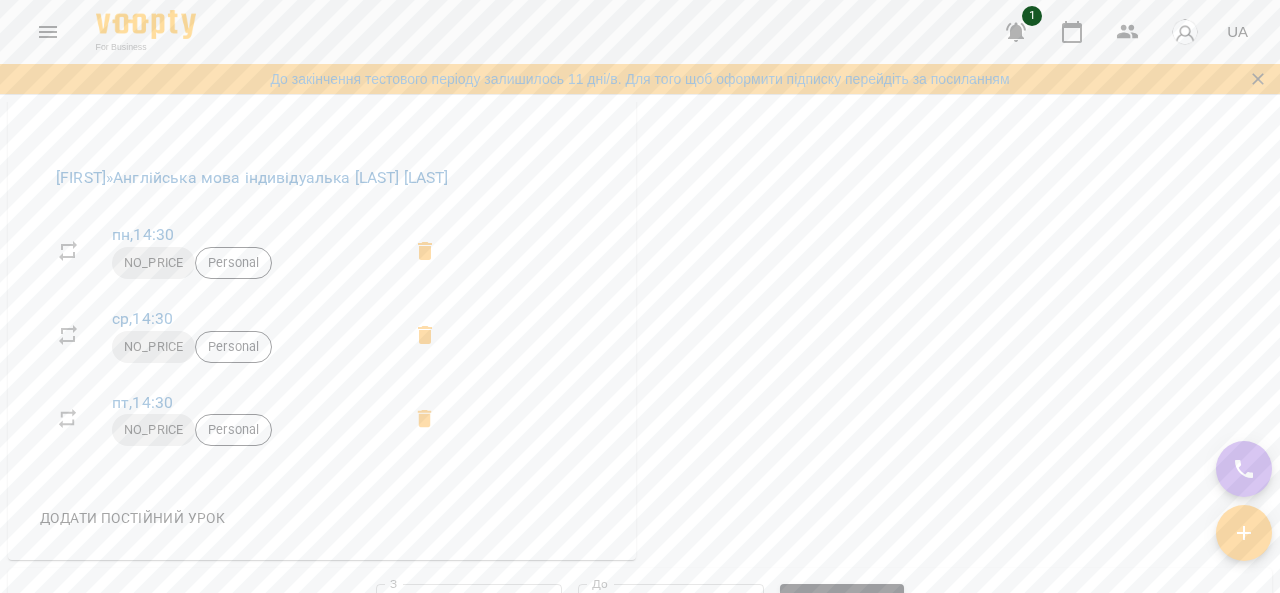 scroll, scrollTop: 900, scrollLeft: 0, axis: vertical 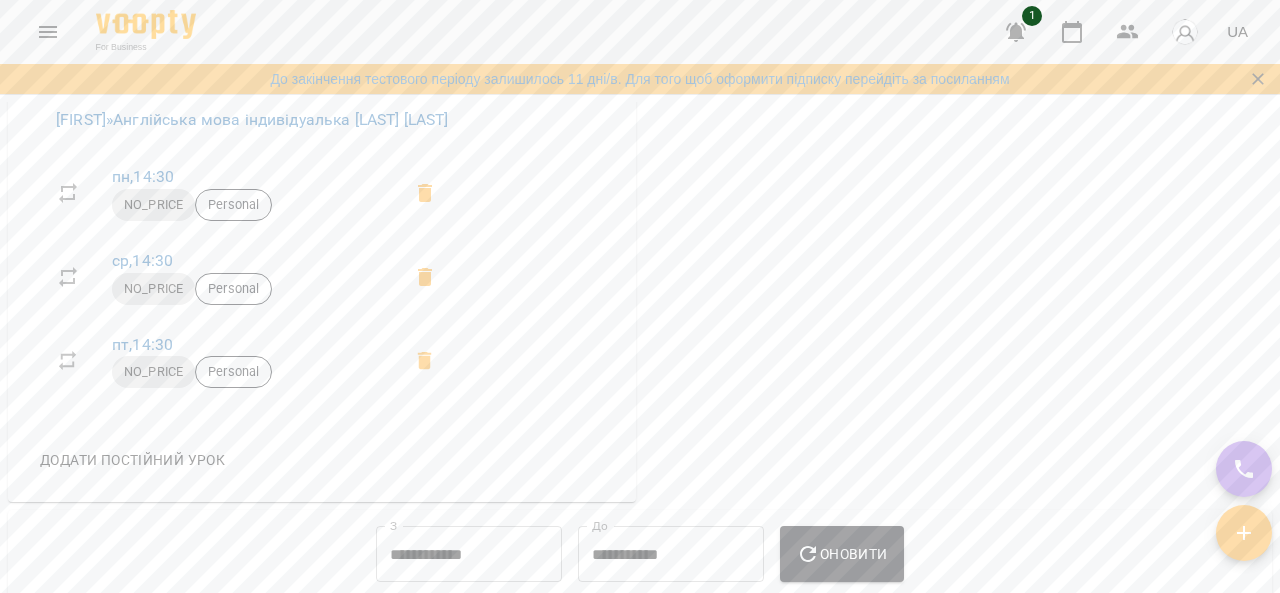 click on "NO_PRICE" at bounding box center (153, 205) 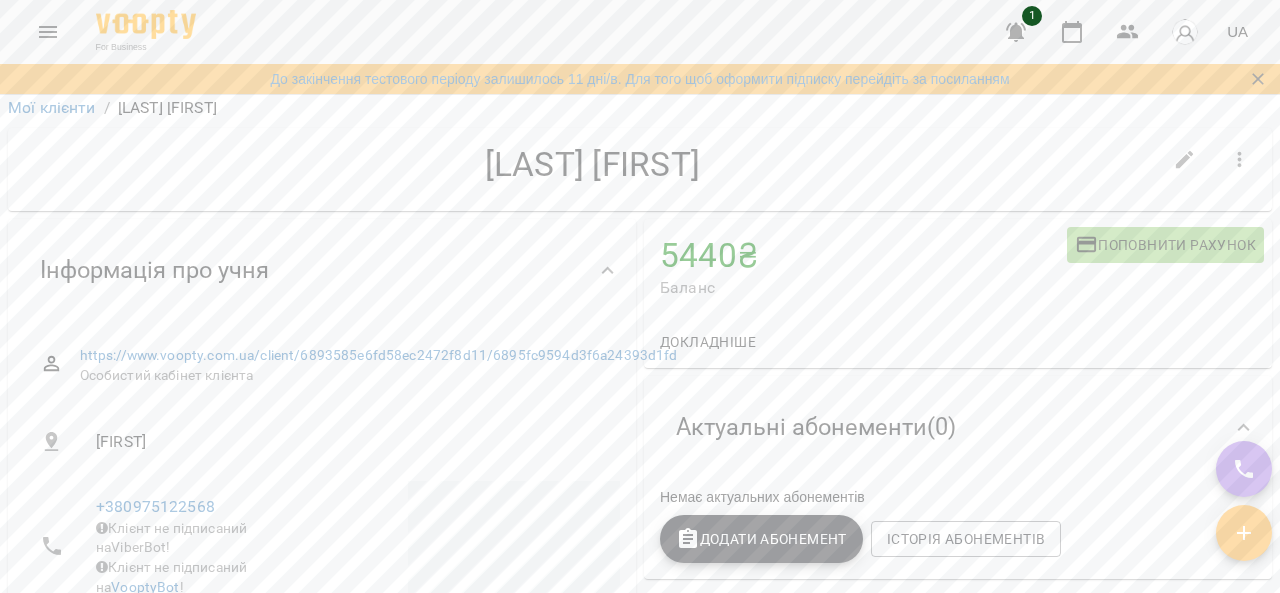 scroll, scrollTop: 0, scrollLeft: 0, axis: both 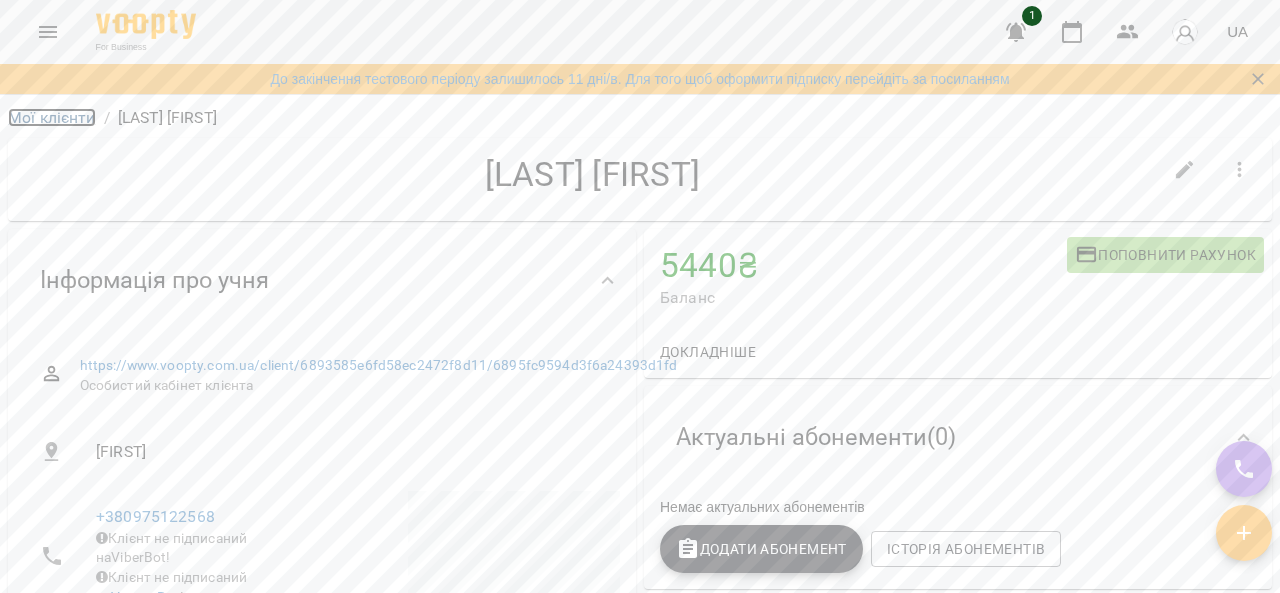 click on "Мої клієнти" at bounding box center (52, 117) 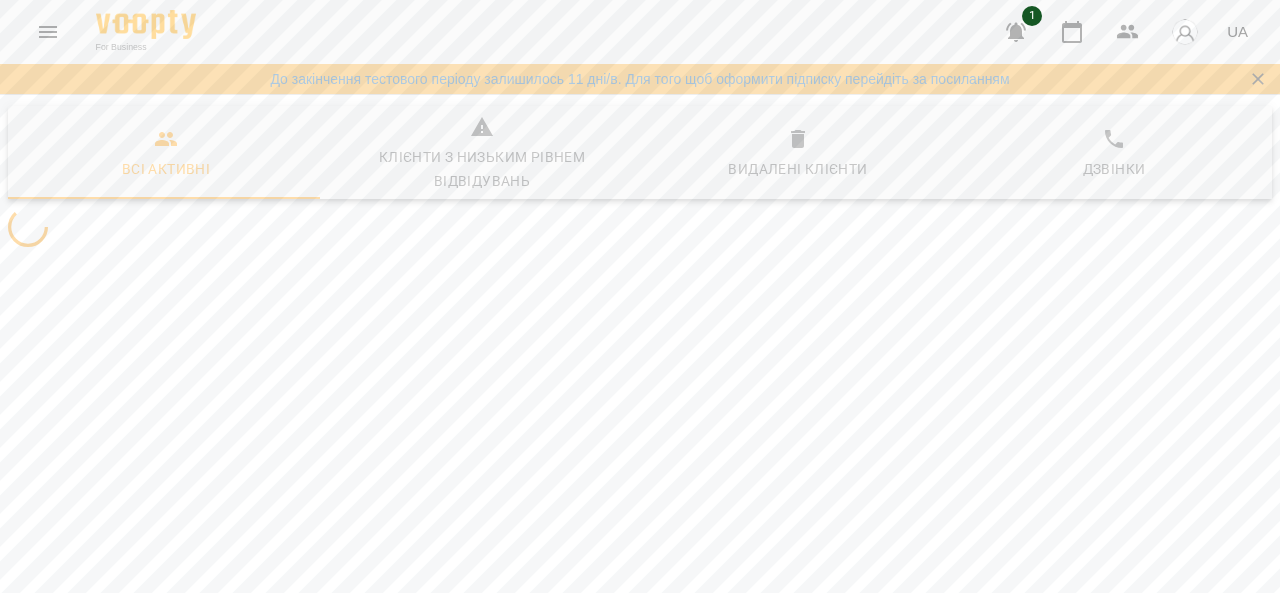 scroll, scrollTop: 0, scrollLeft: 0, axis: both 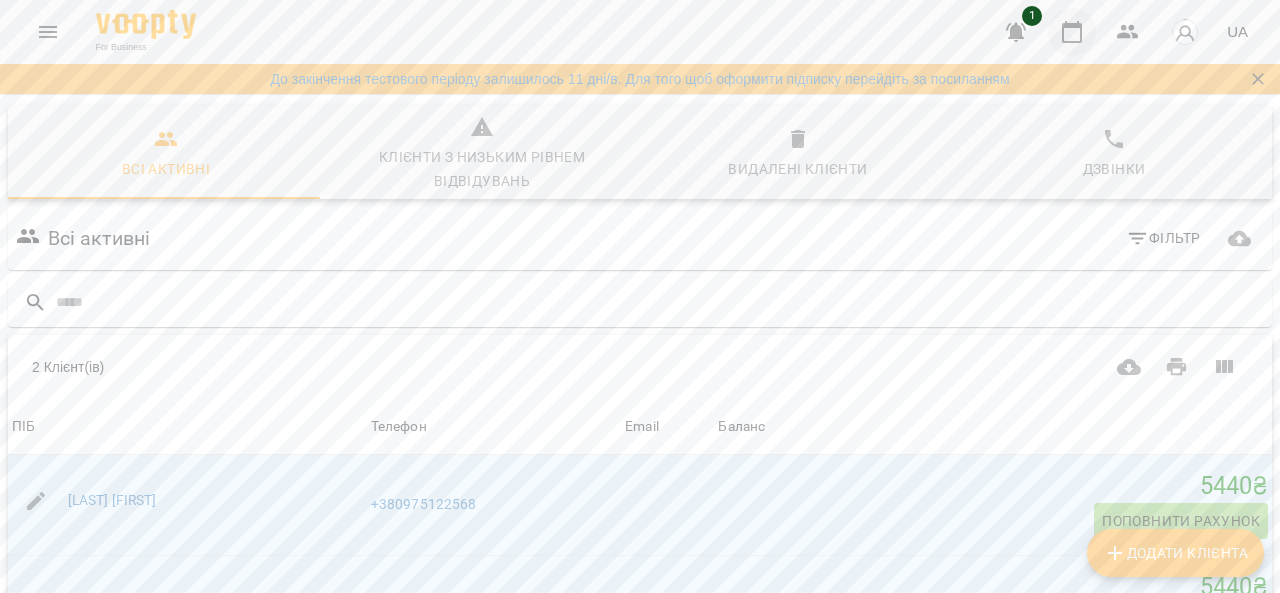 click 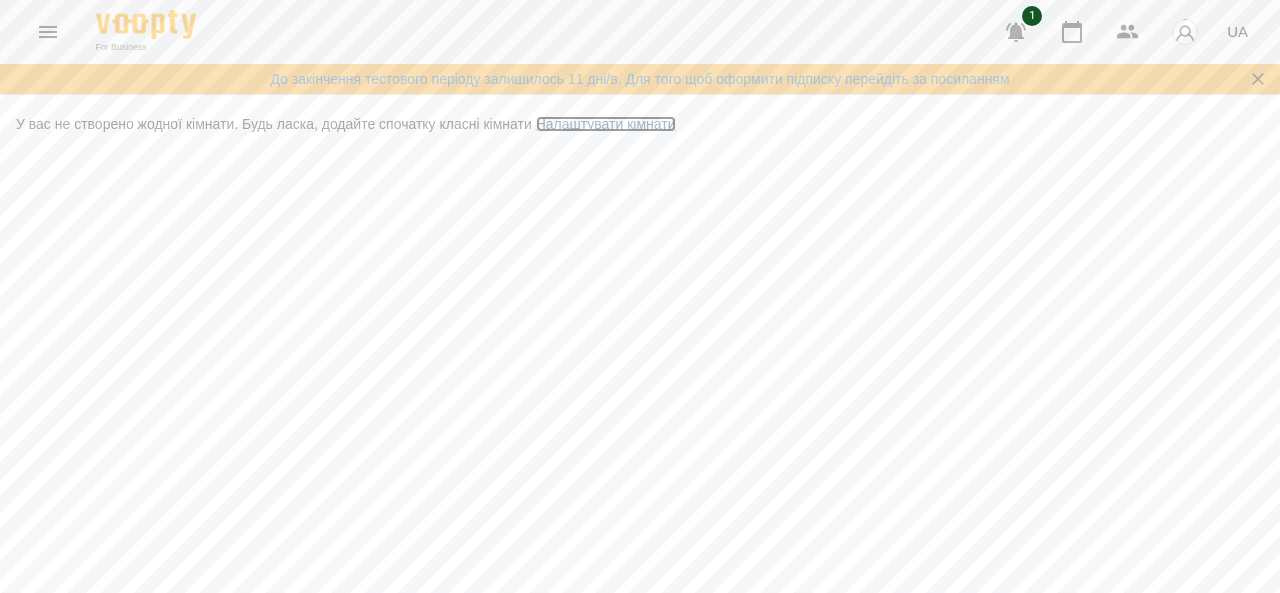 click on "Налаштувати кімнати" at bounding box center [606, 124] 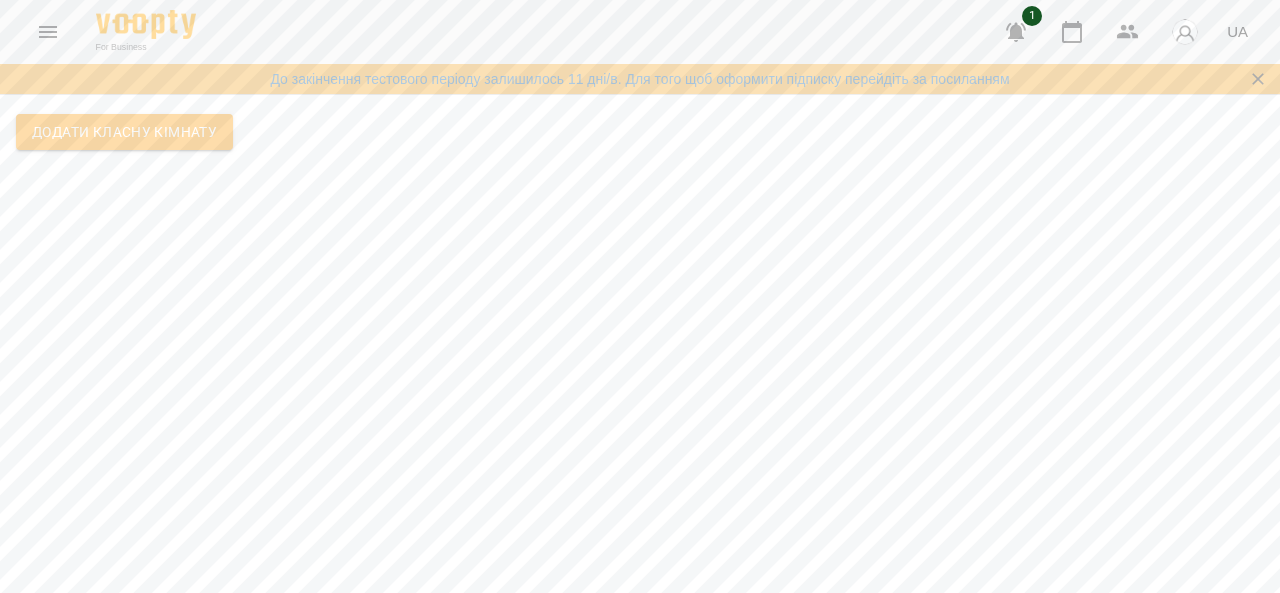 click on "Додати класну кімнату" at bounding box center (124, 132) 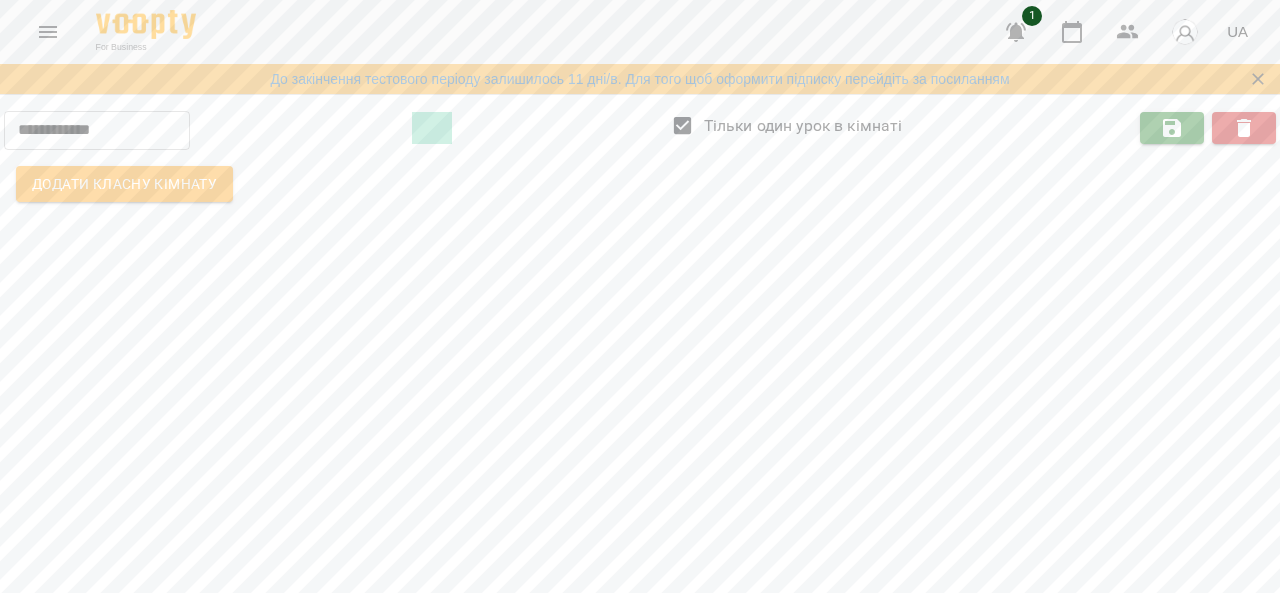 click on "**********" at bounding box center (97, 130) 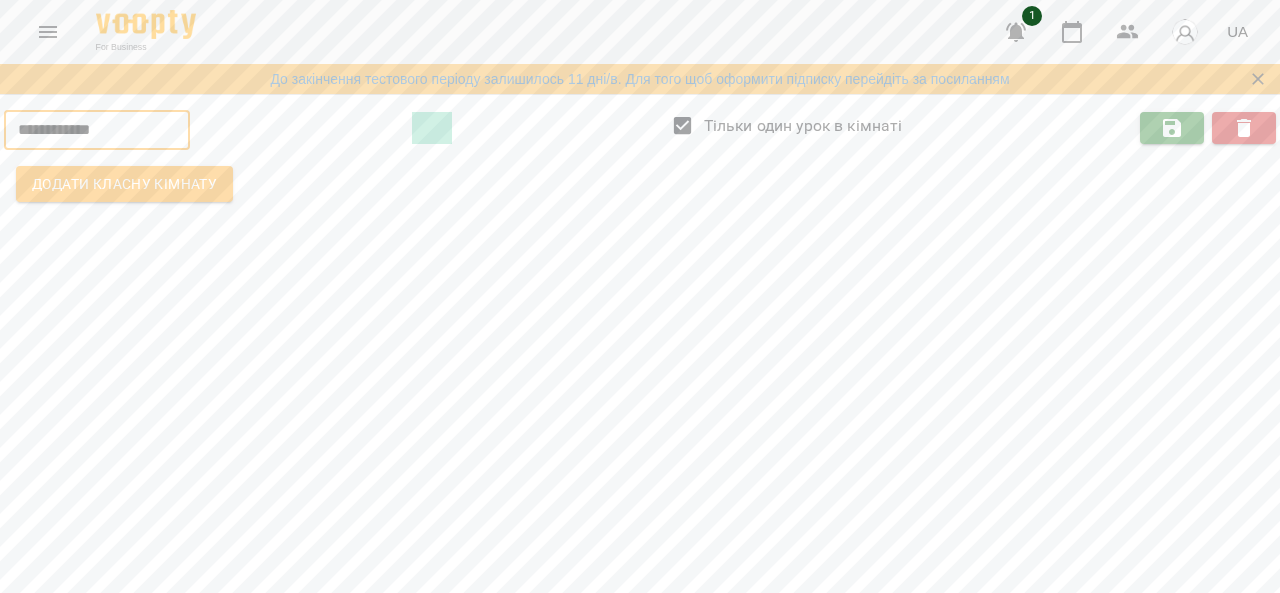 click on "**********" at bounding box center (97, 130) 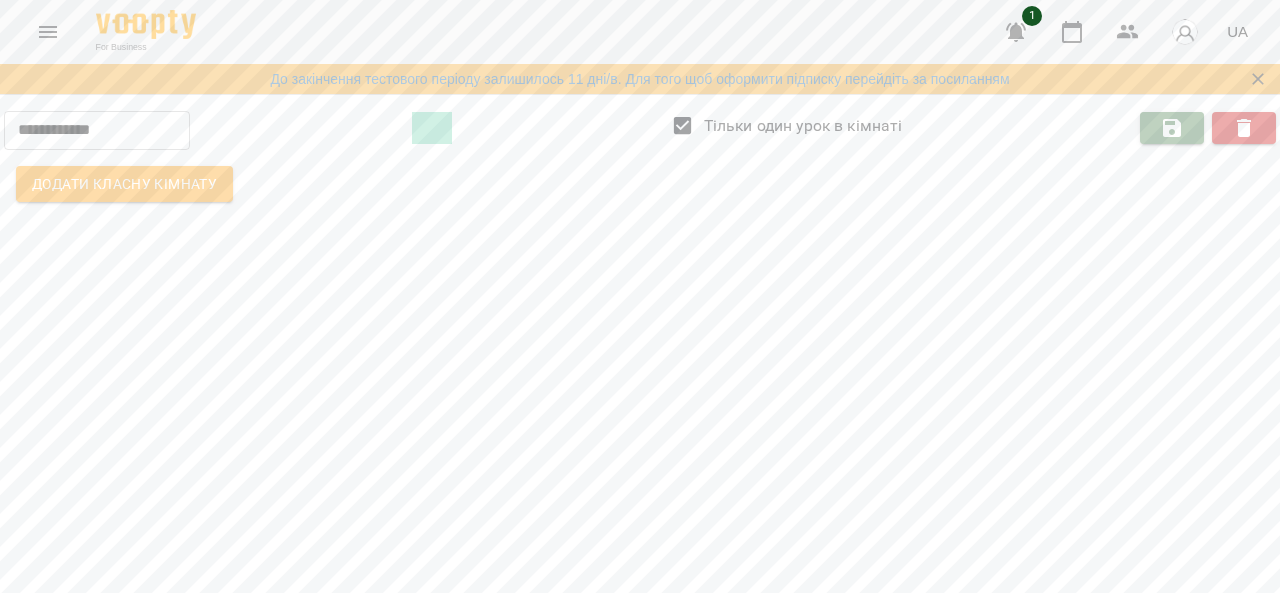 click 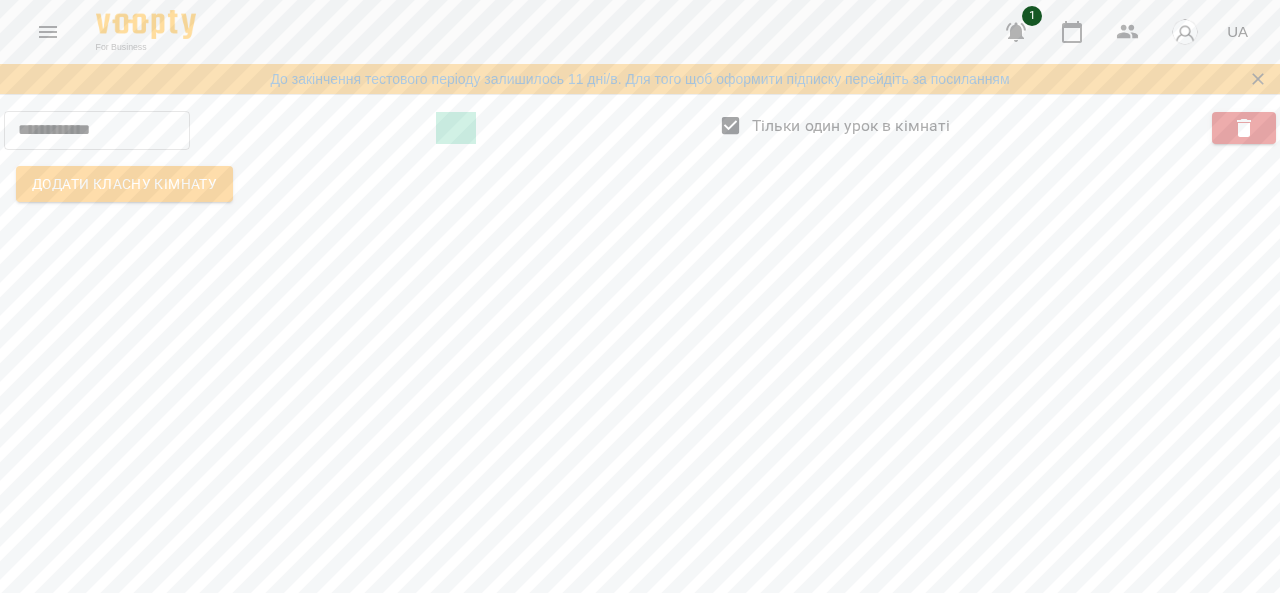 click at bounding box center [456, 128] 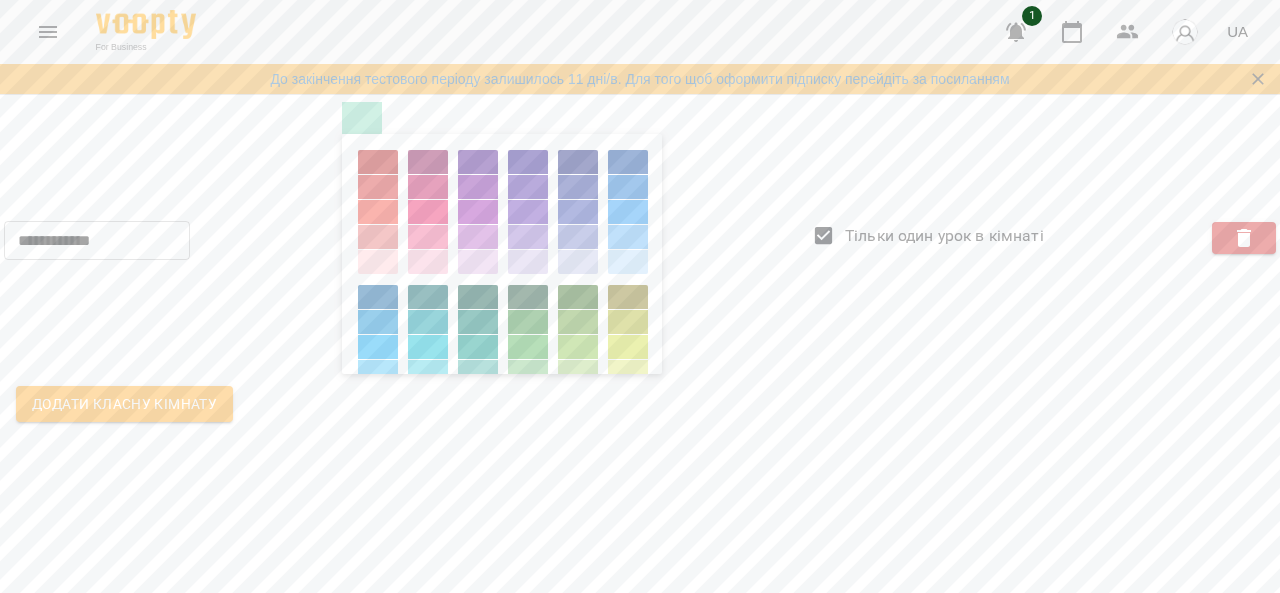 click at bounding box center (378, 162) 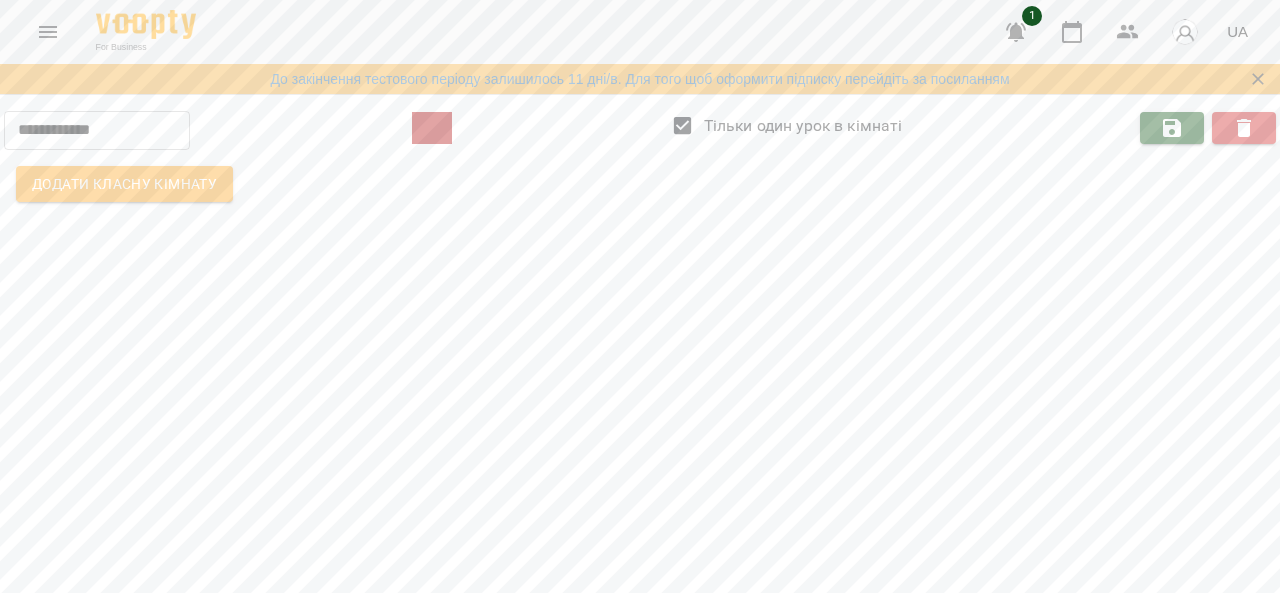 click 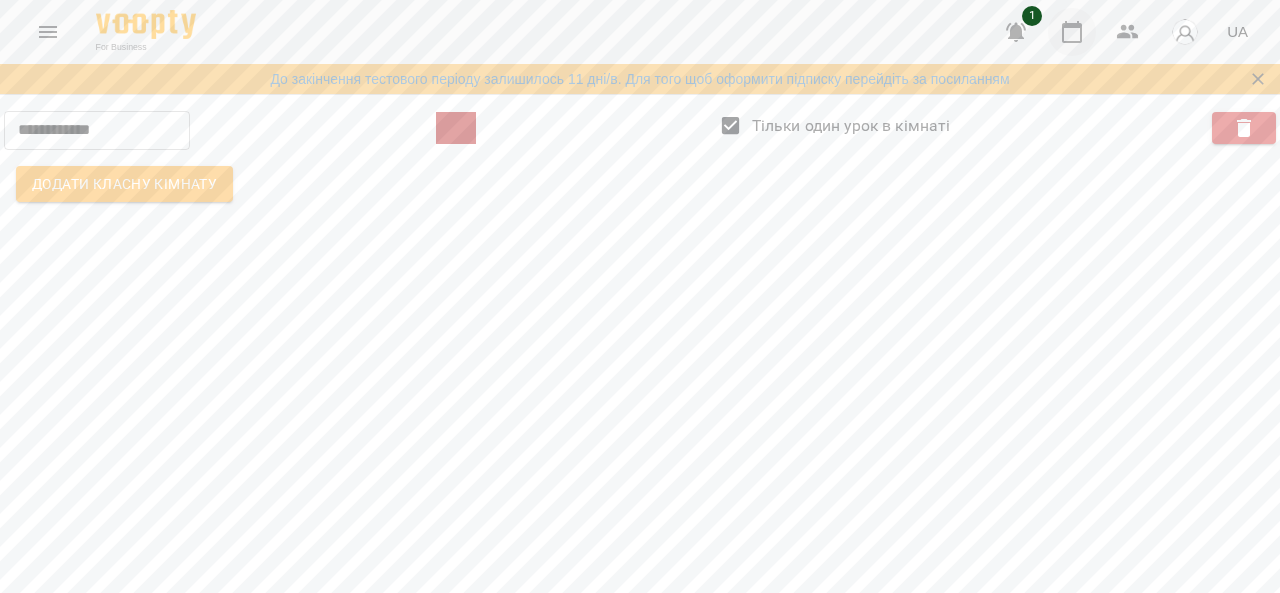 click 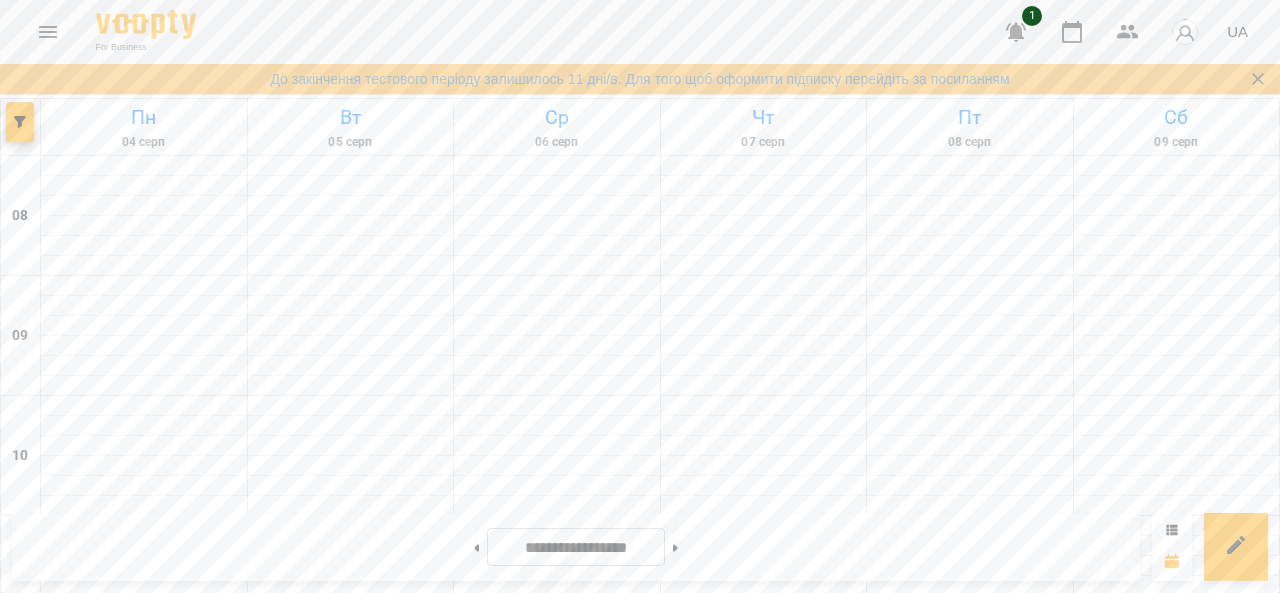scroll, scrollTop: 600, scrollLeft: 0, axis: vertical 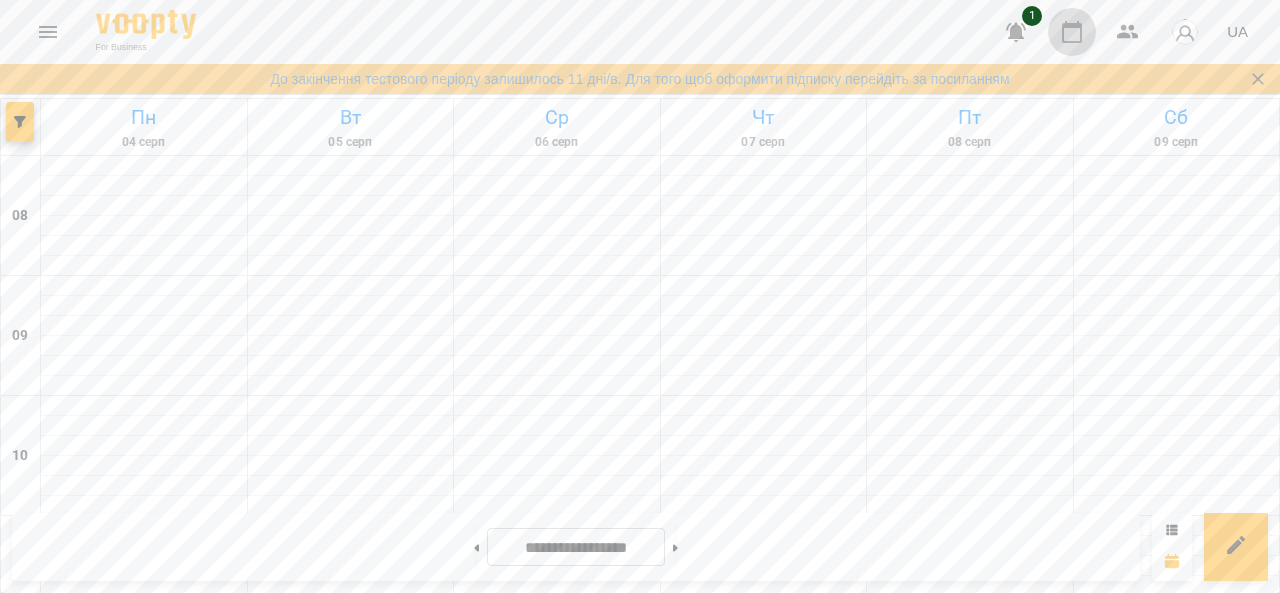 click 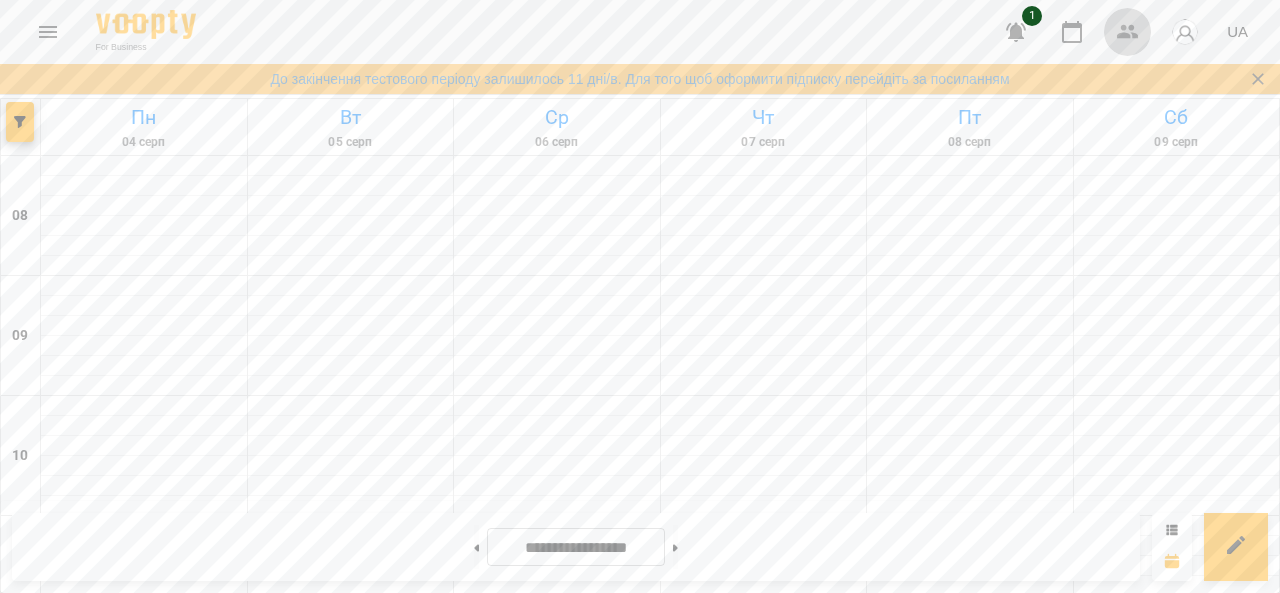 click 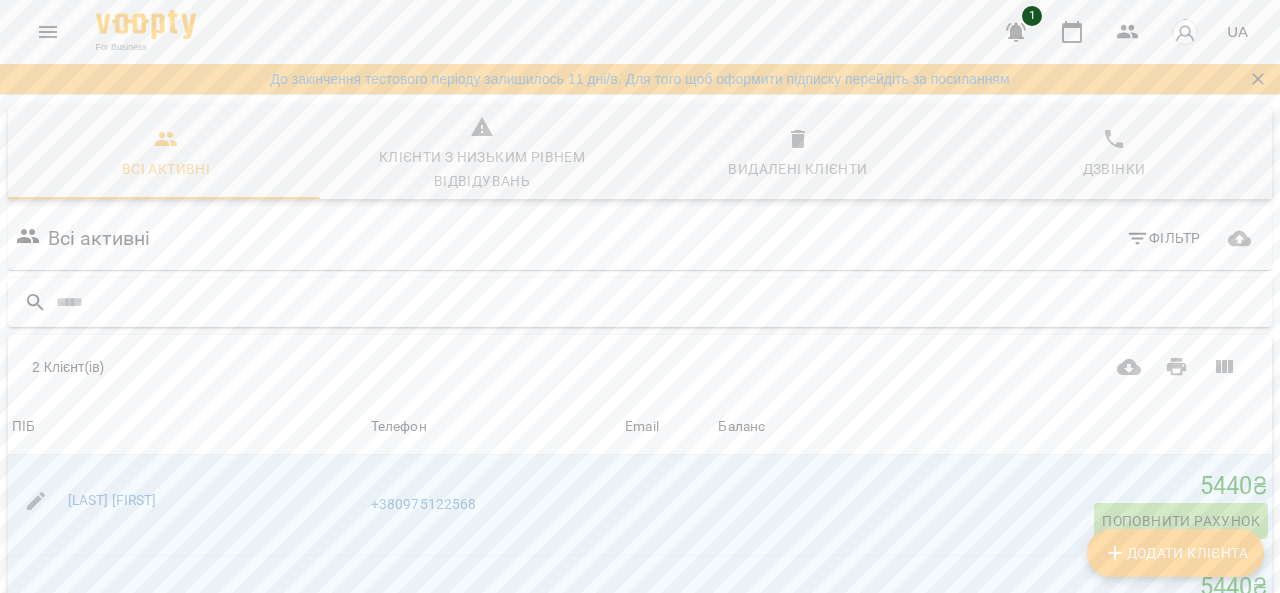 scroll, scrollTop: 184, scrollLeft: 0, axis: vertical 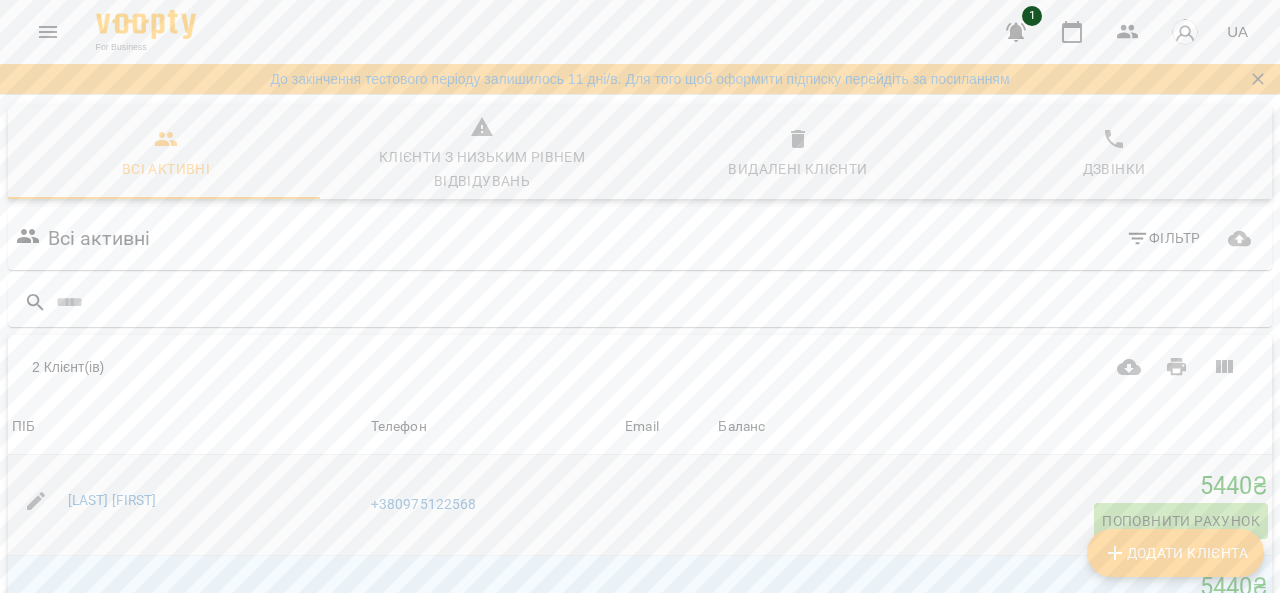 click on "+380975122568" at bounding box center (494, 505) 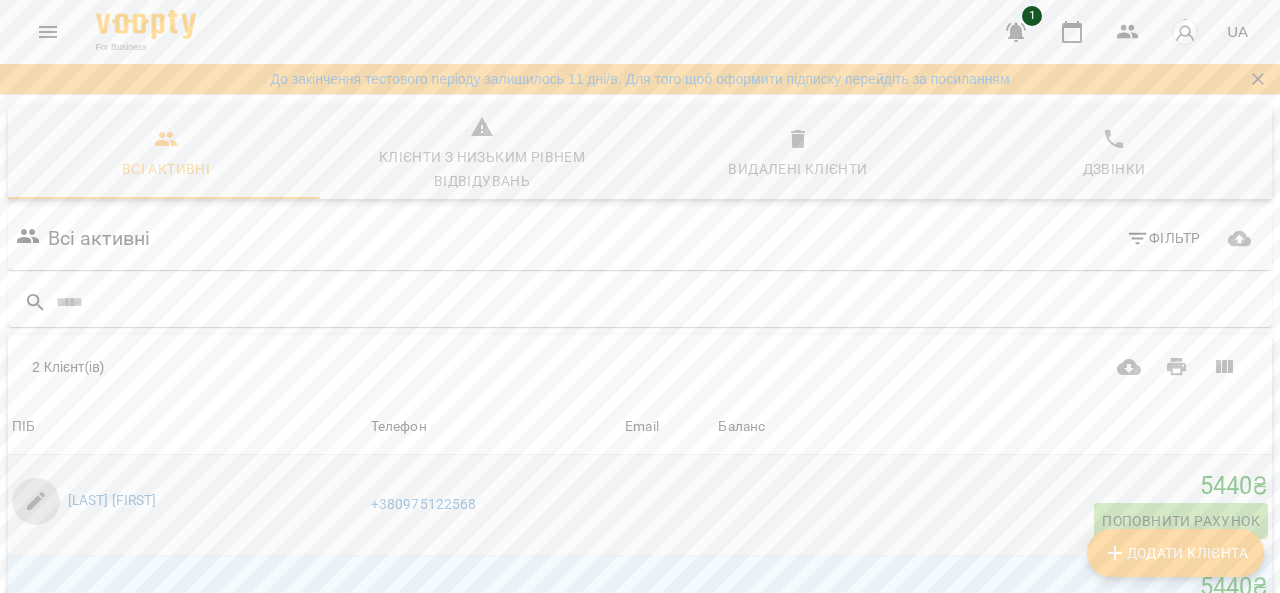 click at bounding box center (36, 501) 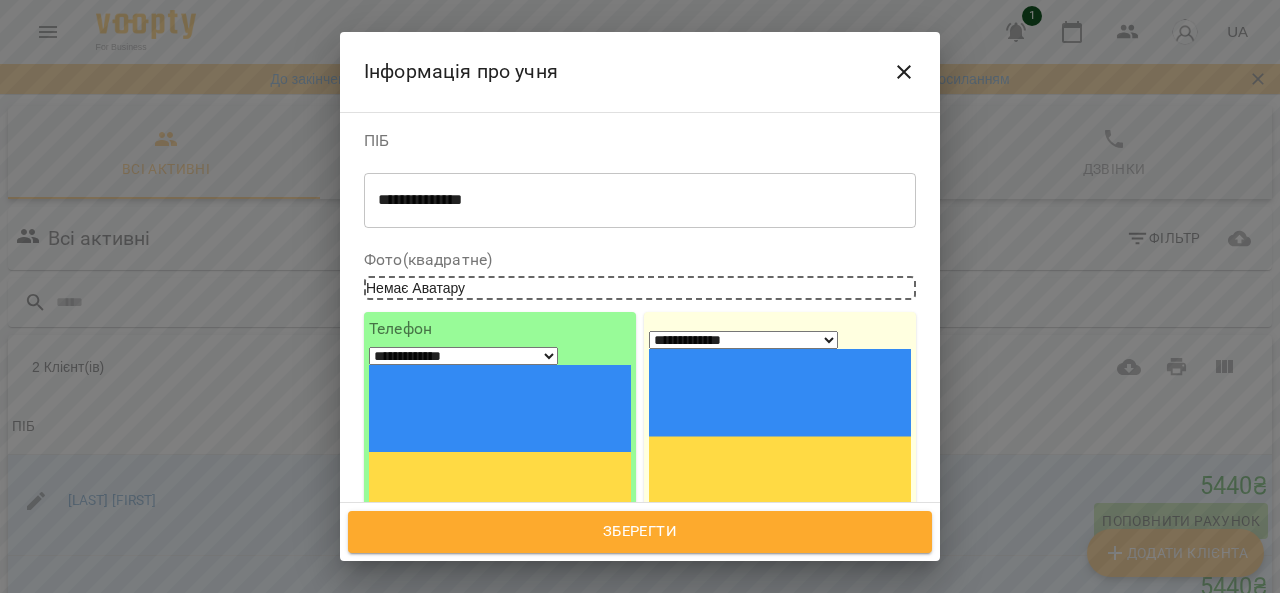 click 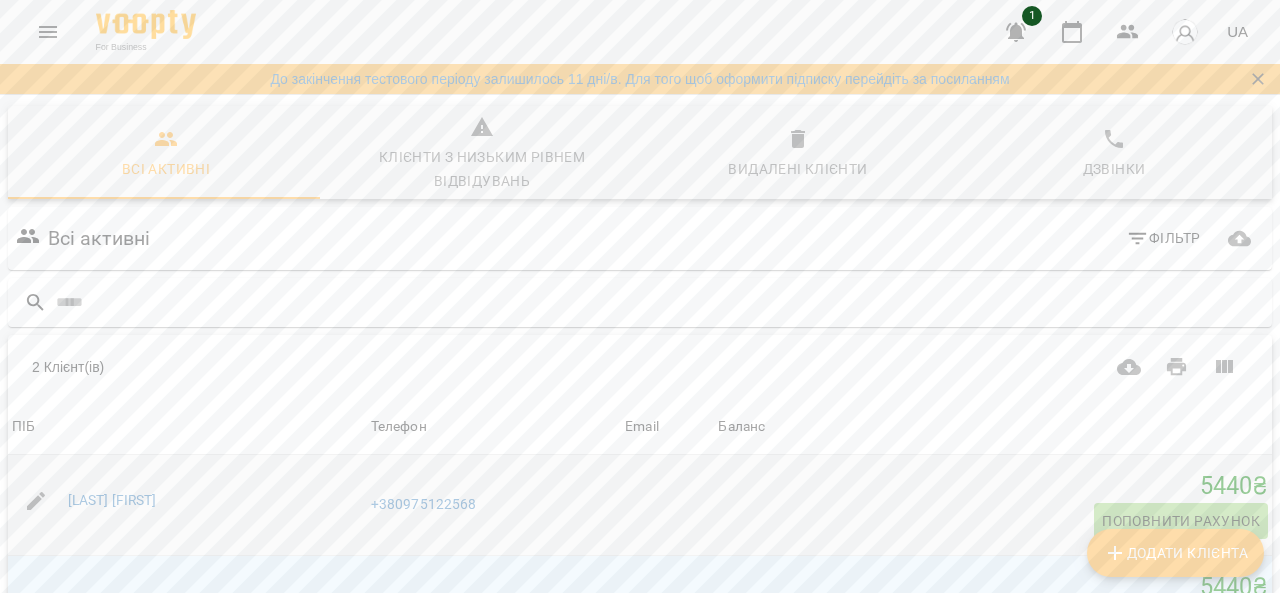 click 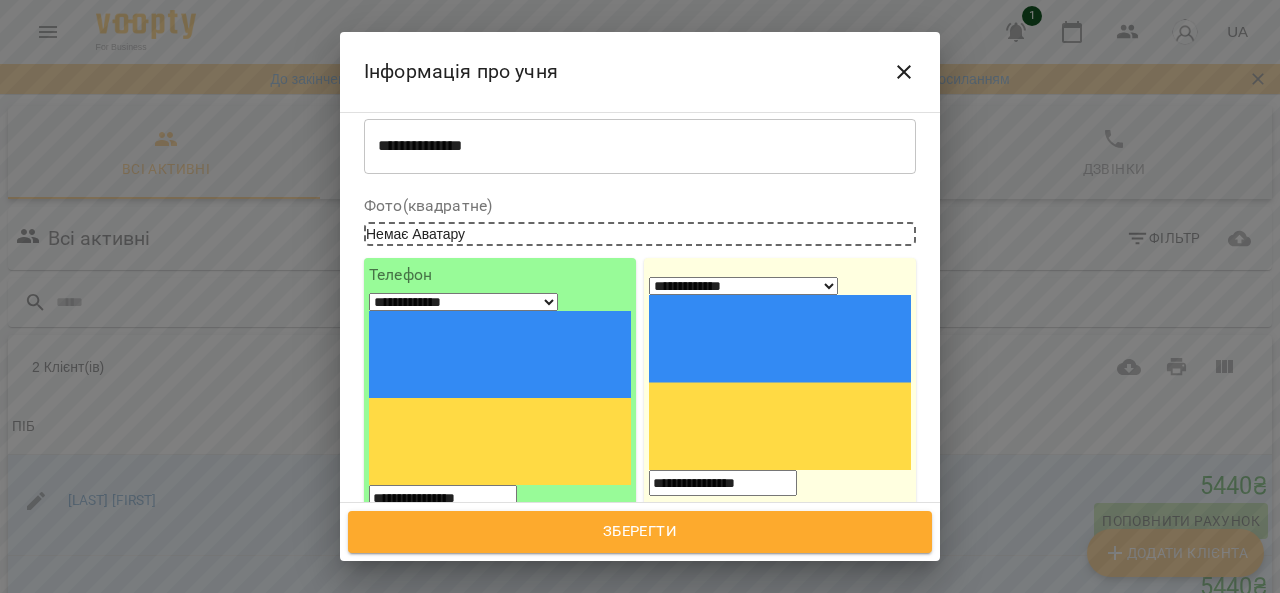 scroll, scrollTop: 0, scrollLeft: 0, axis: both 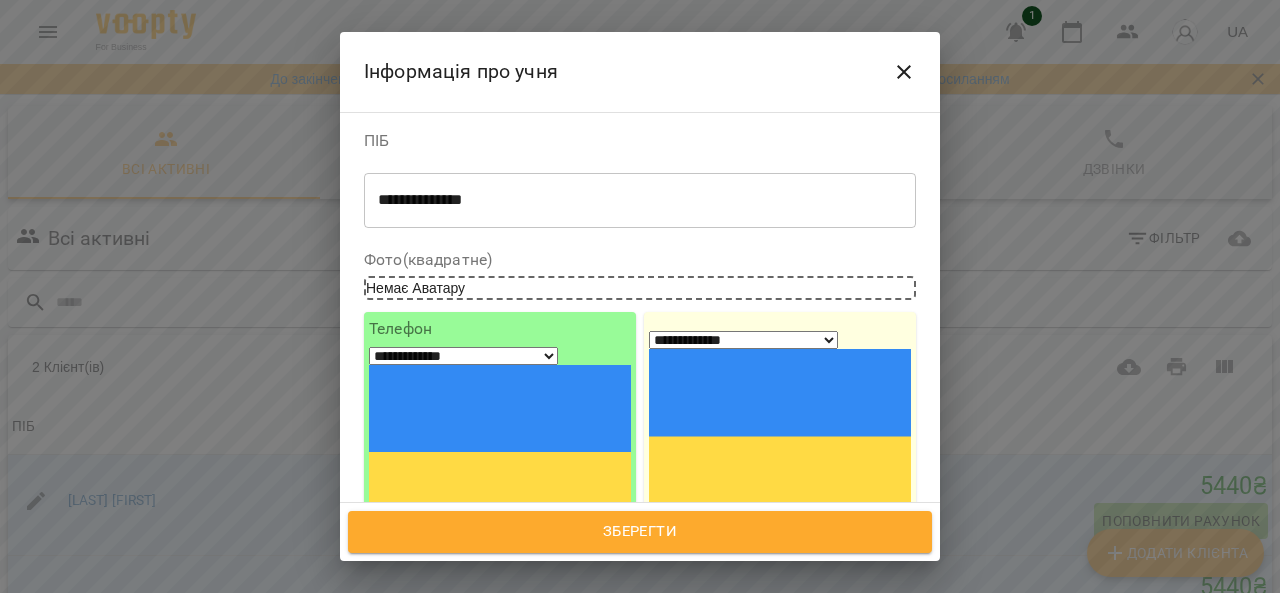 click 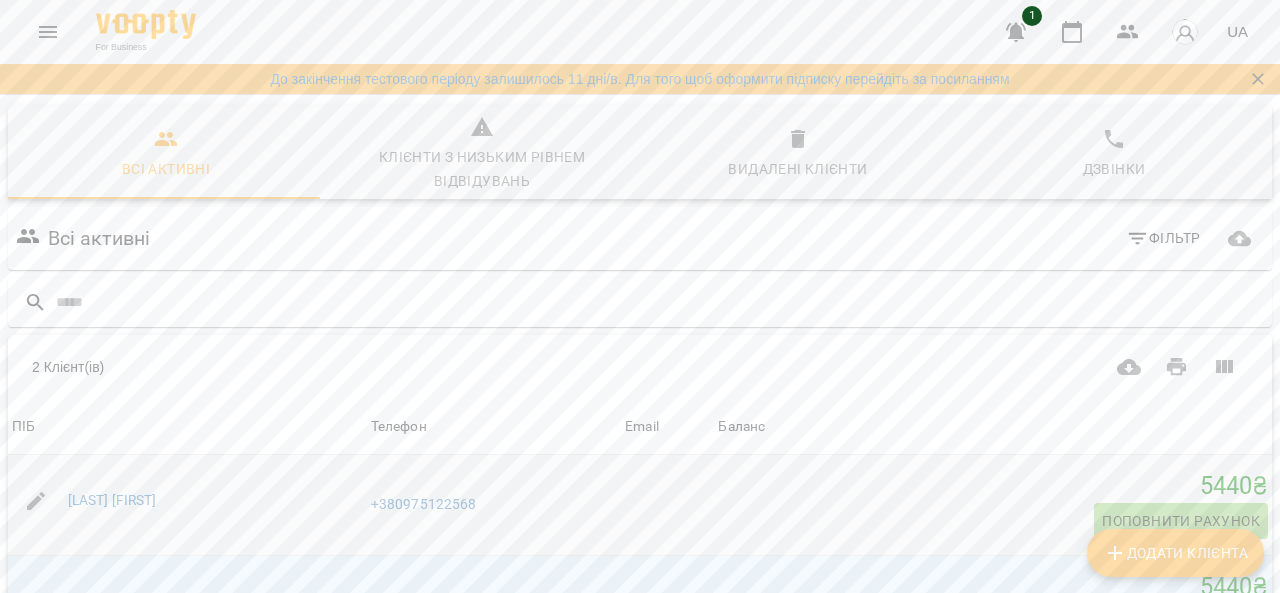 click on "5440 ₴" at bounding box center (993, 486) 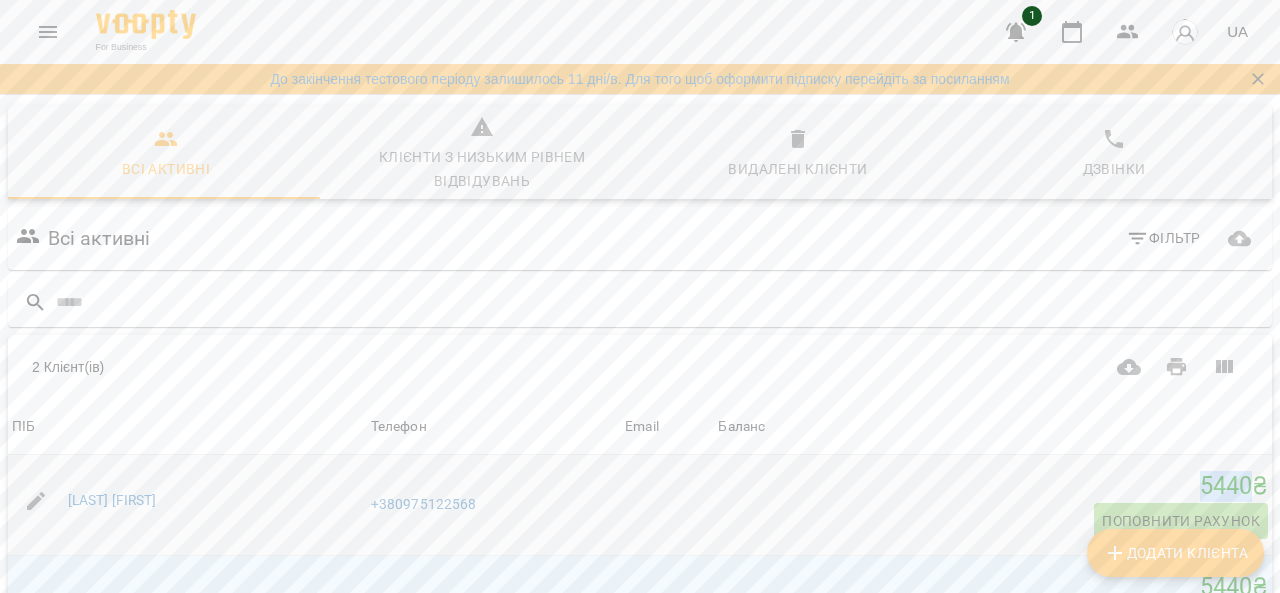 drag, startPoint x: 1157, startPoint y: 297, endPoint x: 833, endPoint y: 301, distance: 324.0247 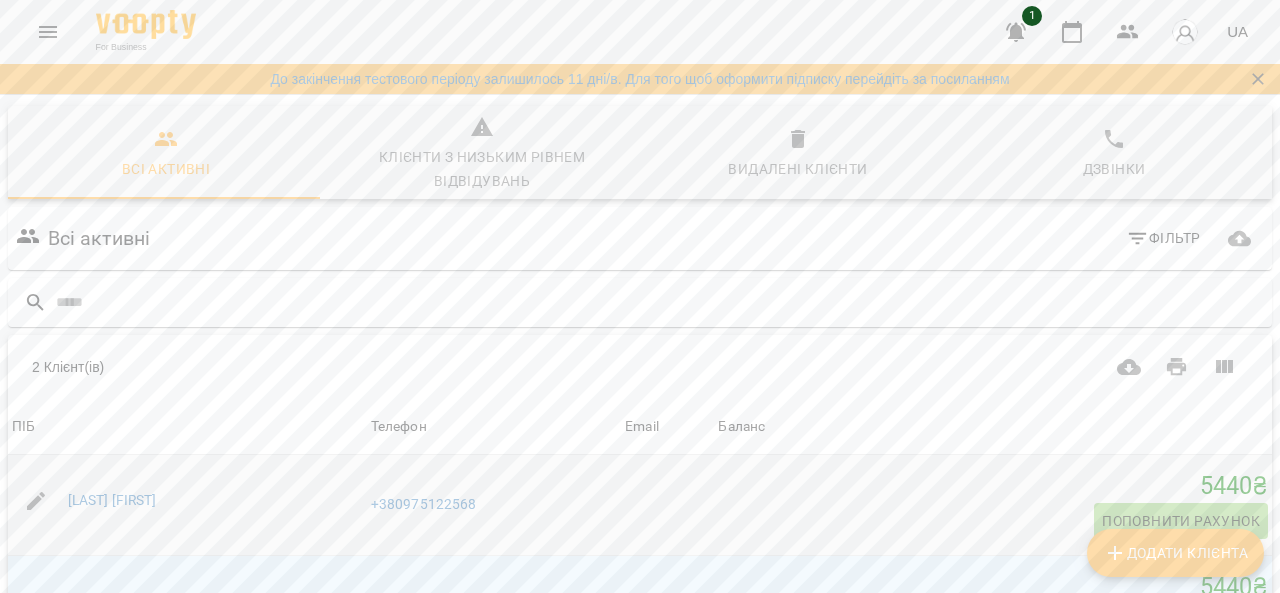 click on "+380975122568" at bounding box center [494, 505] 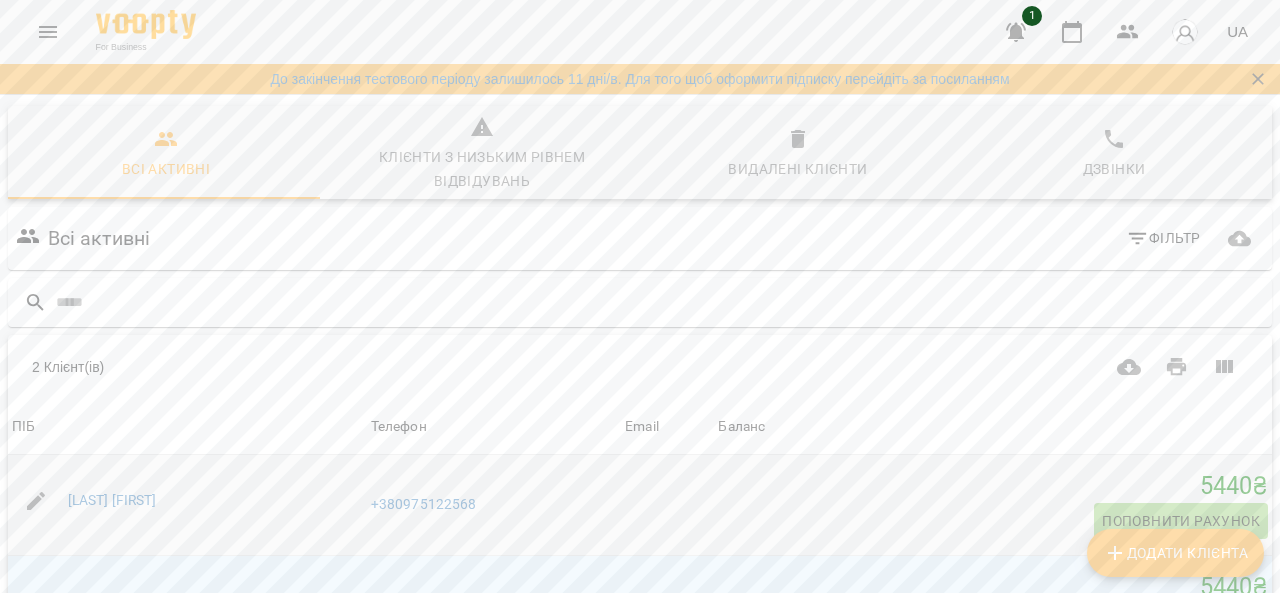 scroll, scrollTop: 0, scrollLeft: 0, axis: both 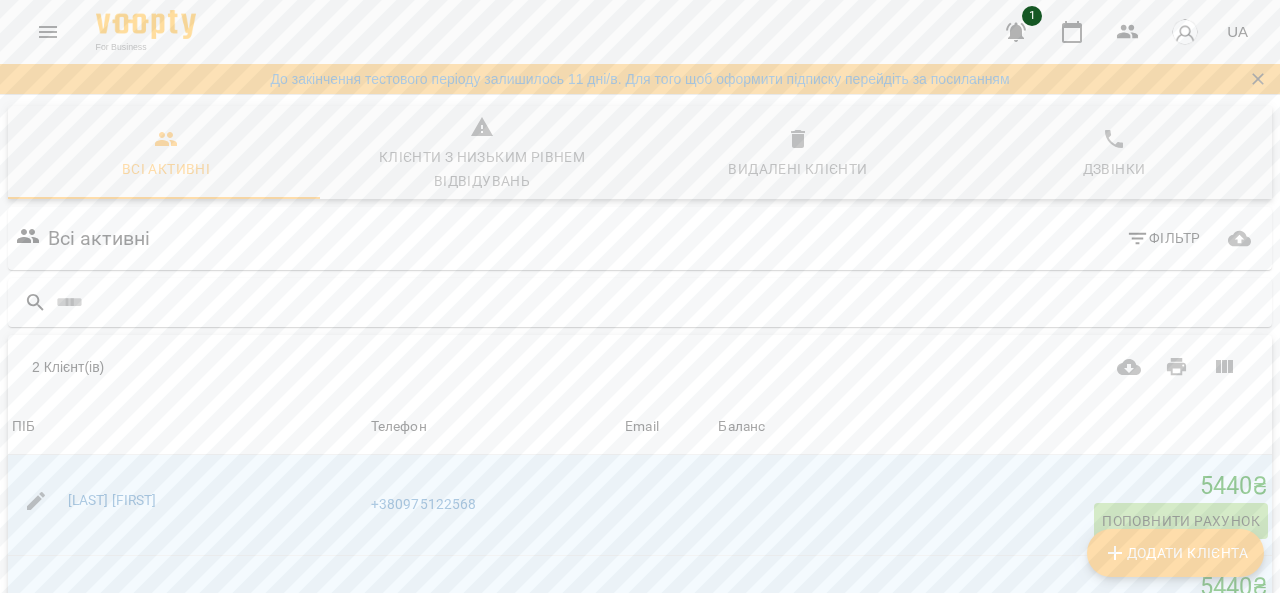 click on "Всі активні" at bounding box center [99, 238] 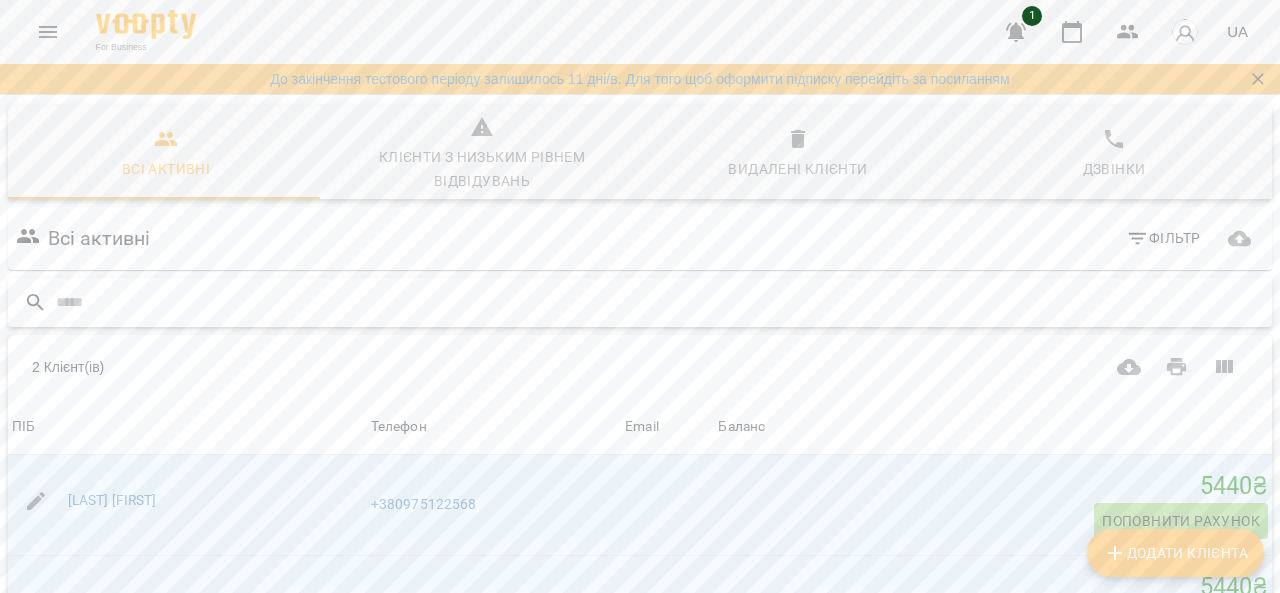 click at bounding box center [660, 302] 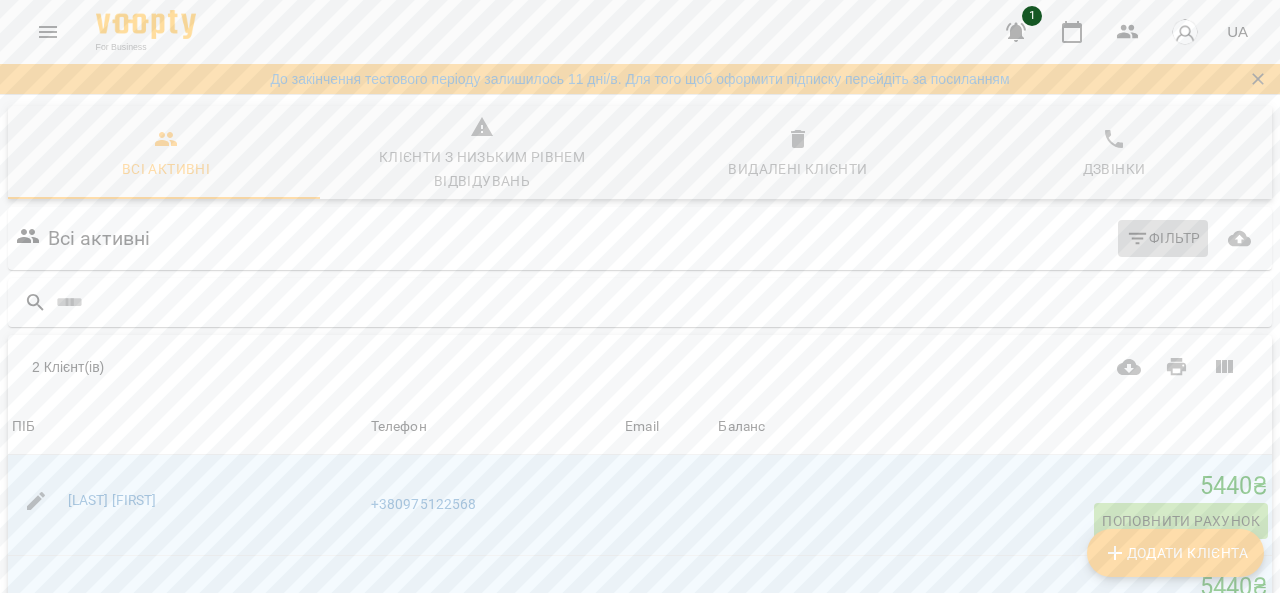 click on "Фільтр" at bounding box center [1163, 238] 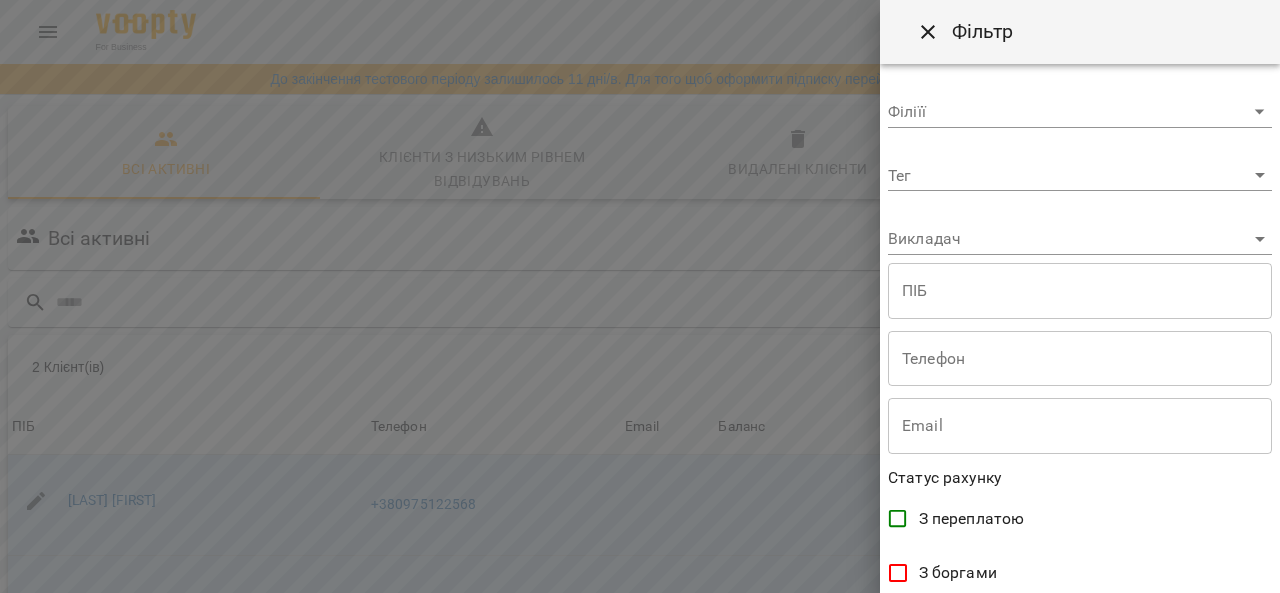 click at bounding box center [640, 296] 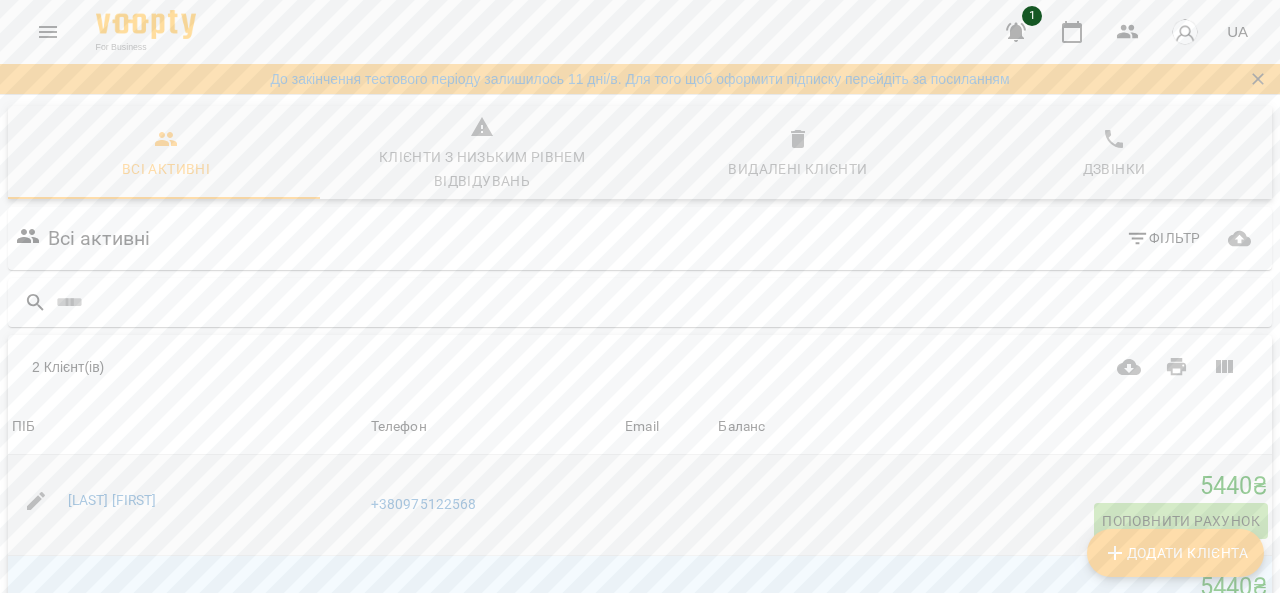 scroll, scrollTop: 184, scrollLeft: 0, axis: vertical 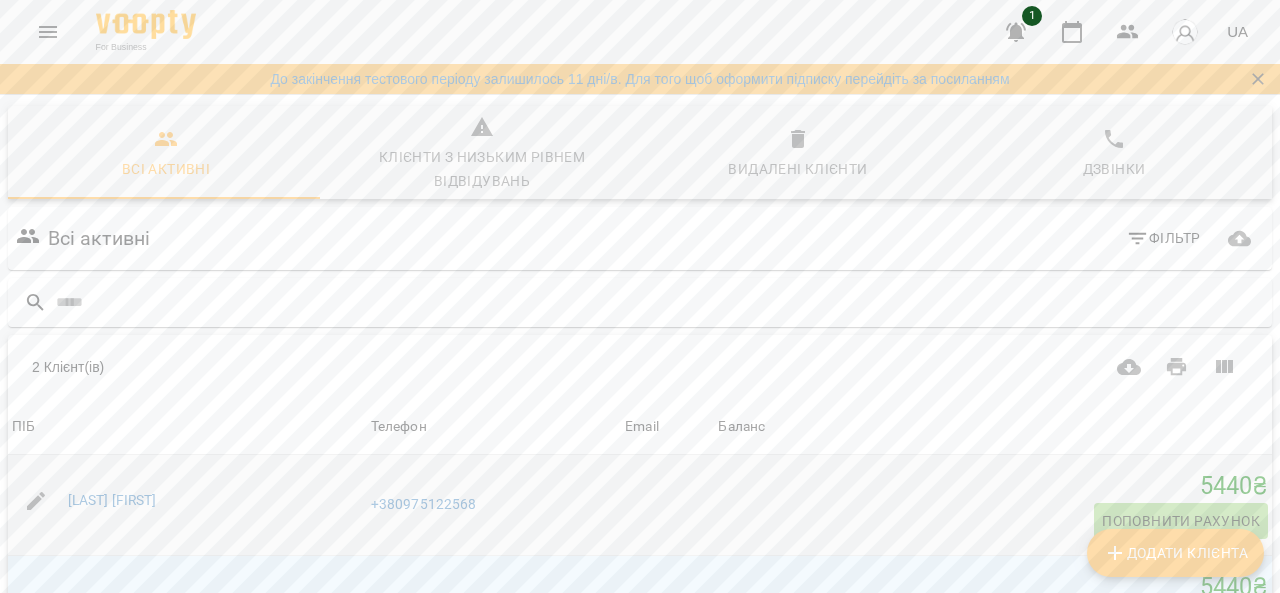 click on "[FIRST] [LAST]" at bounding box center [187, 501] 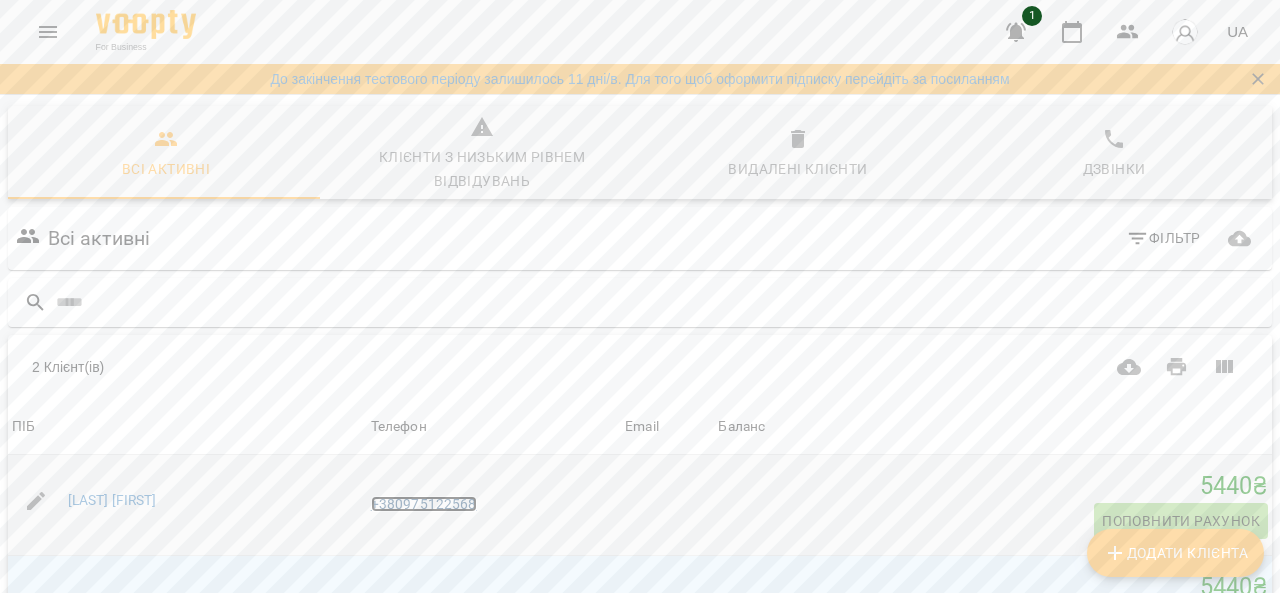 click on "+380975122568" at bounding box center [424, 504] 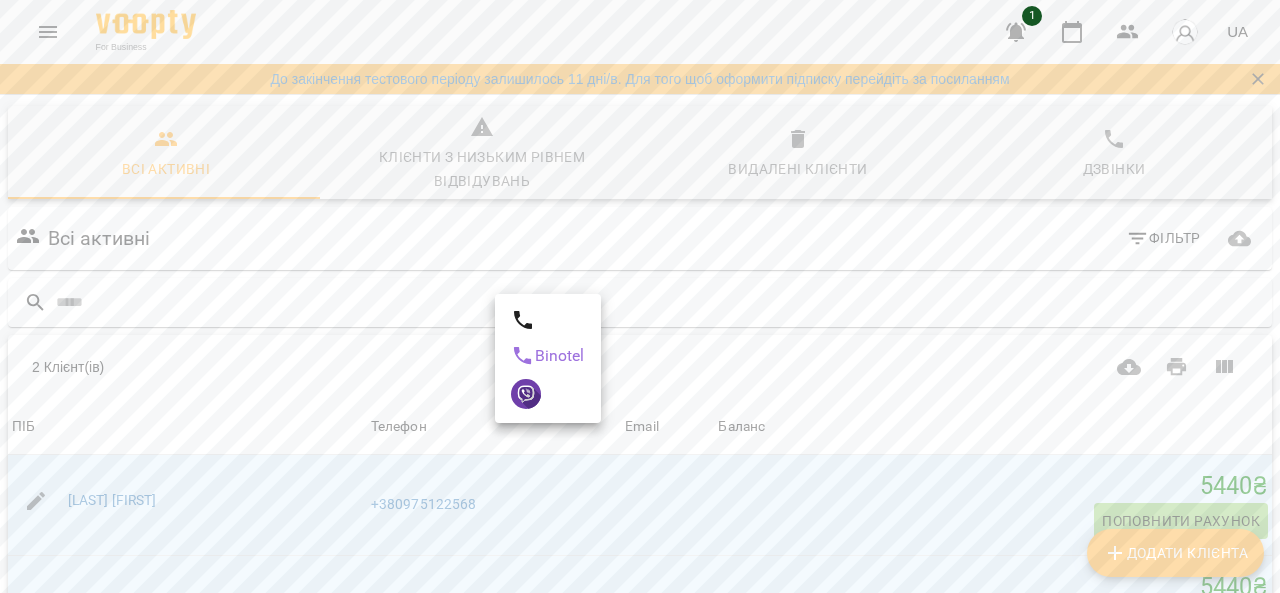 click at bounding box center (640, 296) 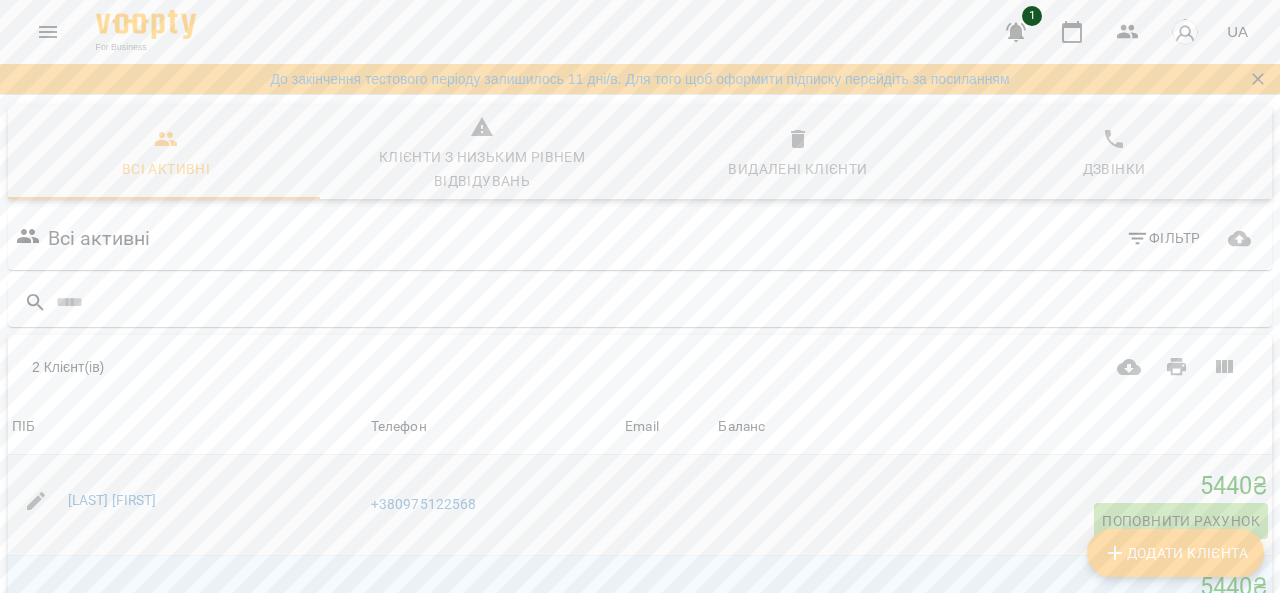 click at bounding box center [36, 501] 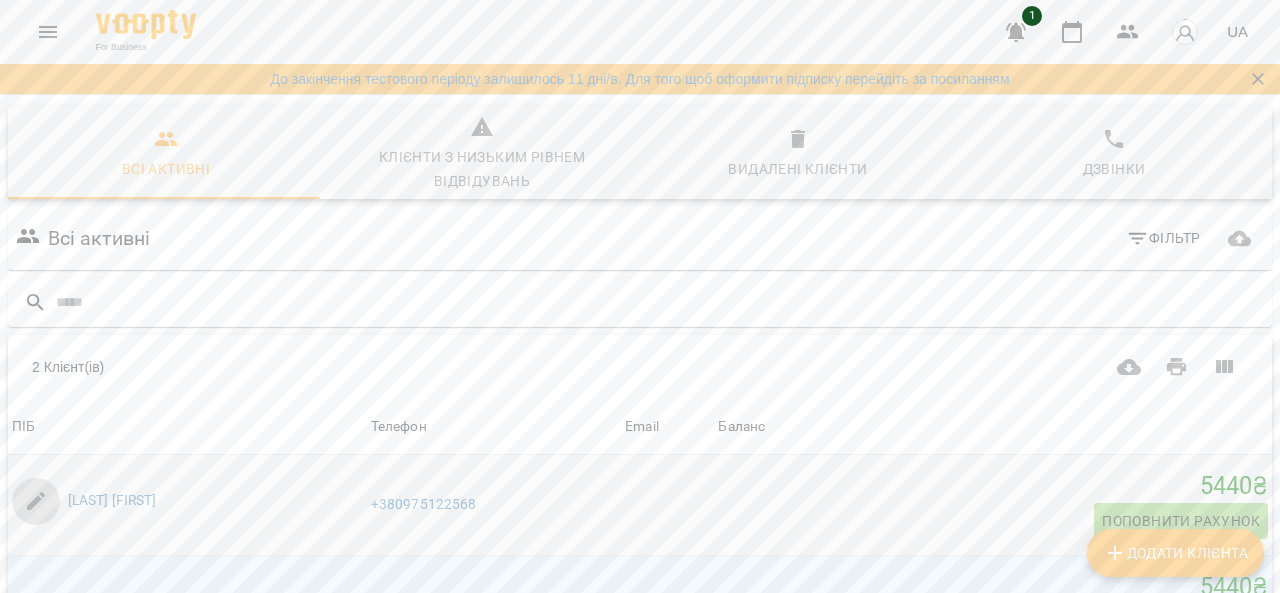 click 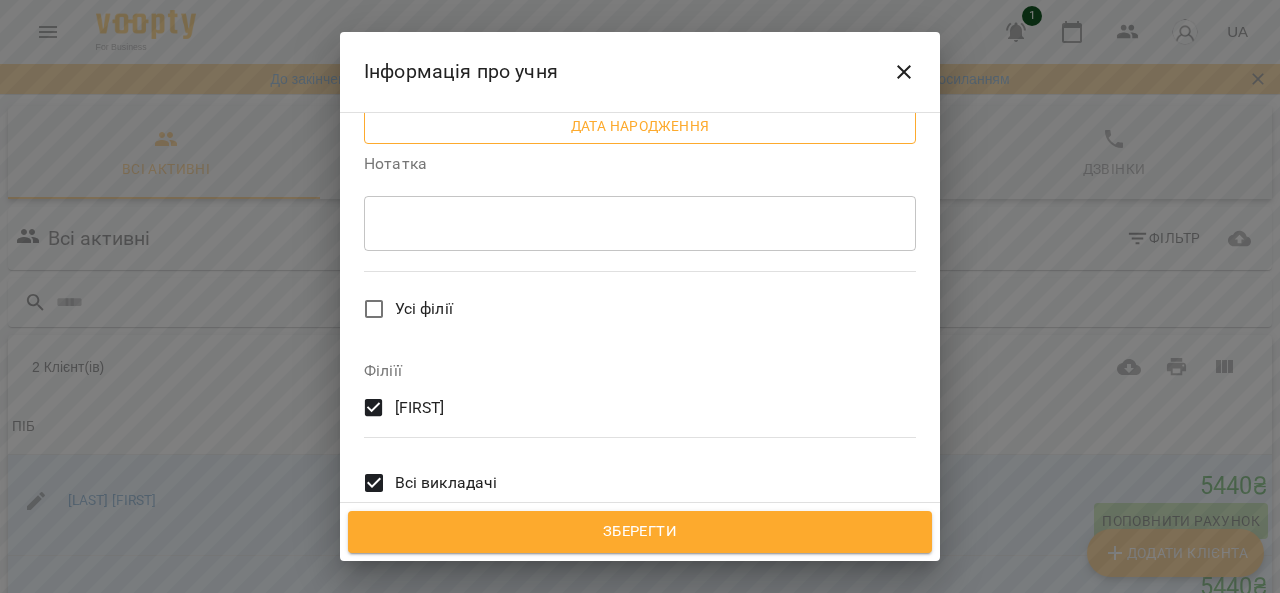 scroll, scrollTop: 854, scrollLeft: 0, axis: vertical 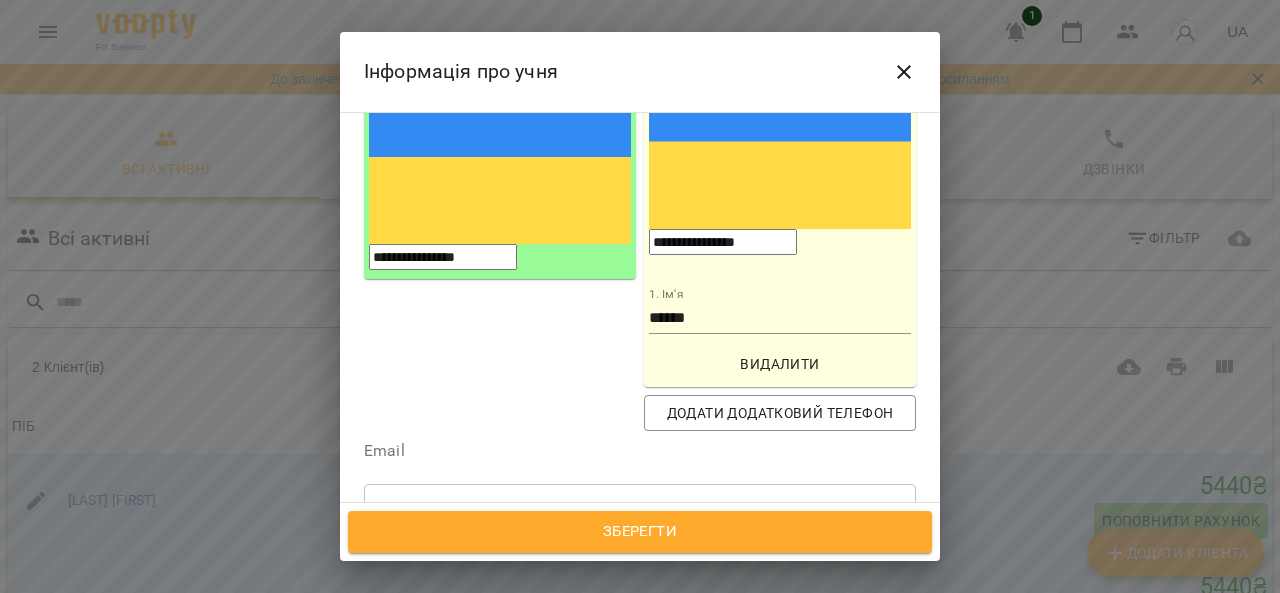 click 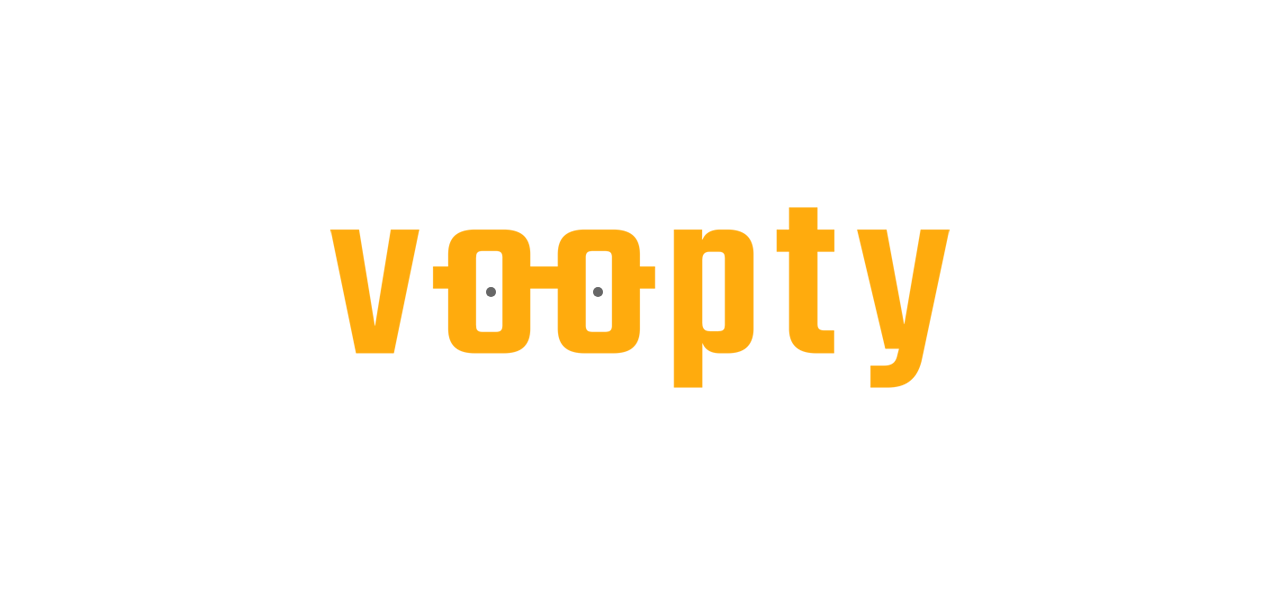 scroll, scrollTop: 0, scrollLeft: 0, axis: both 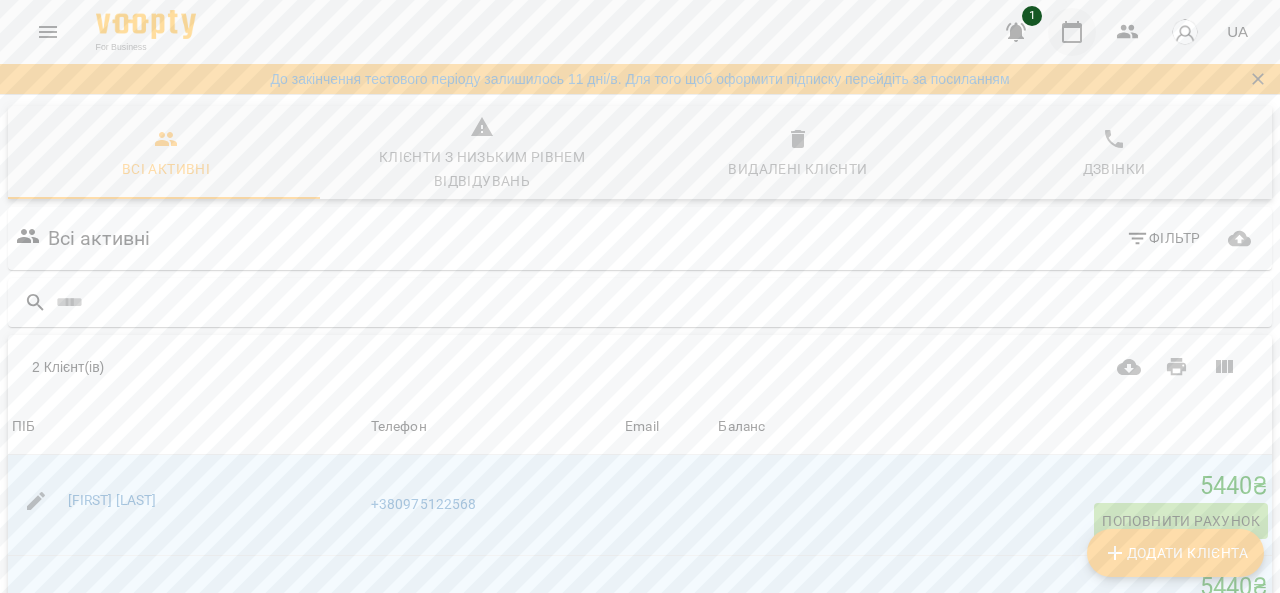 click at bounding box center [1072, 32] 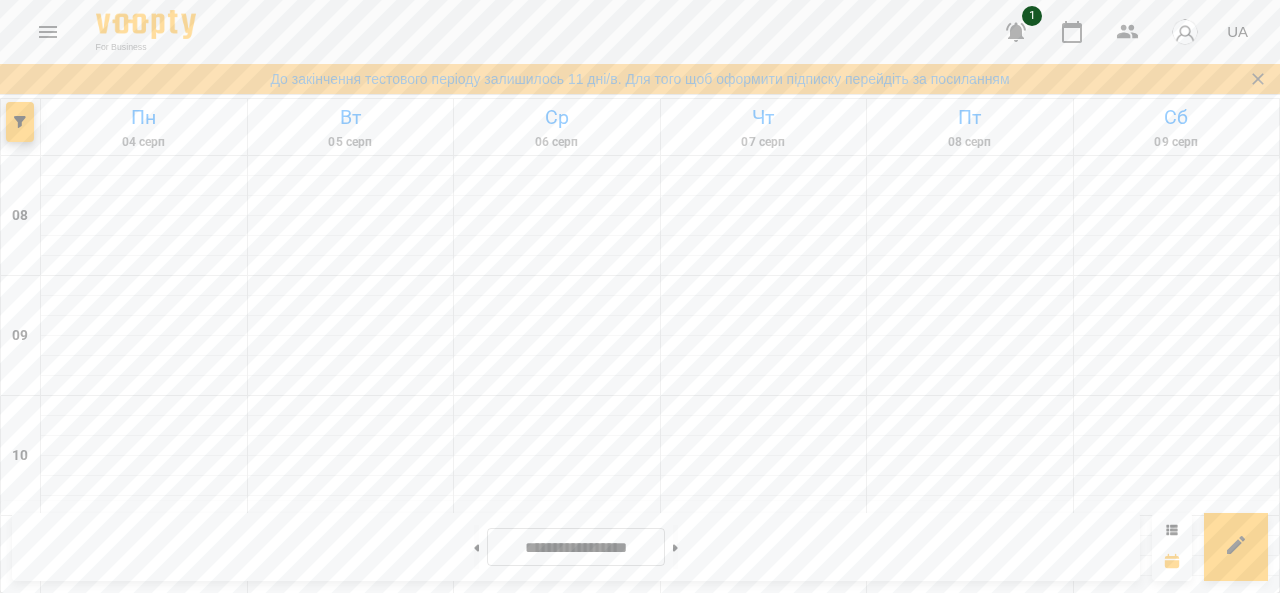scroll, scrollTop: 700, scrollLeft: 0, axis: vertical 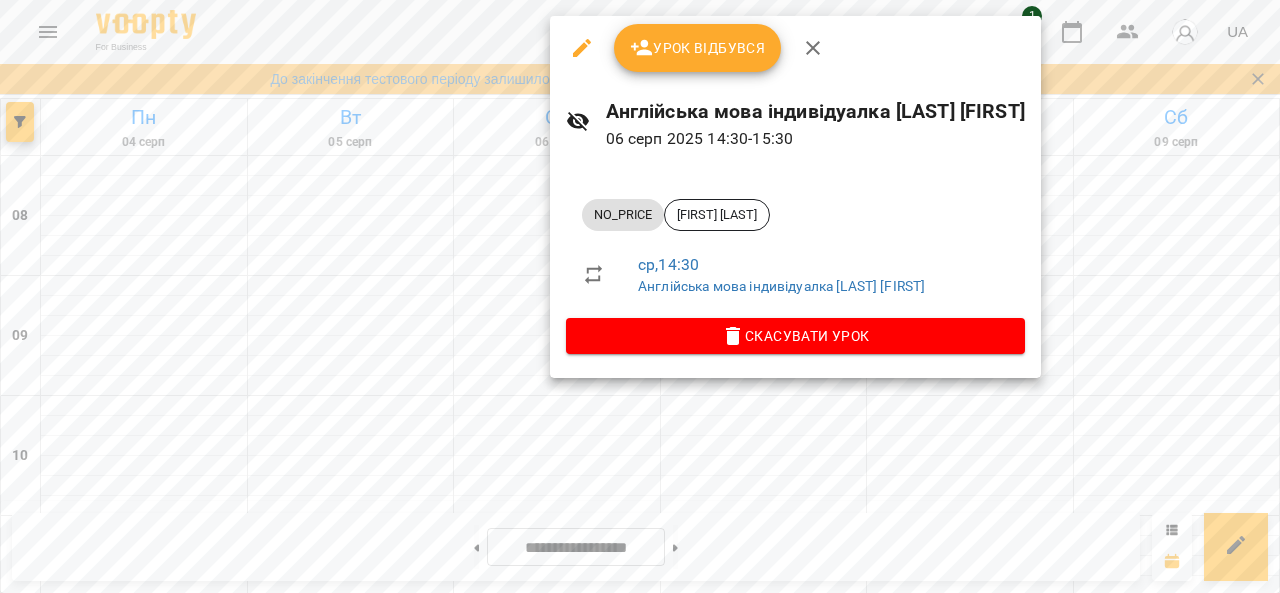 click on "NO_PRICE" at bounding box center (623, 215) 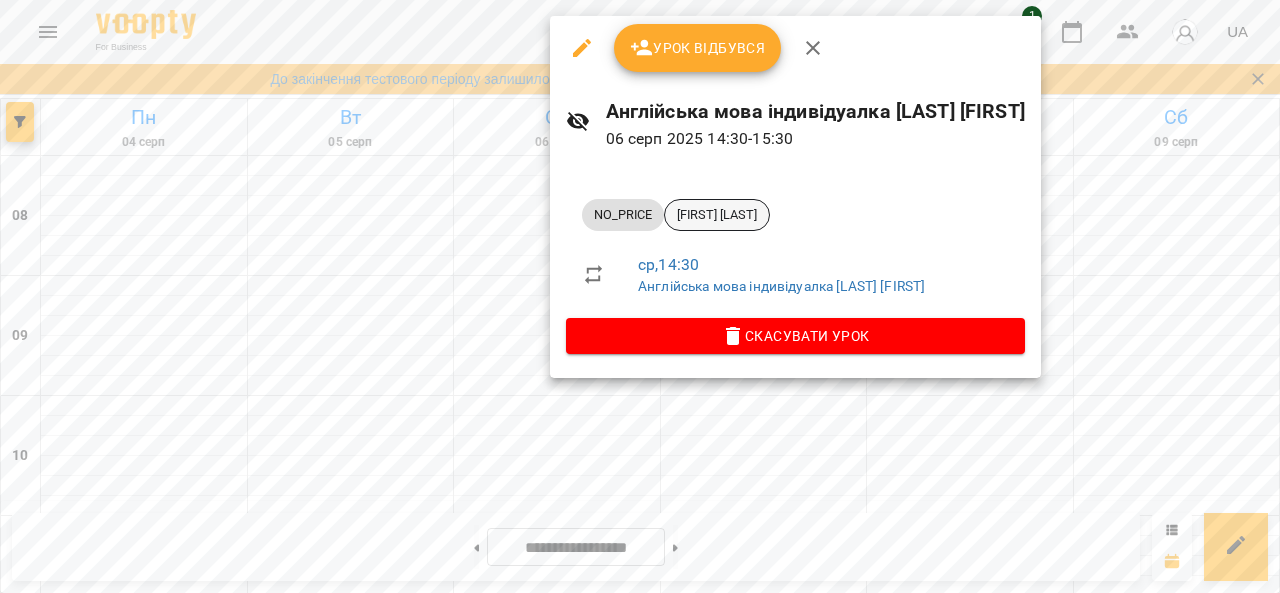 click on "[FIRST] [LAST]" at bounding box center [717, 215] 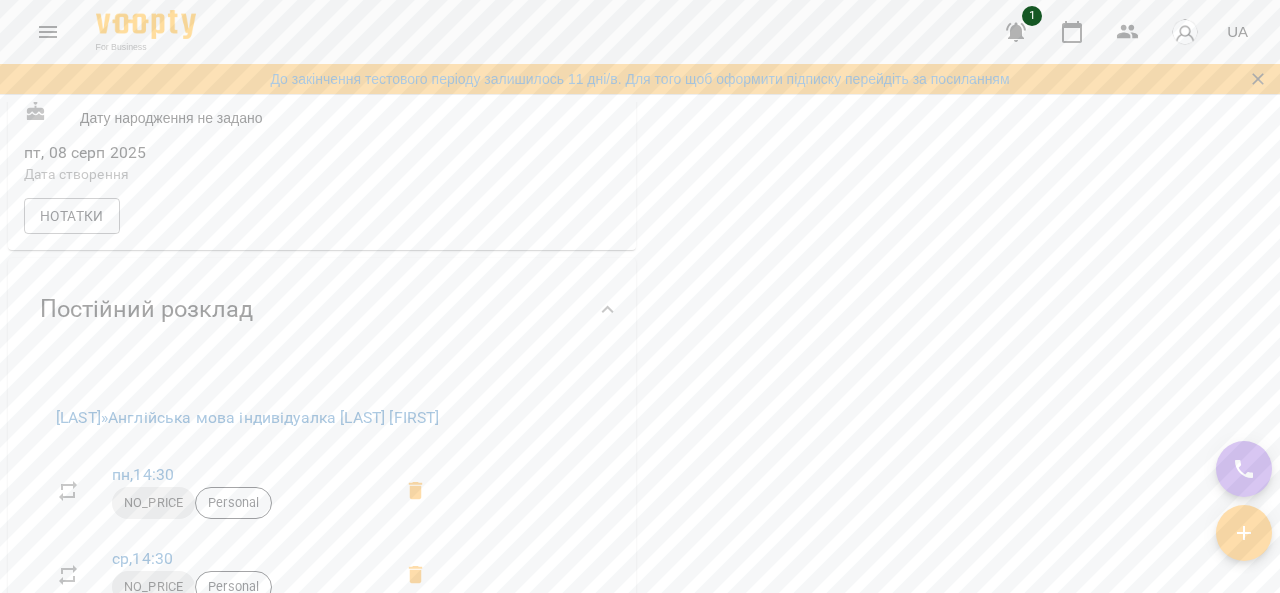 scroll, scrollTop: 800, scrollLeft: 0, axis: vertical 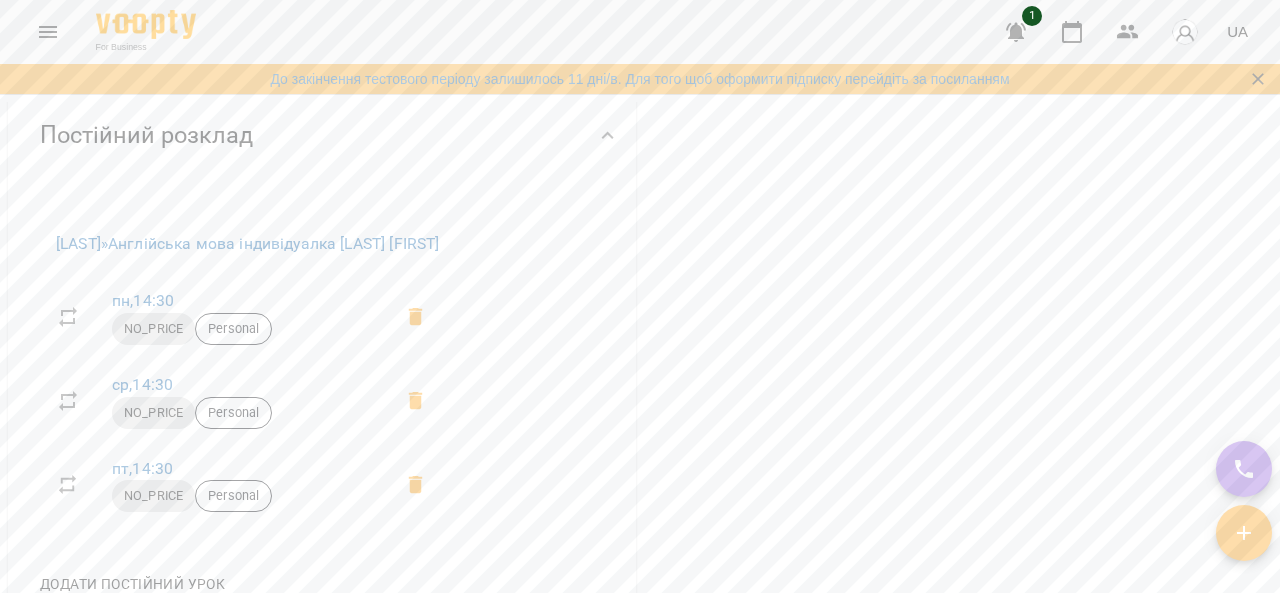 click on "NO_PRICE" at bounding box center (153, 329) 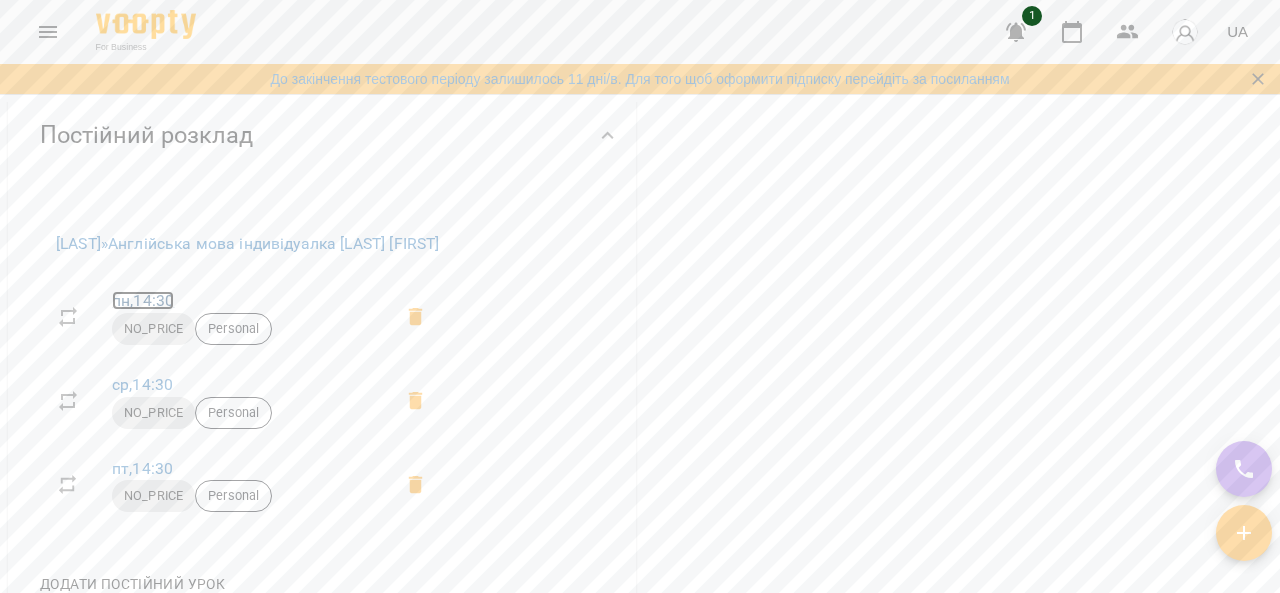 click on "пн ,  14:30" at bounding box center (143, 300) 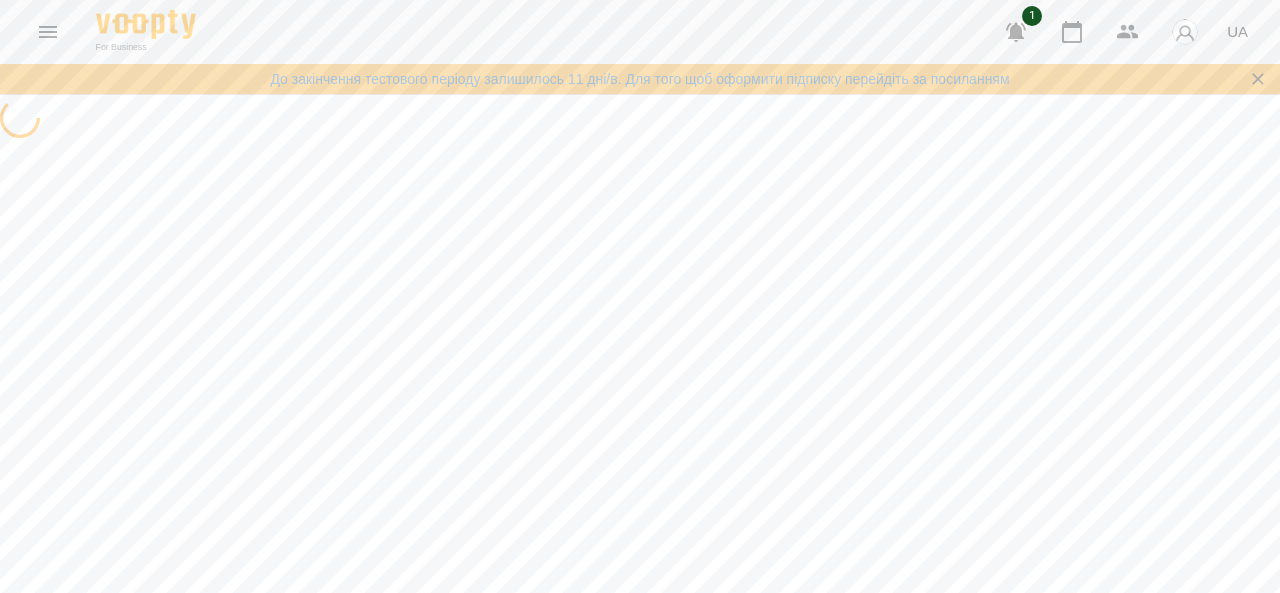 select on "*" 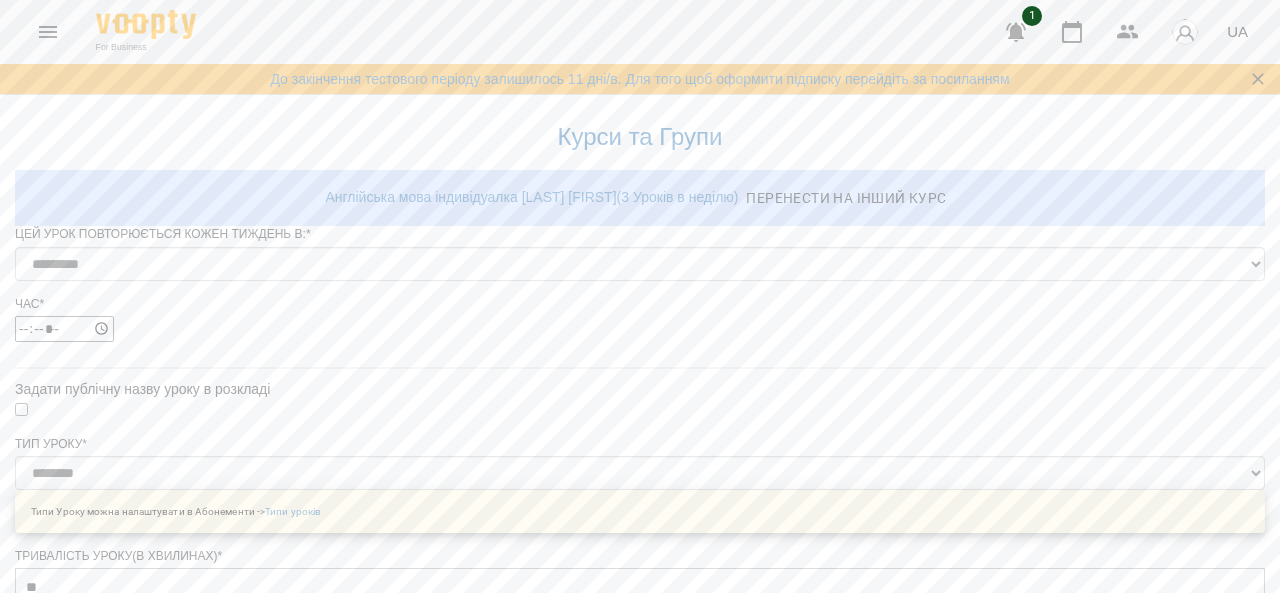 scroll, scrollTop: 300, scrollLeft: 0, axis: vertical 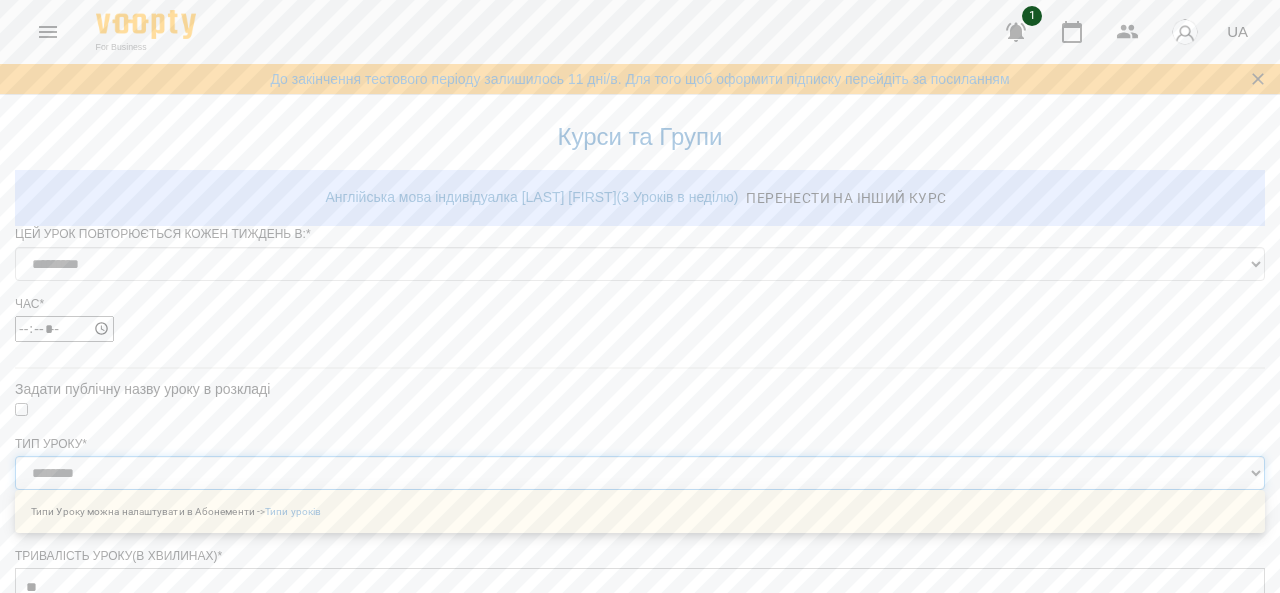 click on "**********" at bounding box center (640, 473) 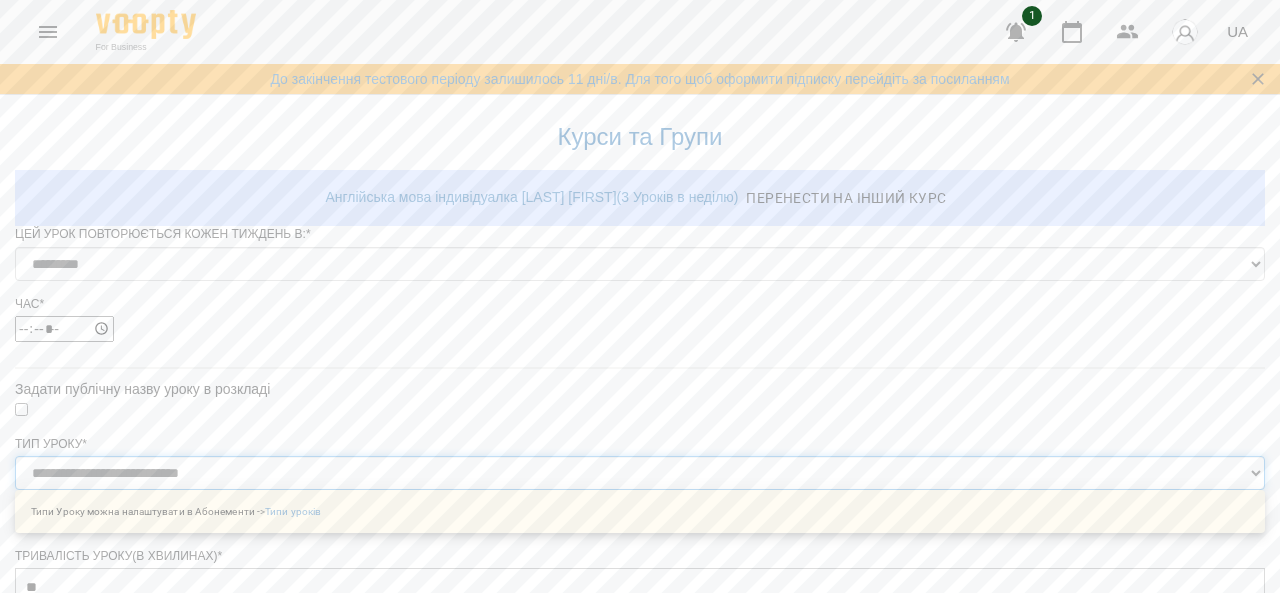 click on "**********" at bounding box center [640, 473] 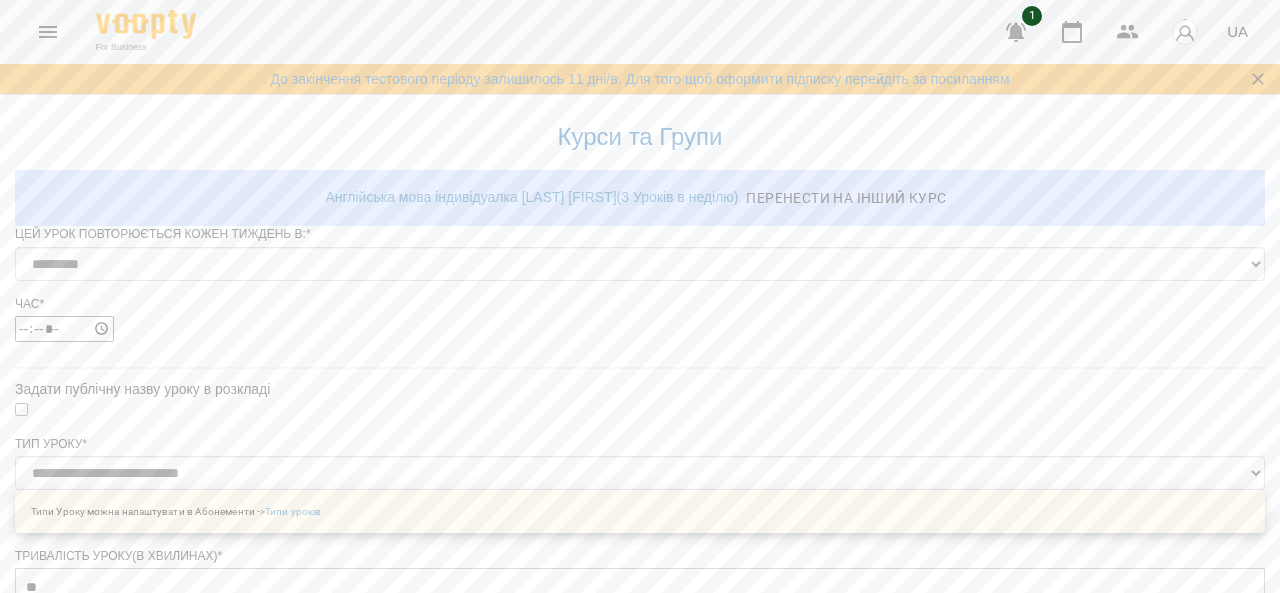 click on "Зберегти" at bounding box center (640, 1264) 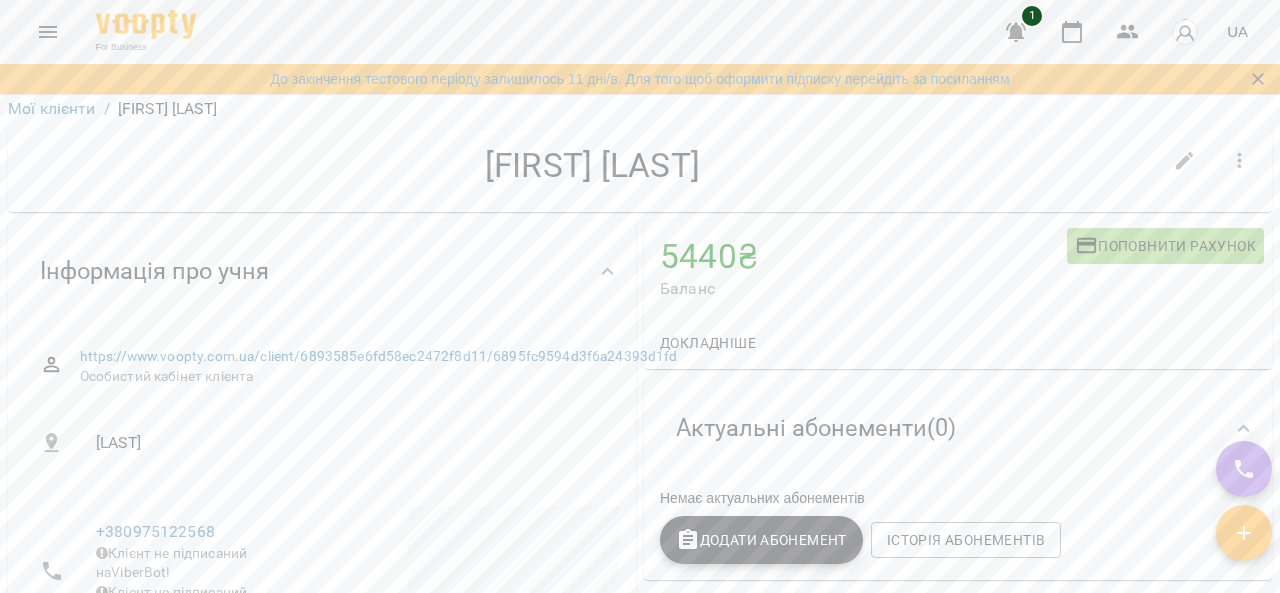 scroll, scrollTop: 0, scrollLeft: 0, axis: both 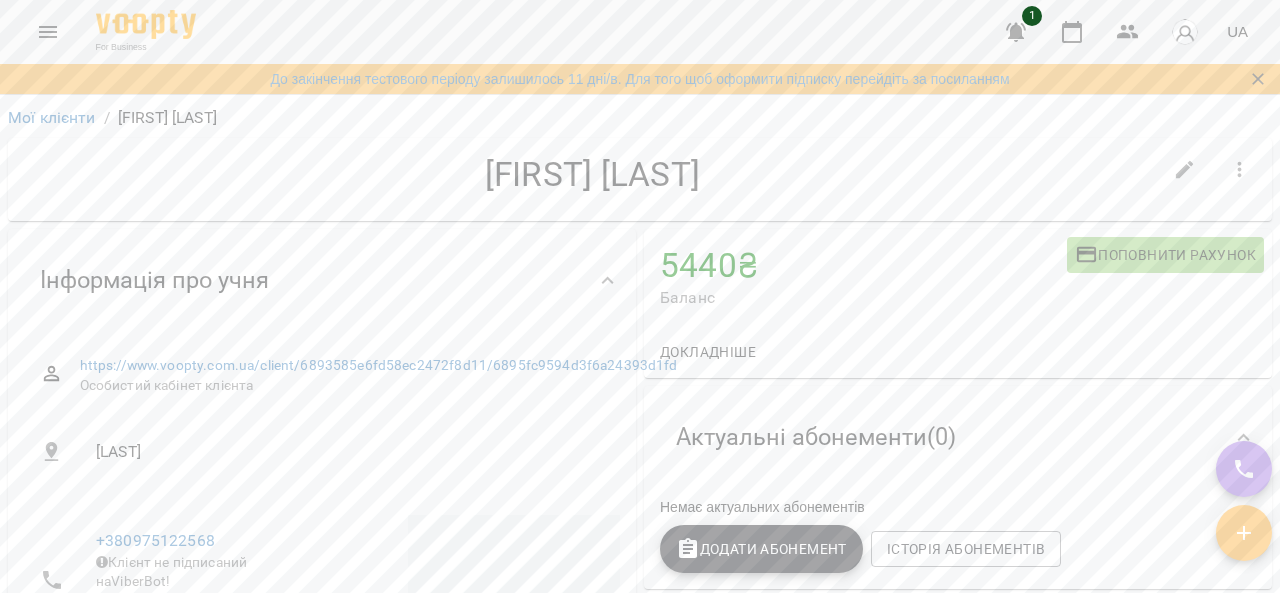 click 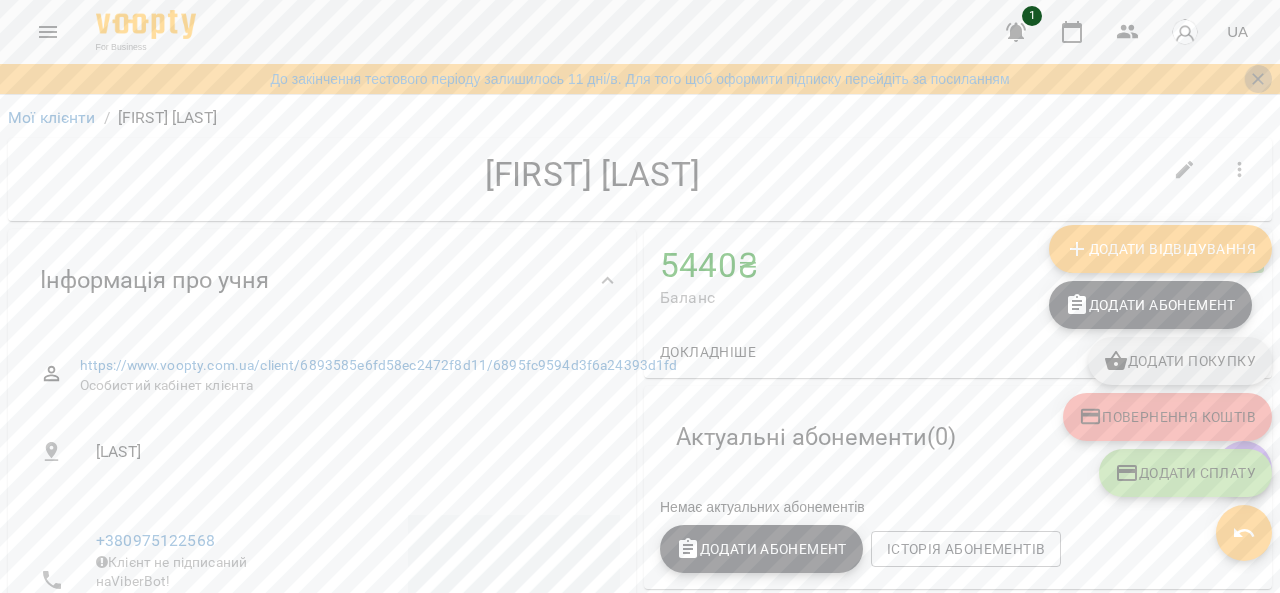 click 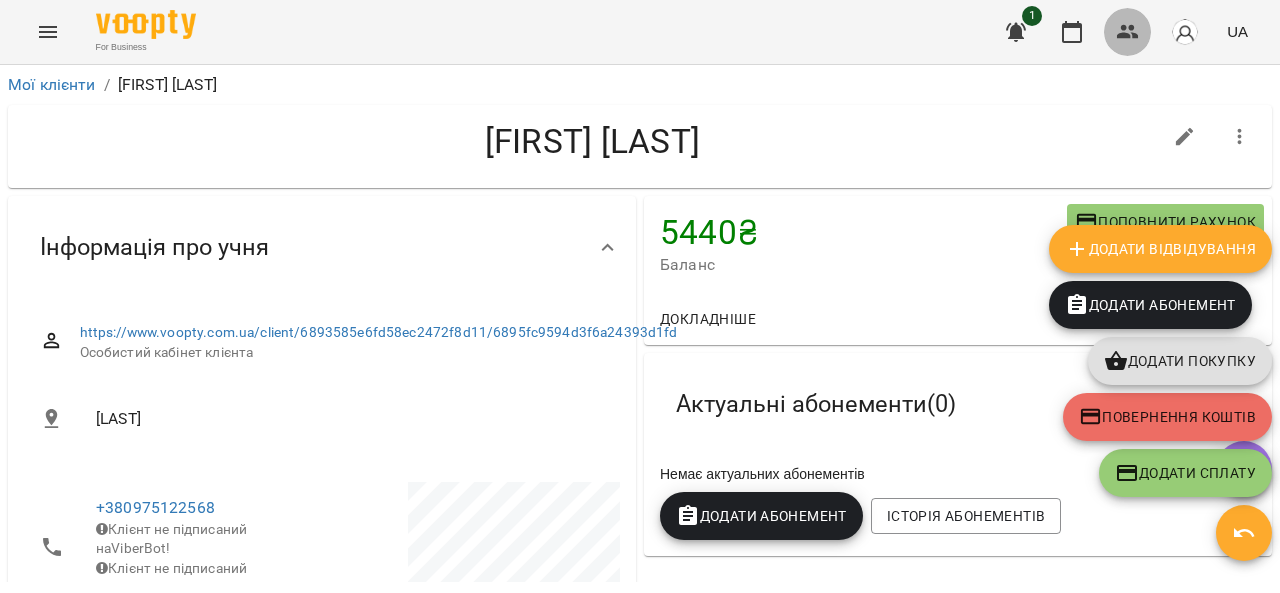click 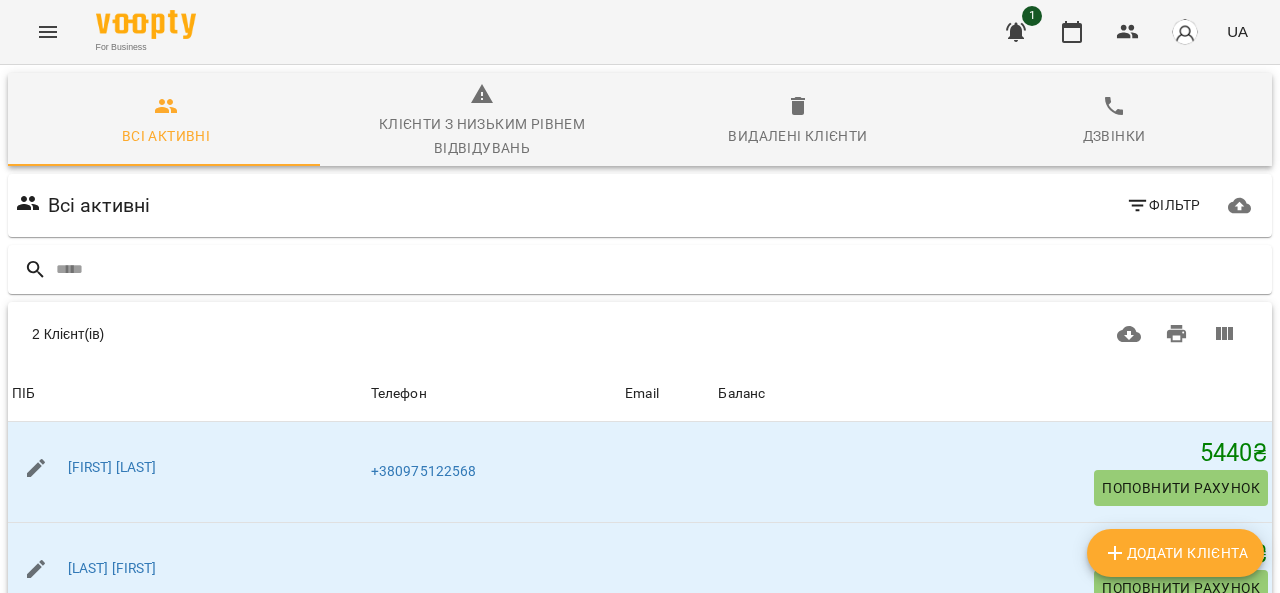 scroll, scrollTop: 0, scrollLeft: 0, axis: both 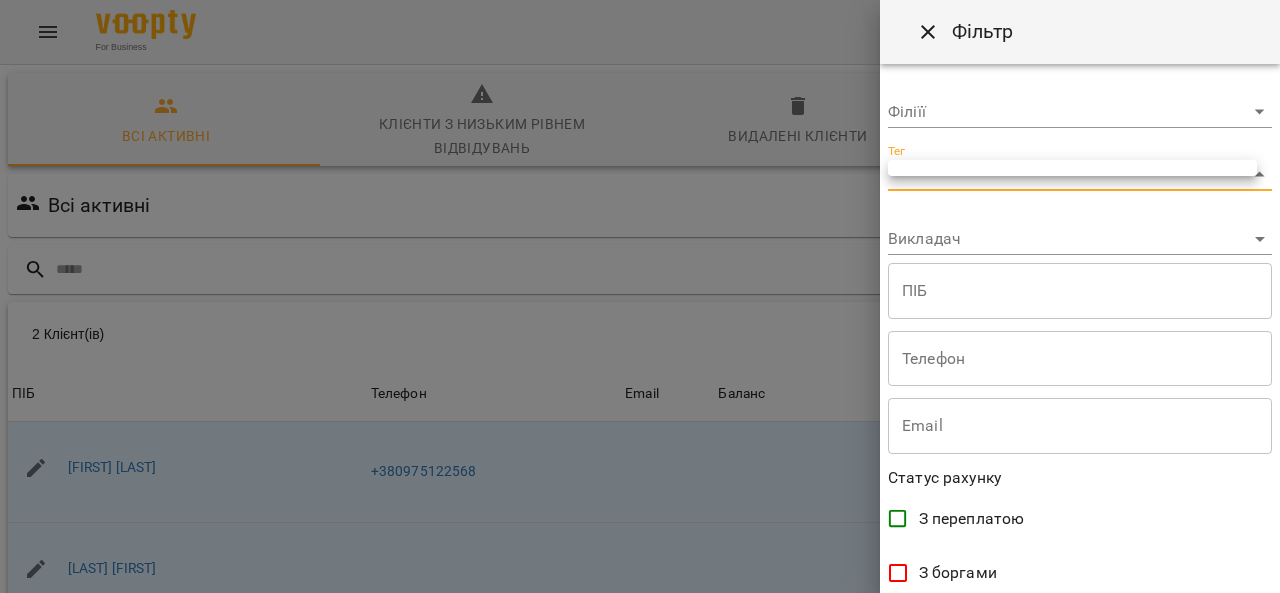 click on "For Business 1 UA Всі активні Клієнти з низьким рівнем відвідувань Видалені клієнти Дзвінки   Всі активні Фільтр 2   Клієнт(ів) 2   Клієнт(ів) ПІБ Телефон Email Баланс ПІБ [LAST] [FIRST] Телефон +380975122568 Email Баланс 5440 ₴ Поповнити рахунок ПІБ [LAST] [FIRST] Телефон Email Баланс 5440 ₴ Поповнити рахунок Rows per page: 50 ** 1-2 of 2 Додати клієнта
Фільтр Філіїї ​ Тег ​ Викладач ​ ПІБ ПІБ Телефон Телефон Email Email Статус рахунку З переплатою З боргами Нульовий баланс Статус абонементу Активний Статус заморозки" at bounding box center (640, 412) 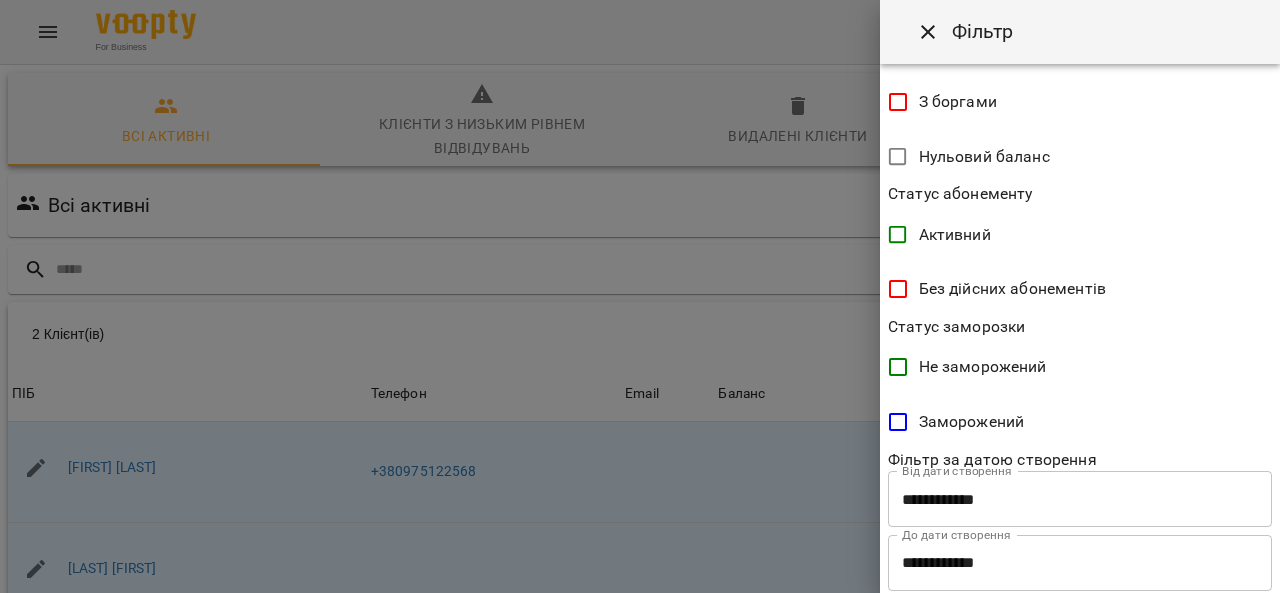 scroll, scrollTop: 520, scrollLeft: 0, axis: vertical 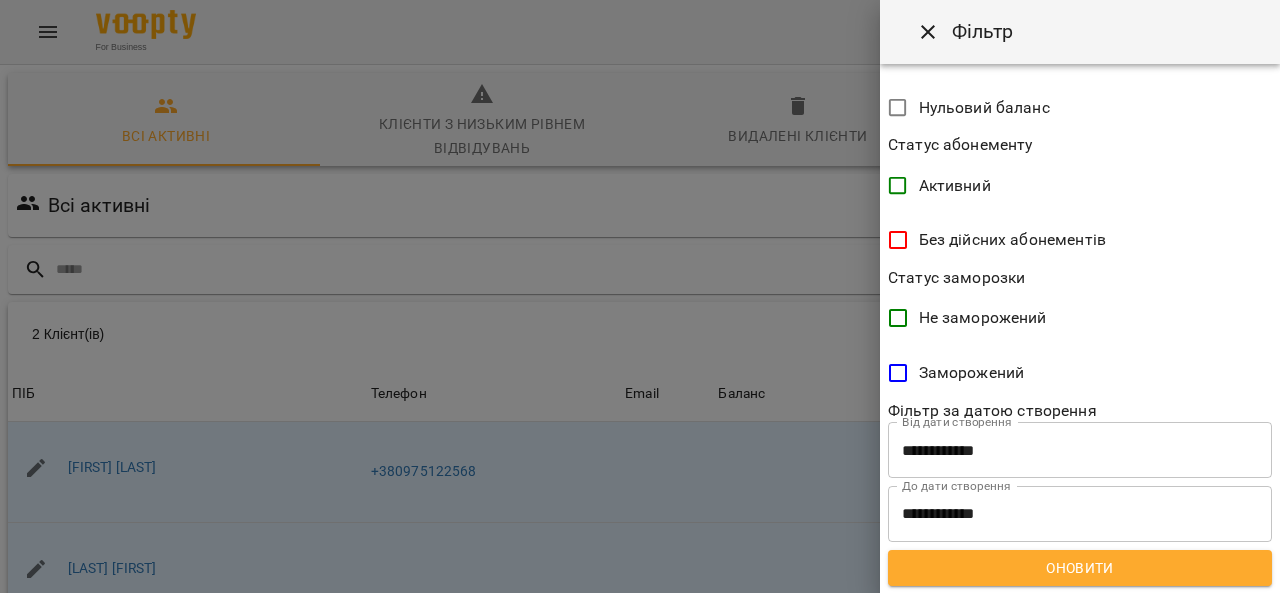 click at bounding box center (640, 296) 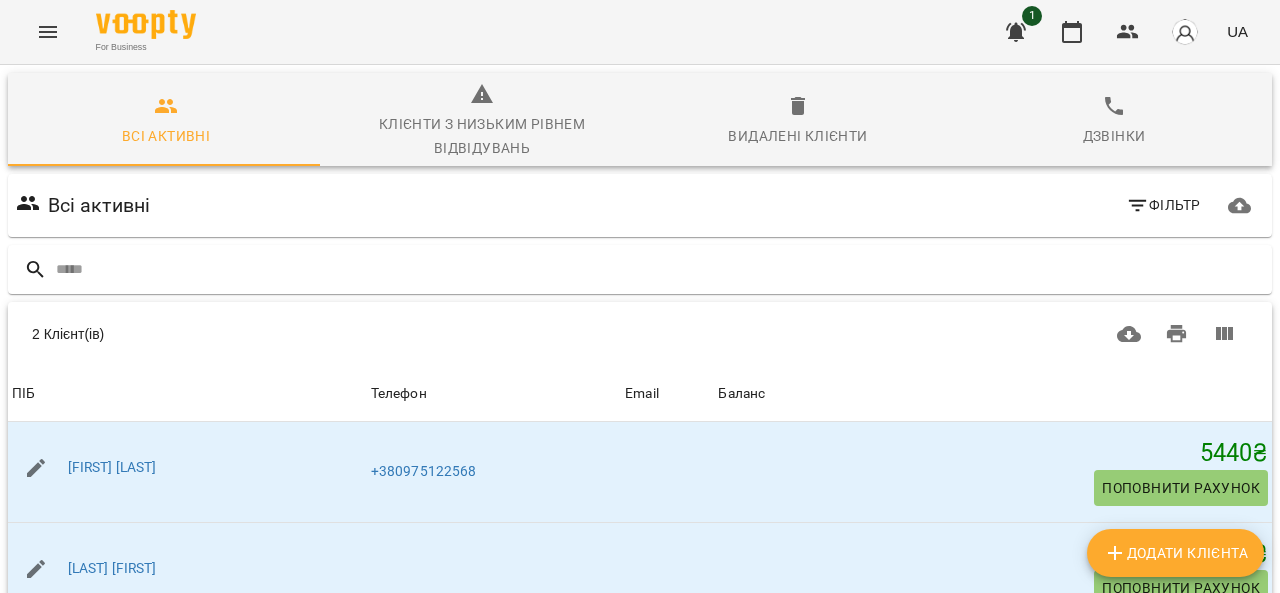 click 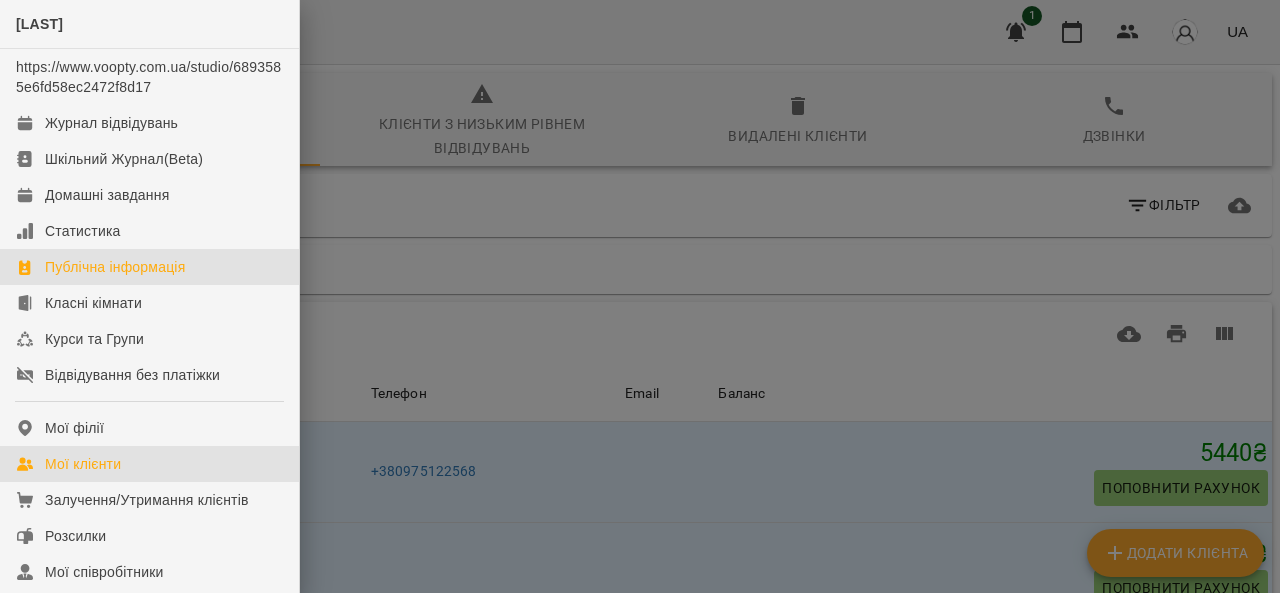 click on "Публічна інформація" at bounding box center [115, 267] 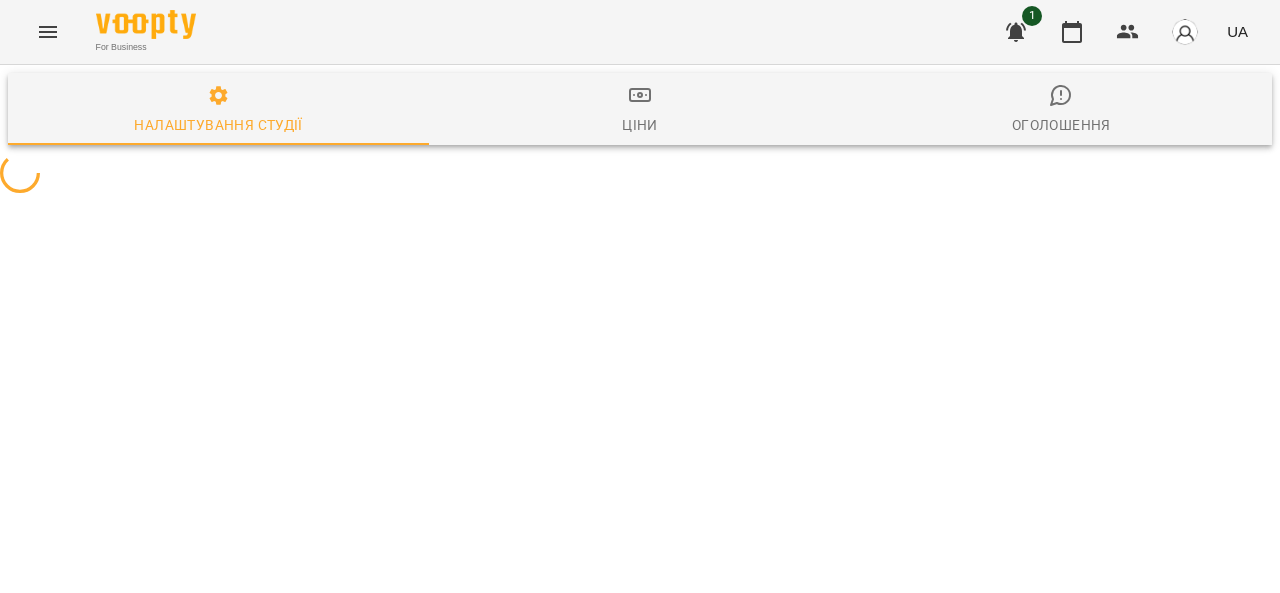 select on "**" 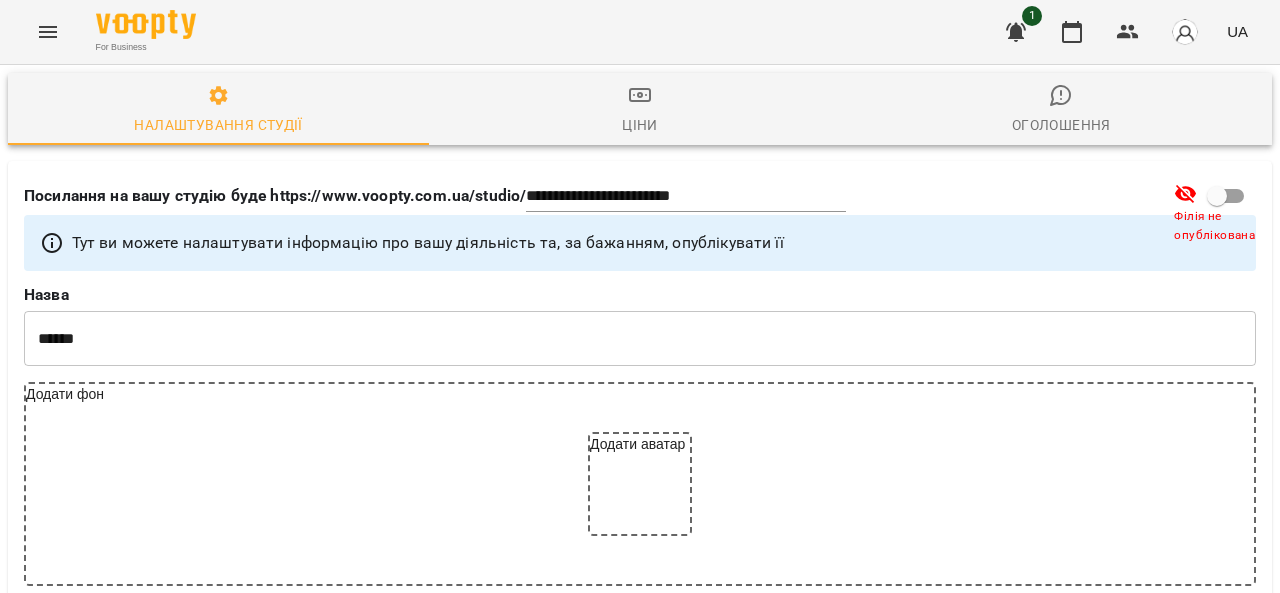 scroll, scrollTop: 400, scrollLeft: 0, axis: vertical 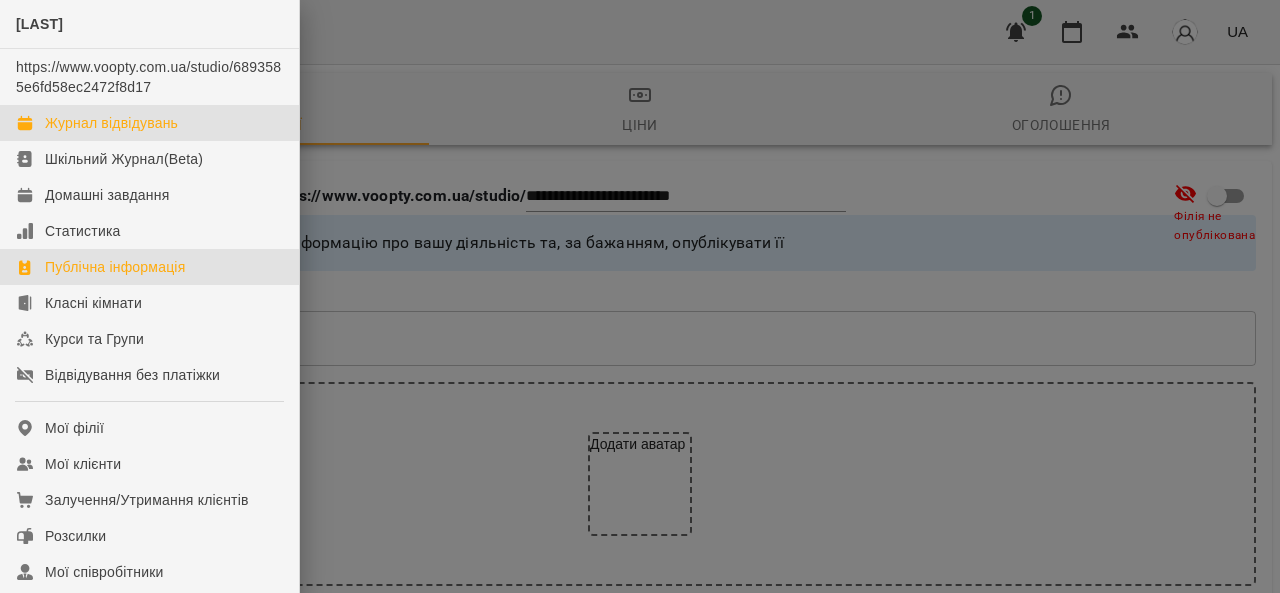 click on "Журнал відвідувань" at bounding box center (111, 123) 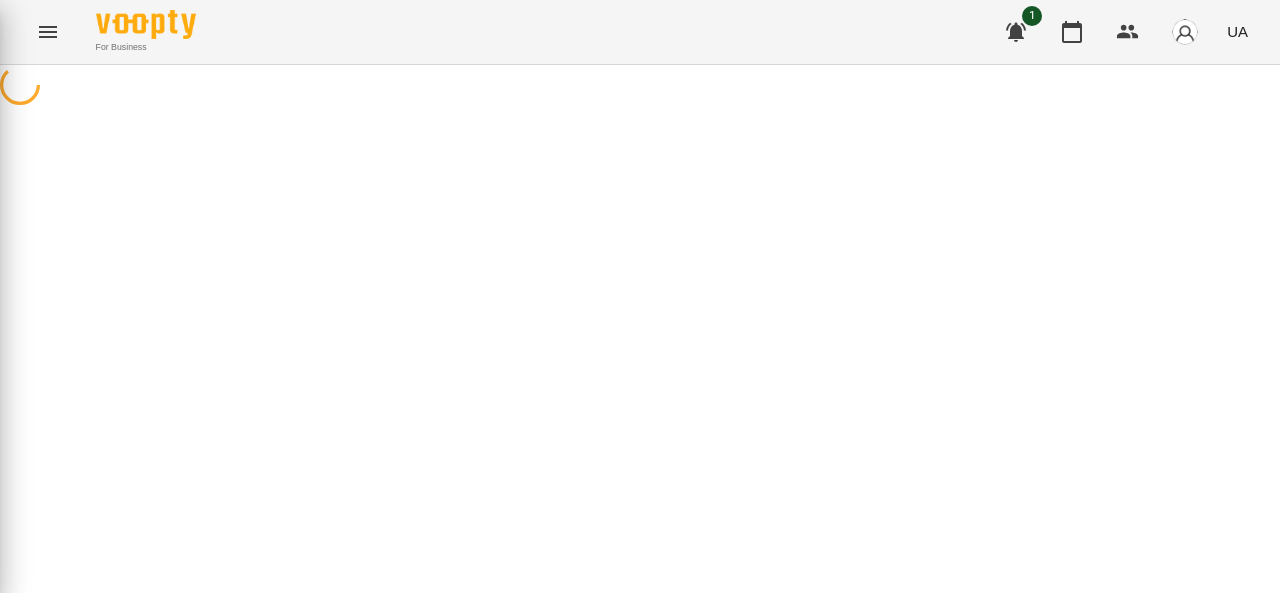 scroll, scrollTop: 0, scrollLeft: 0, axis: both 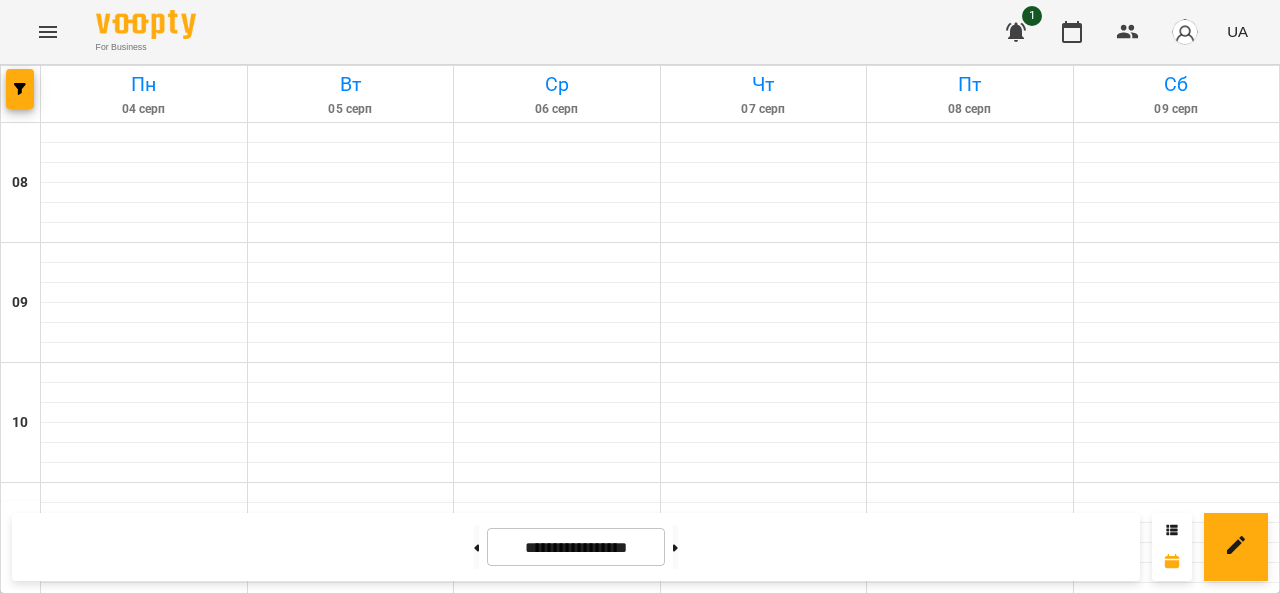 click at bounding box center [48, 32] 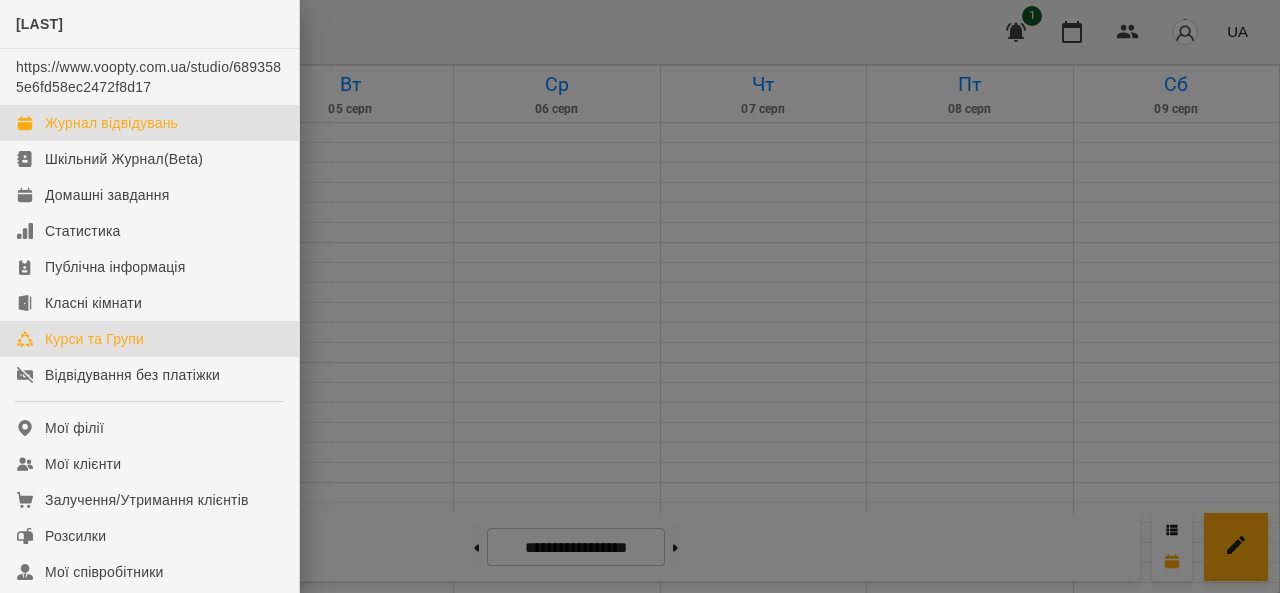 click on "Курси та Групи" at bounding box center [149, 339] 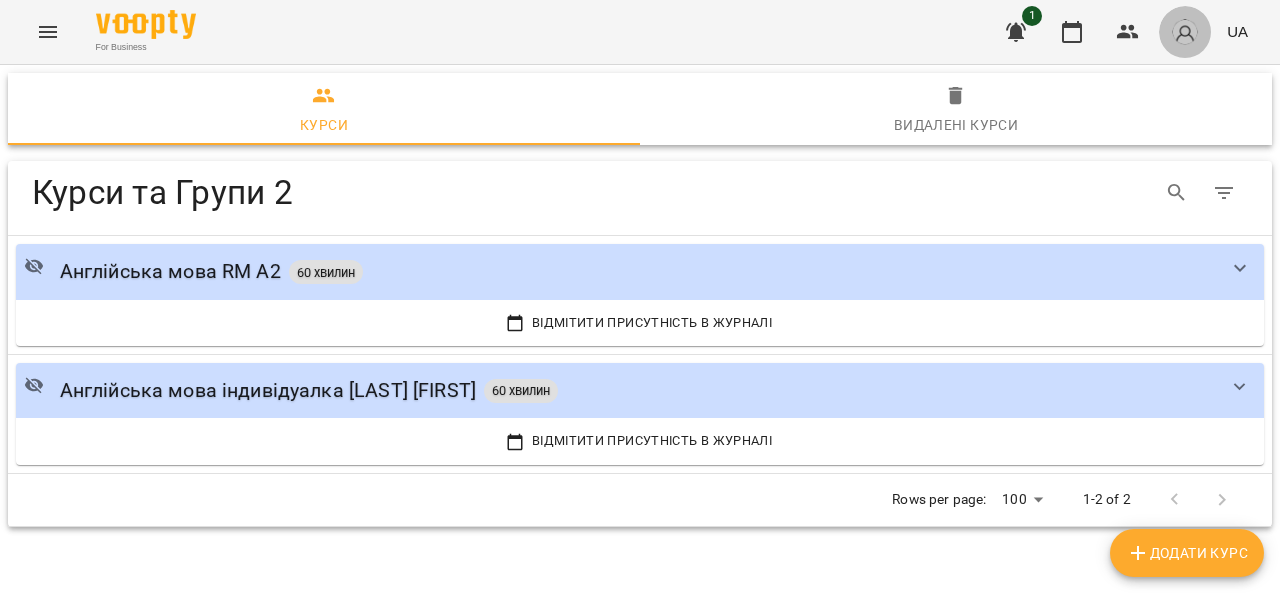 click at bounding box center (1185, 32) 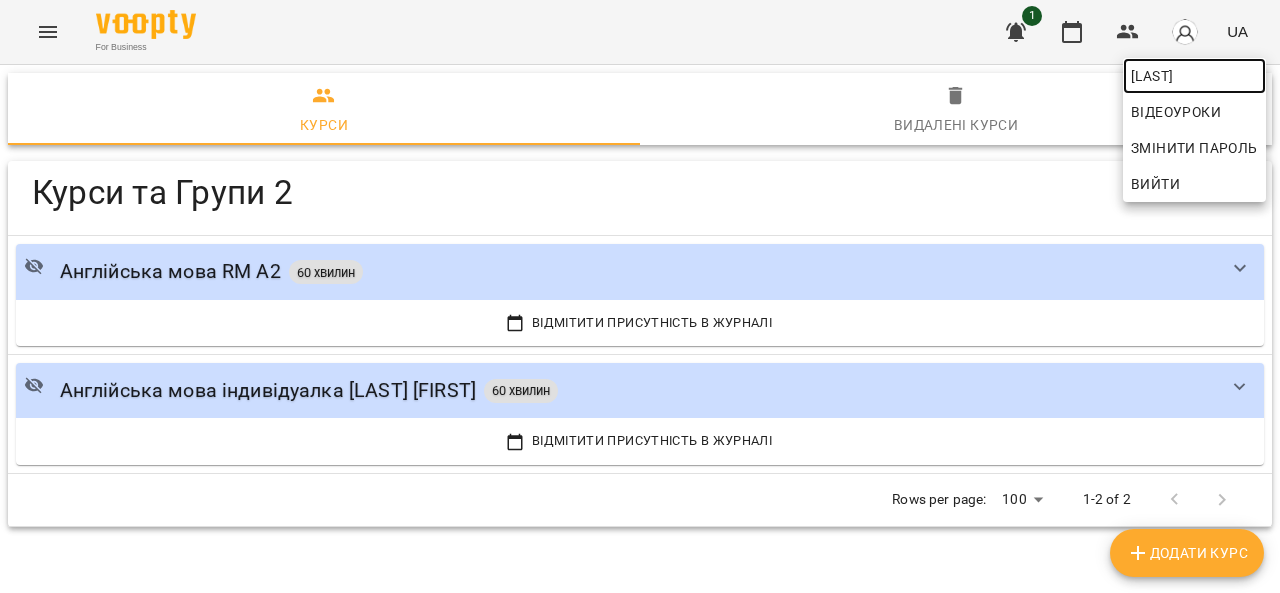 click on "[LAST]" at bounding box center [1194, 76] 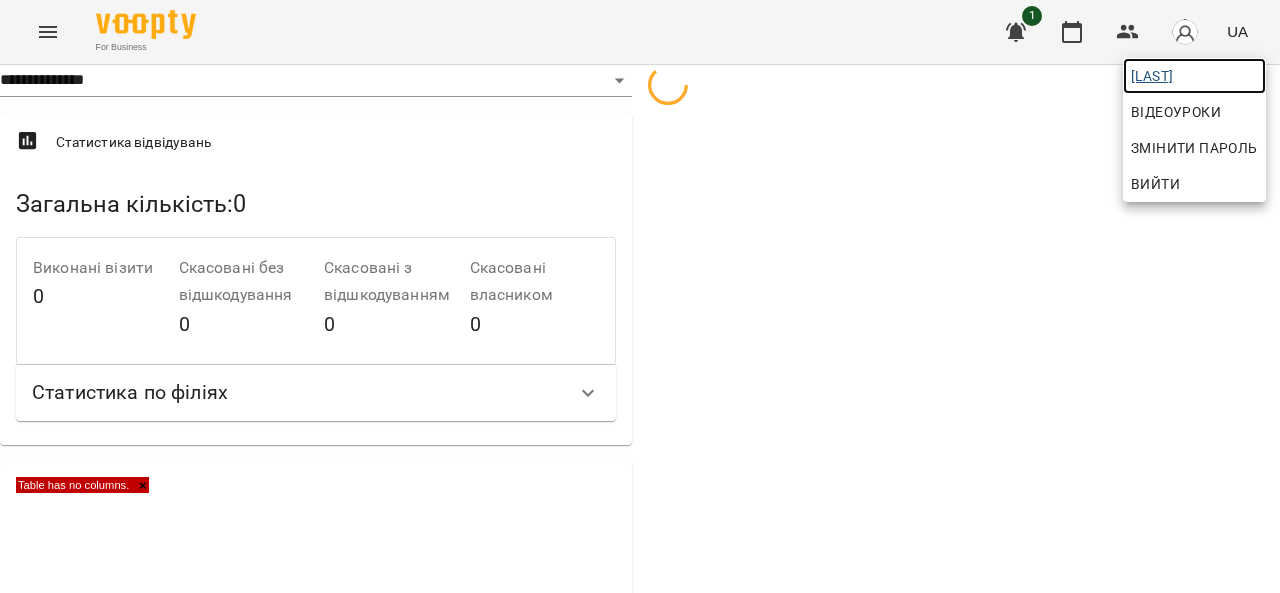 select on "**" 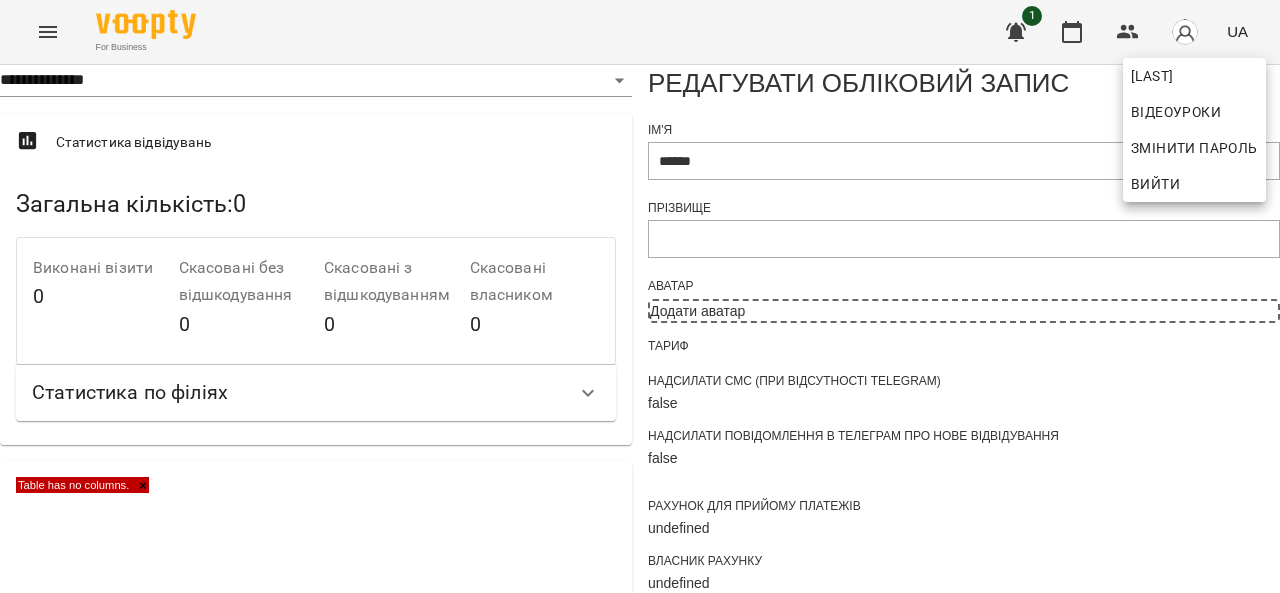 click at bounding box center (640, 296) 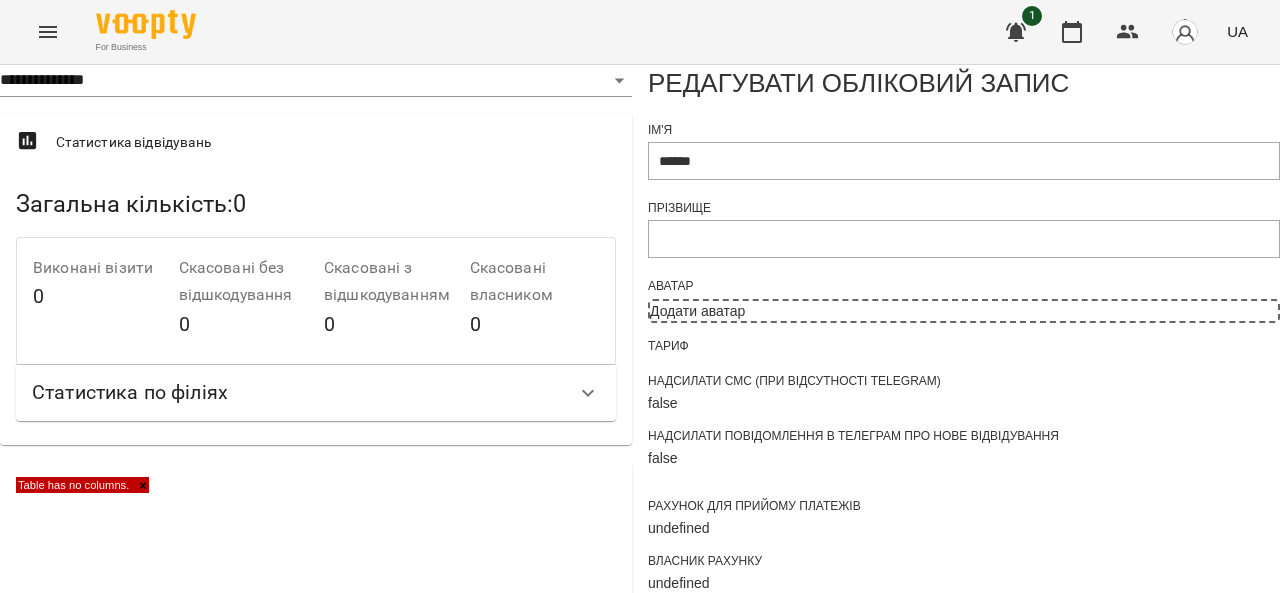 click on "Загальна кількість :  0" at bounding box center (316, 204) 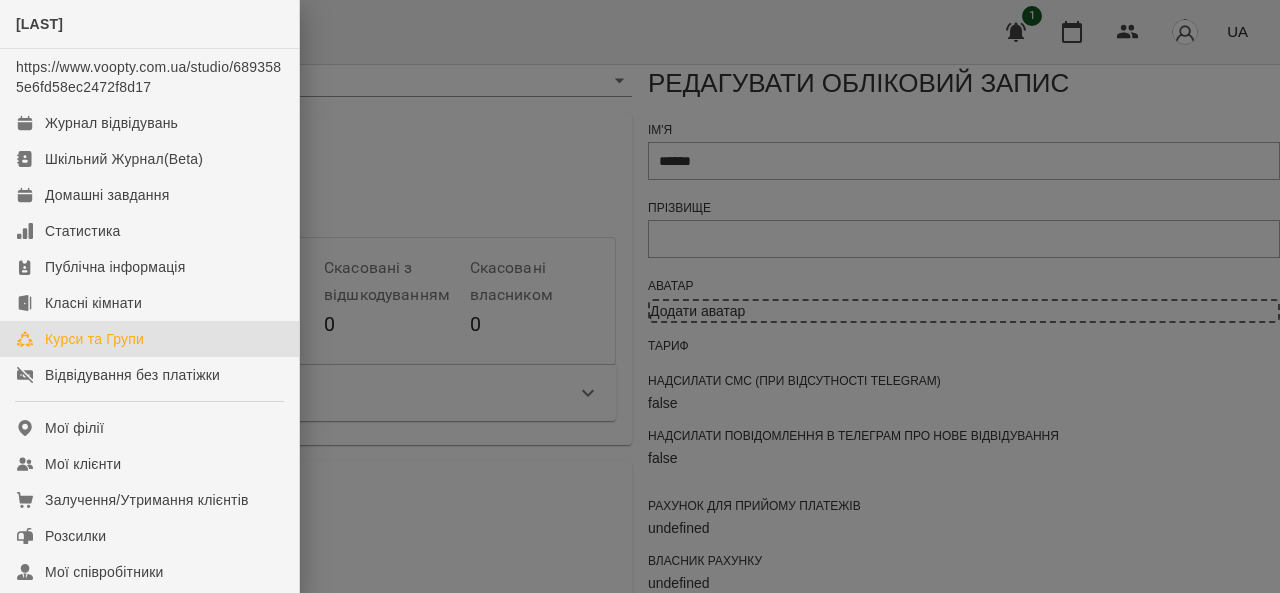 click on "Курси та Групи" at bounding box center [149, 339] 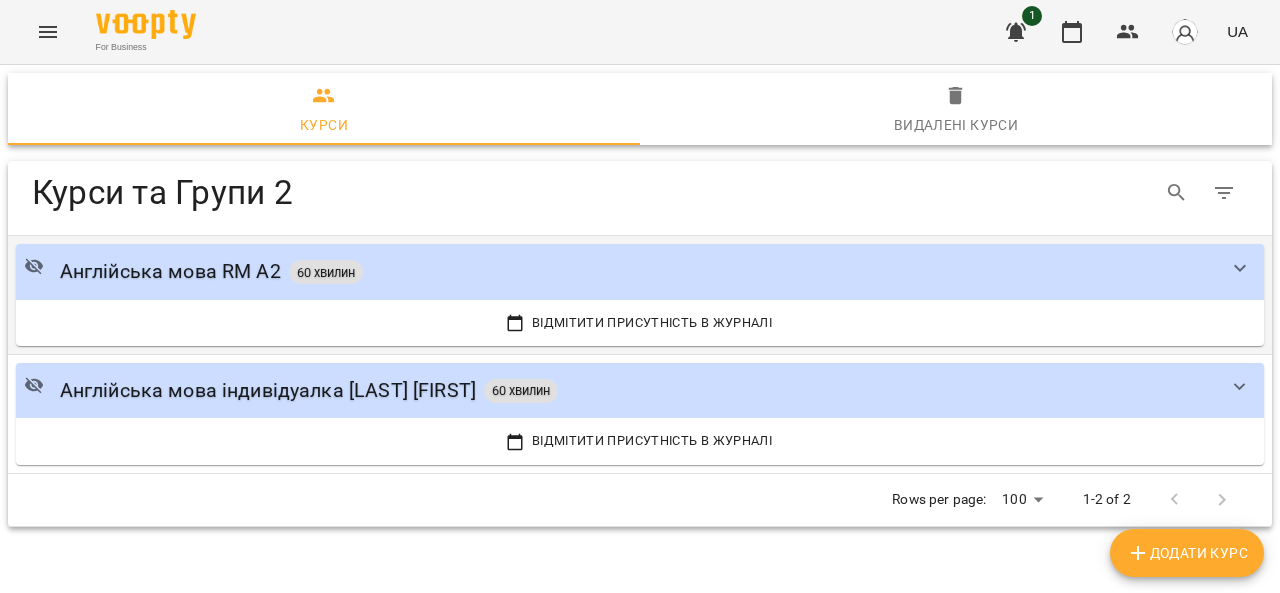 click 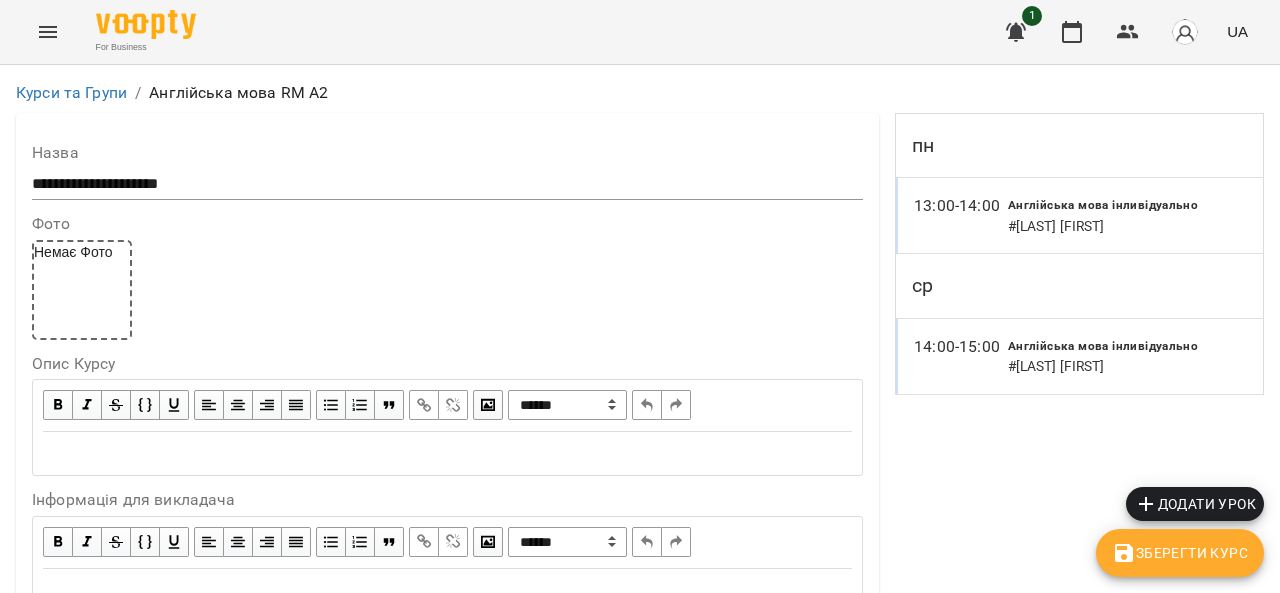 click on "Англійська мова інливідуально # [LAST] [FIRST]" at bounding box center (1103, 356) 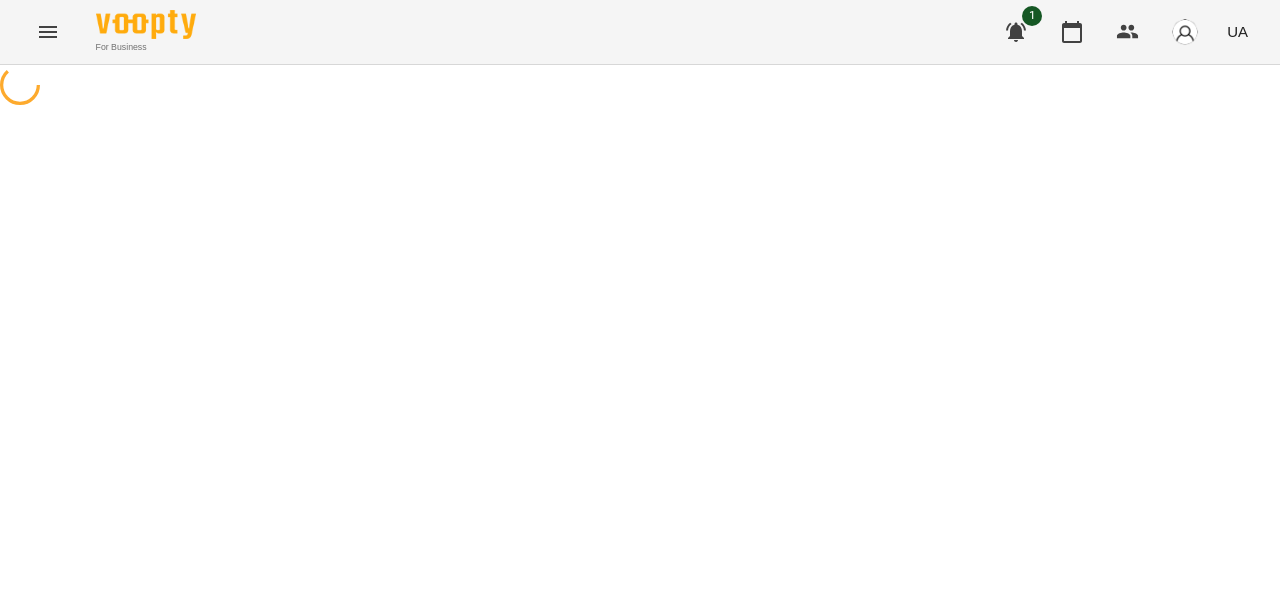 select on "*" 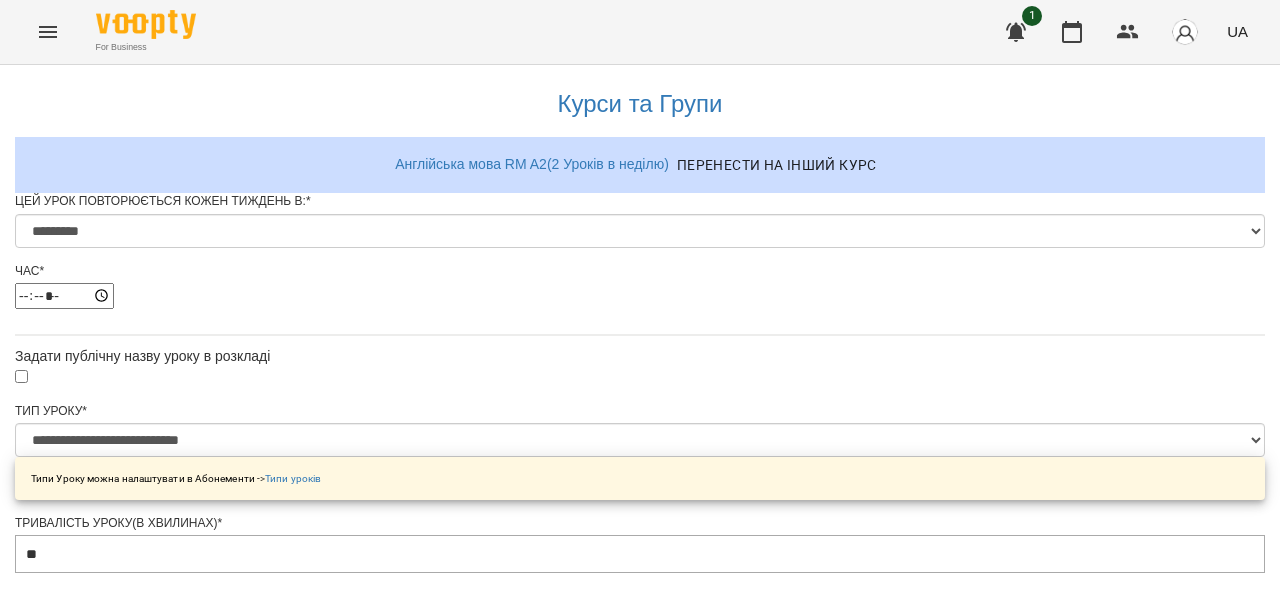 scroll, scrollTop: 100, scrollLeft: 0, axis: vertical 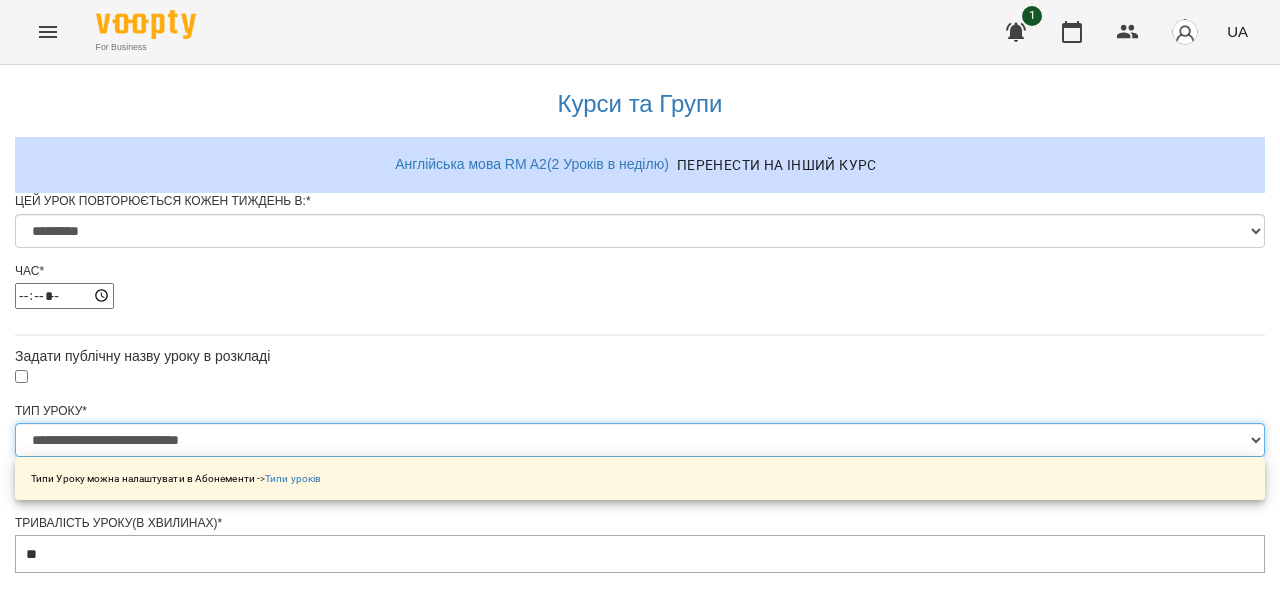 click on "**********" at bounding box center (640, 440) 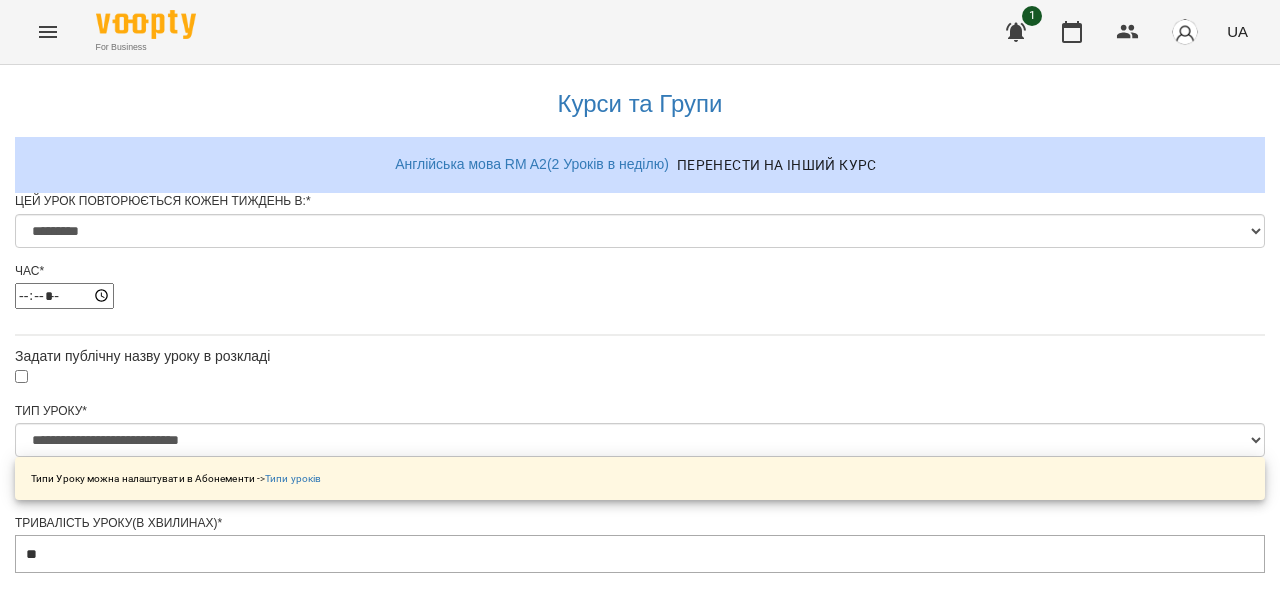 click on "**********" at bounding box center (640, 690) 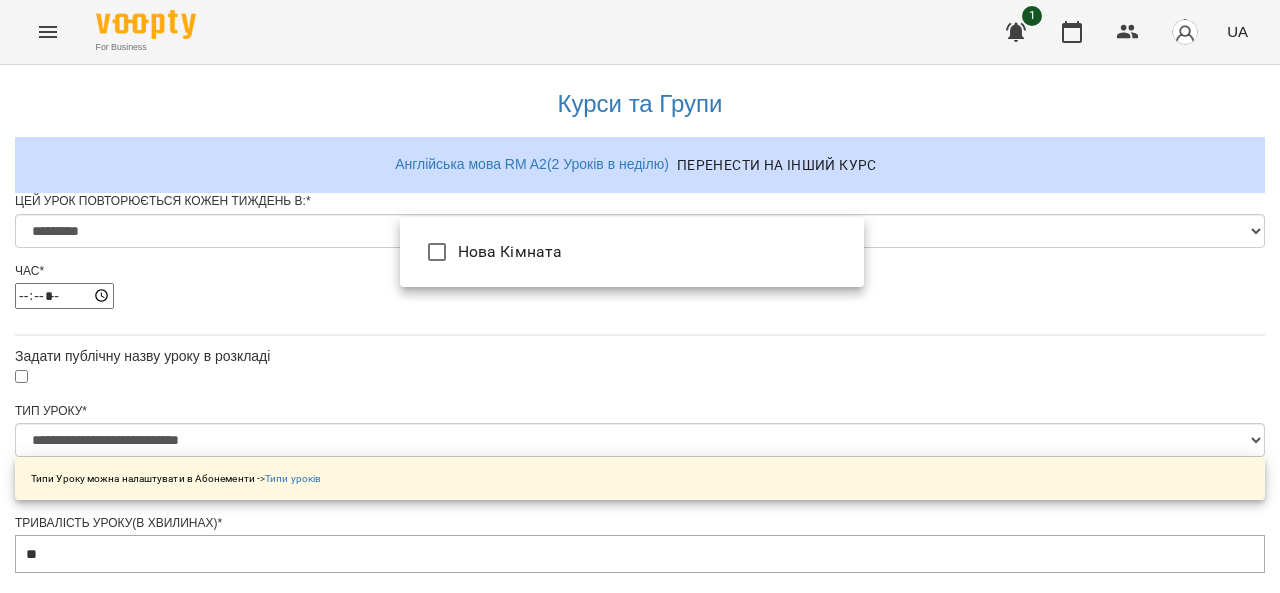 click on "**********" at bounding box center (640, 659) 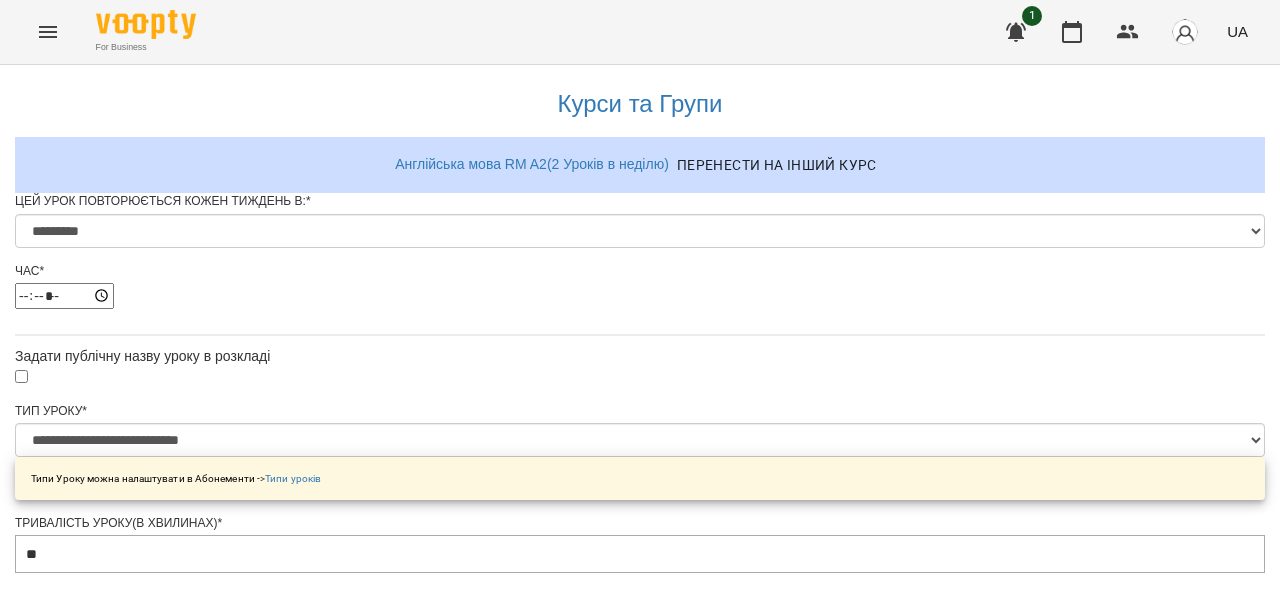 scroll, scrollTop: 0, scrollLeft: 0, axis: both 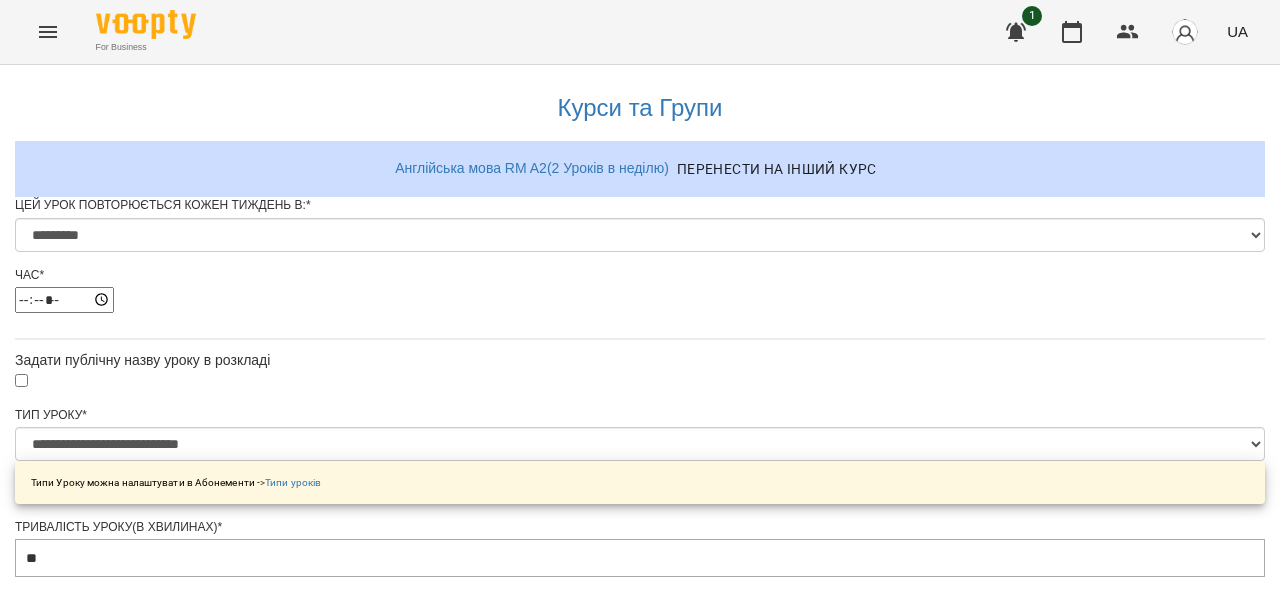 click on "**********" at bounding box center (640, 694) 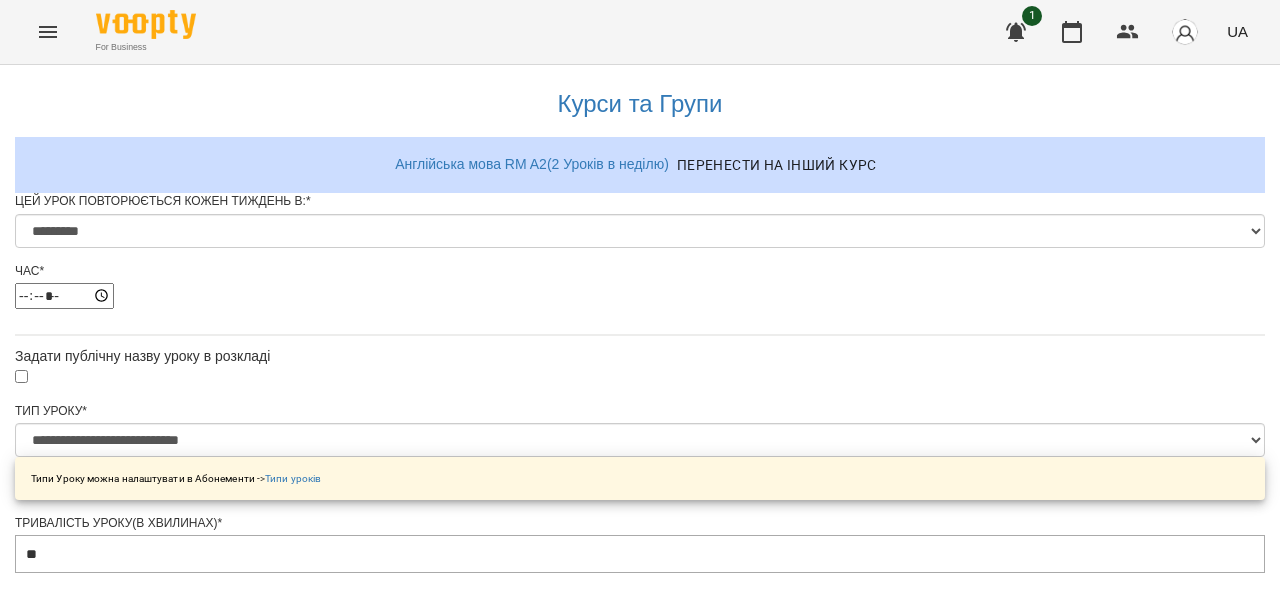 scroll, scrollTop: 0, scrollLeft: 0, axis: both 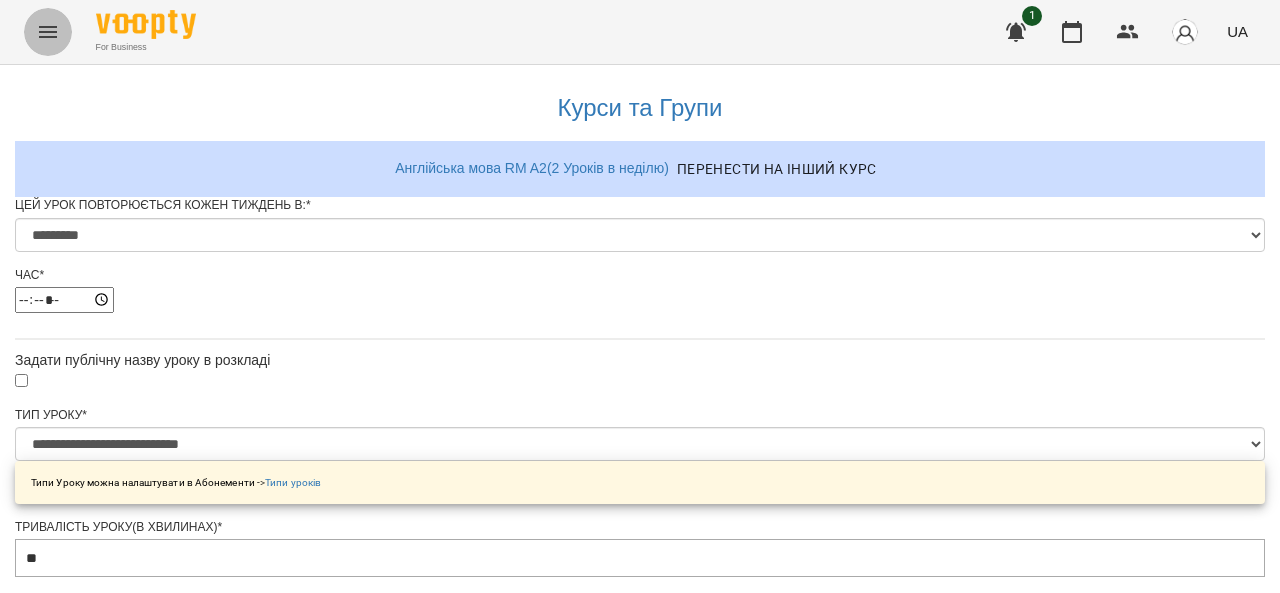 click 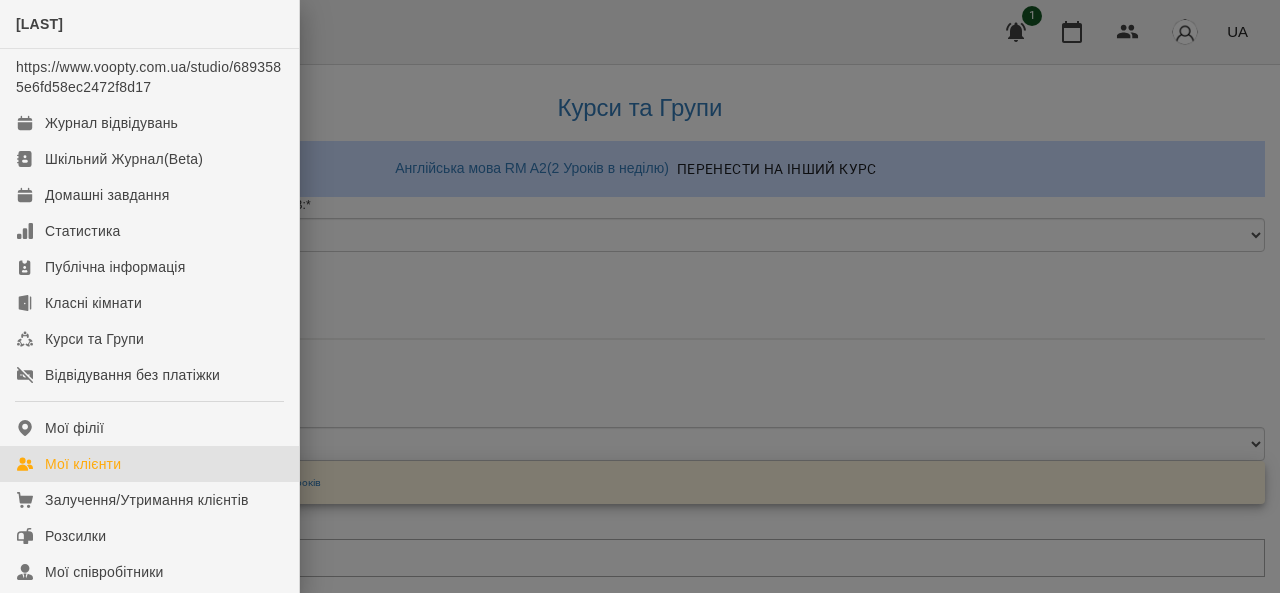 click on "Мої клієнти" at bounding box center (83, 464) 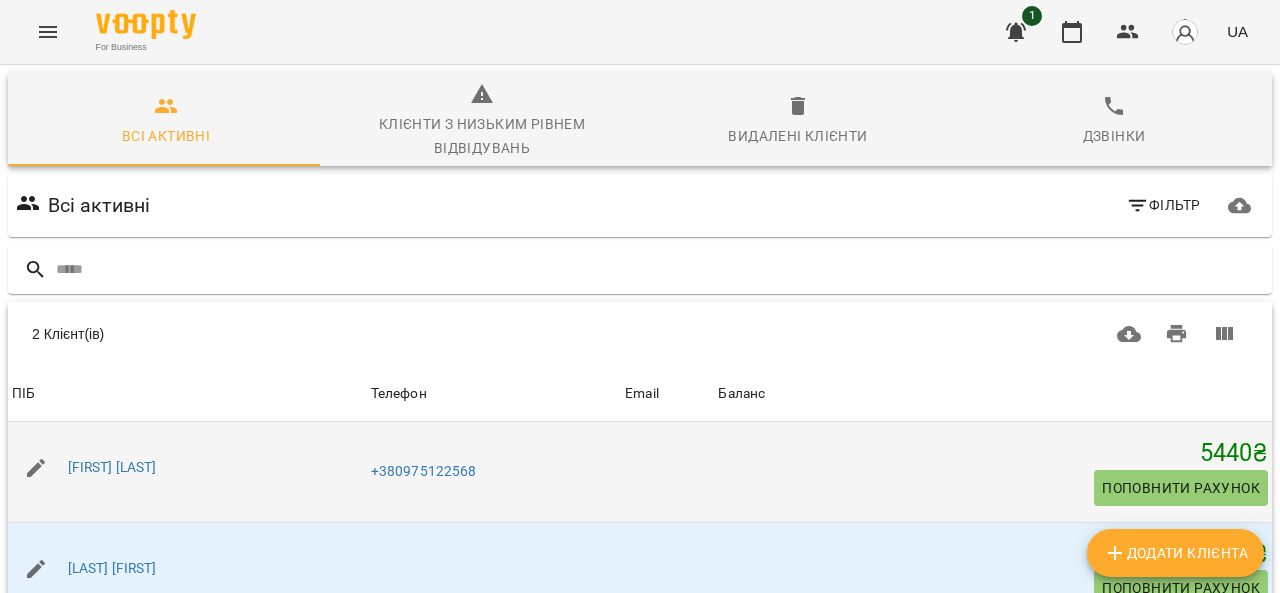 scroll, scrollTop: 151, scrollLeft: 0, axis: vertical 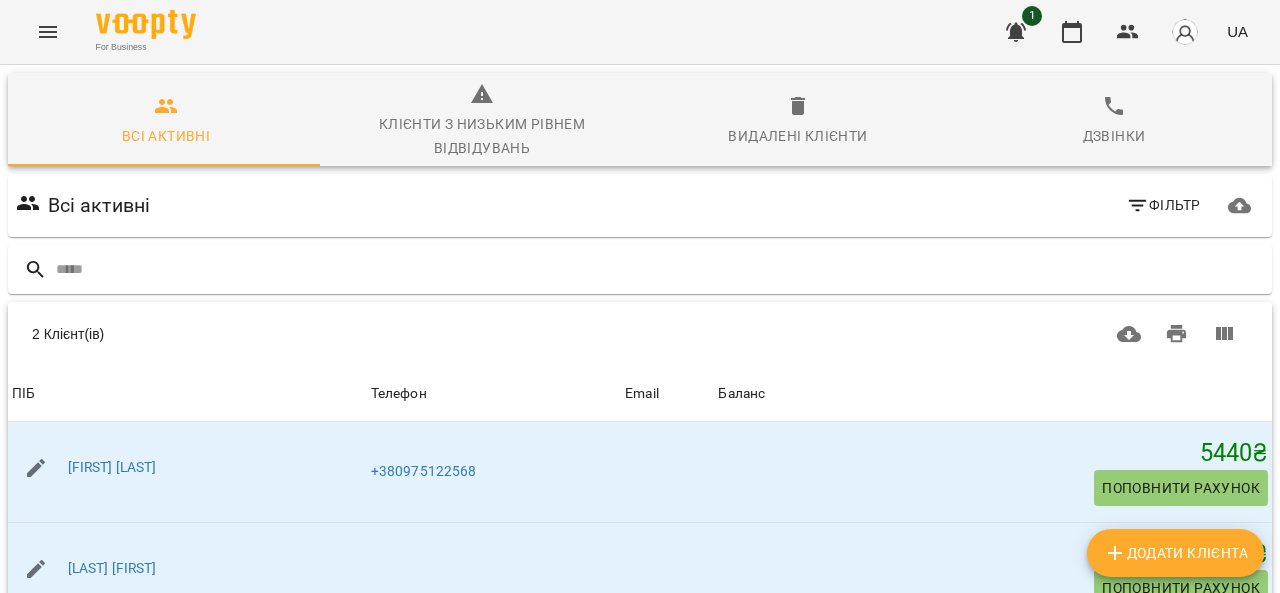 click on "For Business 1 UA" at bounding box center (640, 32) 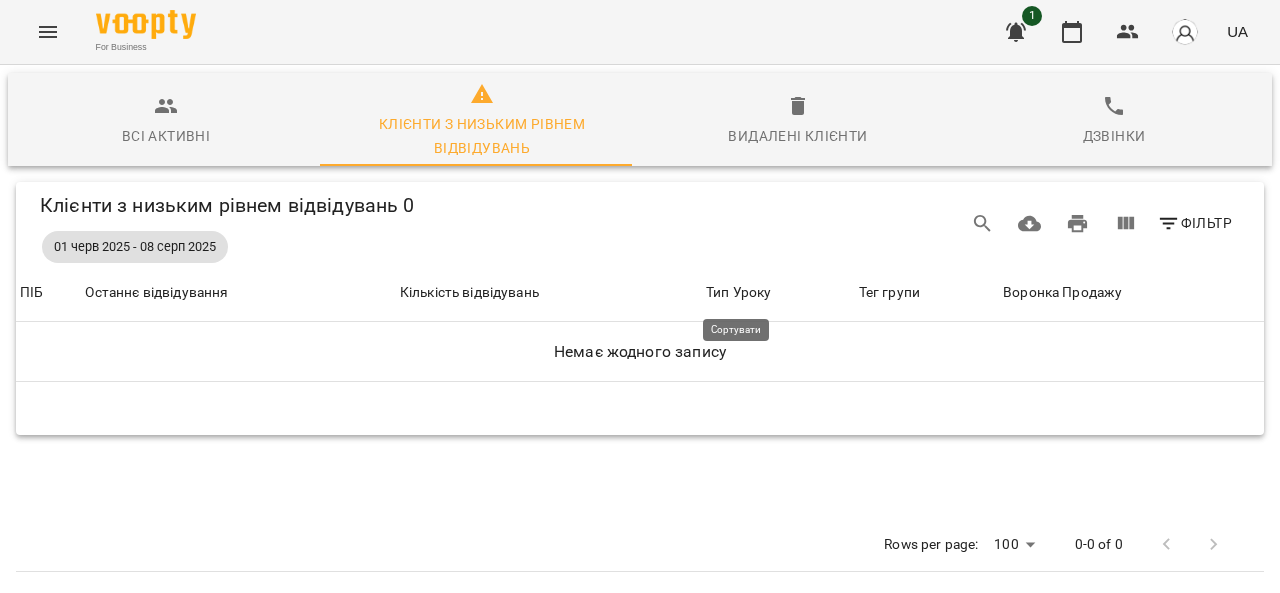 click on "Тип Уроку" at bounding box center [738, 293] 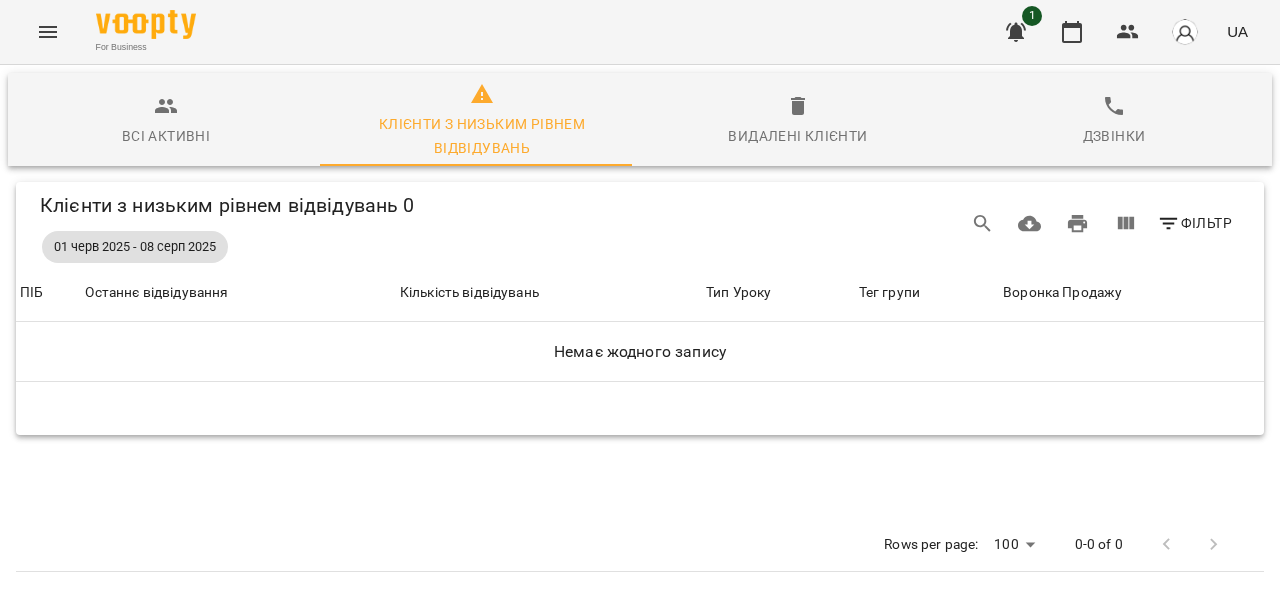 click 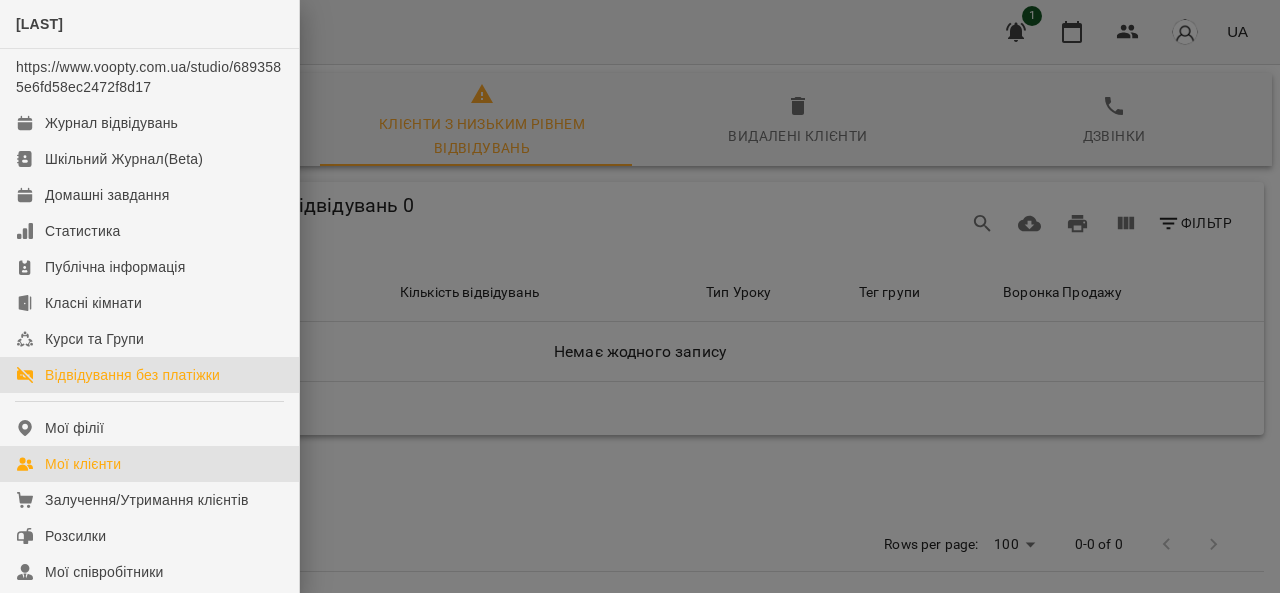 click on "Відвідування без платіжки" at bounding box center [132, 375] 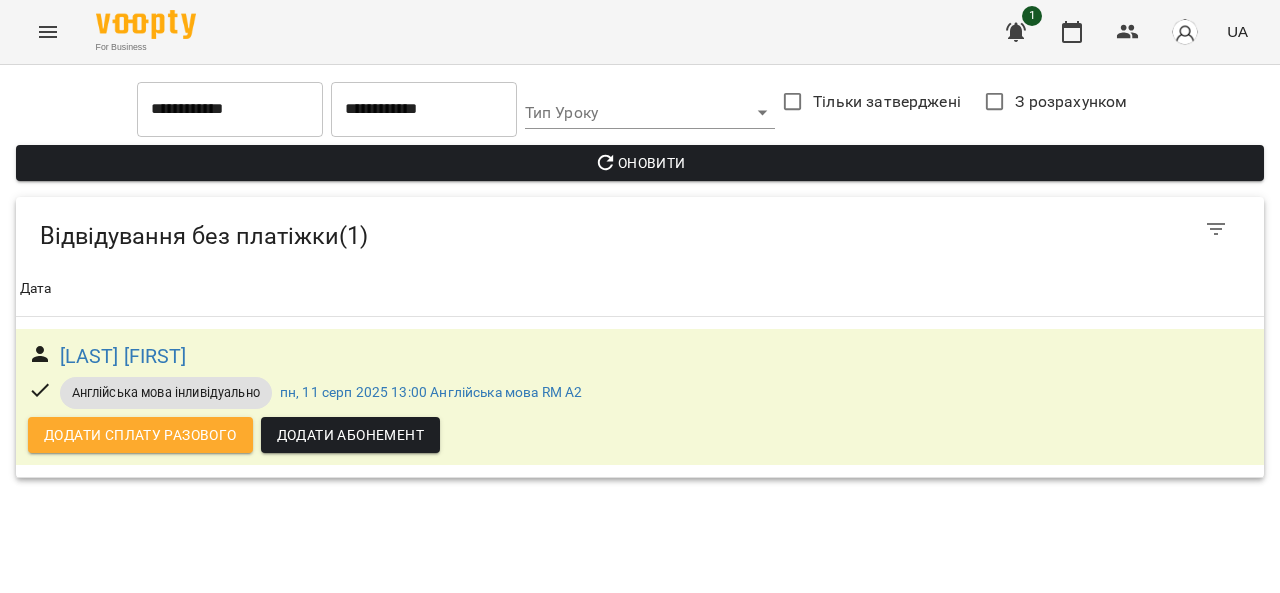 click on "**********" at bounding box center [640, 247] 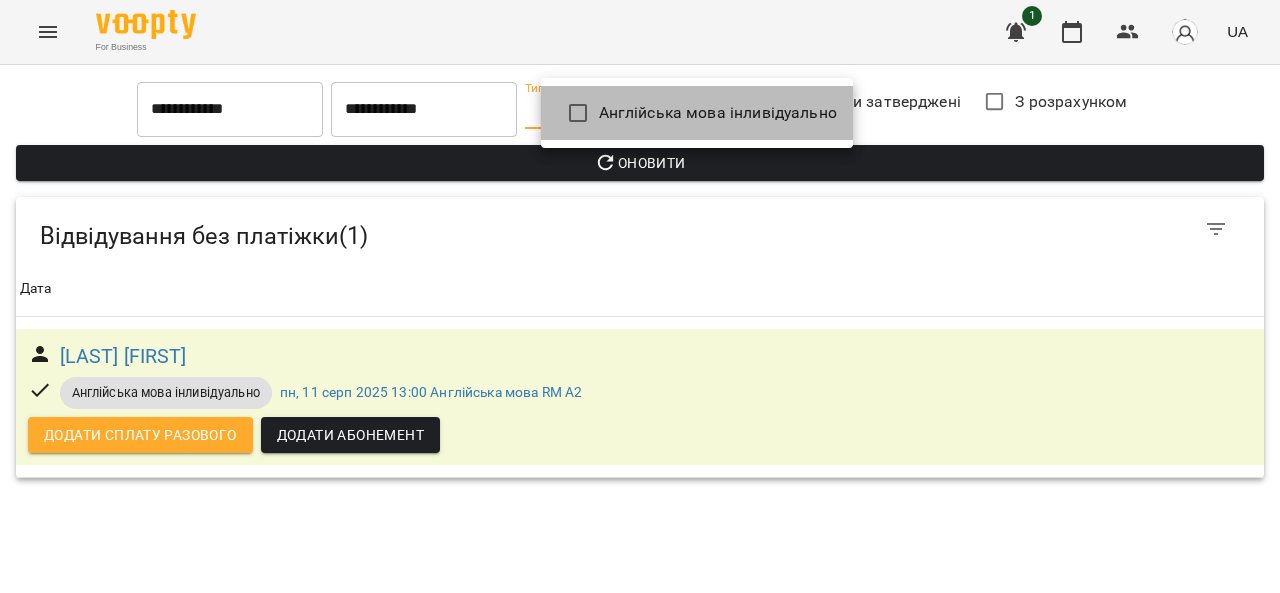click on "Англійська мова інливідуально" at bounding box center (718, 113) 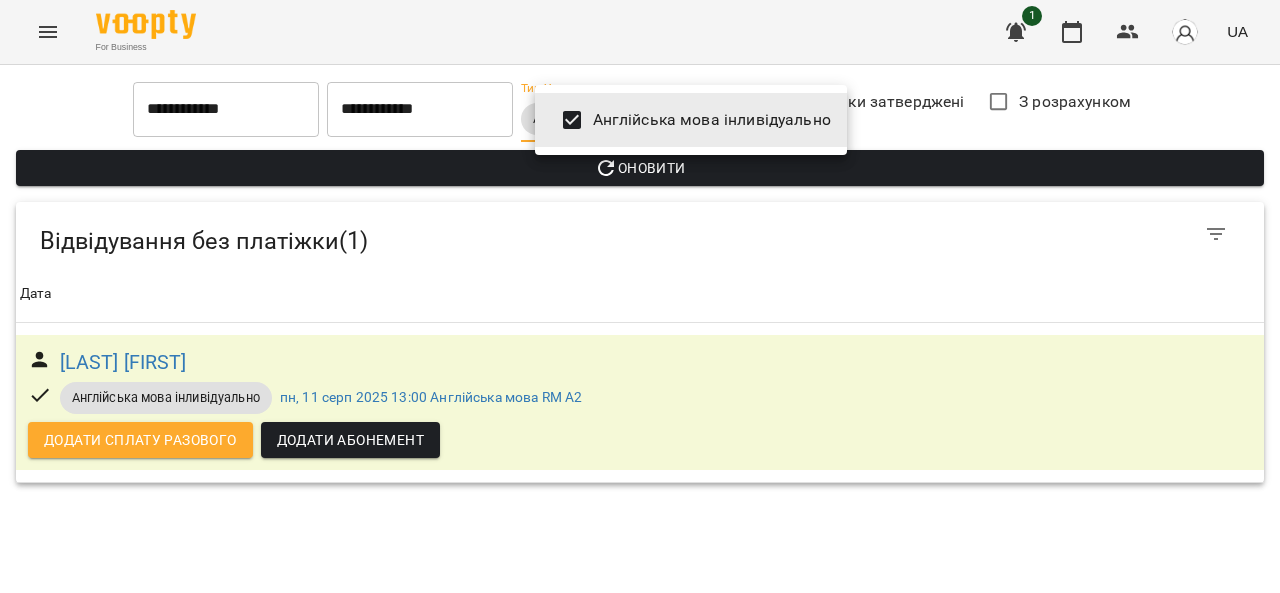 click at bounding box center (640, 296) 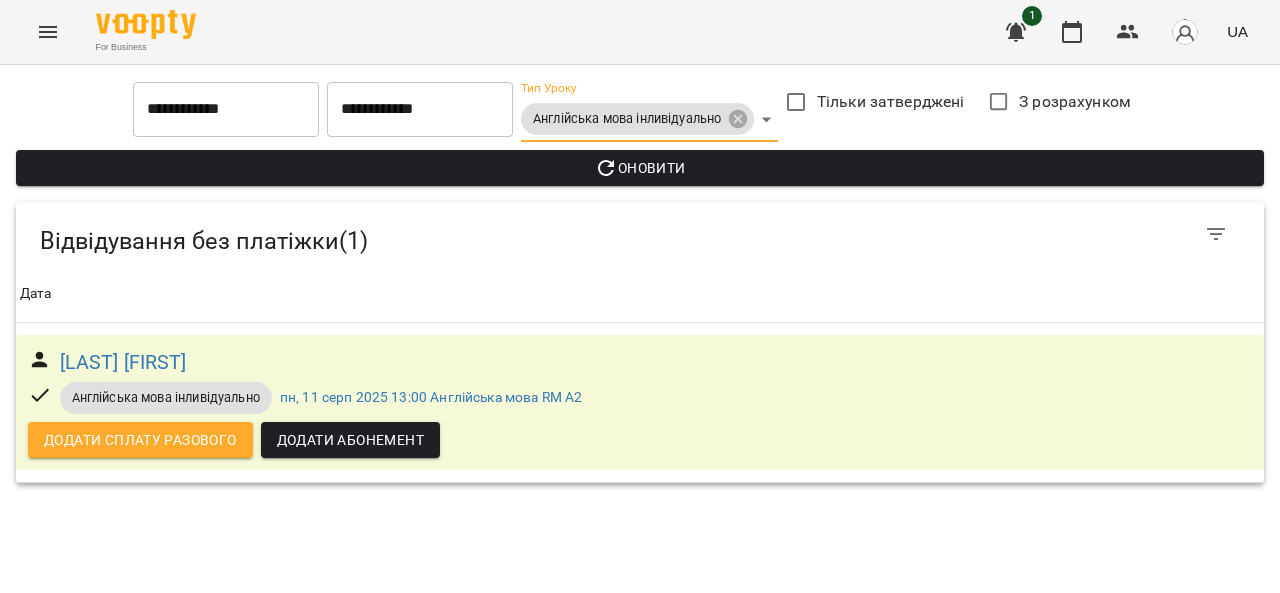 click at bounding box center (48, 32) 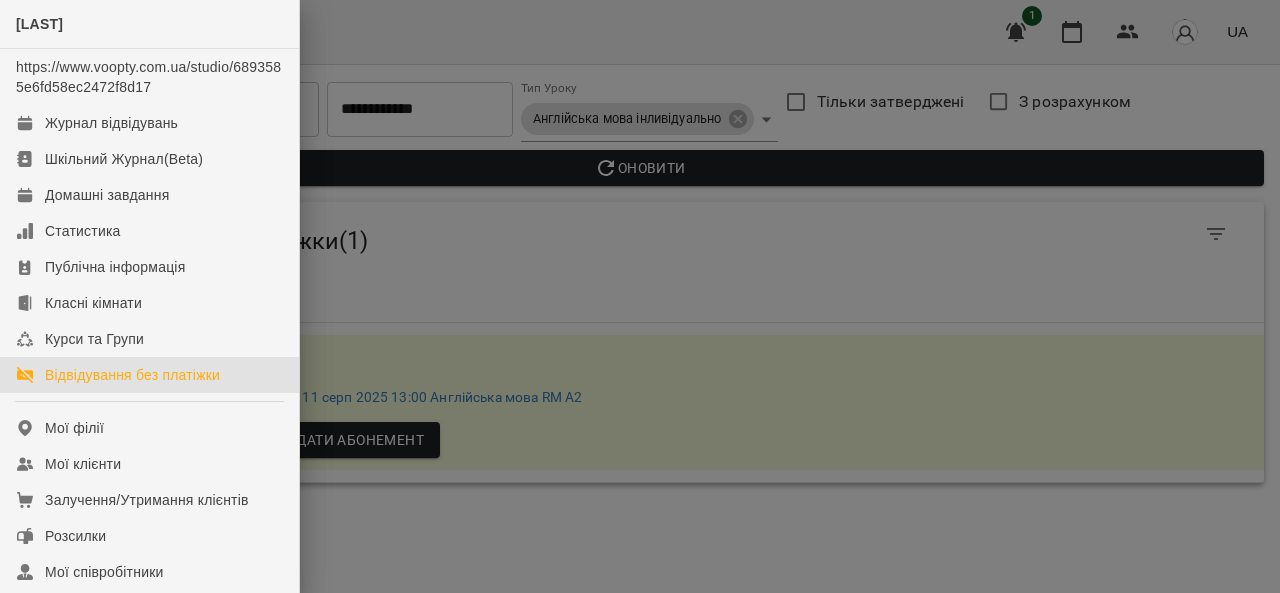 click at bounding box center (640, 296) 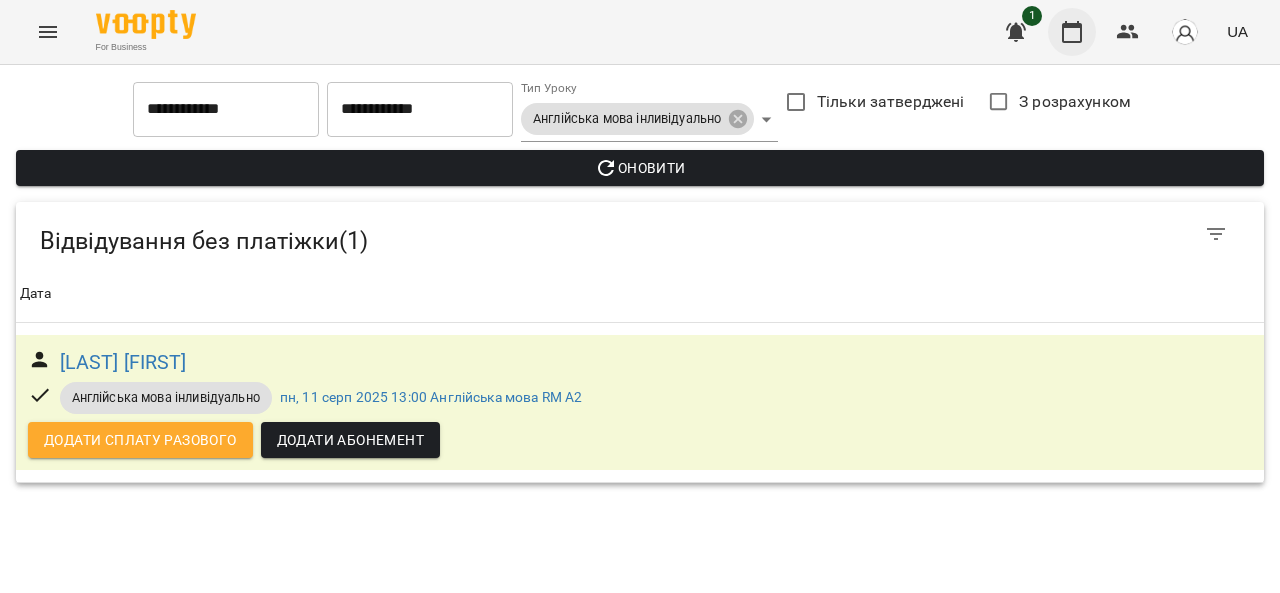 click 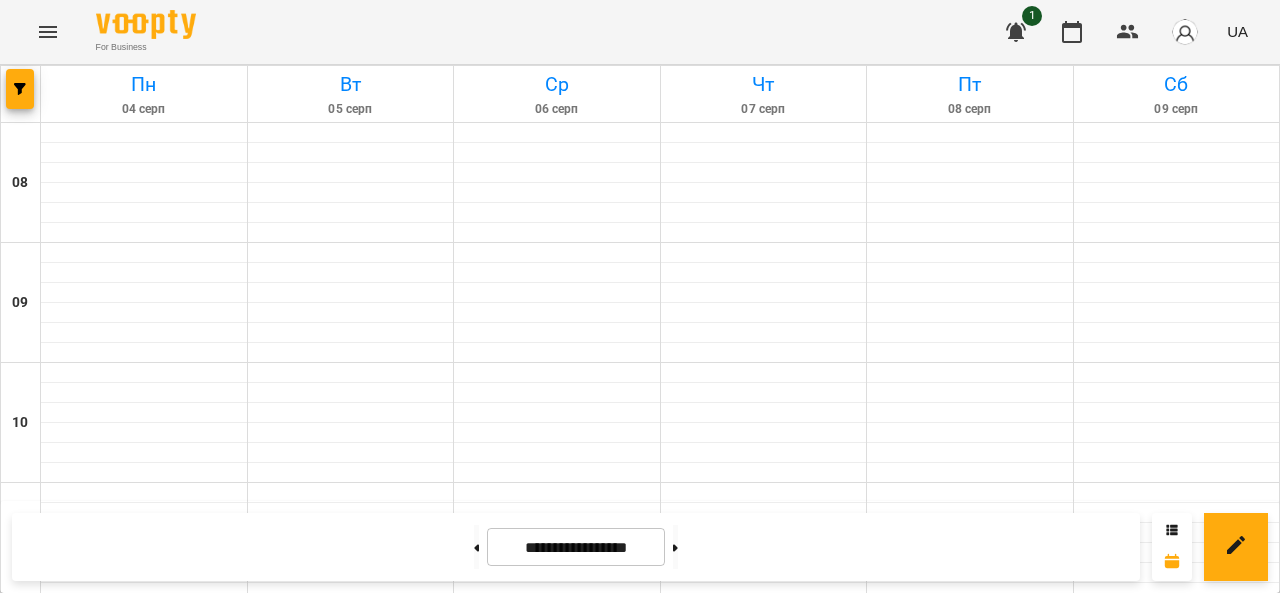 scroll, scrollTop: 700, scrollLeft: 0, axis: vertical 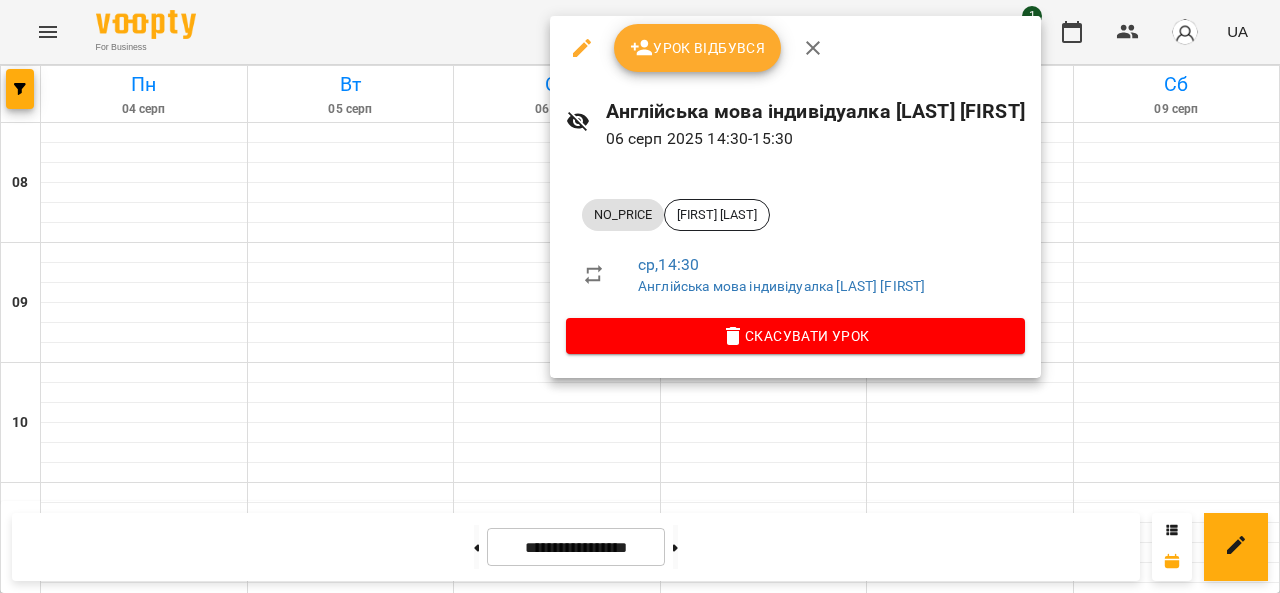 click on "NO_PRICE" at bounding box center [623, 215] 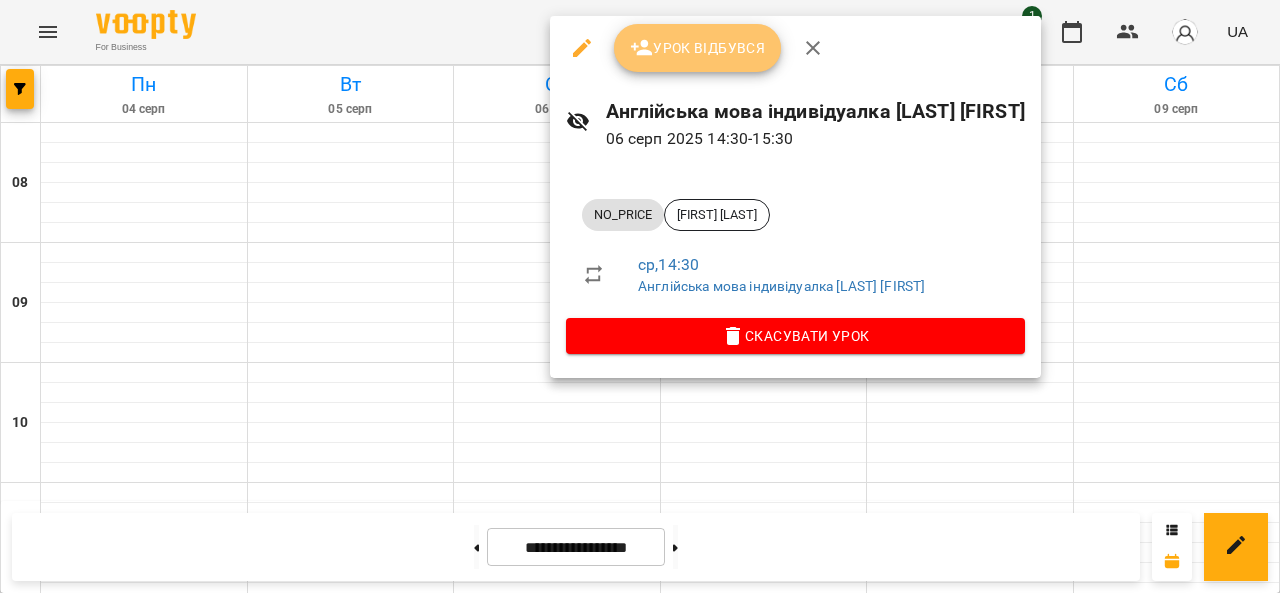 click on "Урок відбувся" at bounding box center (698, 48) 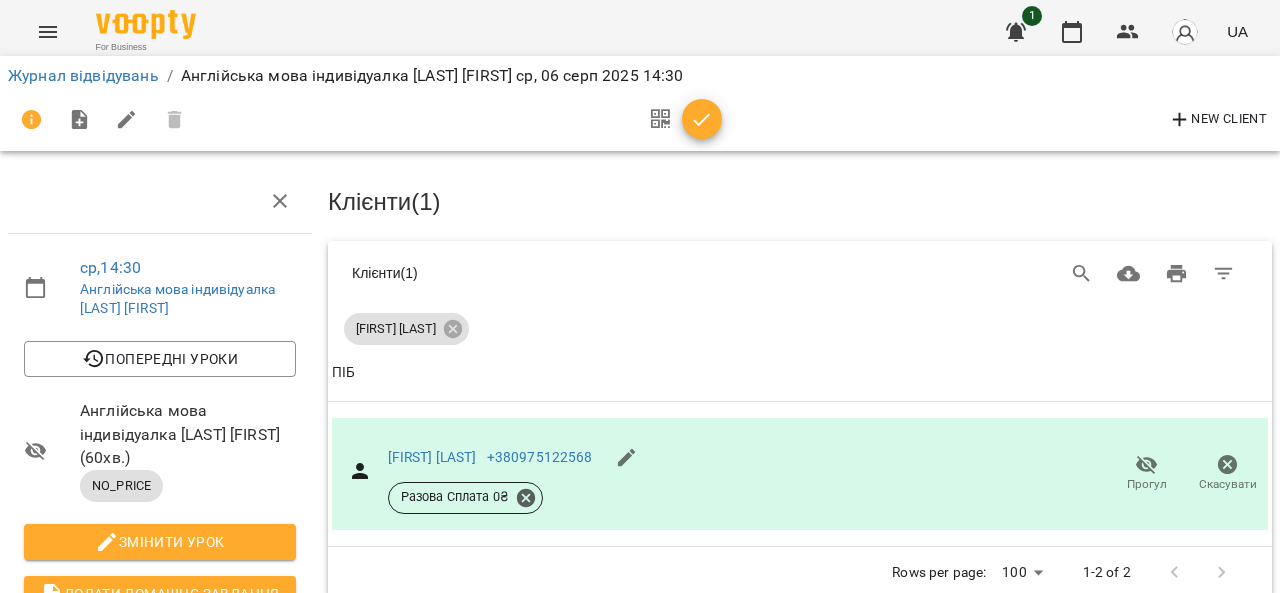 scroll, scrollTop: 200, scrollLeft: 0, axis: vertical 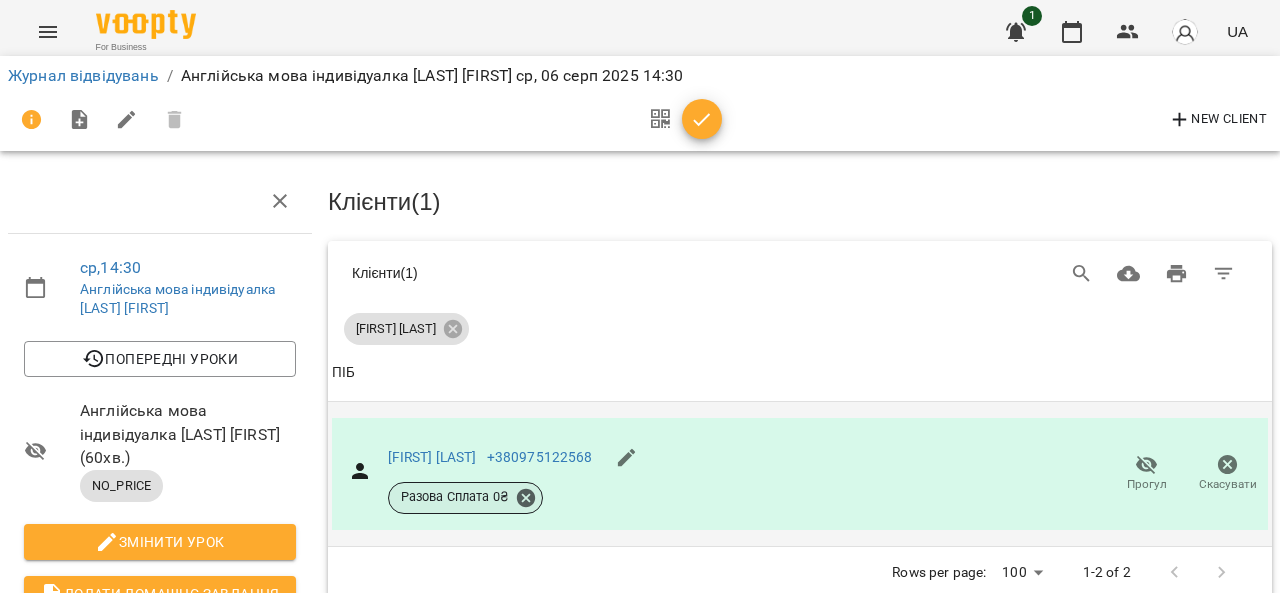 click on "Разова Сплата   0 ₴" at bounding box center (455, 497) 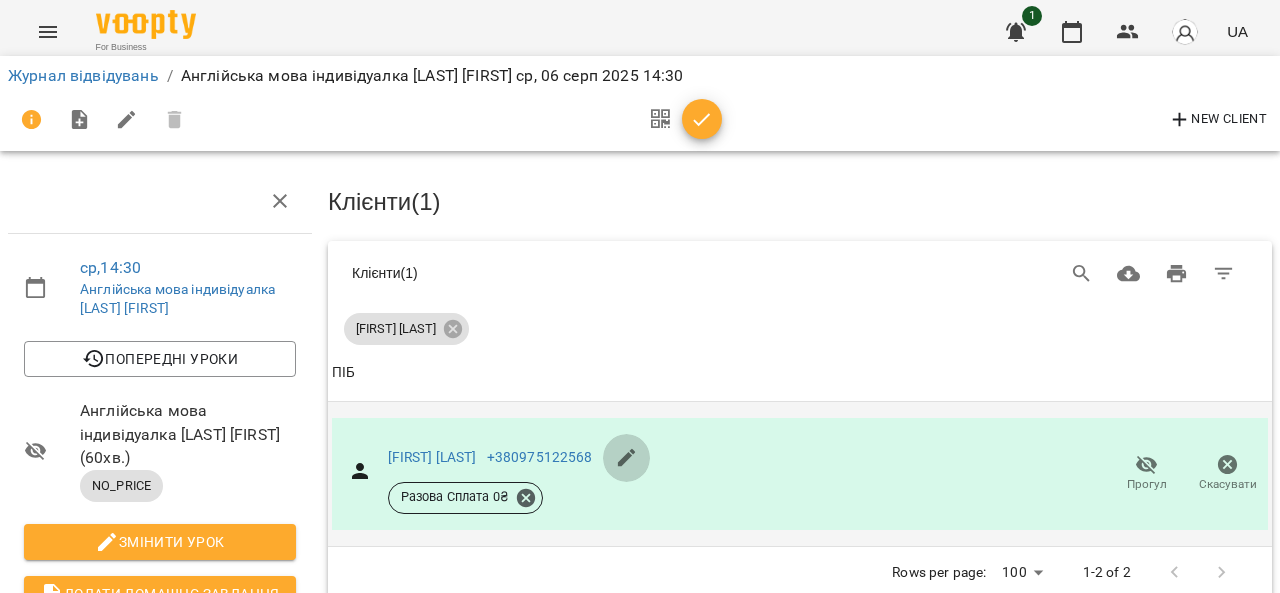 click 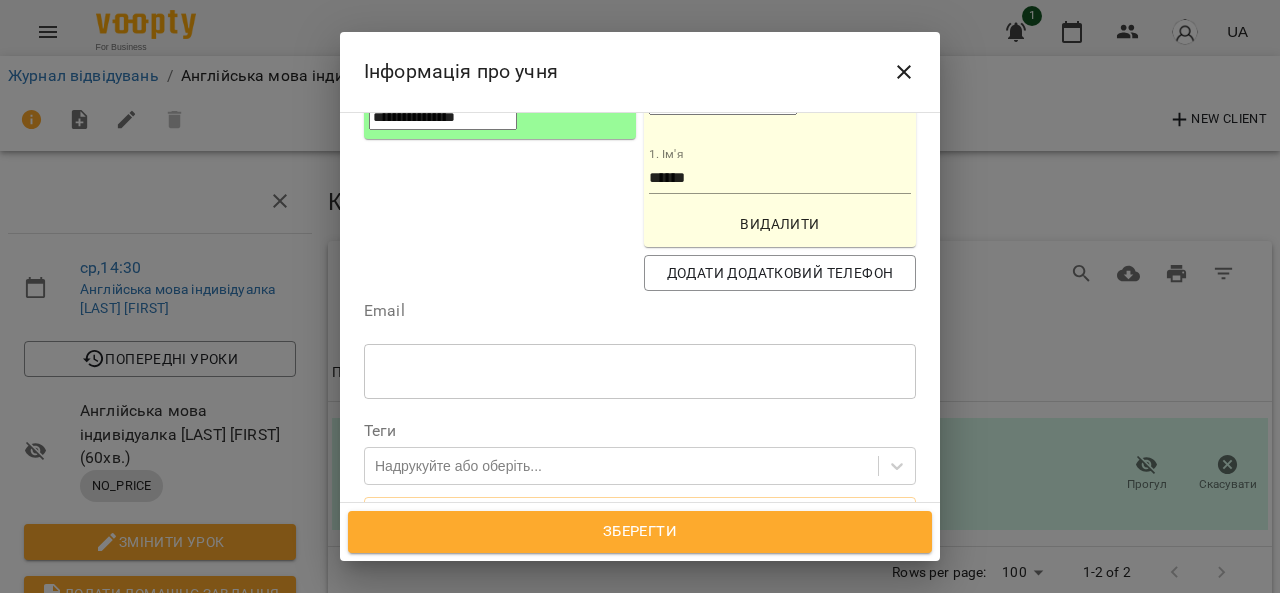 scroll, scrollTop: 500, scrollLeft: 0, axis: vertical 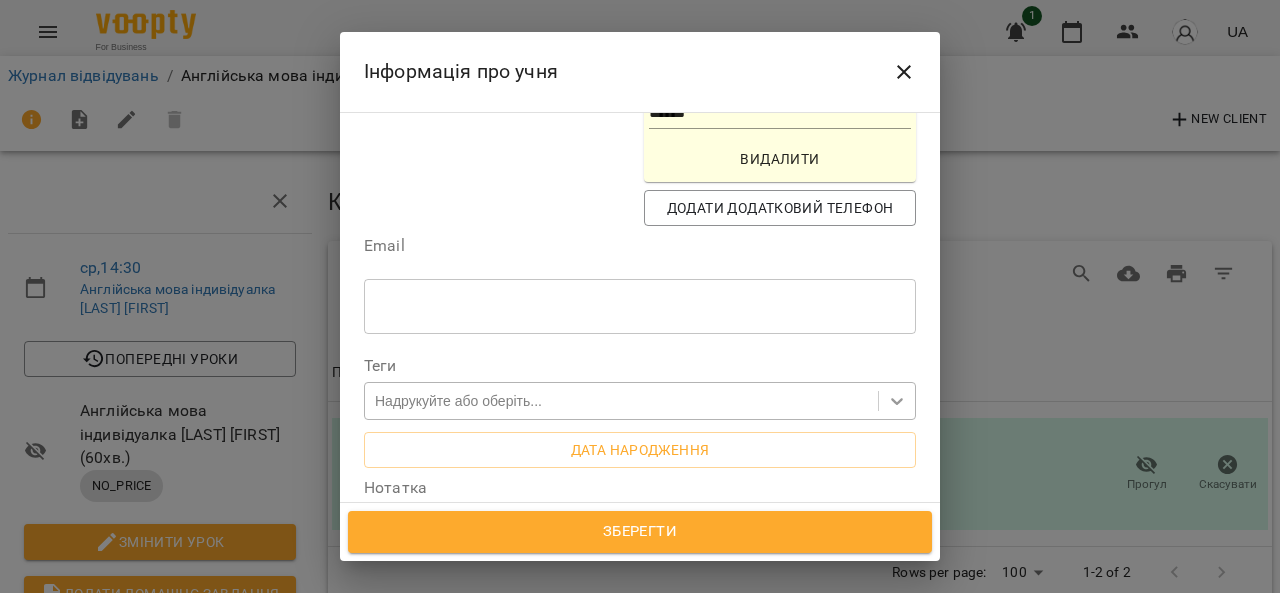 click 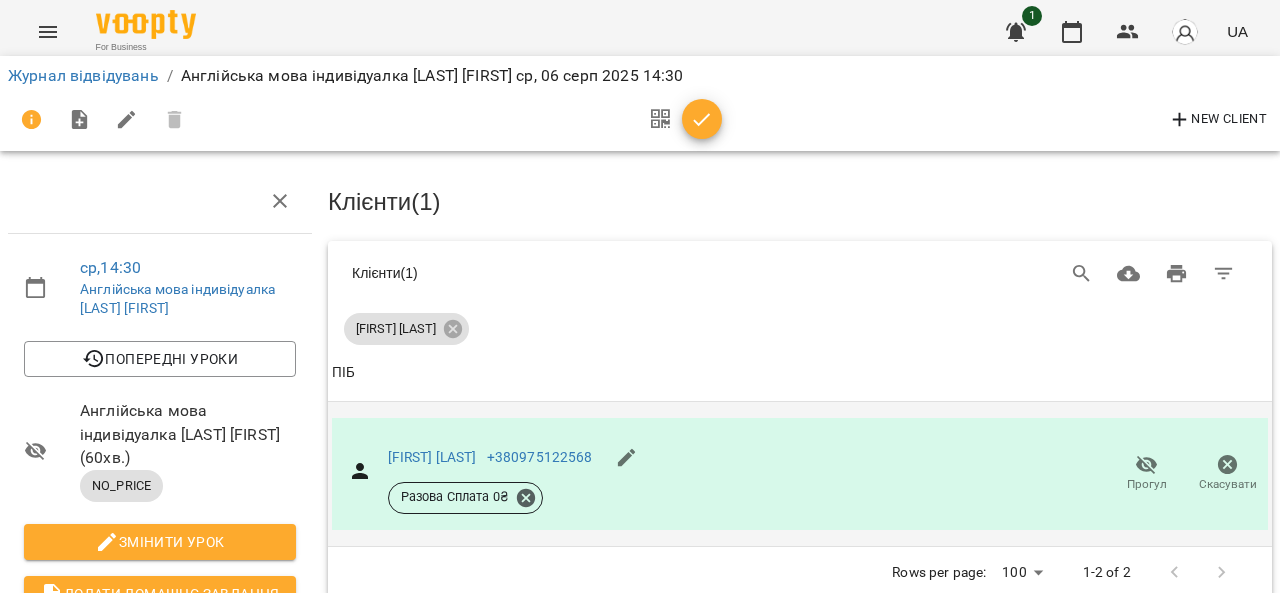 scroll, scrollTop: 0, scrollLeft: 0, axis: both 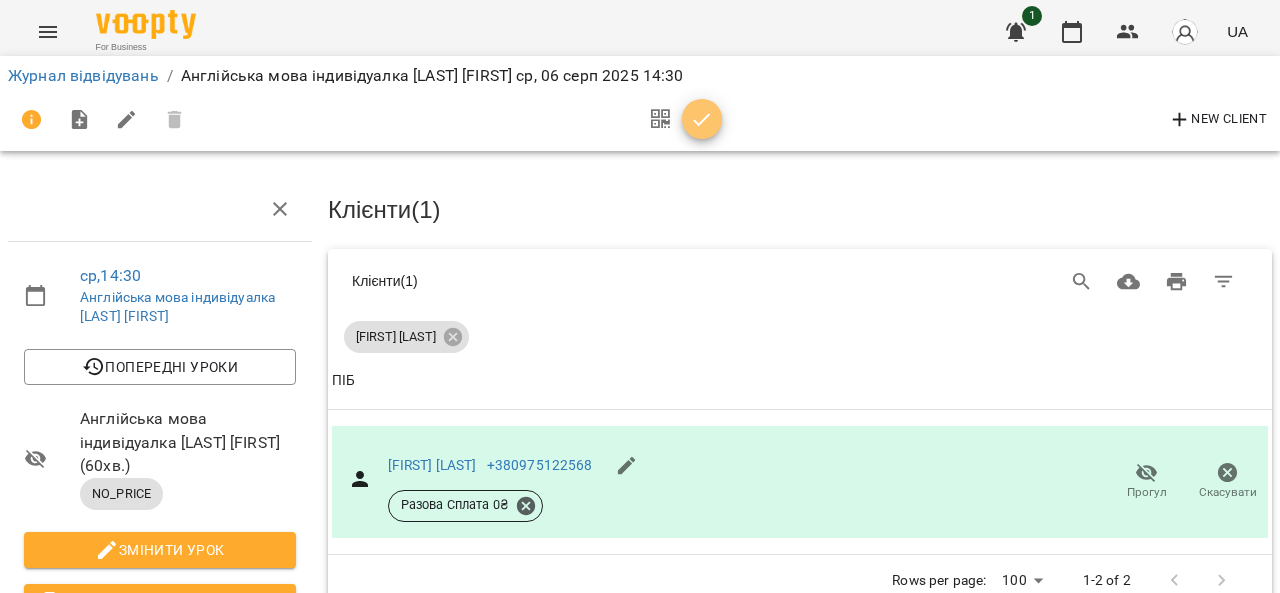 click 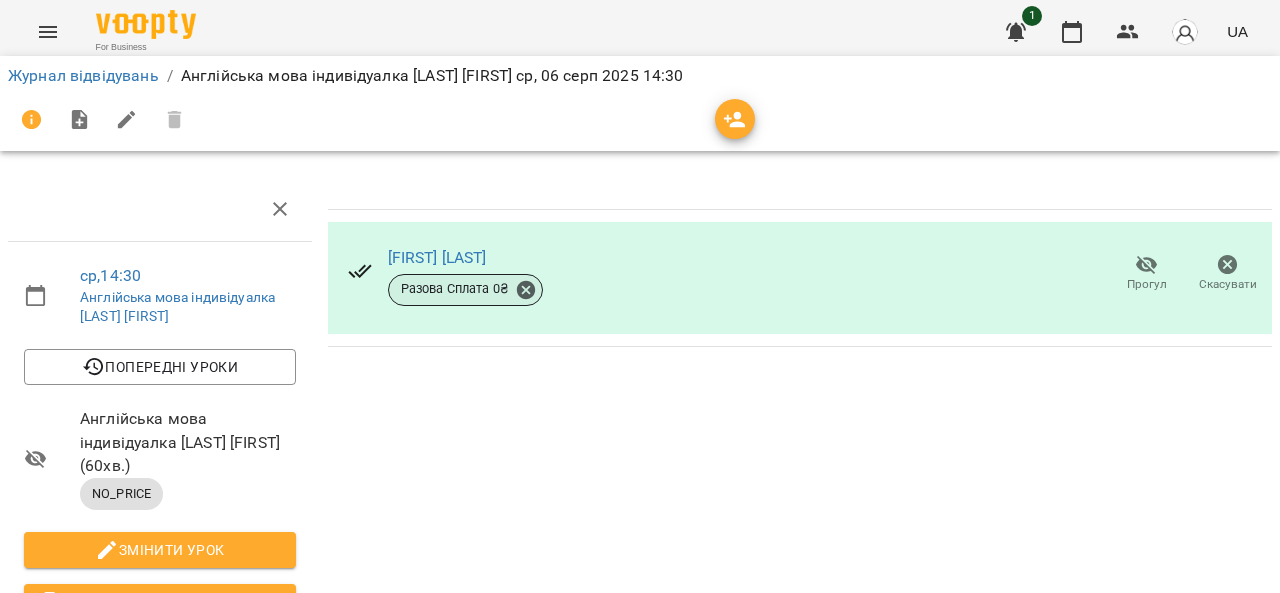 click on "Разова Сплата   0 ₴" at bounding box center (455, 289) 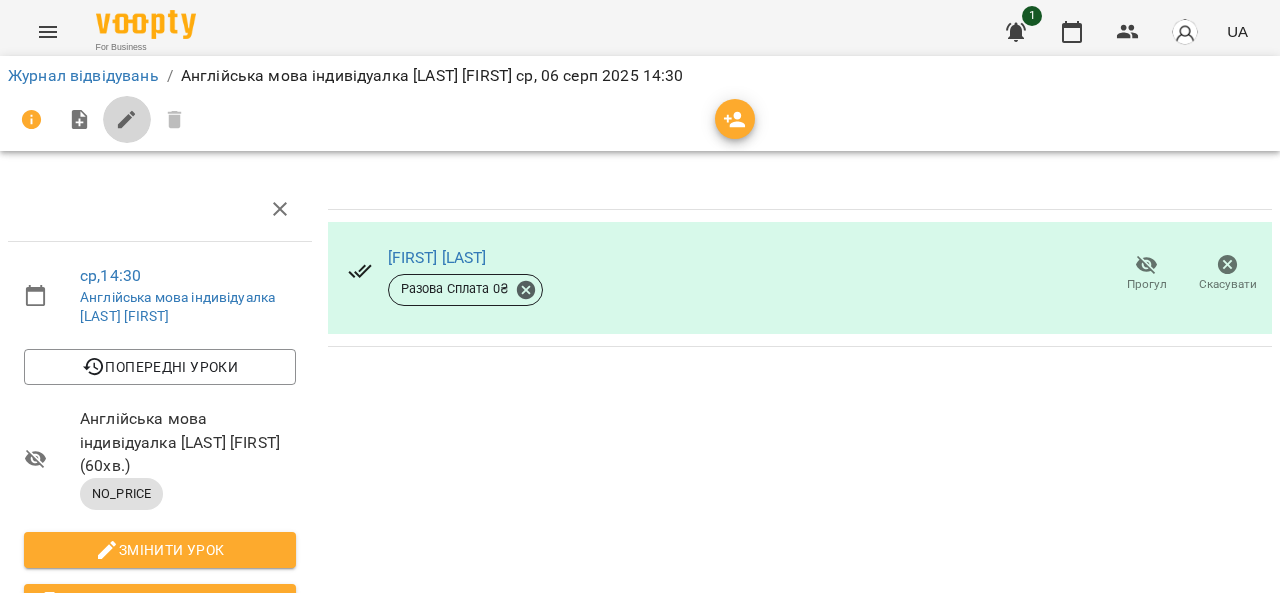 click 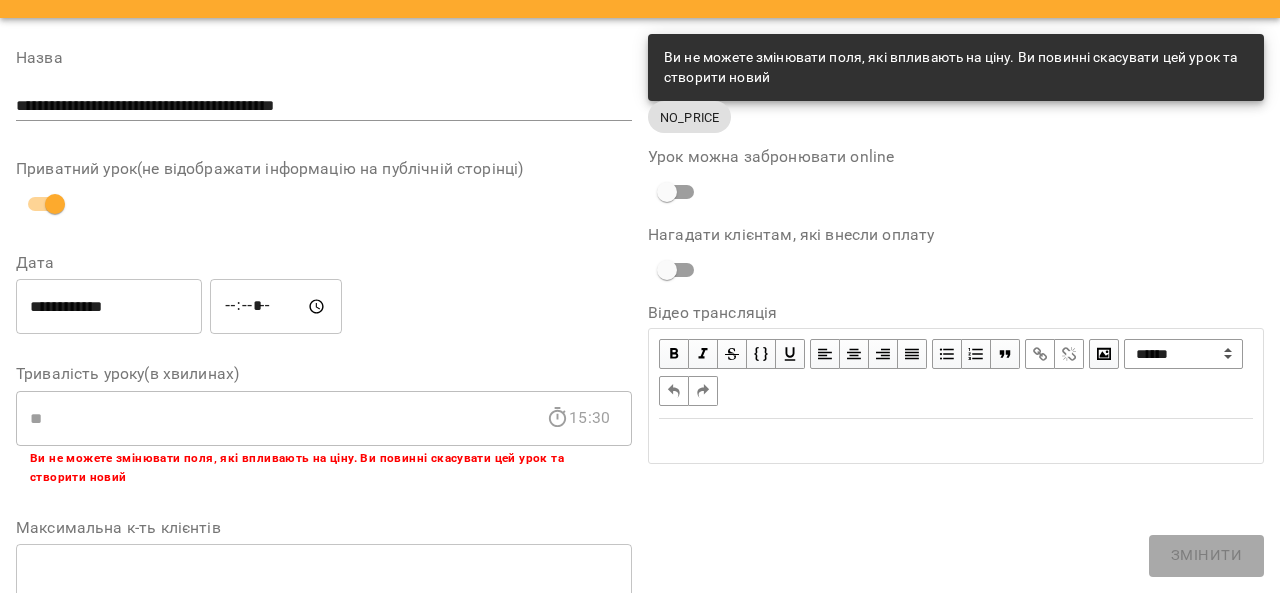 scroll, scrollTop: 0, scrollLeft: 0, axis: both 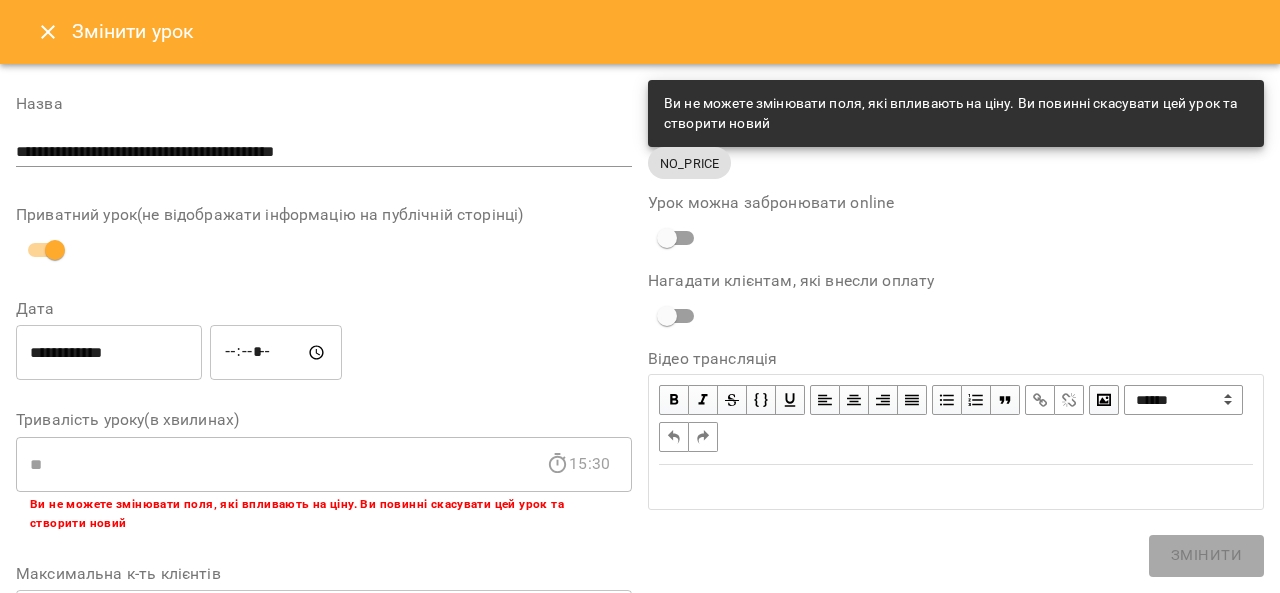 click on "NO_PRICE" at bounding box center (689, 163) 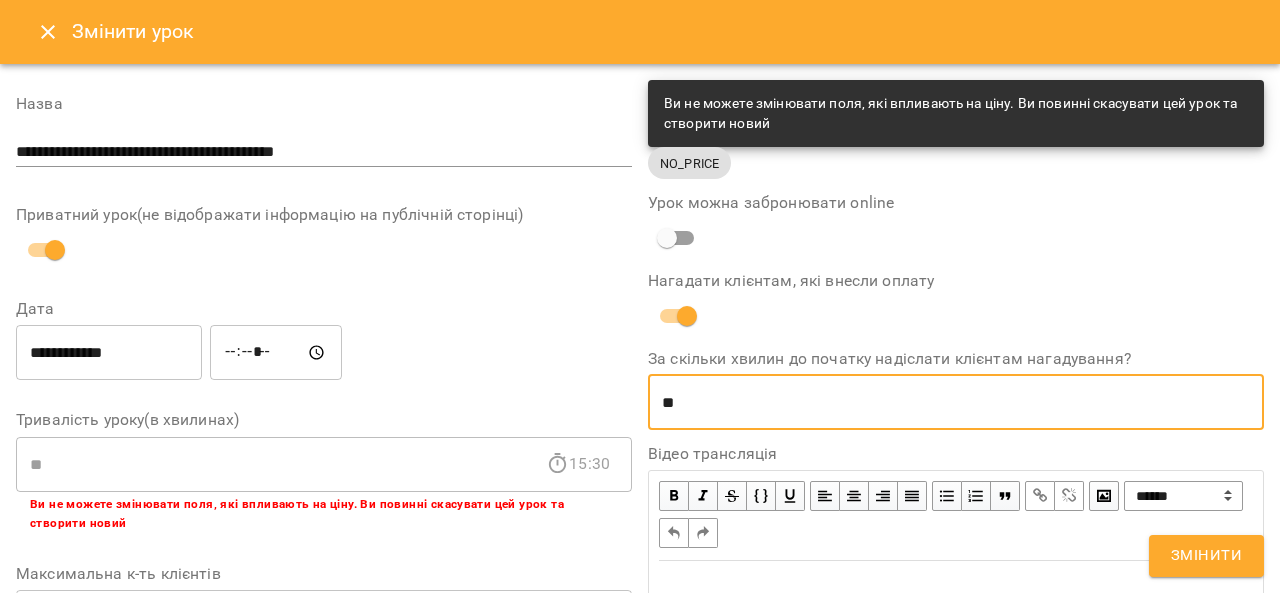drag, startPoint x: 713, startPoint y: 404, endPoint x: 625, endPoint y: 389, distance: 89.26926 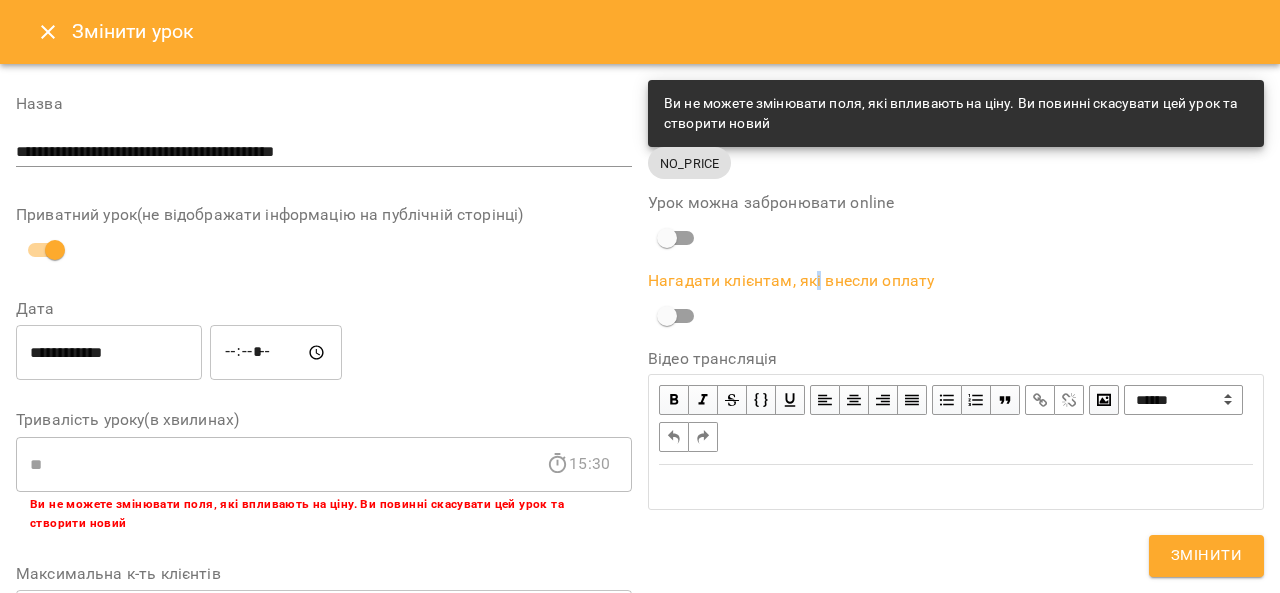 click 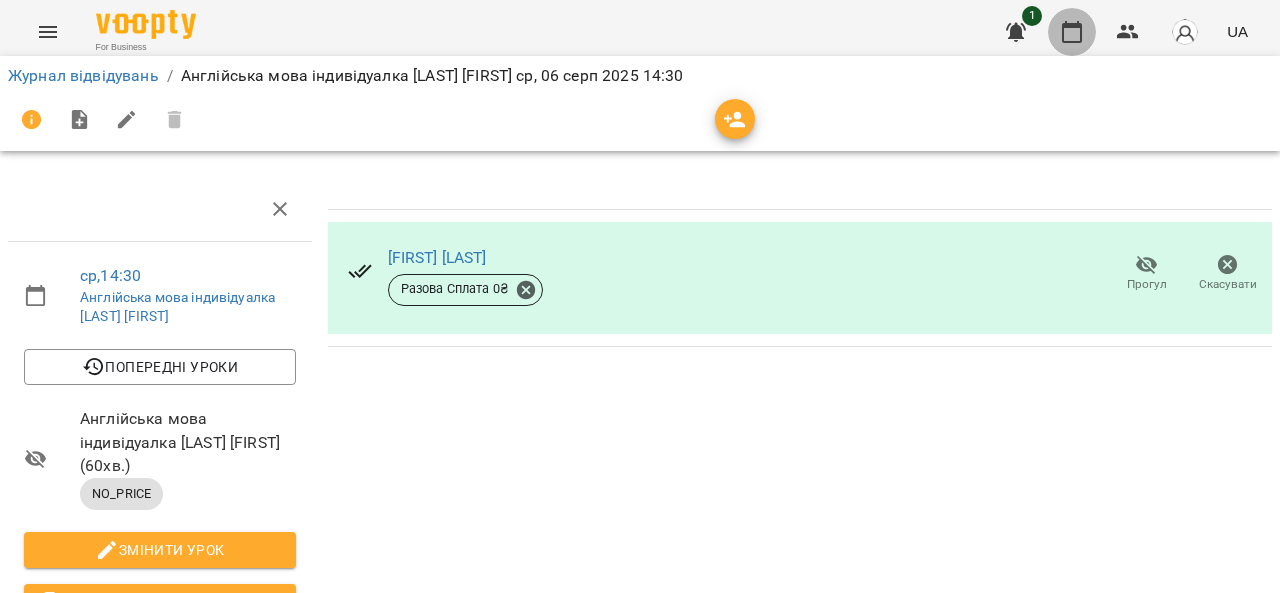 click at bounding box center [1072, 32] 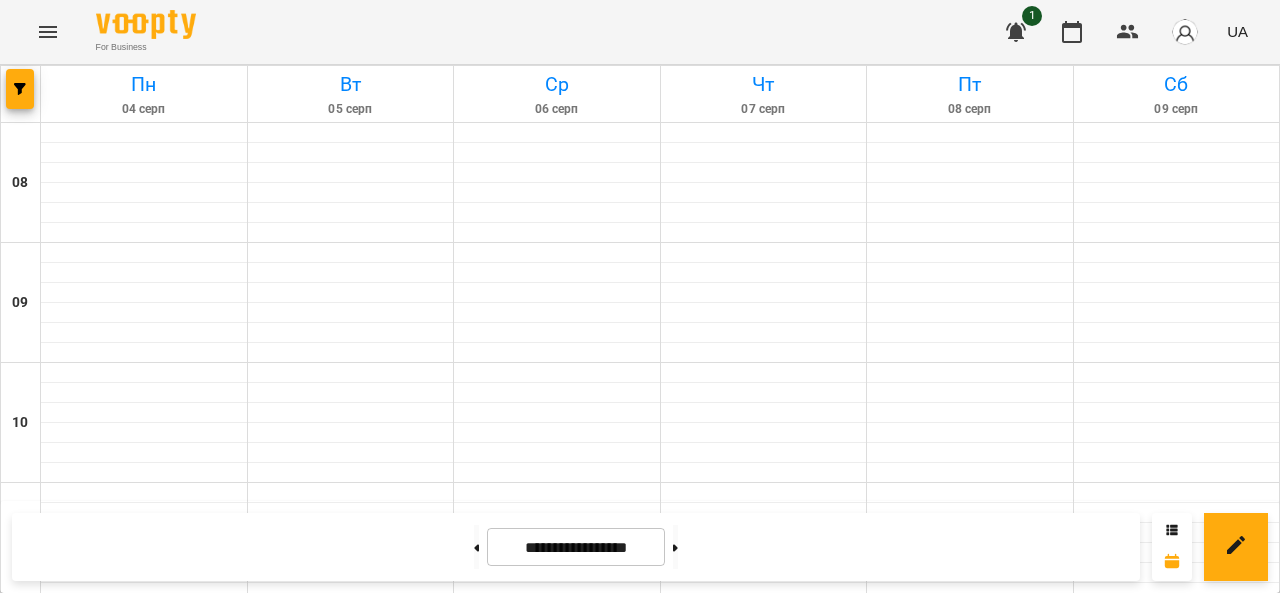 scroll, scrollTop: 0, scrollLeft: 0, axis: both 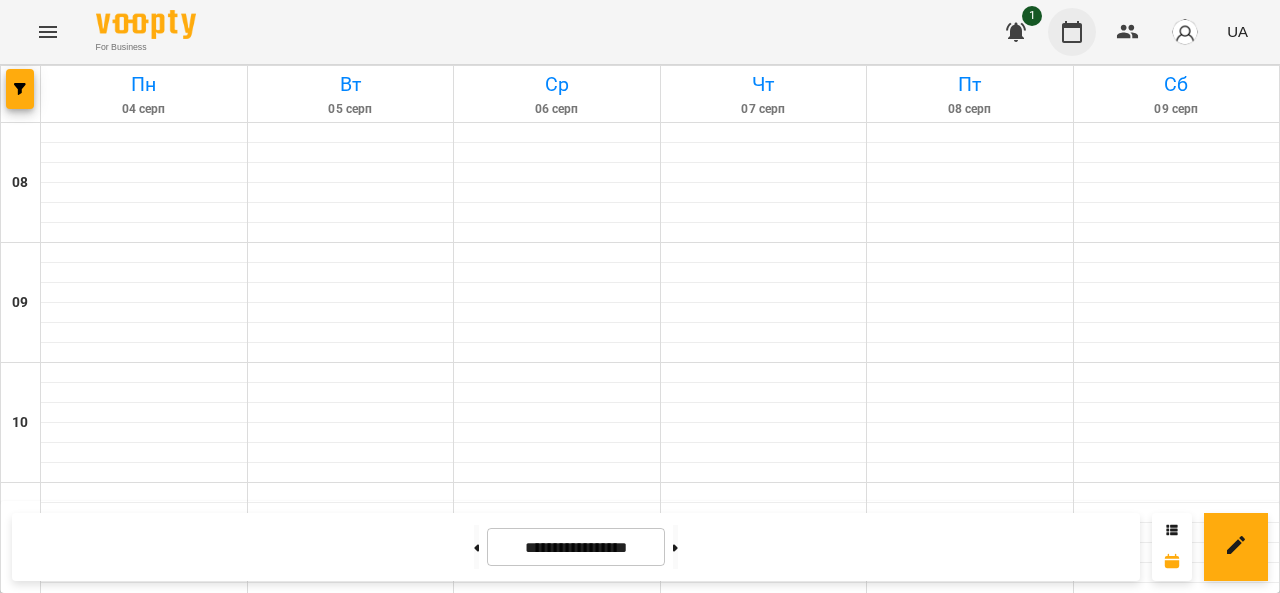 click 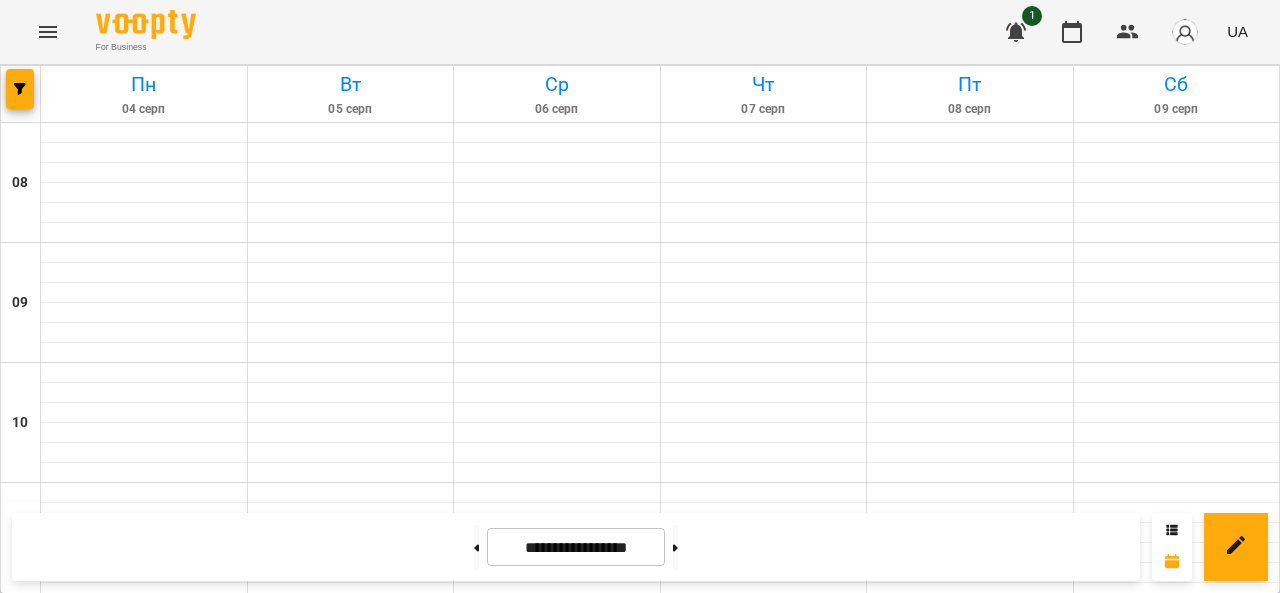 scroll, scrollTop: 1058, scrollLeft: 0, axis: vertical 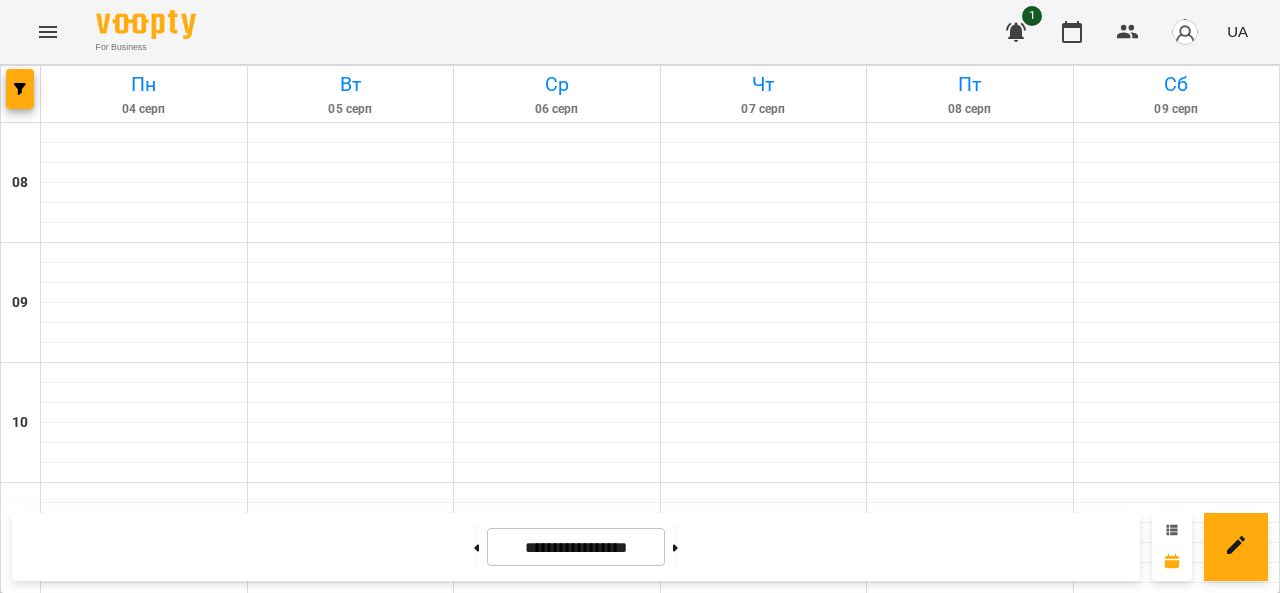 click 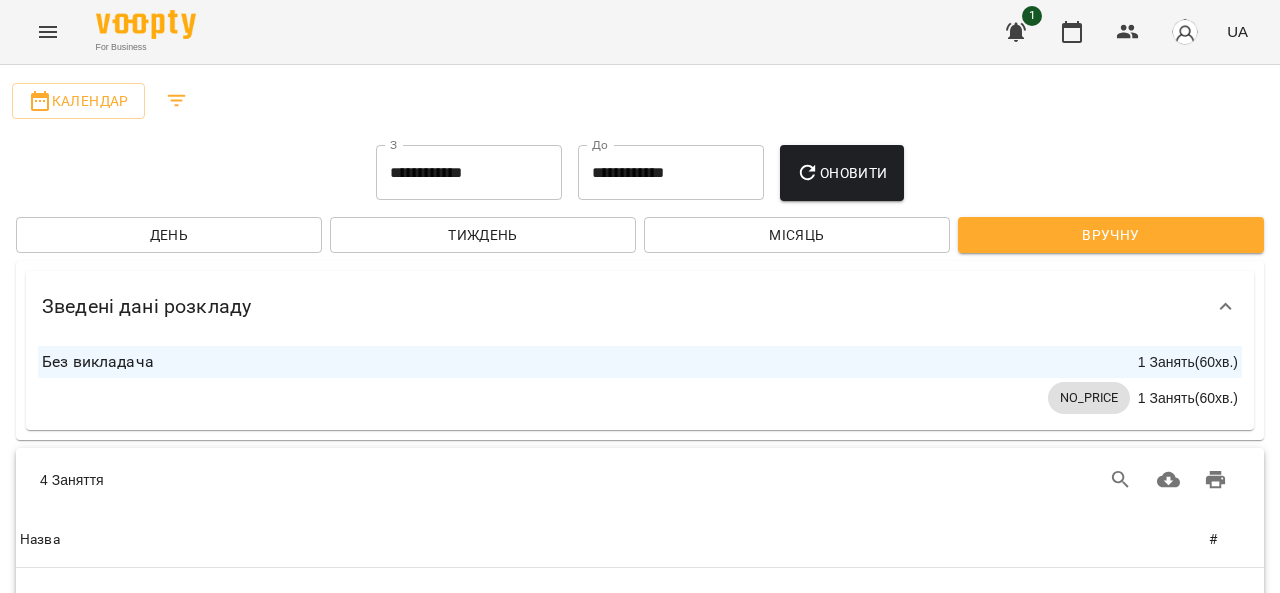 scroll, scrollTop: 716, scrollLeft: 0, axis: vertical 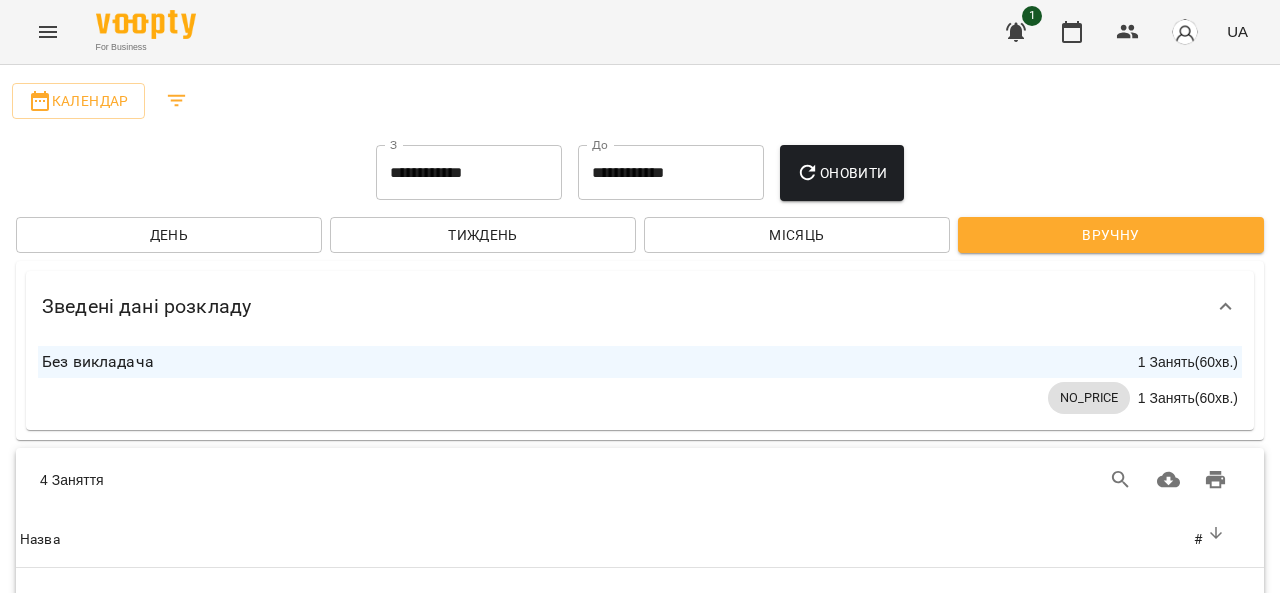 click on "Назва" at bounding box center (603, 540) 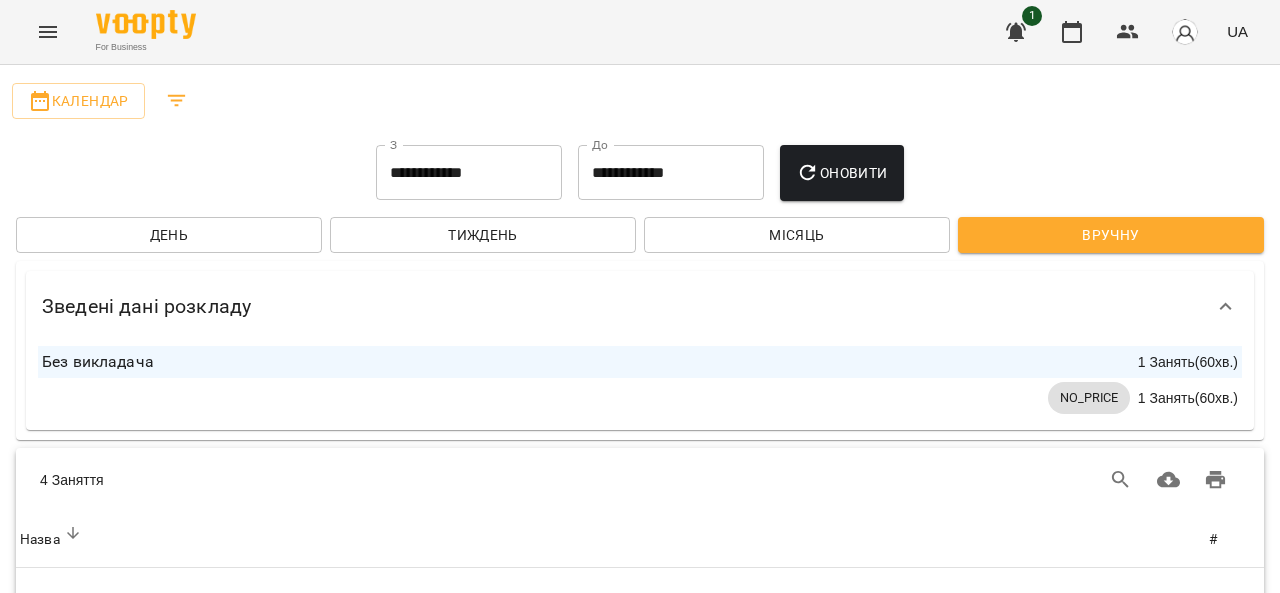 scroll, scrollTop: 0, scrollLeft: 0, axis: both 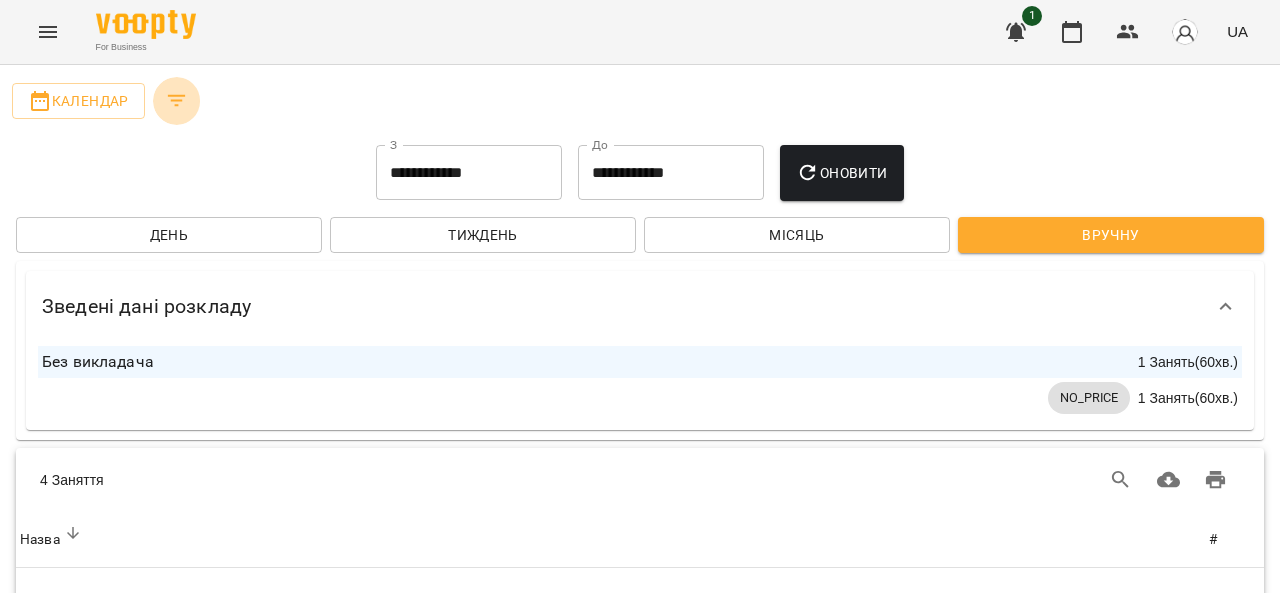 click 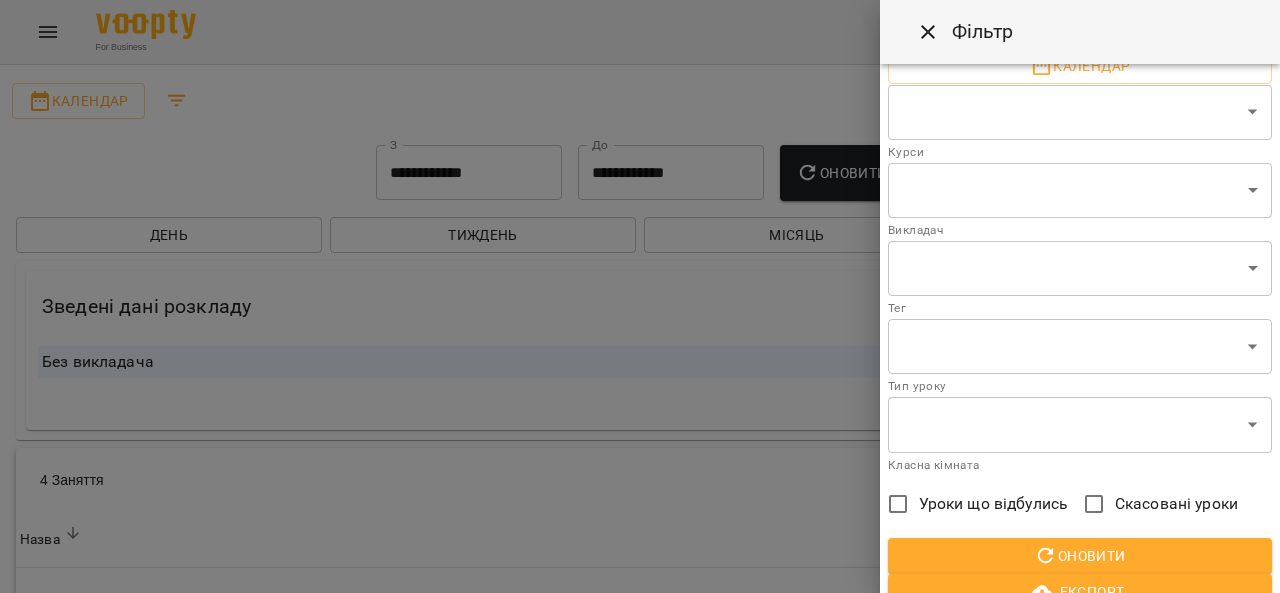scroll, scrollTop: 48, scrollLeft: 0, axis: vertical 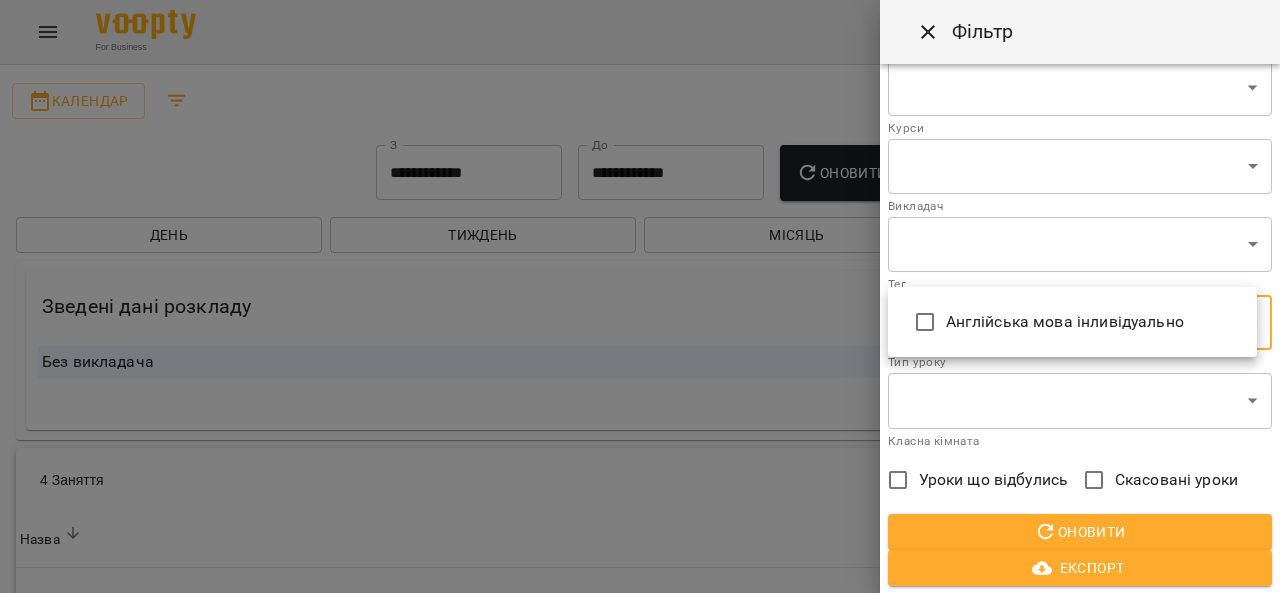 click on "**********" at bounding box center [640, 684] 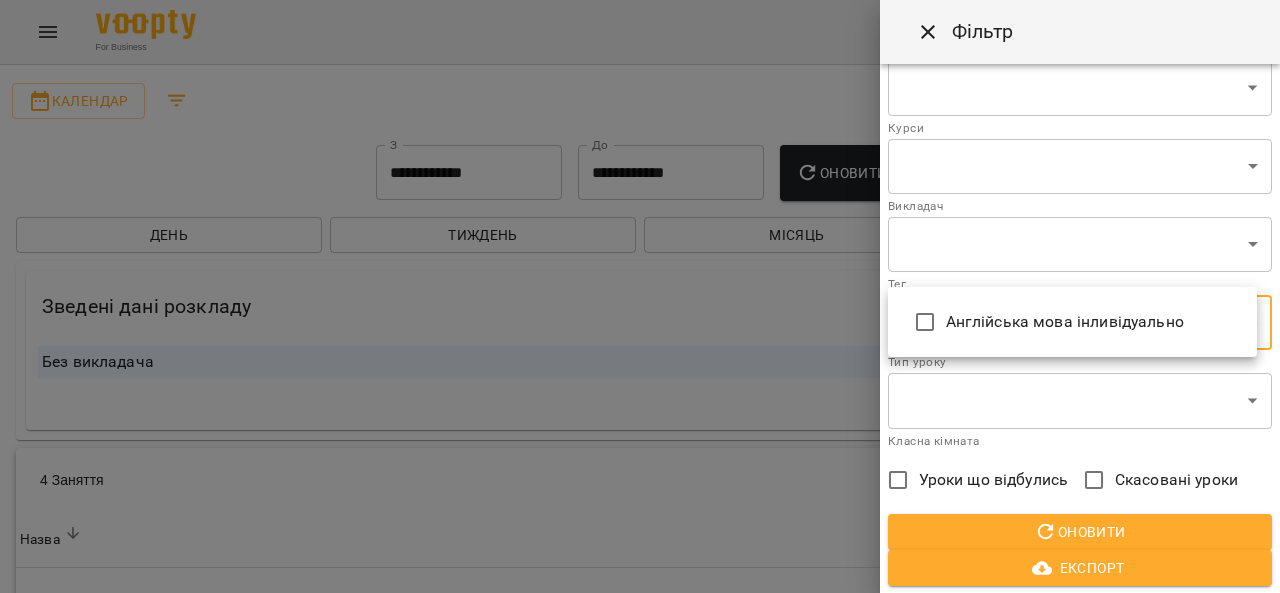 click at bounding box center (640, 296) 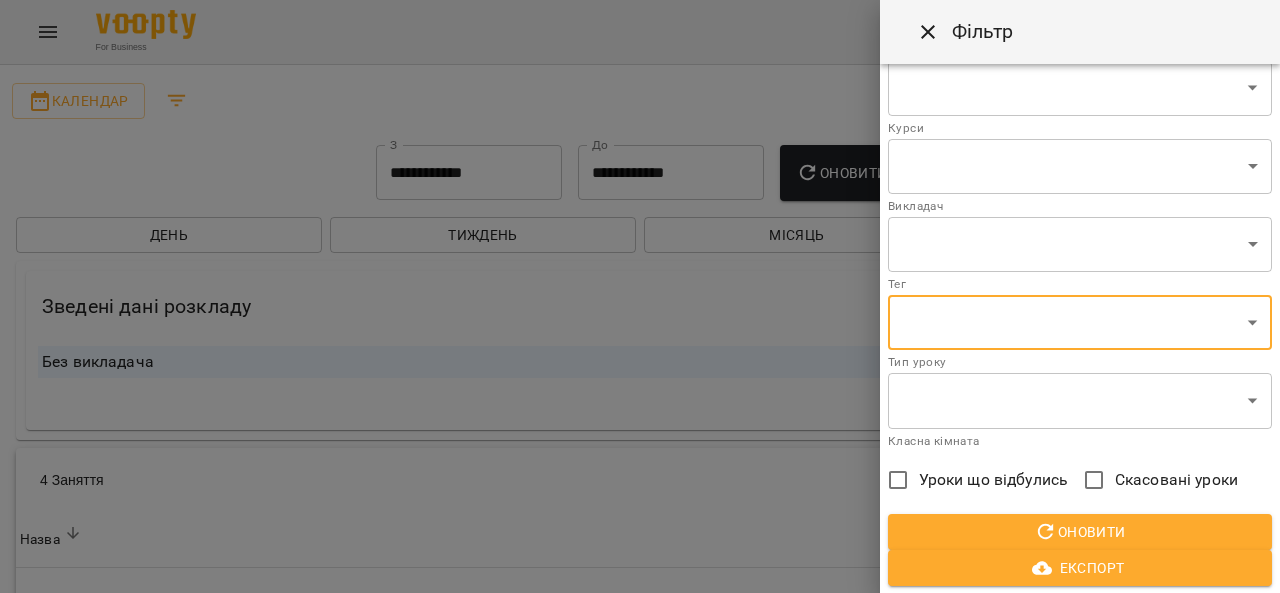 click 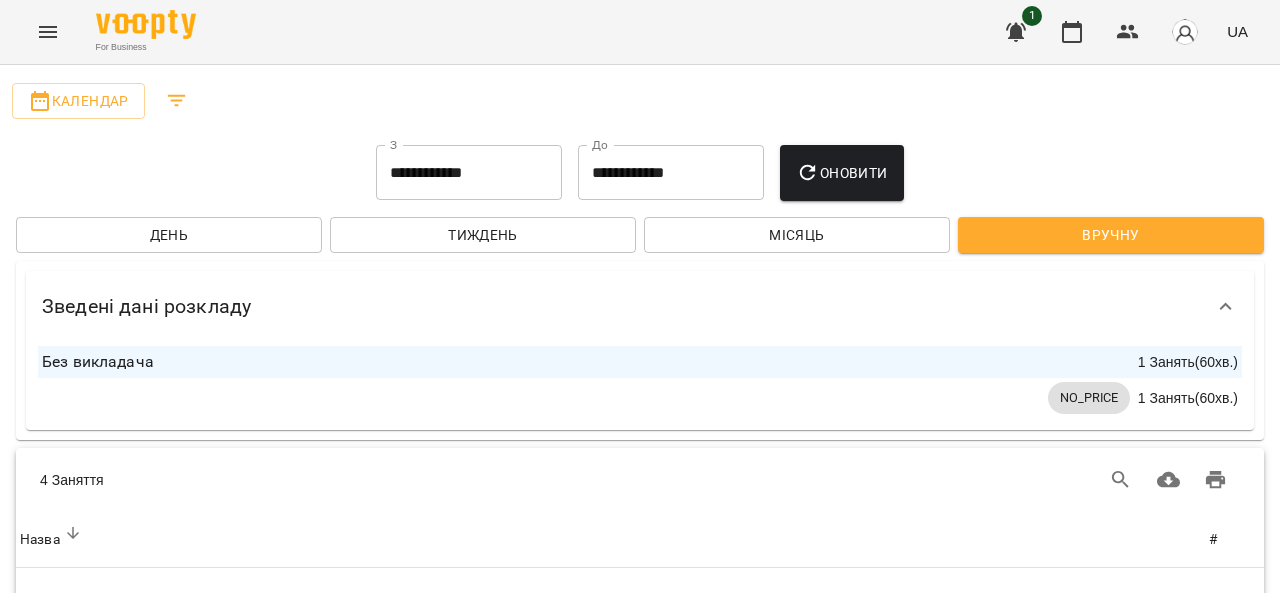 click at bounding box center (48, 32) 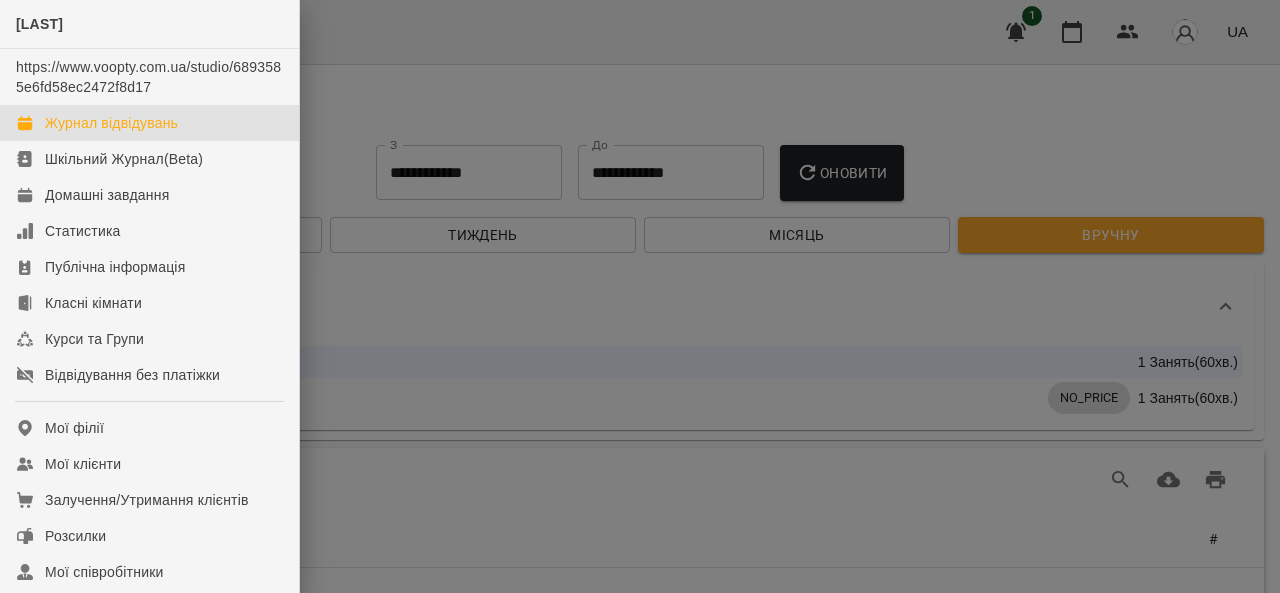 click at bounding box center (640, 296) 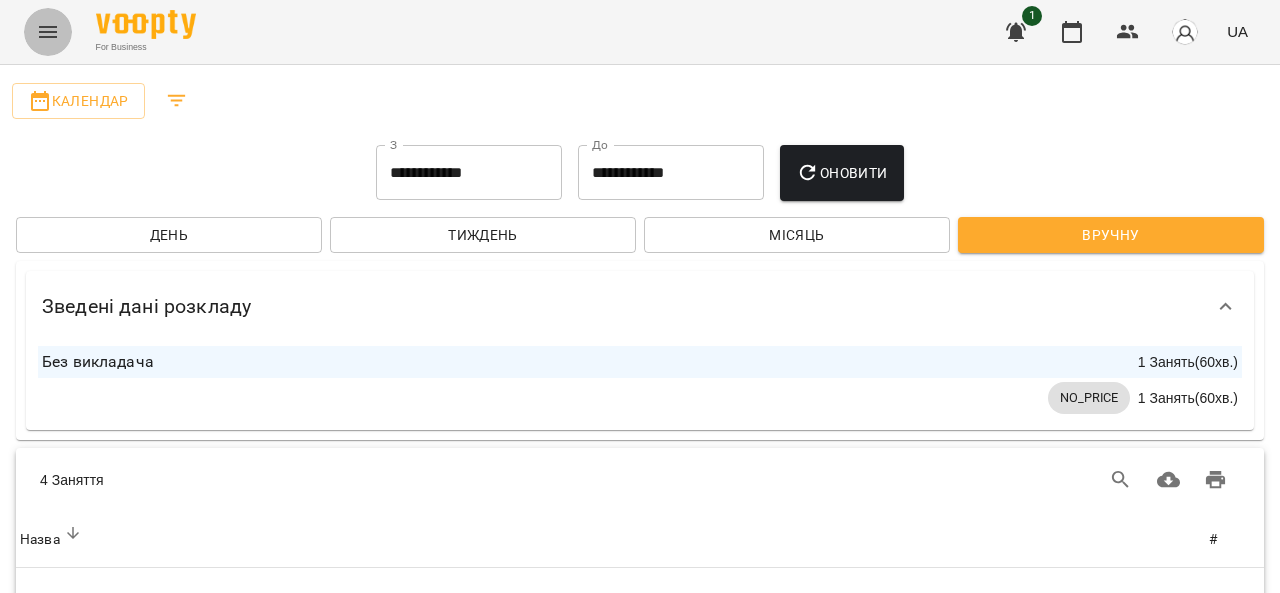 click 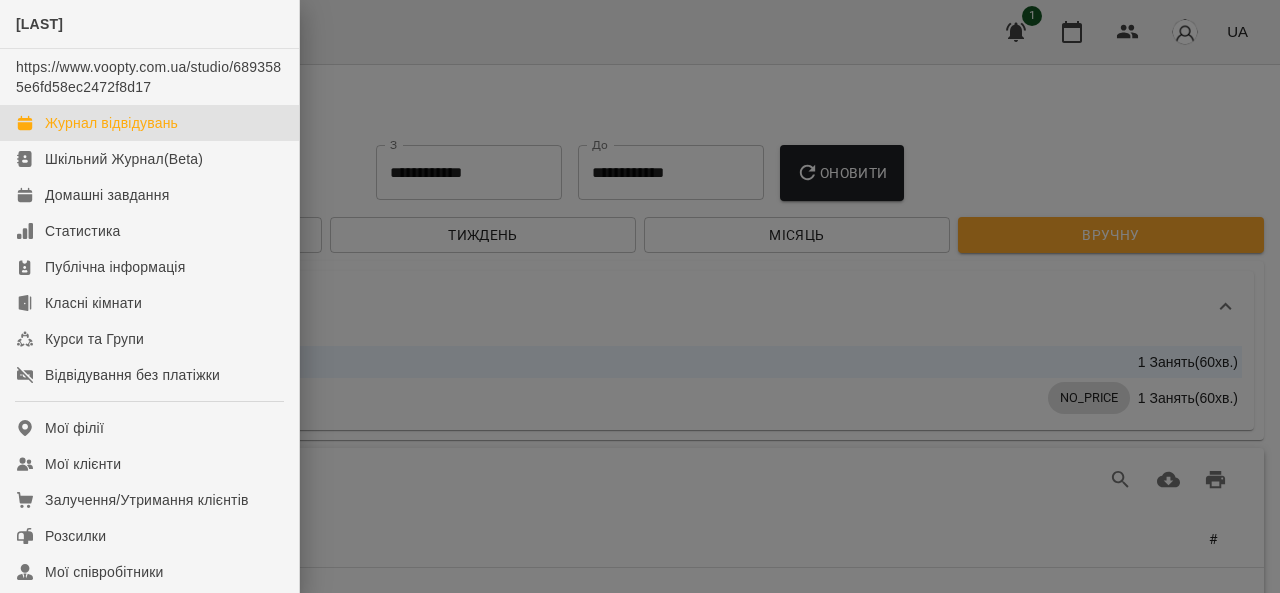 click at bounding box center [640, 296] 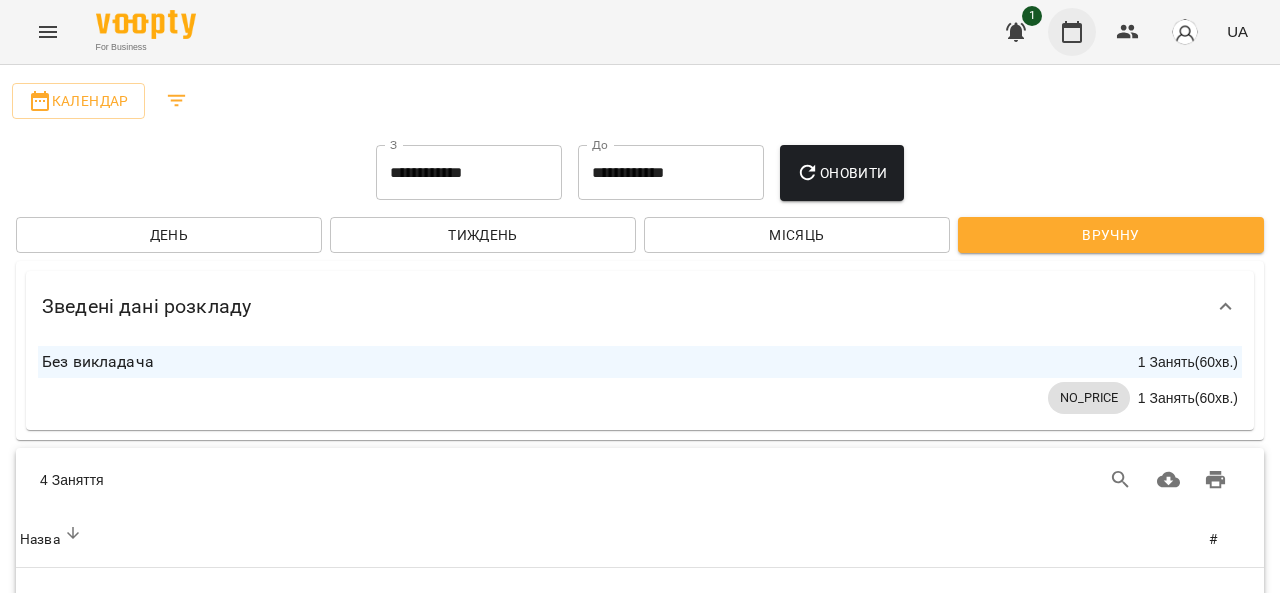 click at bounding box center (1072, 32) 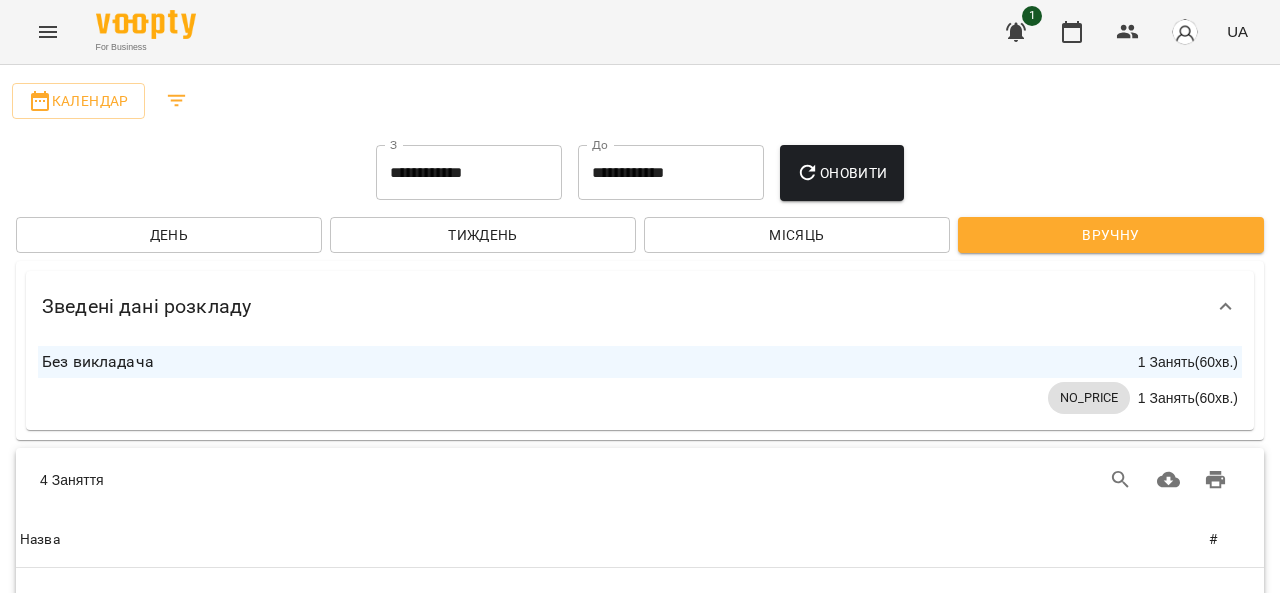 scroll, scrollTop: 100, scrollLeft: 0, axis: vertical 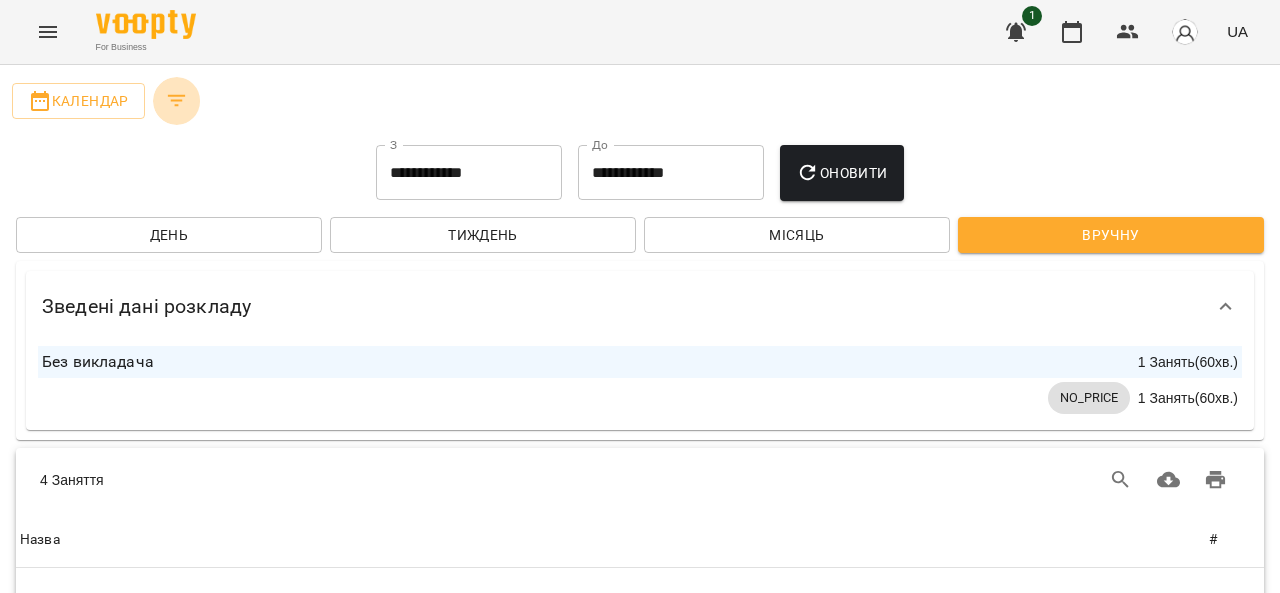 click at bounding box center [177, 101] 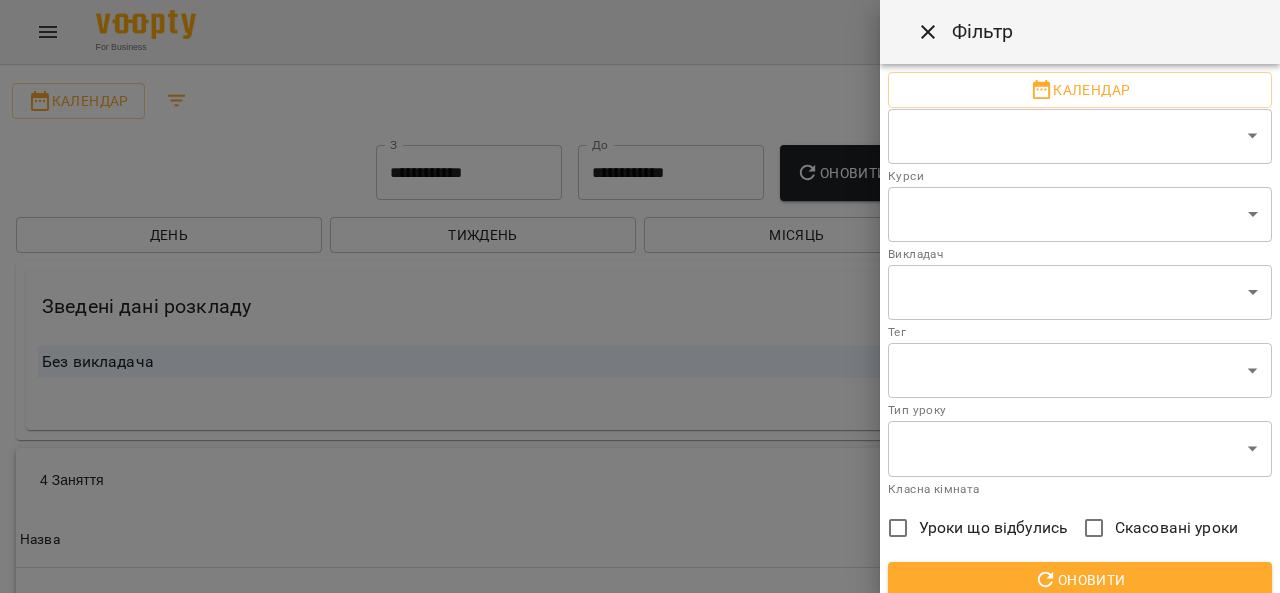 click on "**********" at bounding box center (640, 655) 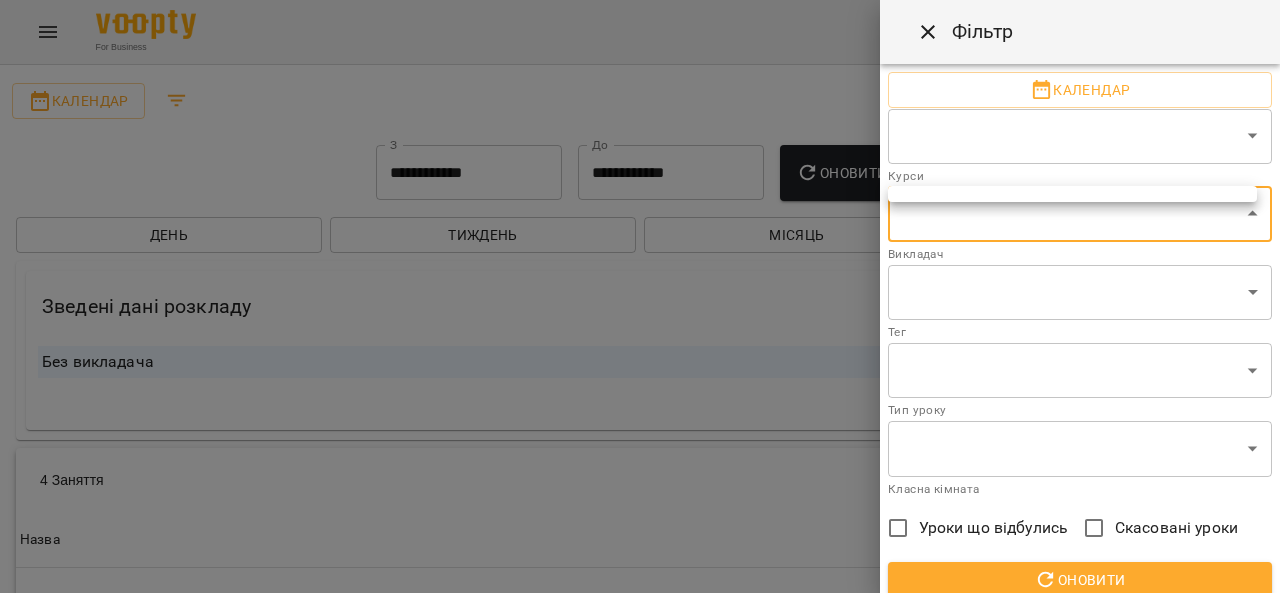 click at bounding box center (640, 296) 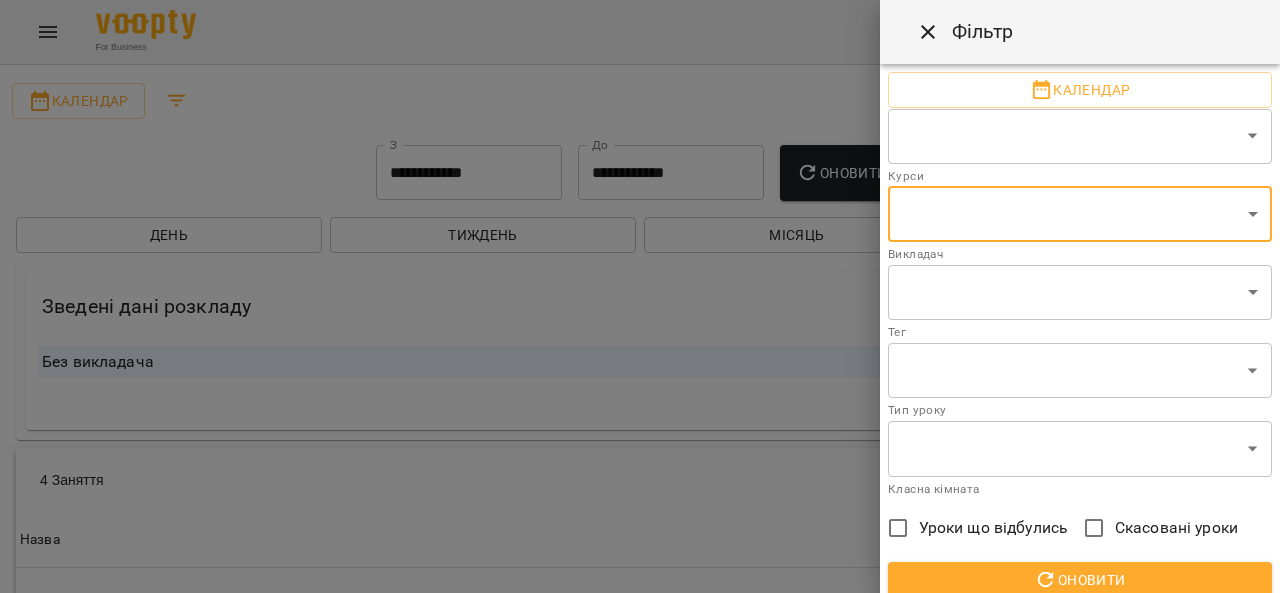 click on "**********" at bounding box center (640, 655) 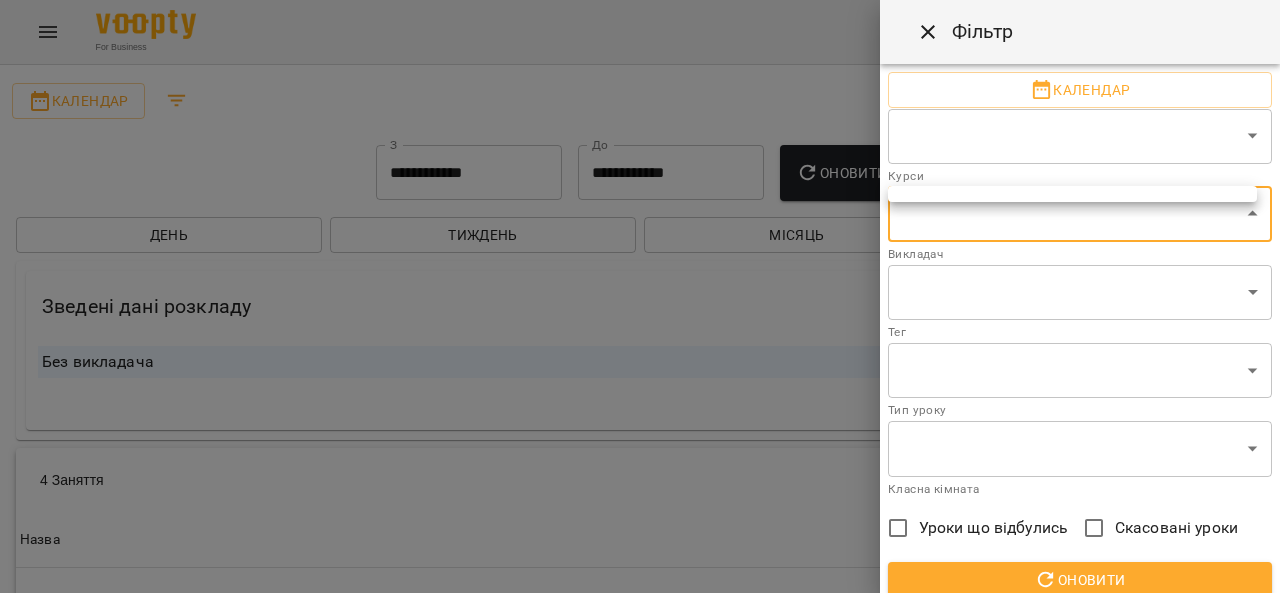 click at bounding box center (640, 296) 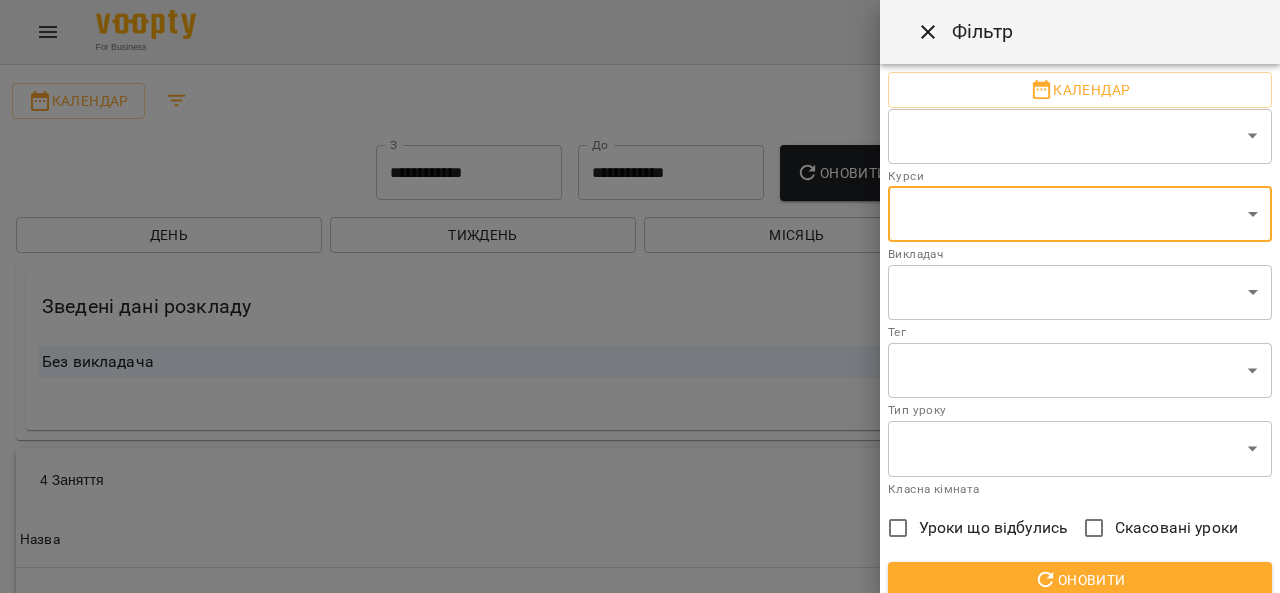 click on "**********" at bounding box center [640, 655] 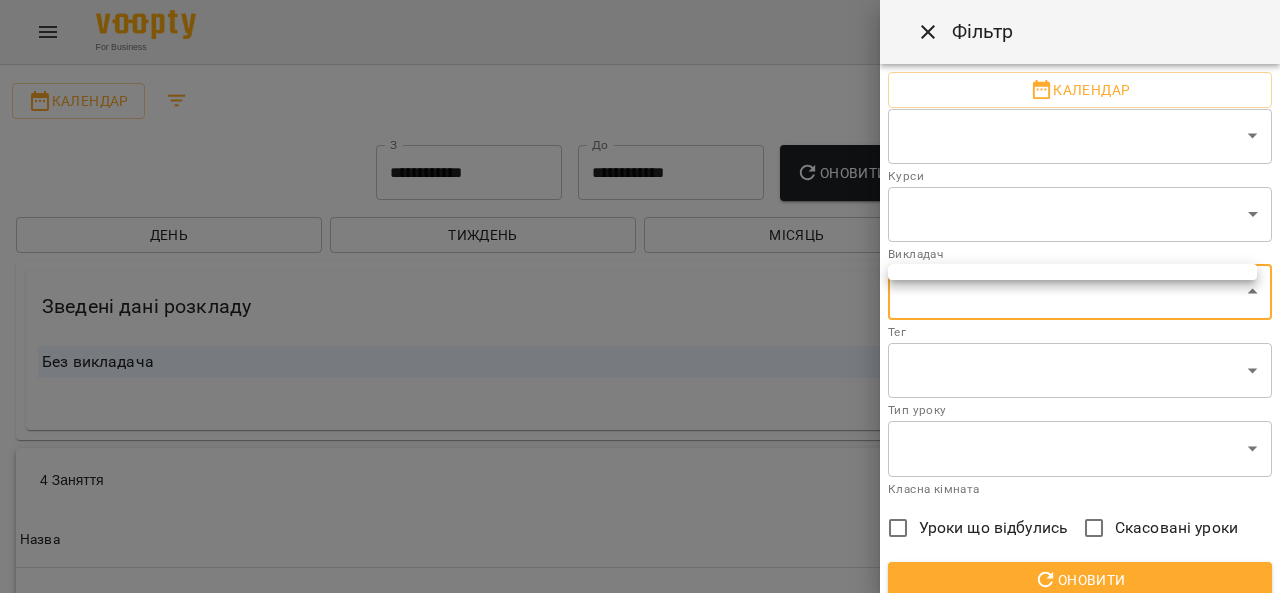 click at bounding box center (640, 296) 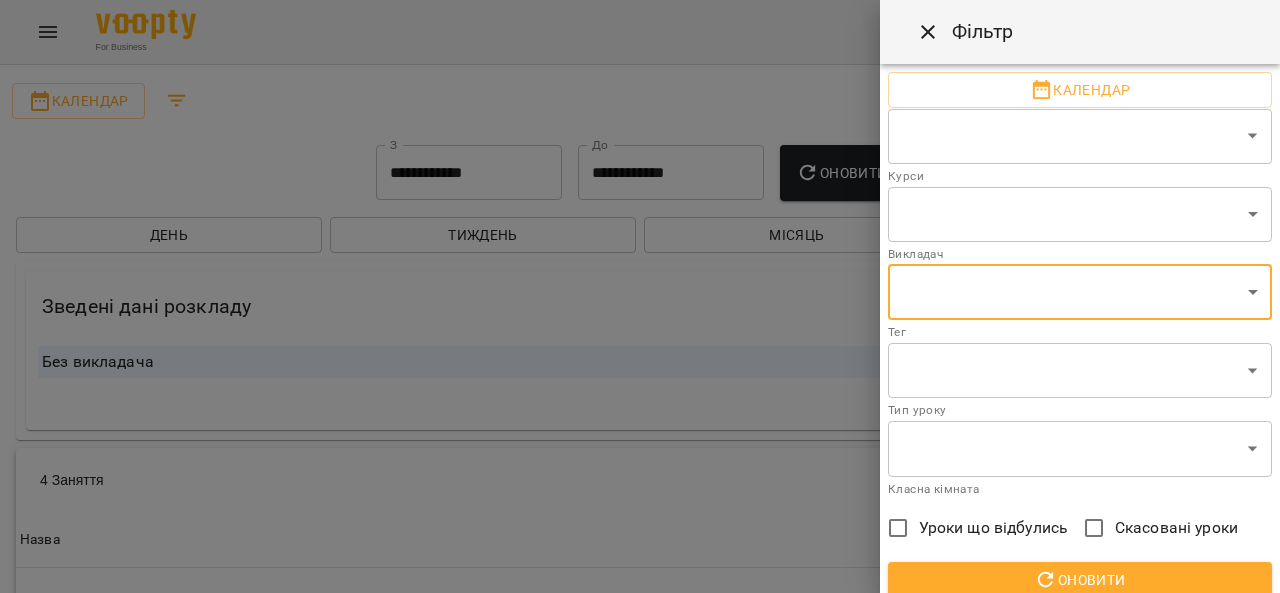 click at bounding box center [640, 296] 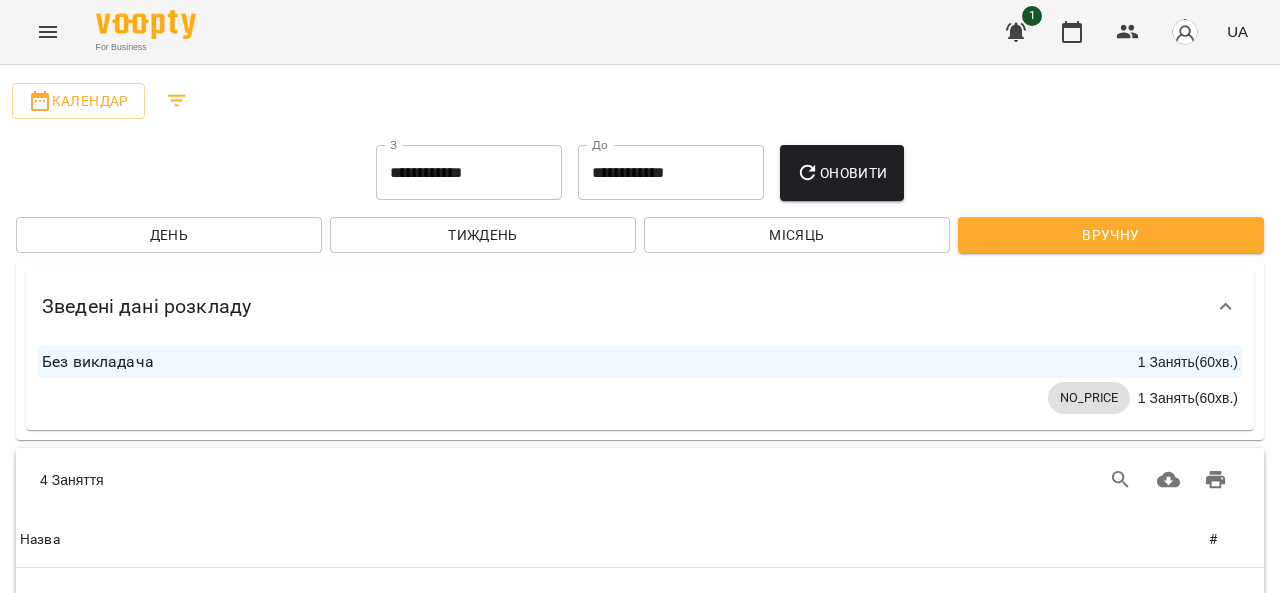 click 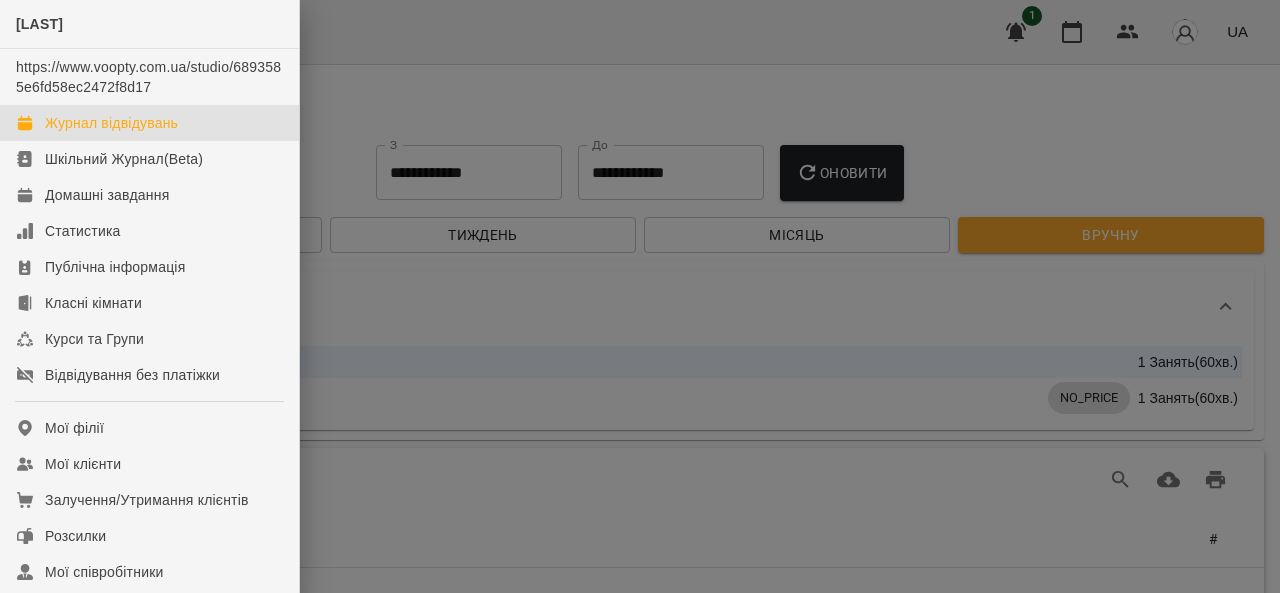 click at bounding box center (640, 296) 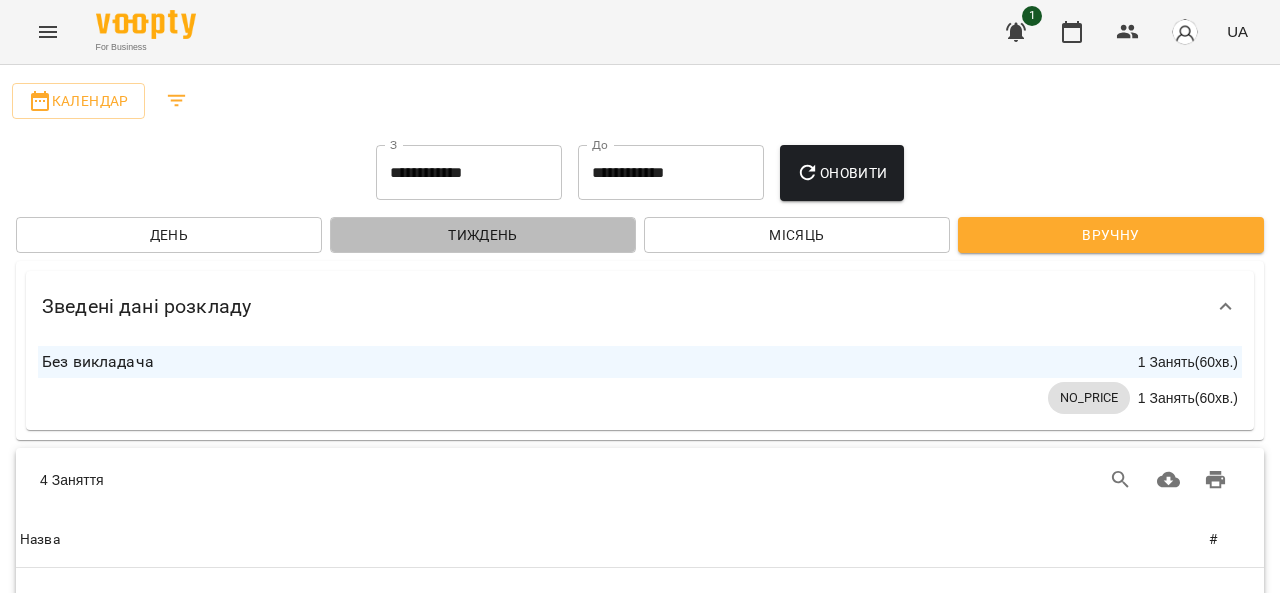 click on "Тиждень" at bounding box center (483, 235) 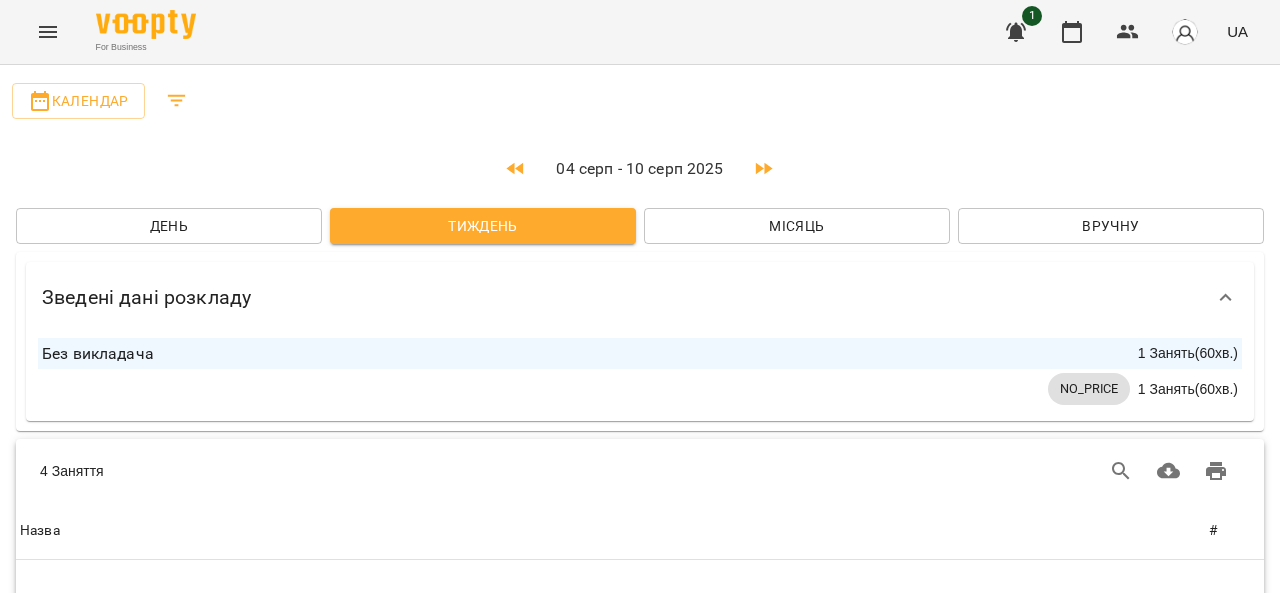 scroll, scrollTop: 0, scrollLeft: 0, axis: both 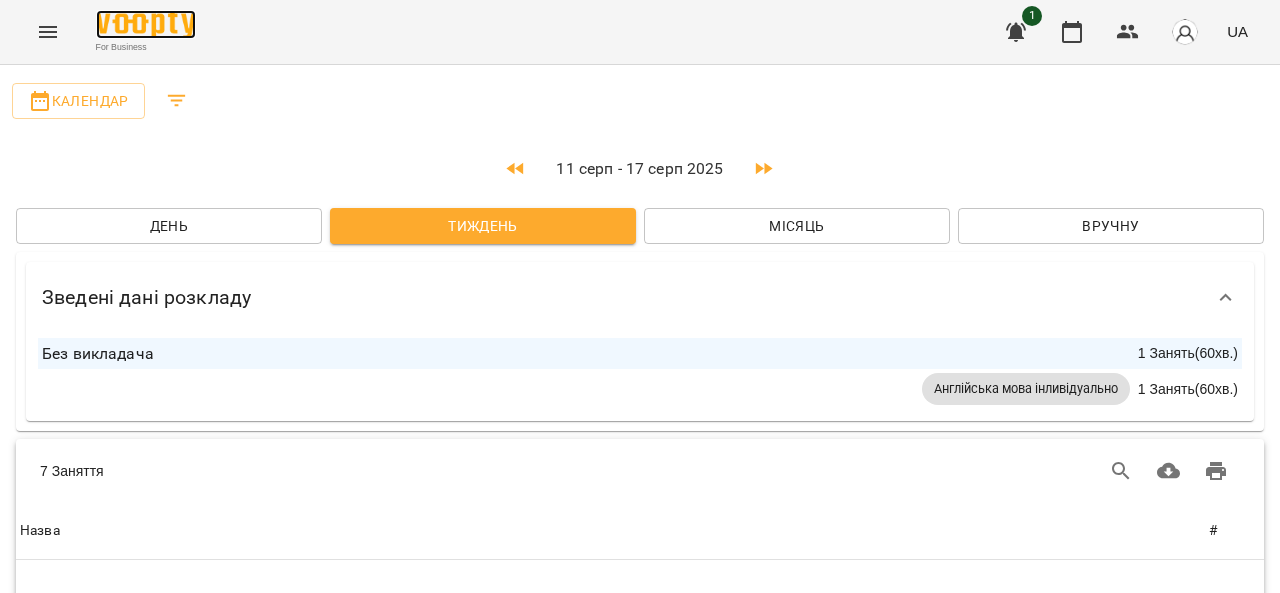 click at bounding box center (146, 24) 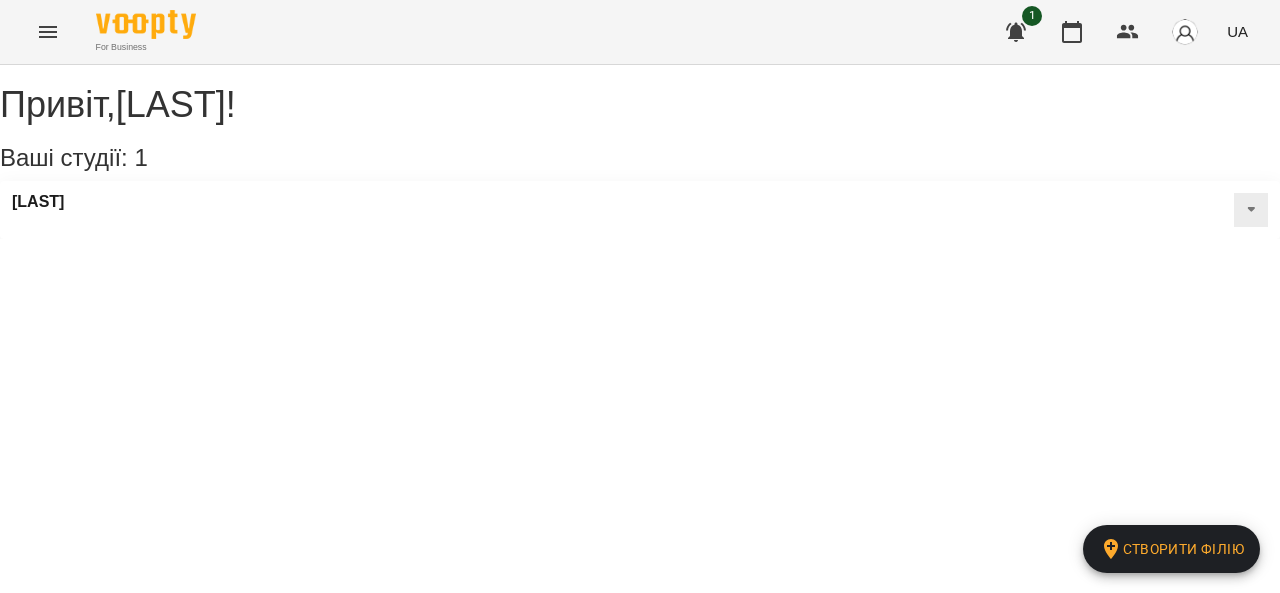 click at bounding box center (1251, 210) 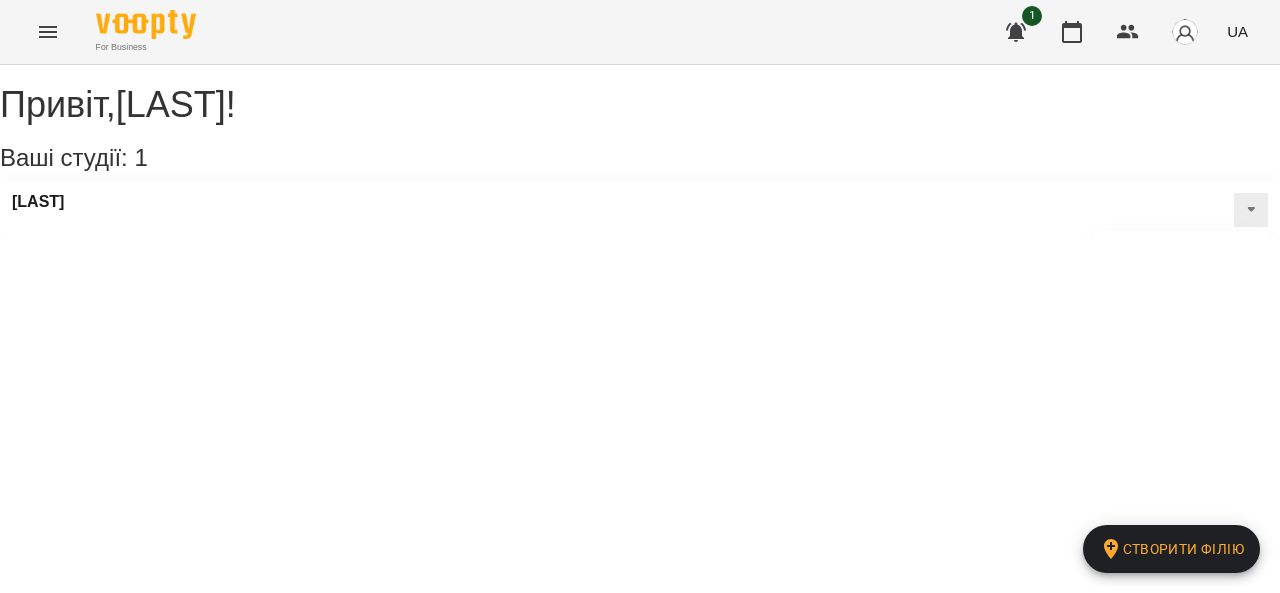 click on "Публічна інформація" at bounding box center (1193, 251) 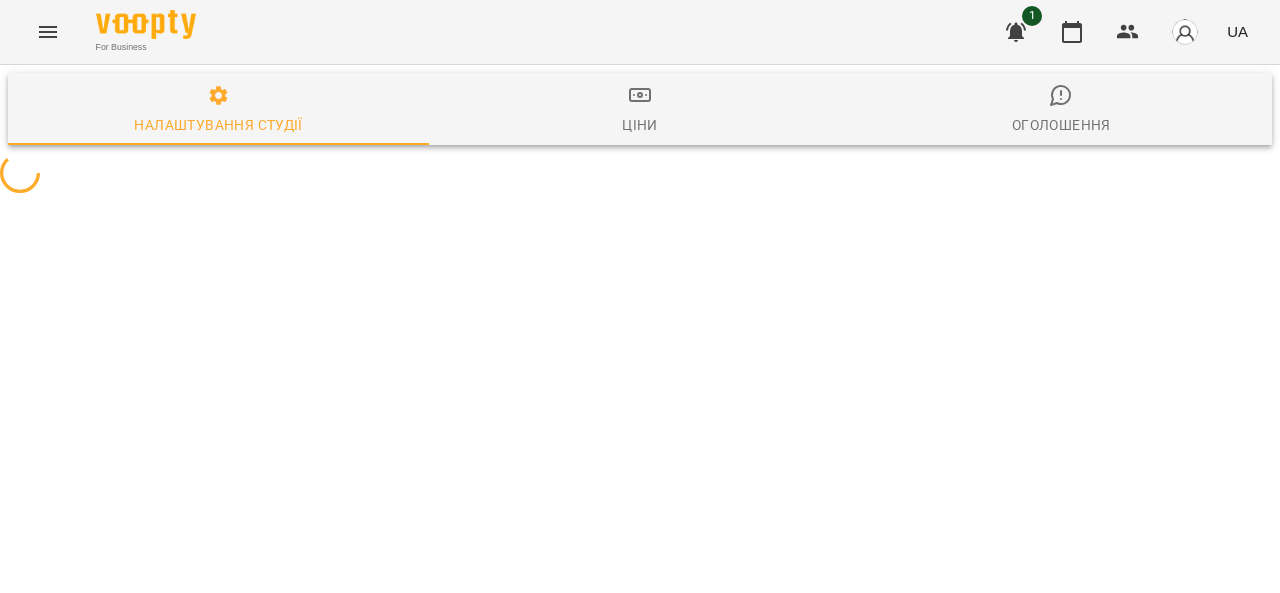select on "**" 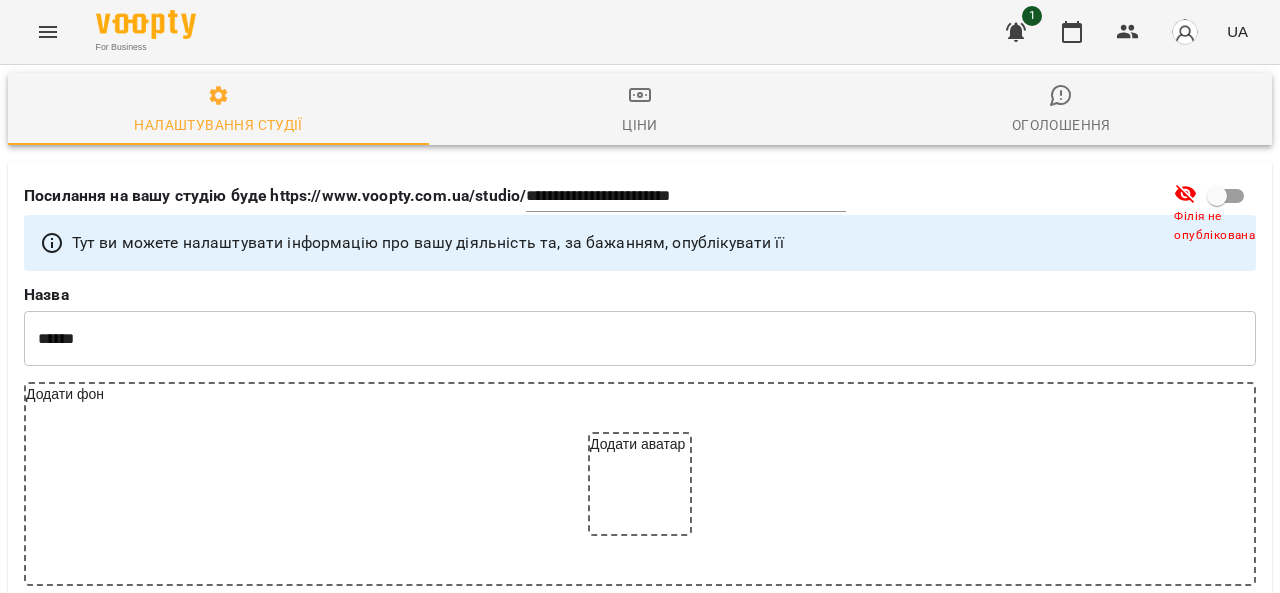 scroll, scrollTop: 400, scrollLeft: 0, axis: vertical 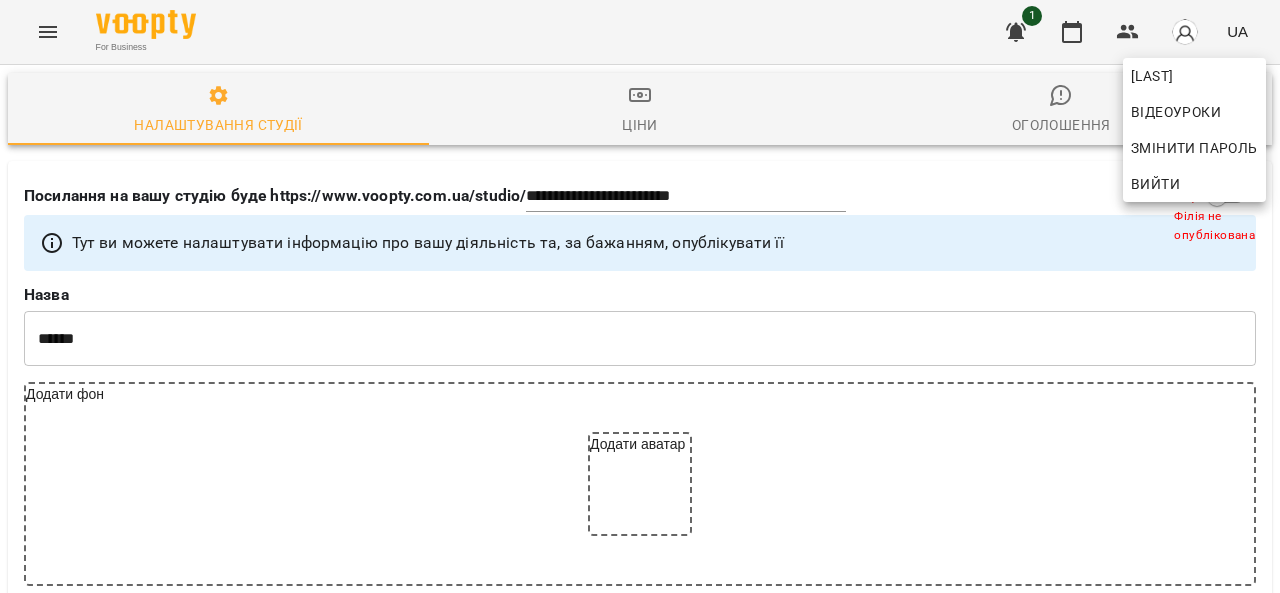 click at bounding box center [640, 296] 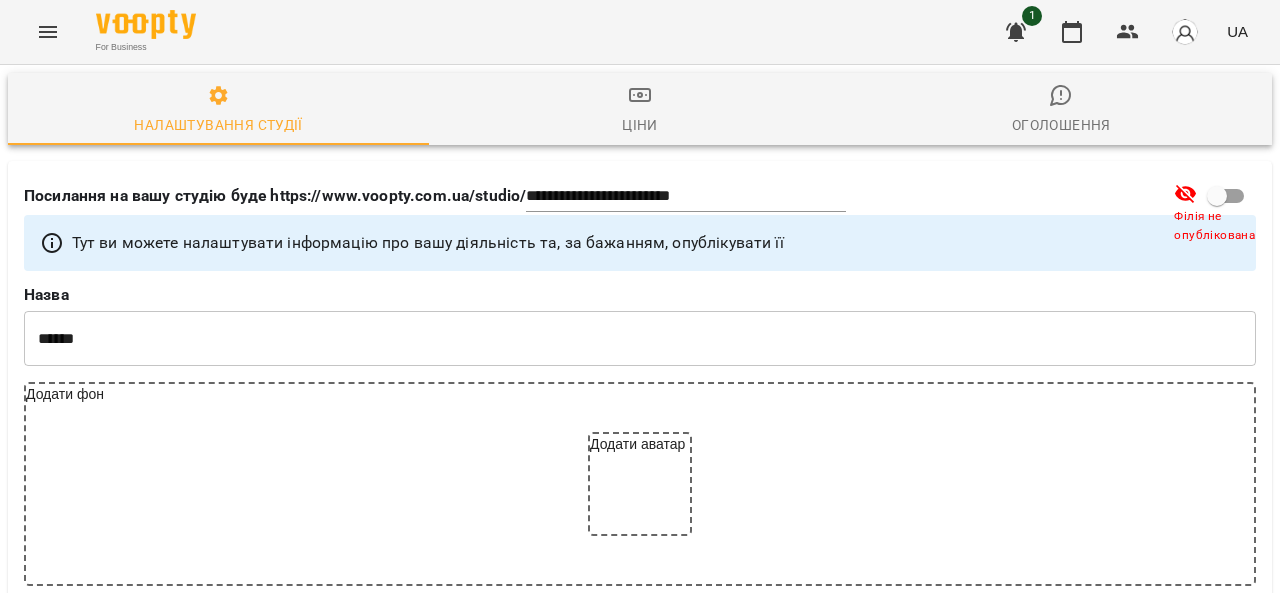 click 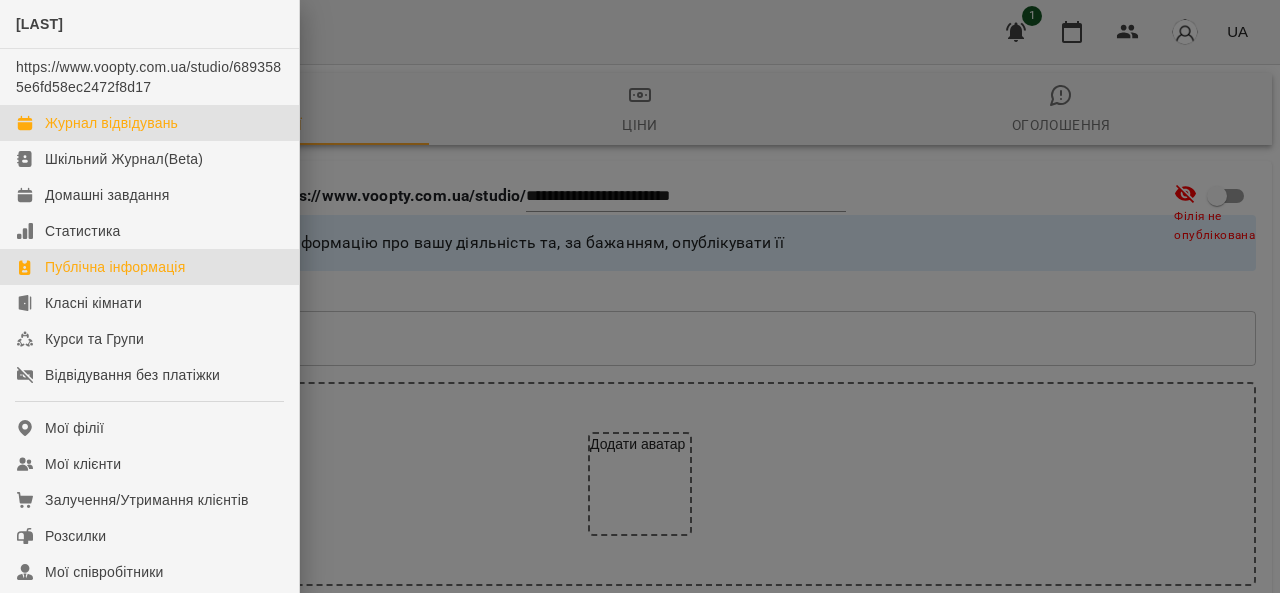 click on "Журнал відвідувань" at bounding box center (149, 123) 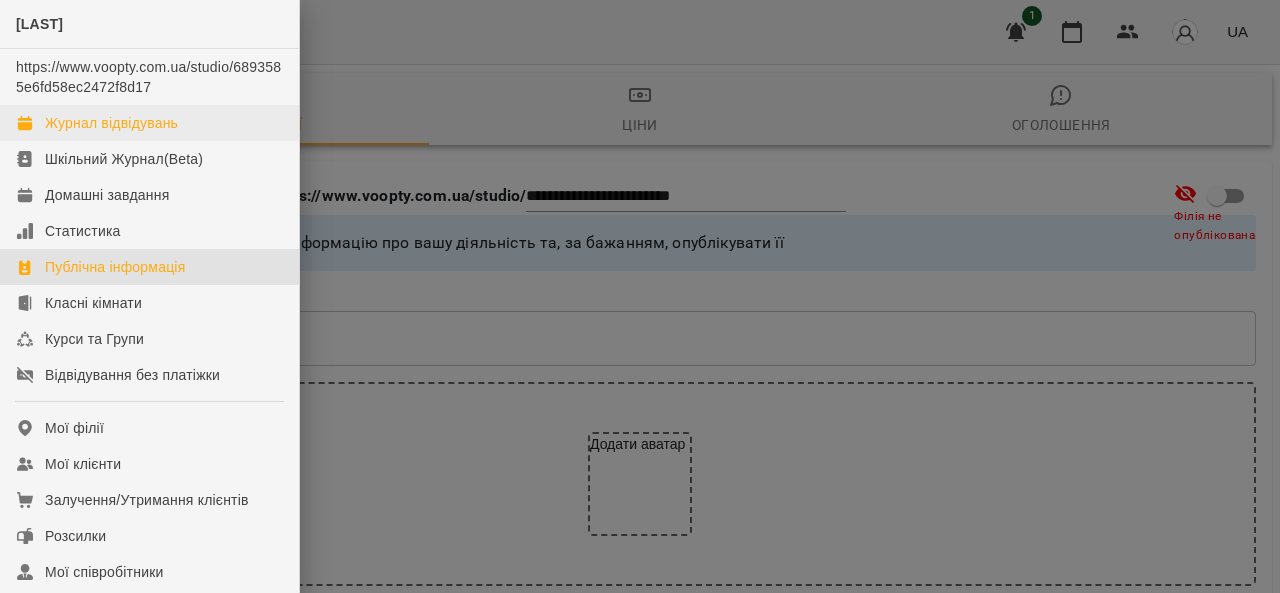 scroll, scrollTop: 0, scrollLeft: 0, axis: both 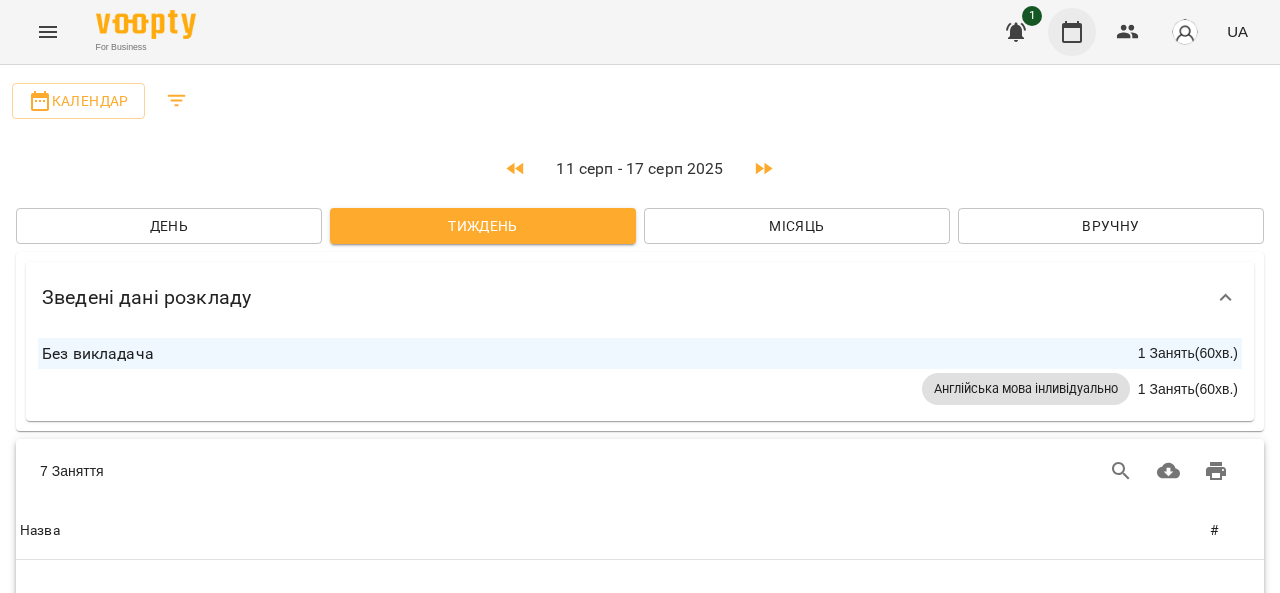 click 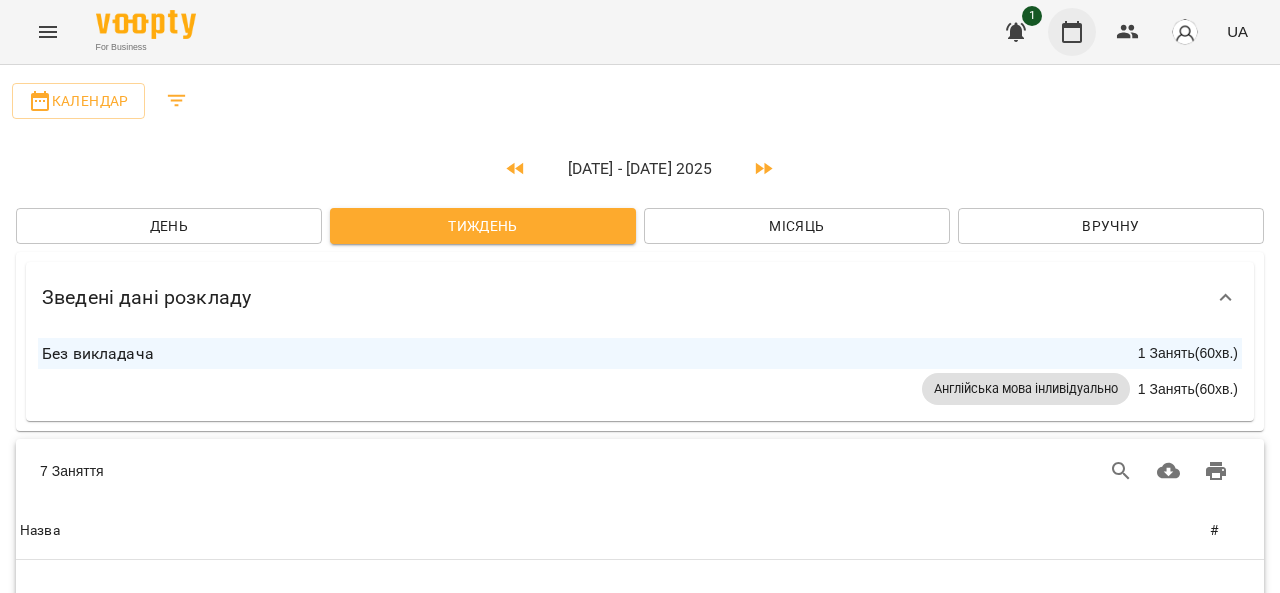 click 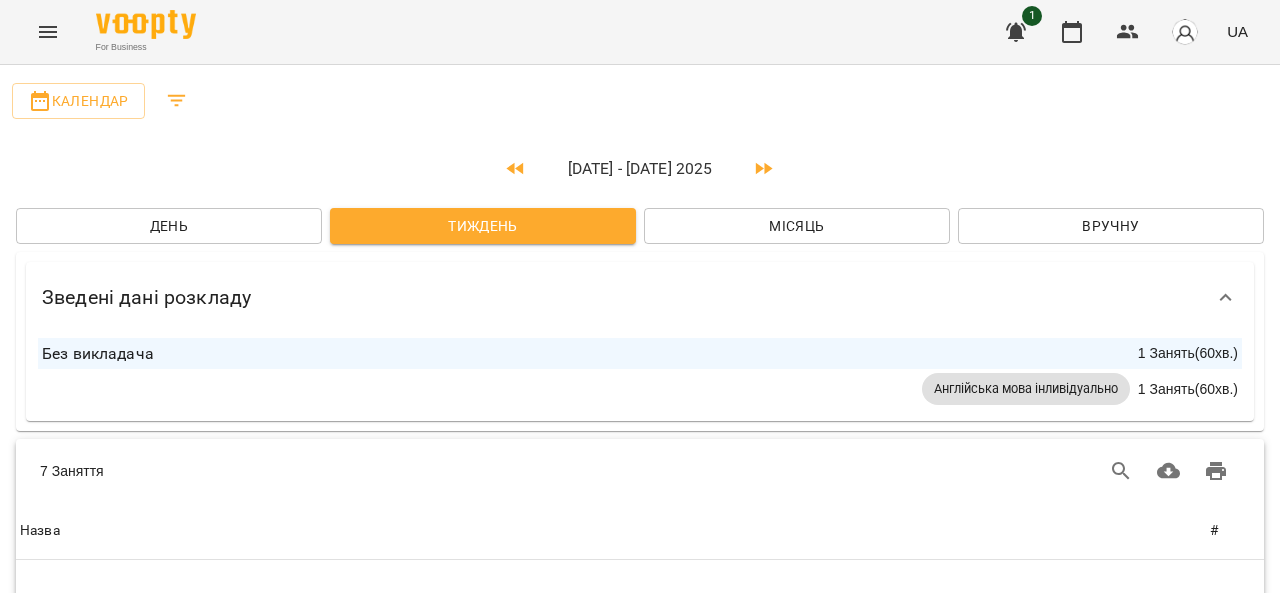 scroll, scrollTop: 912, scrollLeft: 0, axis: vertical 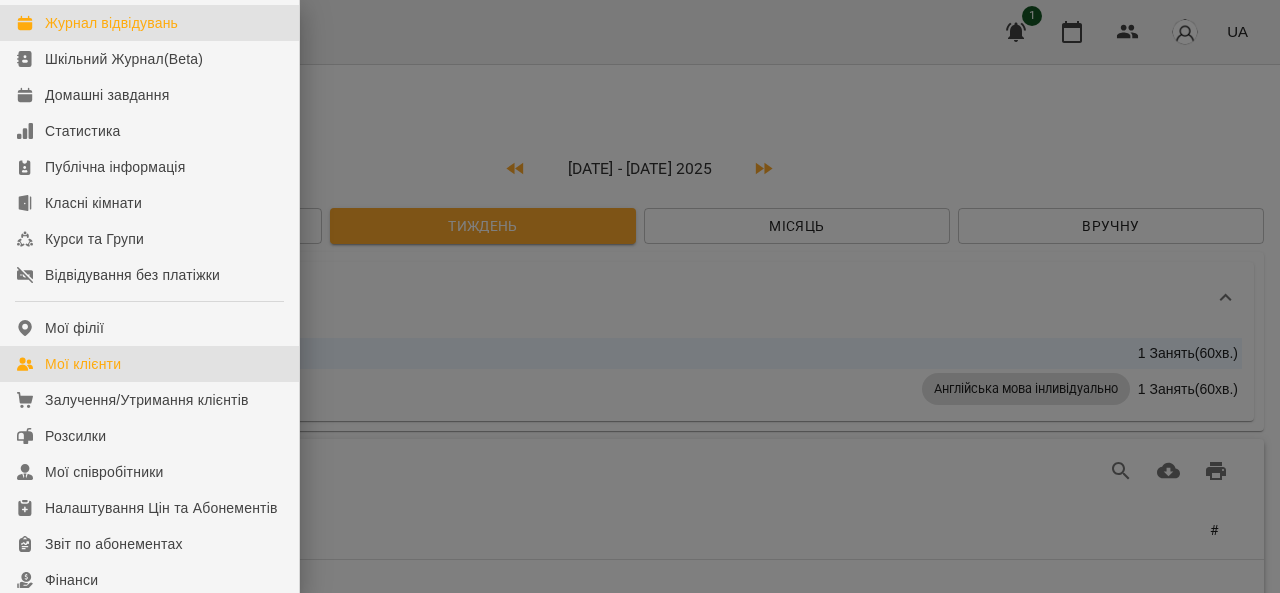 click on "Мої клієнти" at bounding box center [83, 364] 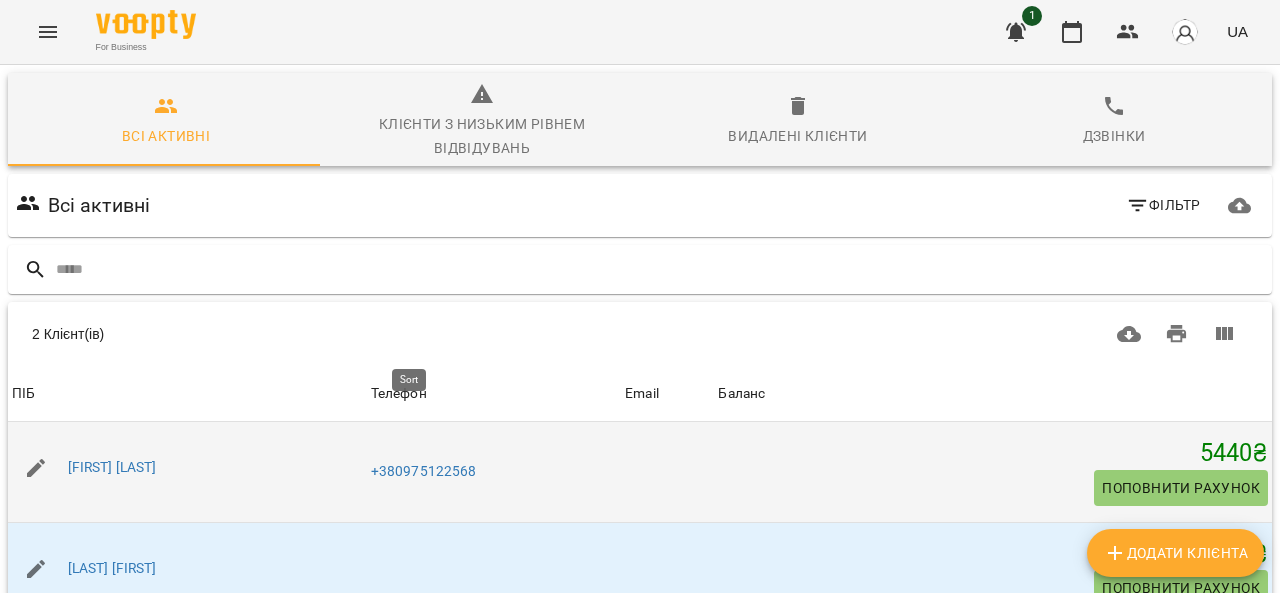 scroll, scrollTop: 0, scrollLeft: 0, axis: both 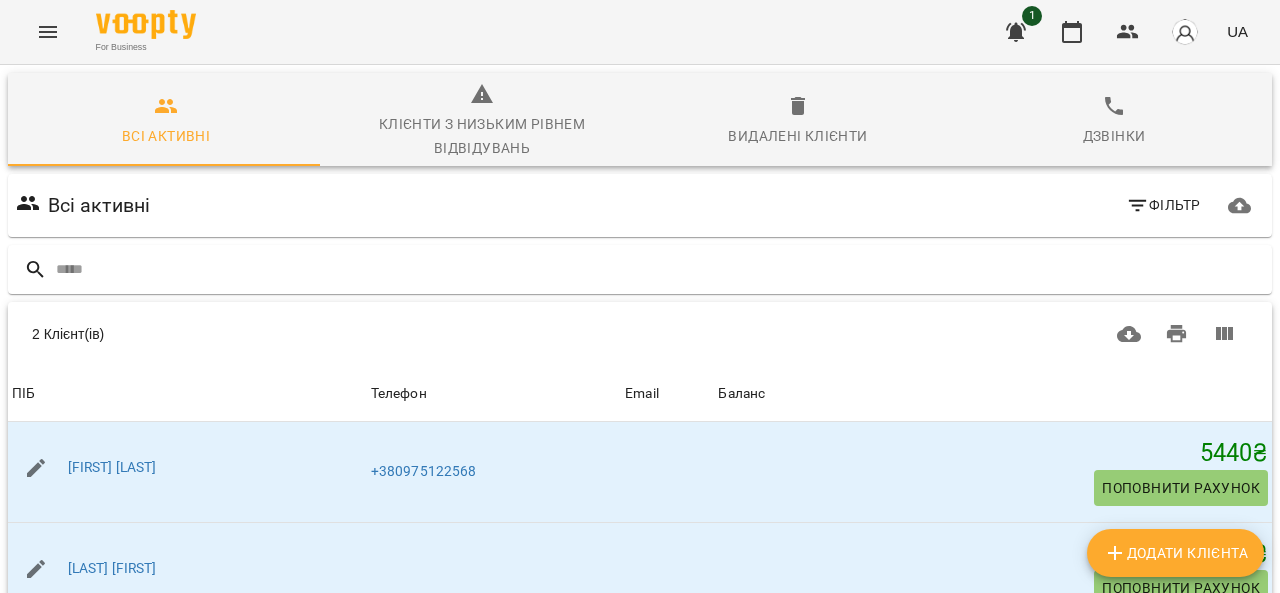 click on "Всі активні" at bounding box center (99, 205) 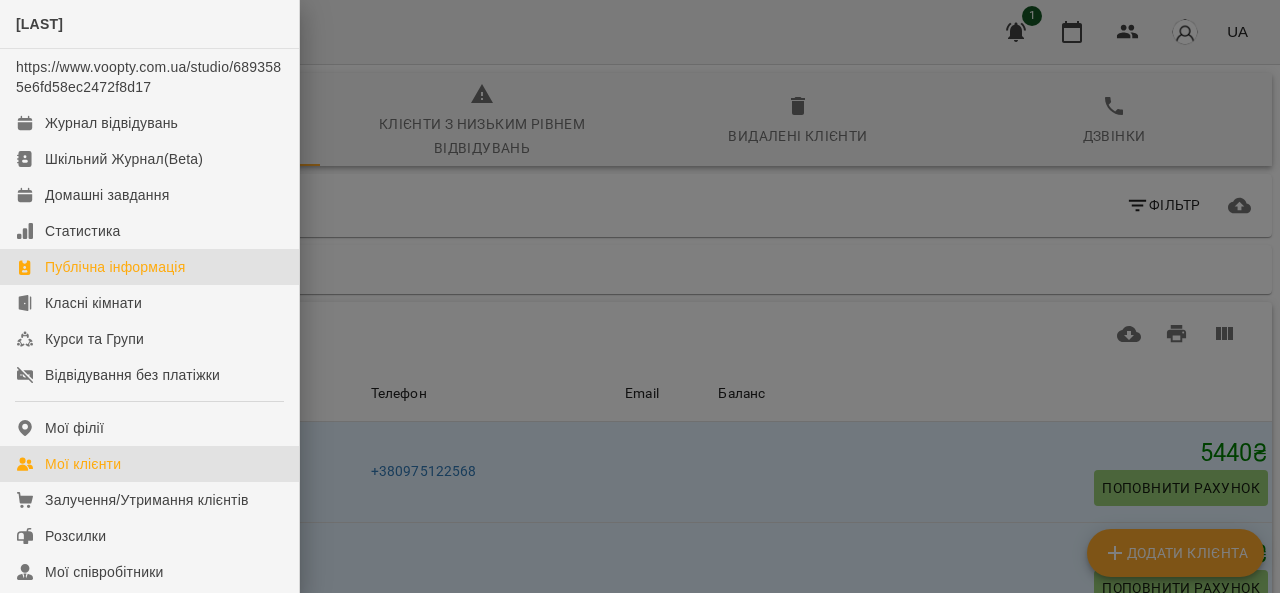 click on "Публічна інформація" at bounding box center [115, 267] 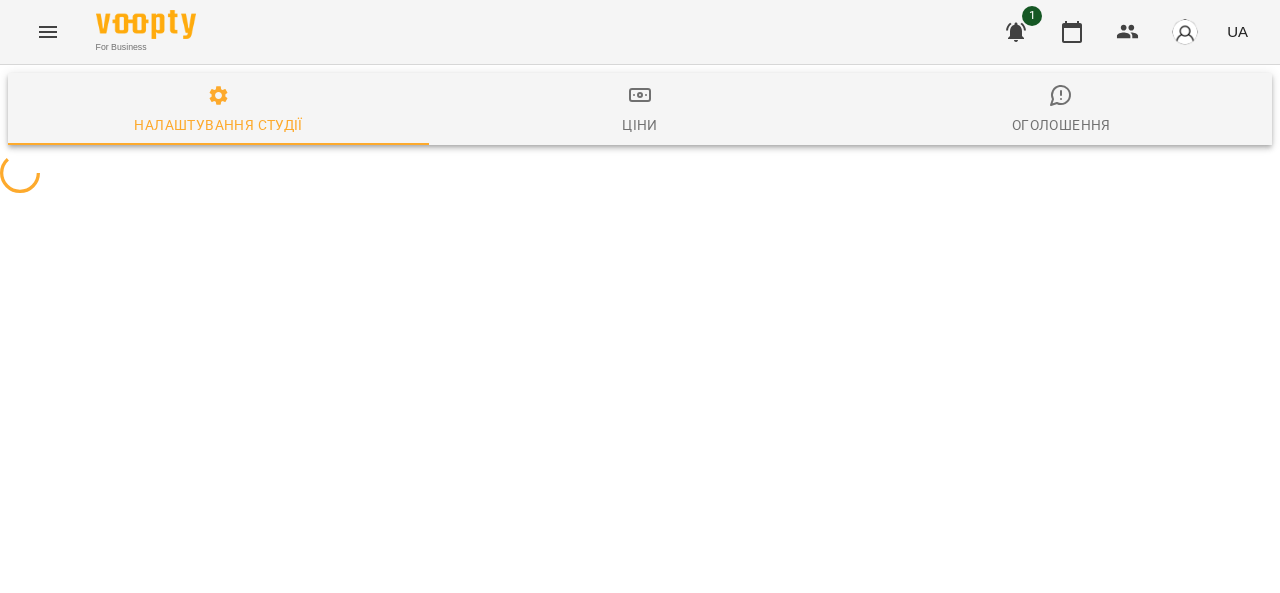 select on "**" 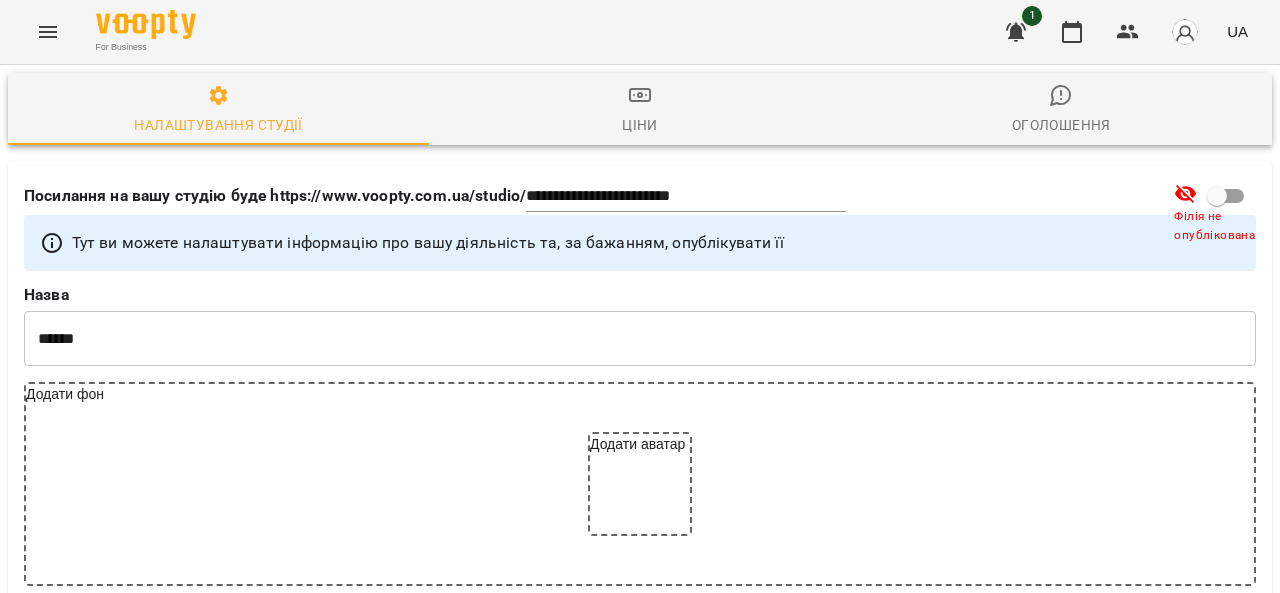click at bounding box center [48, 32] 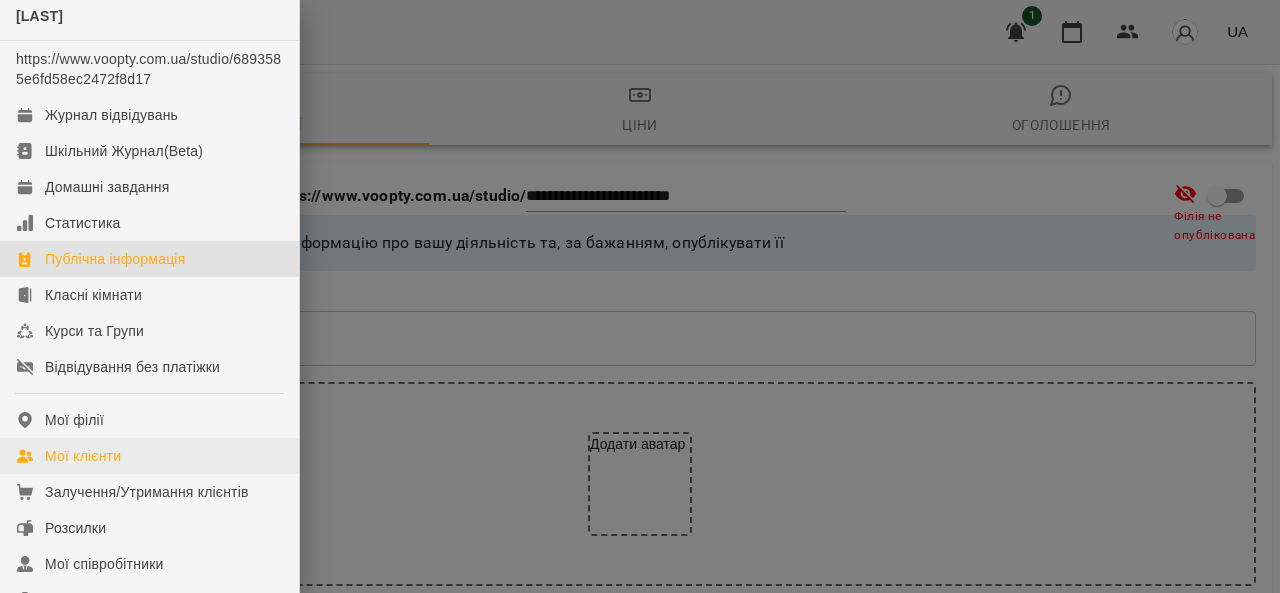 scroll, scrollTop: 0, scrollLeft: 0, axis: both 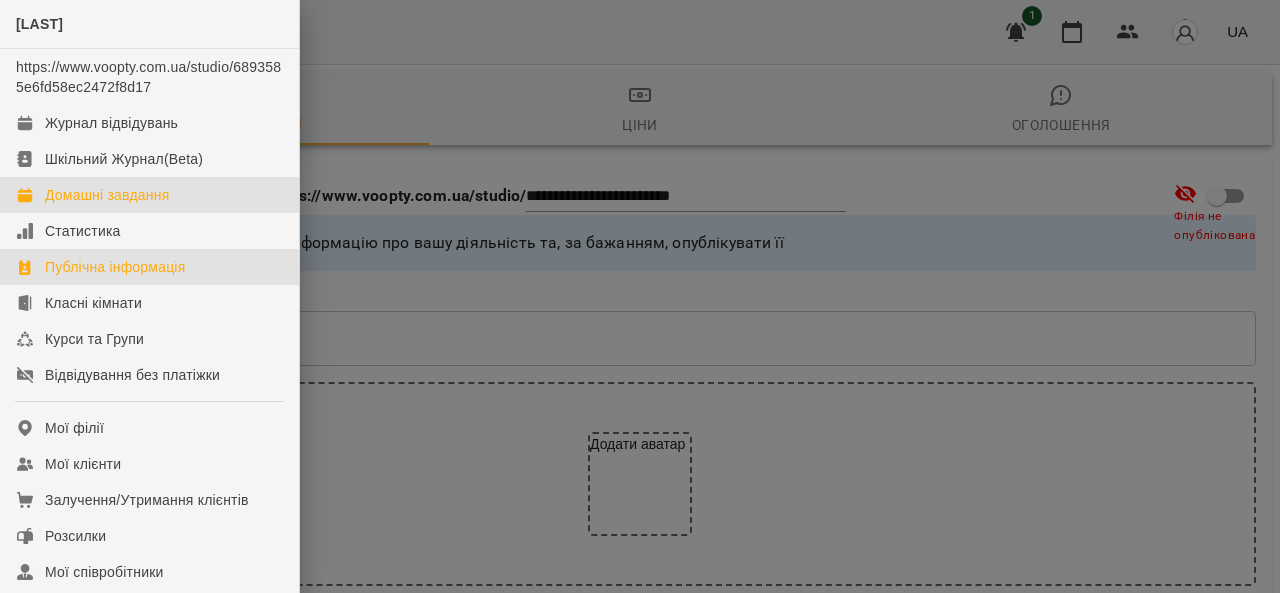 click on "Домашні завдання" at bounding box center (107, 195) 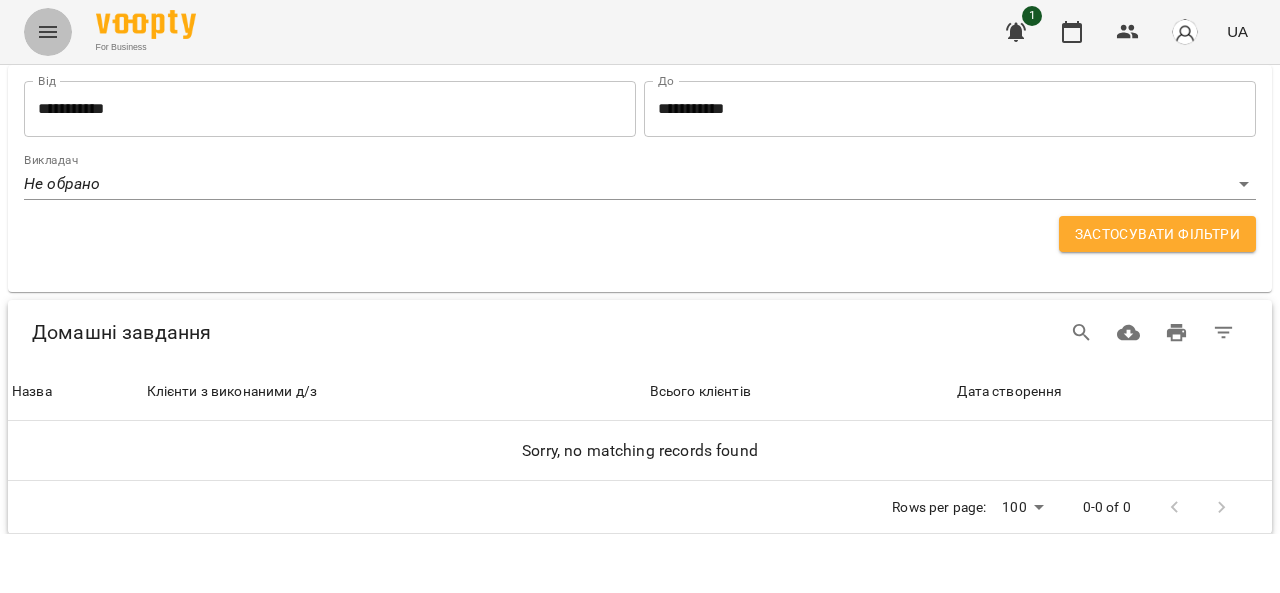 click at bounding box center [48, 32] 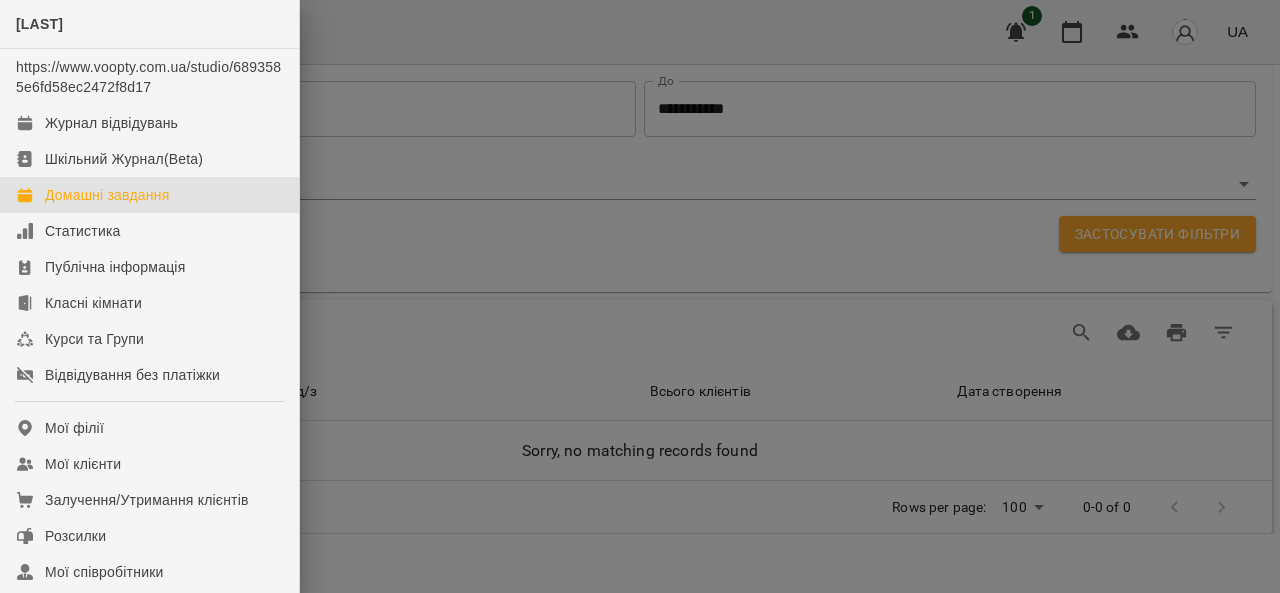 click at bounding box center (640, 296) 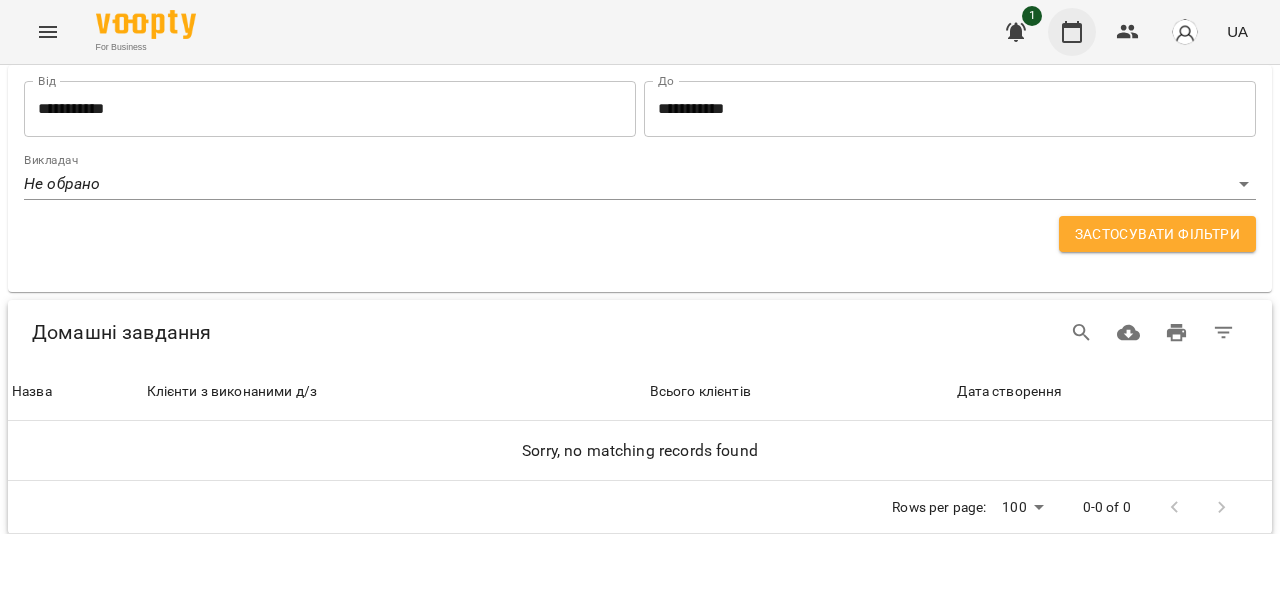 click 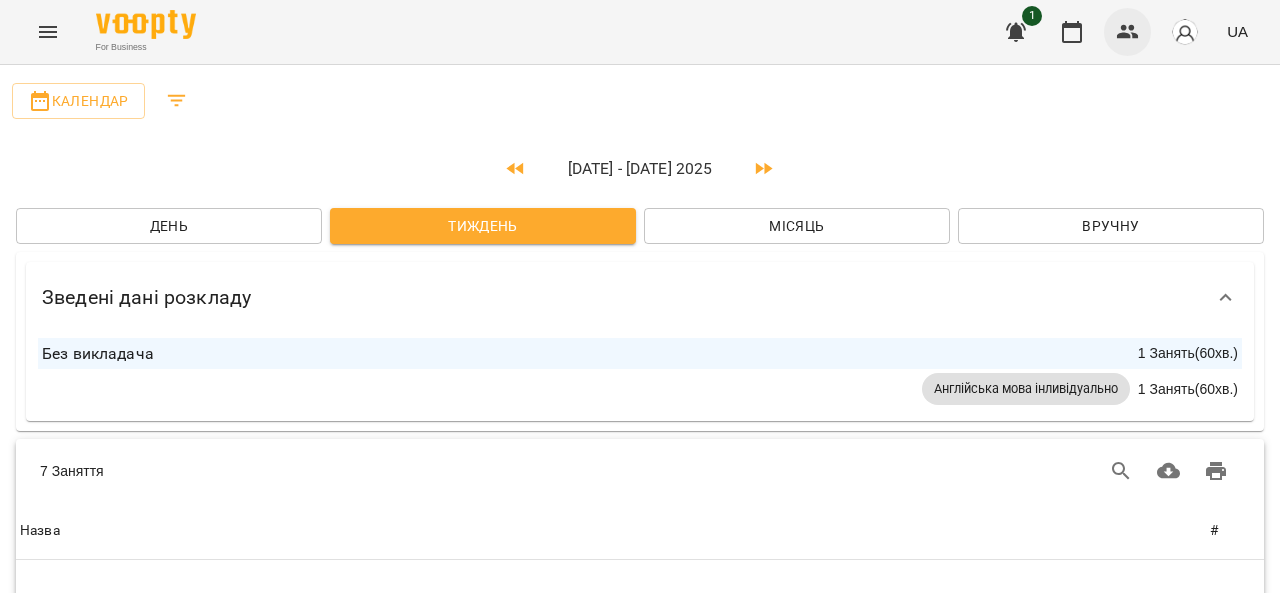 click 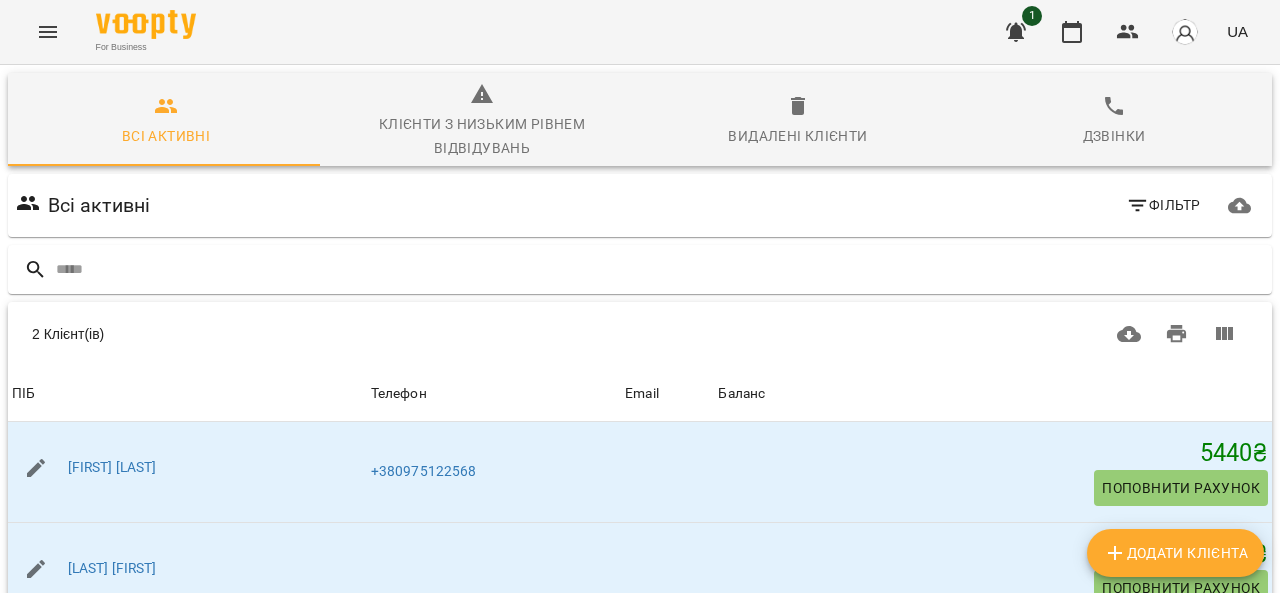 click on "Всі активні" at bounding box center (99, 205) 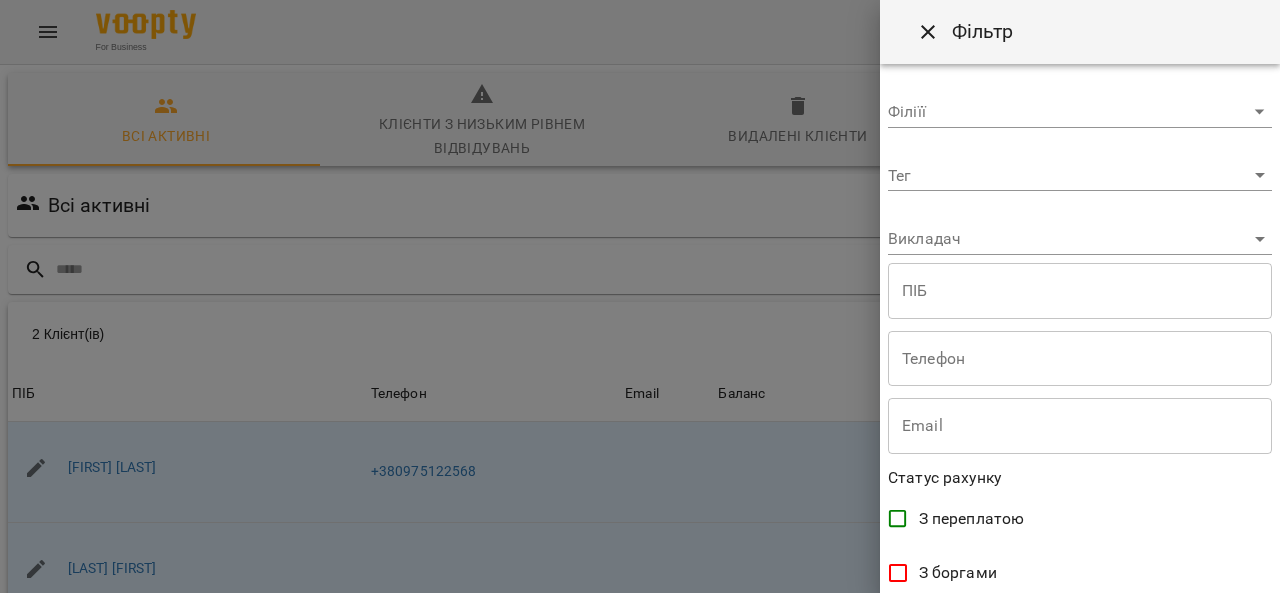 click at bounding box center (640, 296) 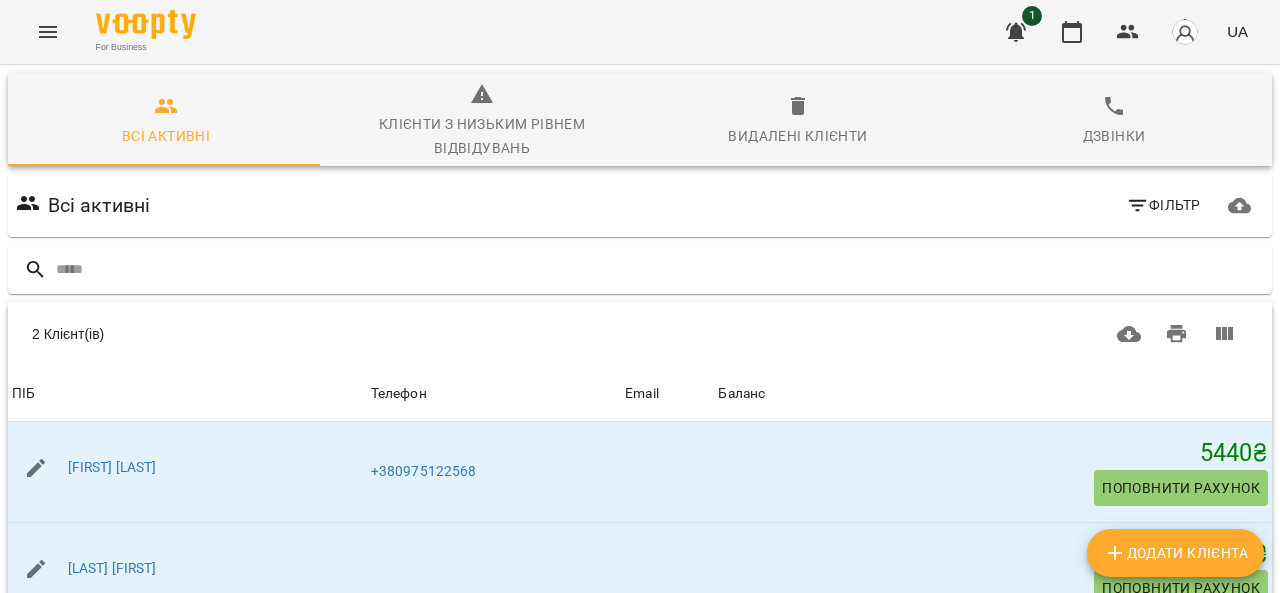 click 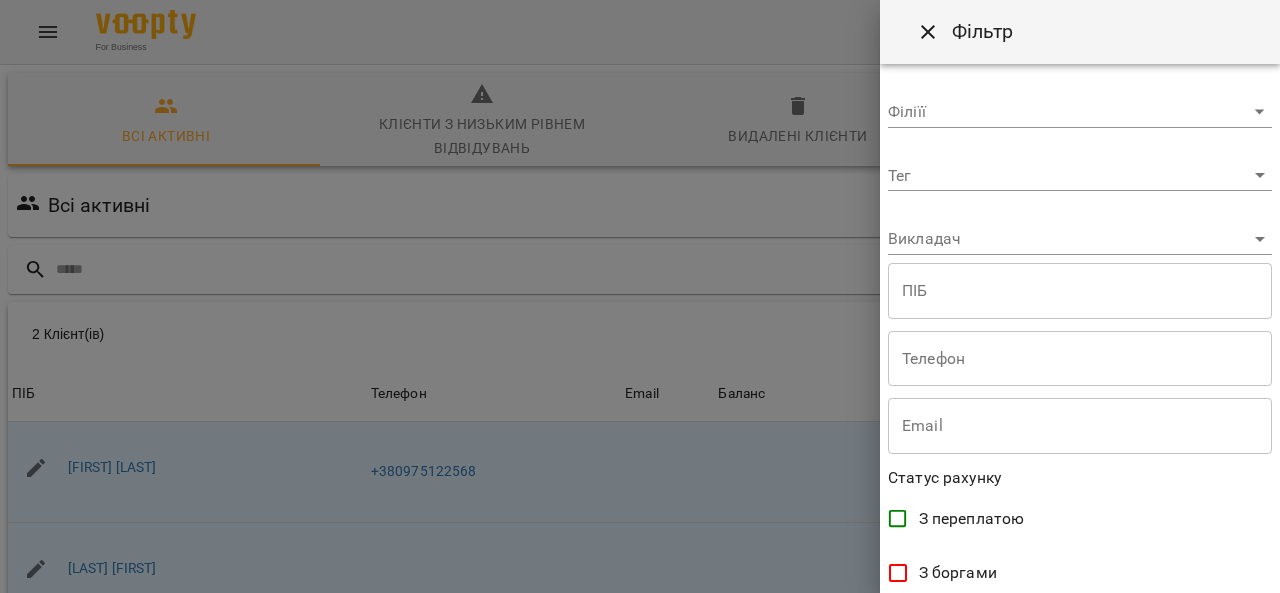 click at bounding box center (640, 296) 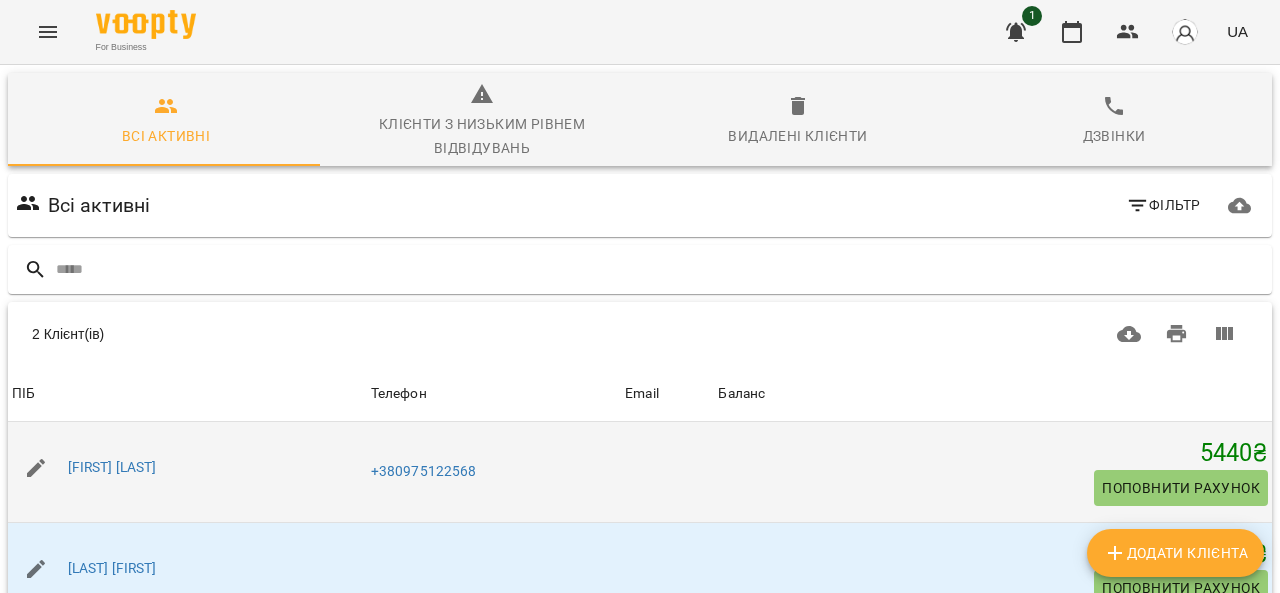 scroll, scrollTop: 0, scrollLeft: 0, axis: both 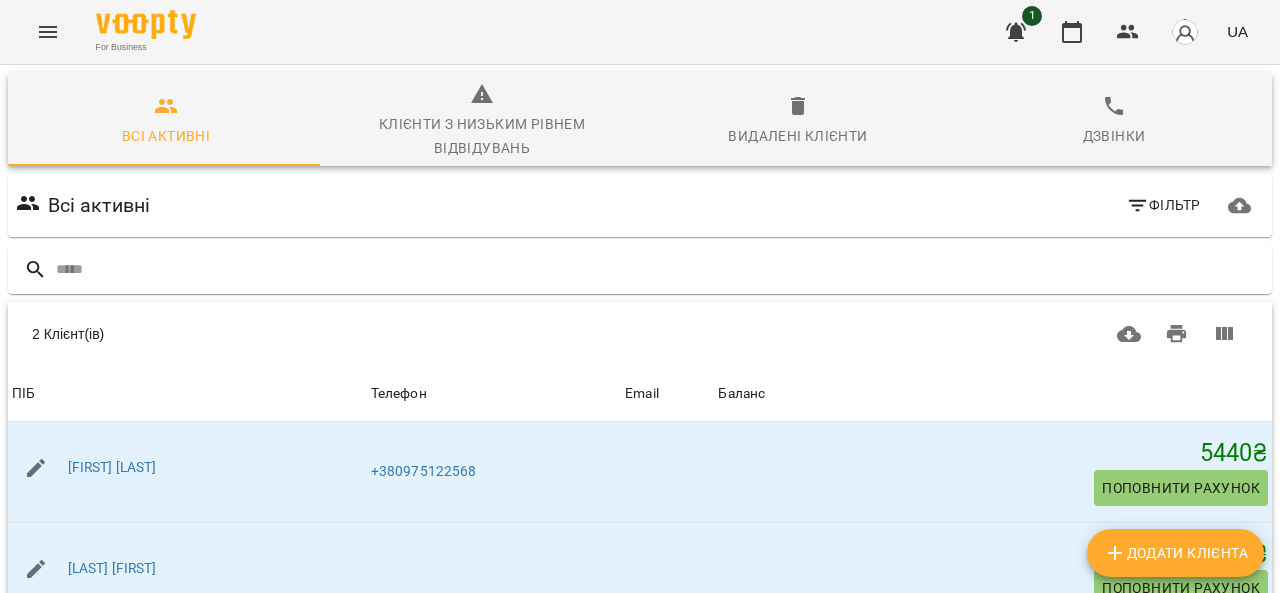 click 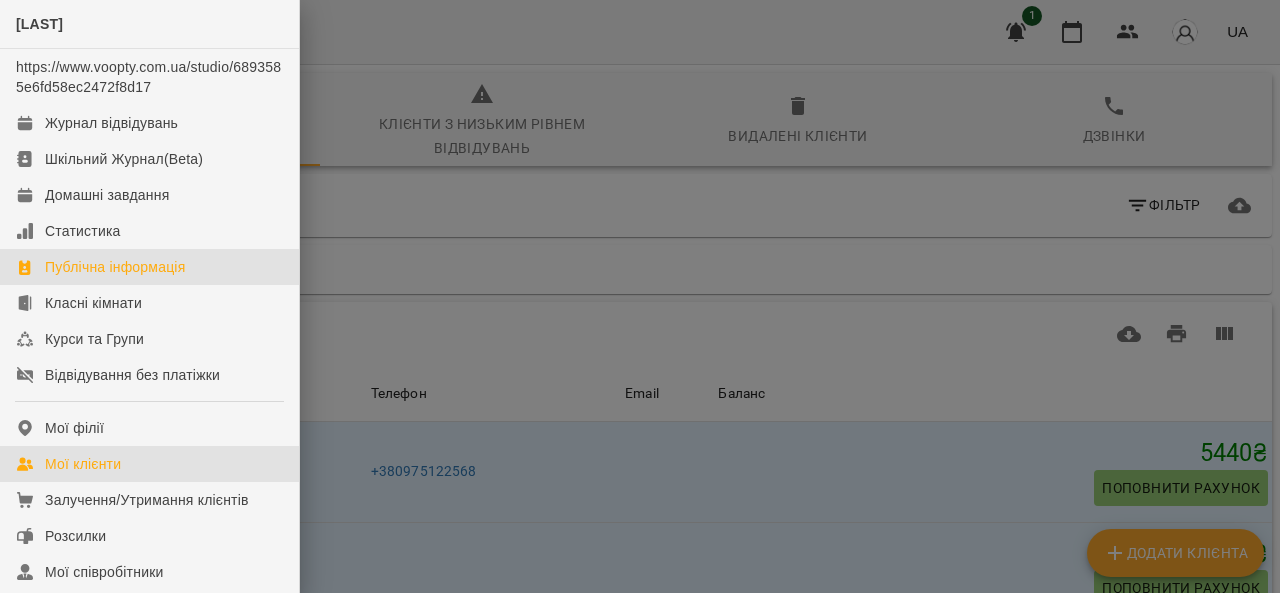click on "Публічна інформація" at bounding box center (115, 267) 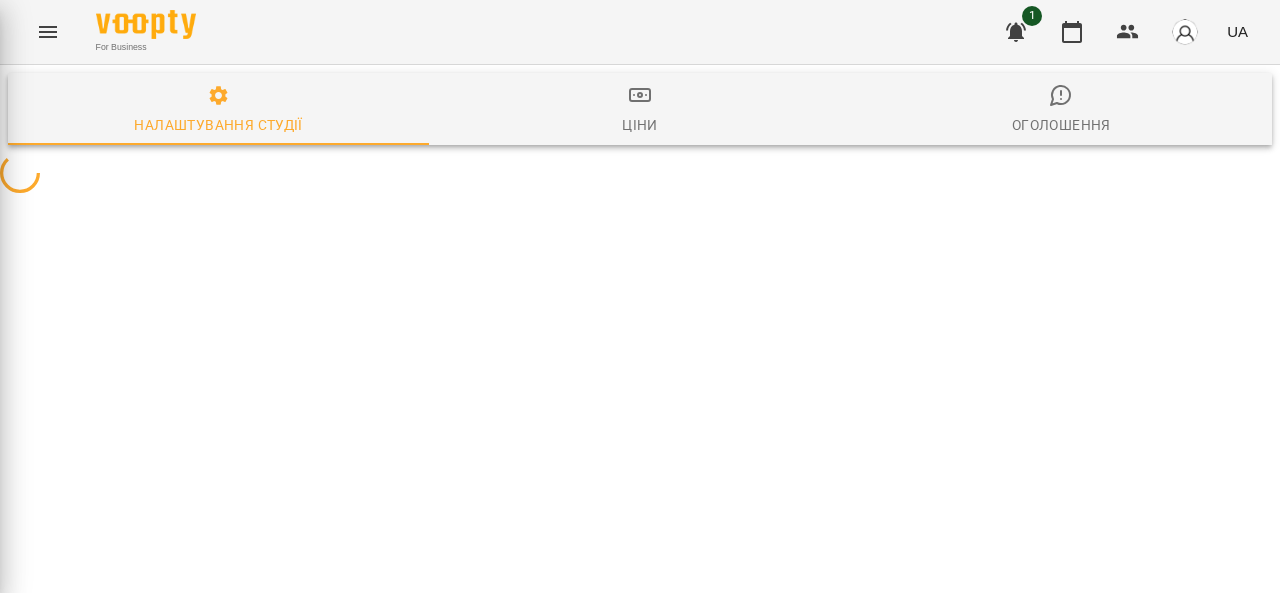 select on "**" 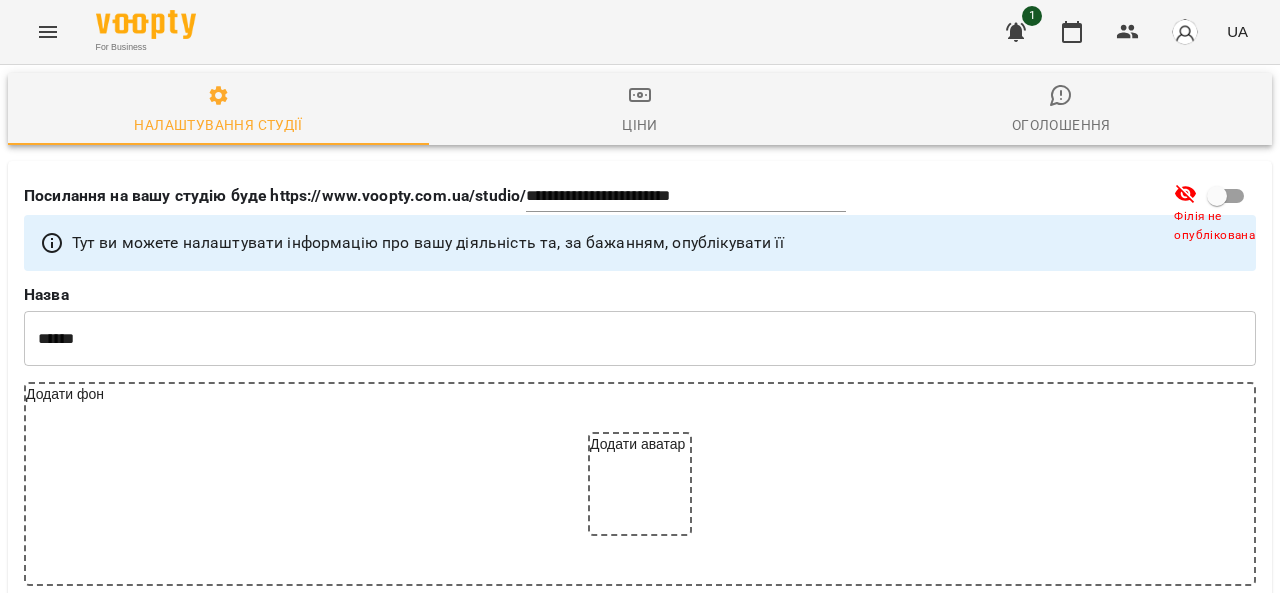scroll, scrollTop: 3304, scrollLeft: 0, axis: vertical 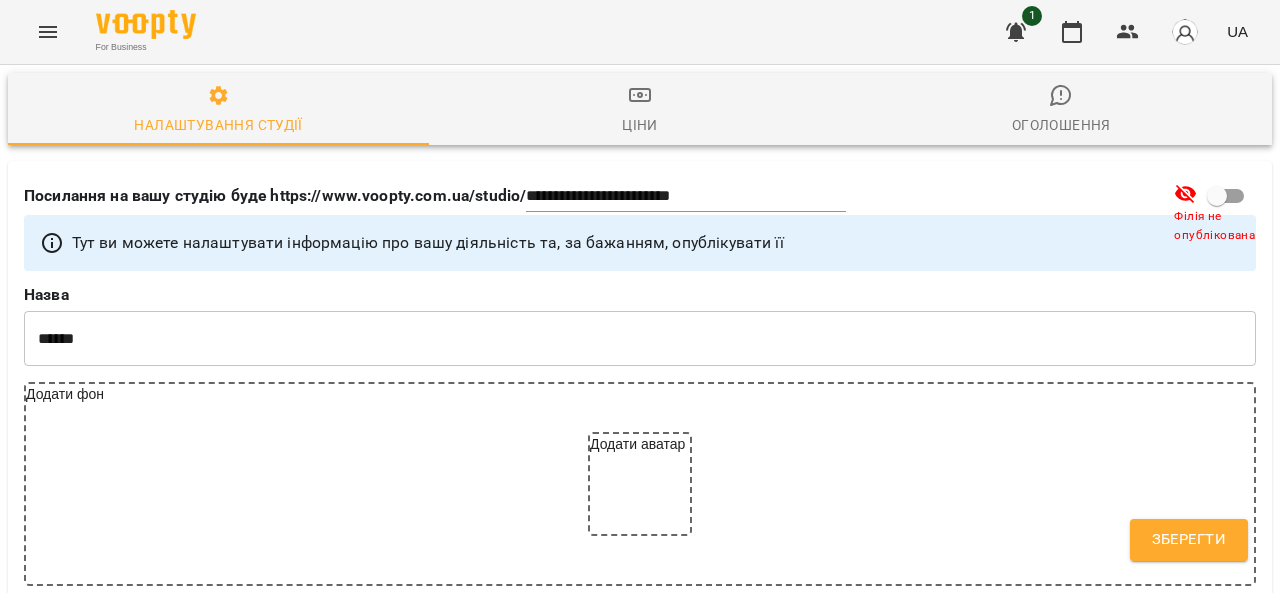 type on "*" 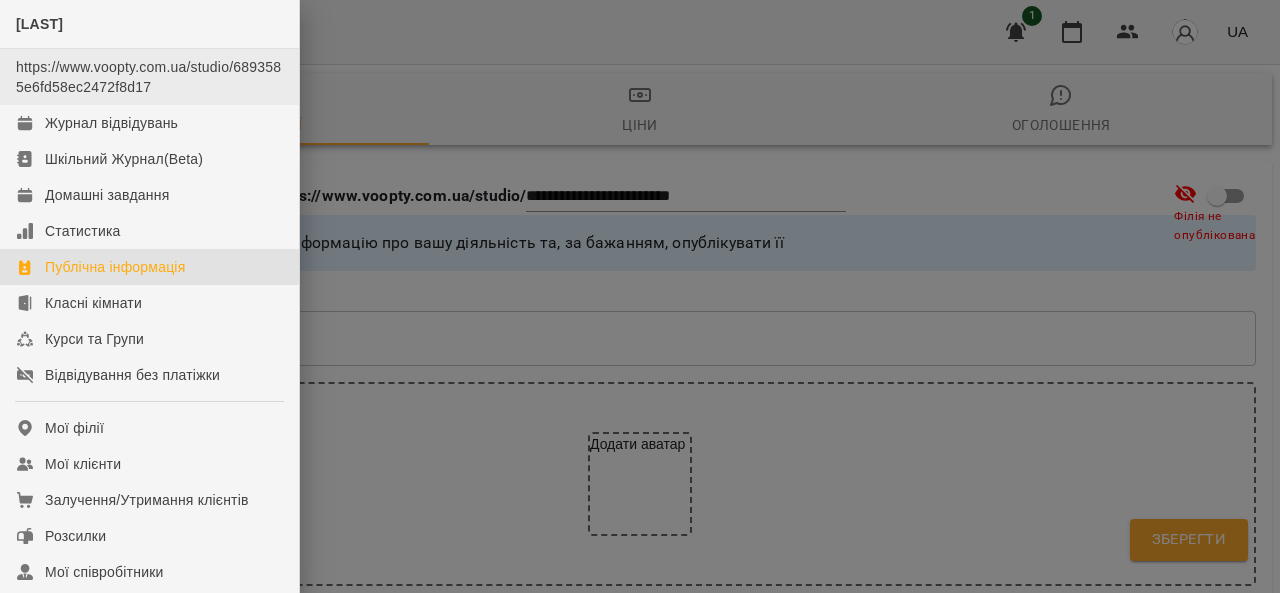 click on "https://www.voopty.com.ua/studio/6893585e6fd58ec2472f8d17" at bounding box center [149, 77] 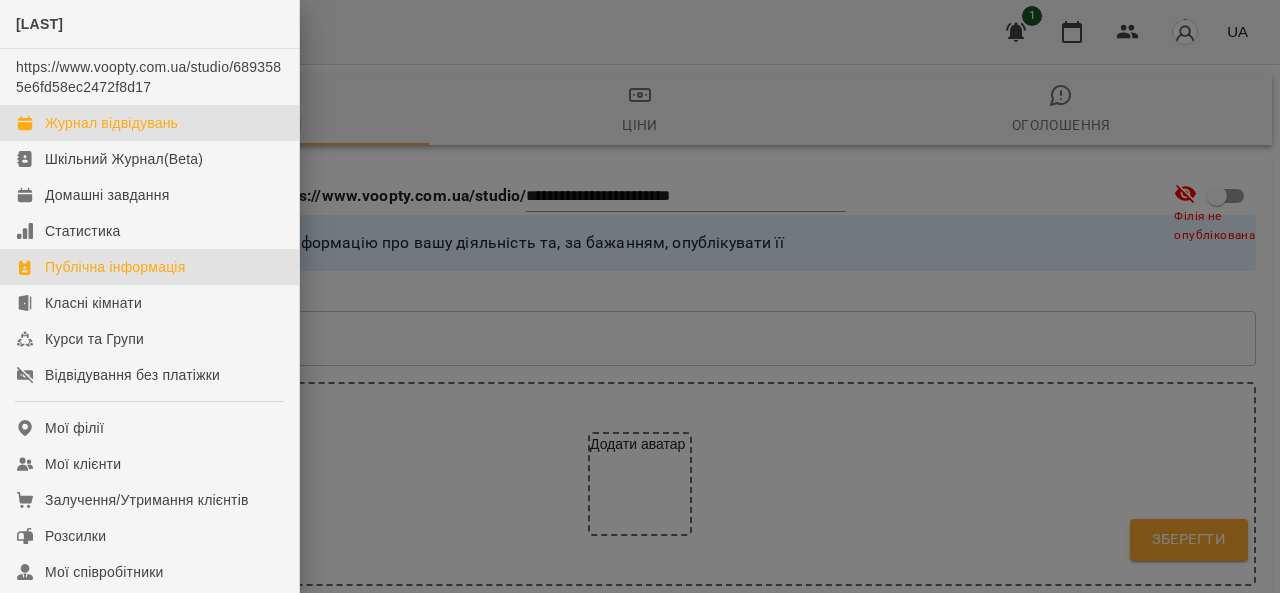 click on "Журнал відвідувань" at bounding box center [111, 123] 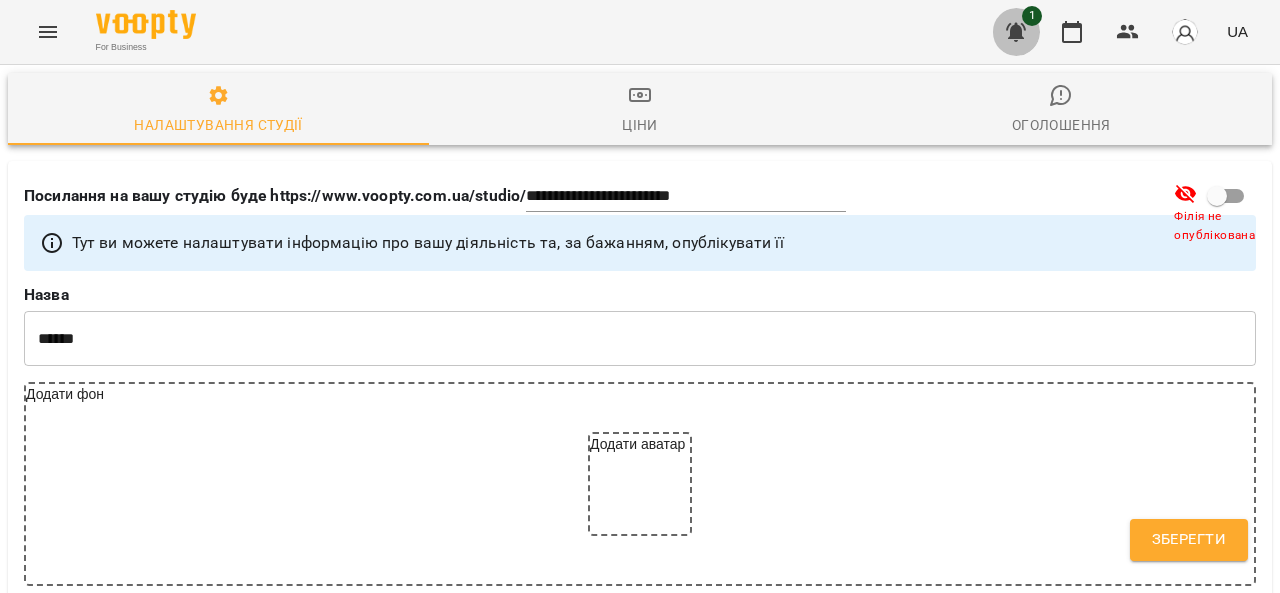 click 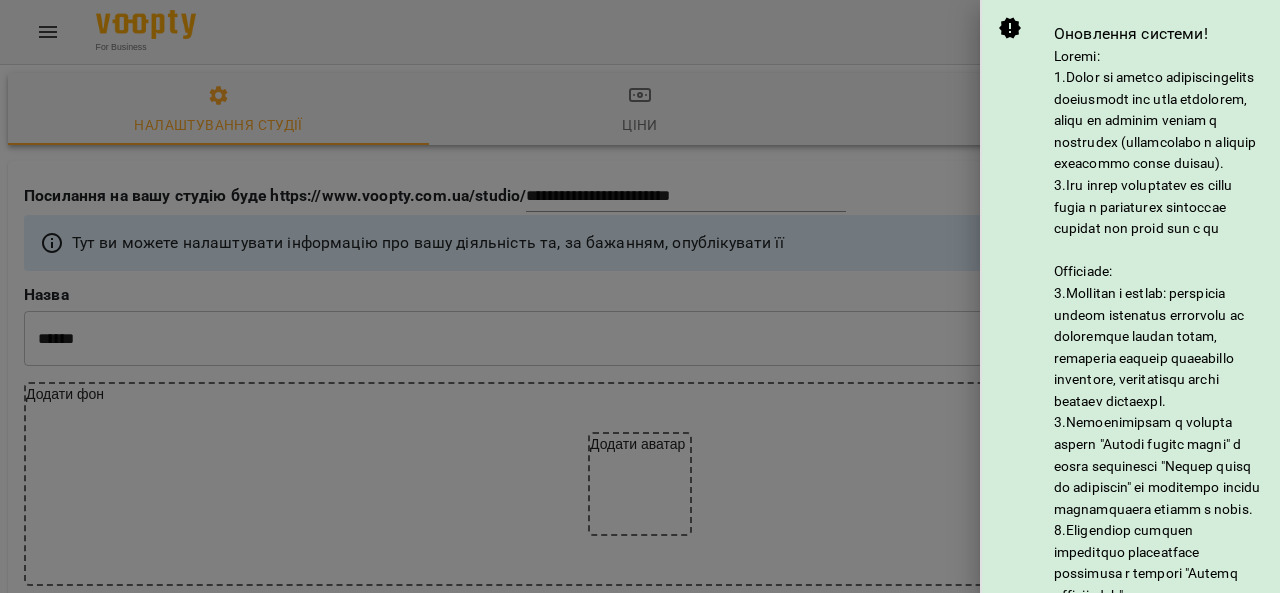click at bounding box center [640, 296] 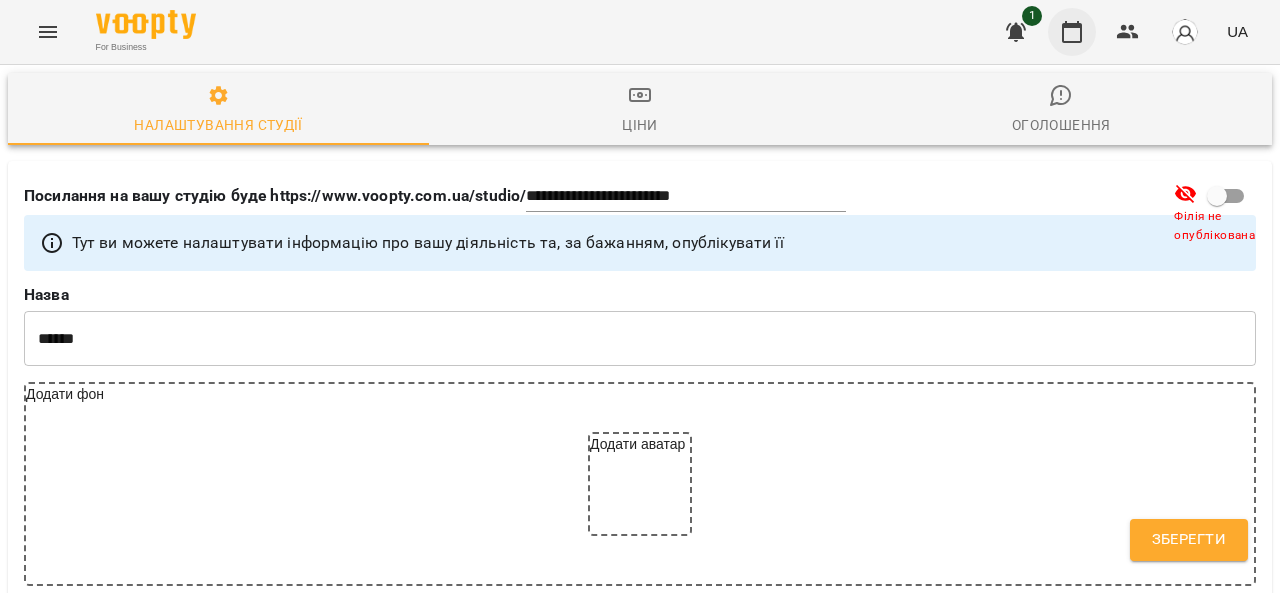 click at bounding box center [1072, 32] 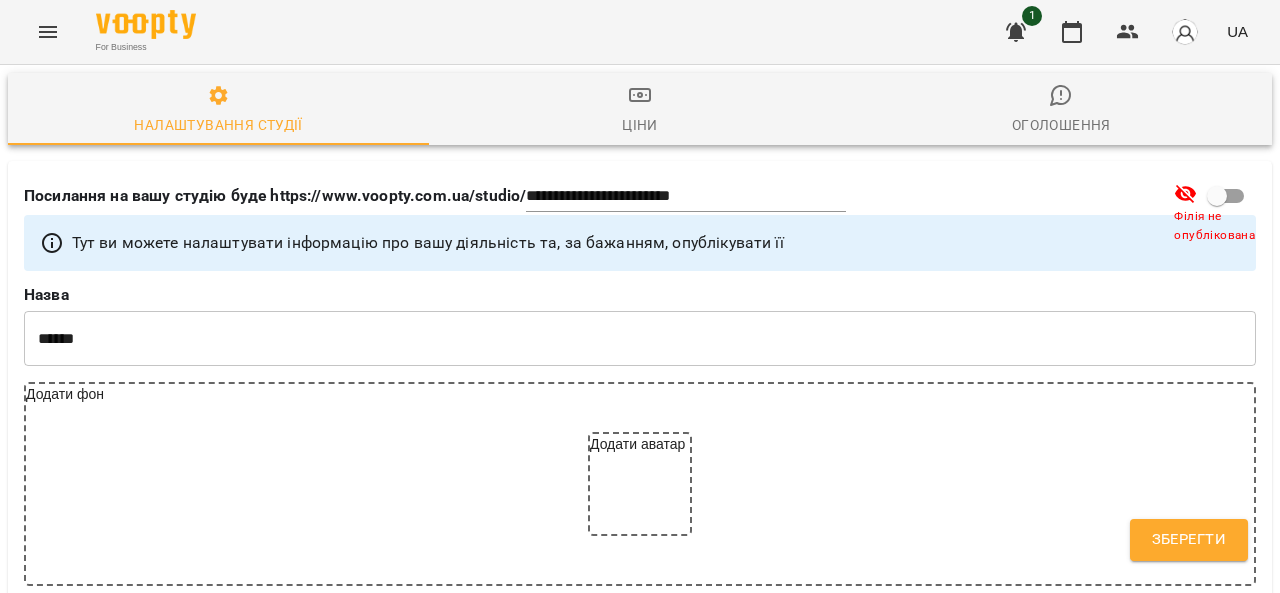 scroll, scrollTop: 2704, scrollLeft: 0, axis: vertical 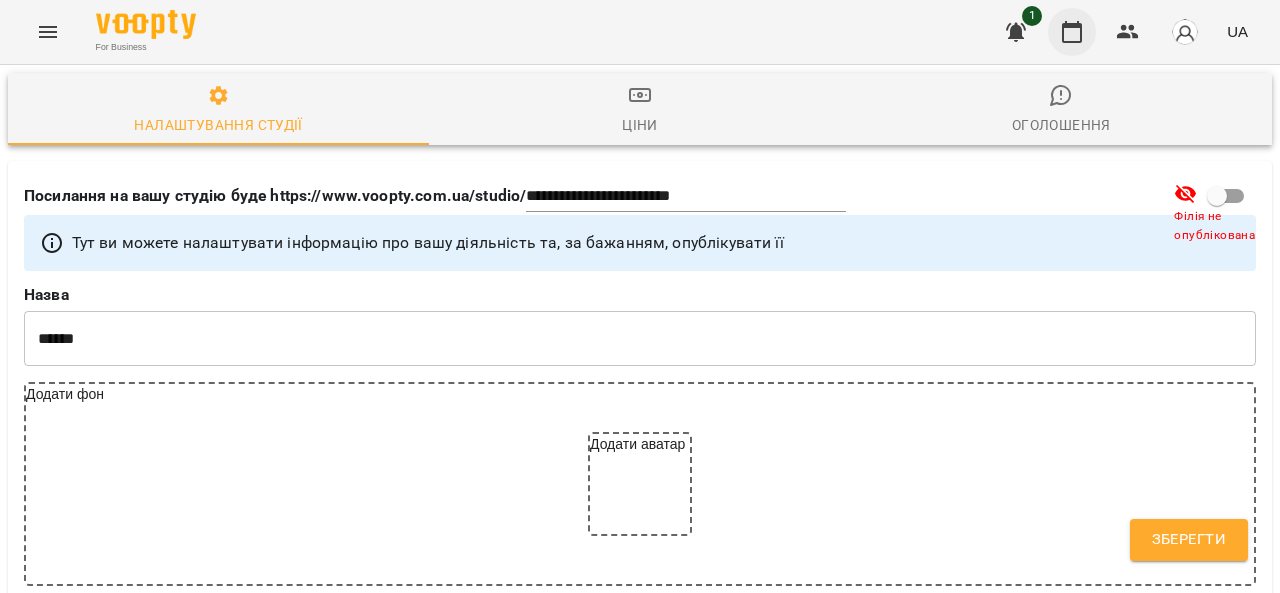 click 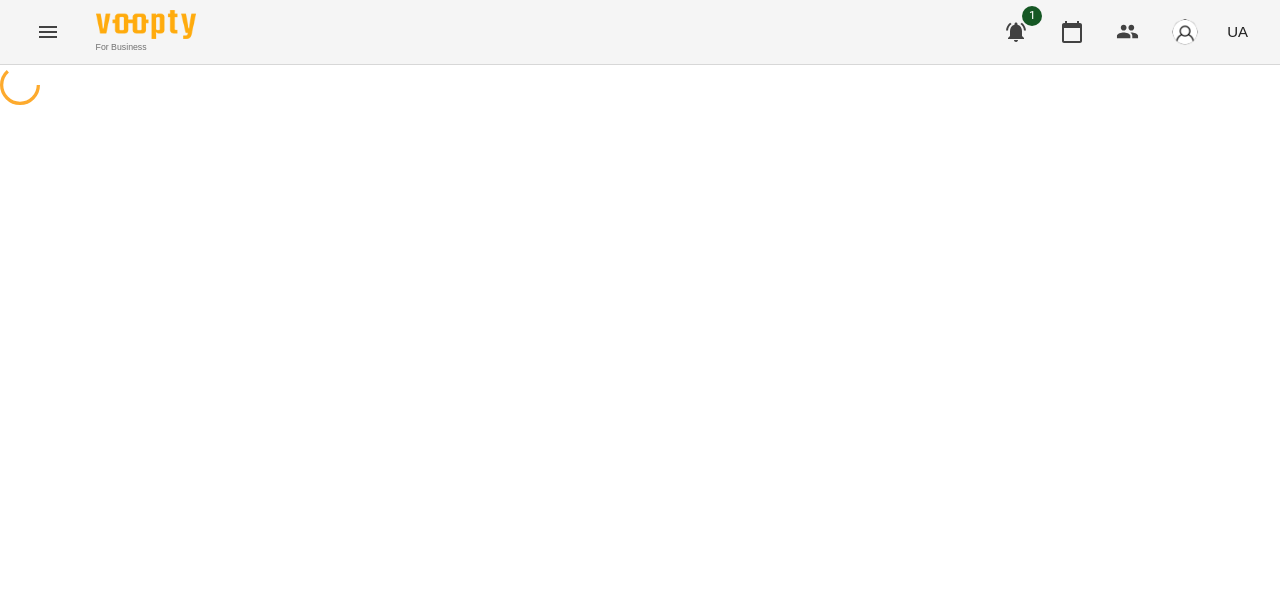 scroll, scrollTop: 0, scrollLeft: 0, axis: both 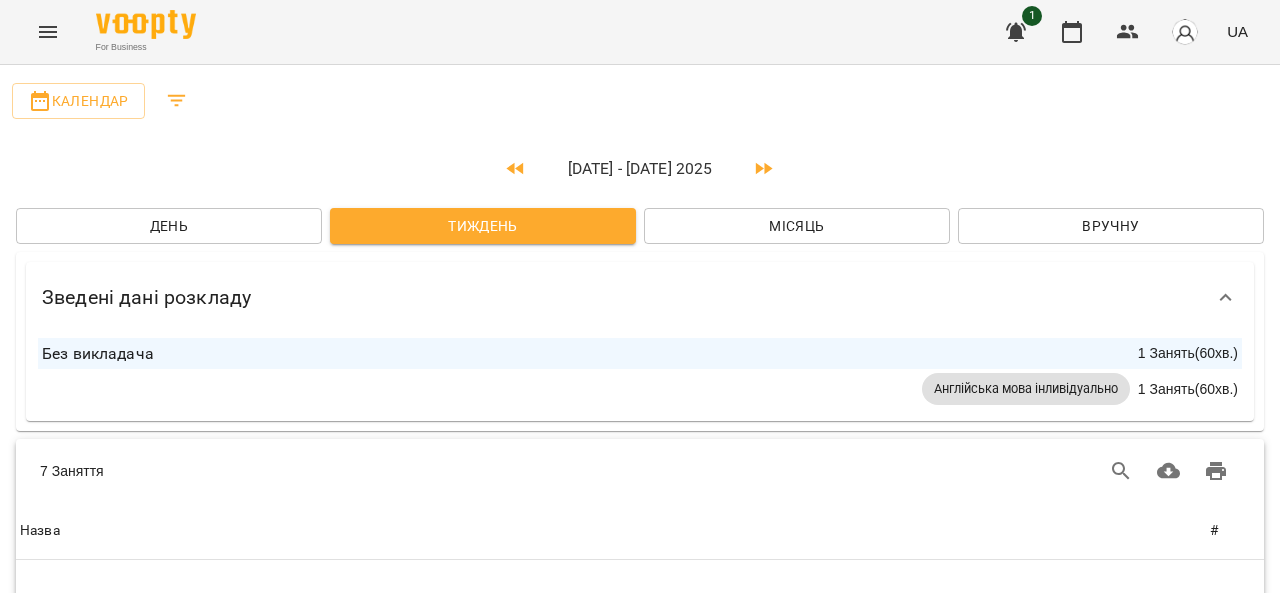 click on "День" at bounding box center [169, 226] 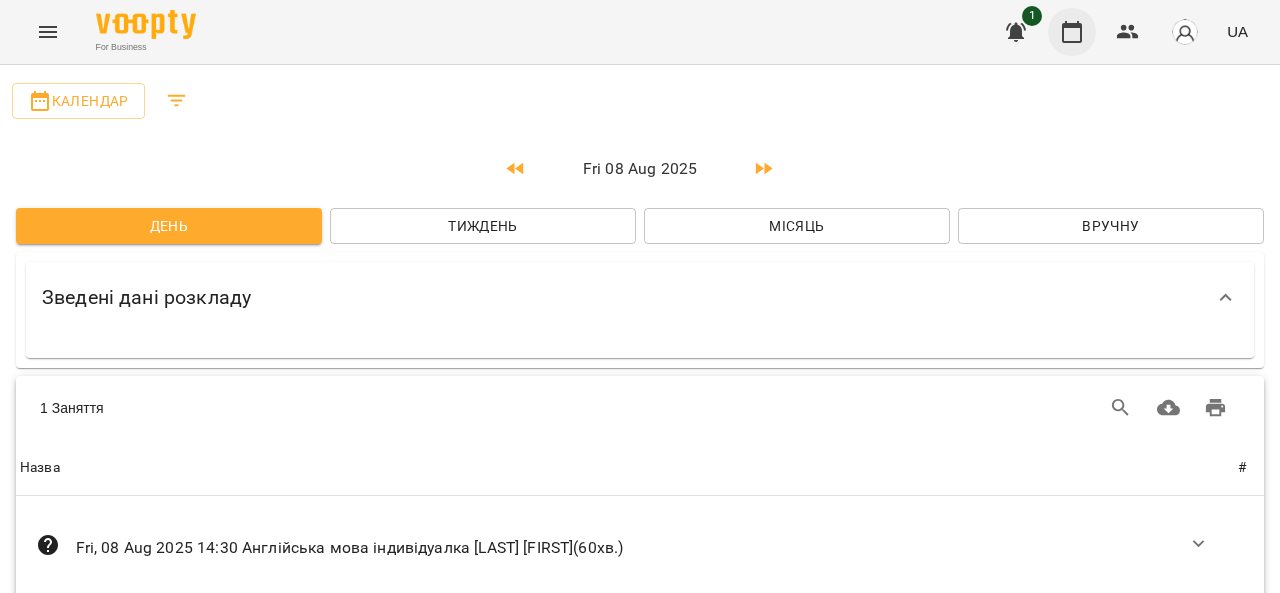 click 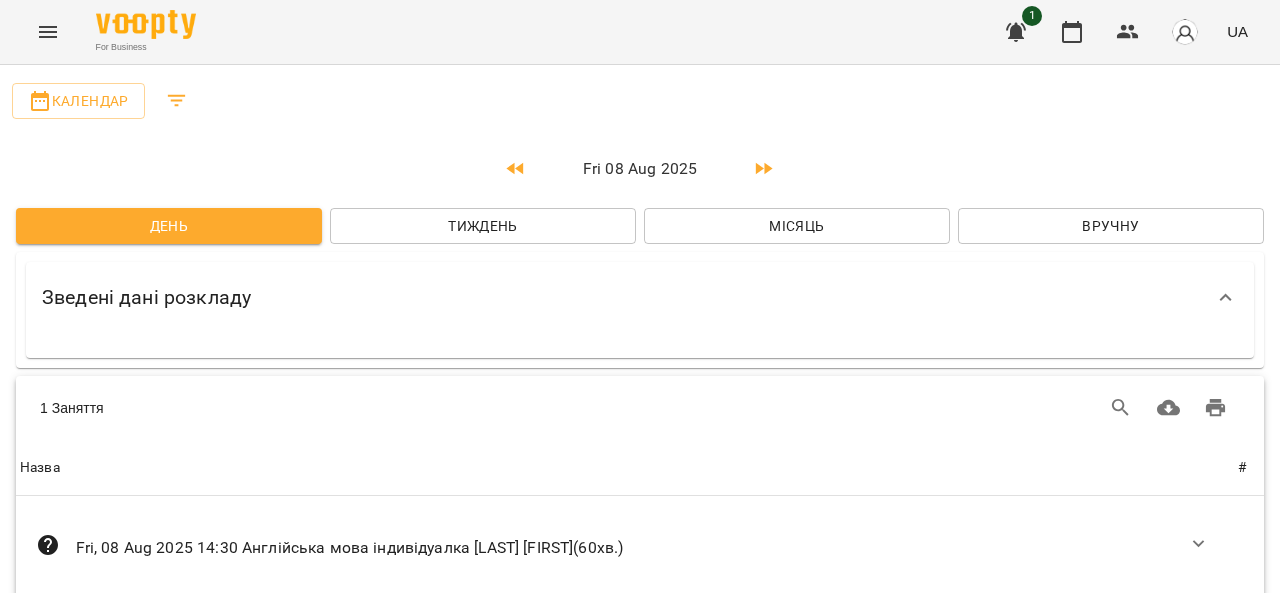 scroll, scrollTop: 0, scrollLeft: 0, axis: both 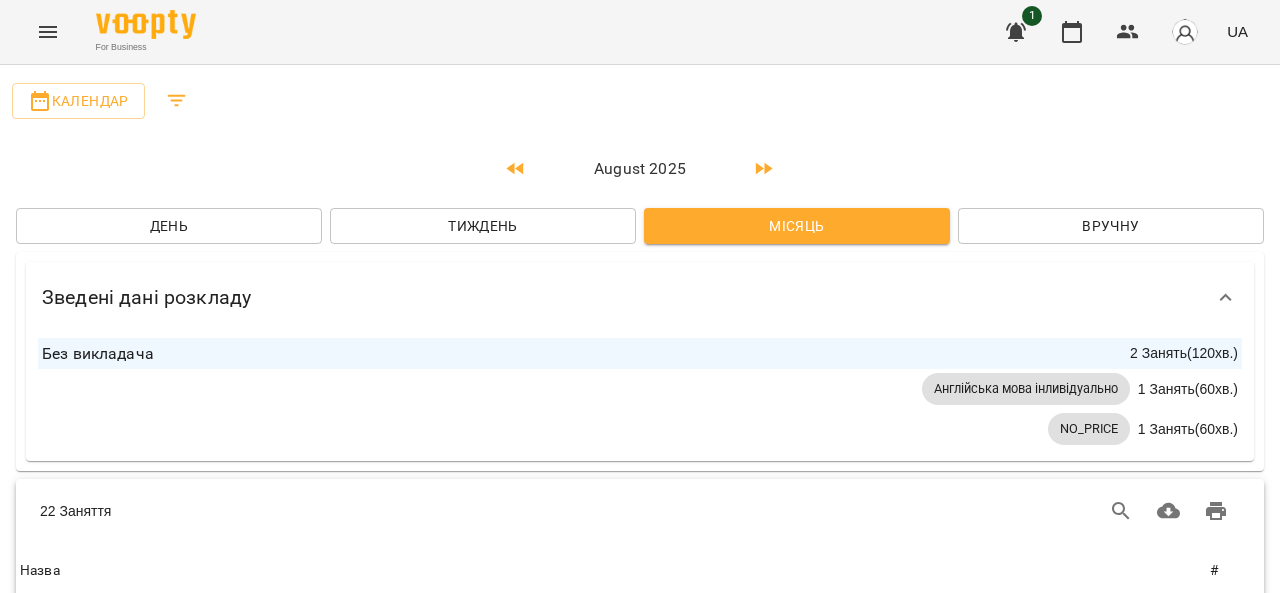 click 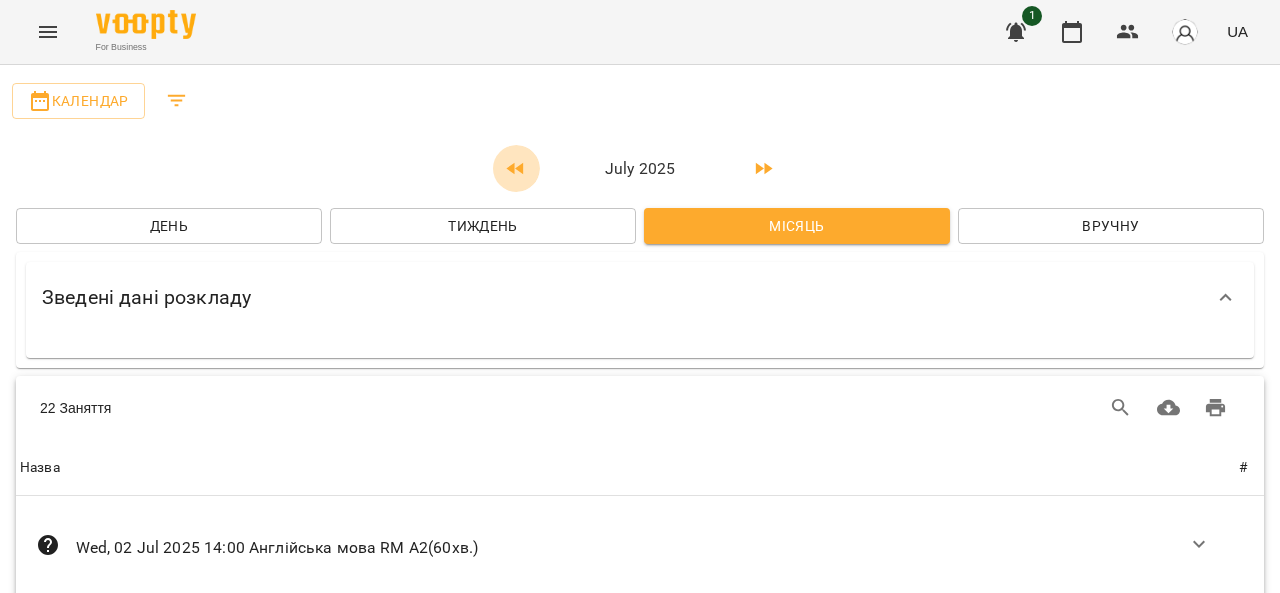 click 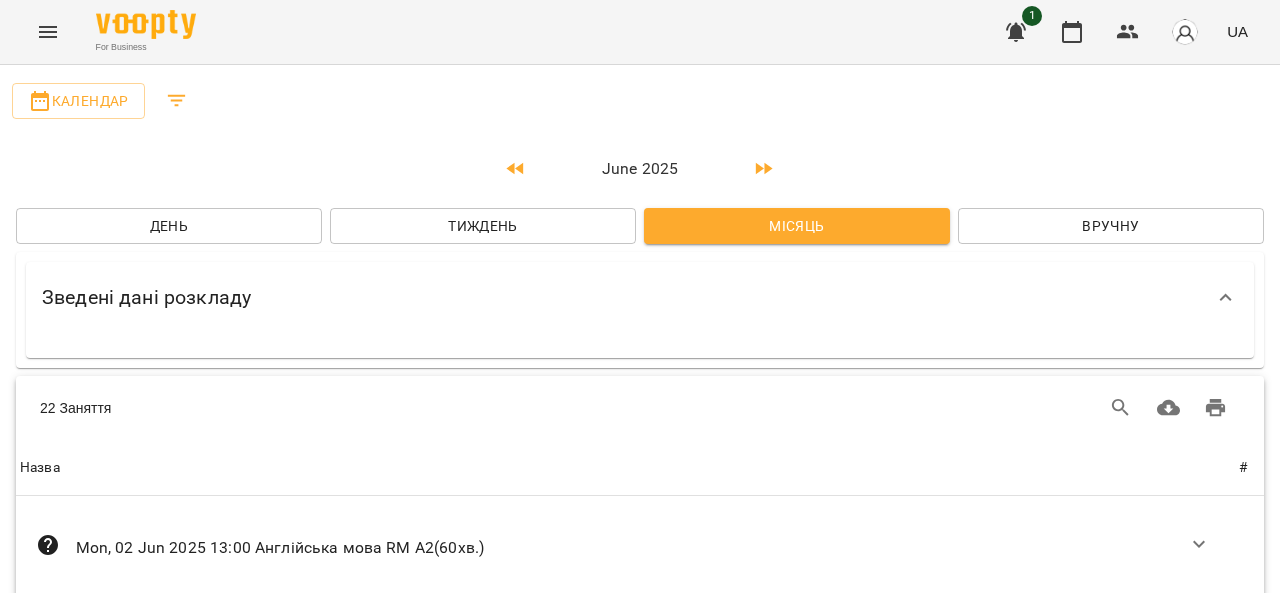 click 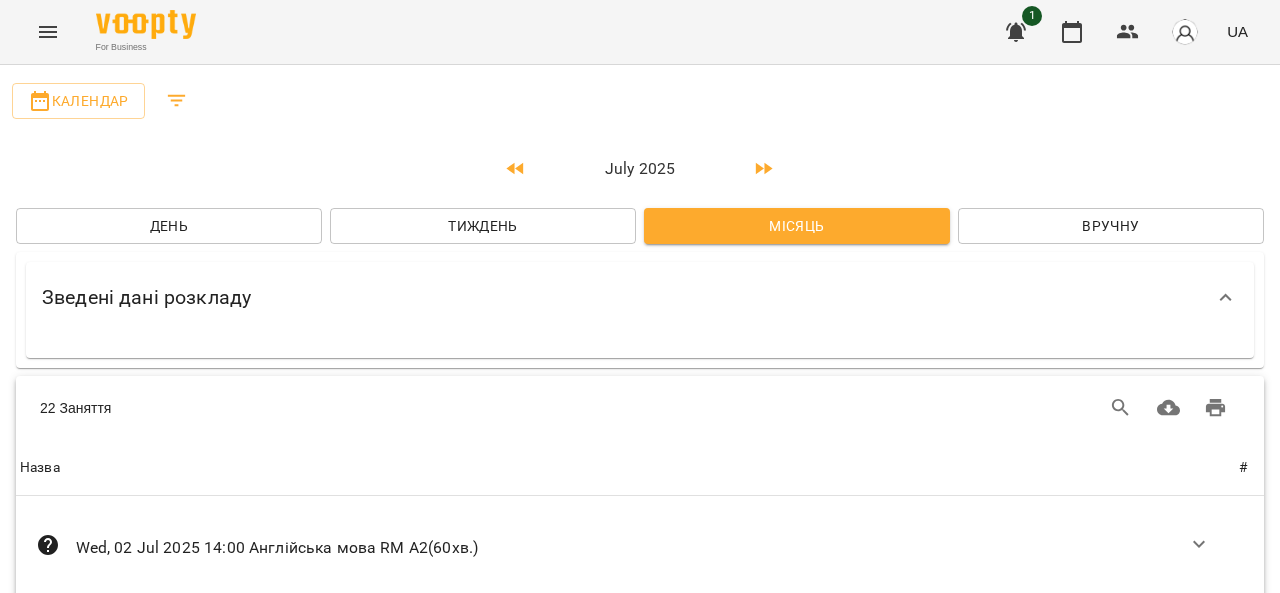 click 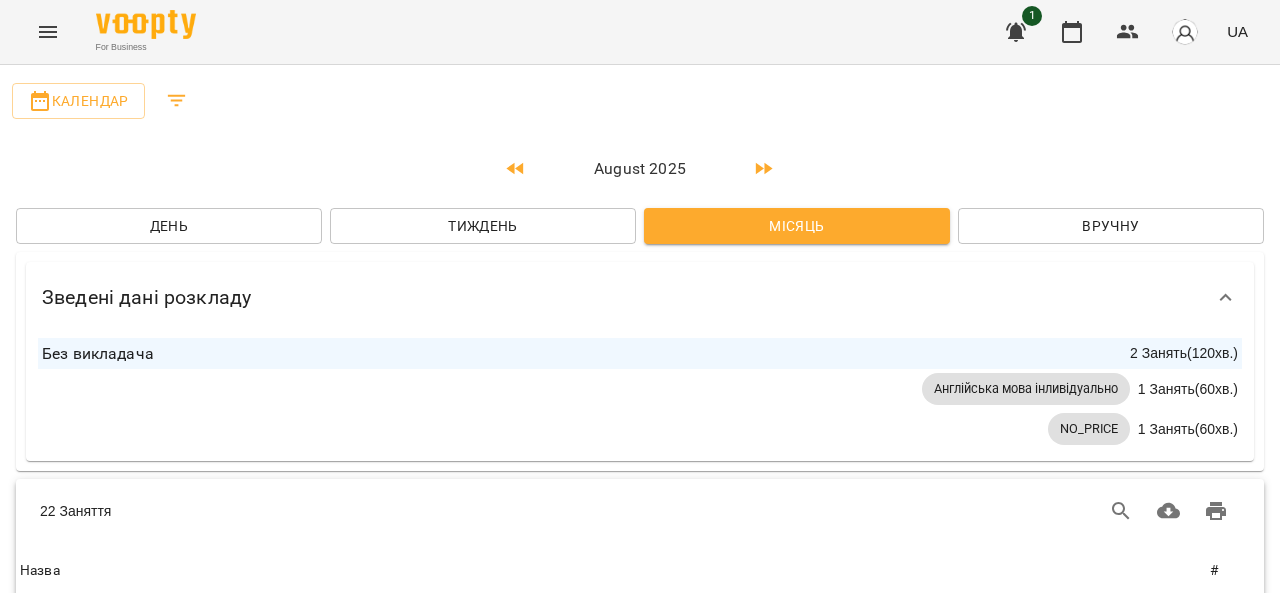 scroll, scrollTop: 0, scrollLeft: 0, axis: both 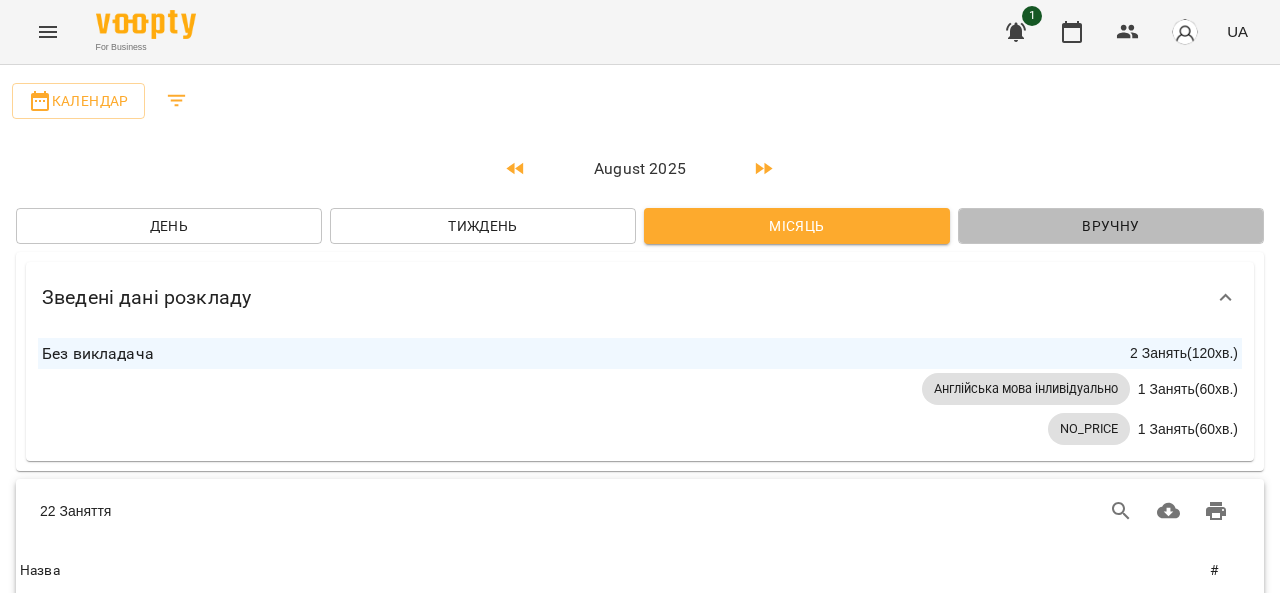 click on "Вручну" at bounding box center [1111, 226] 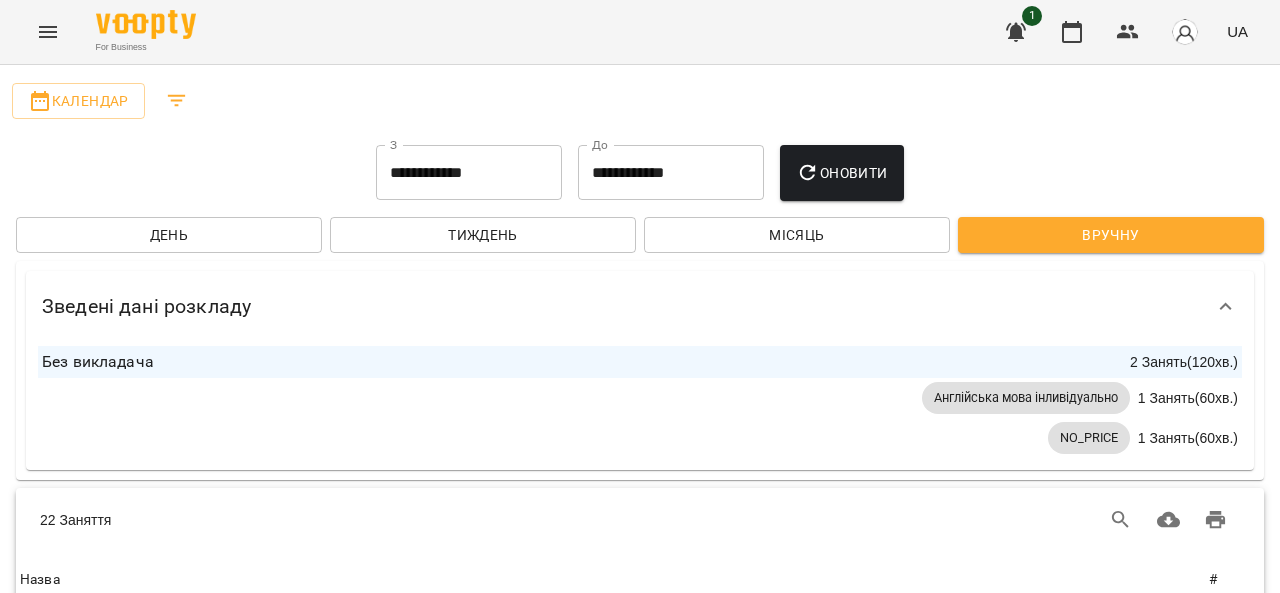 scroll, scrollTop: 100, scrollLeft: 0, axis: vertical 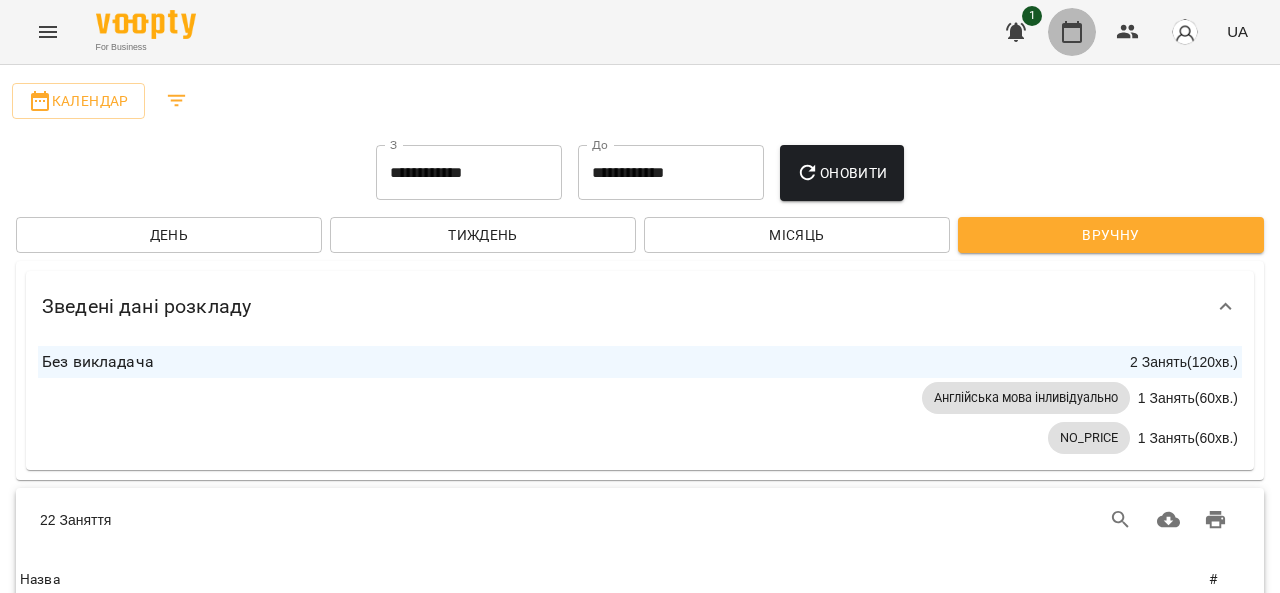 click 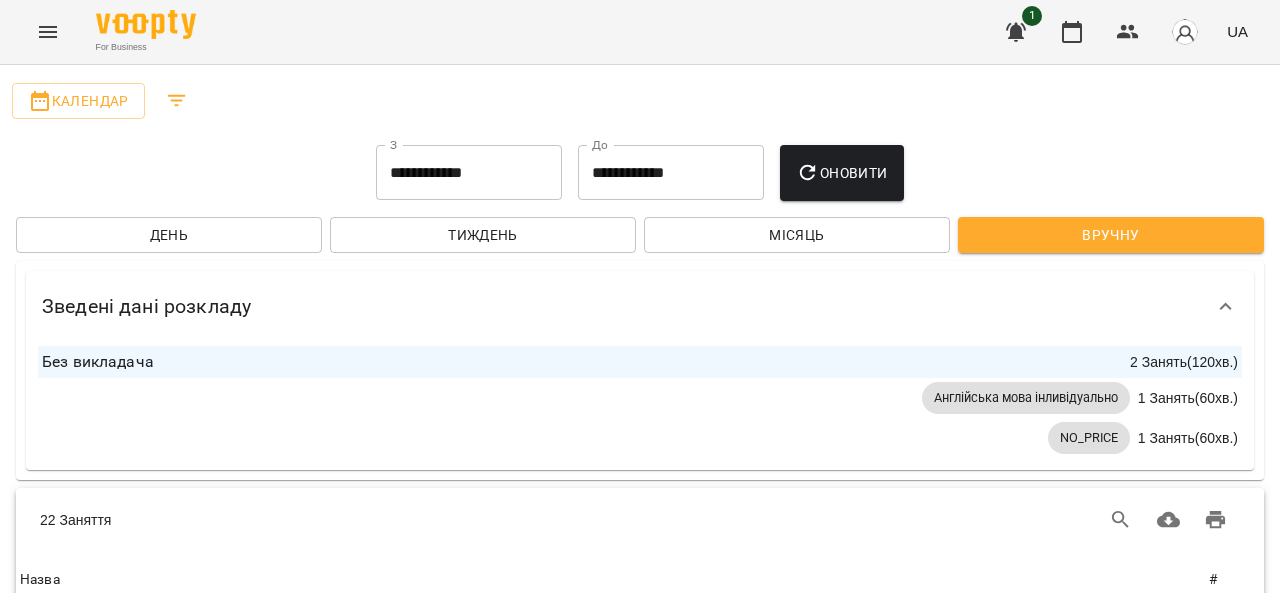 scroll, scrollTop: 0, scrollLeft: 0, axis: both 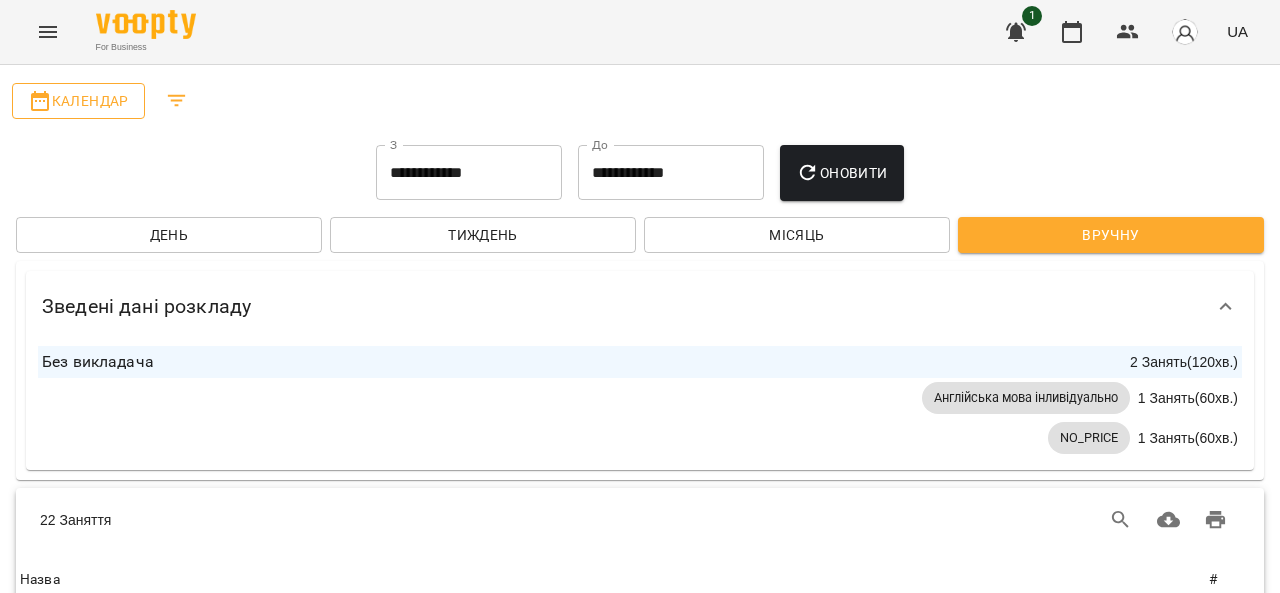 click on "Календар" at bounding box center [78, 101] 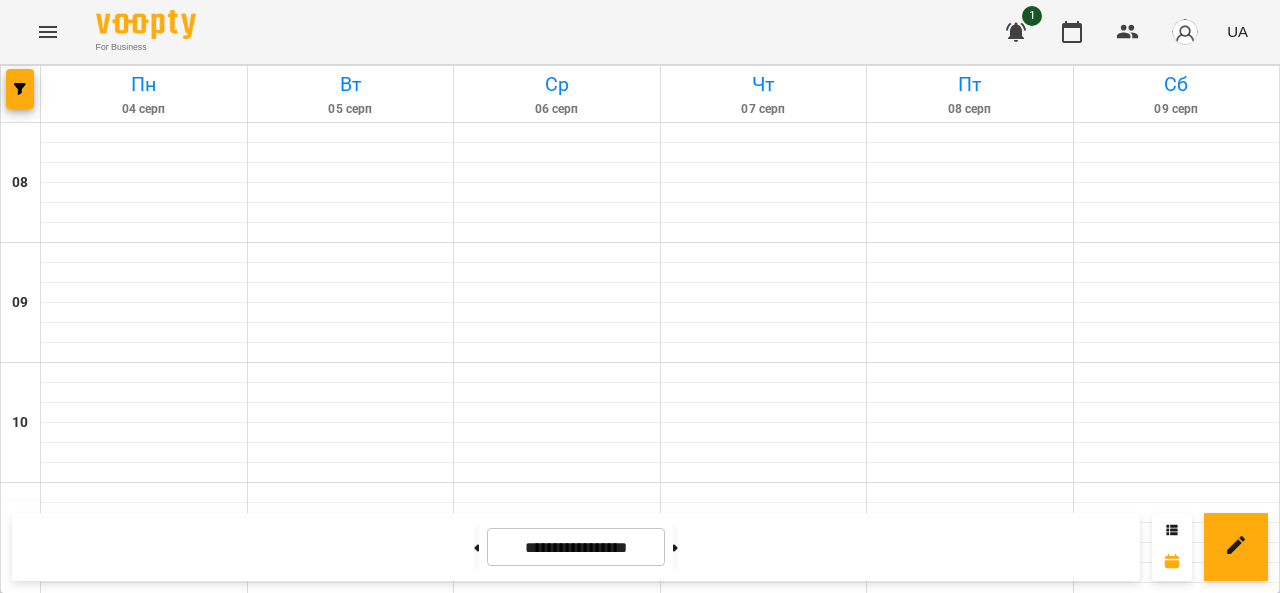 scroll, scrollTop: 700, scrollLeft: 0, axis: vertical 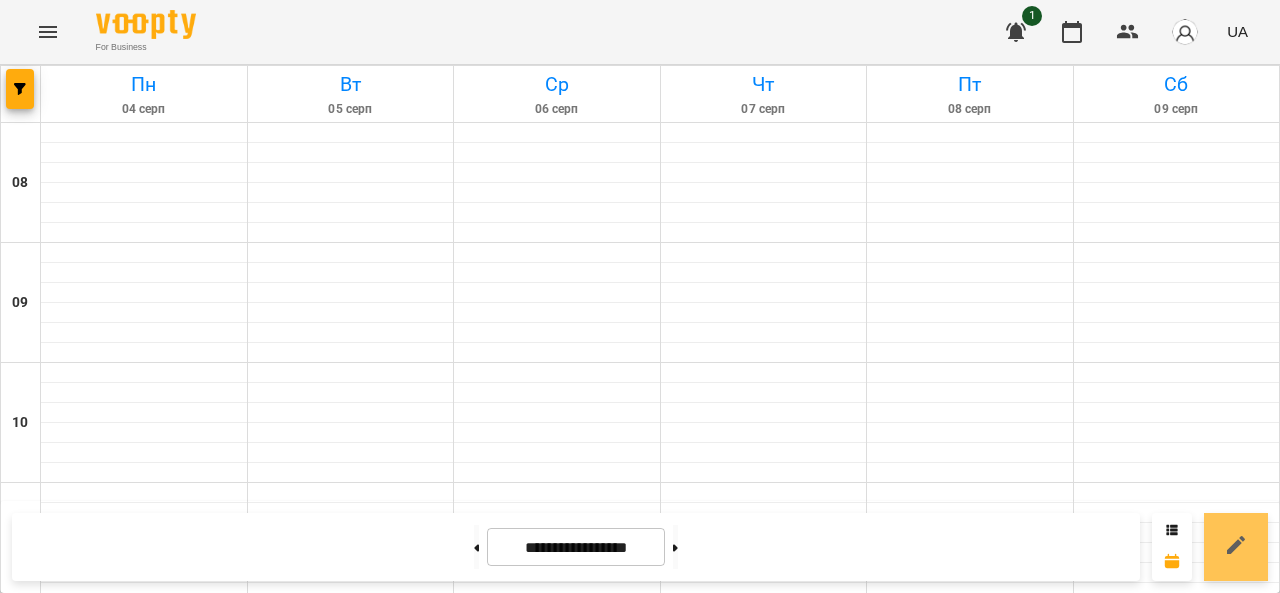 click 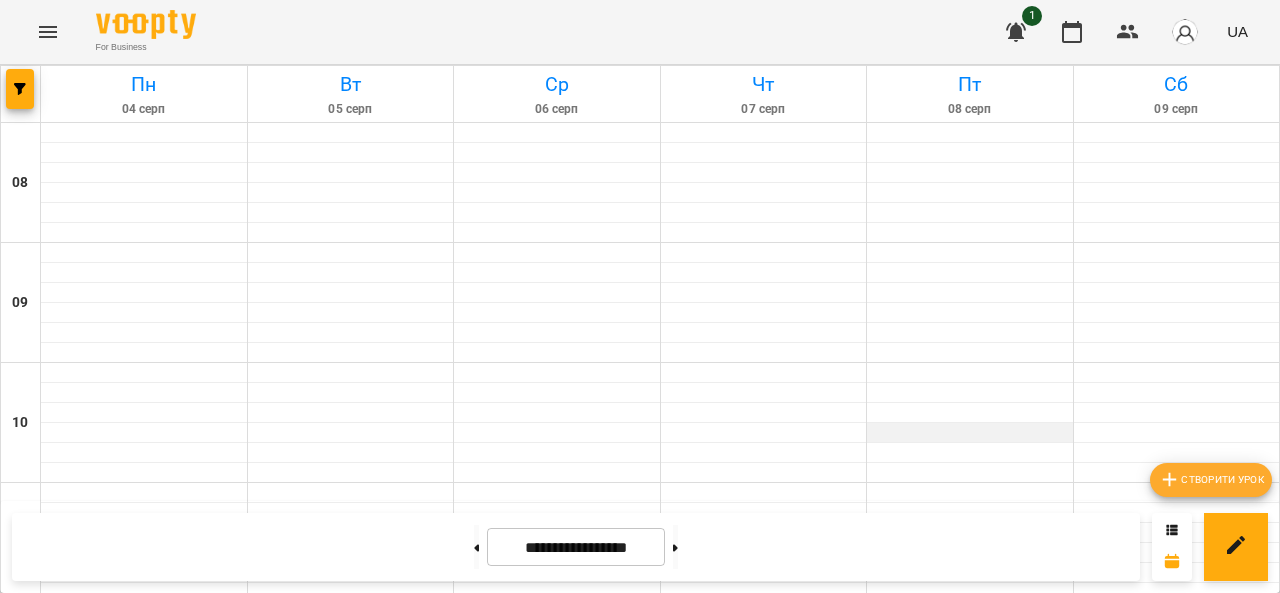 scroll, scrollTop: 0, scrollLeft: 0, axis: both 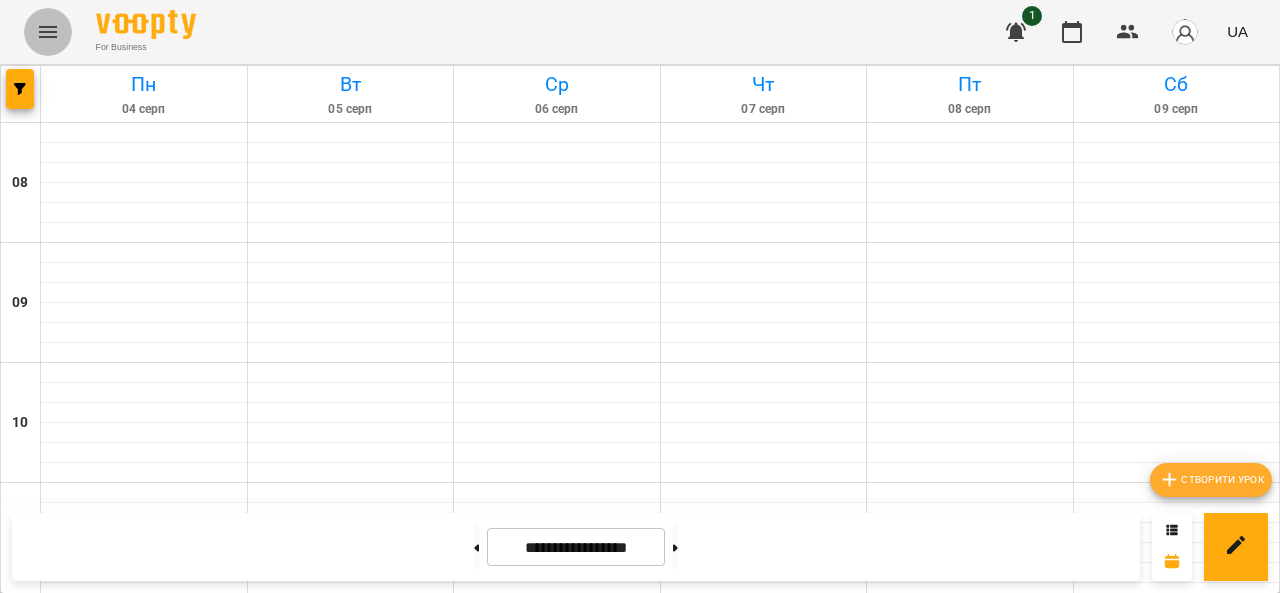 click at bounding box center [48, 32] 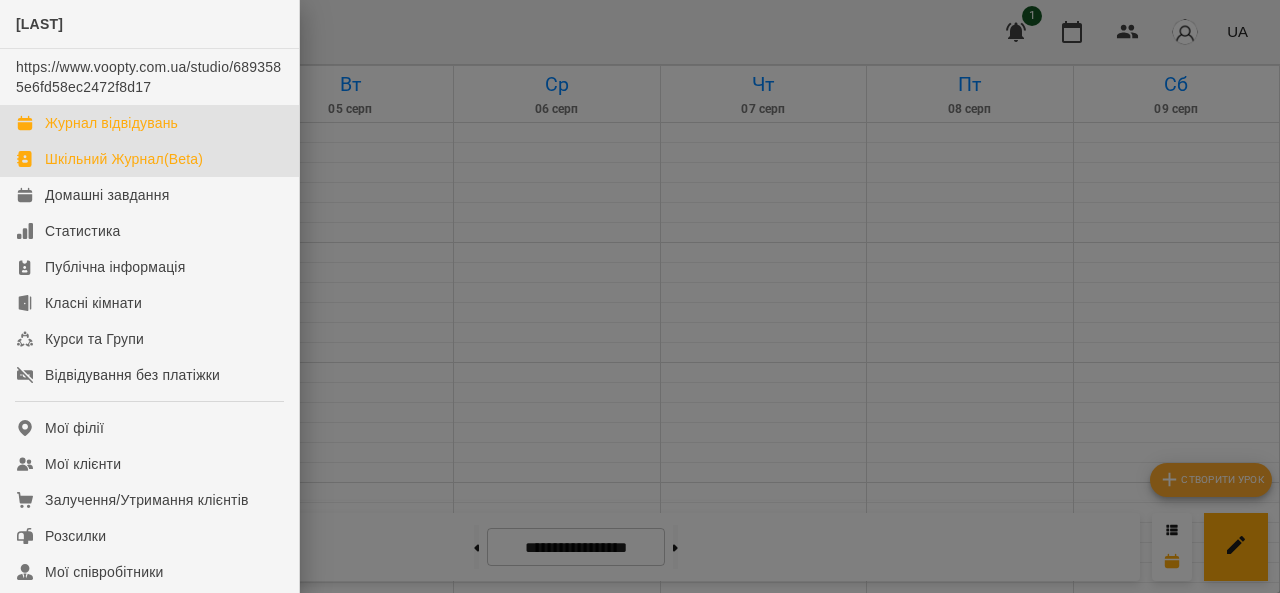 click on "Шкільний Журнал(Beta)" at bounding box center (124, 159) 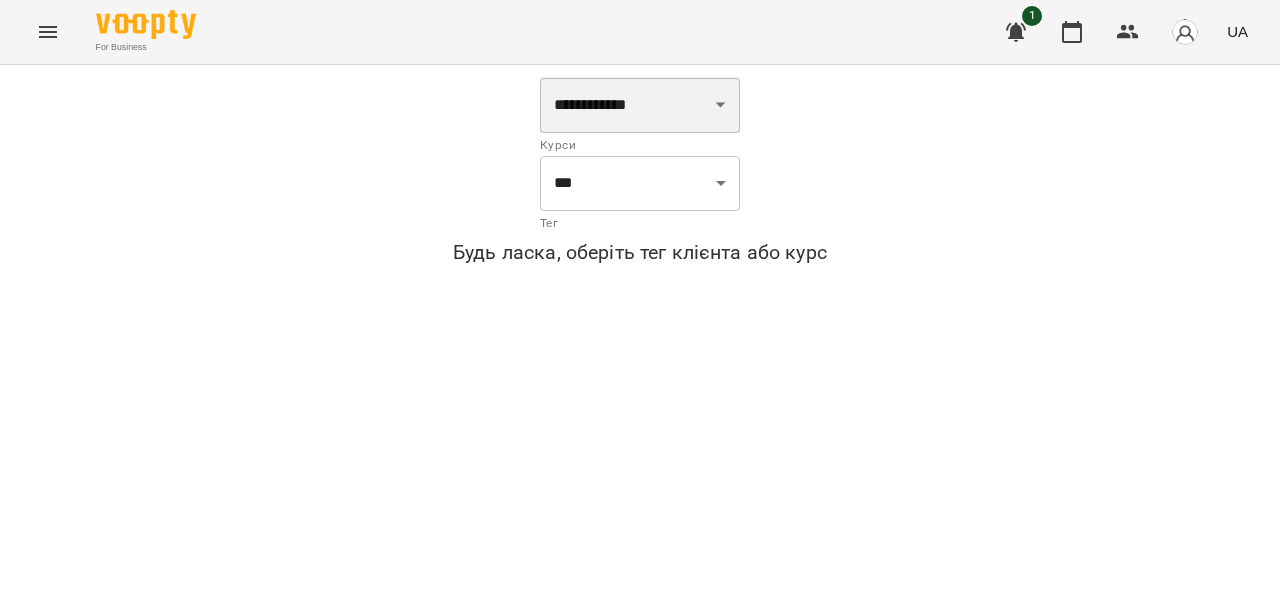 click on "**********" at bounding box center (640, 105) 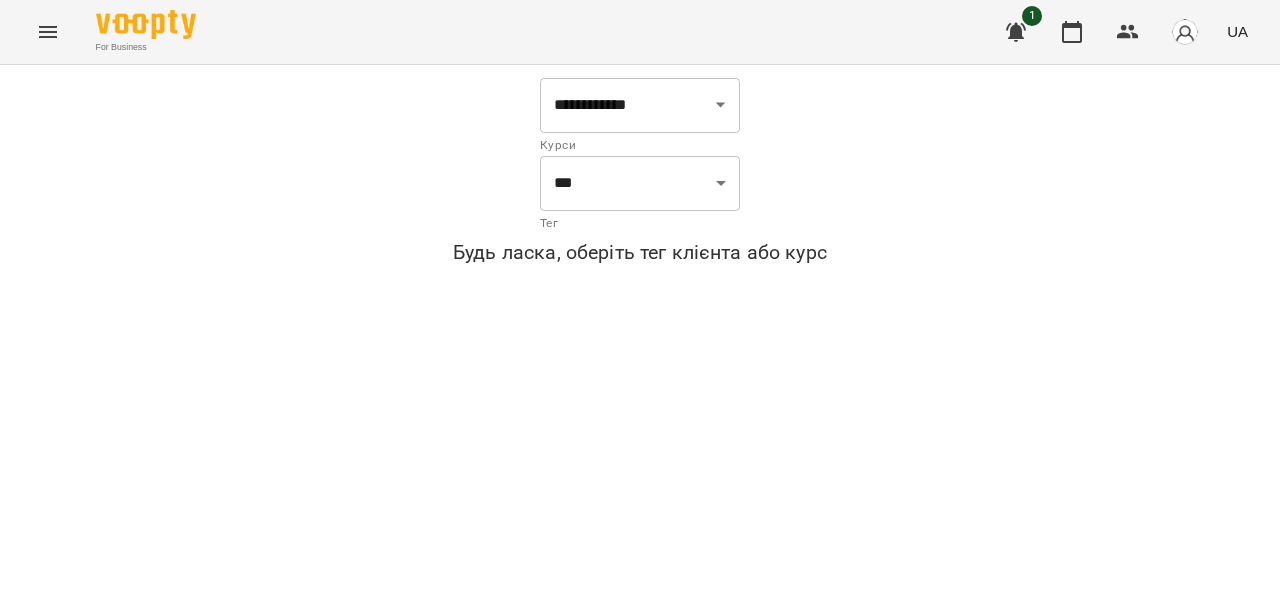 click on "**********" at bounding box center [640, 175] 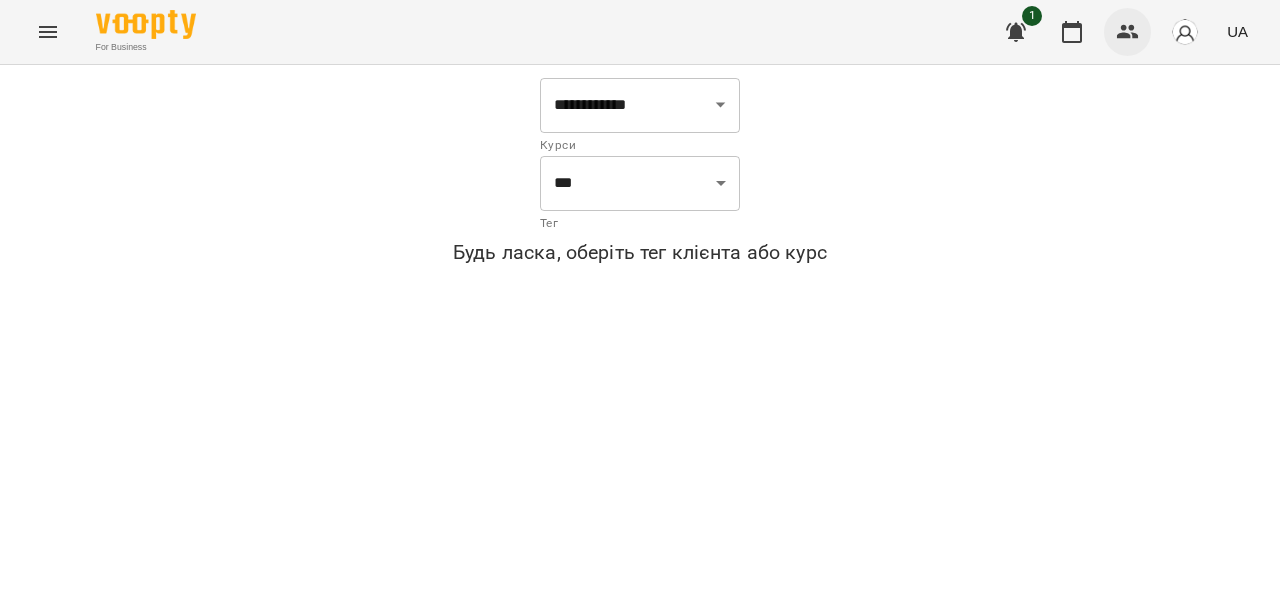 click 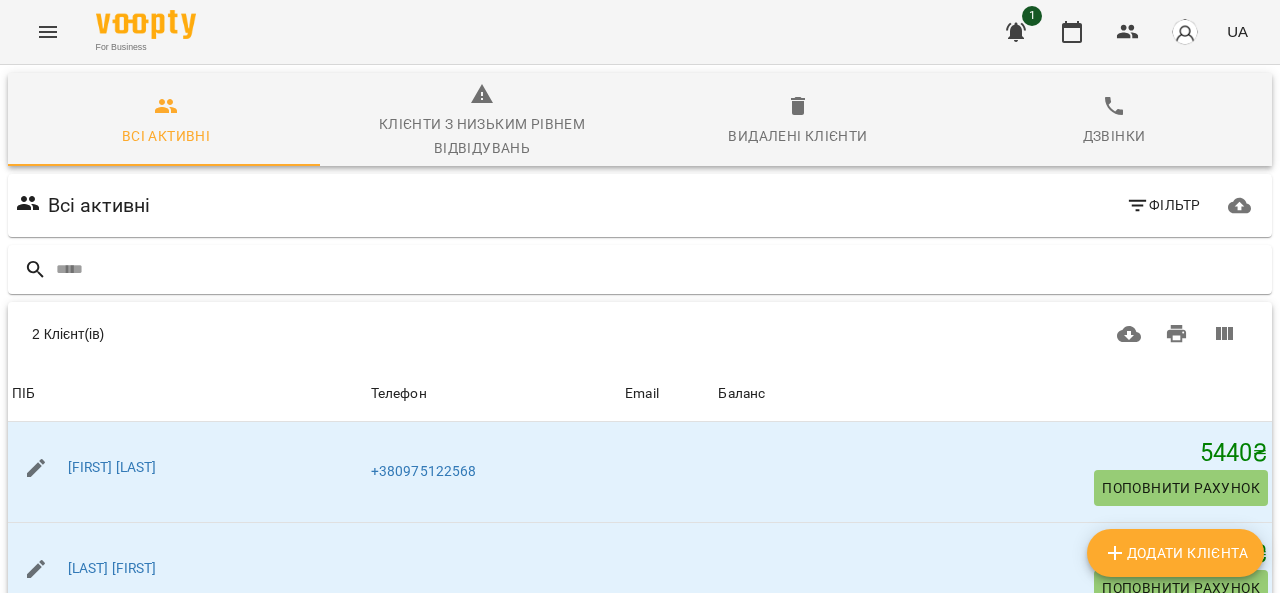 click 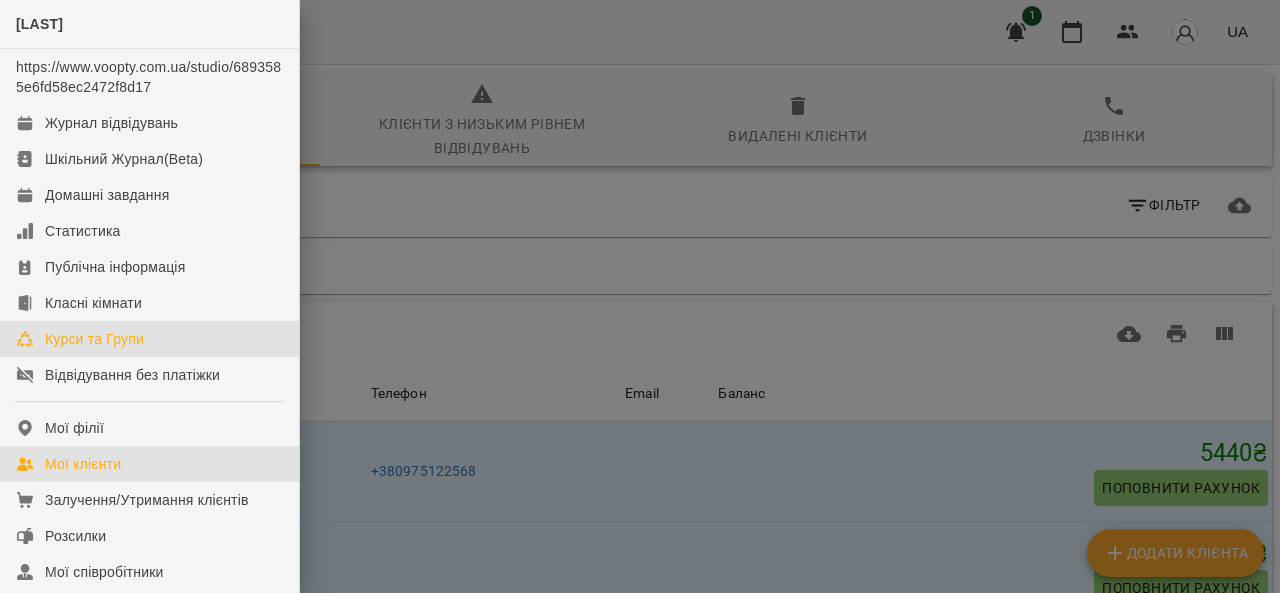 click on "Курси та Групи" at bounding box center (94, 339) 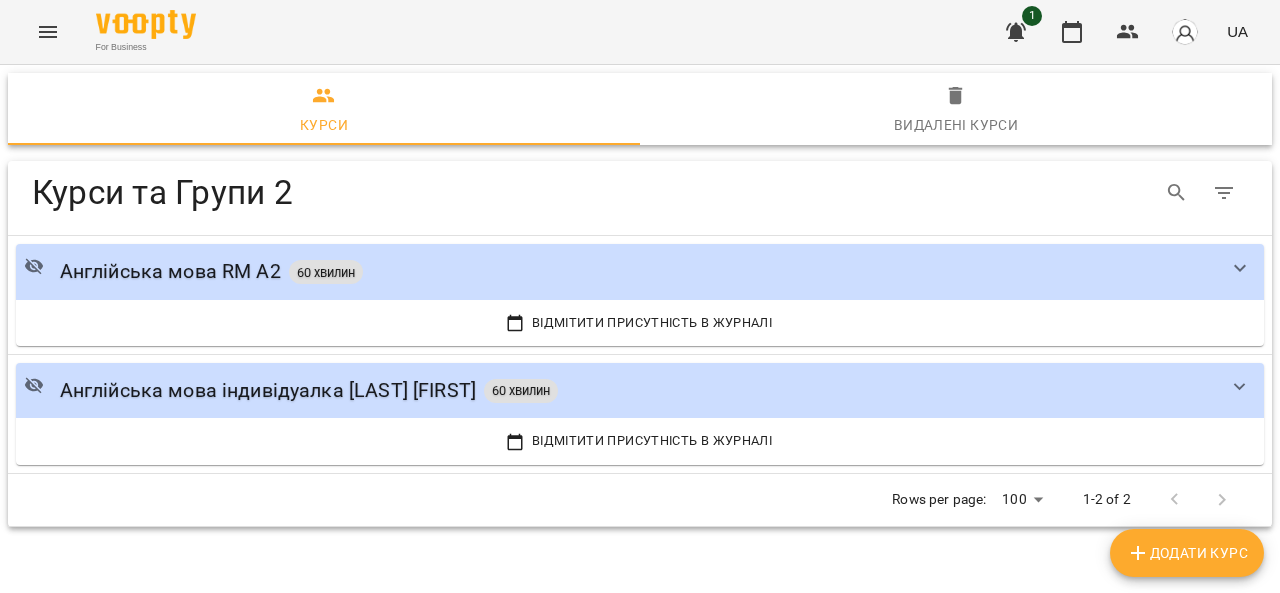 click on "Додати Курс" at bounding box center (1187, 553) 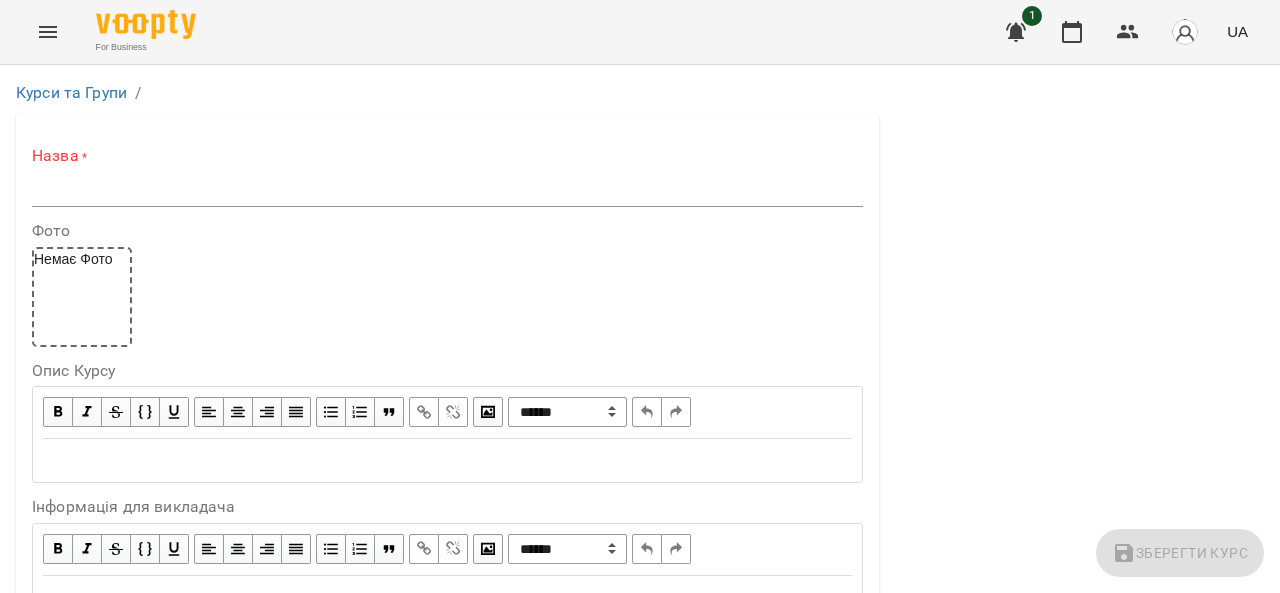 scroll, scrollTop: 0, scrollLeft: 0, axis: both 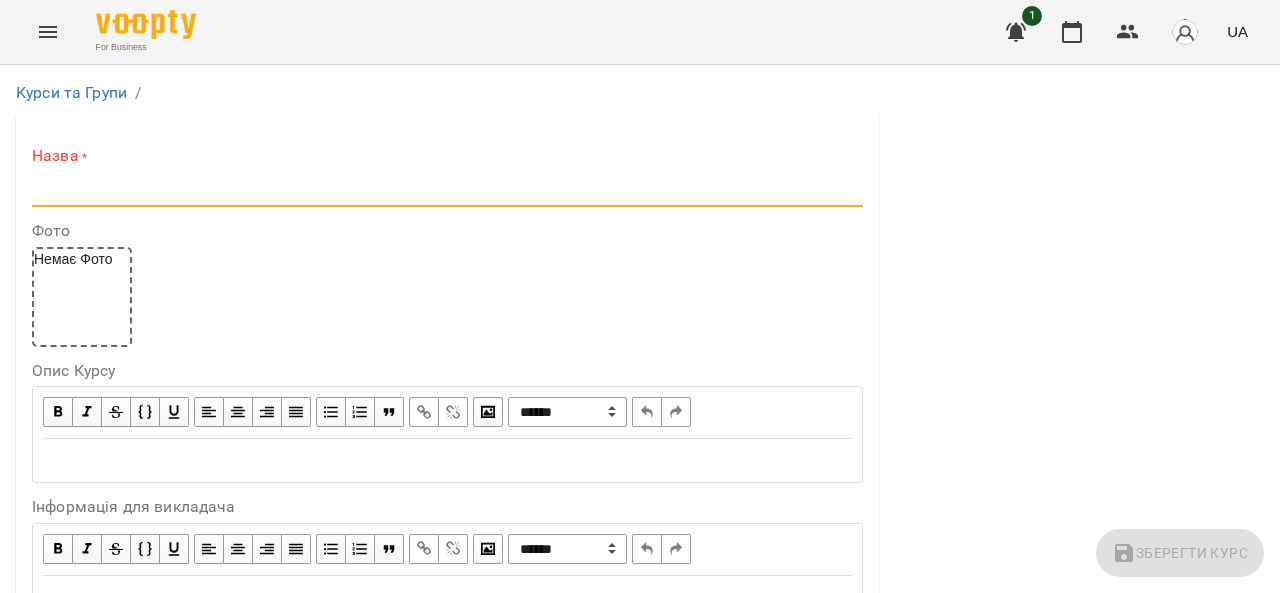click on "Опис Курсу" at bounding box center (447, 371) 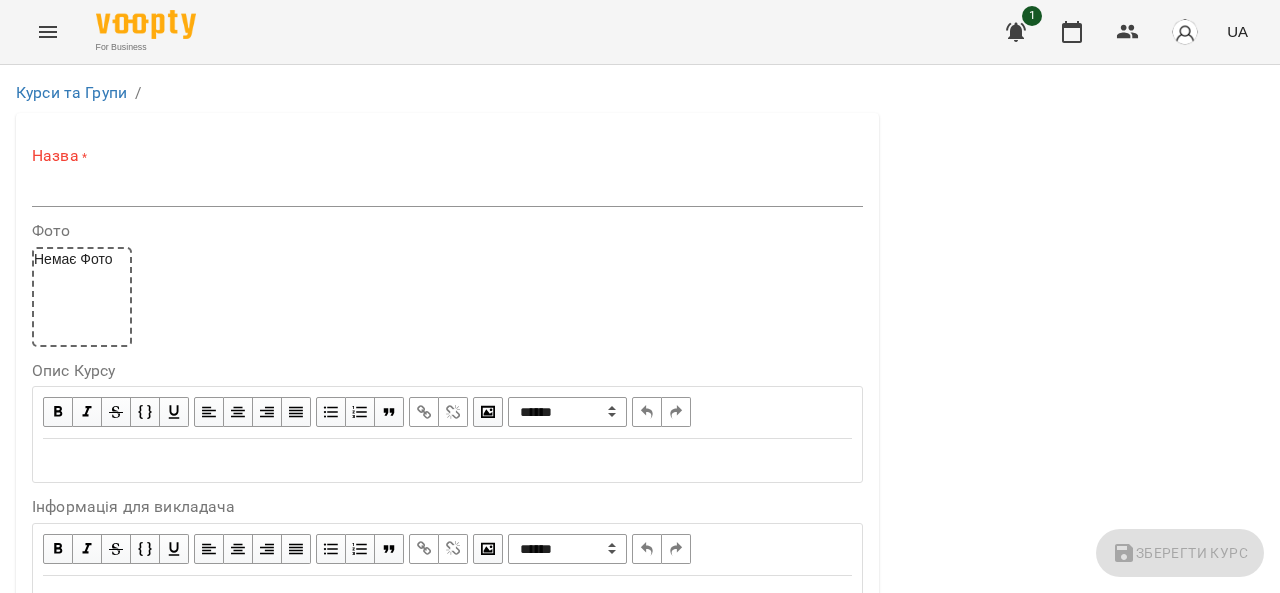 click at bounding box center (447, 460) 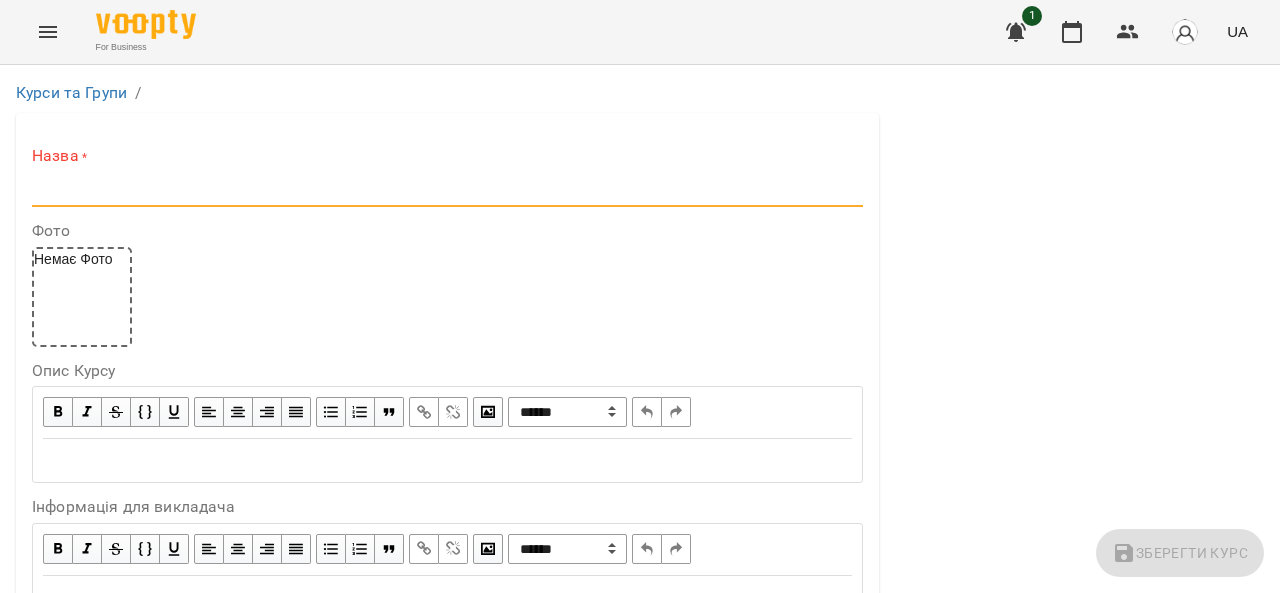 scroll, scrollTop: 400, scrollLeft: 0, axis: vertical 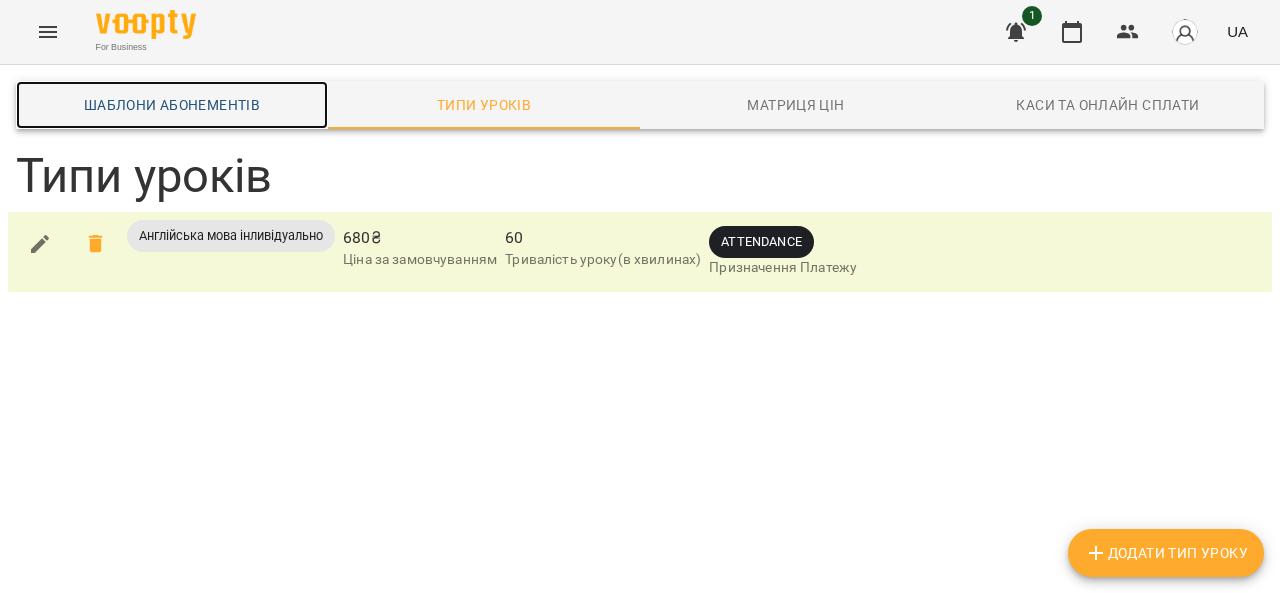 click on "Шаблони Абонементів" at bounding box center [172, 105] 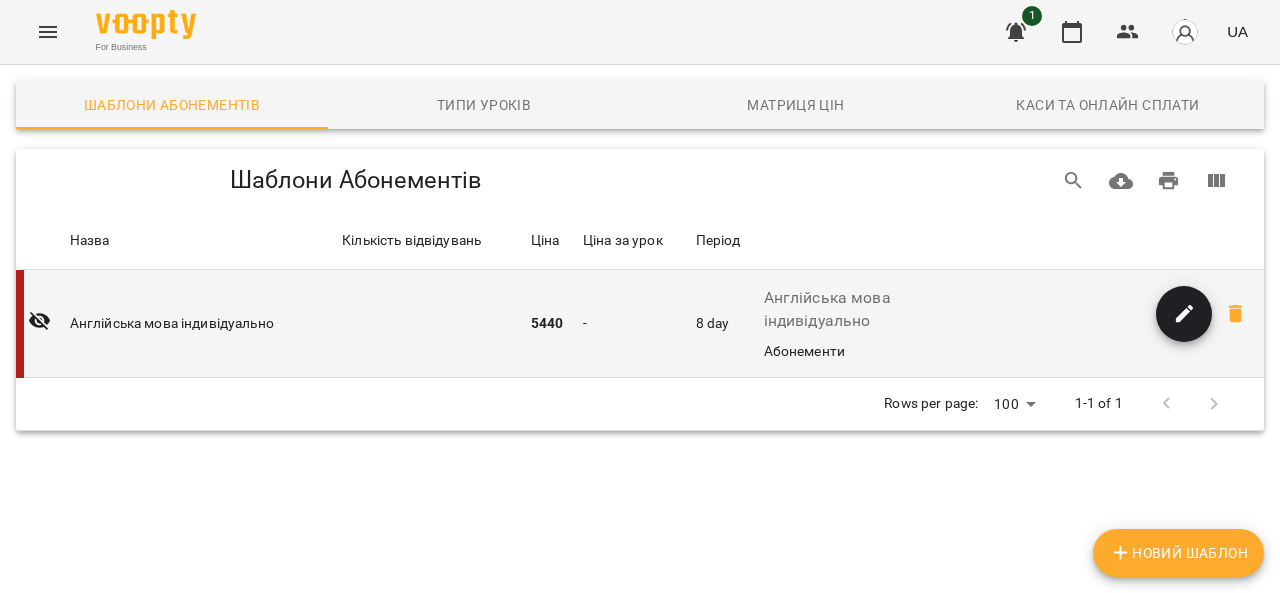 click 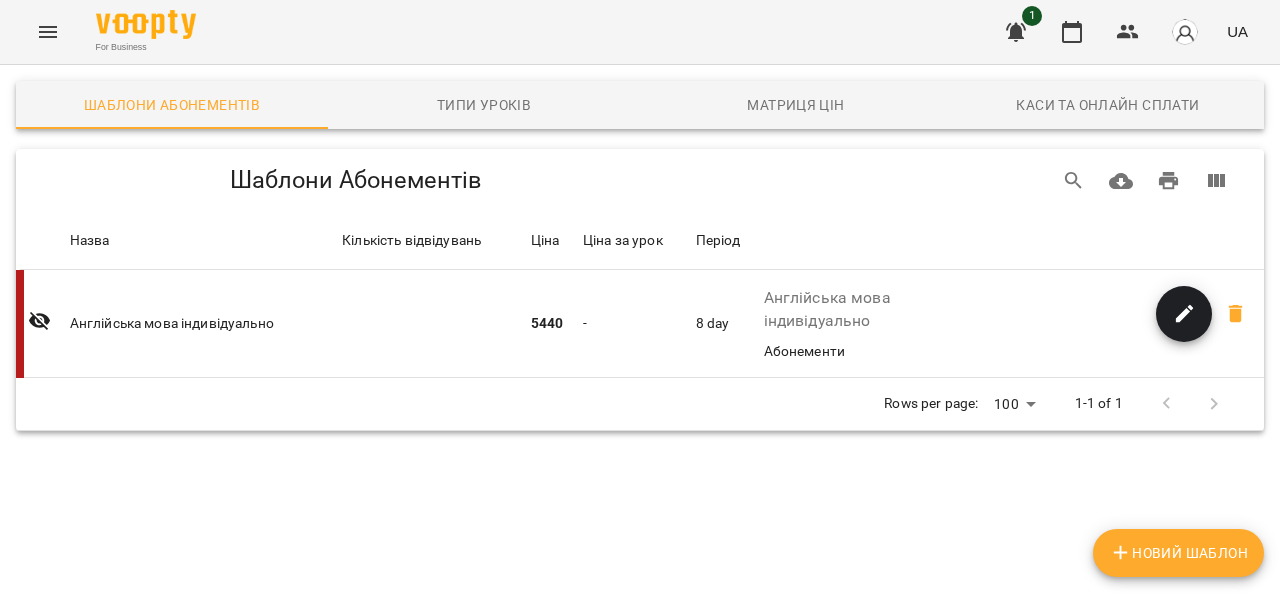 click on "Новий Шаблон" at bounding box center [1178, 553] 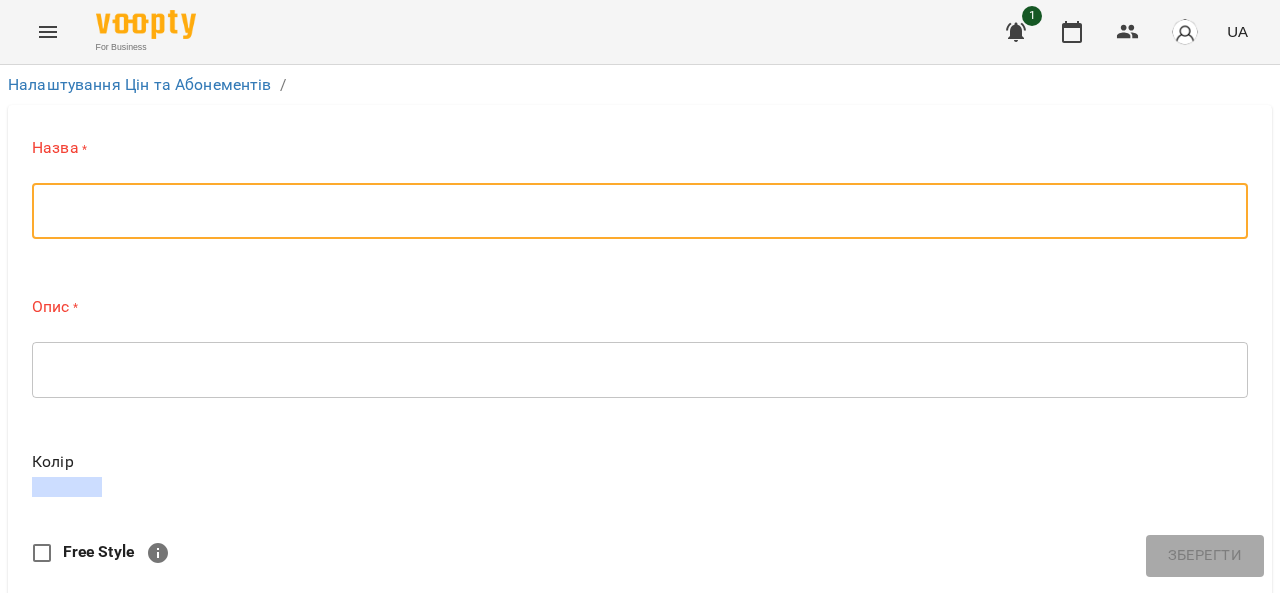 click at bounding box center [640, 211] 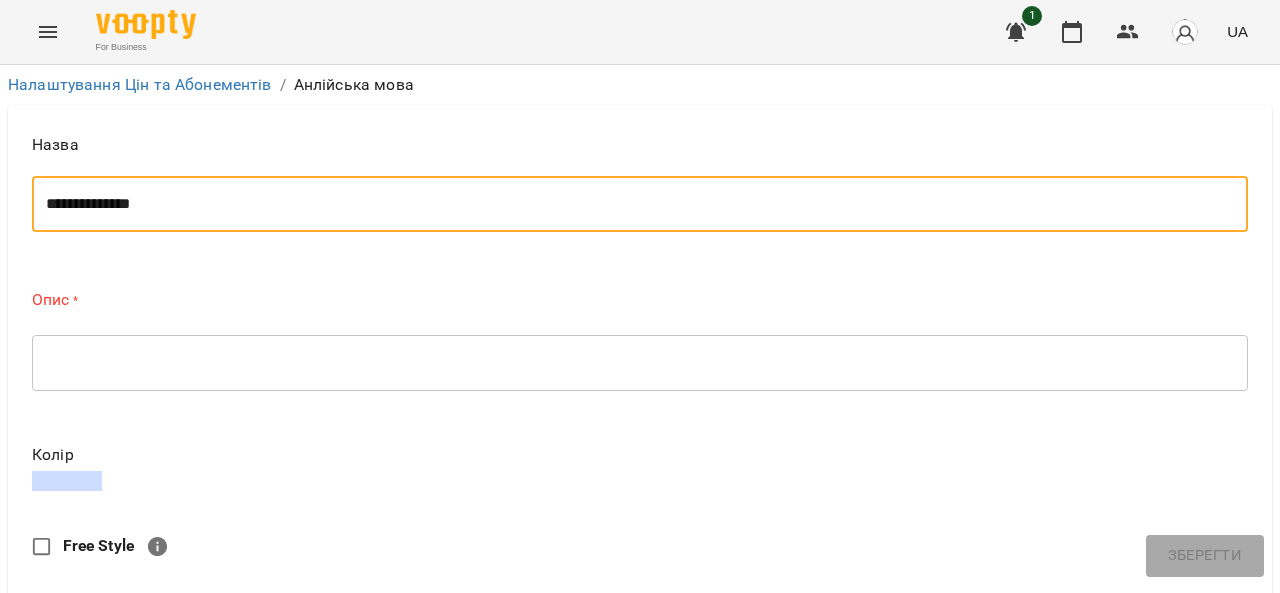 type on "**********" 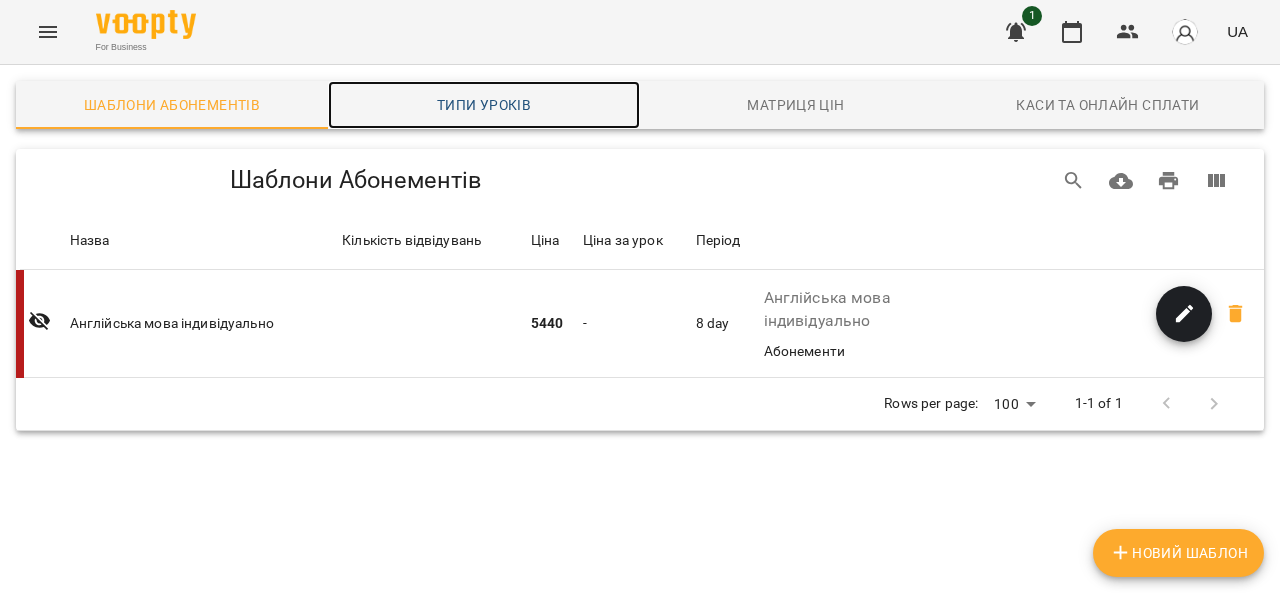 click on "Типи уроків" at bounding box center [484, 105] 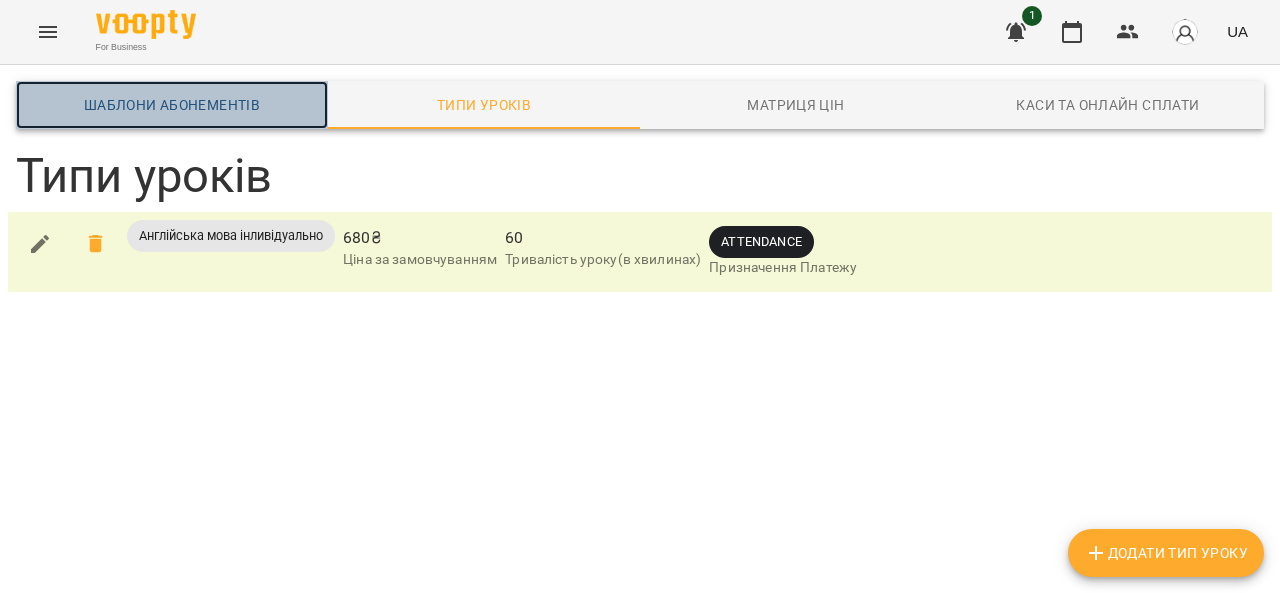 click on "Шаблони Абонементів" at bounding box center (172, 105) 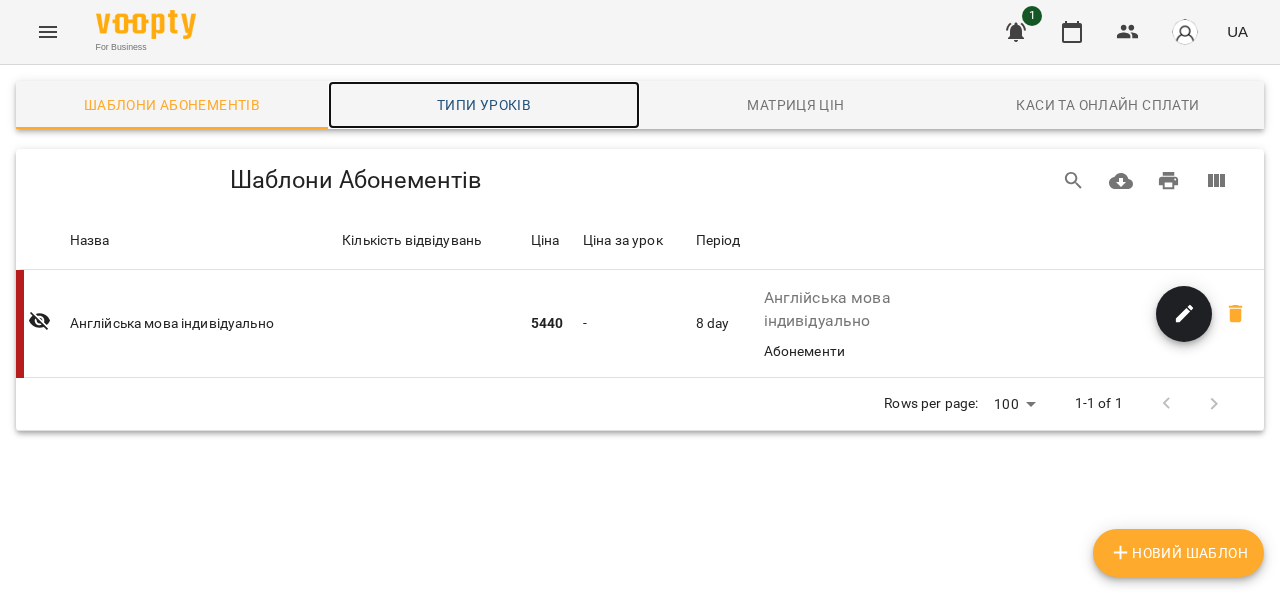 click on "Типи уроків" at bounding box center [484, 105] 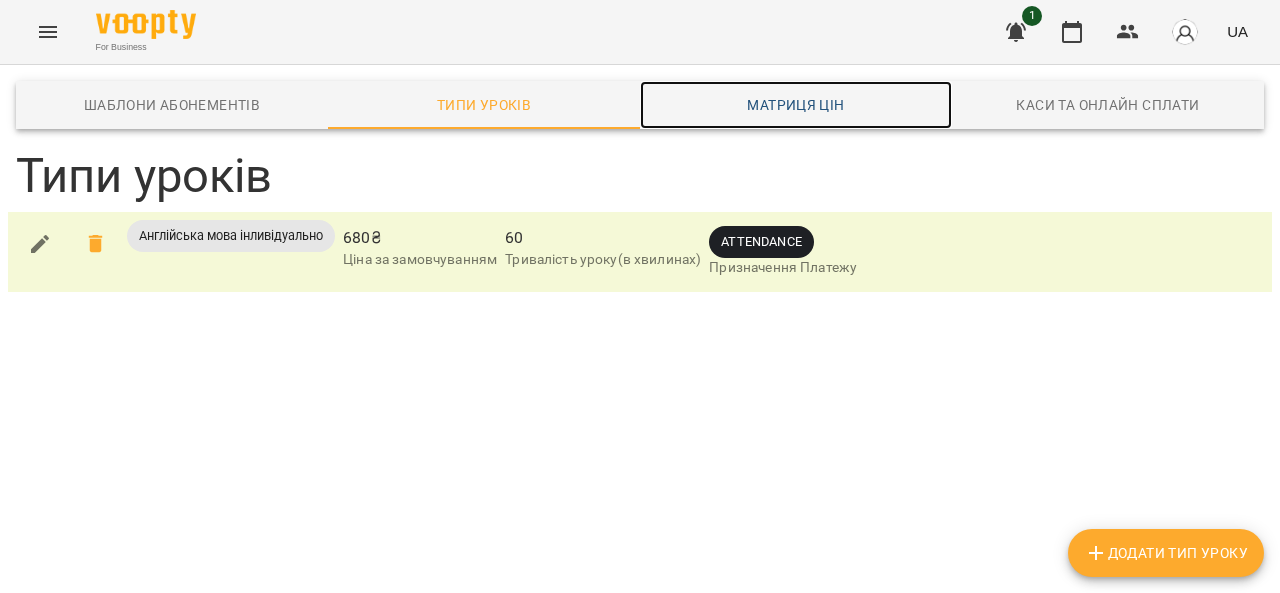 click on "Матриця цін" at bounding box center (796, 105) 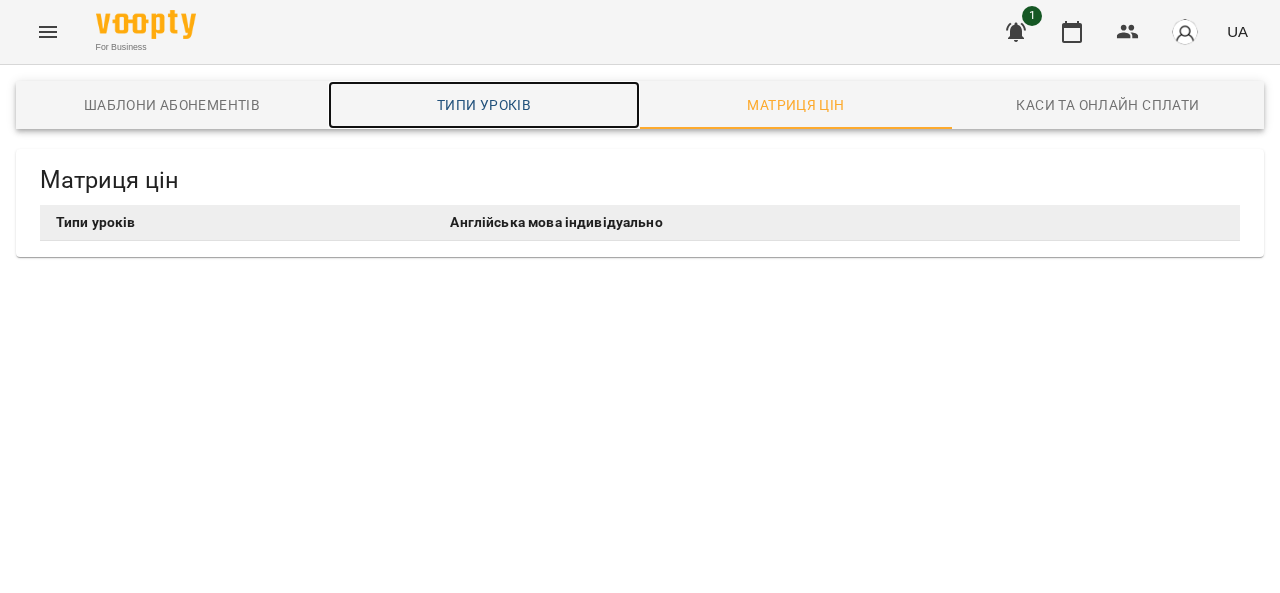 click on "Типи уроків" at bounding box center [484, 105] 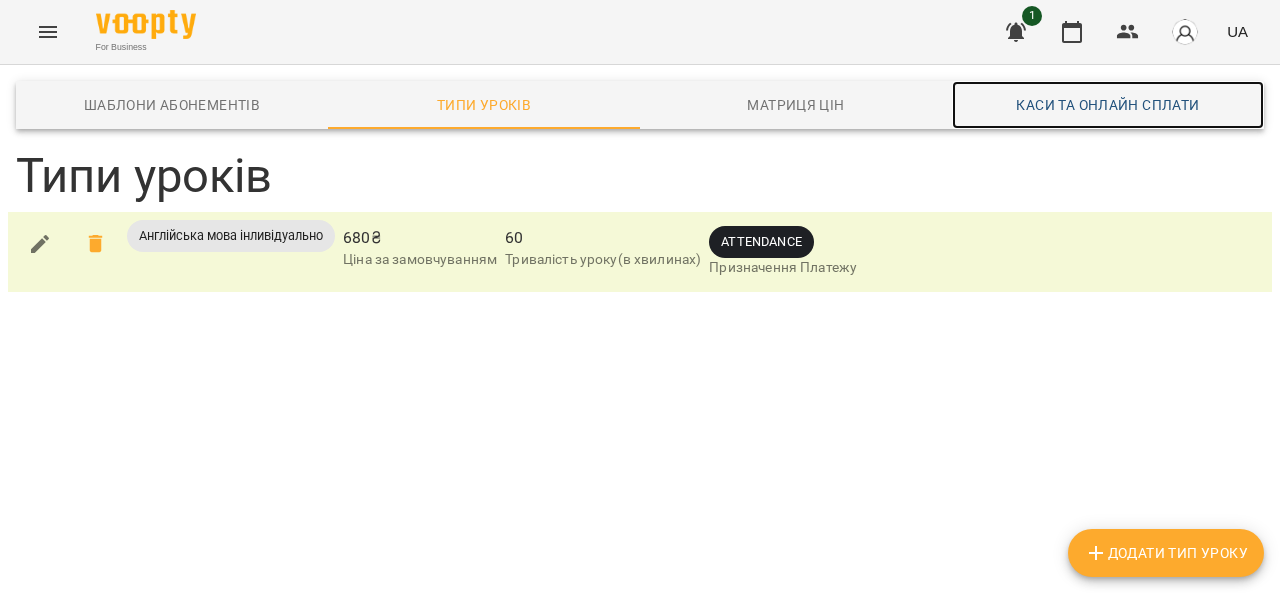 click on "Каси та Онлайн Сплати" at bounding box center (1108, 105) 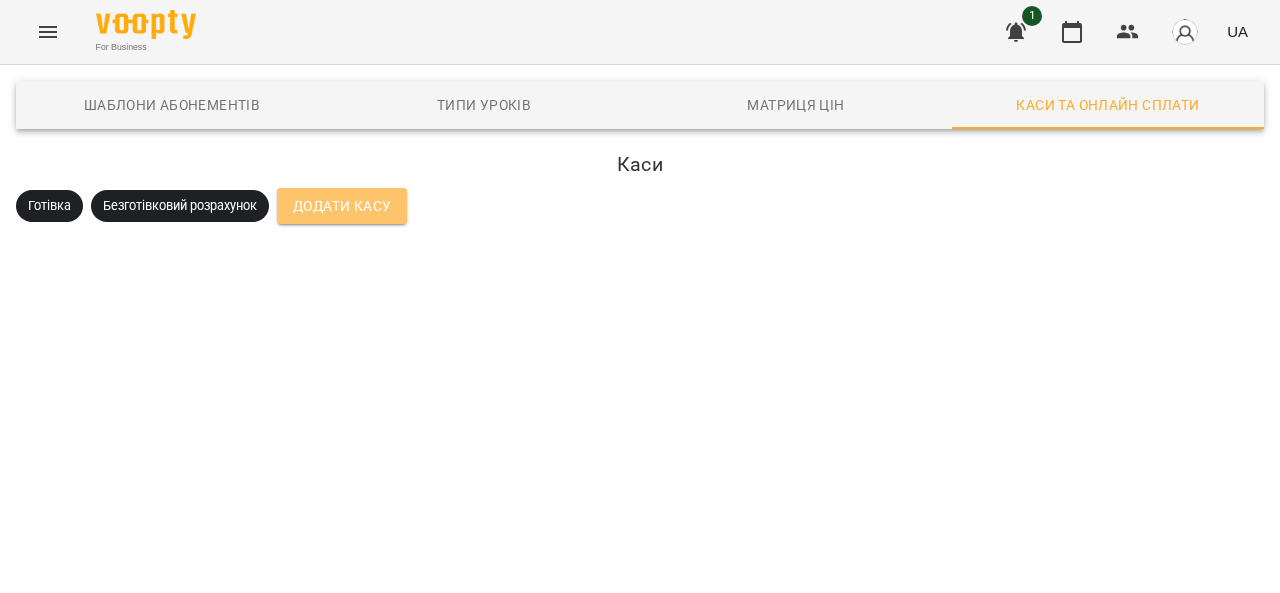 click on "Додати Касу" at bounding box center (342, 206) 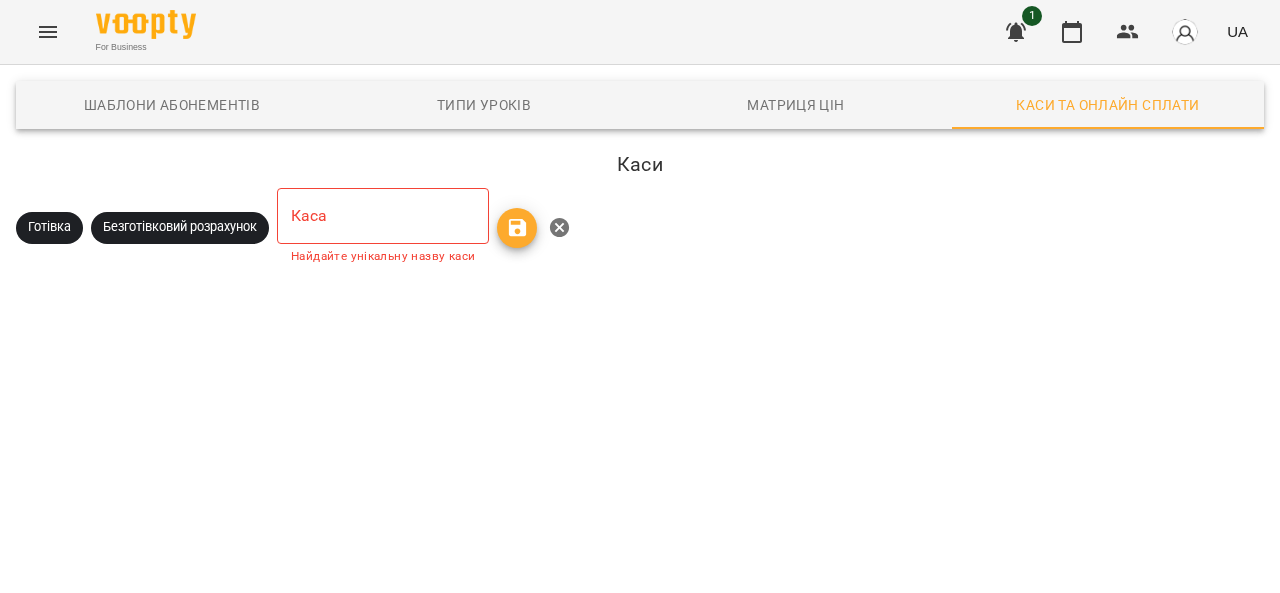 click at bounding box center [383, 216] 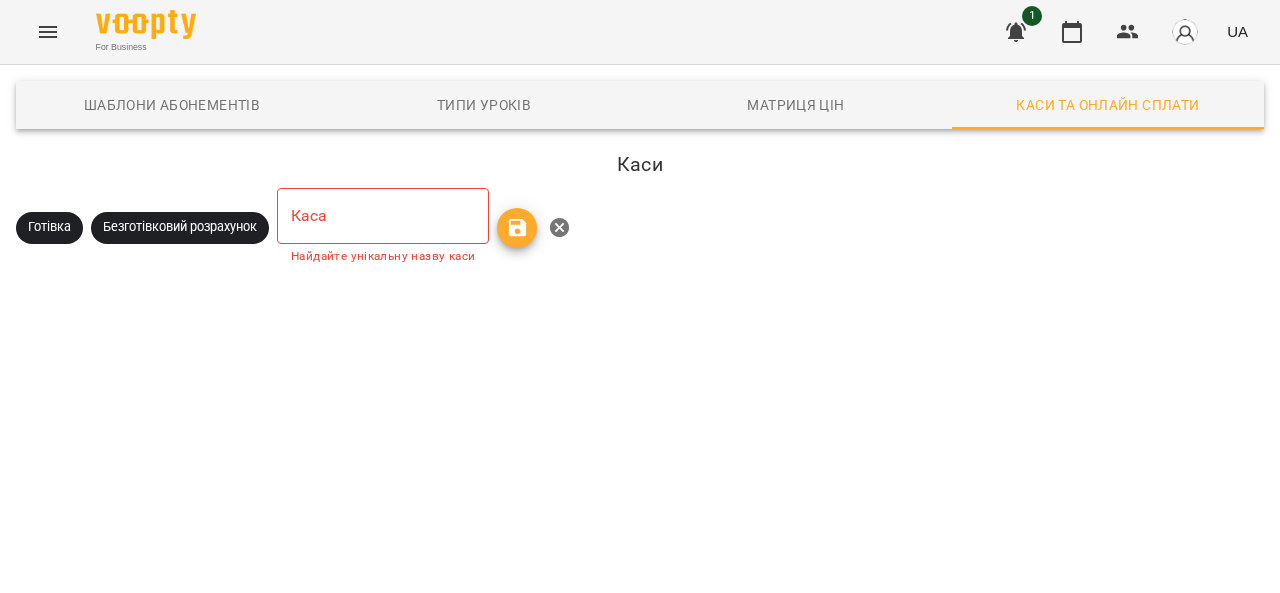 click on "Готівка" at bounding box center [49, 227] 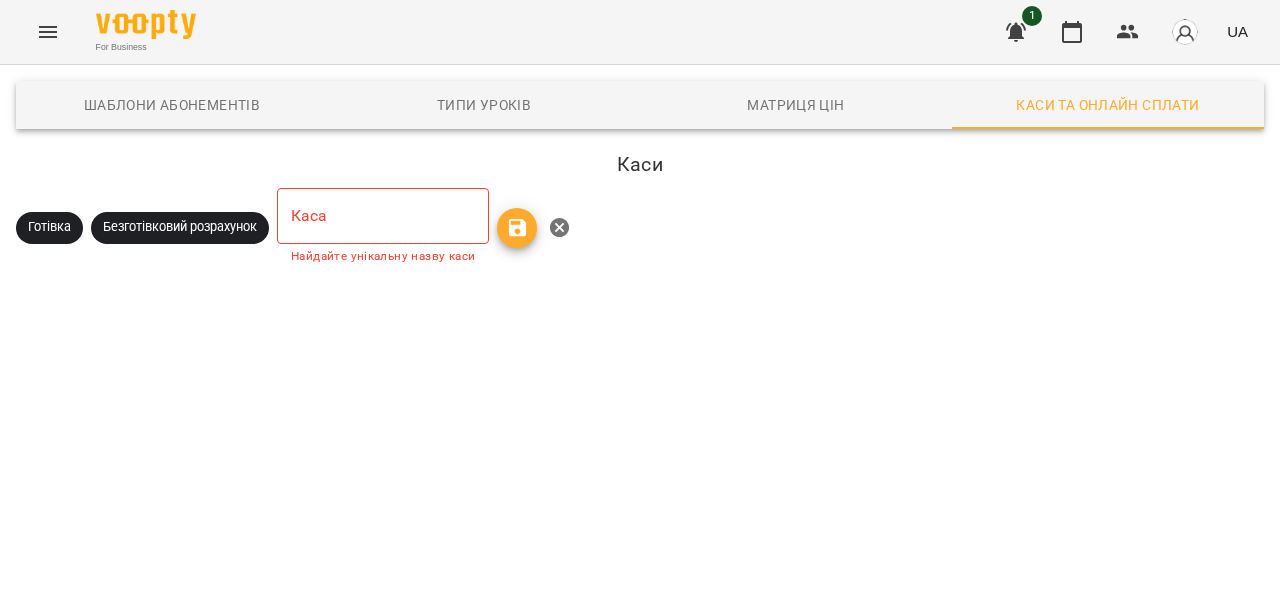 click on "Шаблони Абонементів Типи уроків Матриця цін Каси та Онлайн Сплати Каси Готівка Безготівковий розрахунок Каса Каса Найдайте унікальну назву каси" at bounding box center [640, 174] 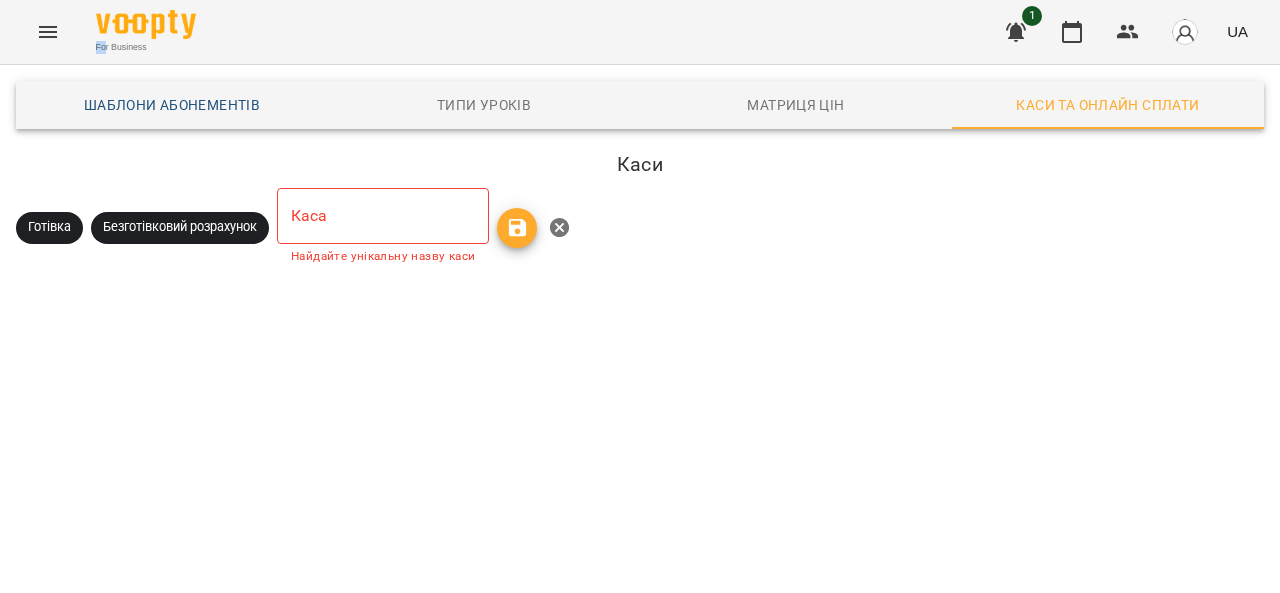drag, startPoint x: 96, startPoint y: 47, endPoint x: 123, endPoint y: 86, distance: 47.434166 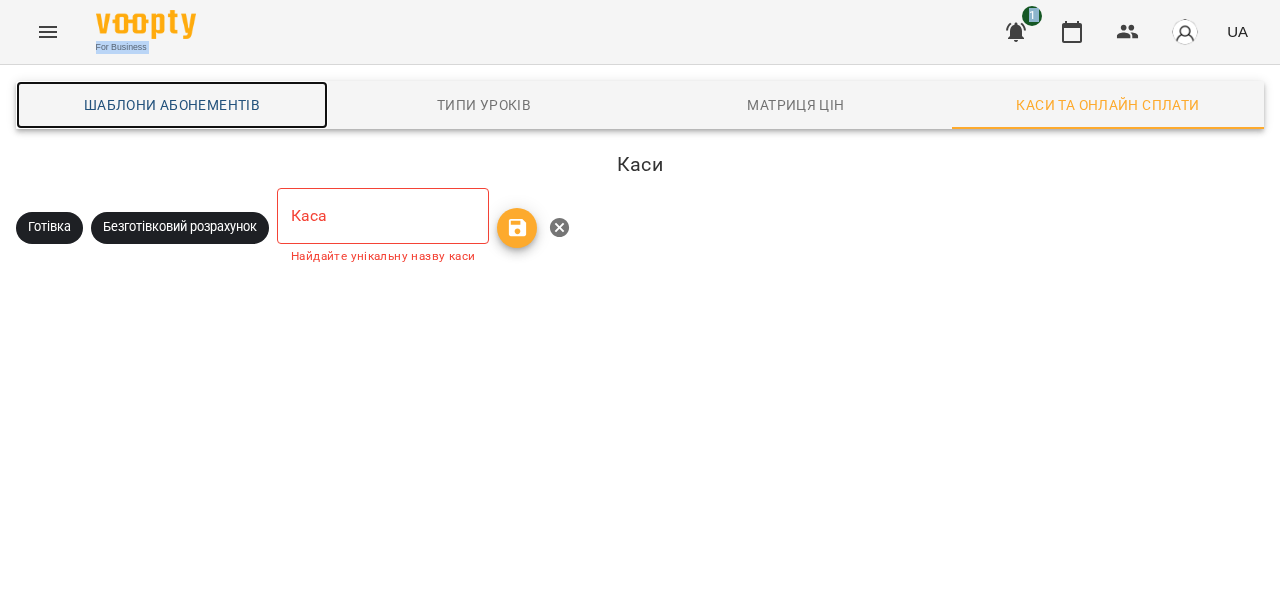 click on "Шаблони Абонементів" at bounding box center [172, 105] 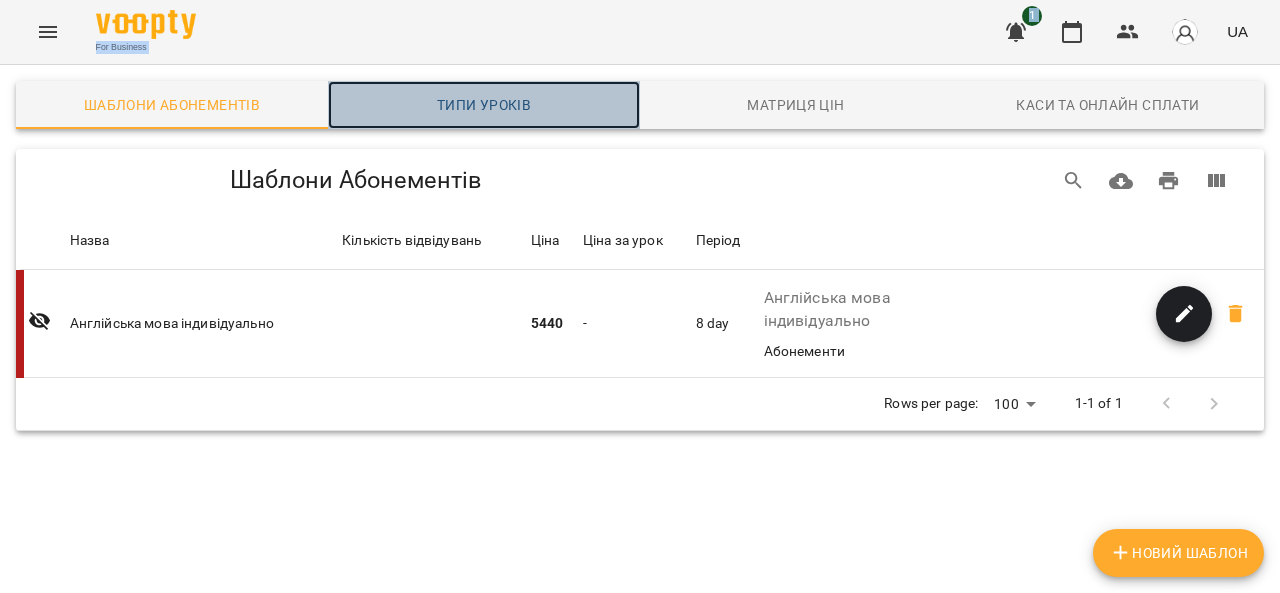 click on "Типи уроків" at bounding box center [484, 105] 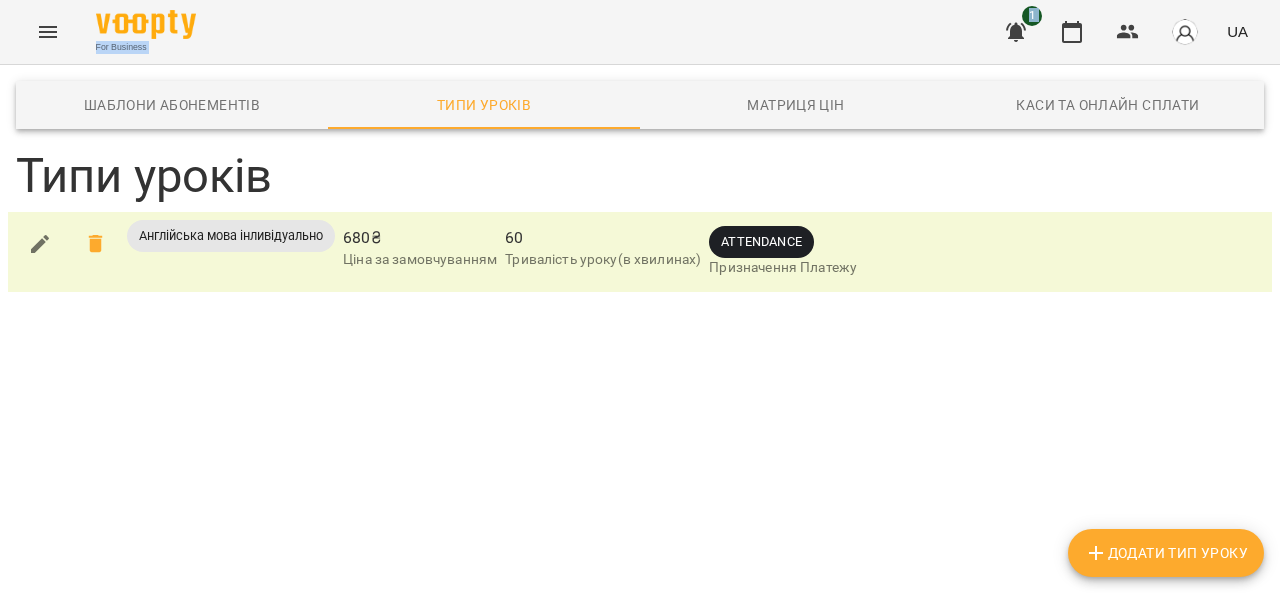 click 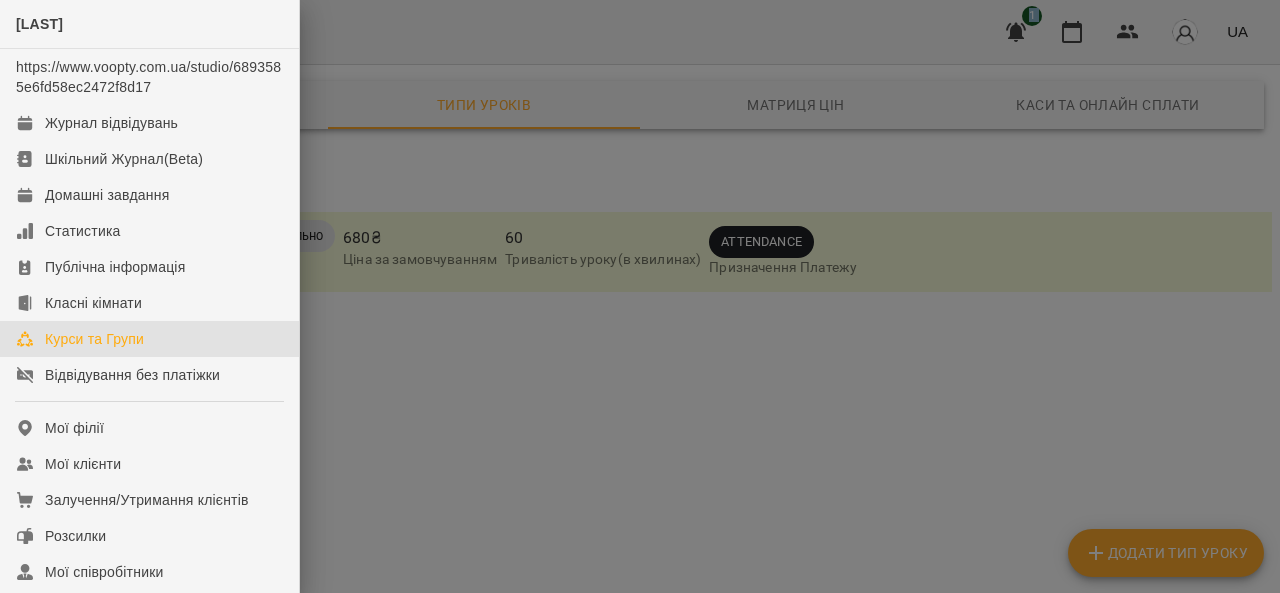 click on "Курси та Групи" at bounding box center [94, 339] 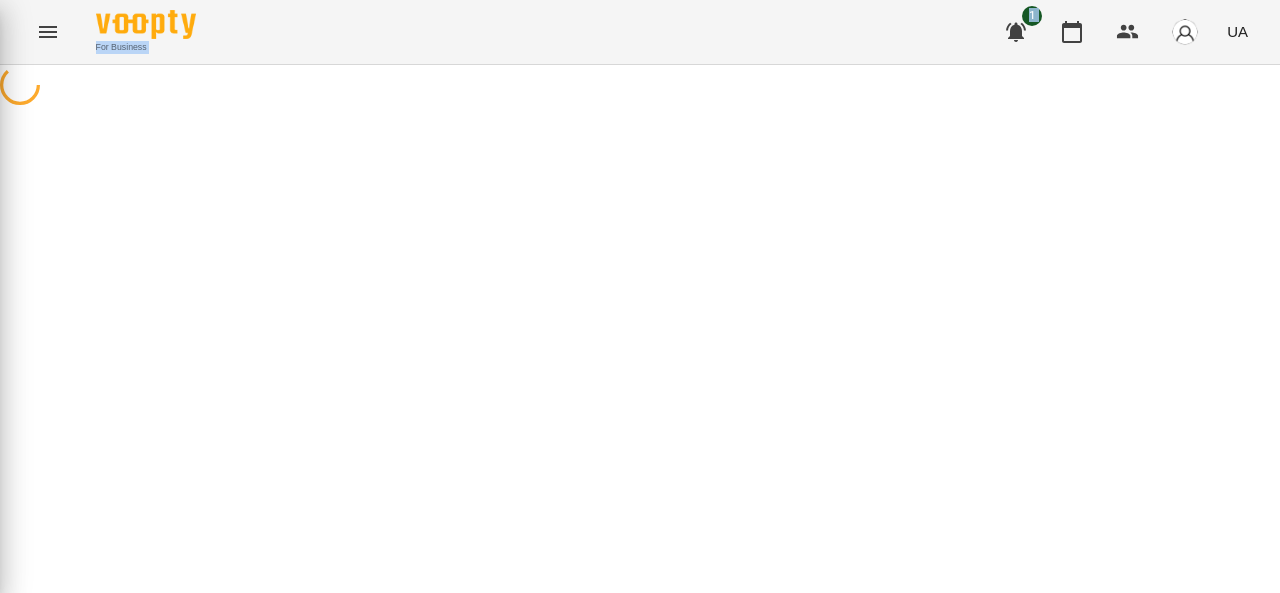 scroll, scrollTop: 100, scrollLeft: 0, axis: vertical 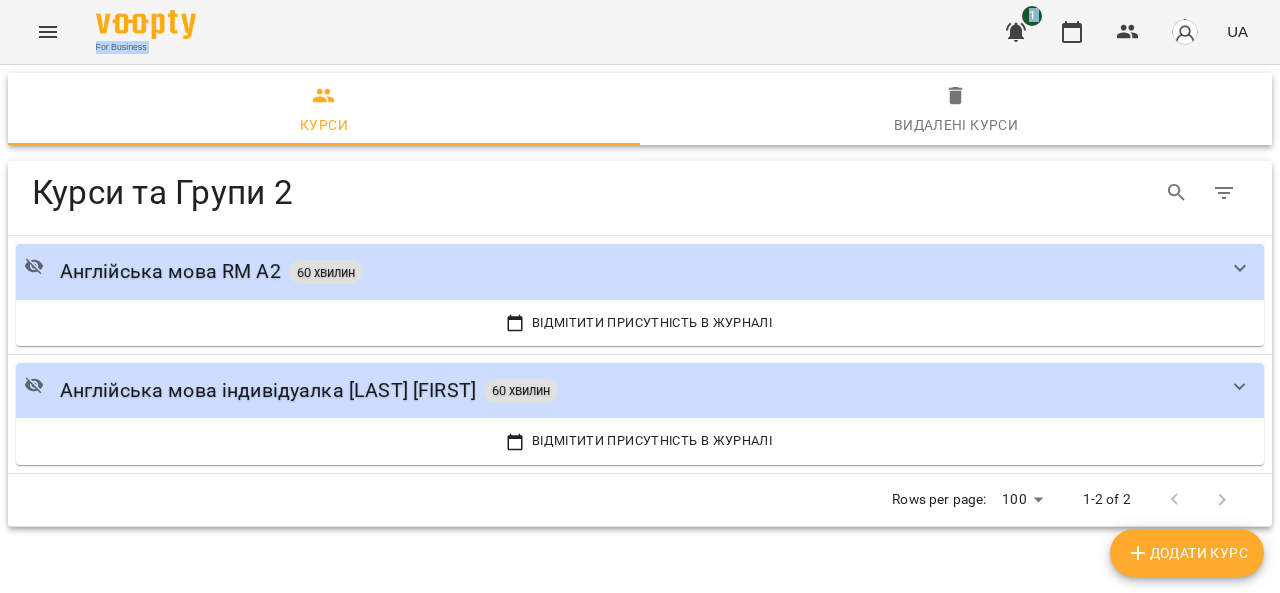 click on "Додати Курс" at bounding box center [1187, 553] 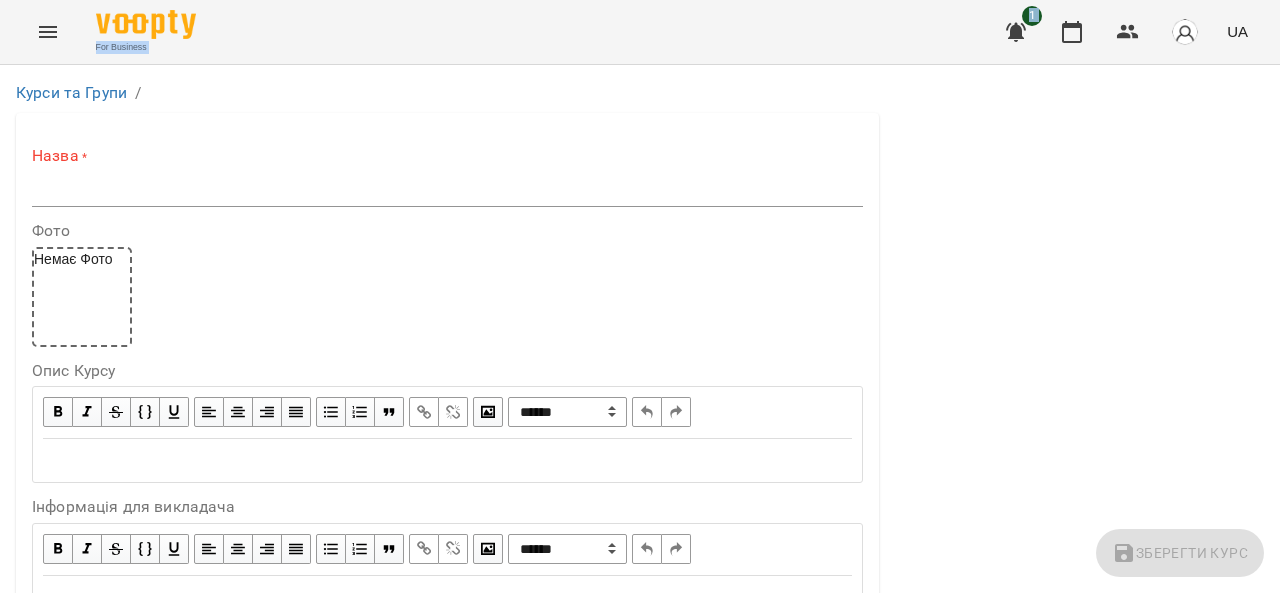 scroll, scrollTop: 0, scrollLeft: 0, axis: both 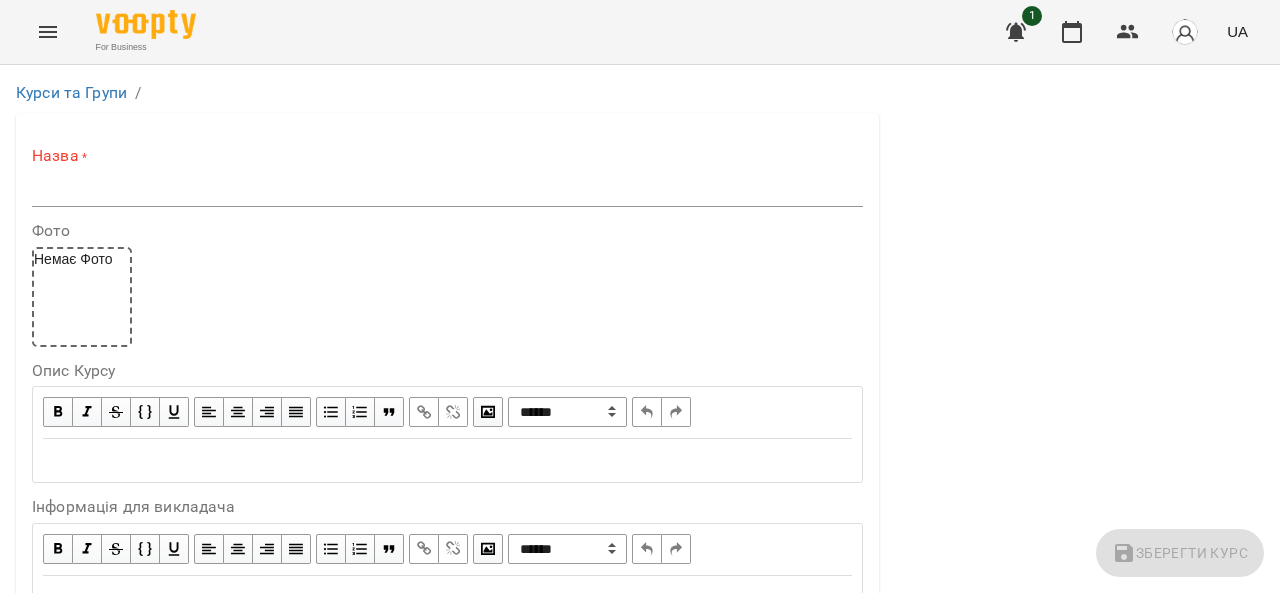 click on "Курси та Групи /" at bounding box center [640, 93] 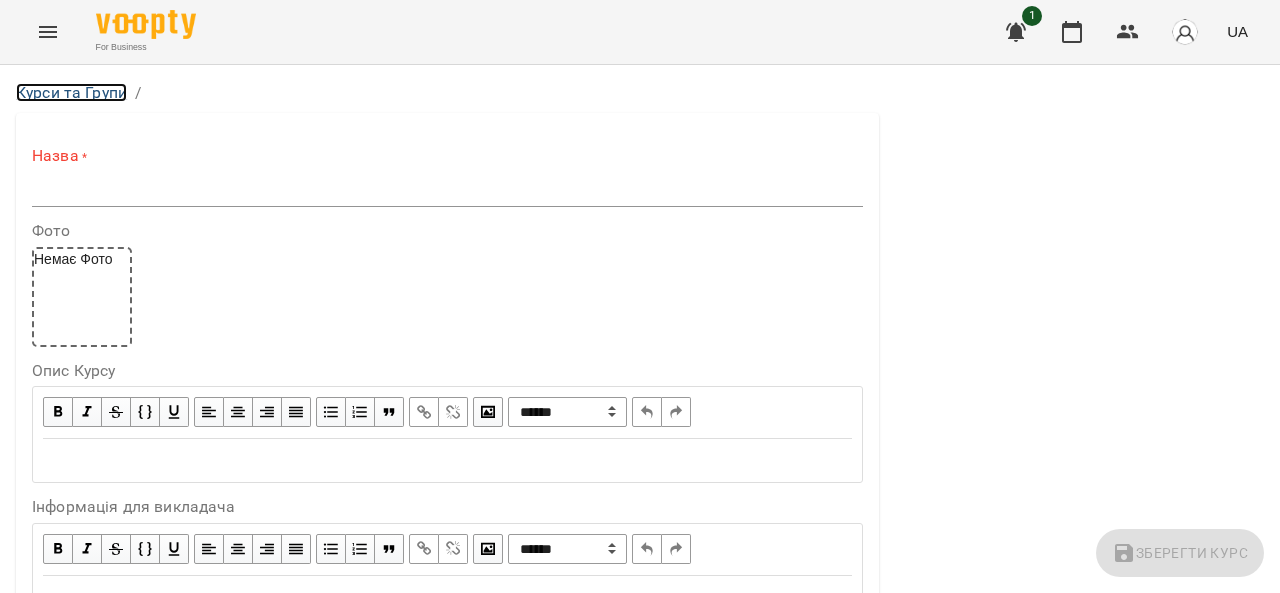 click on "Курси та Групи" at bounding box center (71, 92) 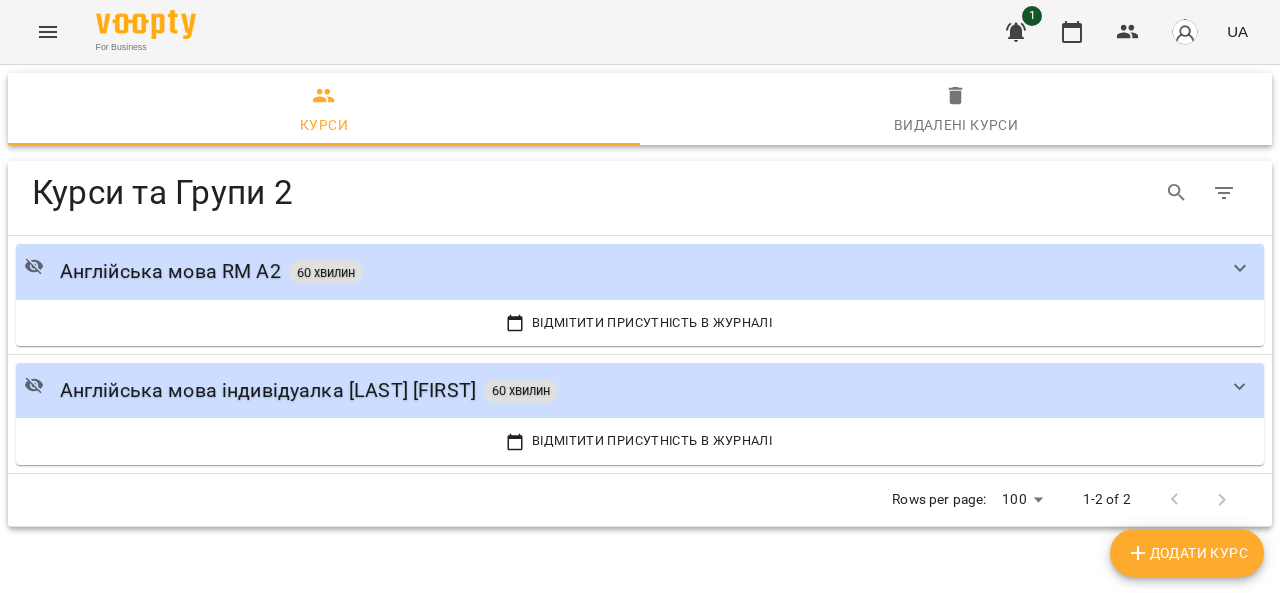 click 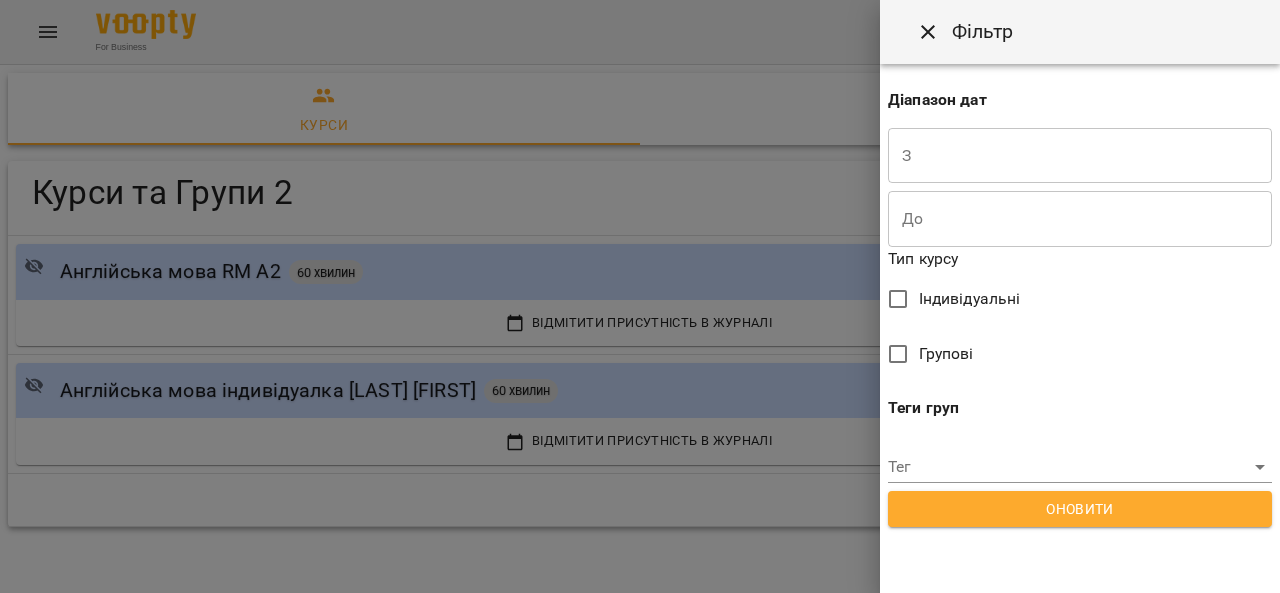 click at bounding box center (640, 296) 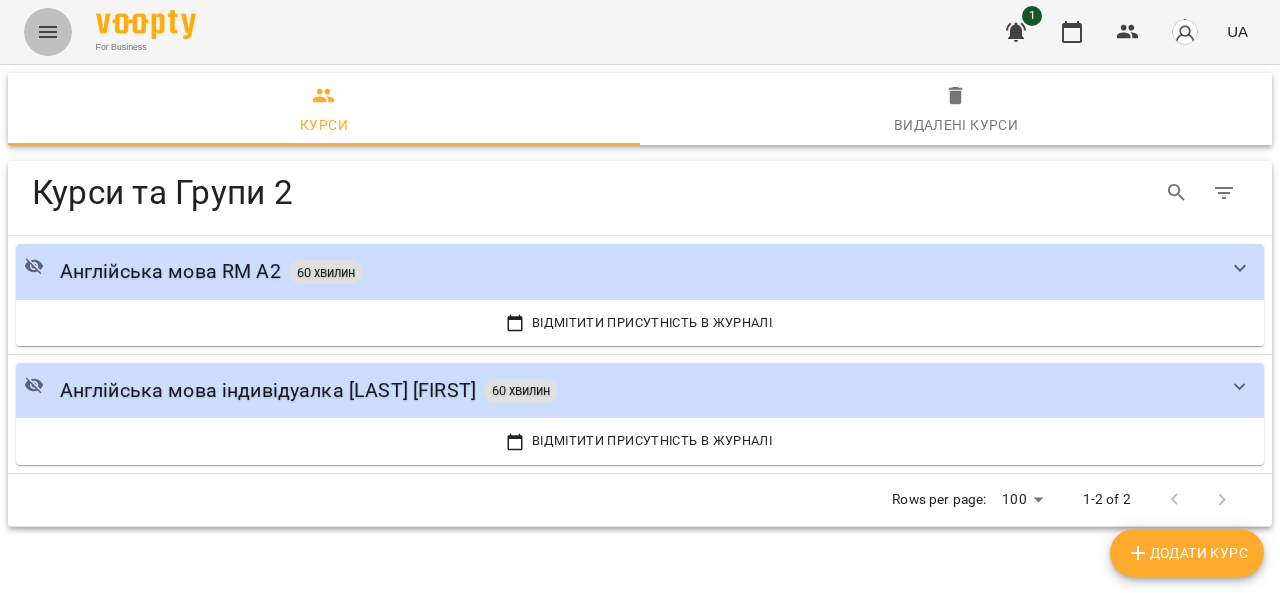 click 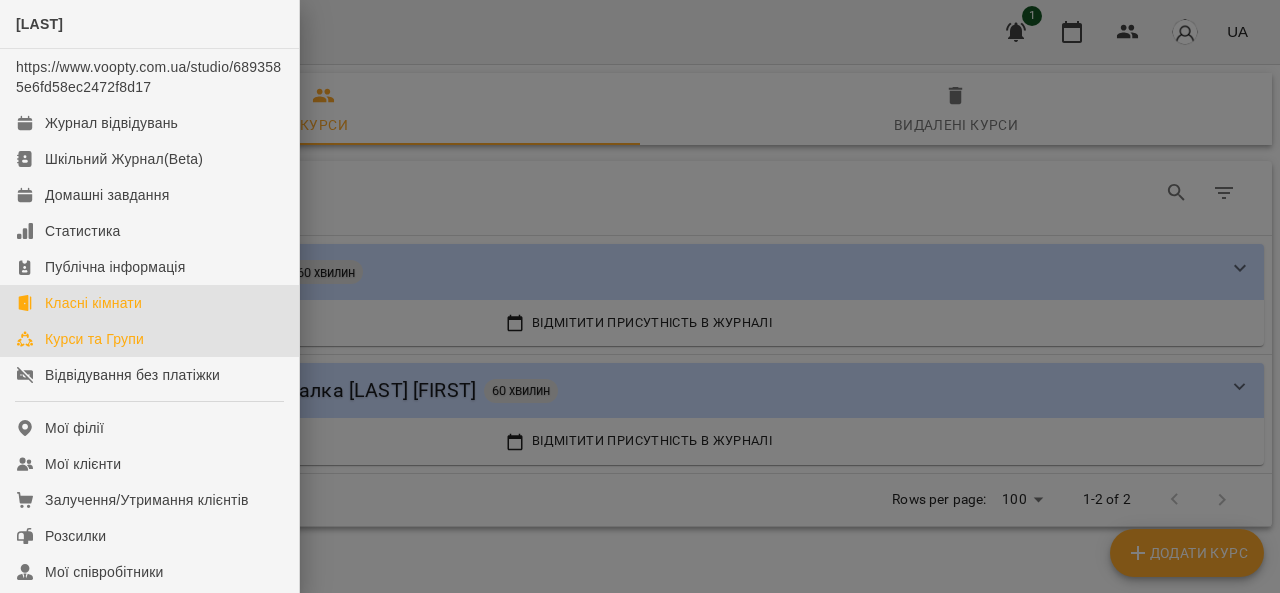 click on "Класні кімнати" at bounding box center [93, 303] 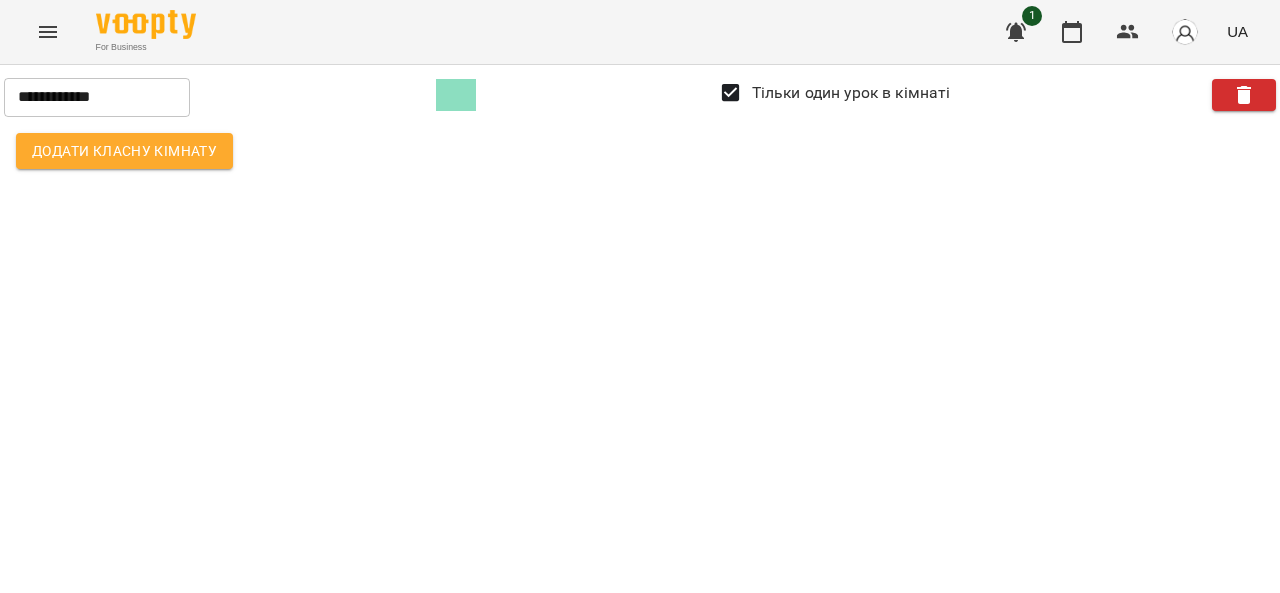 click 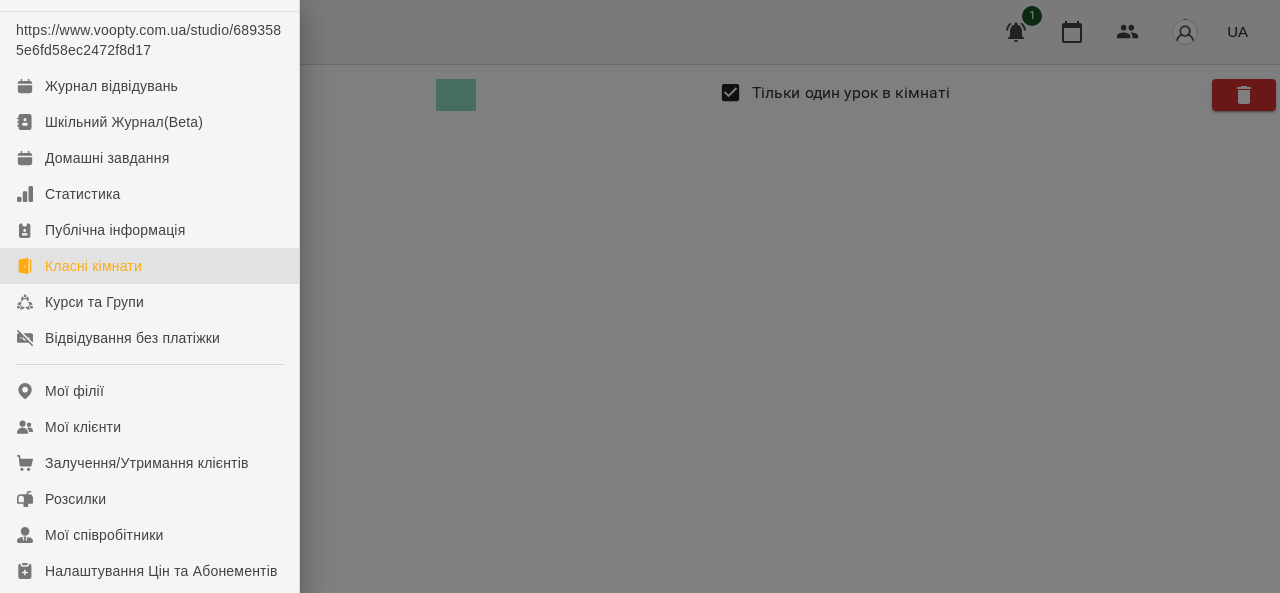 scroll, scrollTop: 100, scrollLeft: 0, axis: vertical 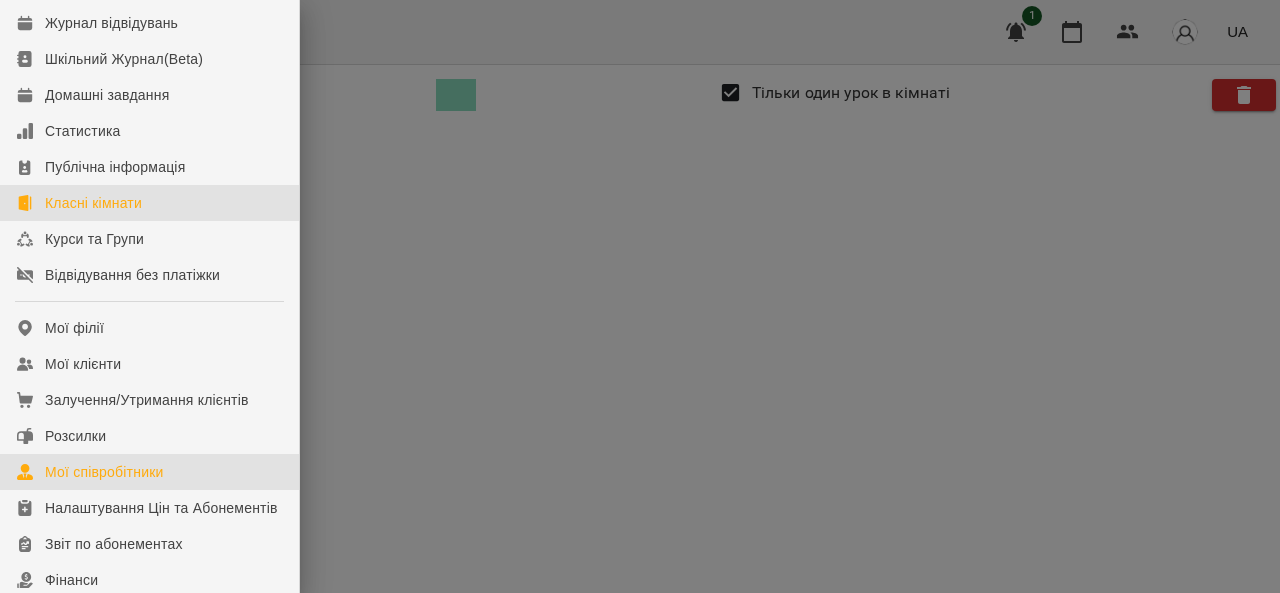 click on "Мої співробітники" at bounding box center [104, 472] 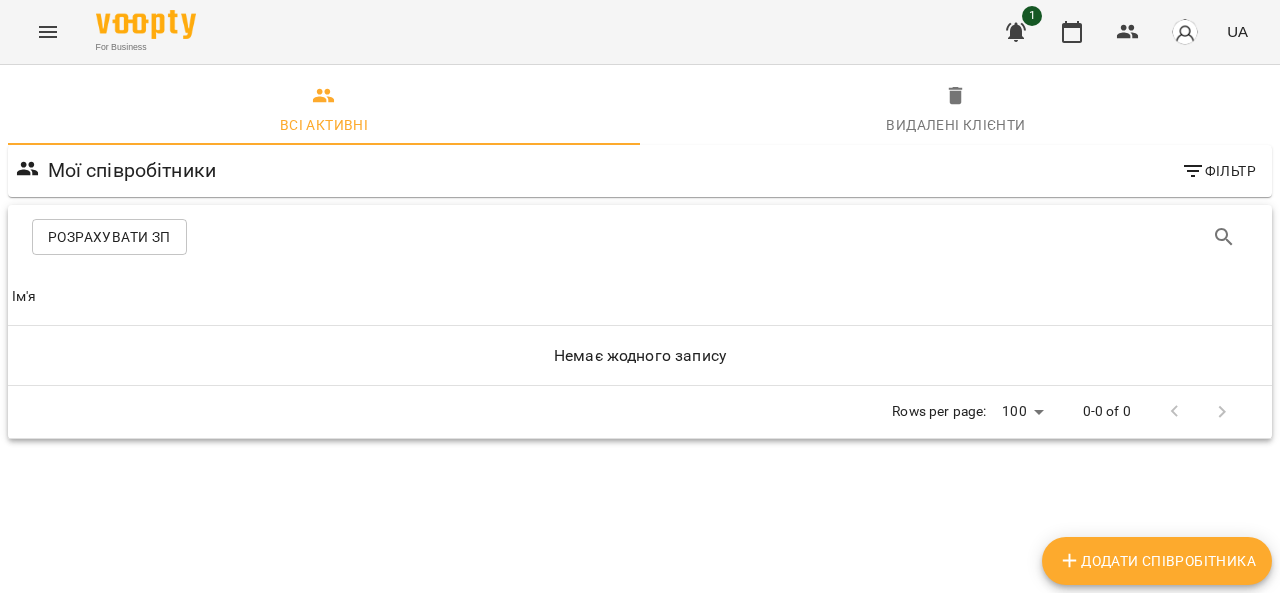click on "For Business 1 UA" at bounding box center [640, 32] 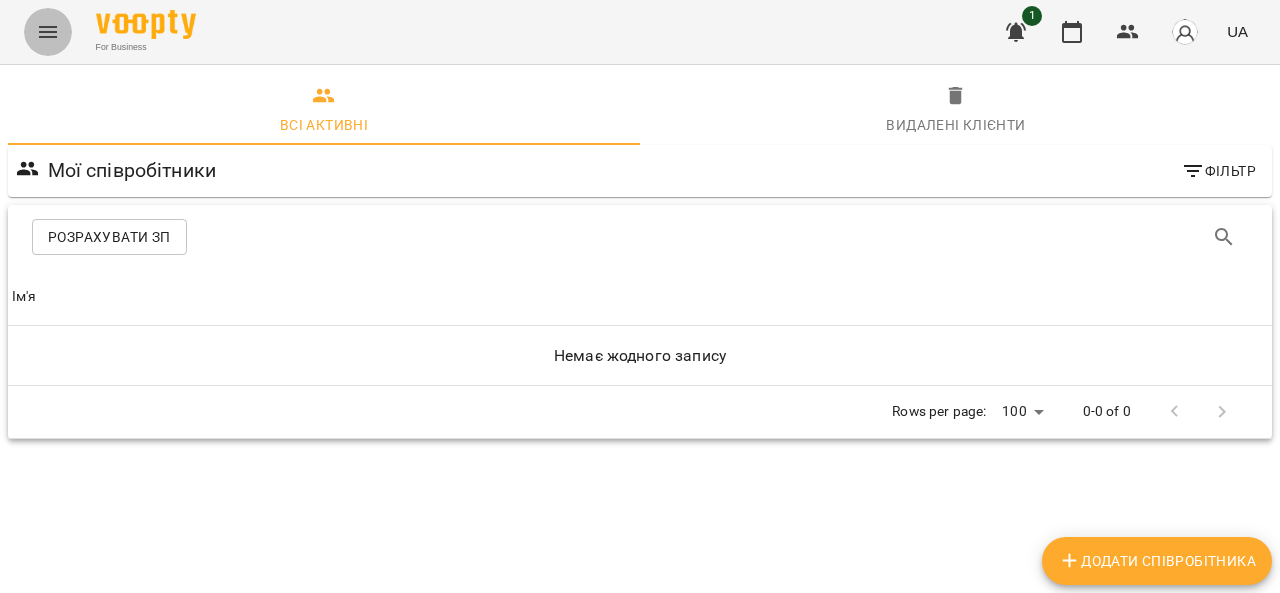click 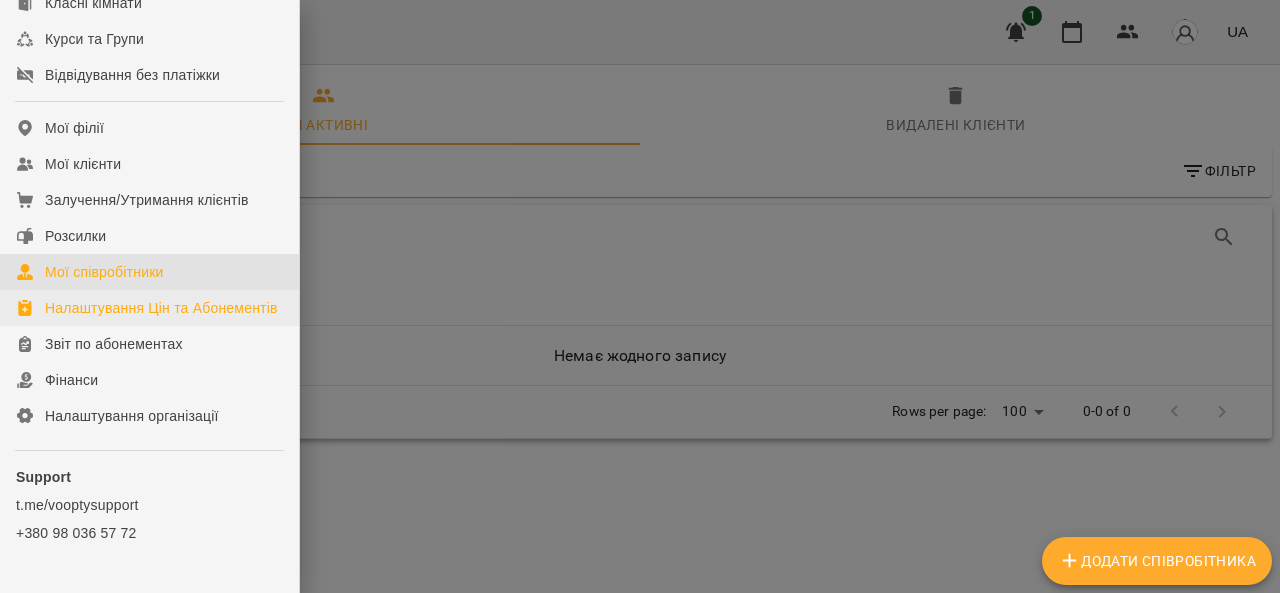 scroll, scrollTop: 366, scrollLeft: 0, axis: vertical 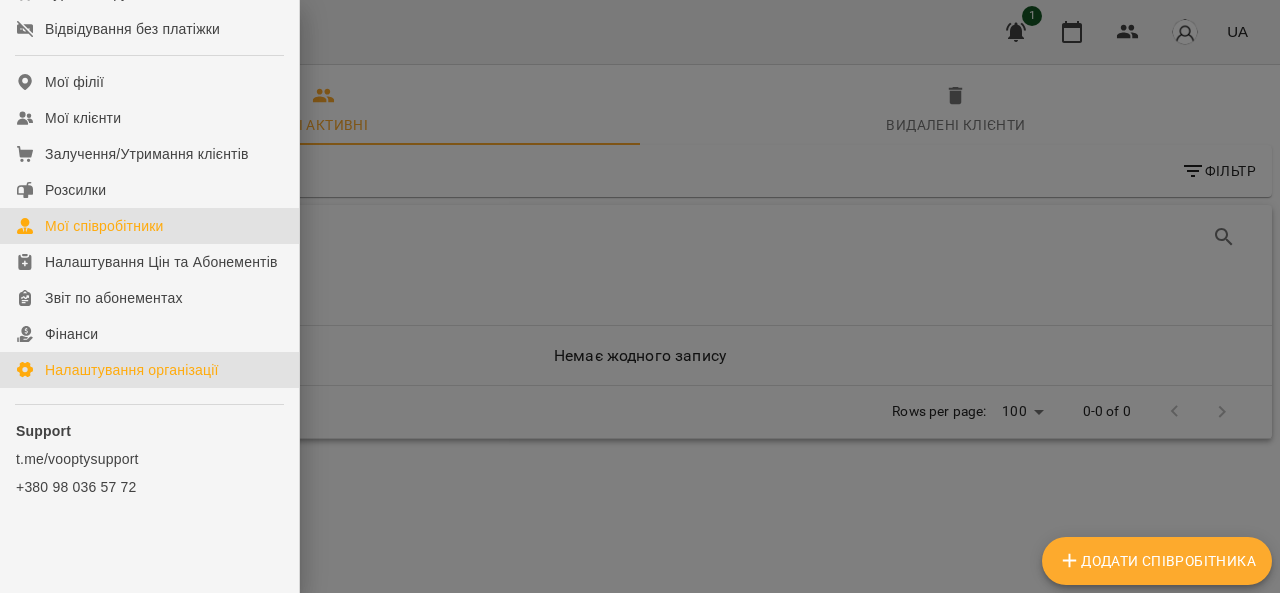 click on "Налаштування організації" at bounding box center [132, 370] 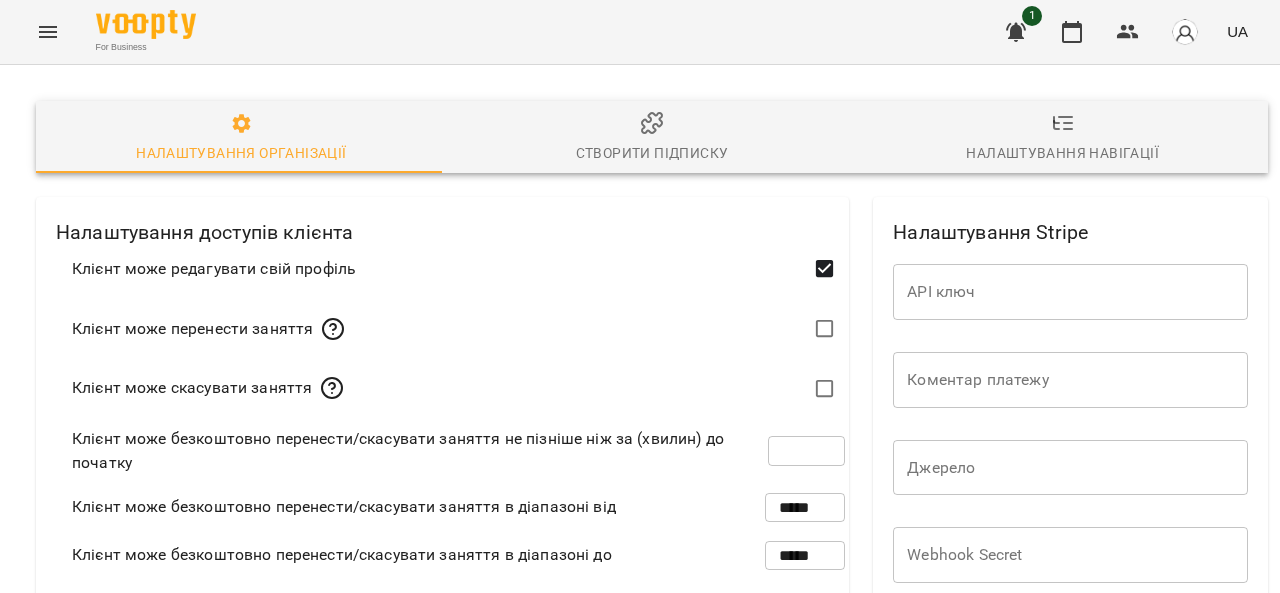 scroll, scrollTop: 0, scrollLeft: 0, axis: both 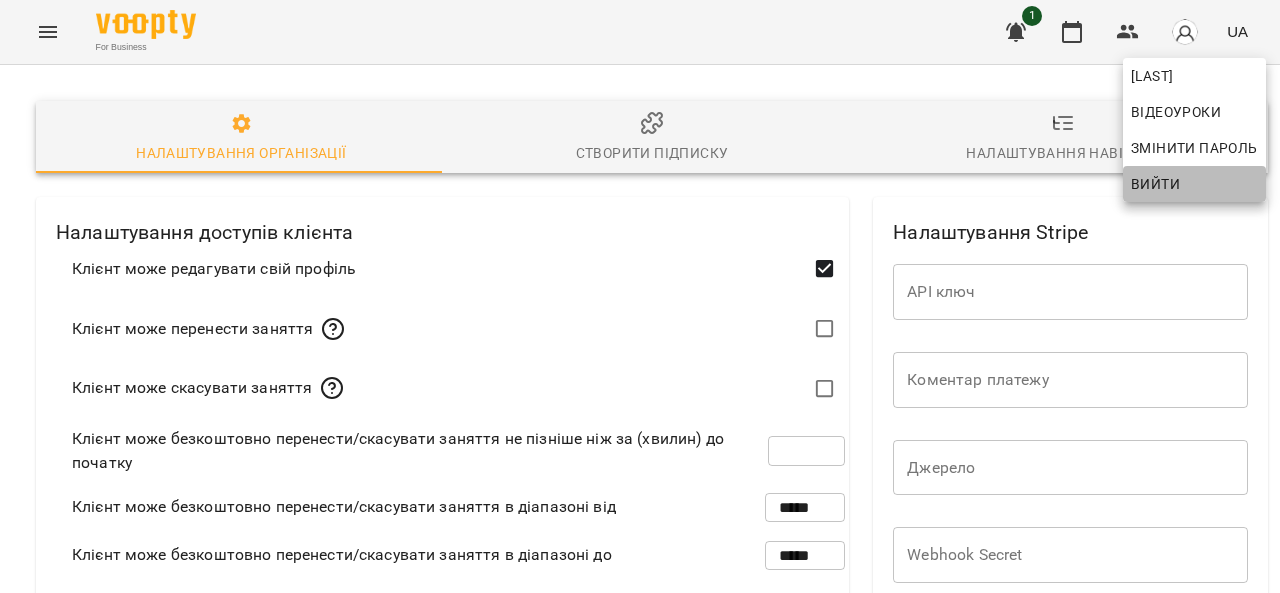 click on "Вийти" at bounding box center (1194, 184) 